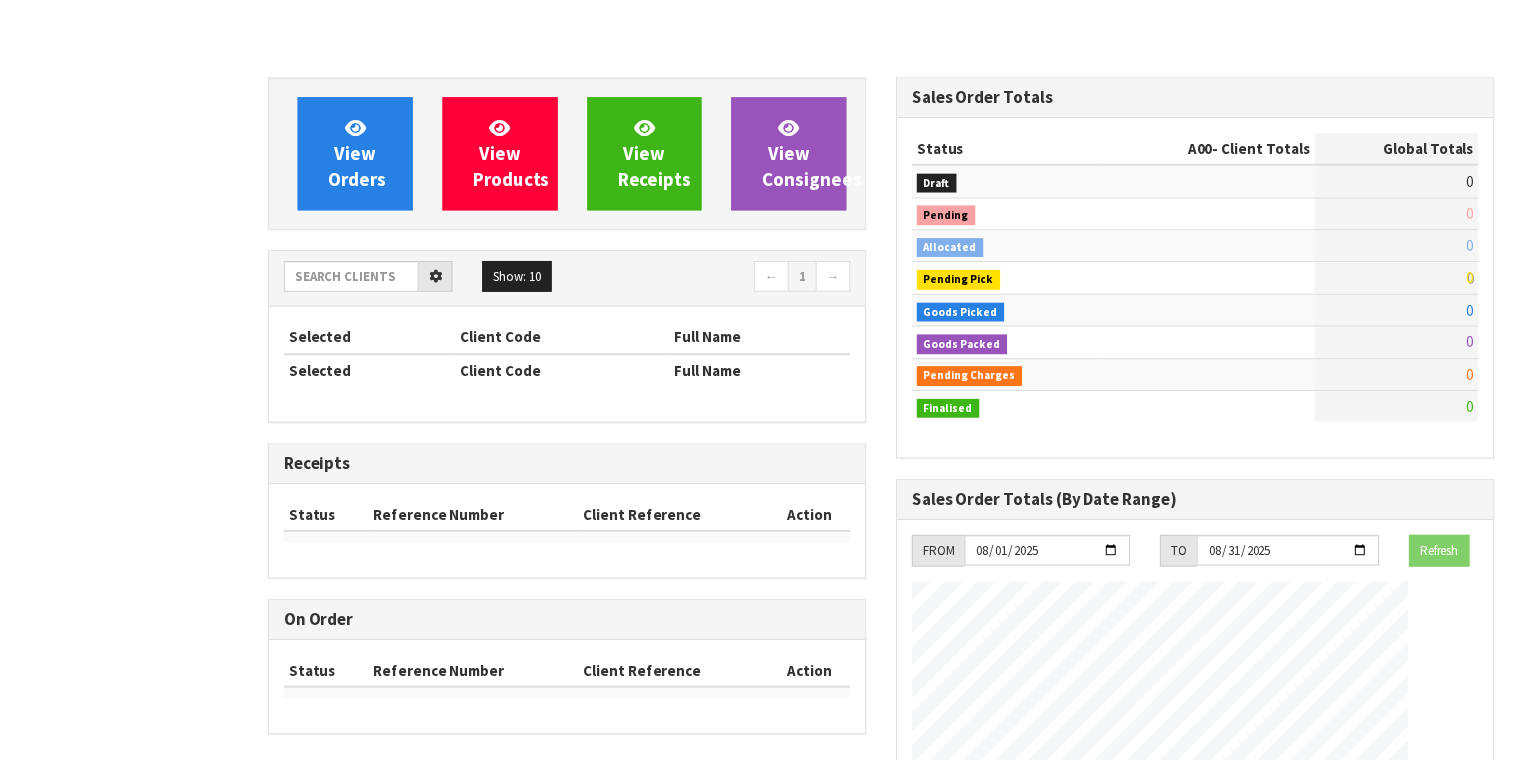 scroll, scrollTop: 0, scrollLeft: 0, axis: both 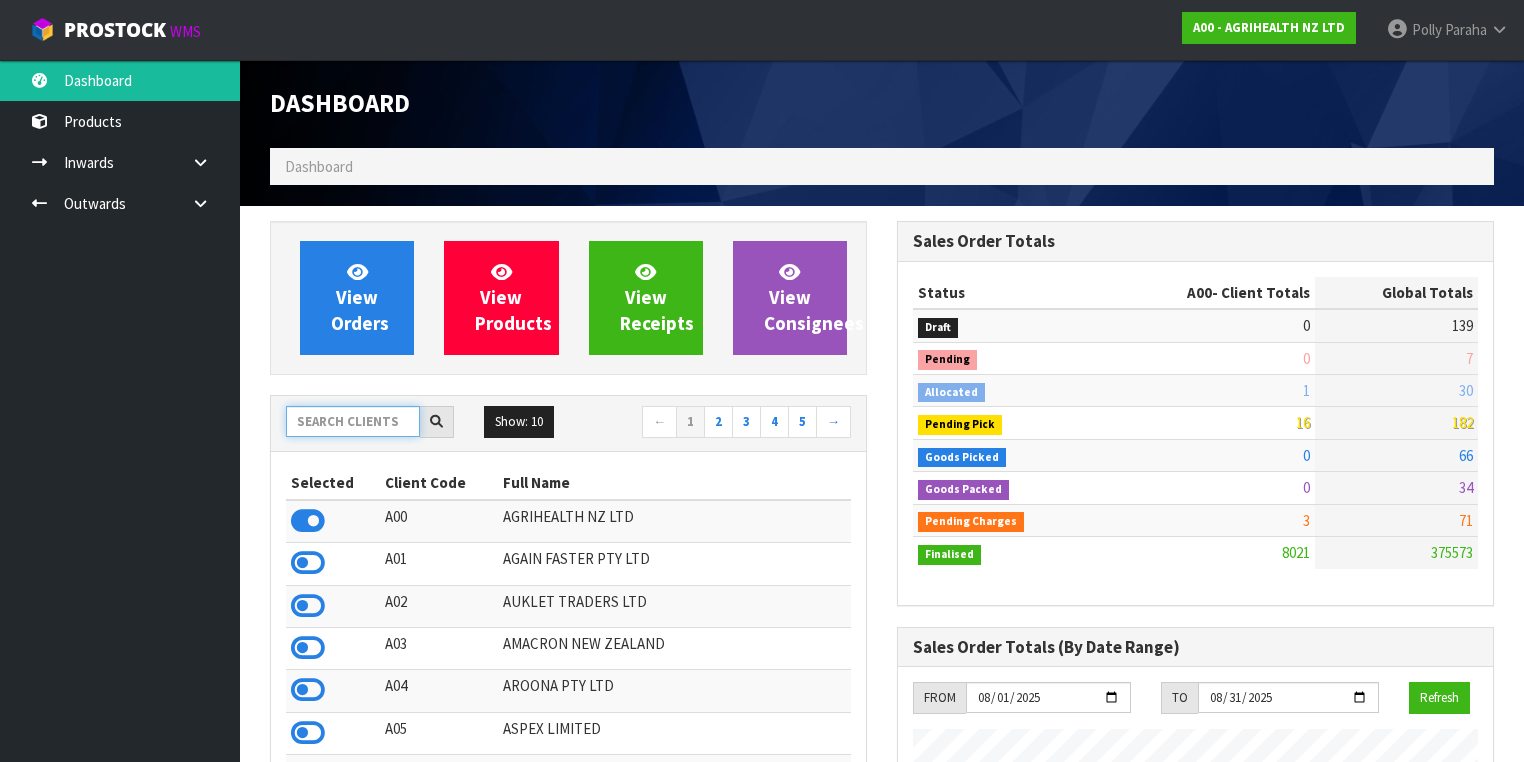 click at bounding box center [353, 421] 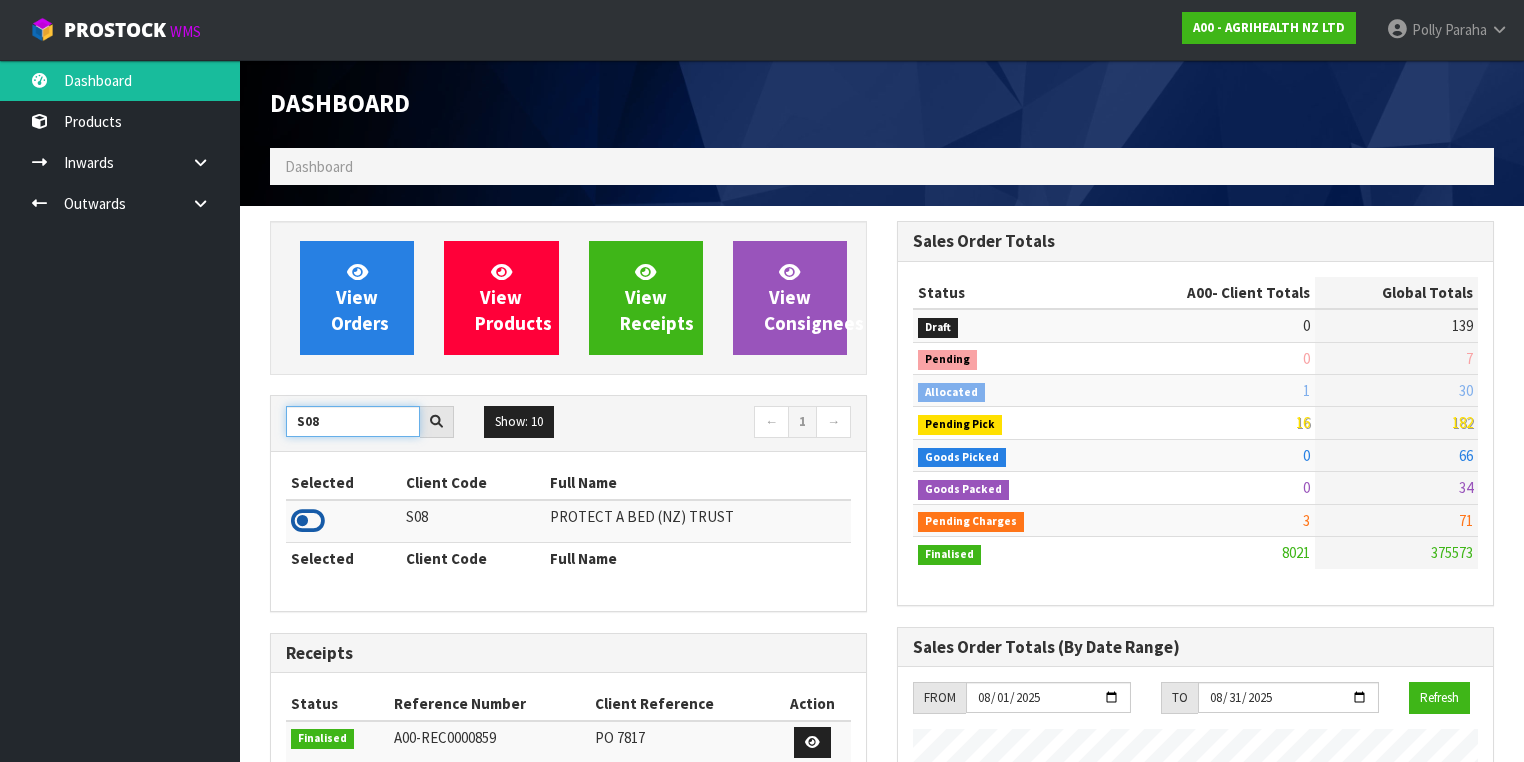 type on "S08" 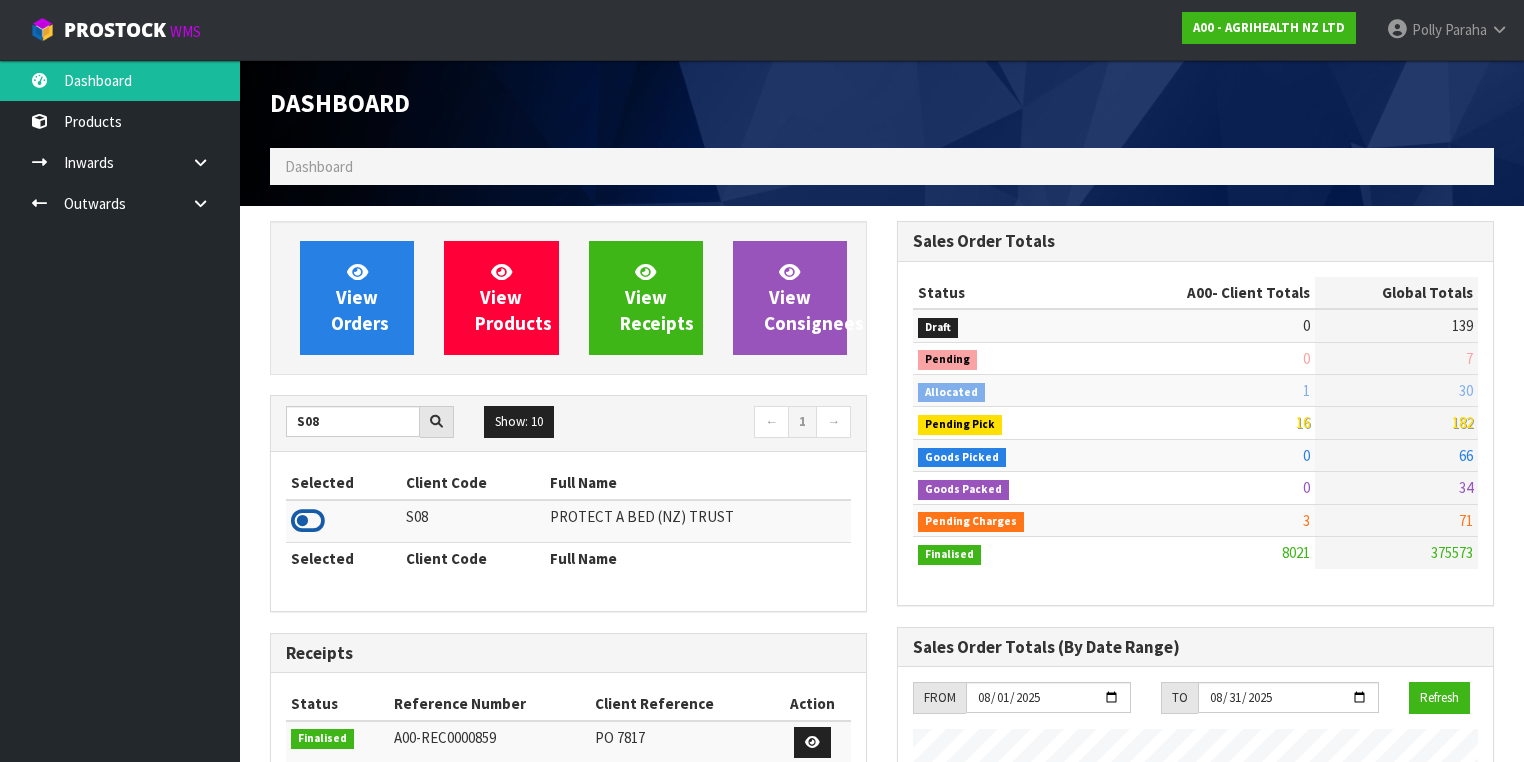 click at bounding box center [308, 521] 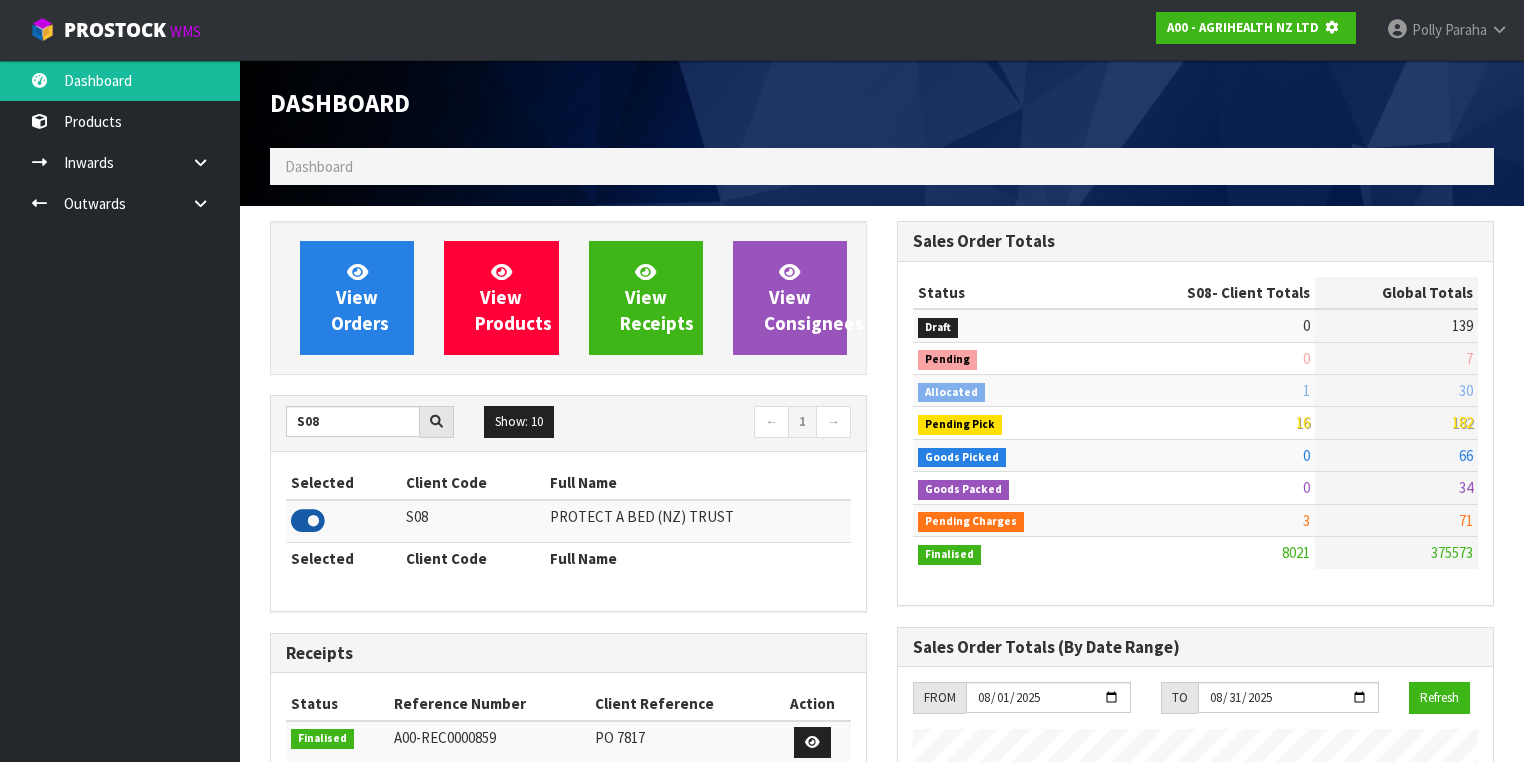 scroll, scrollTop: 1242, scrollLeft: 627, axis: both 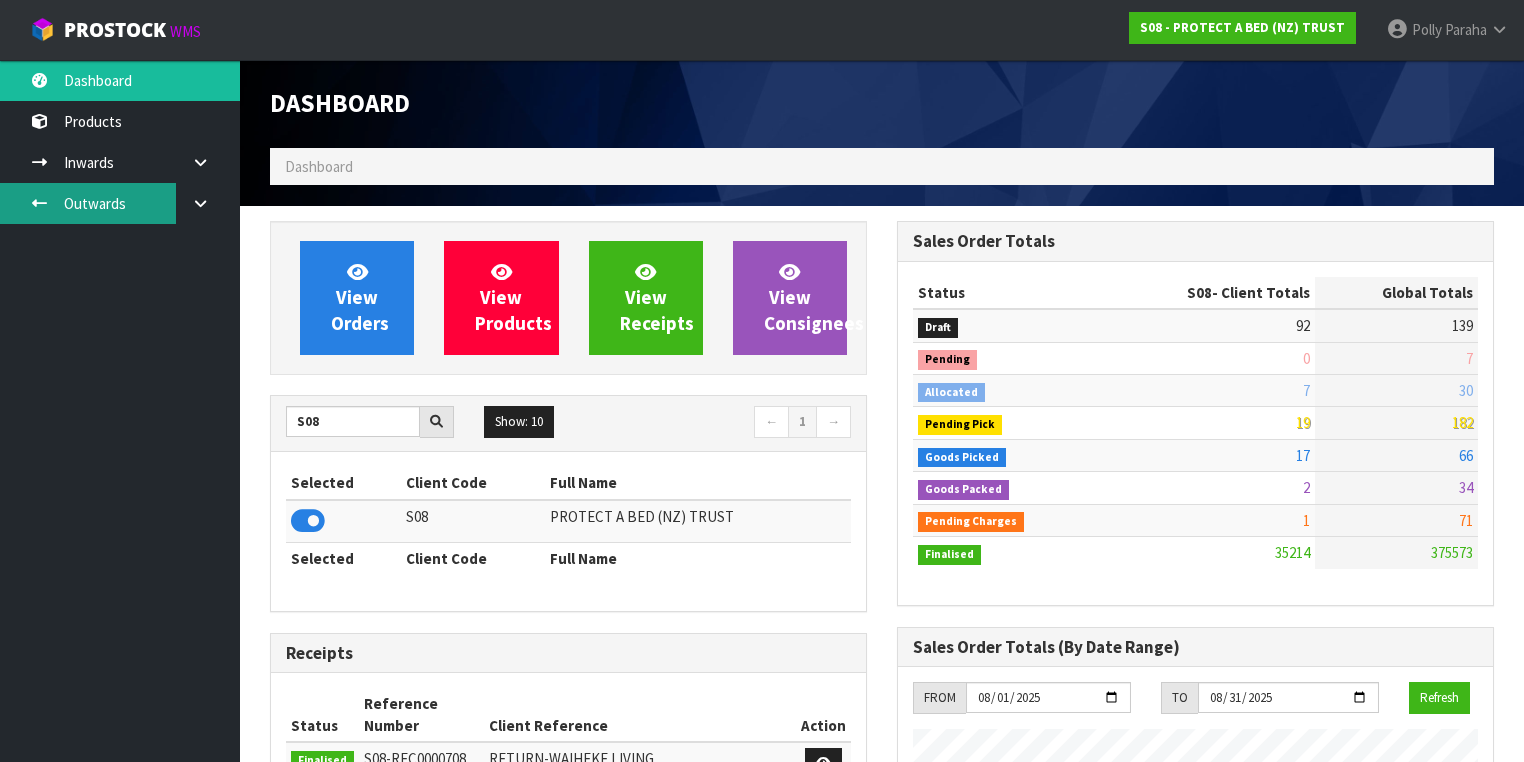 click on "Outwards" at bounding box center [120, 203] 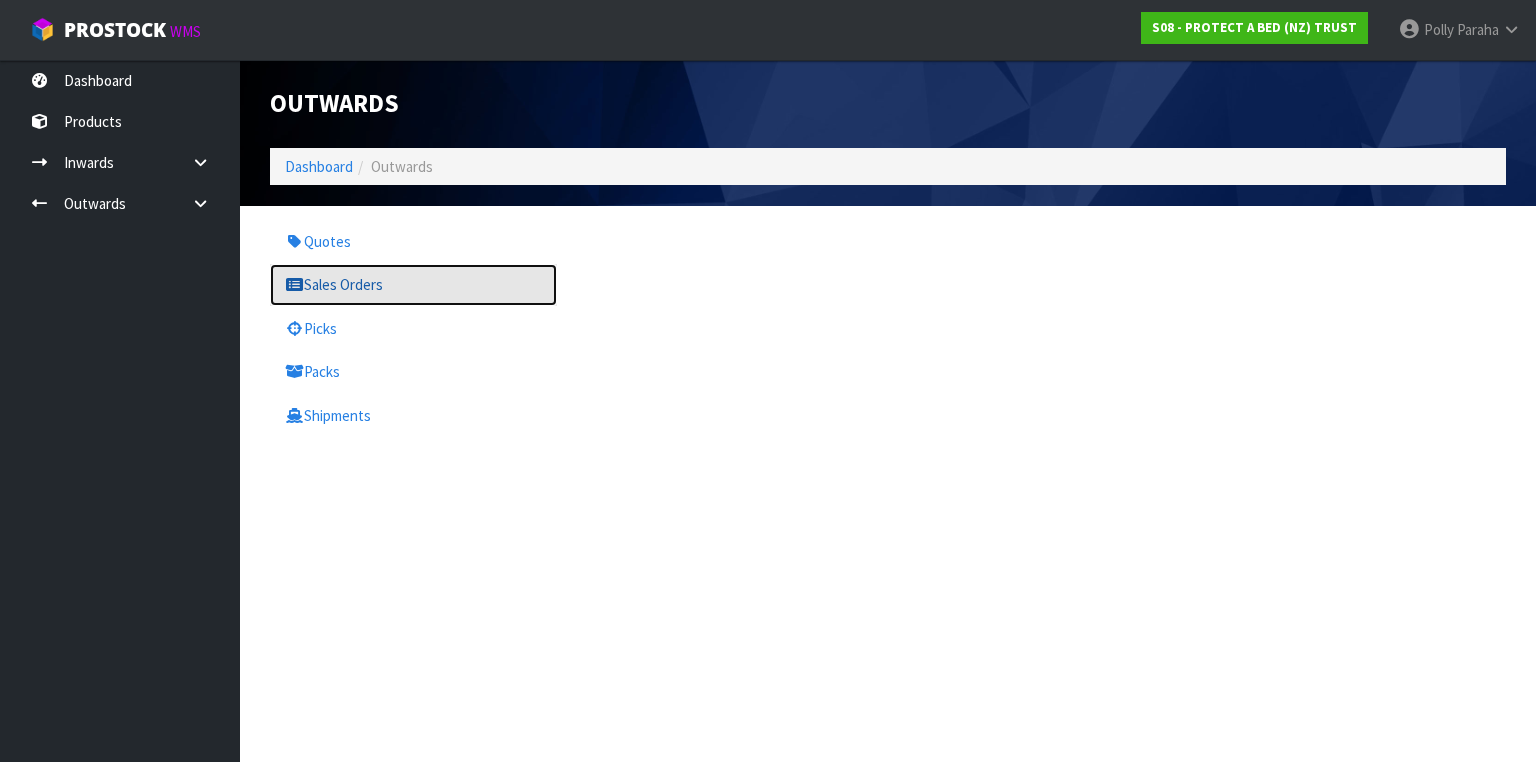 click on "Sales Orders" at bounding box center [413, 284] 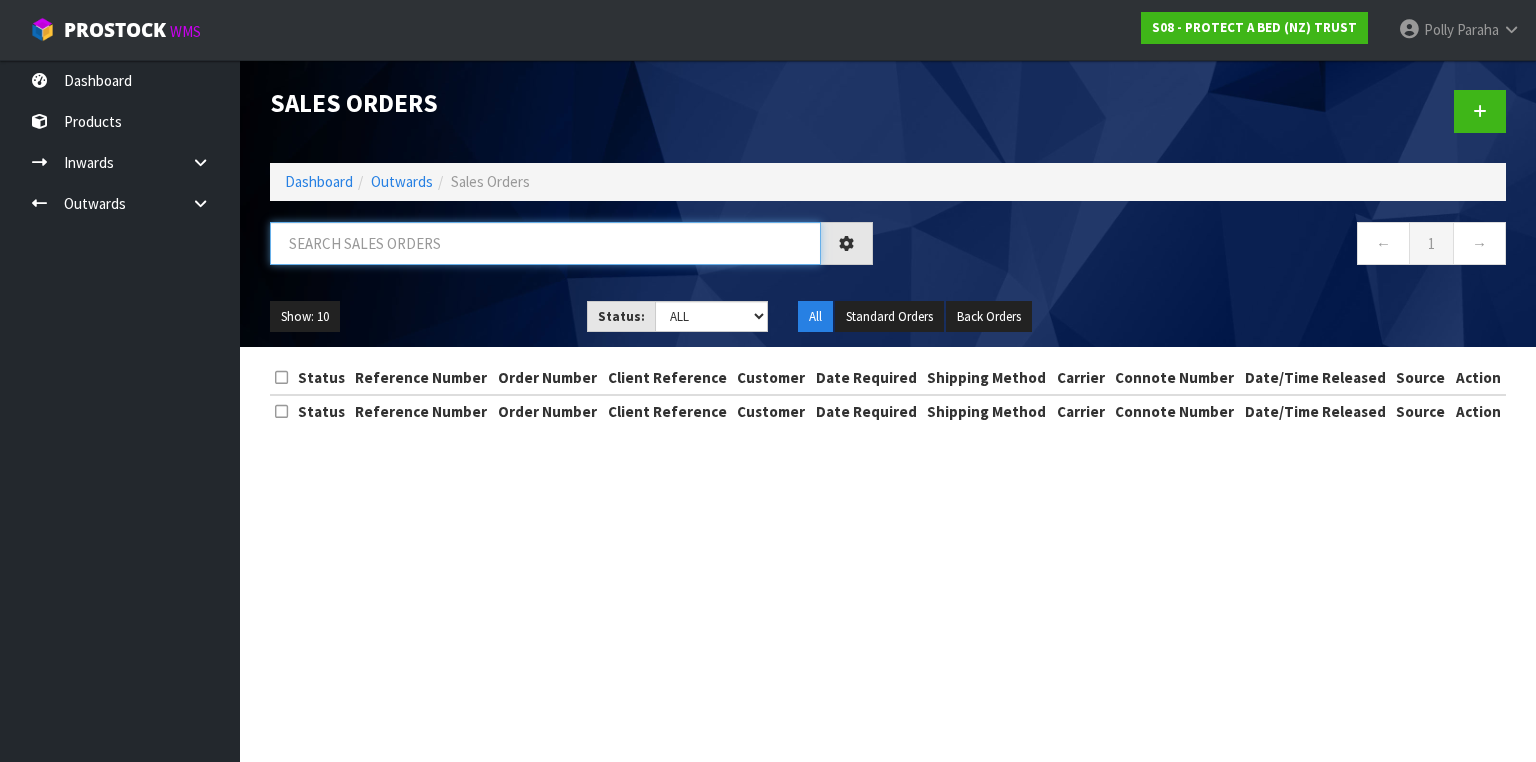 click at bounding box center (545, 243) 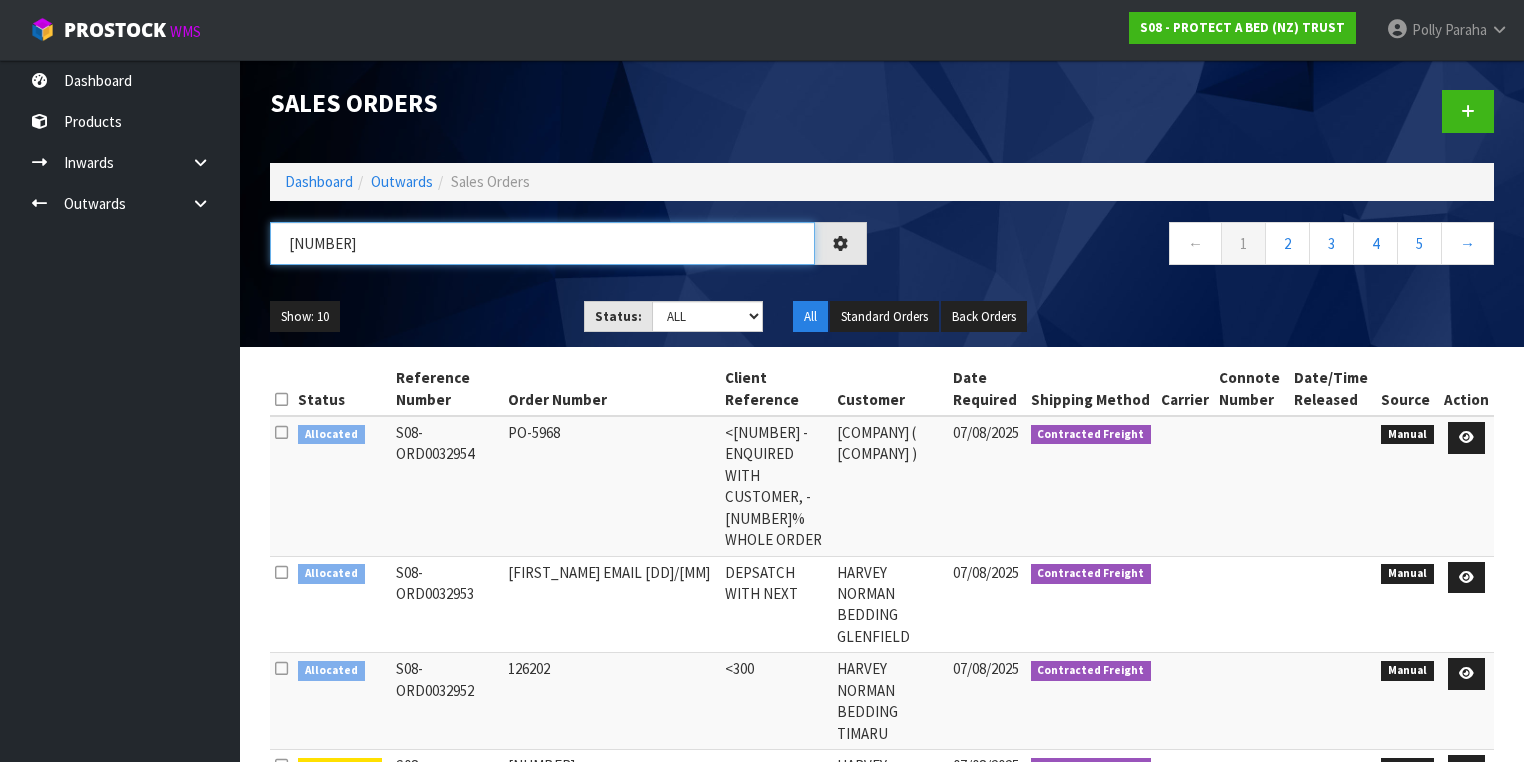 type on "[NUMBER]" 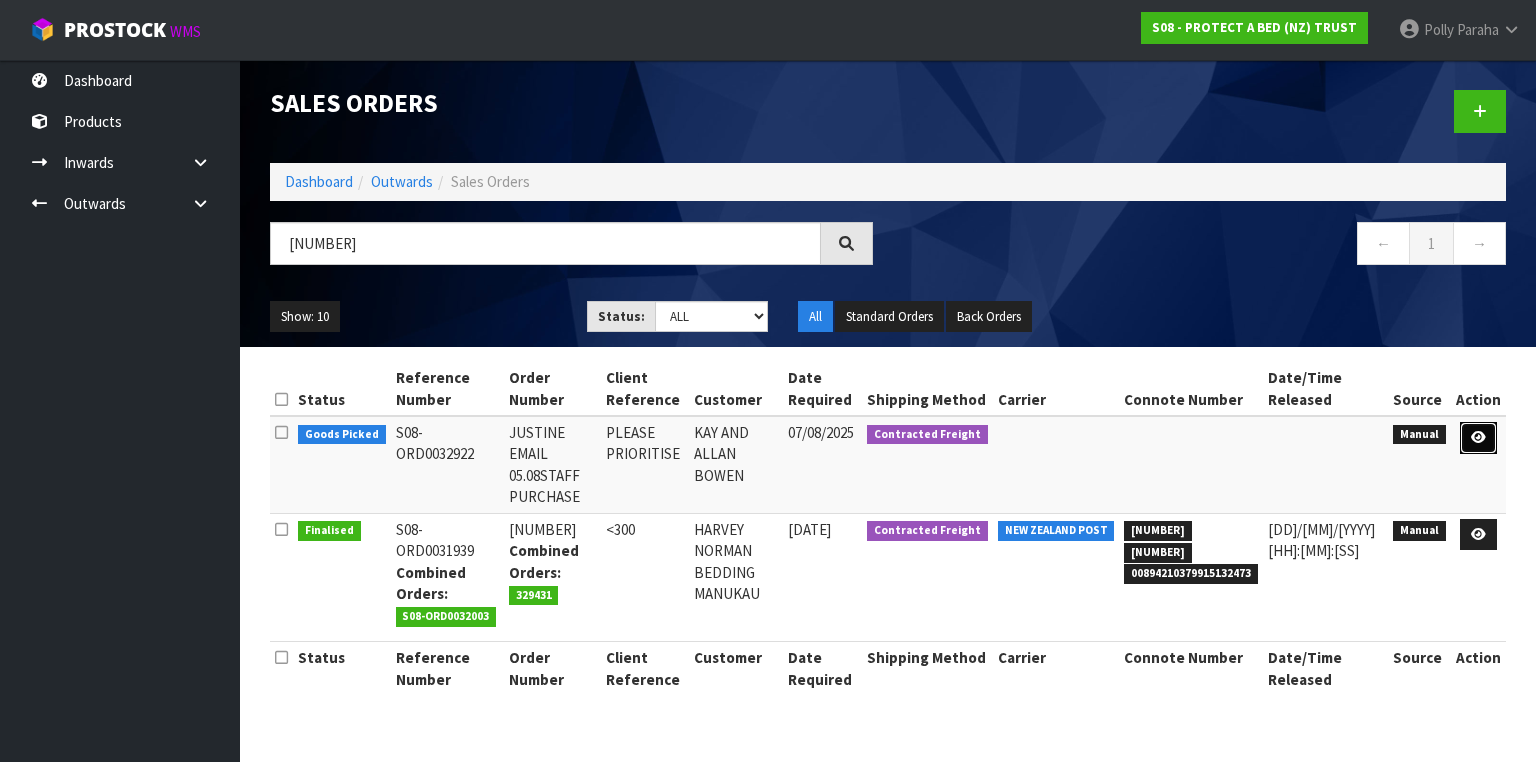 click at bounding box center (1478, 437) 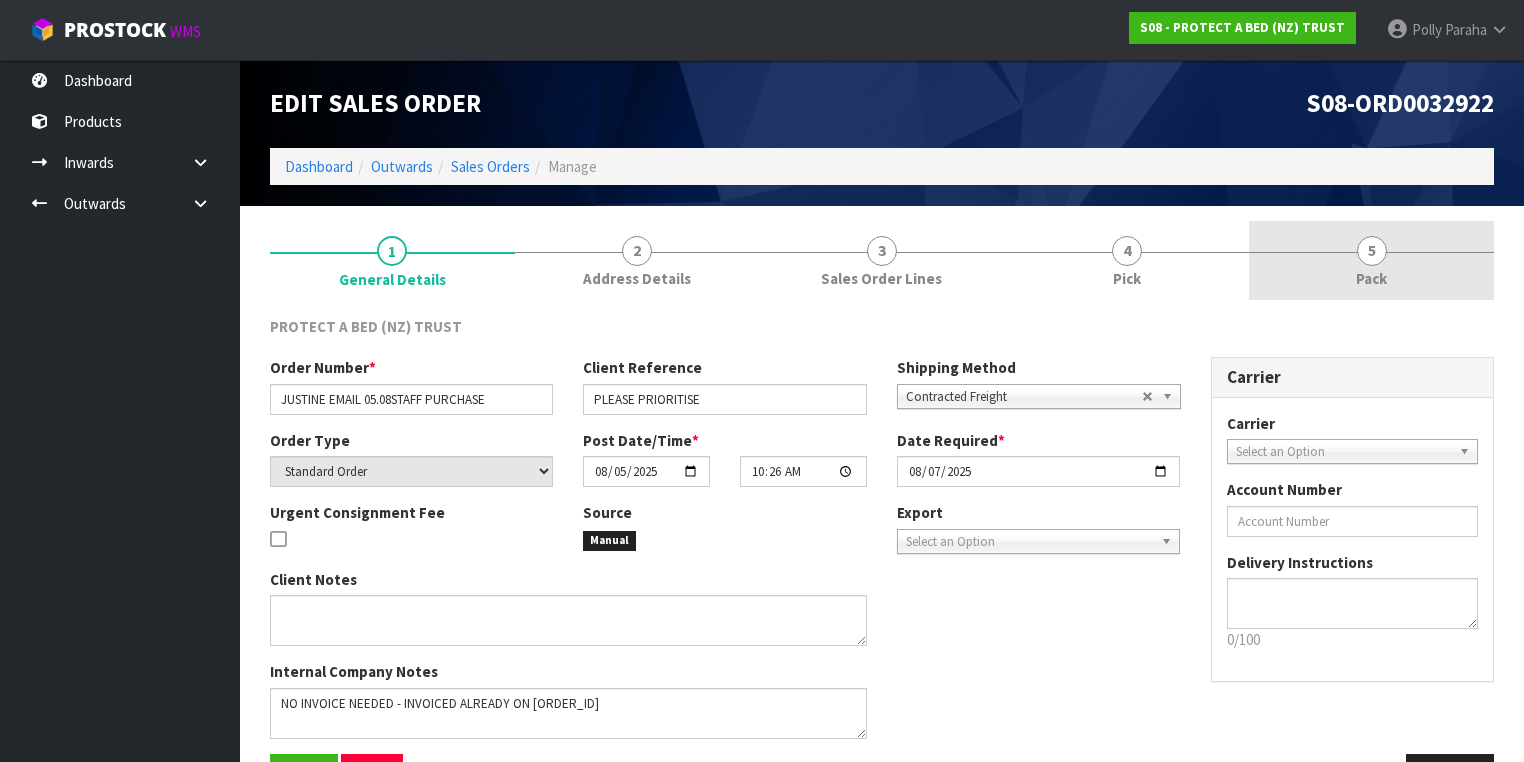 click on "5" at bounding box center (1372, 251) 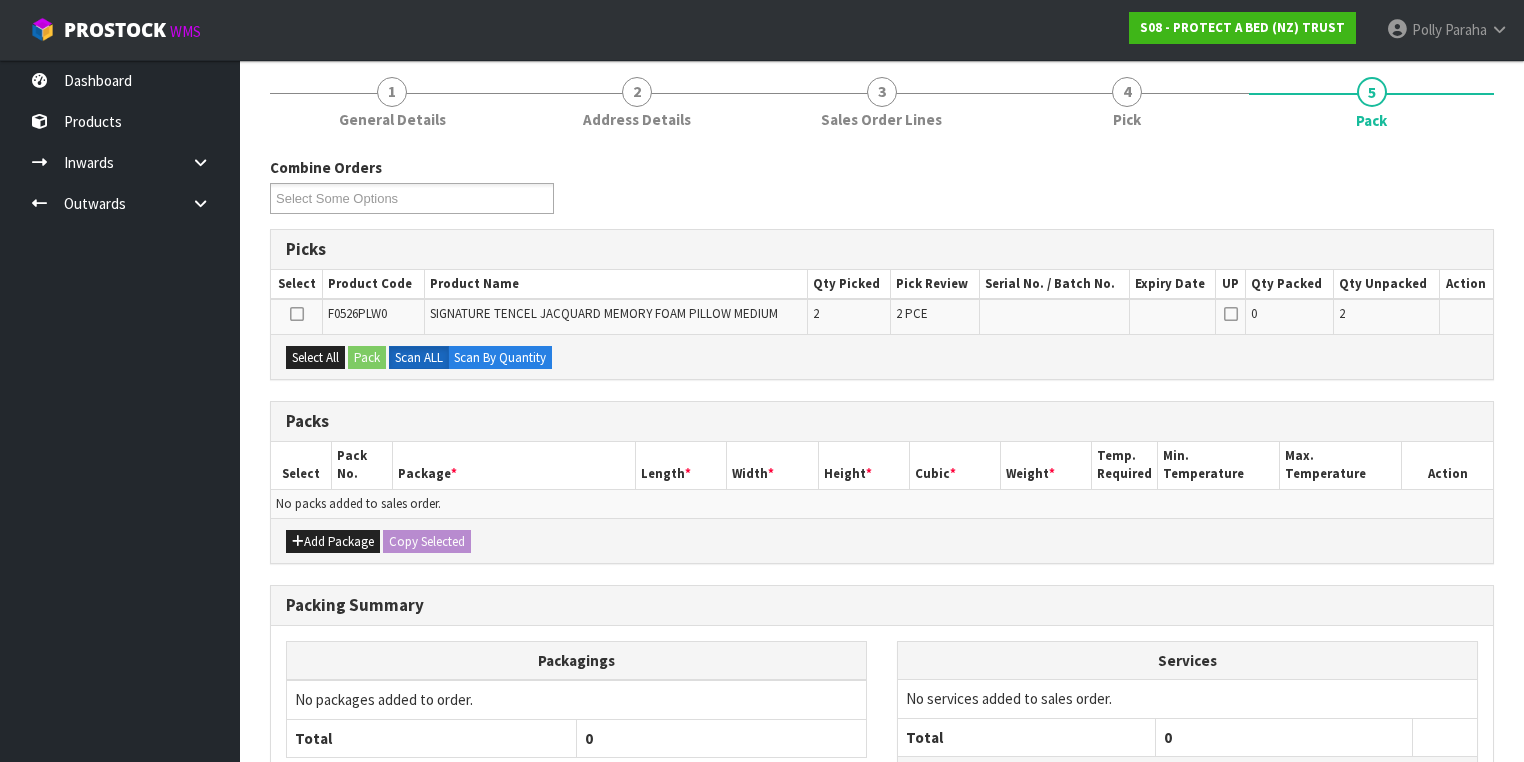 scroll, scrollTop: 160, scrollLeft: 0, axis: vertical 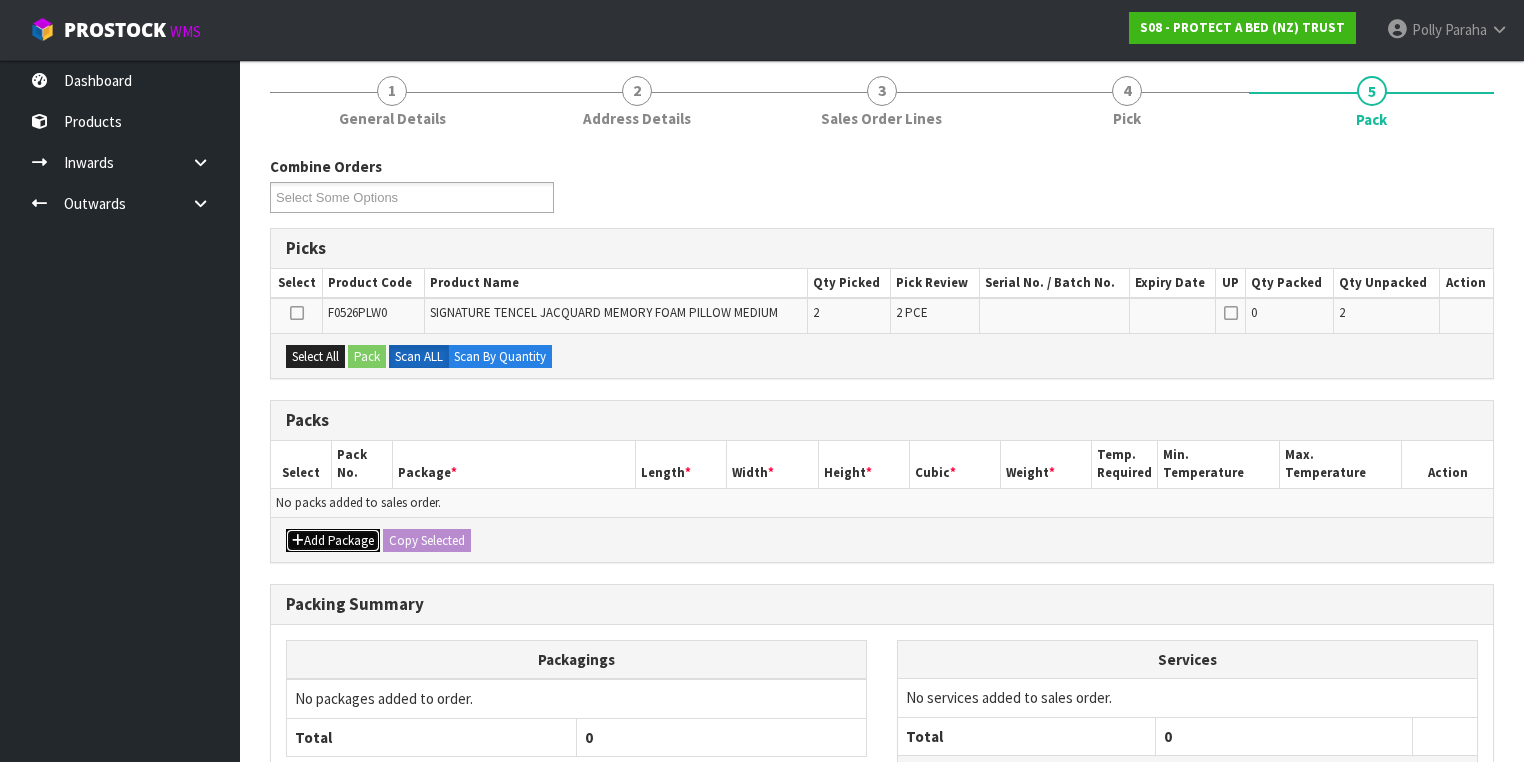 click on "Add Package" at bounding box center [333, 541] 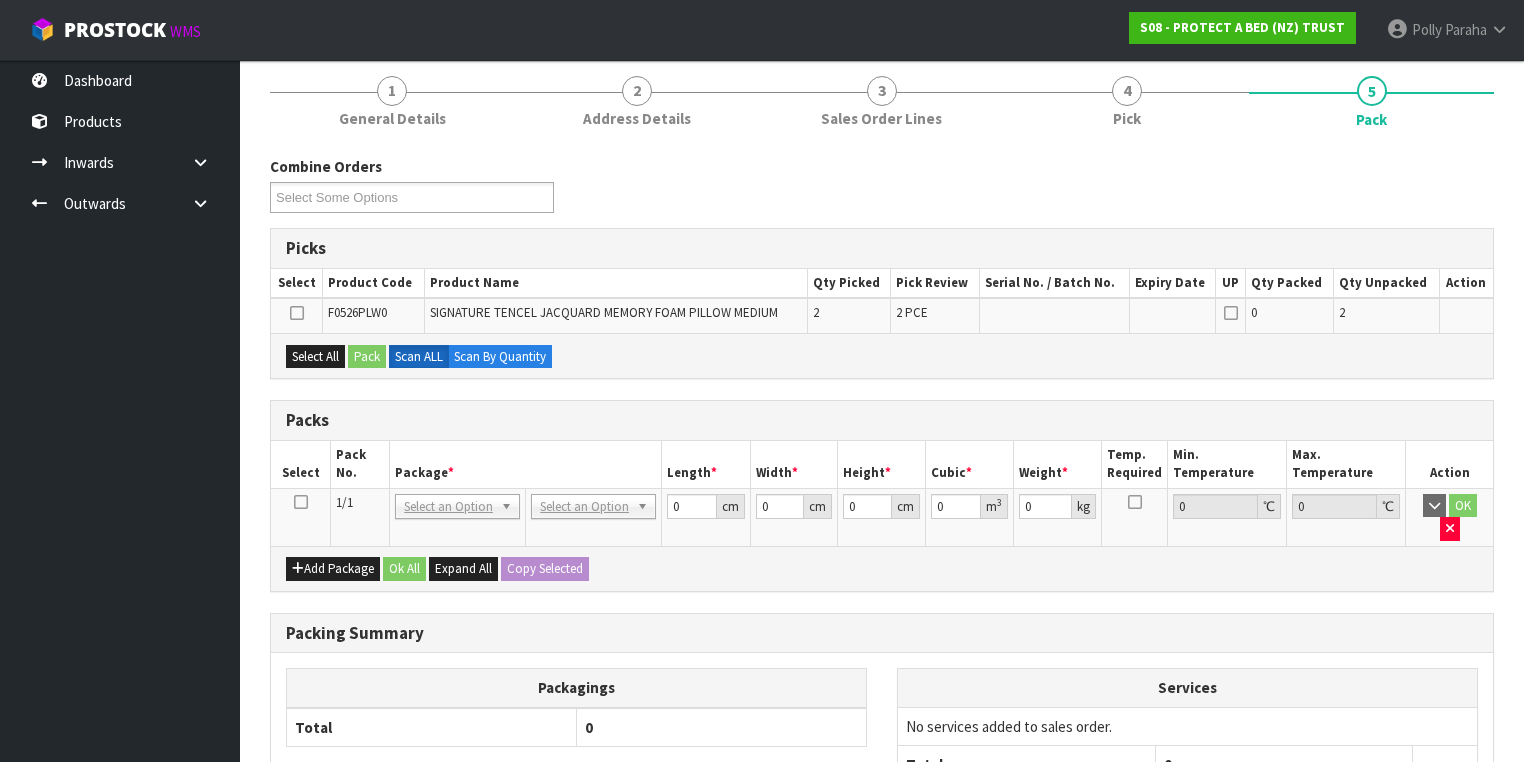 click at bounding box center (301, 502) 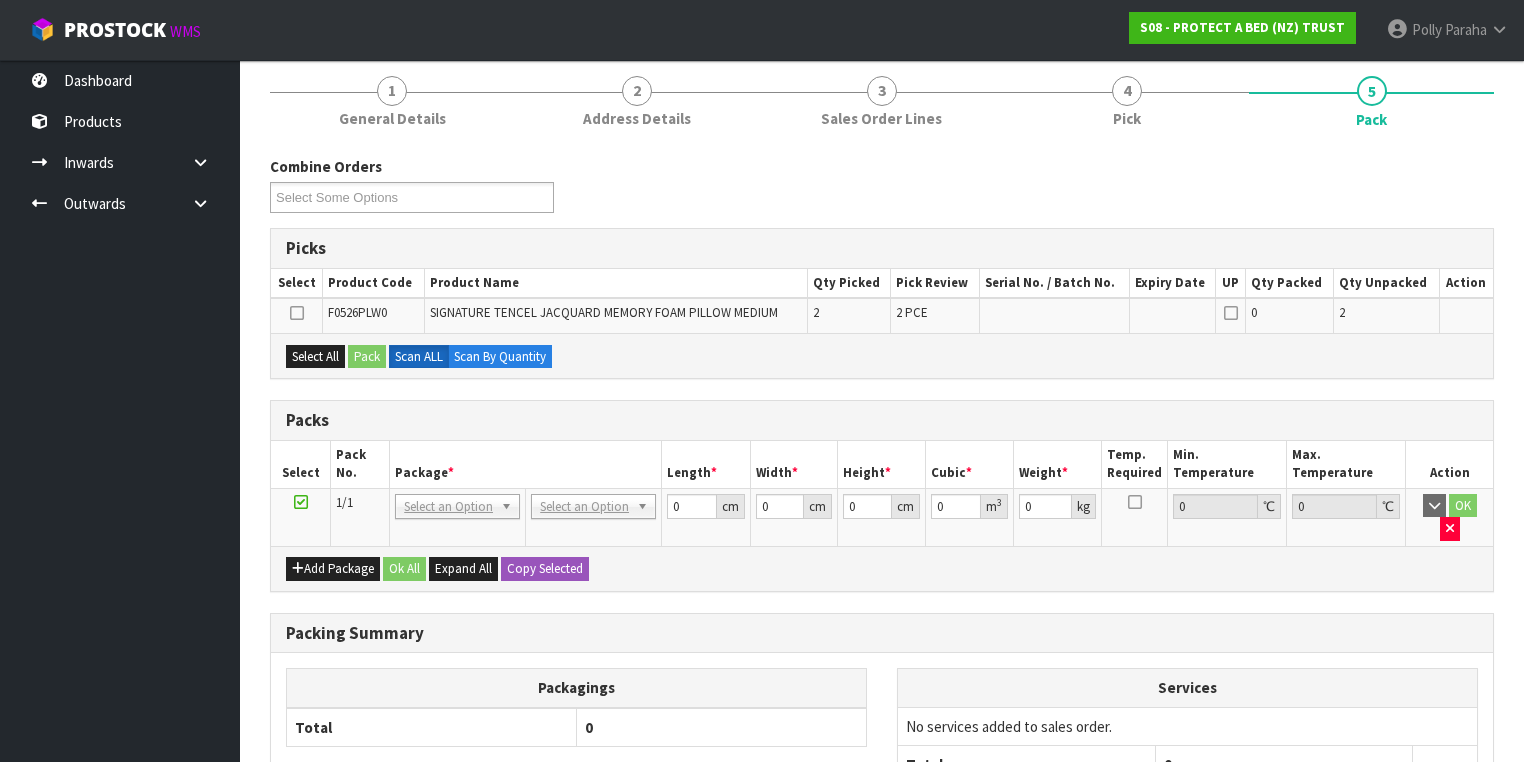 click at bounding box center [297, 313] 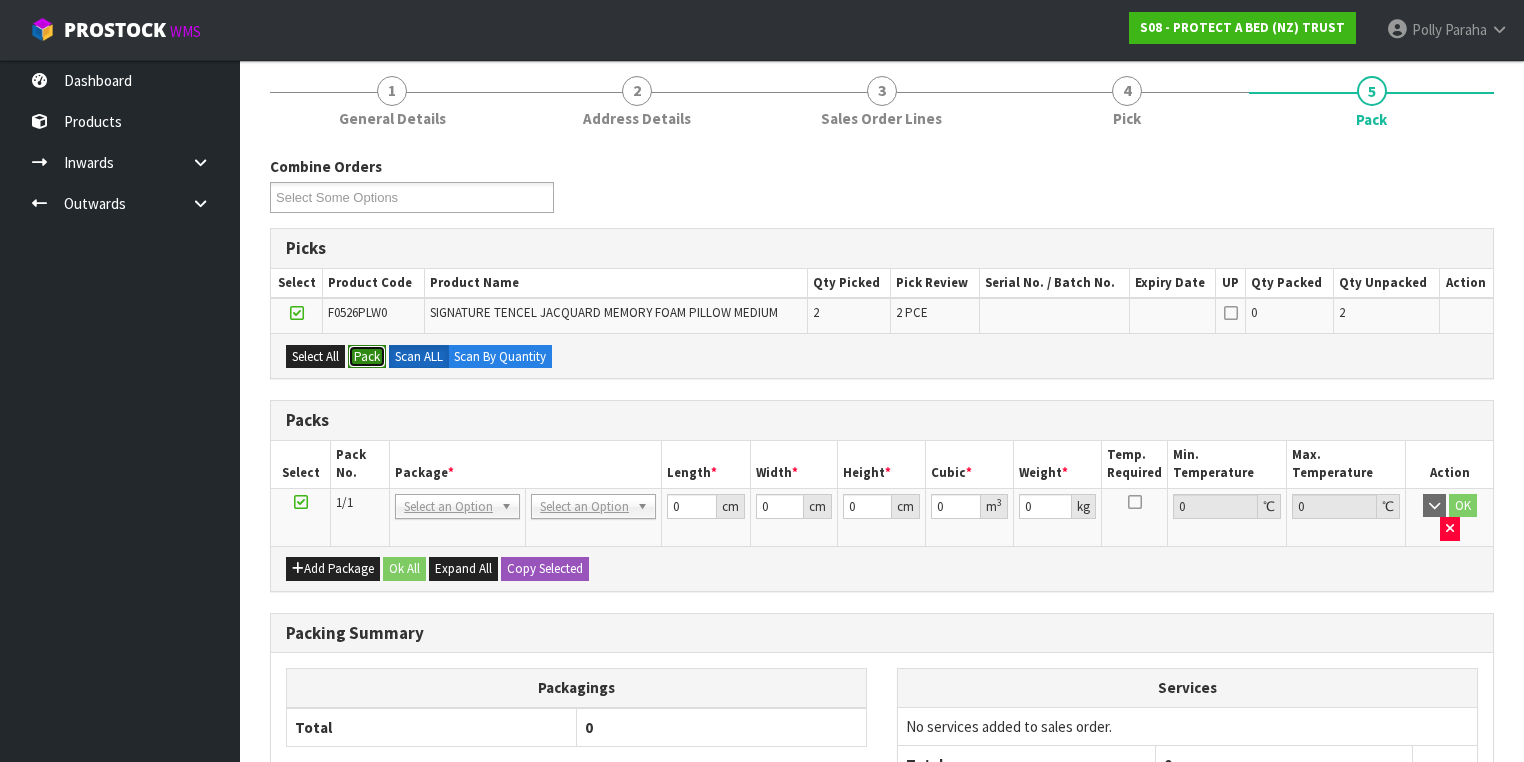 click on "Pack" at bounding box center [367, 357] 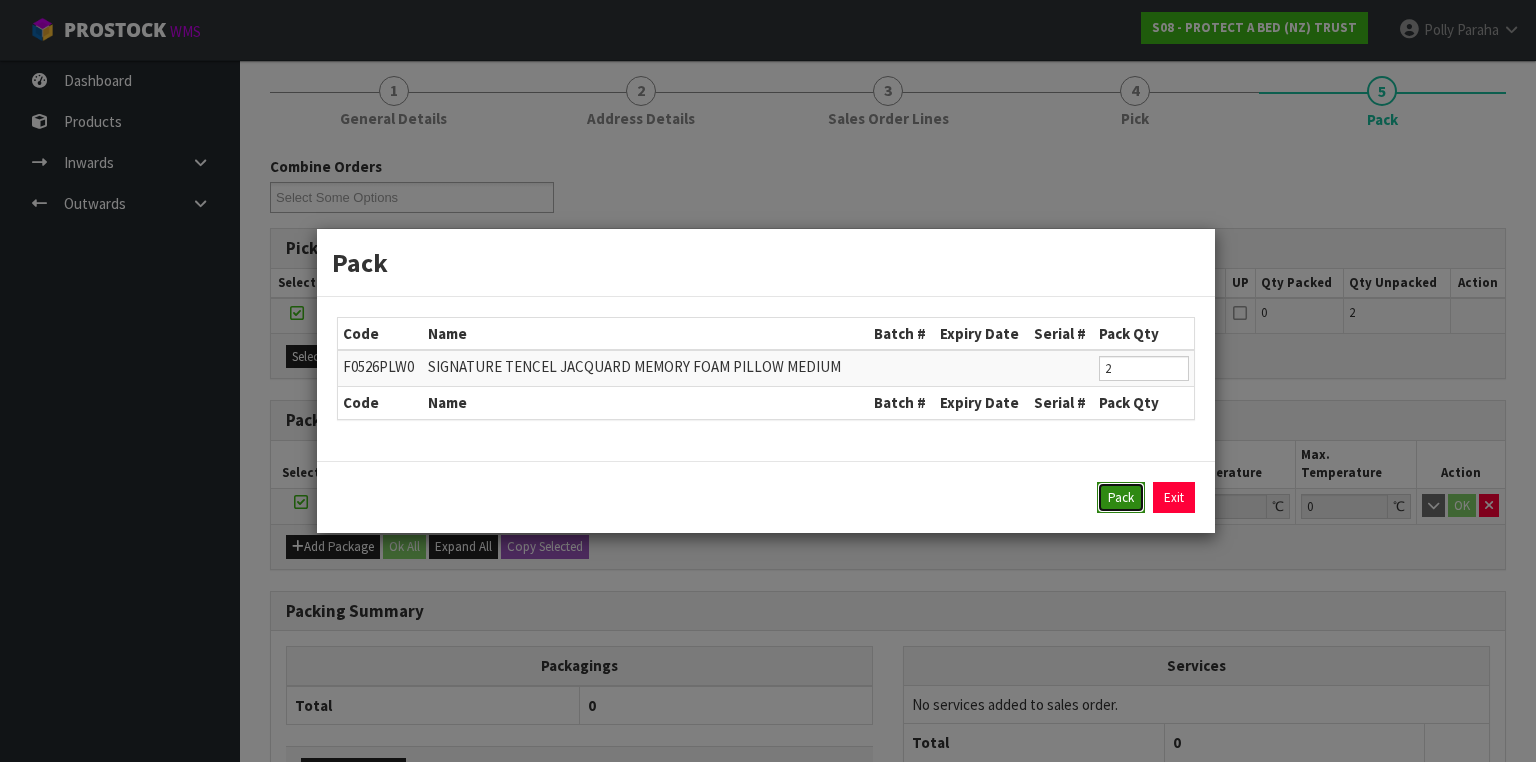 click on "Pack" at bounding box center [1121, 498] 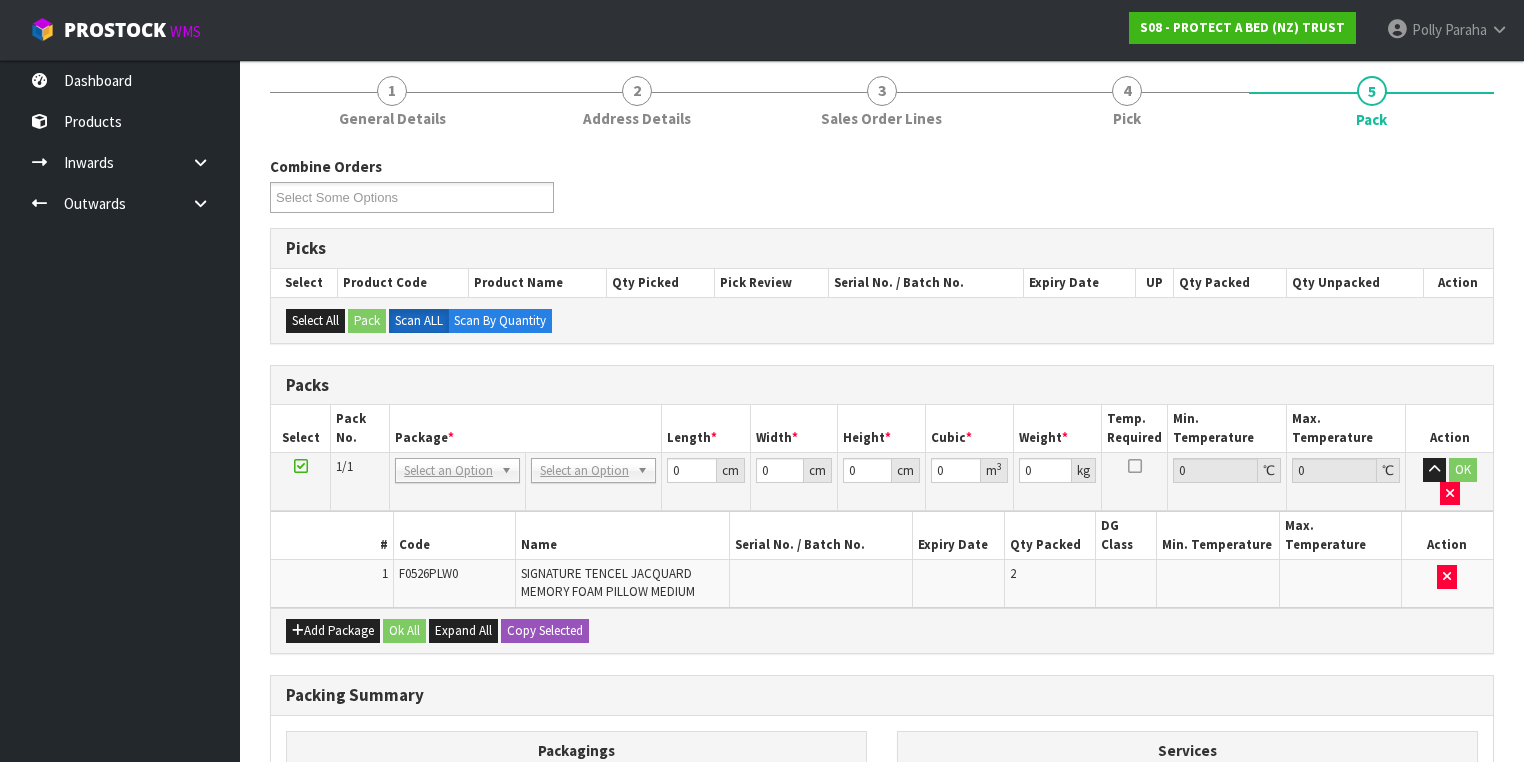 scroll, scrollTop: 320, scrollLeft: 0, axis: vertical 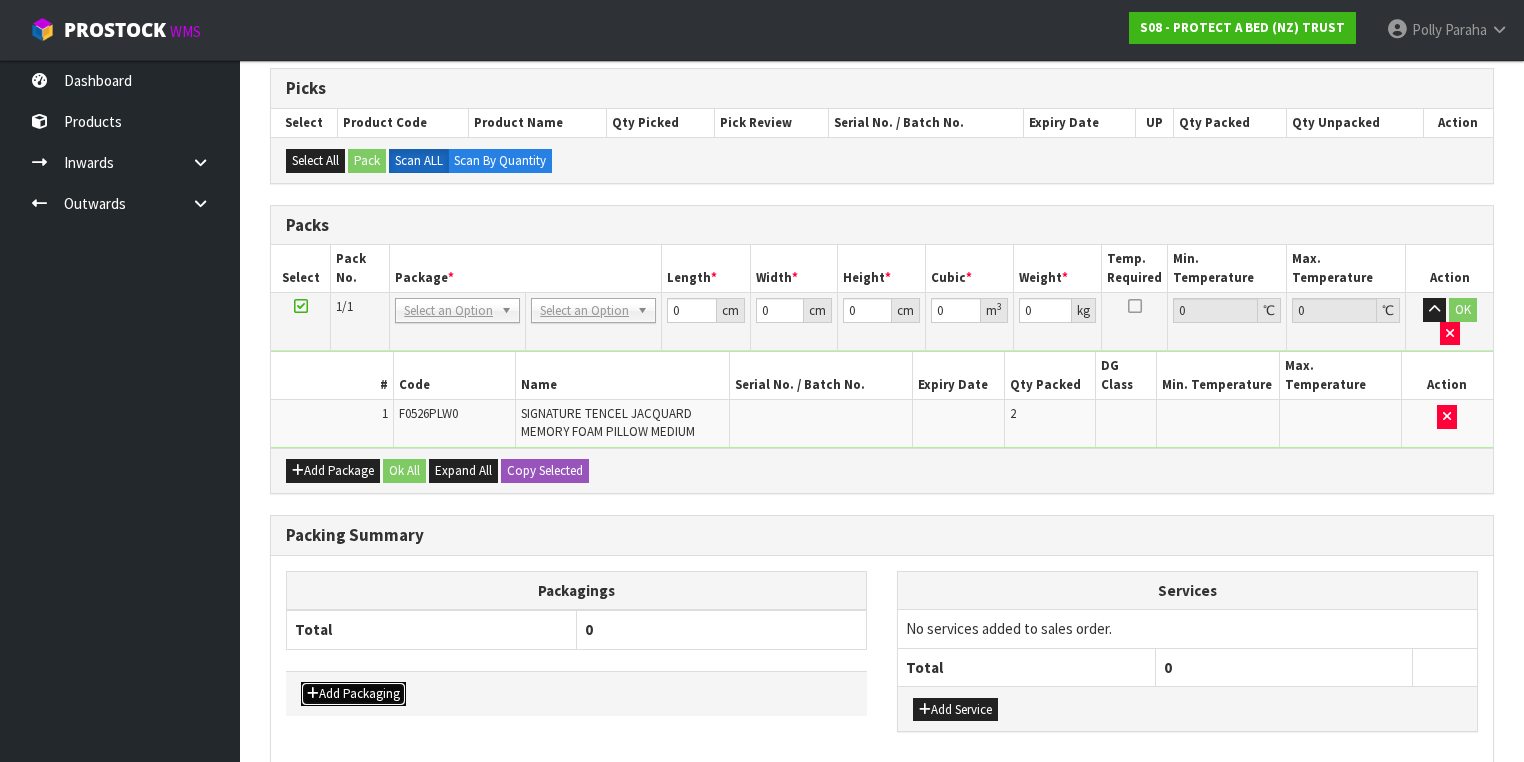 click on "Add Packaging" at bounding box center [353, 694] 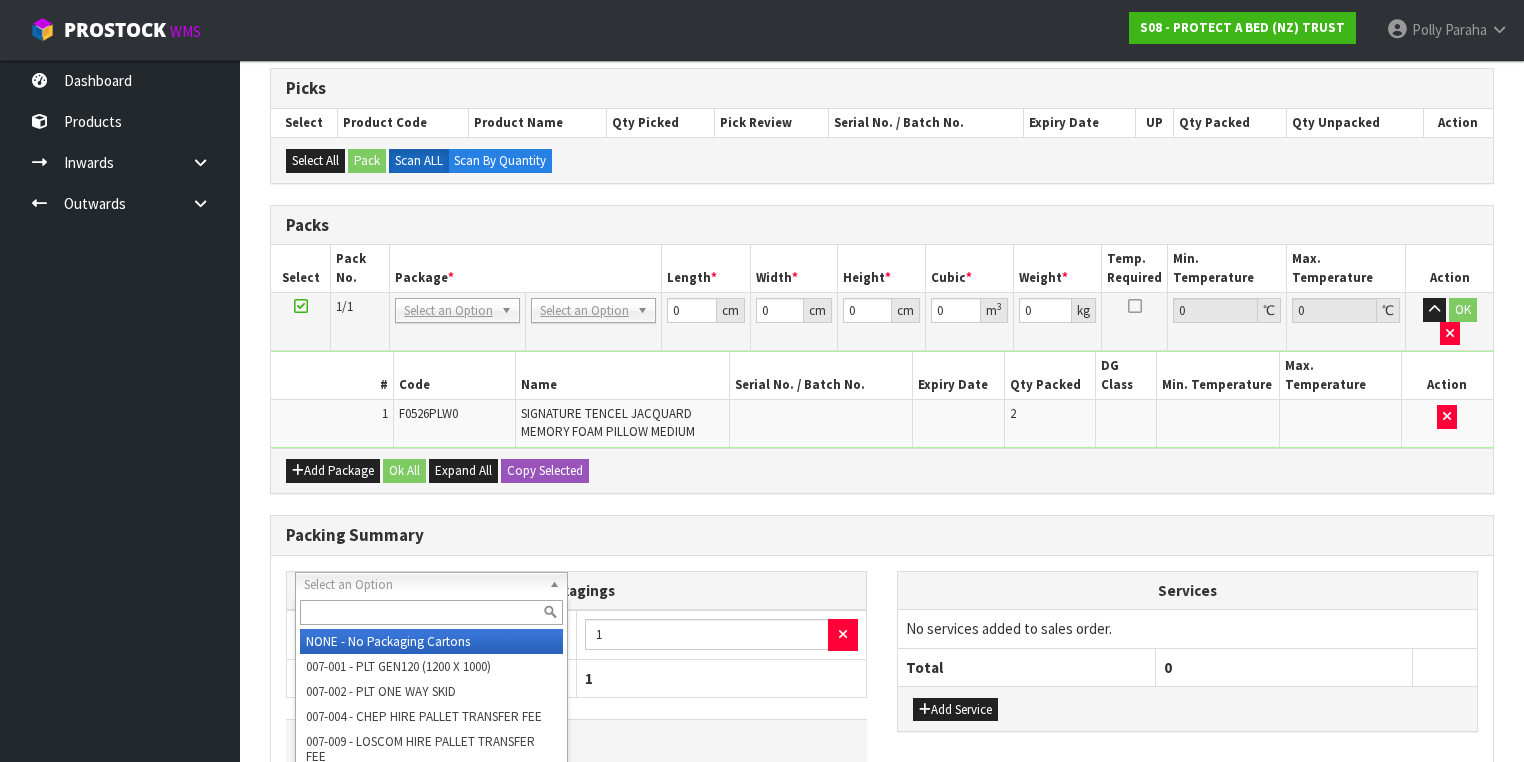 click at bounding box center [431, 612] 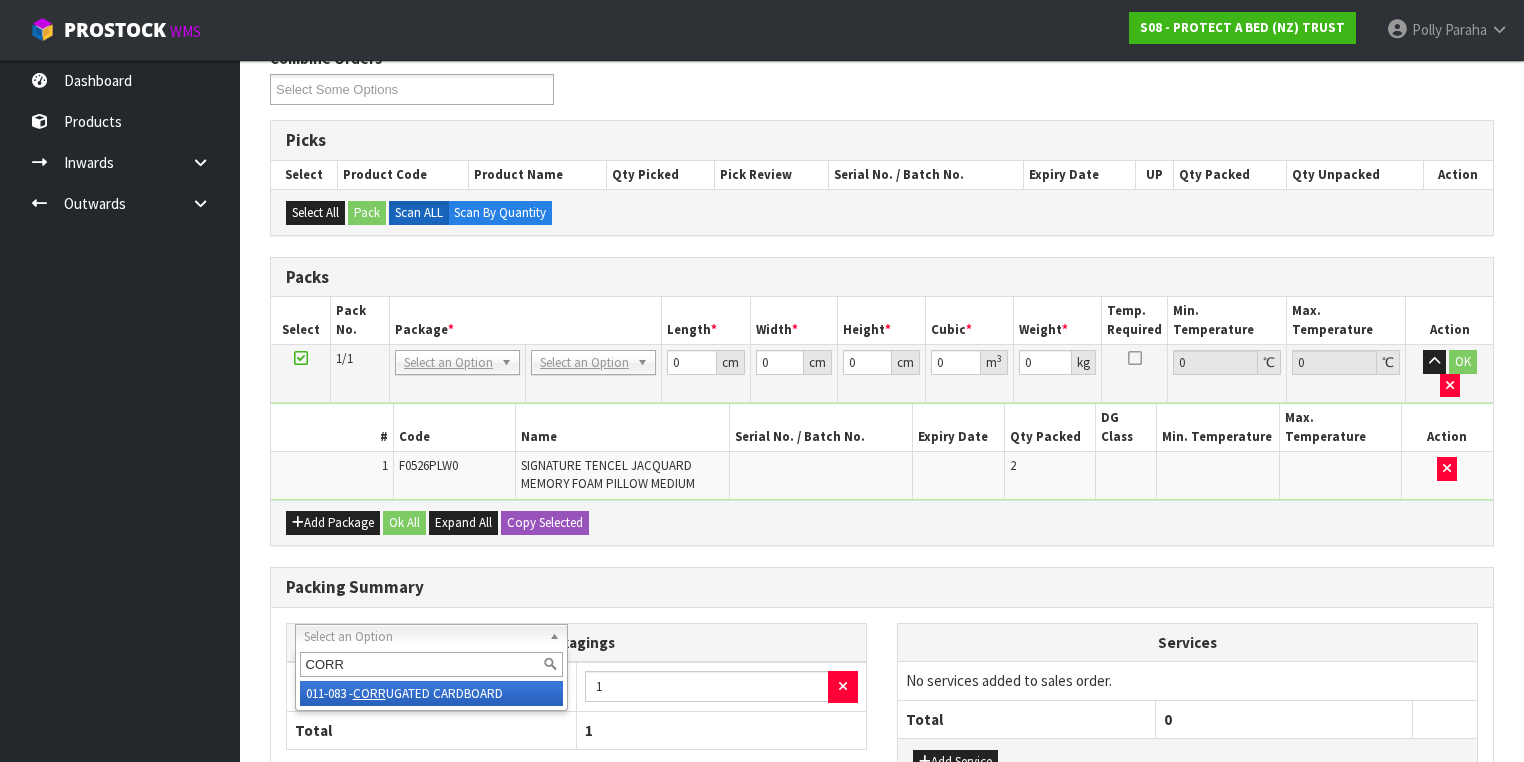 scroll, scrollTop: 240, scrollLeft: 0, axis: vertical 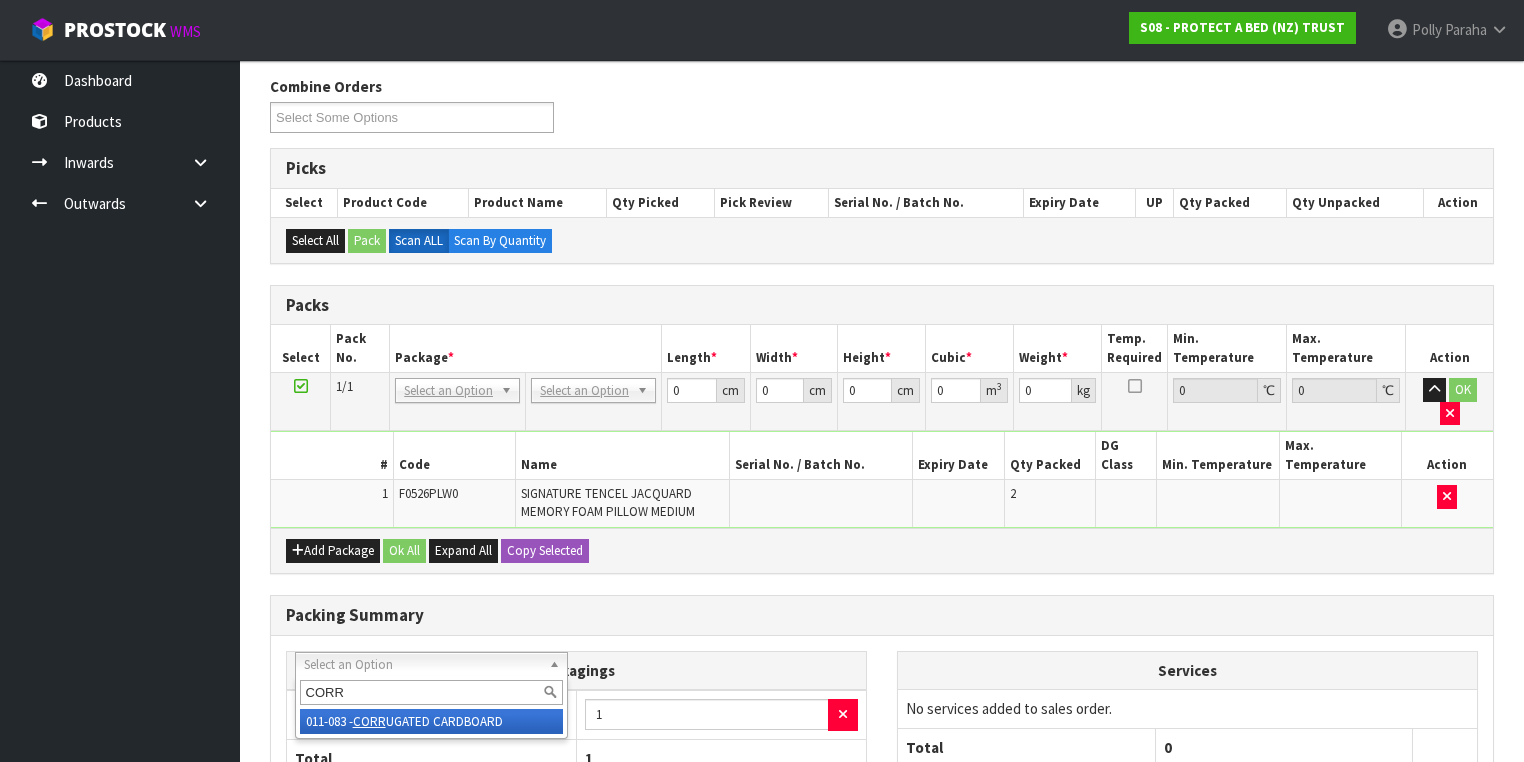 type on "CORR" 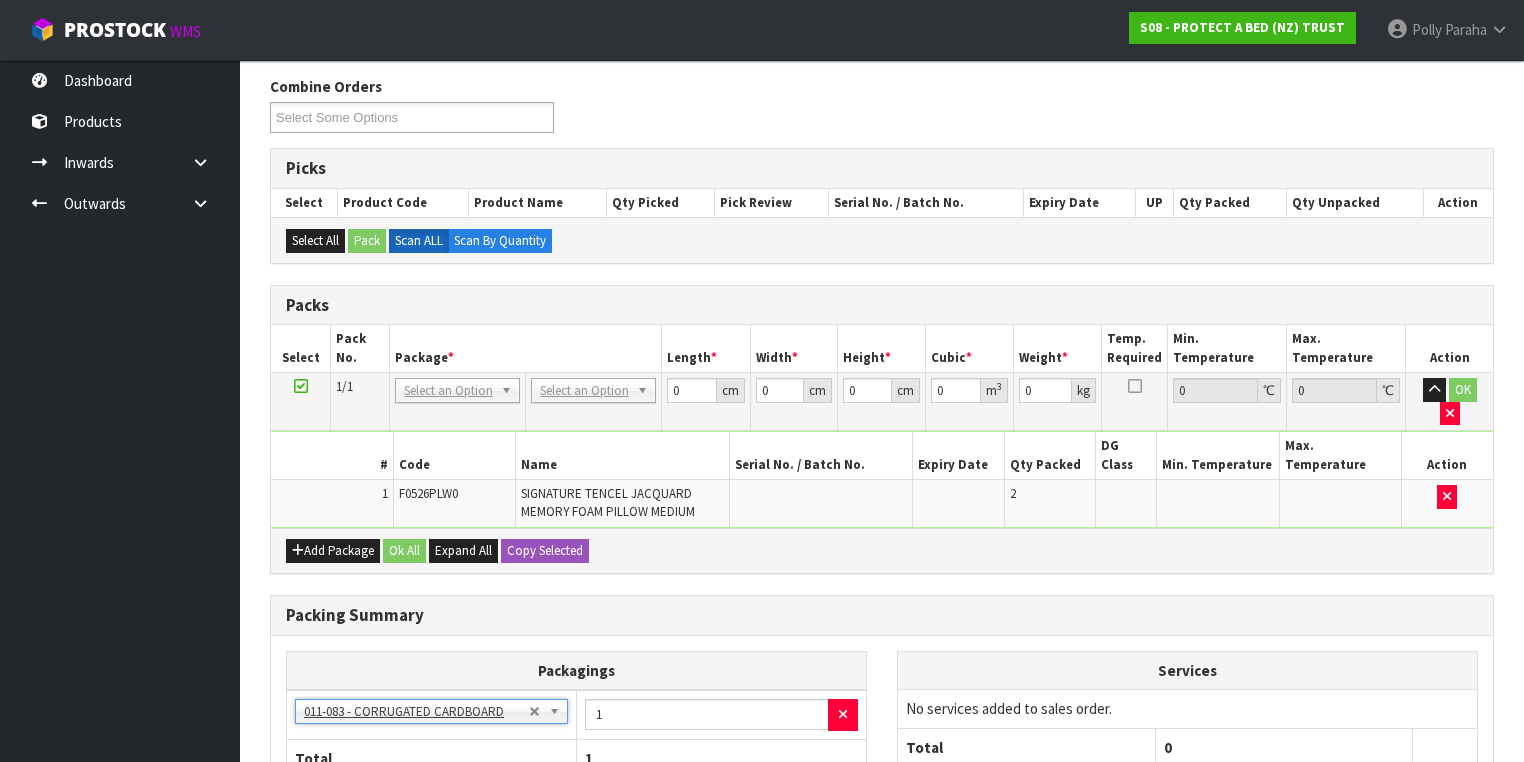 scroll, scrollTop: 382, scrollLeft: 0, axis: vertical 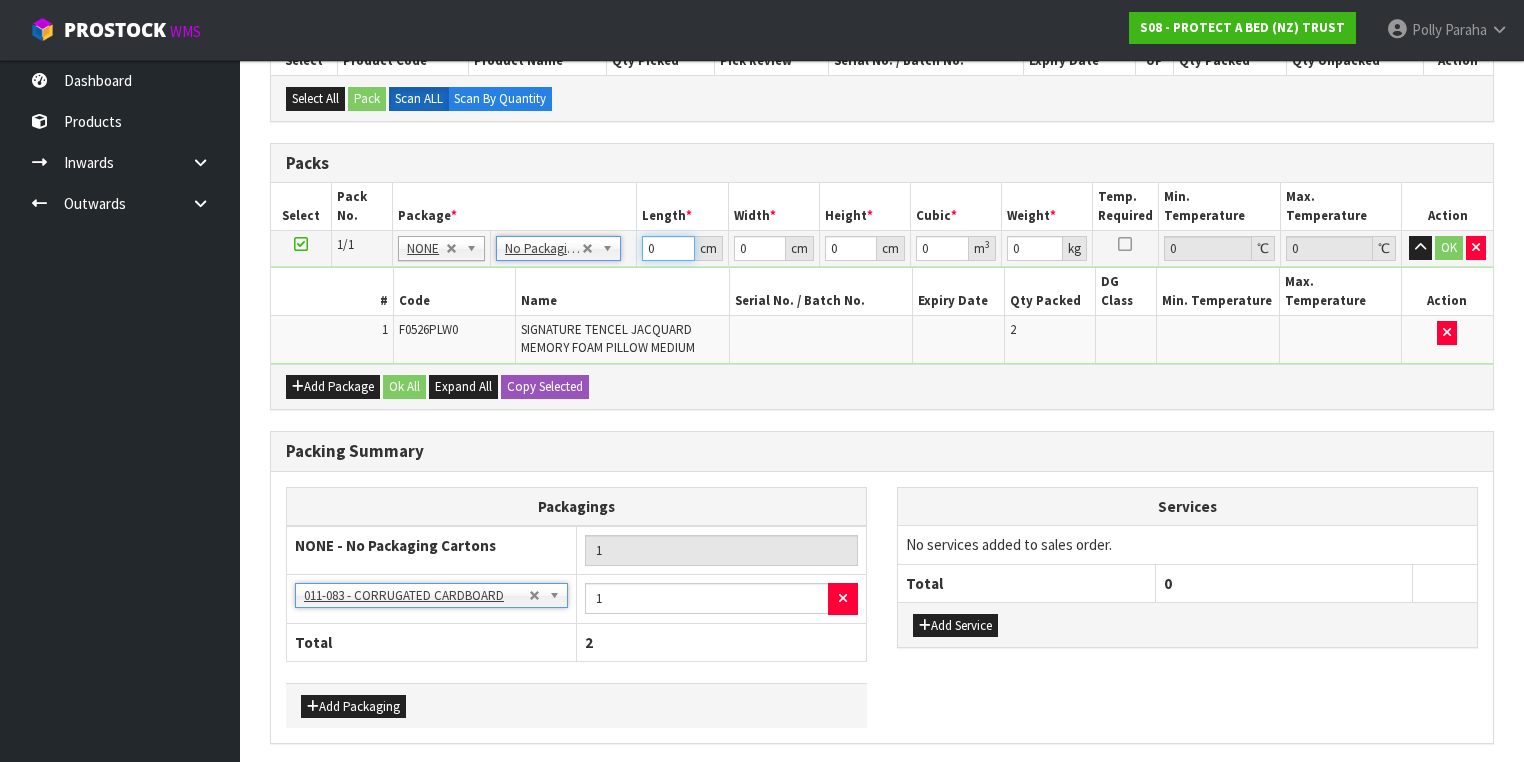 drag, startPoint x: 661, startPoint y: 249, endPoint x: 620, endPoint y: 240, distance: 41.976185 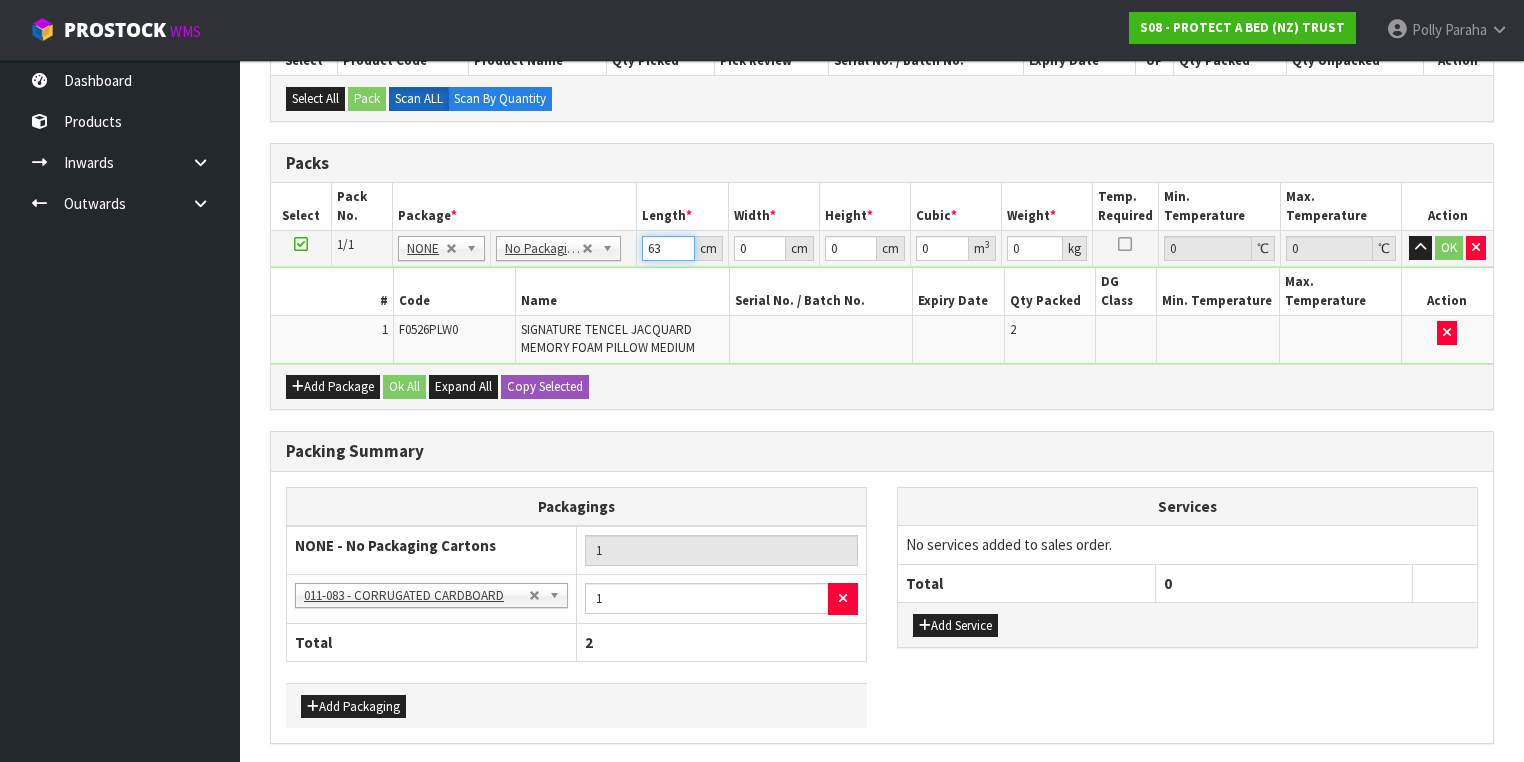type on "63" 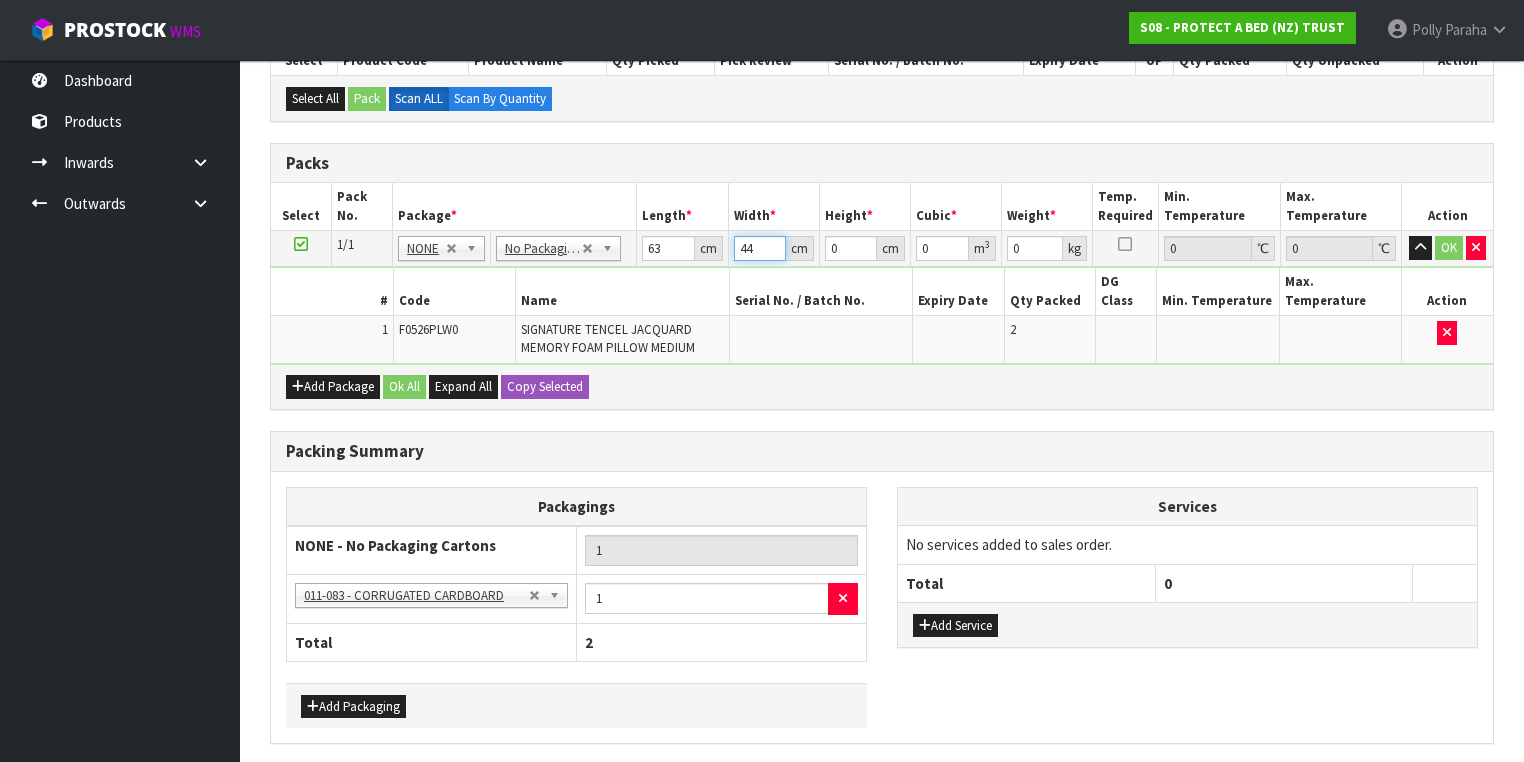 type on "44" 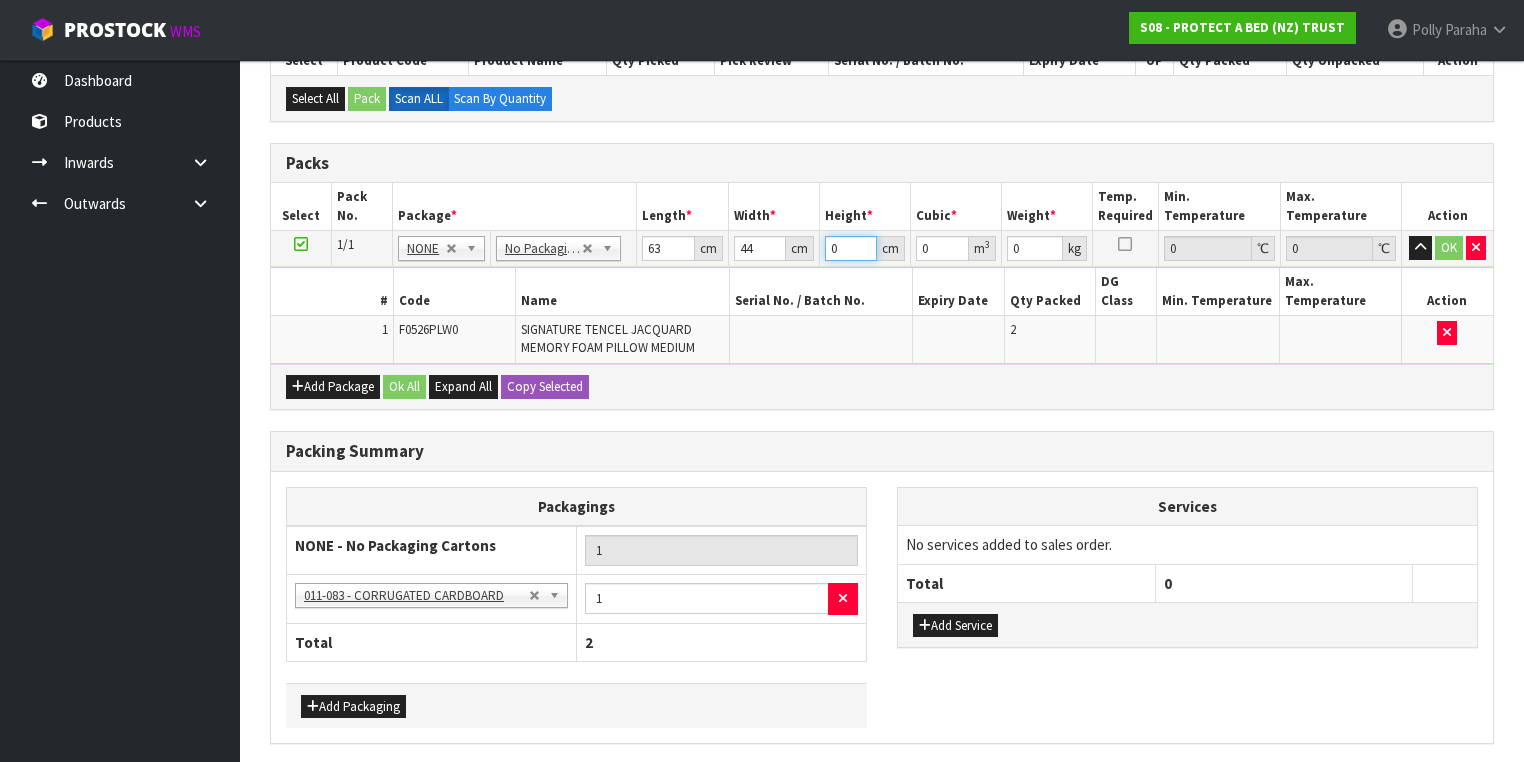 type on "6" 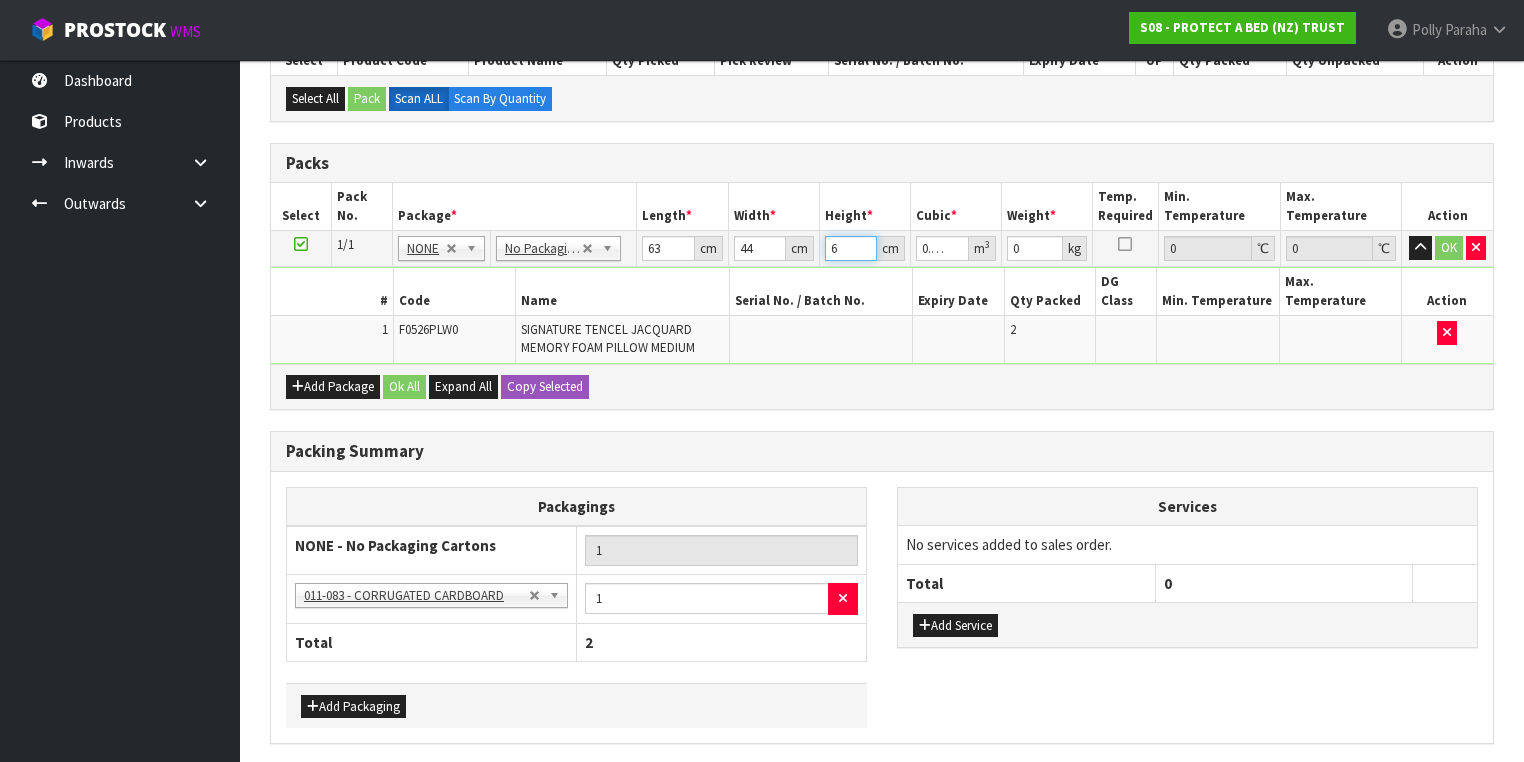 type 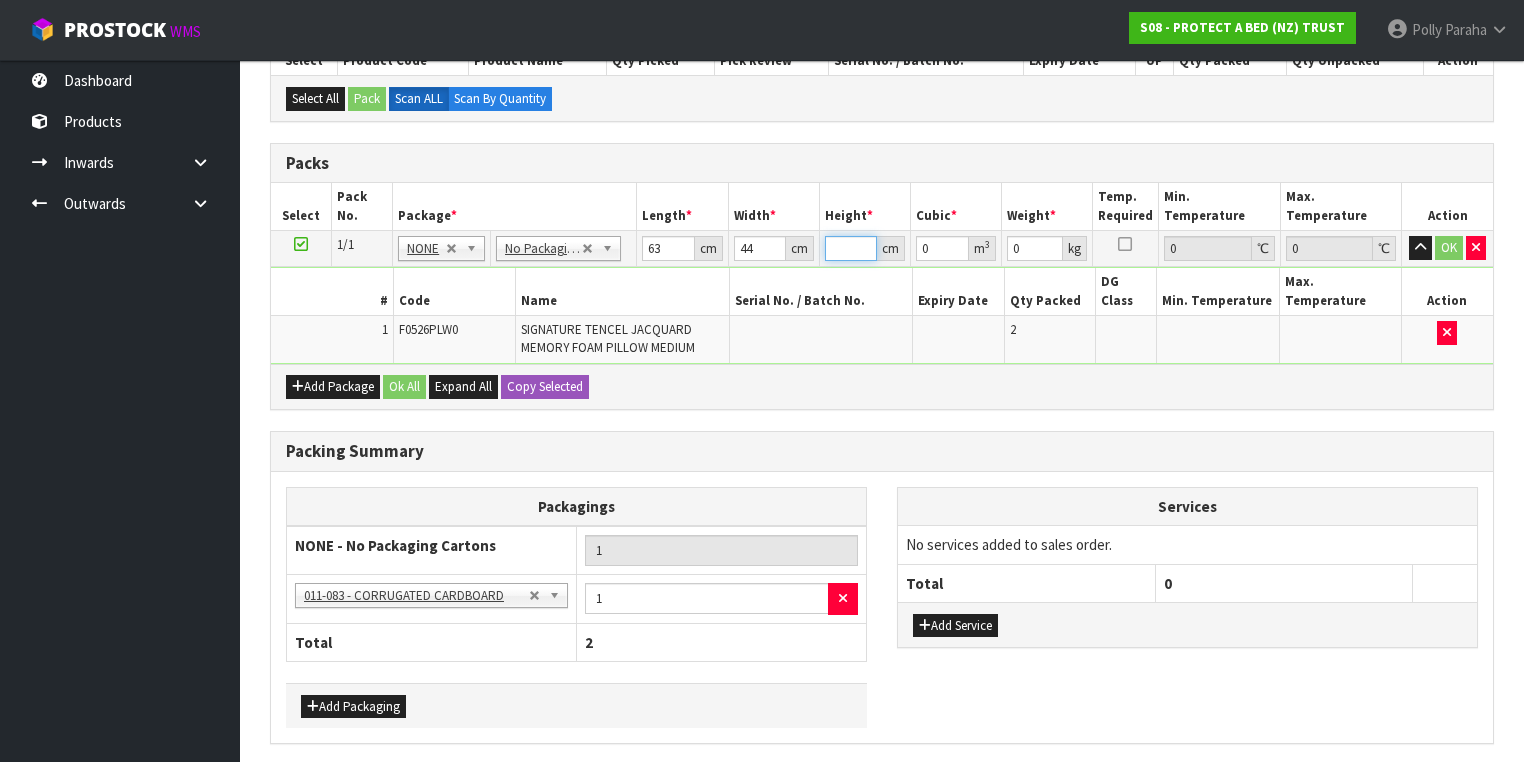 type on "3" 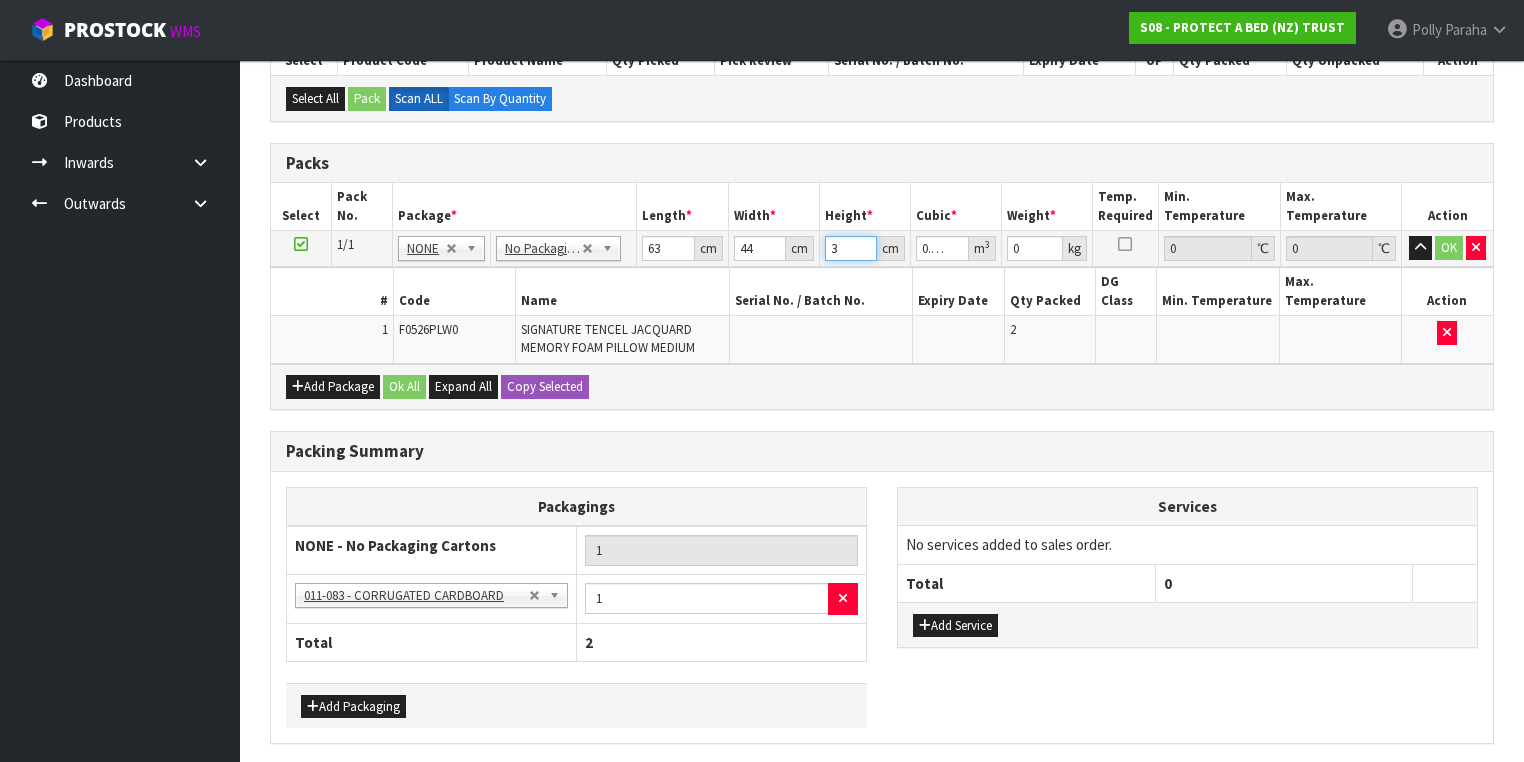 type on "30" 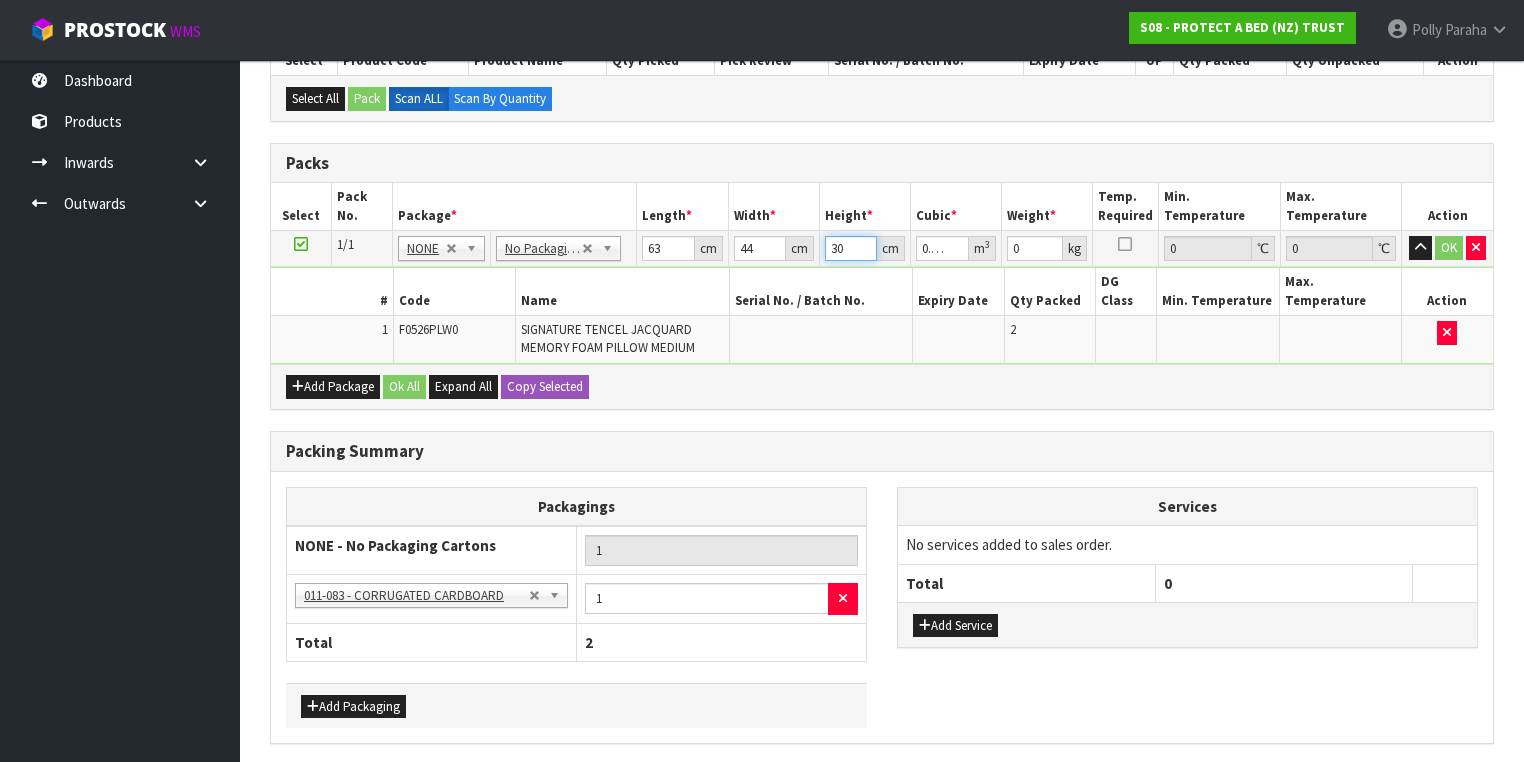 type on "30" 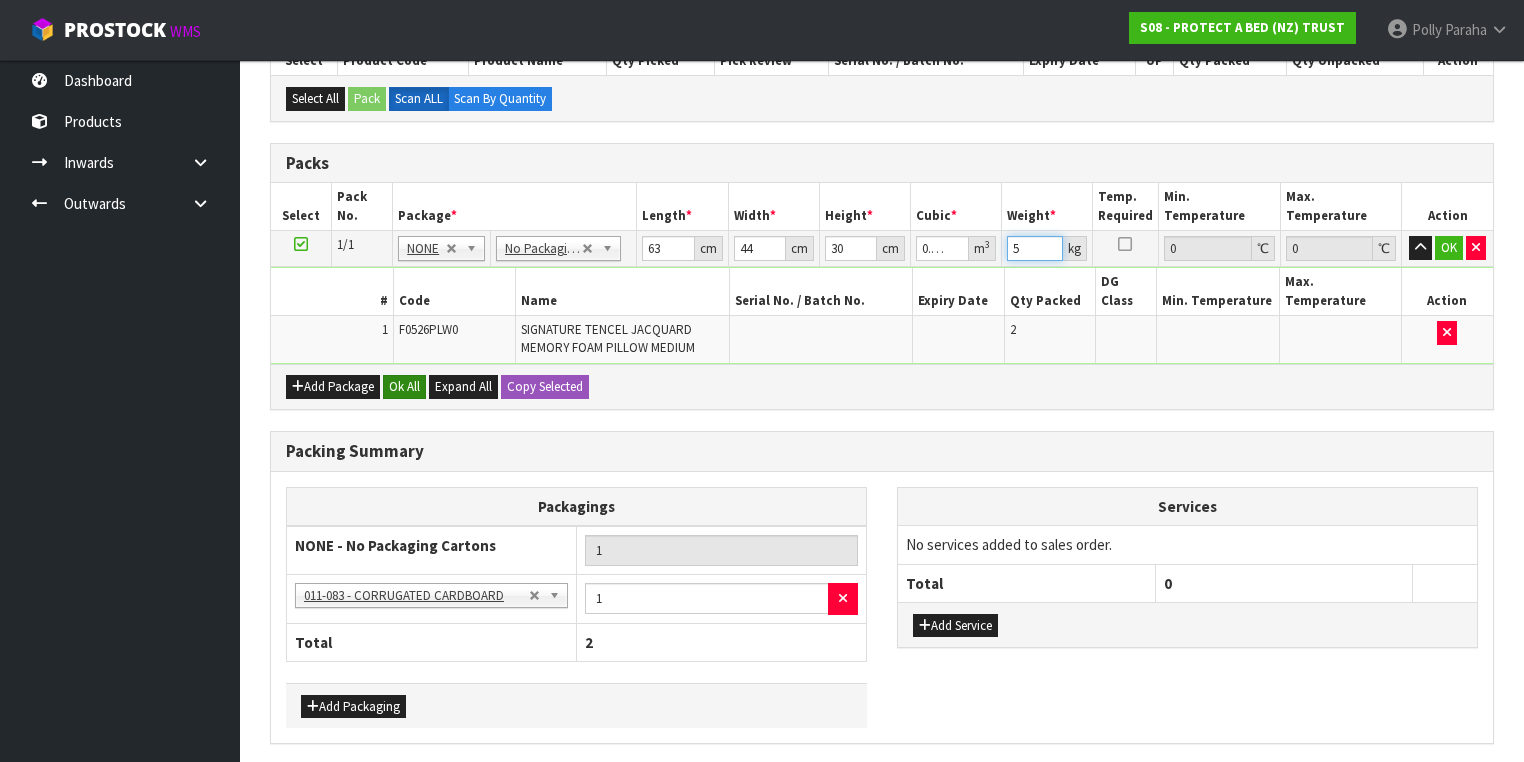 type on "5" 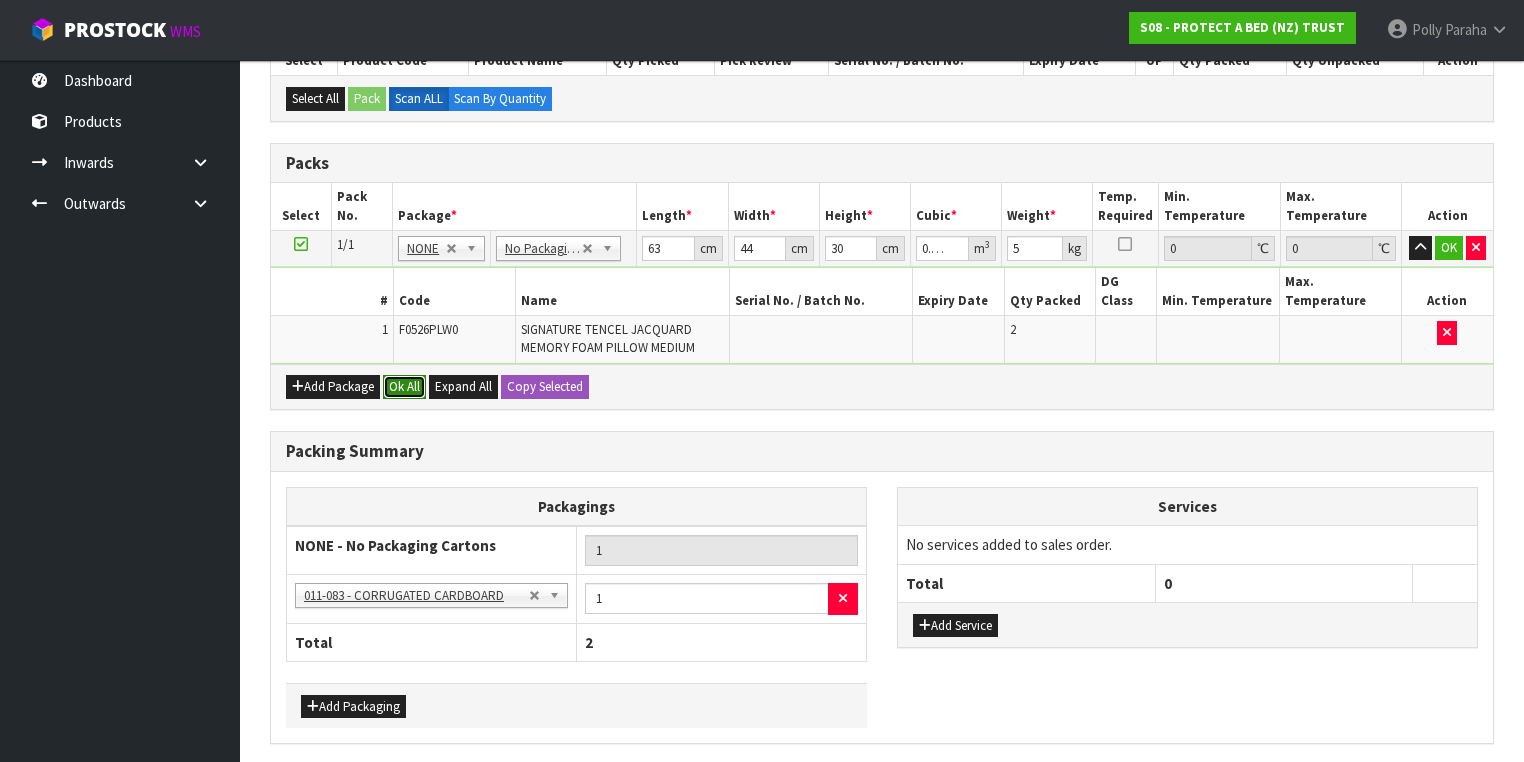 click on "Ok All" at bounding box center [404, 387] 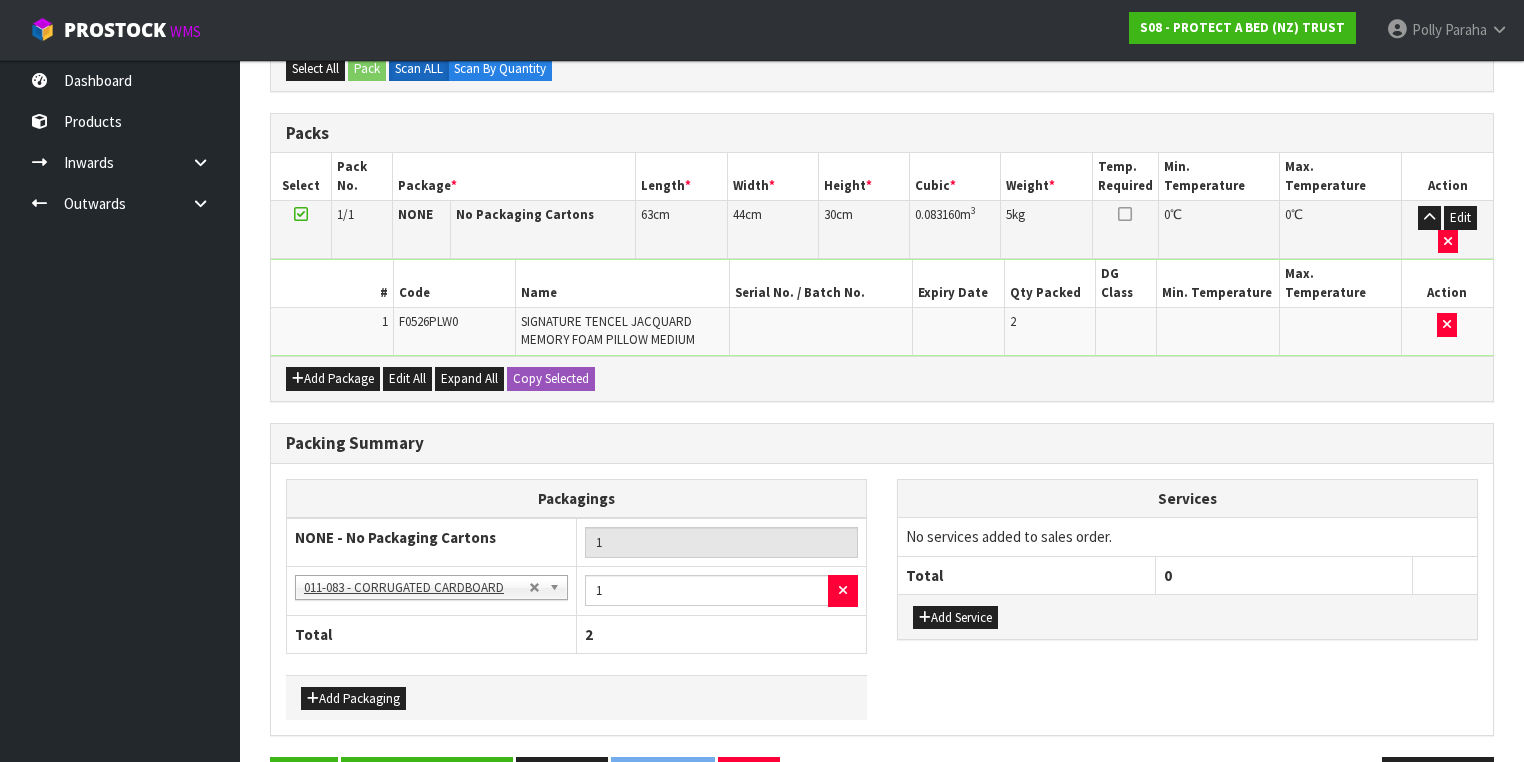 scroll, scrollTop: 428, scrollLeft: 0, axis: vertical 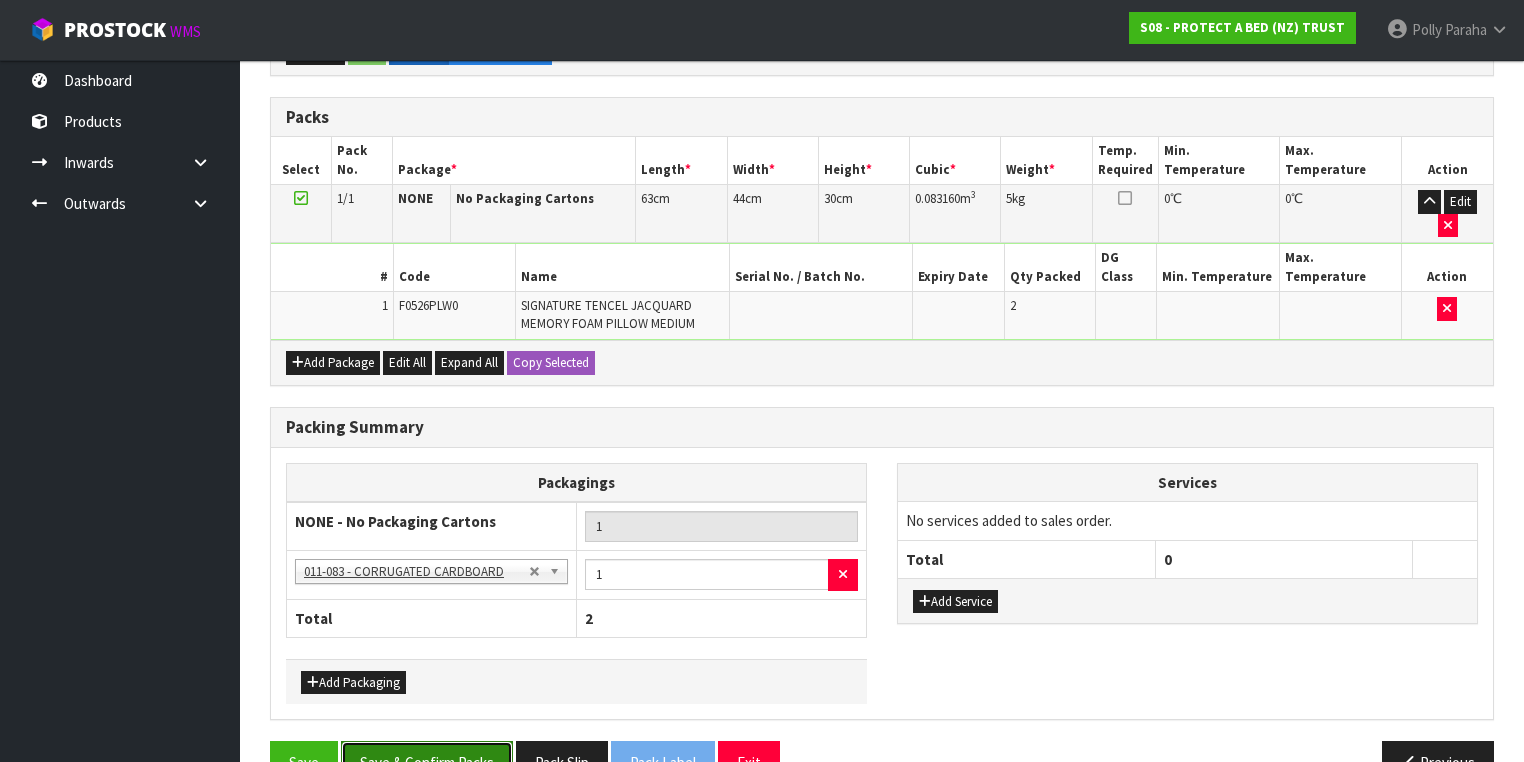 click on "Save & Confirm Packs" at bounding box center (427, 762) 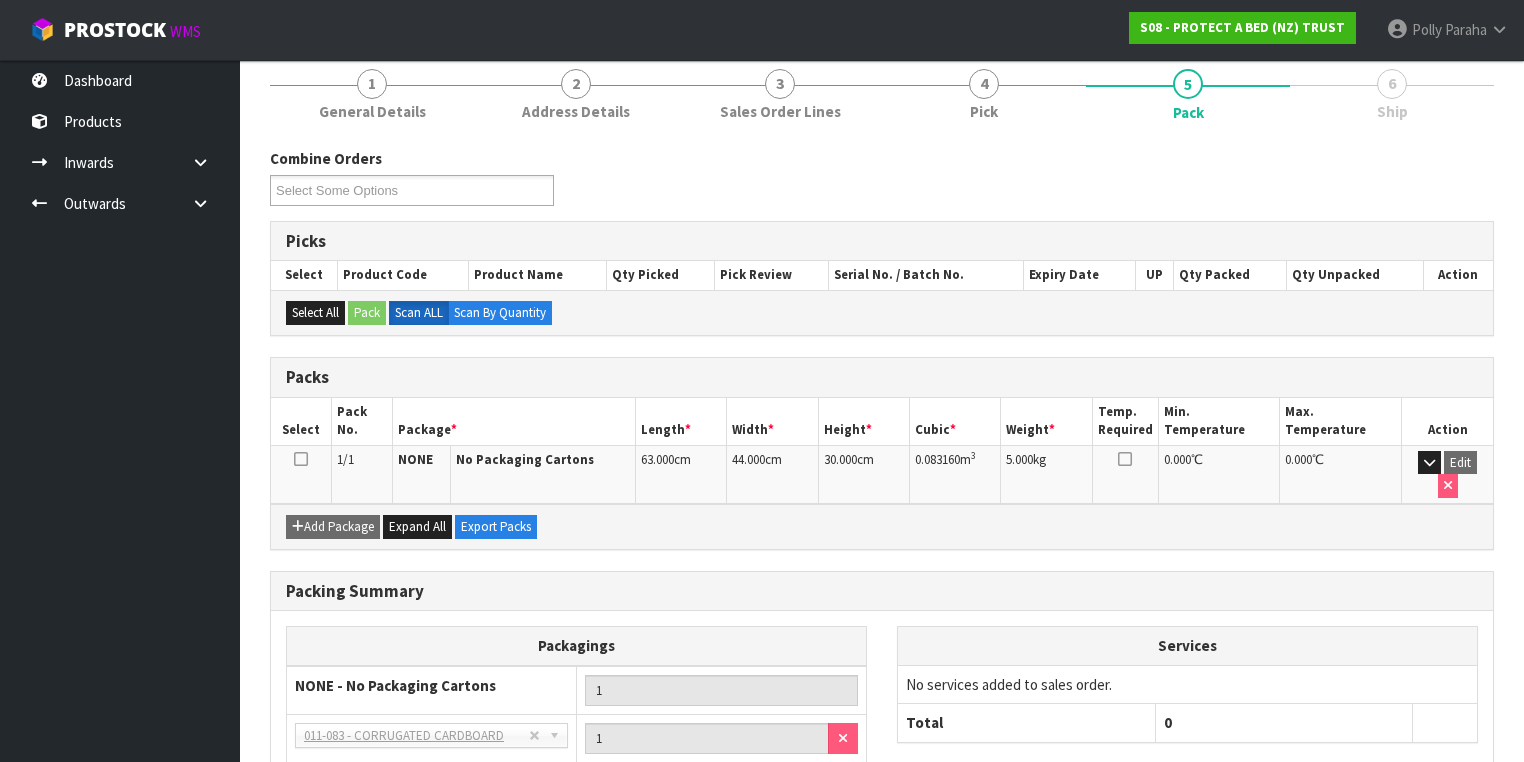 scroll, scrollTop: 380, scrollLeft: 0, axis: vertical 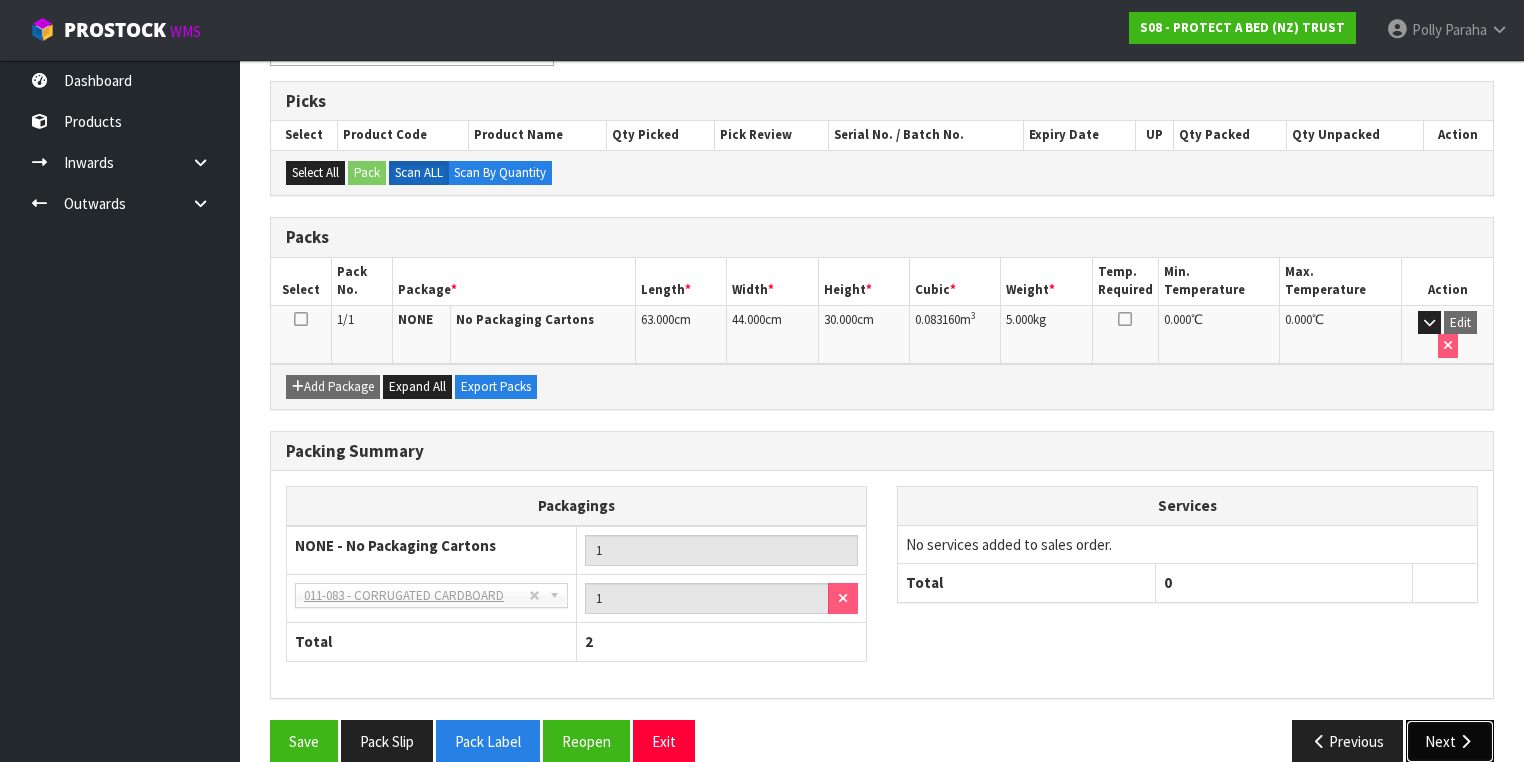 click on "Next" at bounding box center (1450, 741) 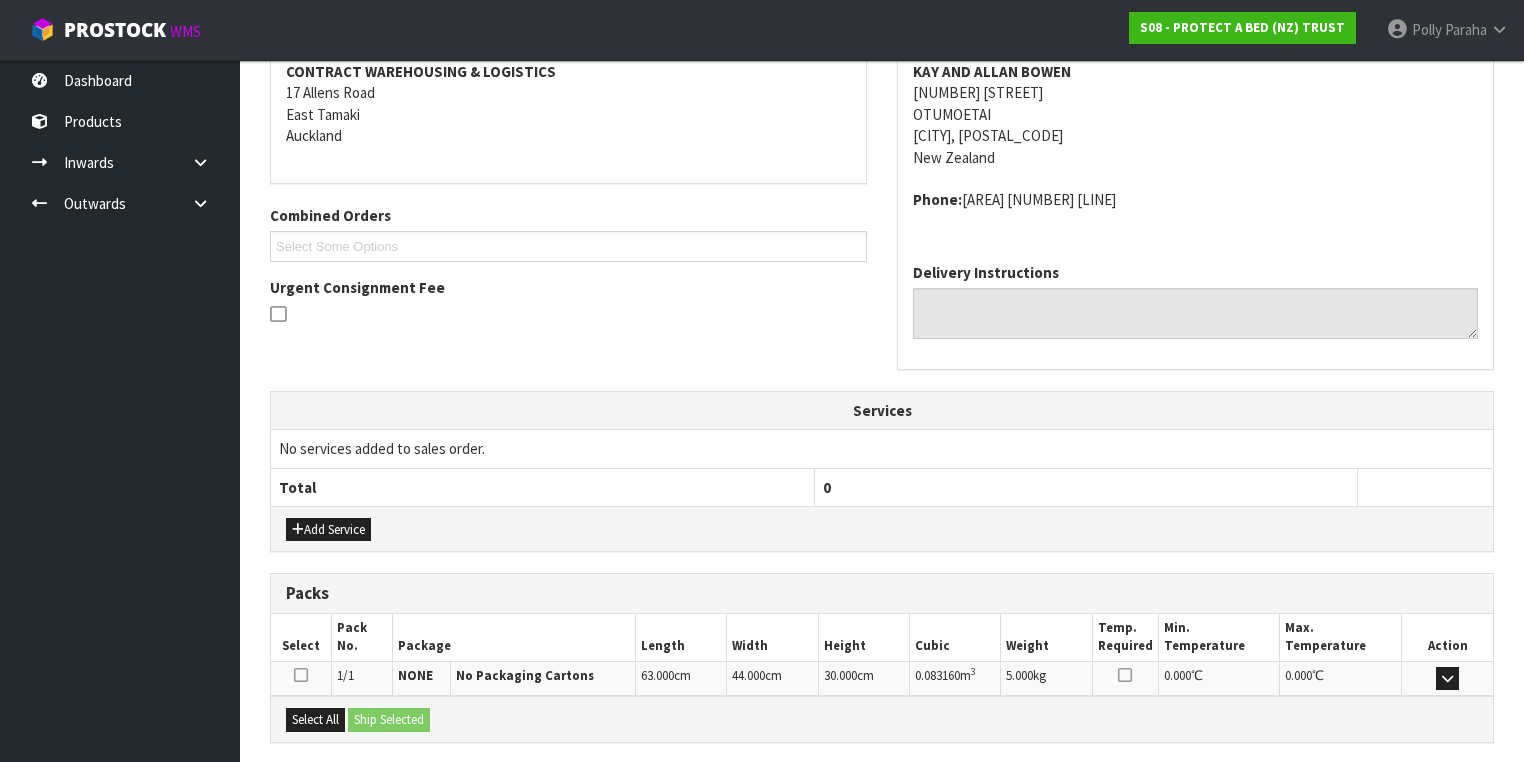 scroll, scrollTop: 560, scrollLeft: 0, axis: vertical 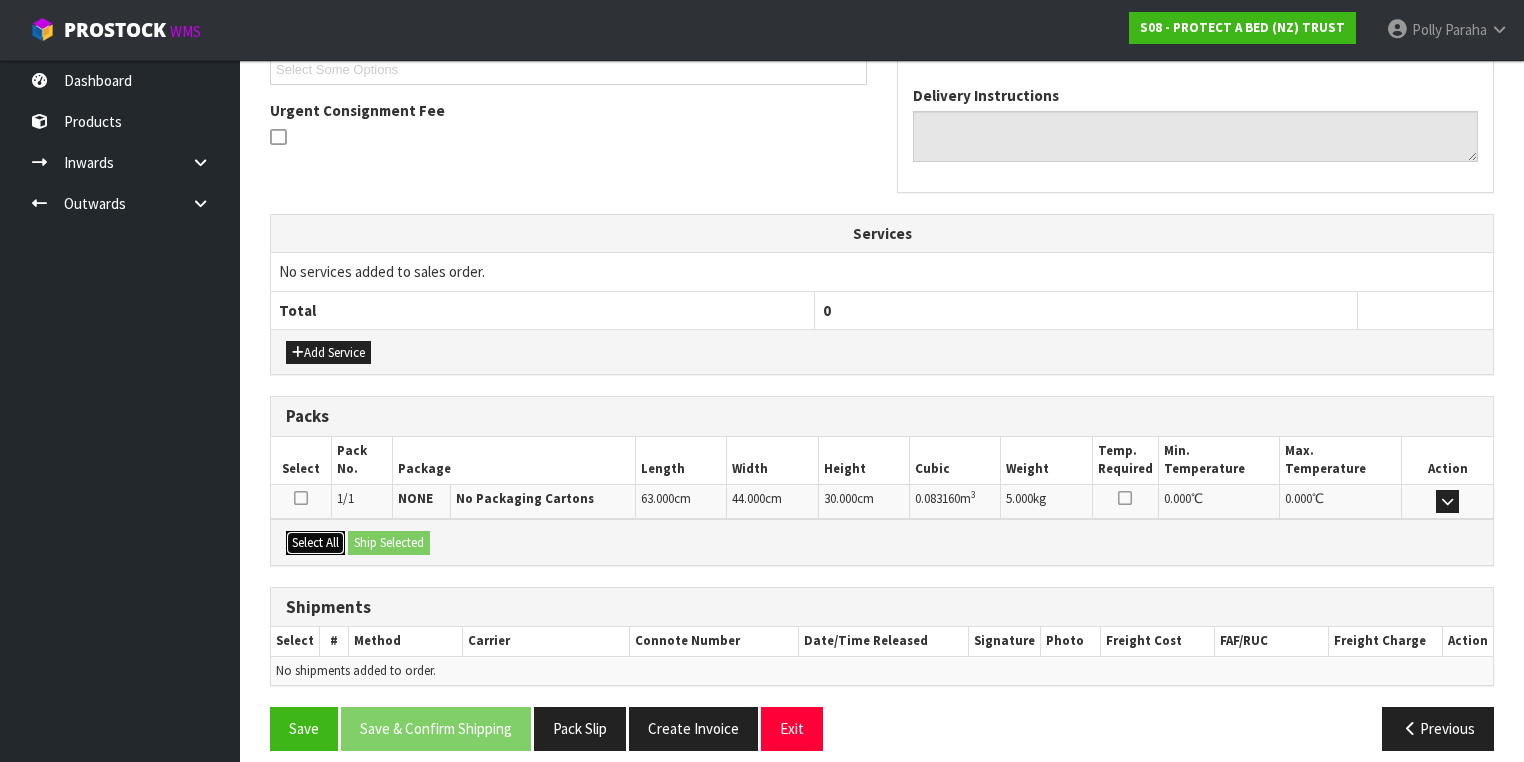 click on "Select All" at bounding box center (315, 543) 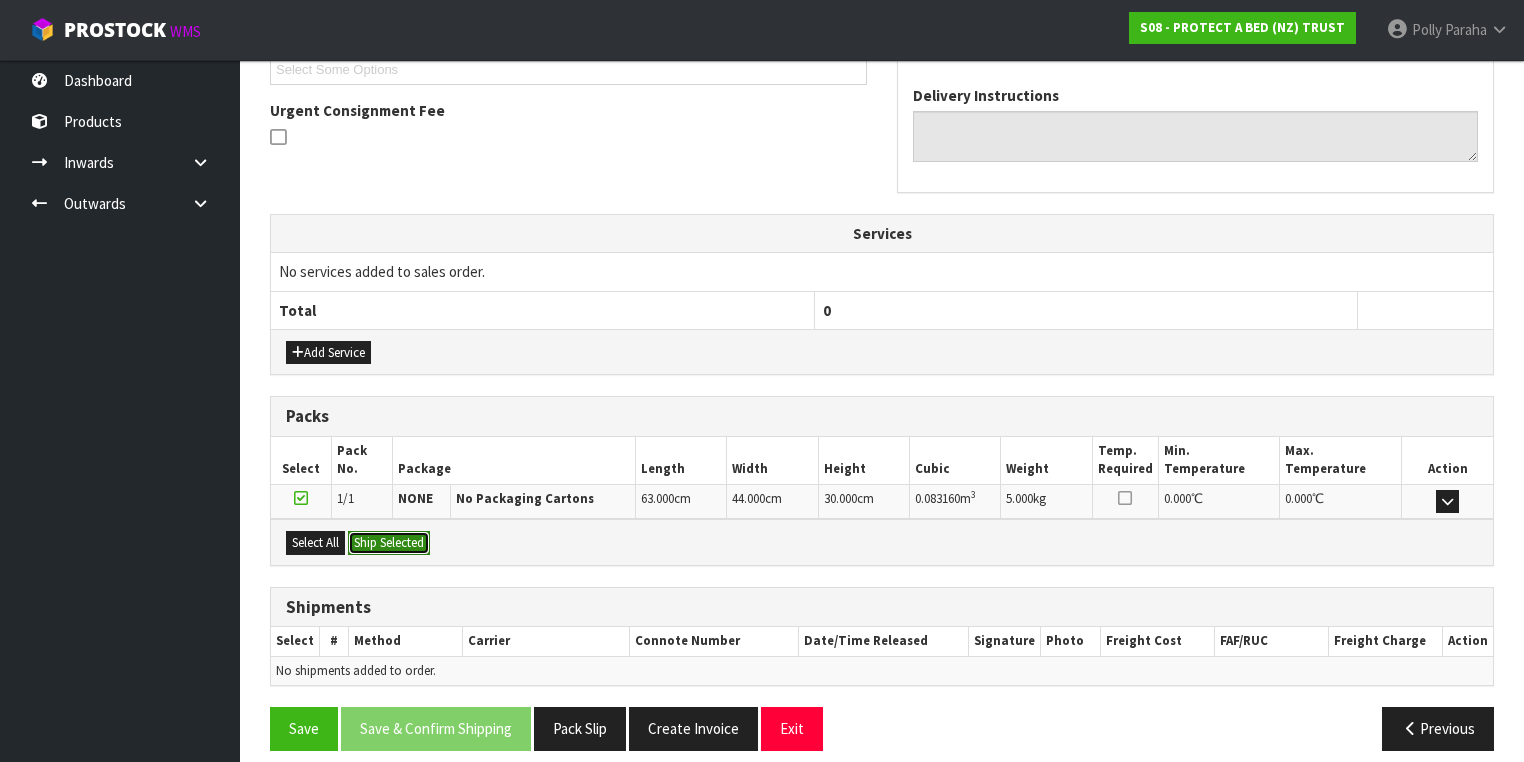 click on "Ship Selected" at bounding box center (389, 543) 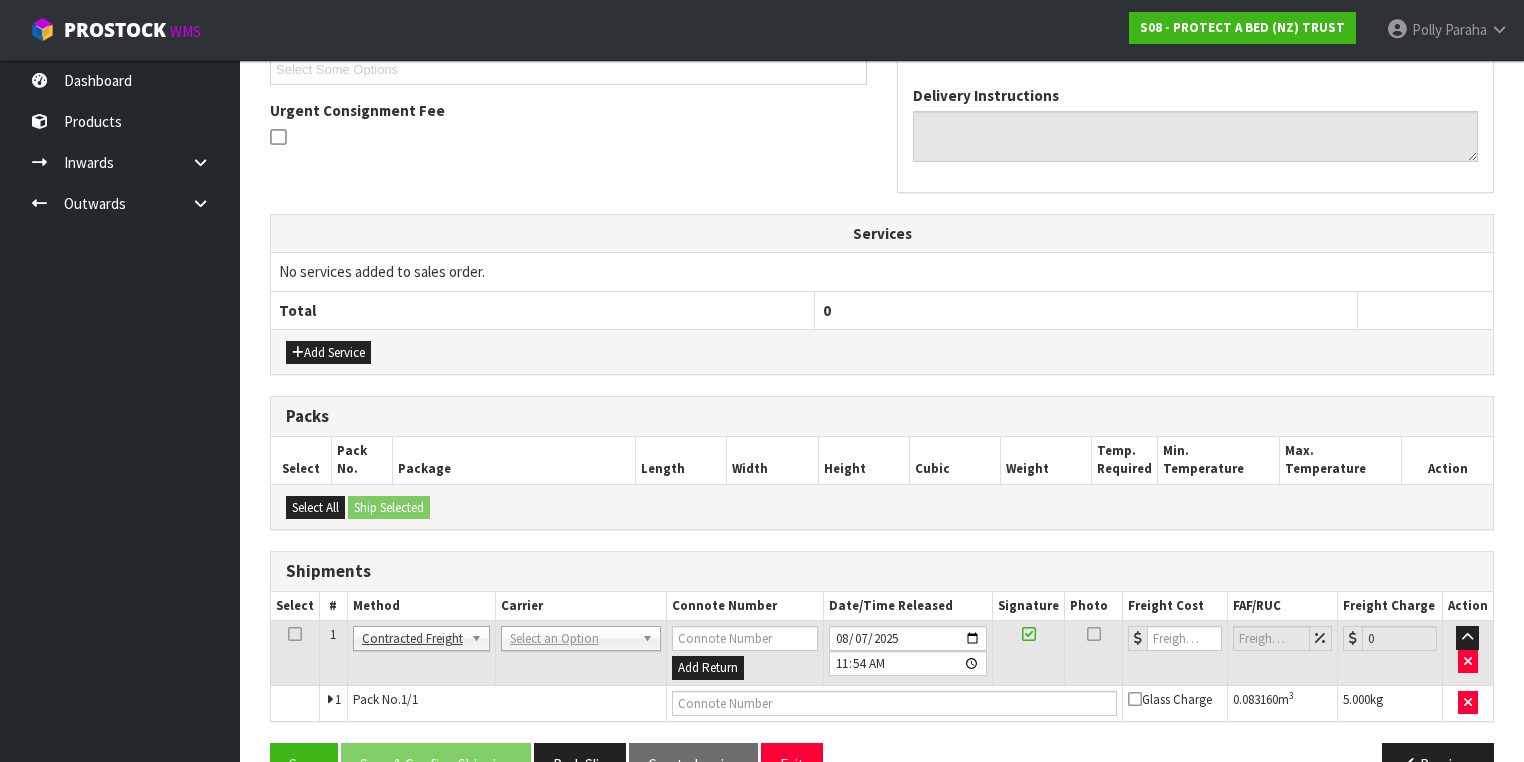 scroll, scrollTop: 606, scrollLeft: 0, axis: vertical 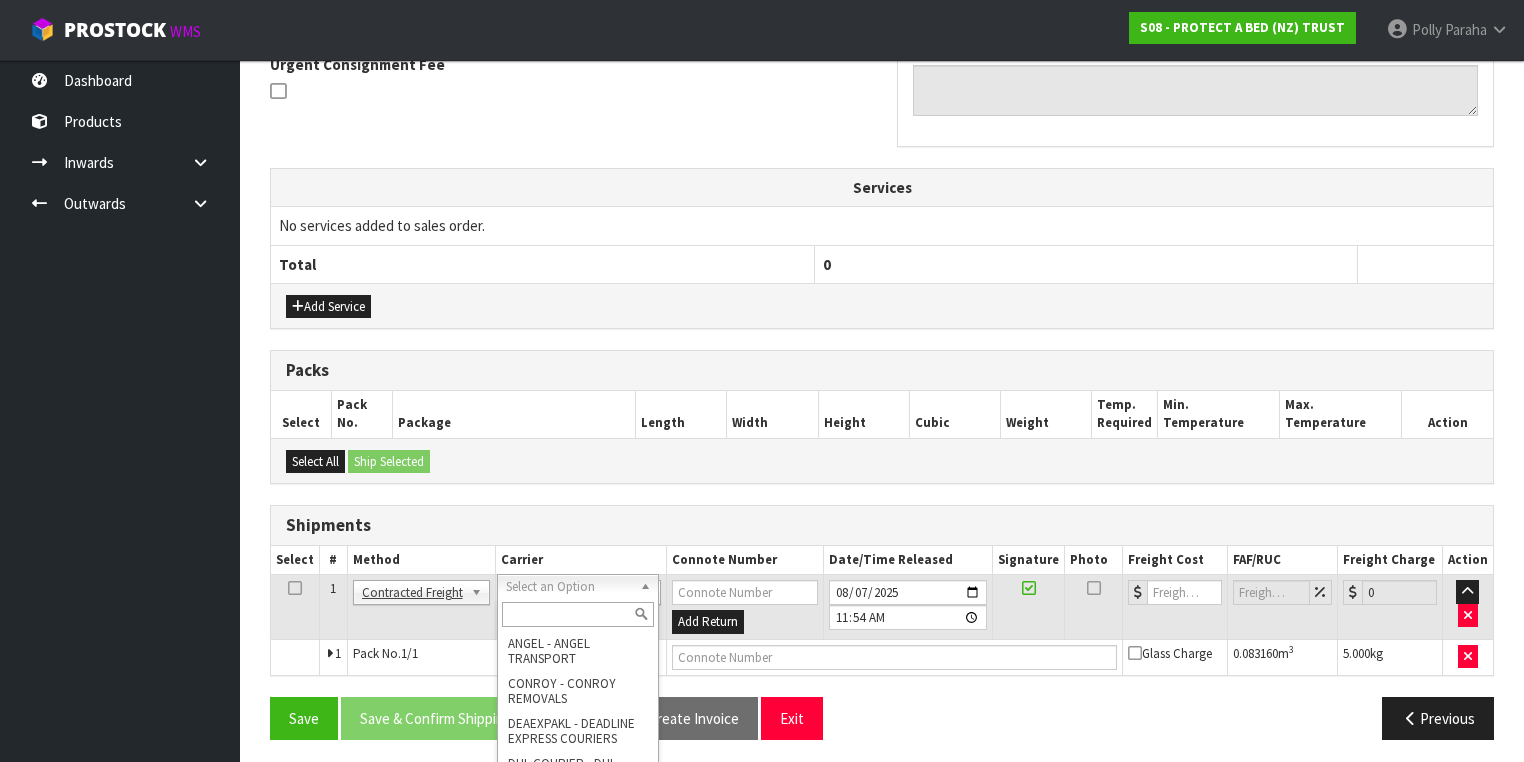 click at bounding box center (578, 614) 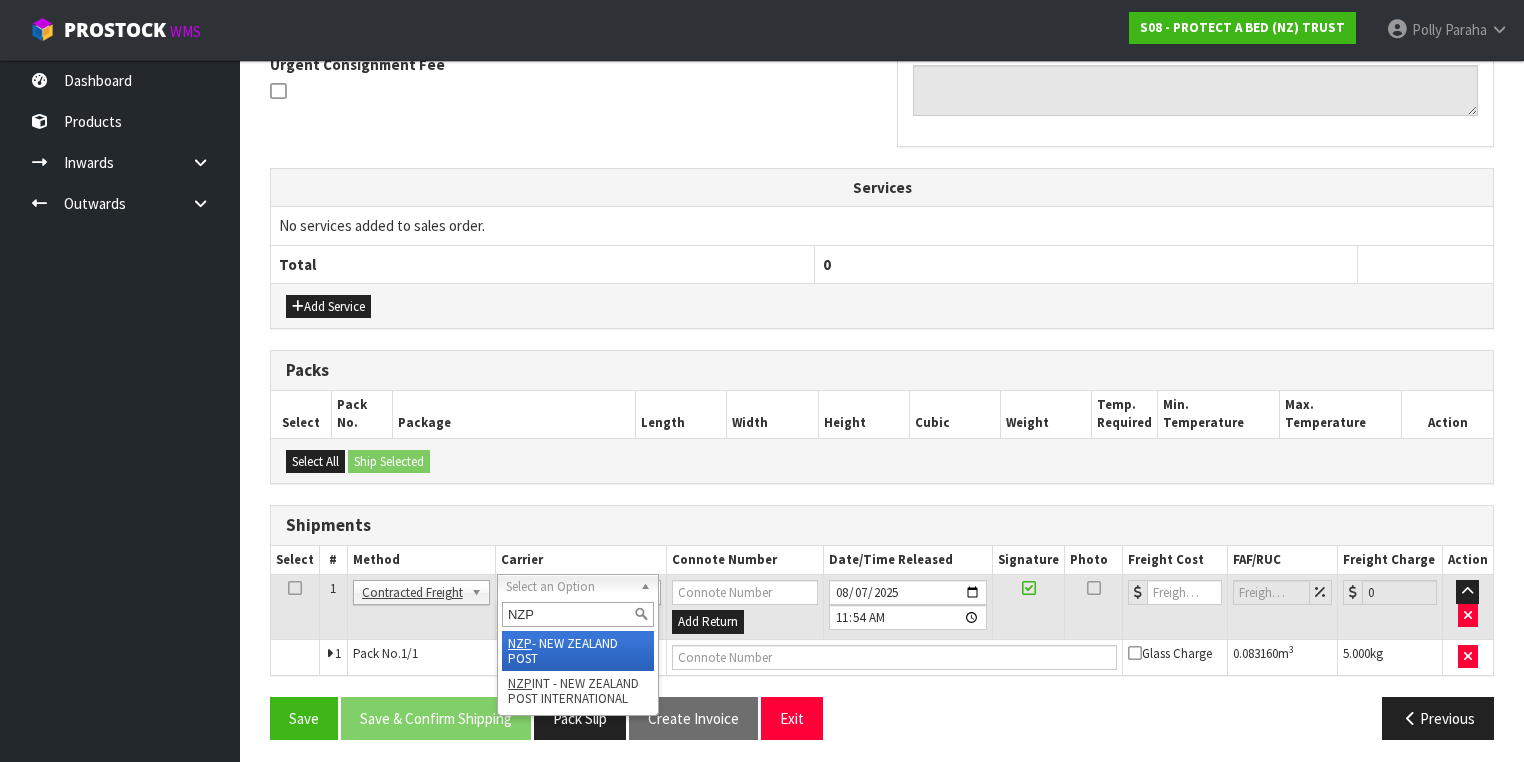 type on "NZP" 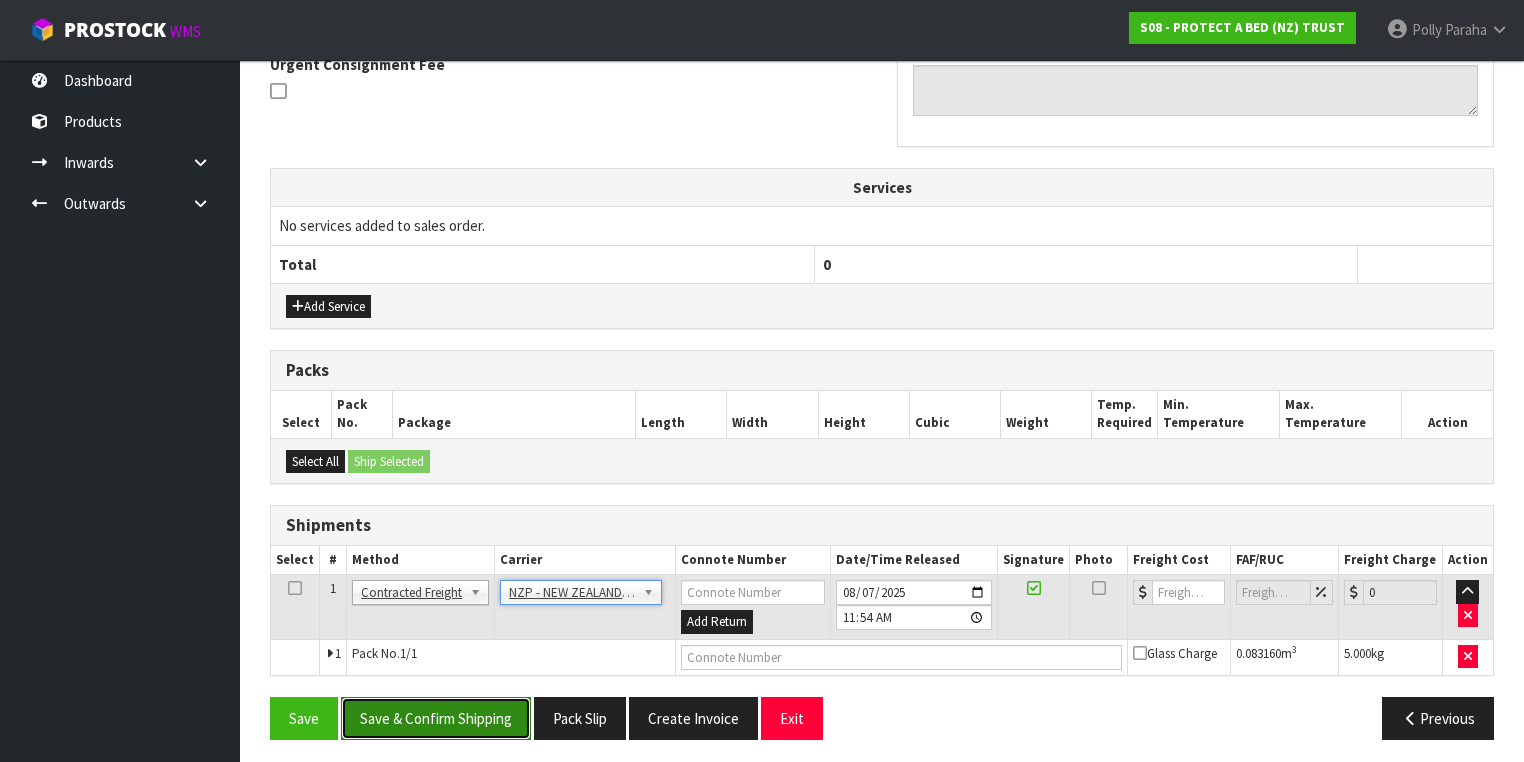 click on "Save & Confirm Shipping" at bounding box center (436, 718) 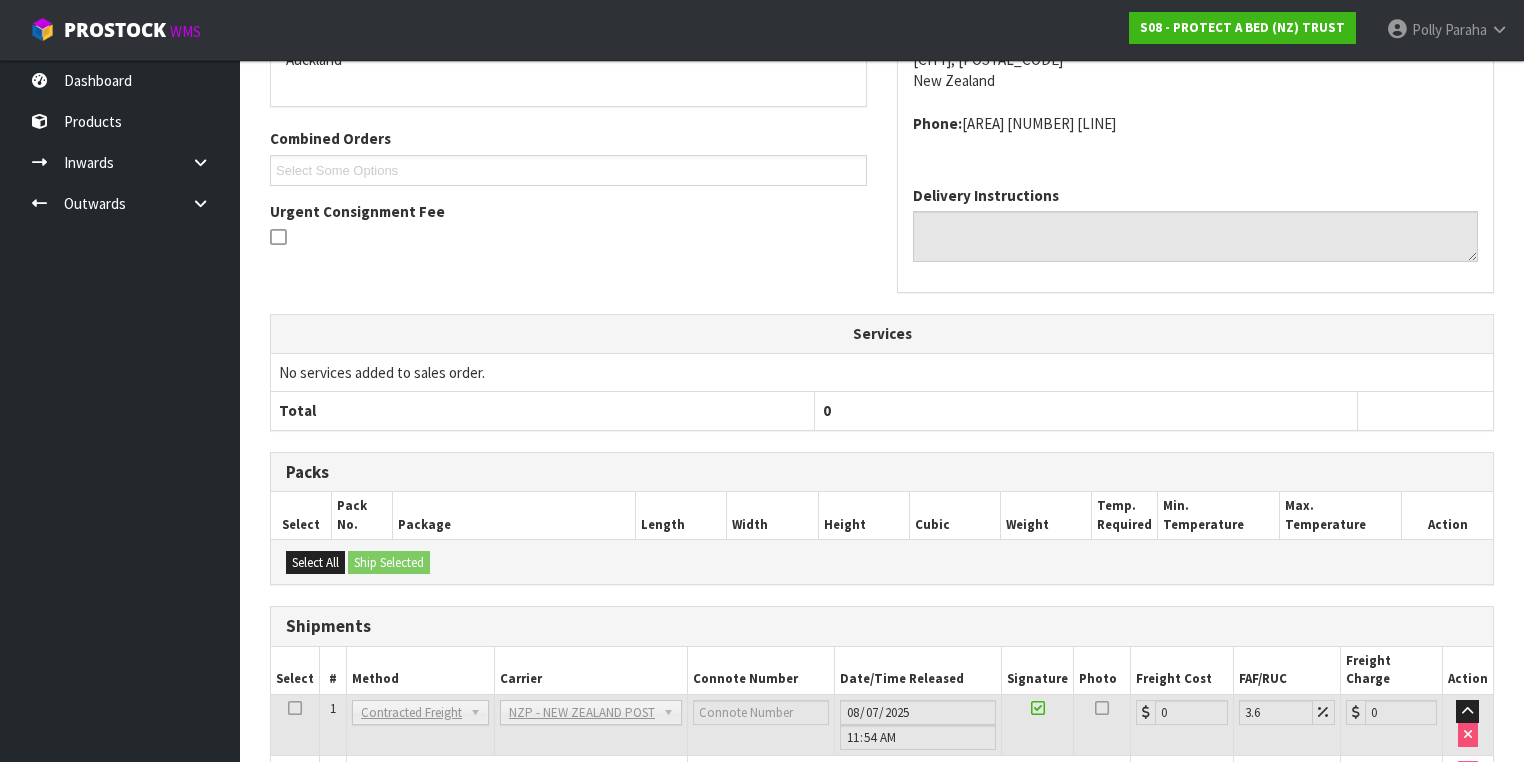 scroll, scrollTop: 579, scrollLeft: 0, axis: vertical 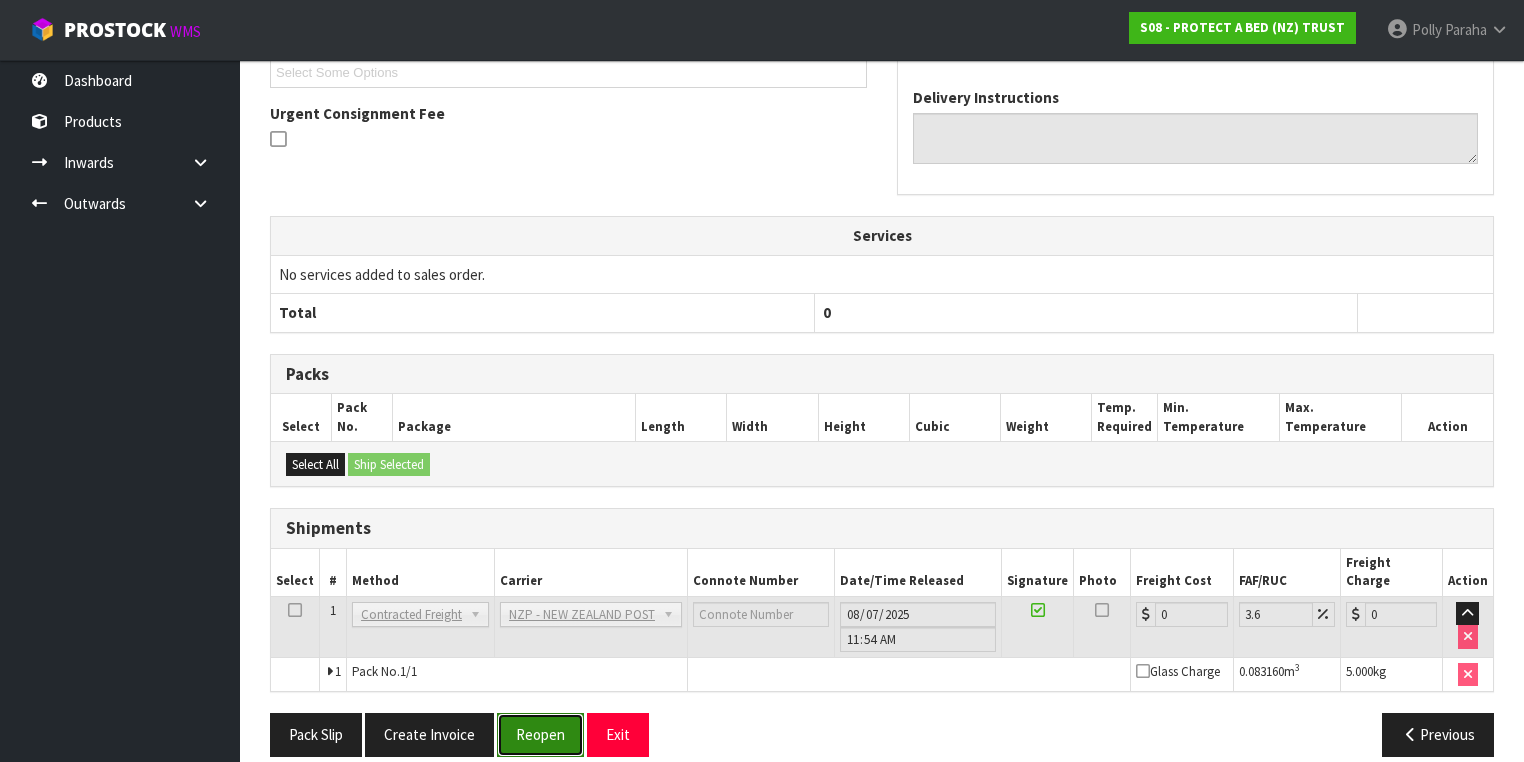 click on "Reopen" at bounding box center (540, 734) 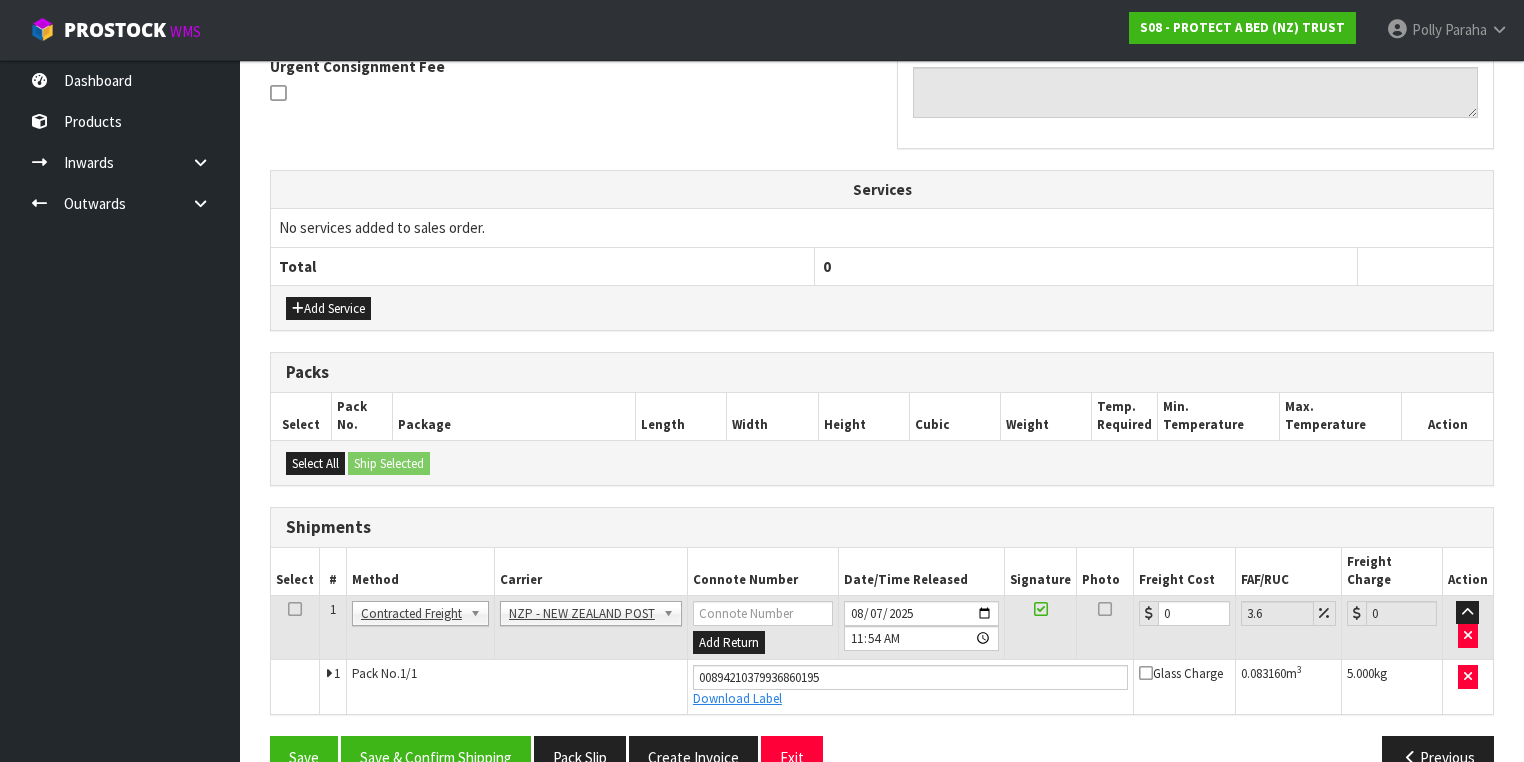 scroll, scrollTop: 624, scrollLeft: 0, axis: vertical 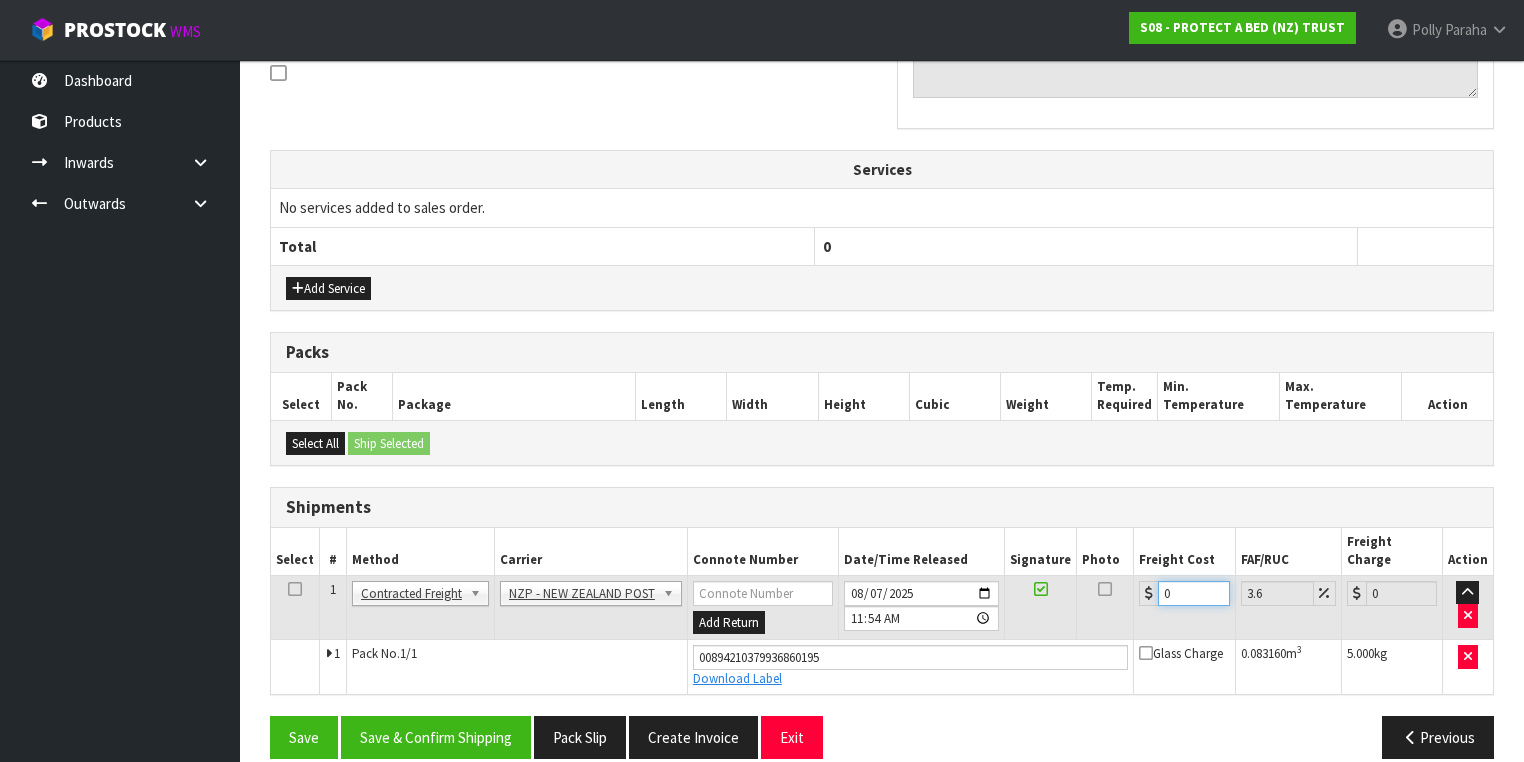 drag, startPoint x: 1168, startPoint y: 566, endPoint x: 1127, endPoint y: 565, distance: 41.01219 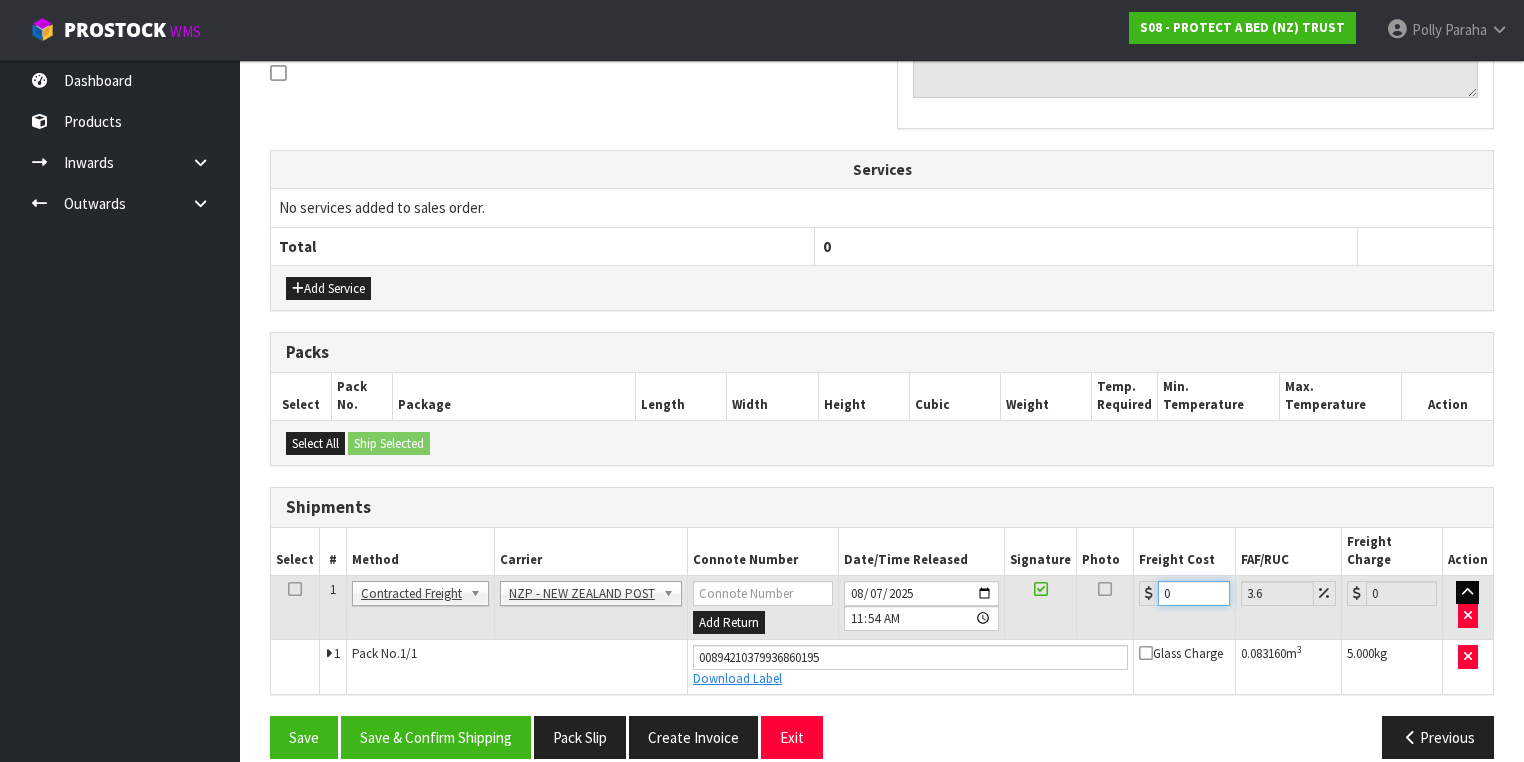 type on "1" 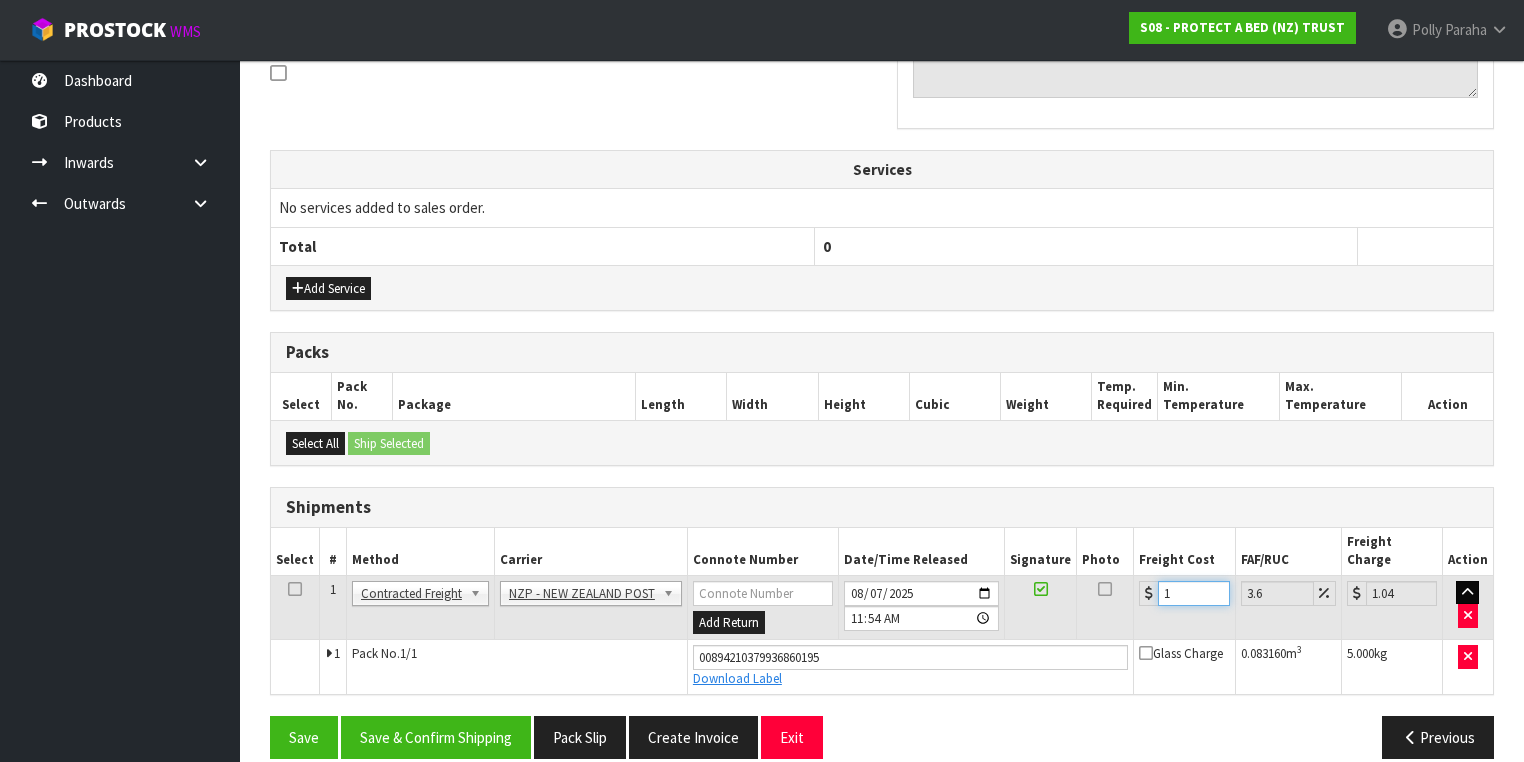 type on "14" 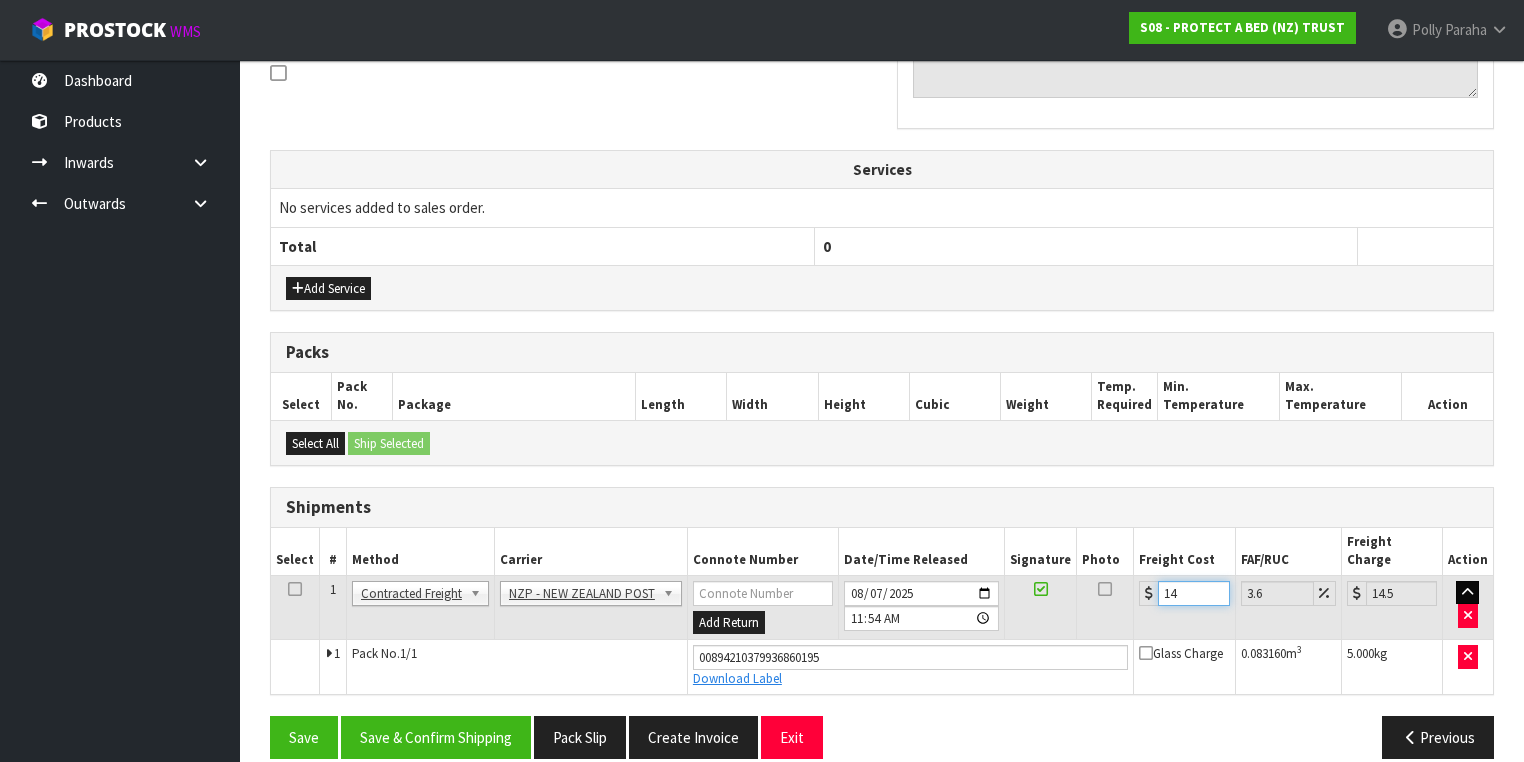 type on "14.1" 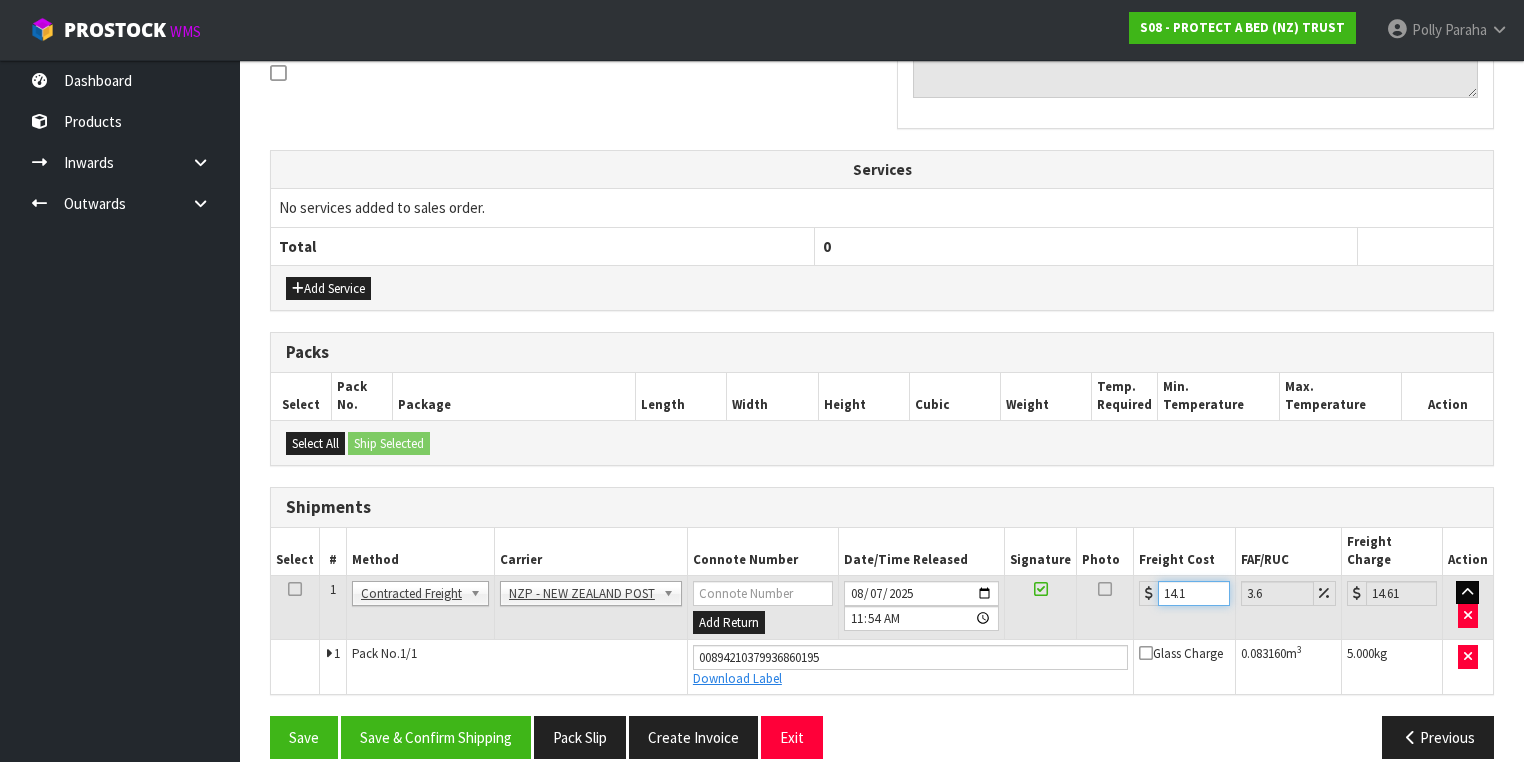 type on "14.14" 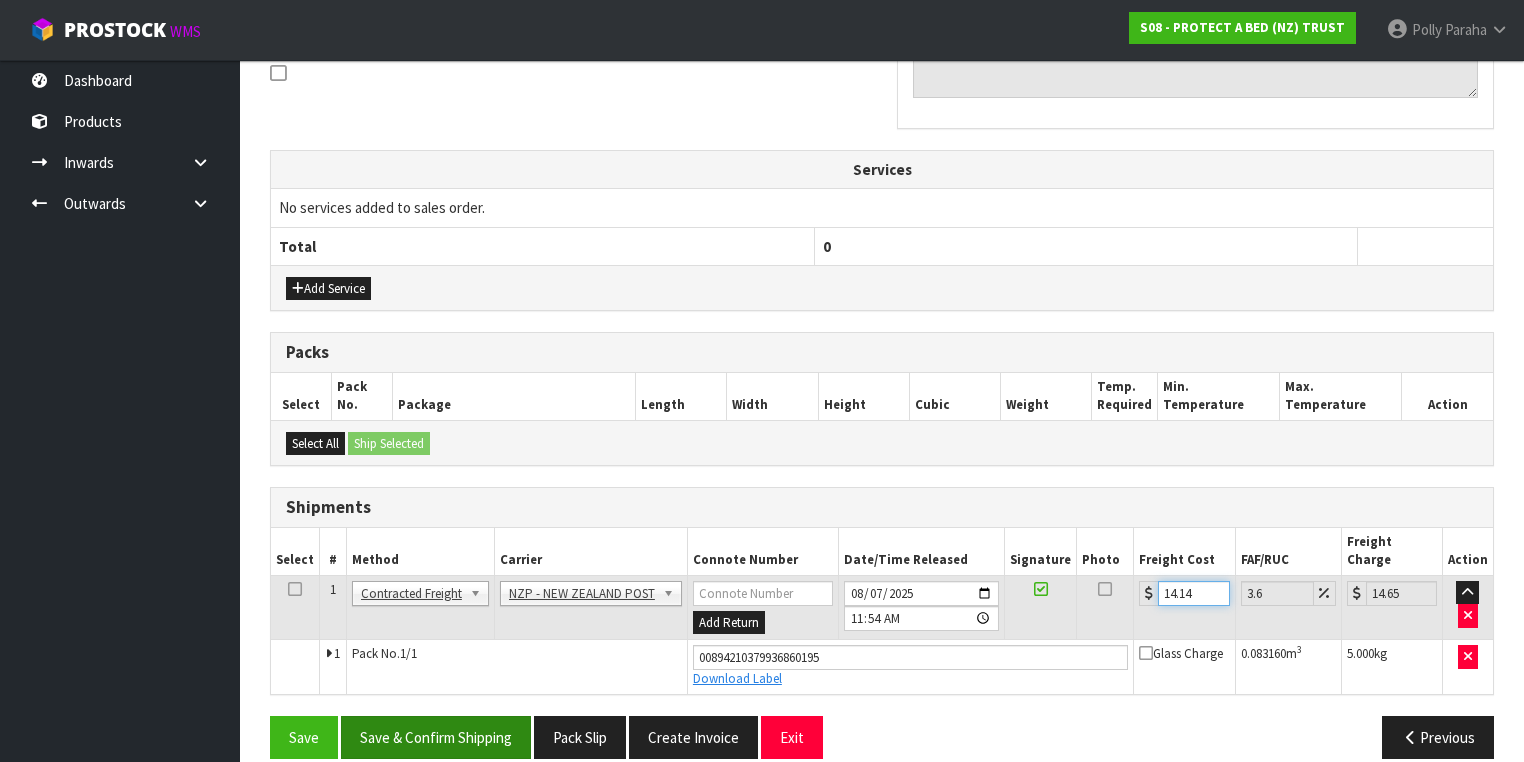 type on "14.14" 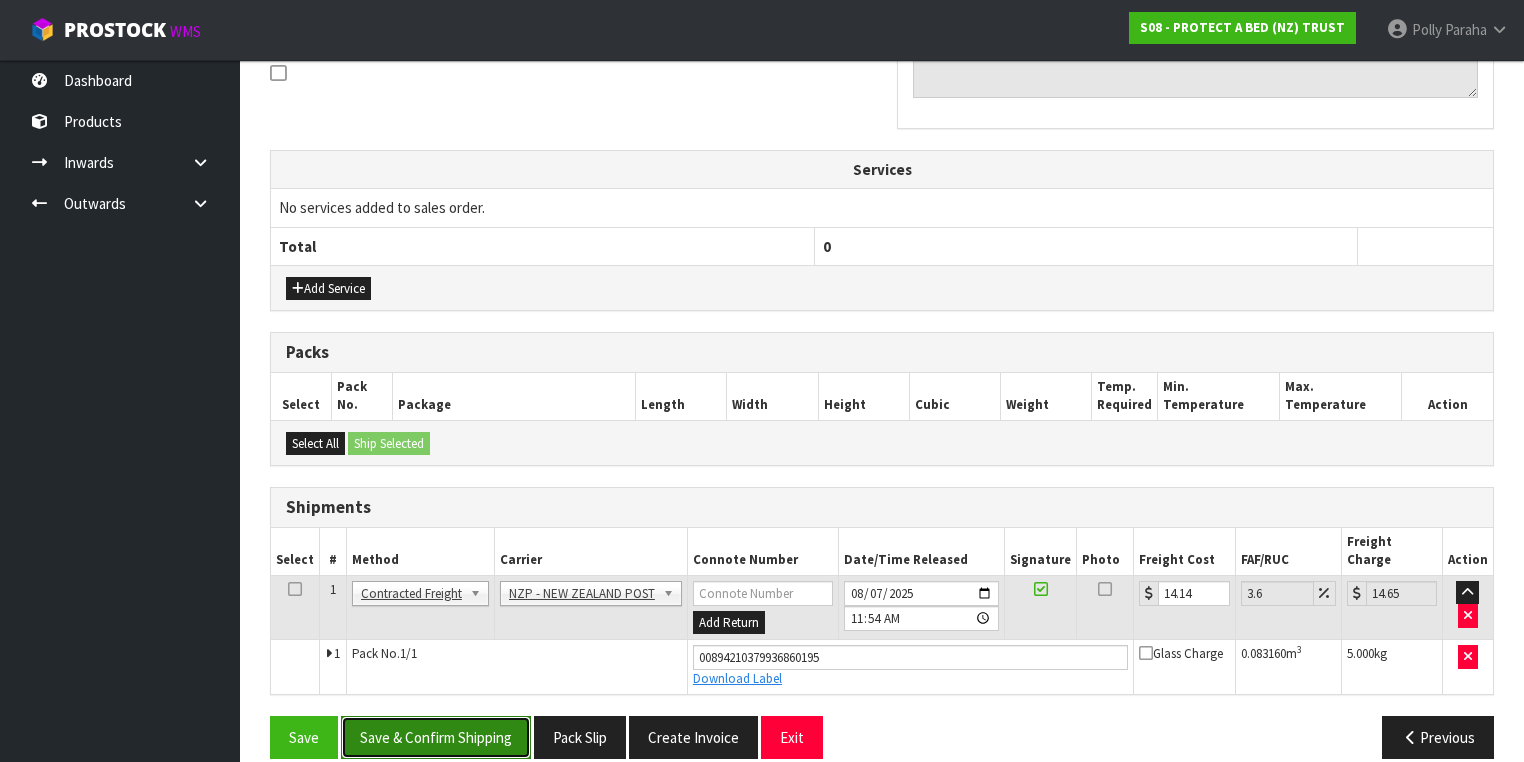 click on "Save & Confirm Shipping" at bounding box center (436, 737) 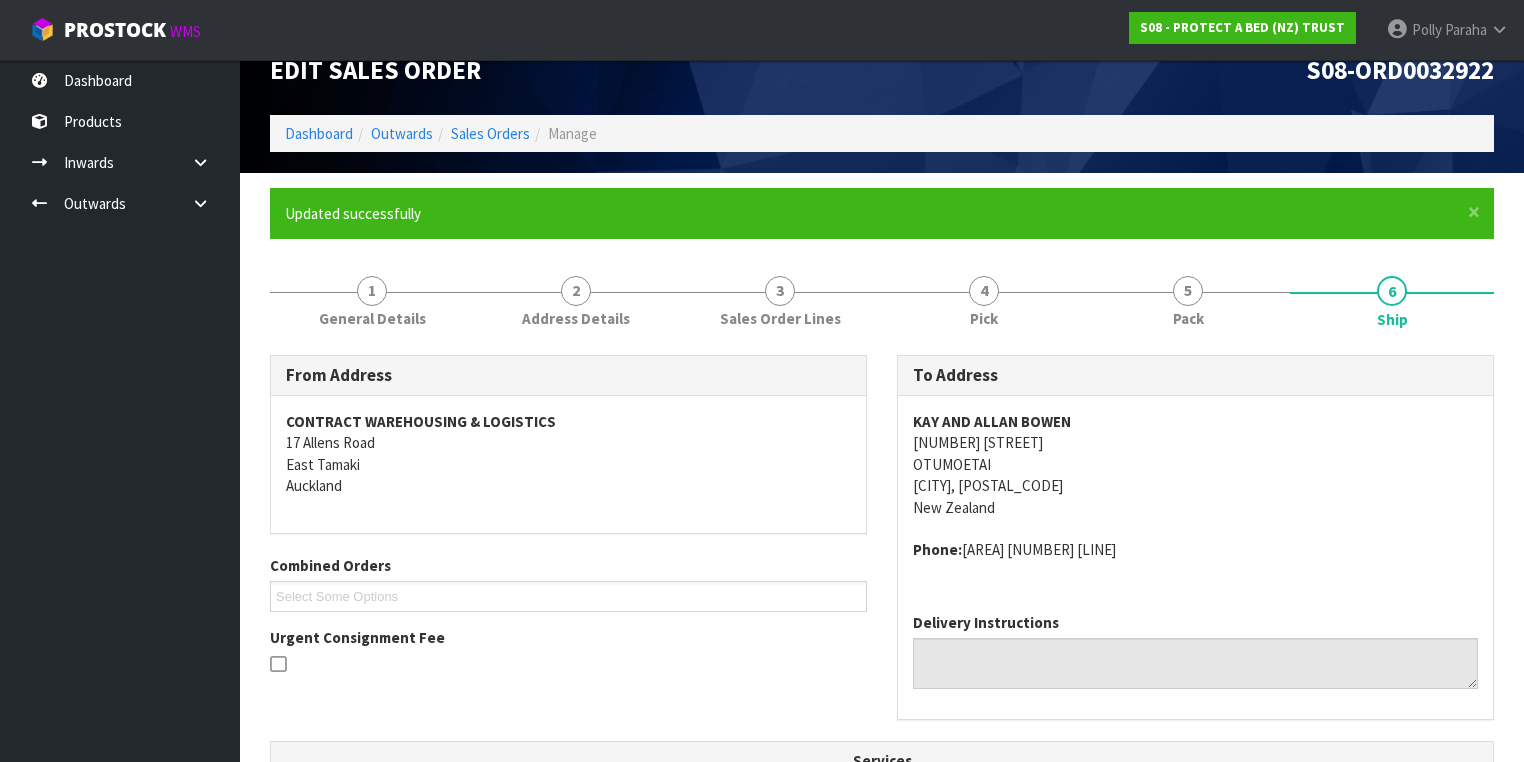 scroll, scrollTop: 0, scrollLeft: 0, axis: both 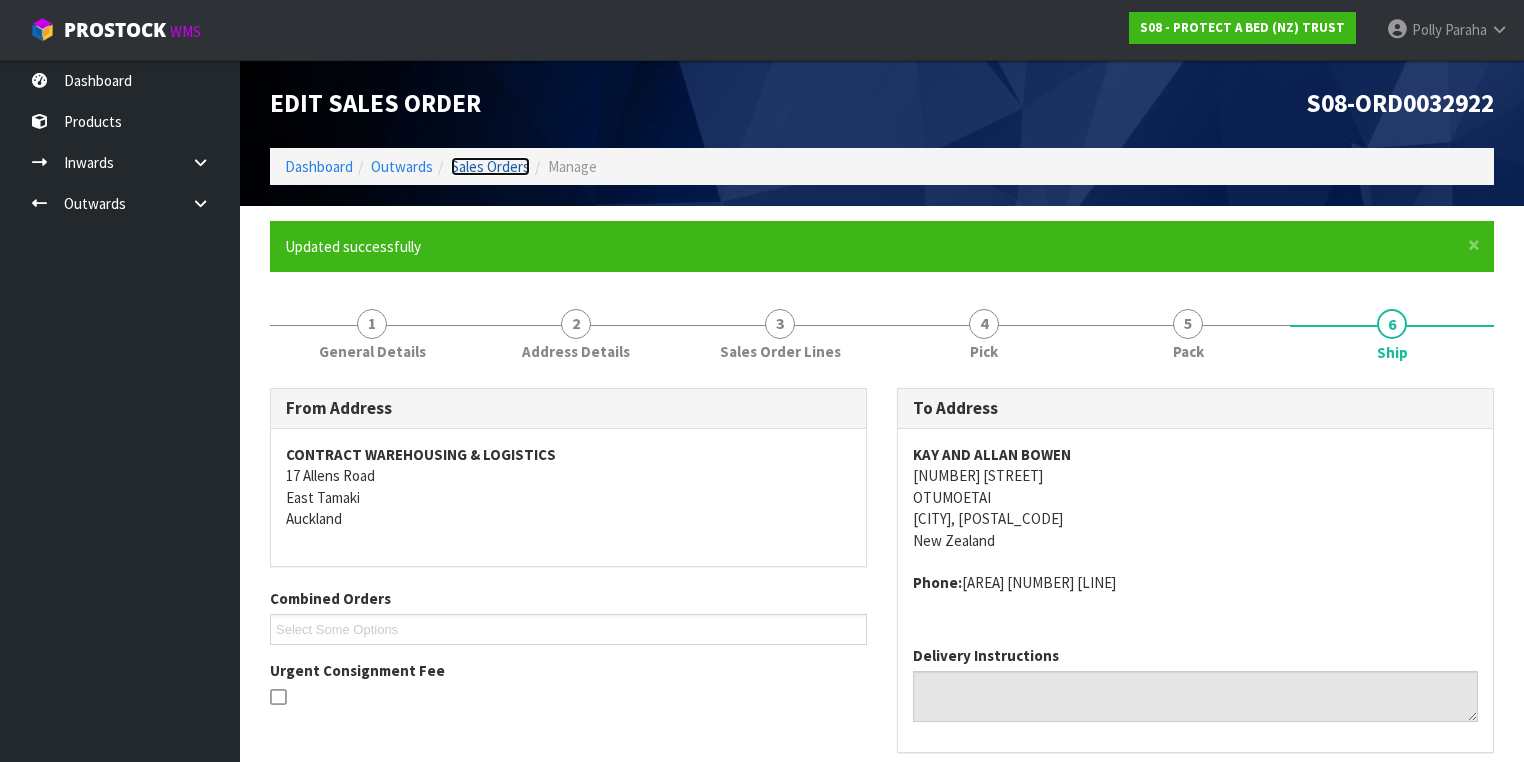 click on "Sales Orders" at bounding box center (490, 166) 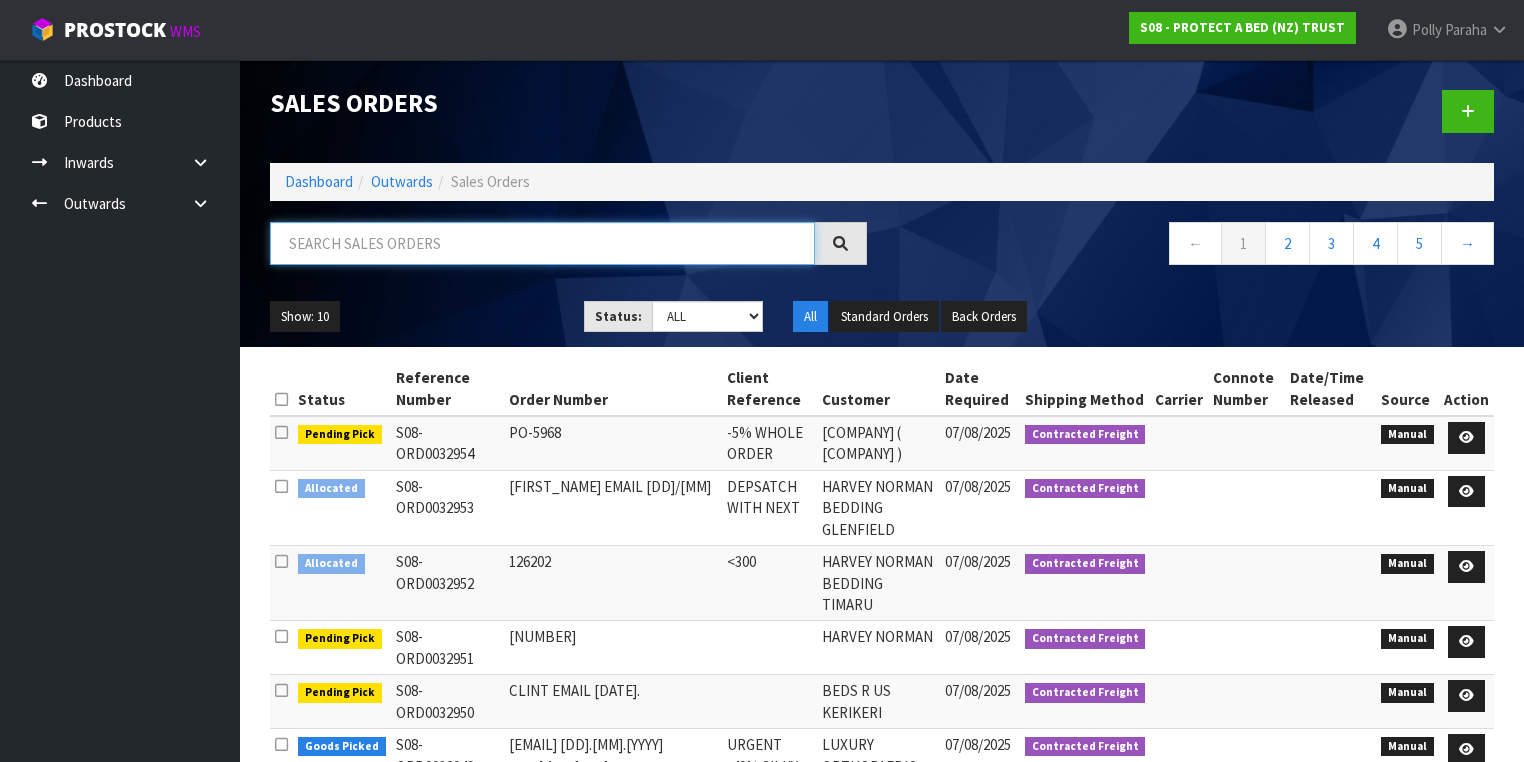 click at bounding box center (542, 243) 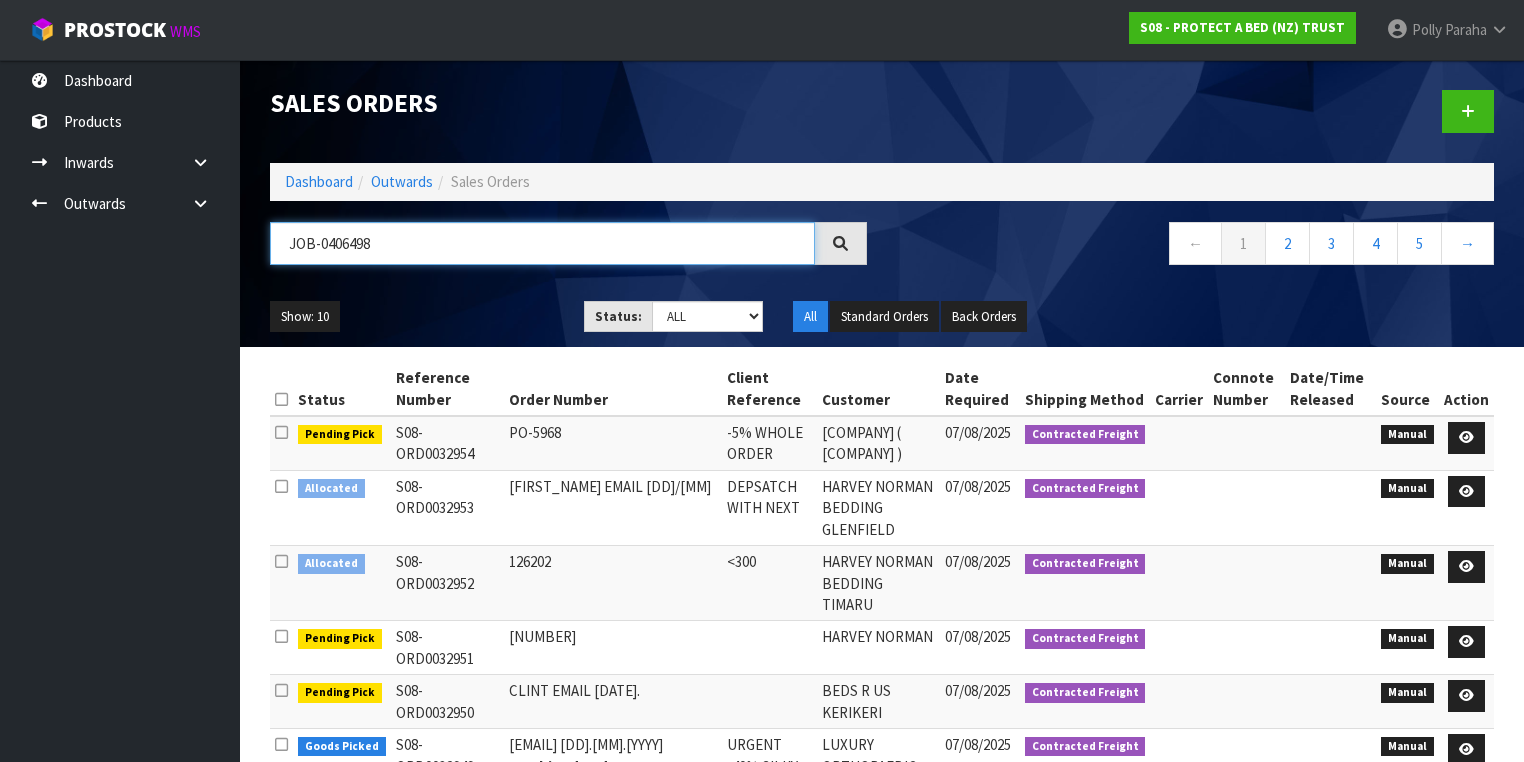 type on "JOB-0406498" 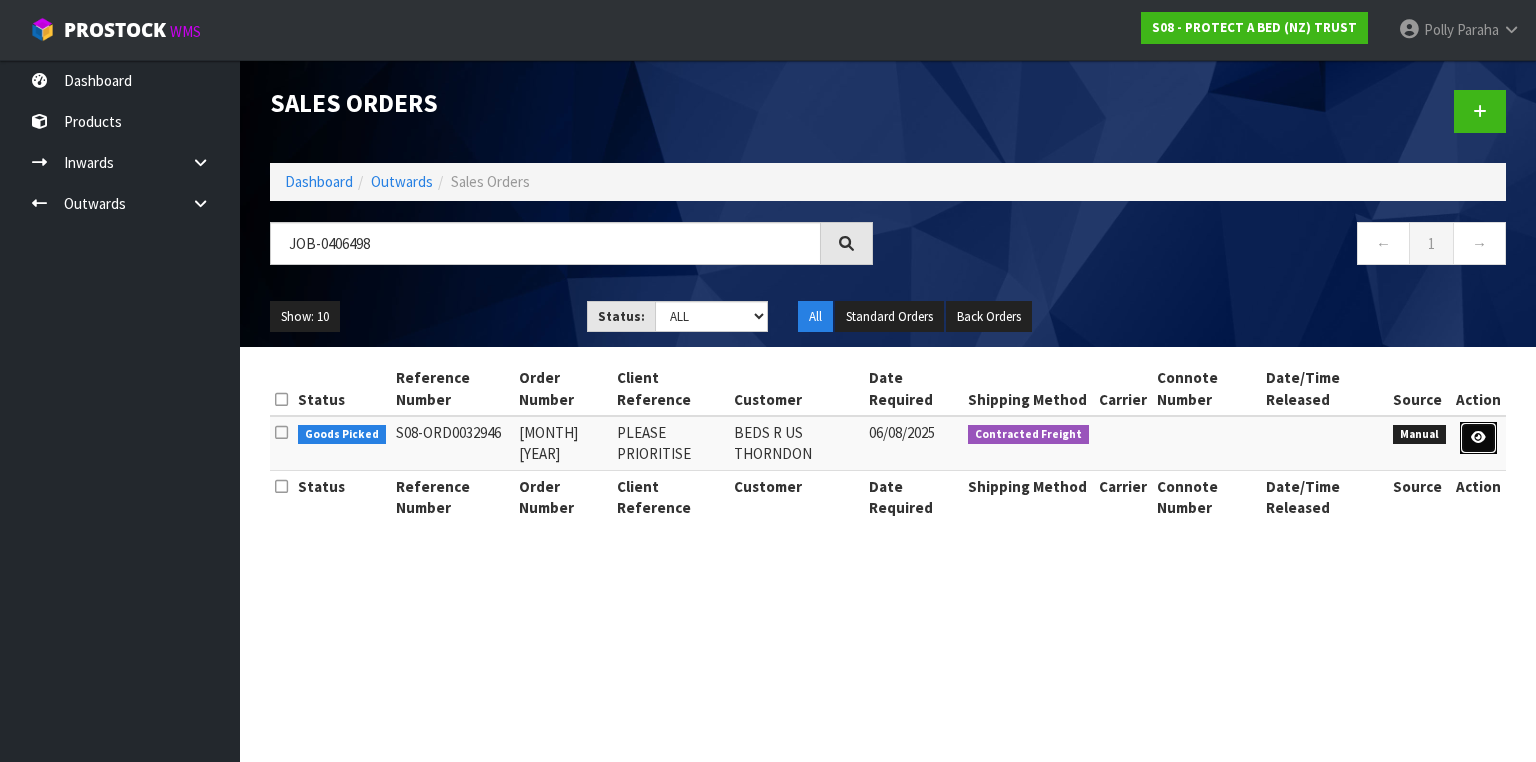 click at bounding box center [1478, 437] 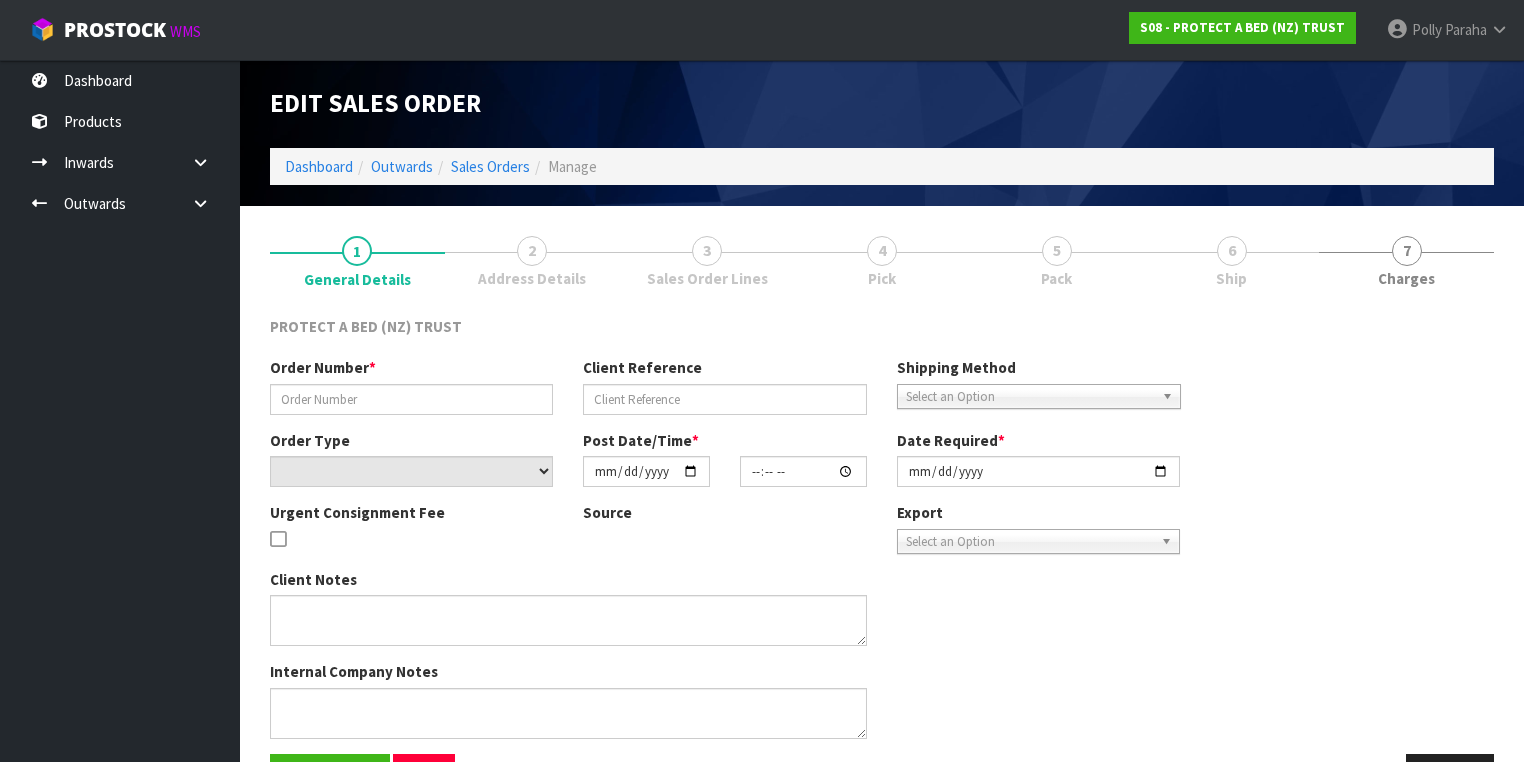 type on "[MONTH] [YEAR]" 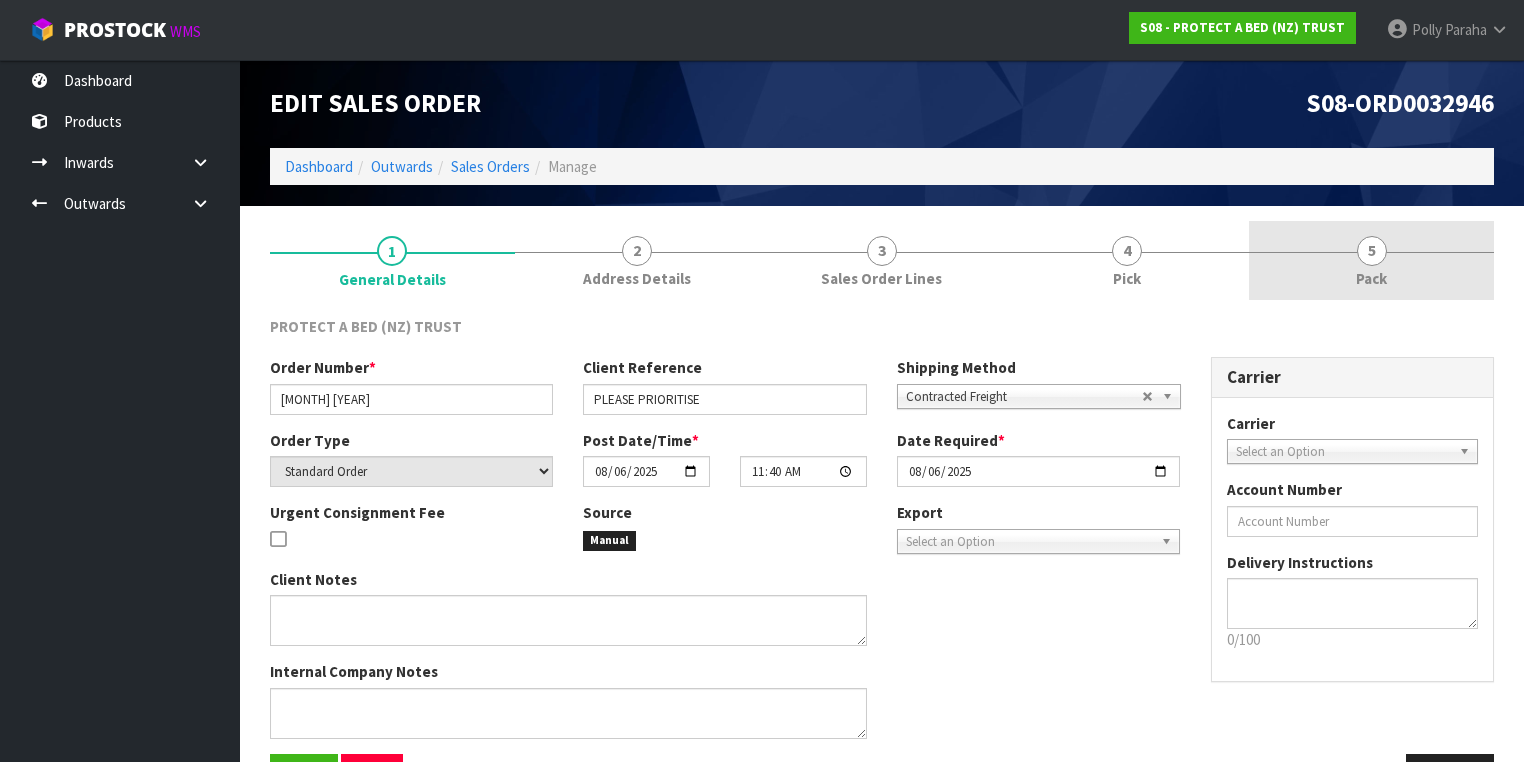 click on "5" at bounding box center [1372, 251] 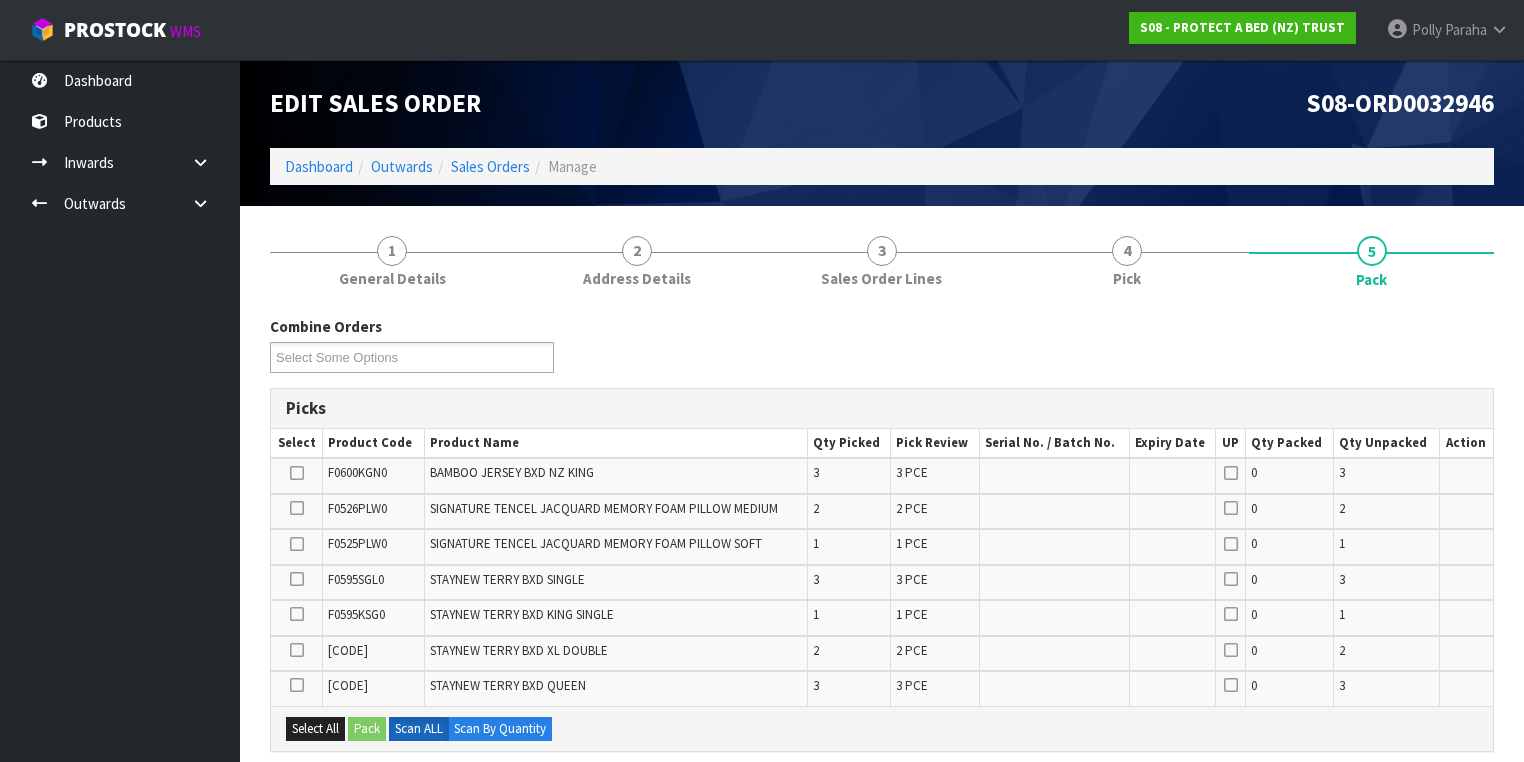 scroll, scrollTop: 240, scrollLeft: 0, axis: vertical 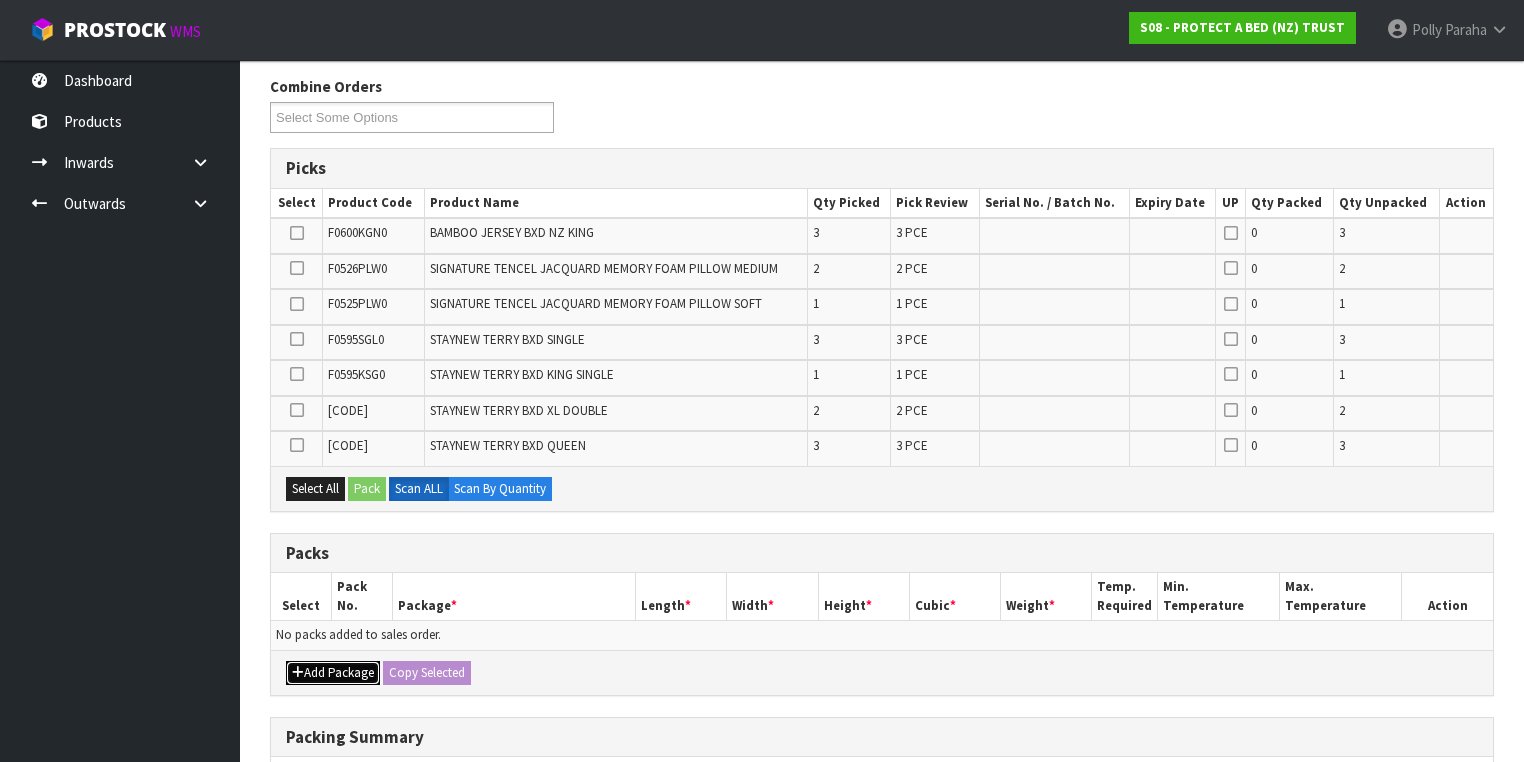 click on "Add Package" at bounding box center [333, 673] 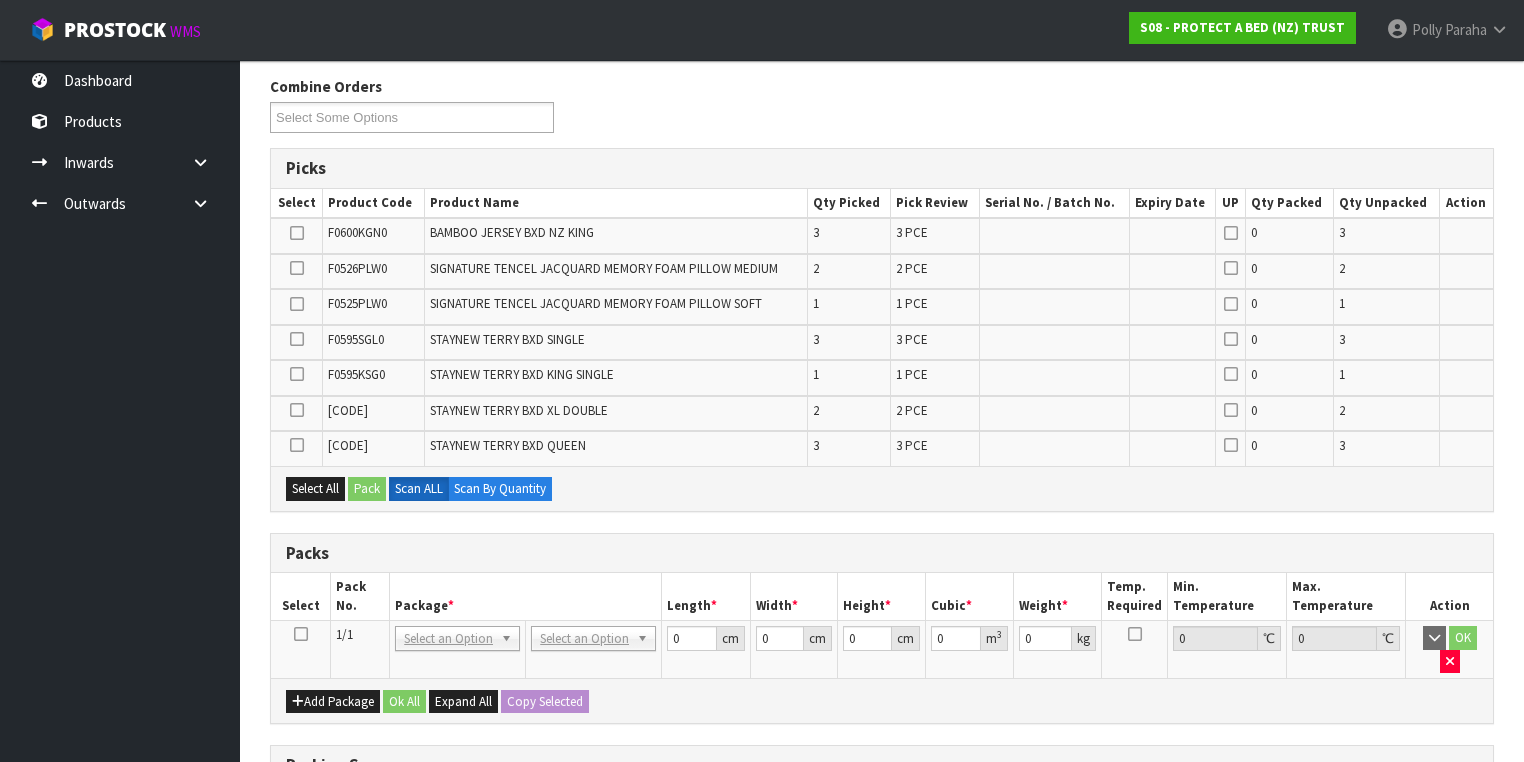 click at bounding box center [301, 634] 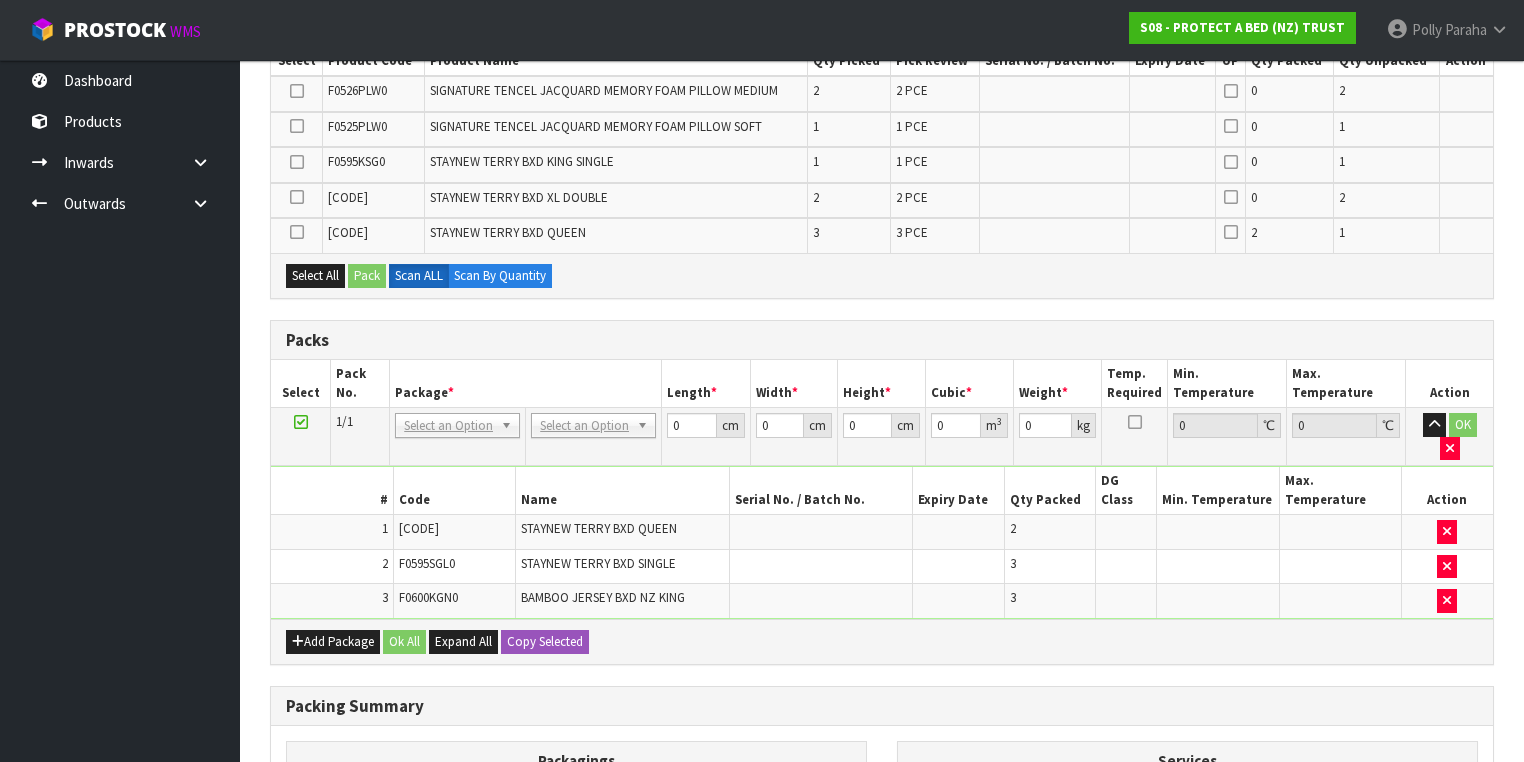 scroll, scrollTop: 560, scrollLeft: 0, axis: vertical 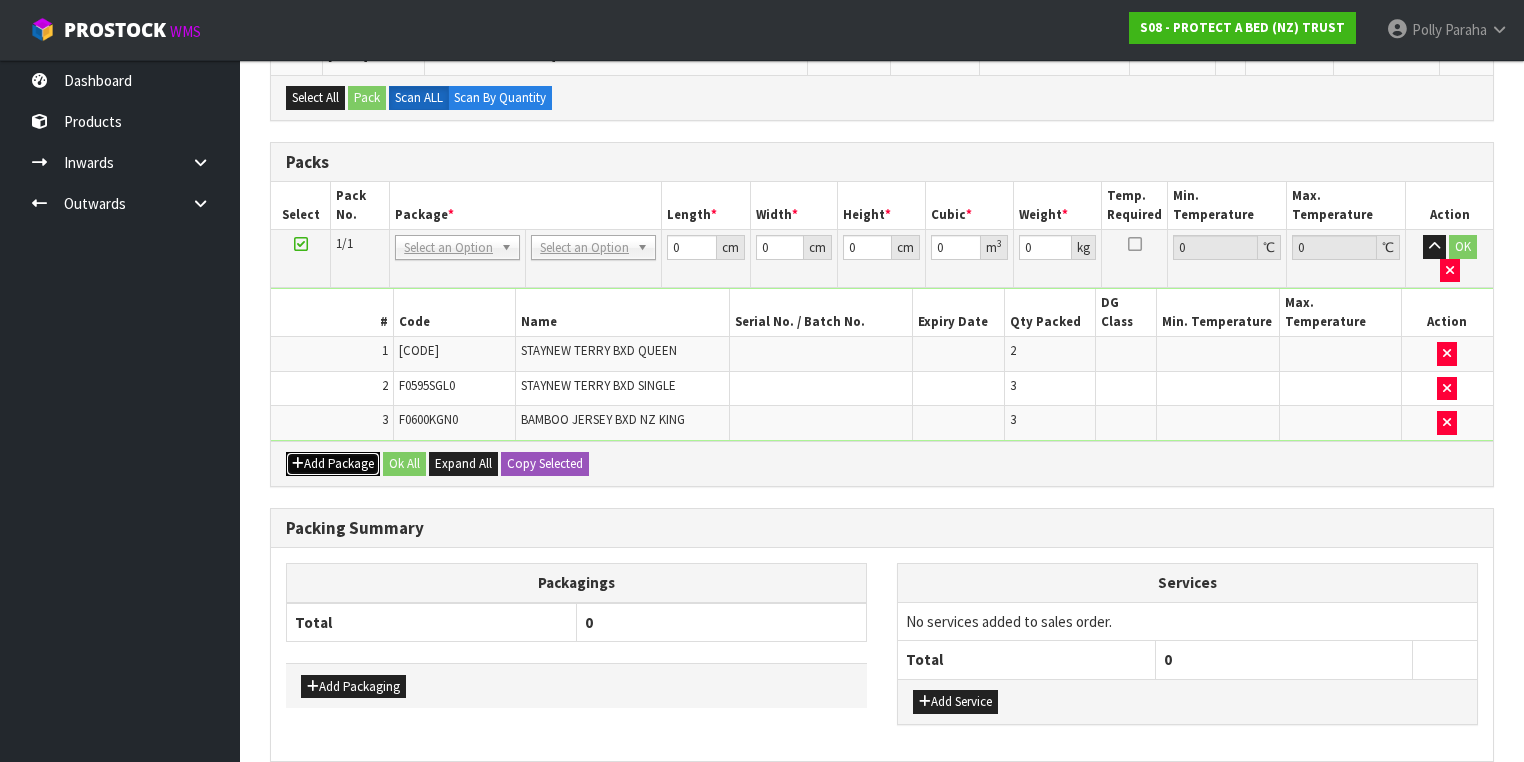 click on "Add Package" at bounding box center (333, 464) 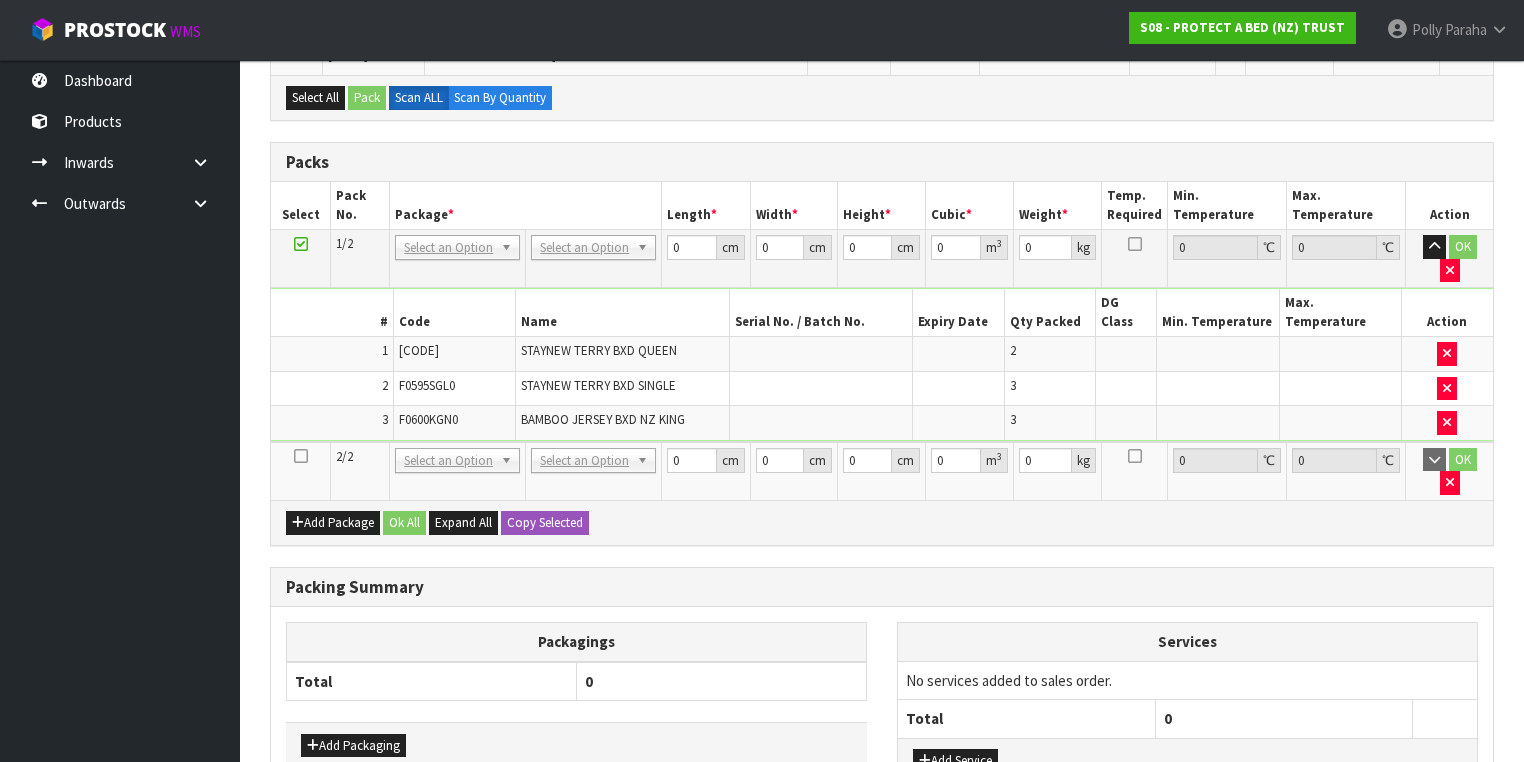 click at bounding box center (301, 456) 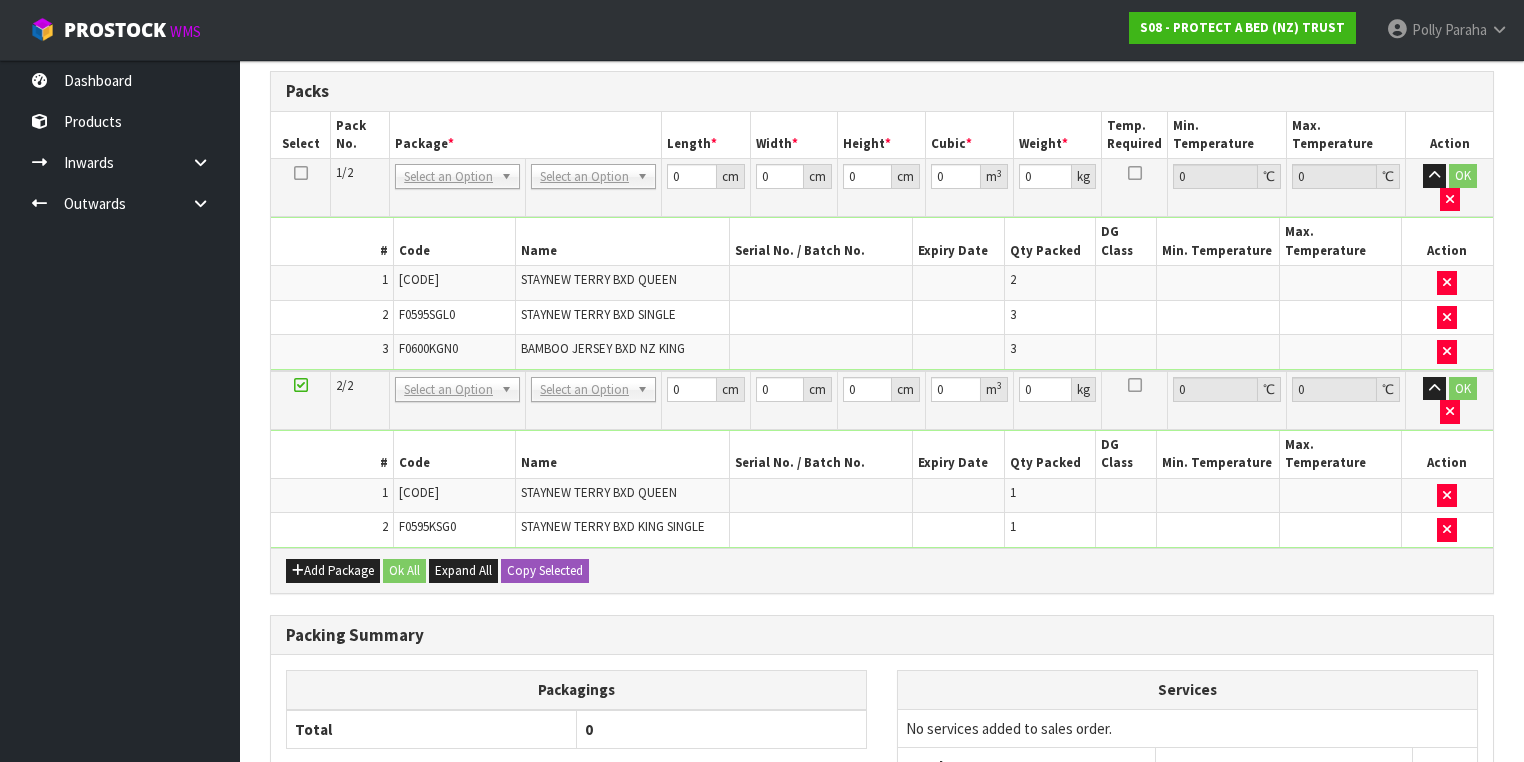 scroll, scrollTop: 524, scrollLeft: 0, axis: vertical 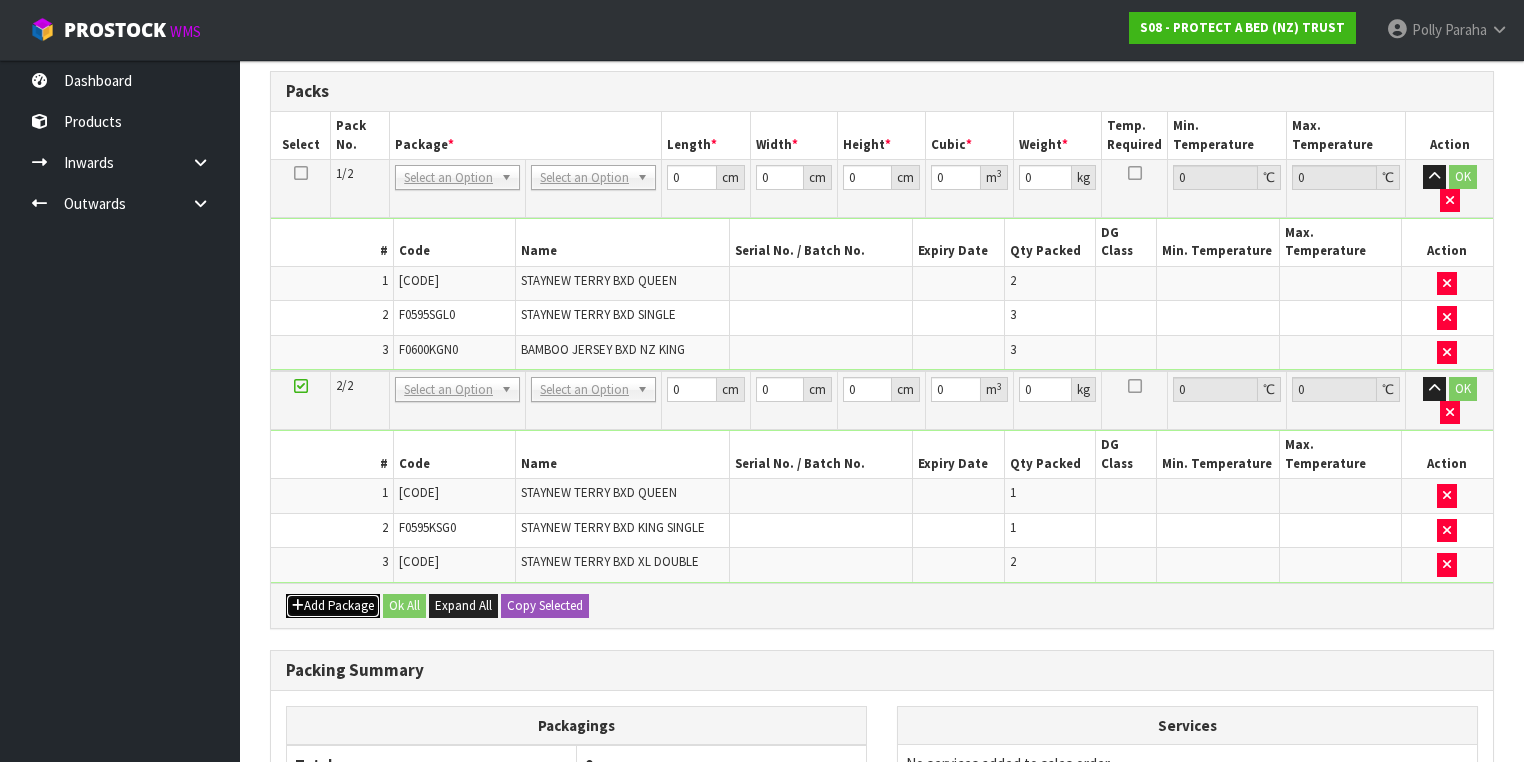 click on "Add Package" at bounding box center (333, 606) 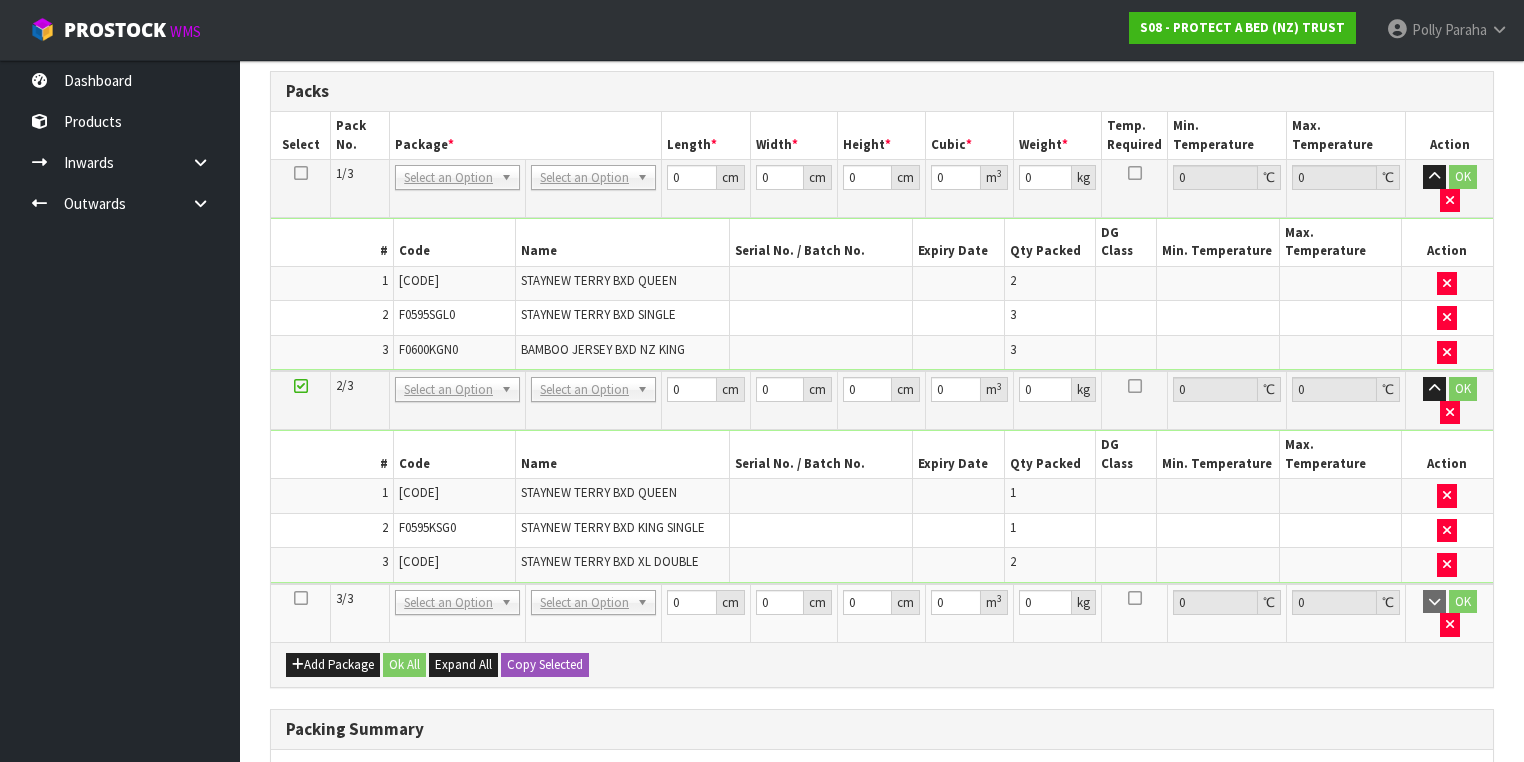 click at bounding box center [301, 598] 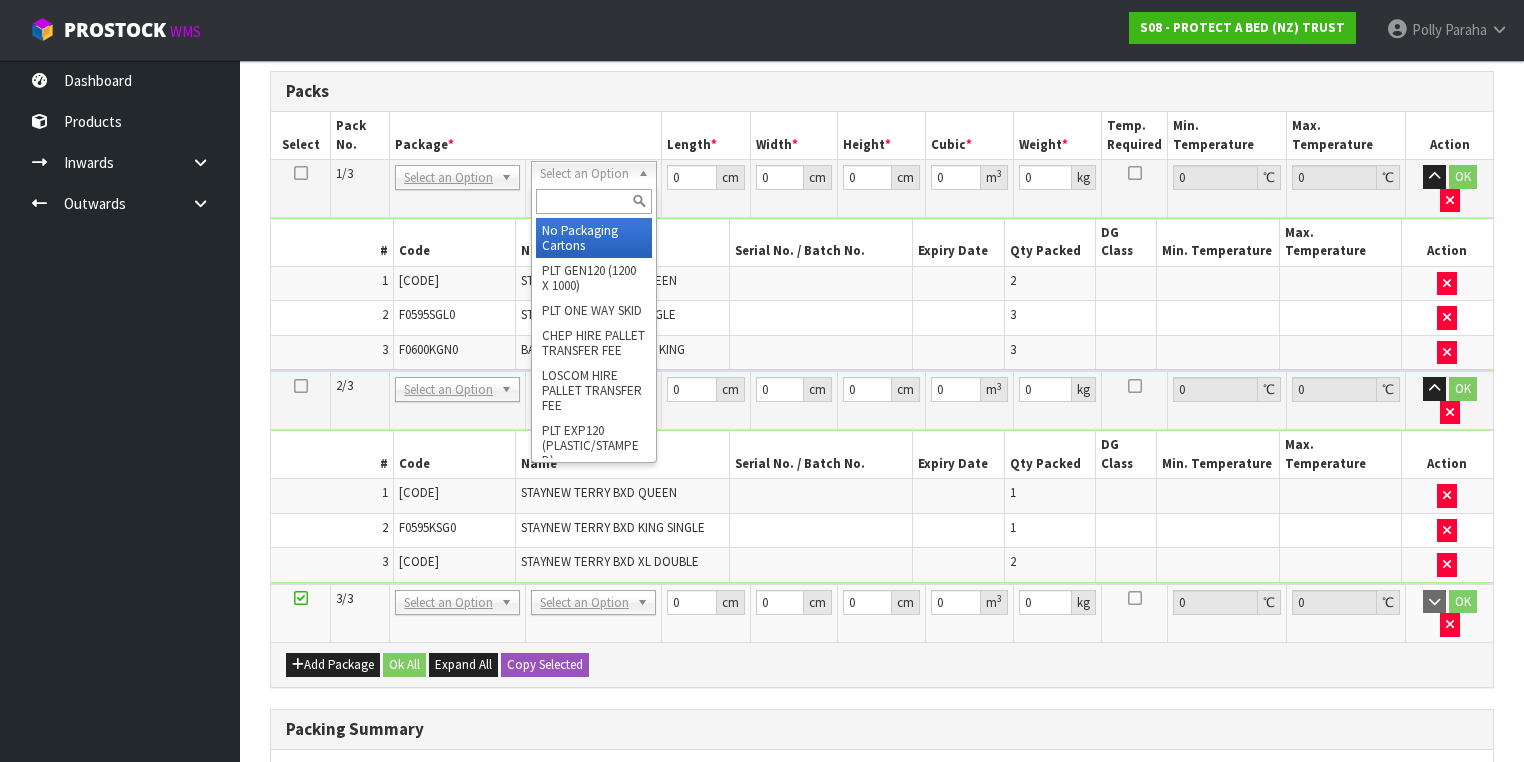 click at bounding box center [593, 201] 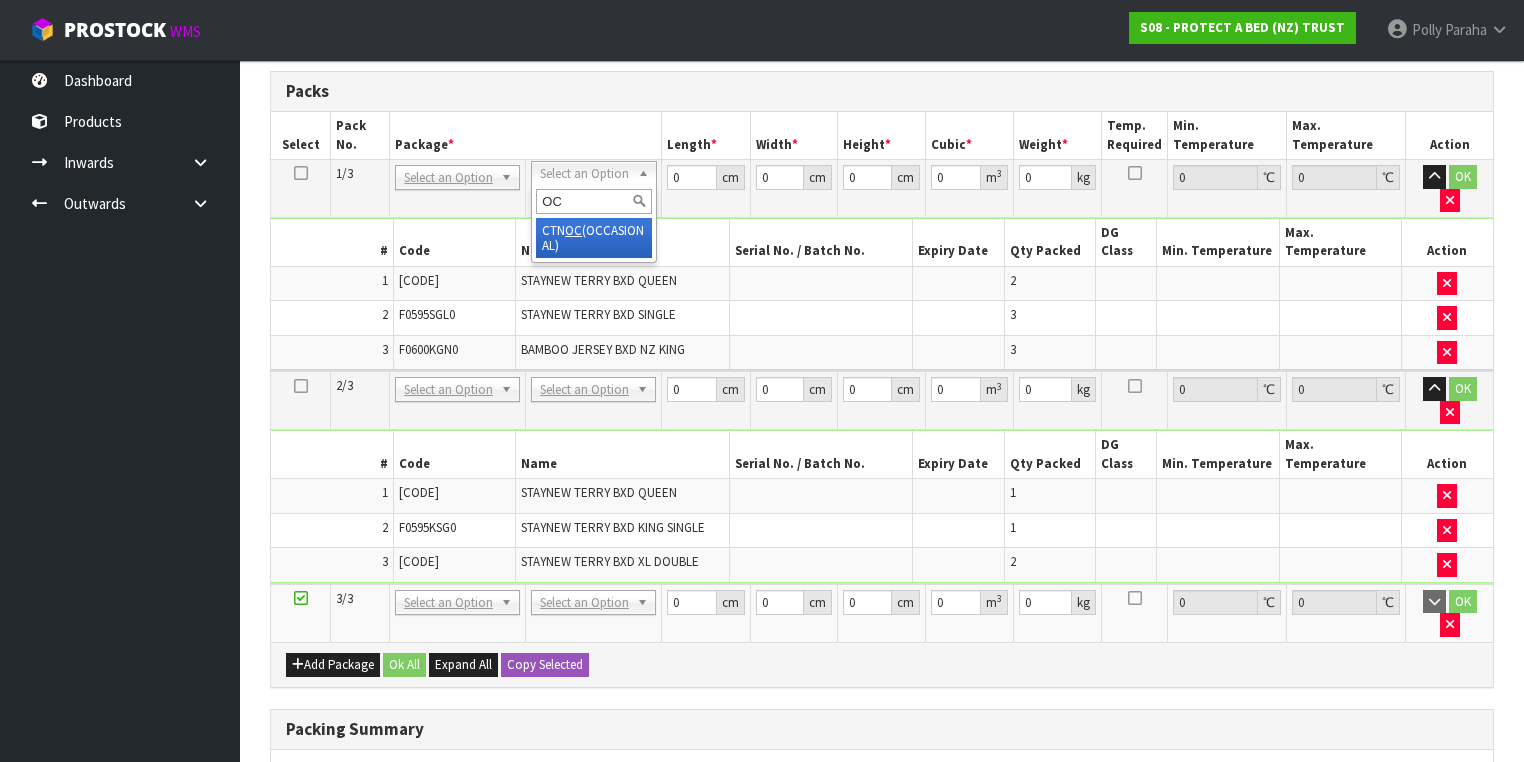 type on "OC" 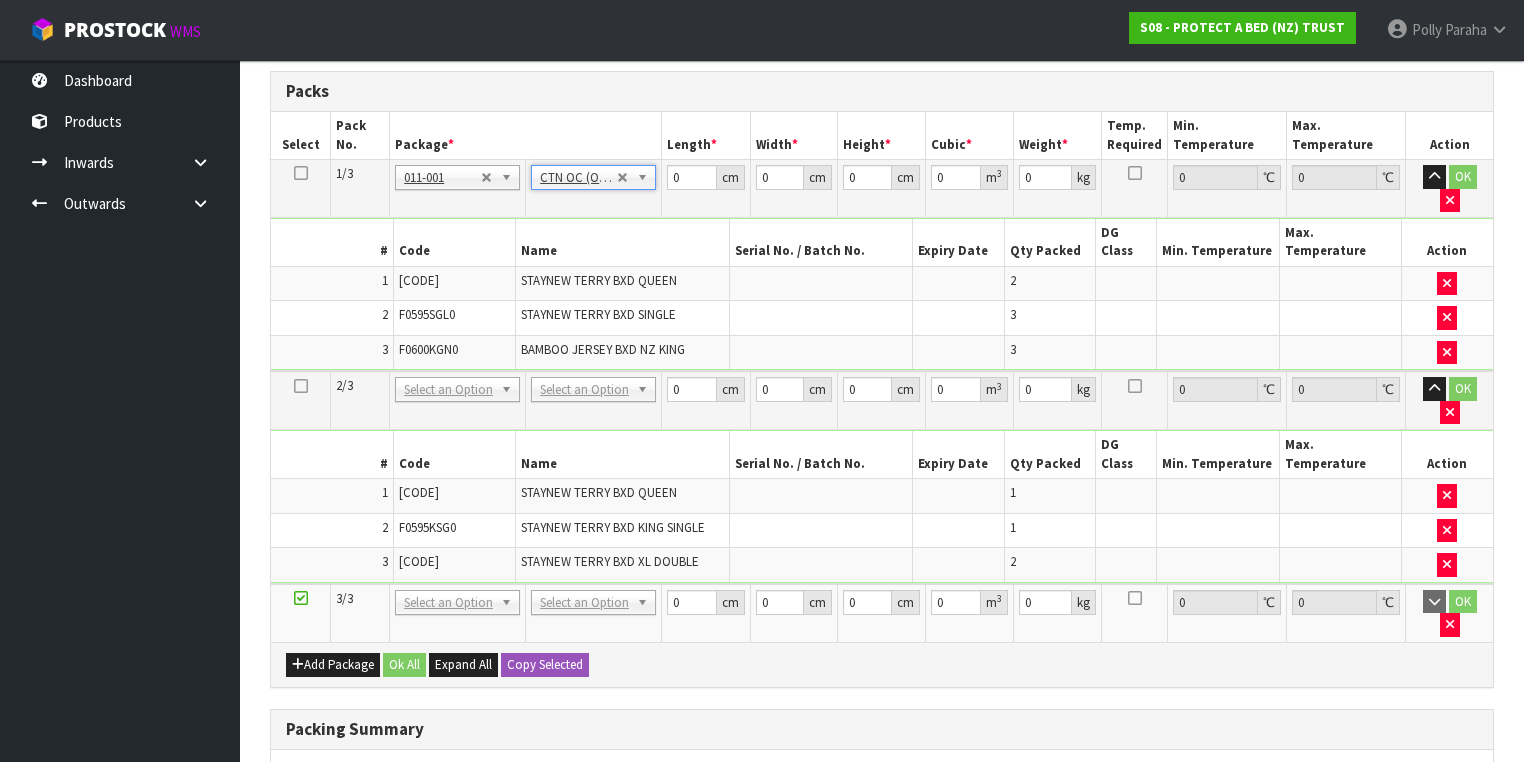 type on "6.54" 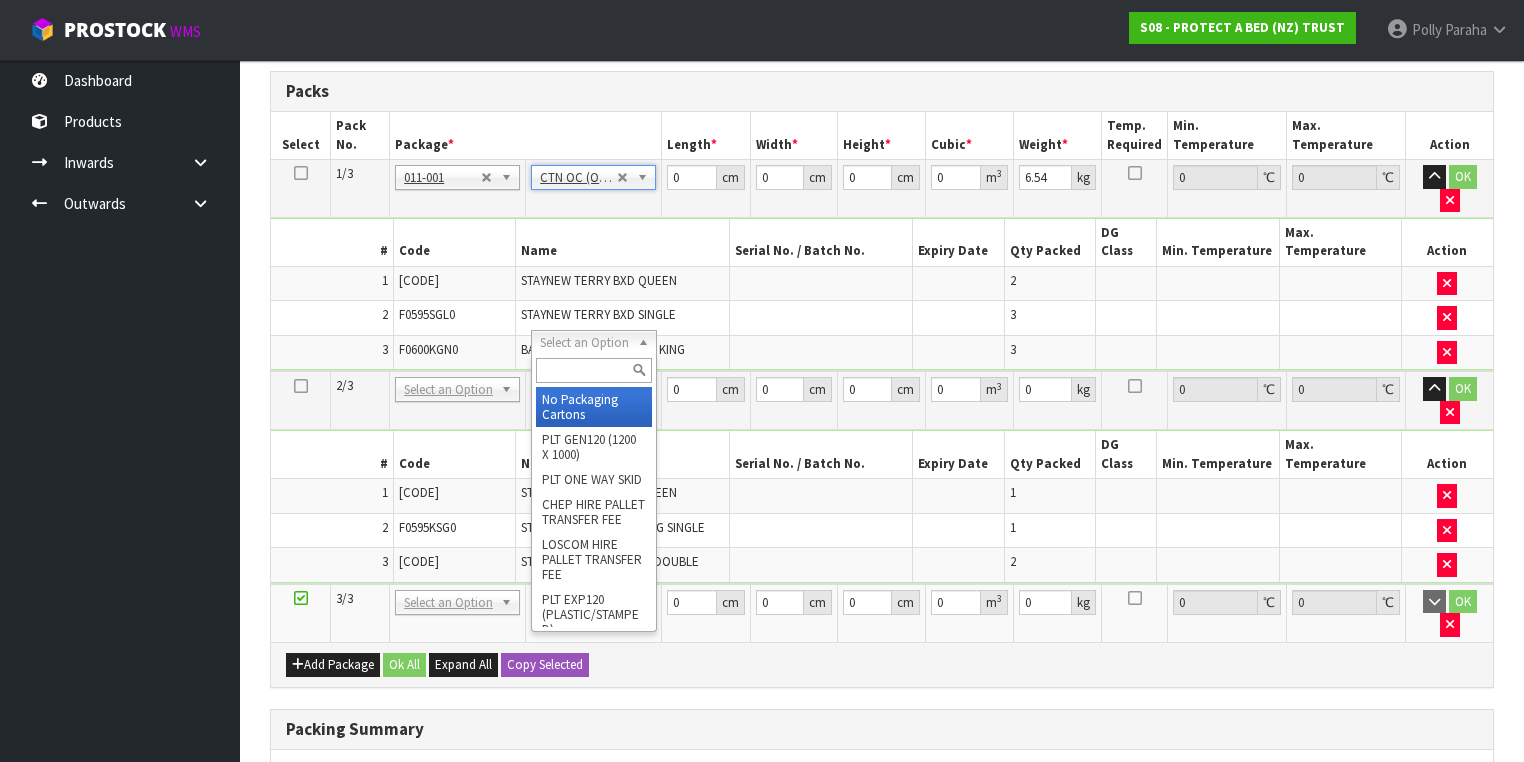 click at bounding box center [593, 370] 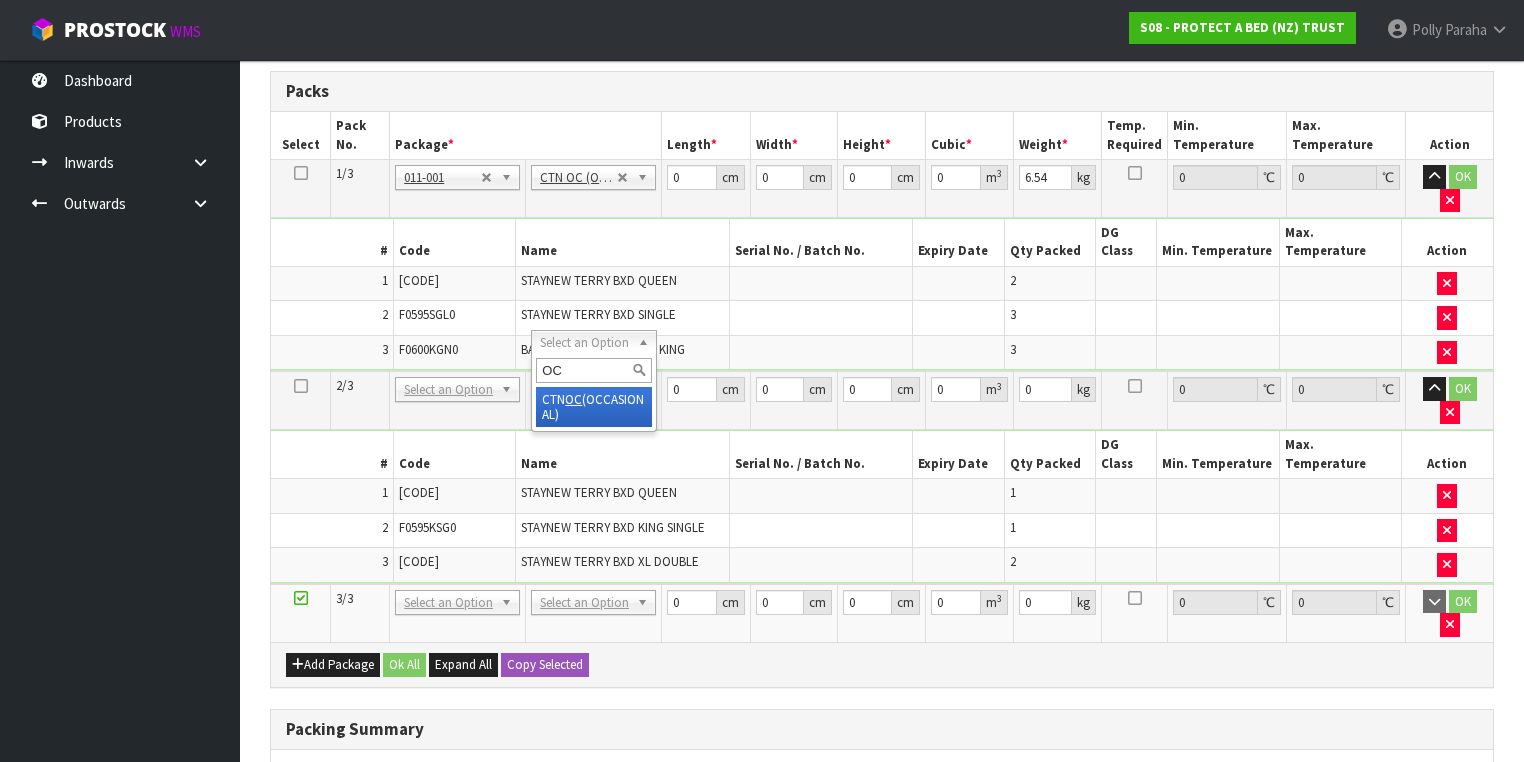 type on "OC" 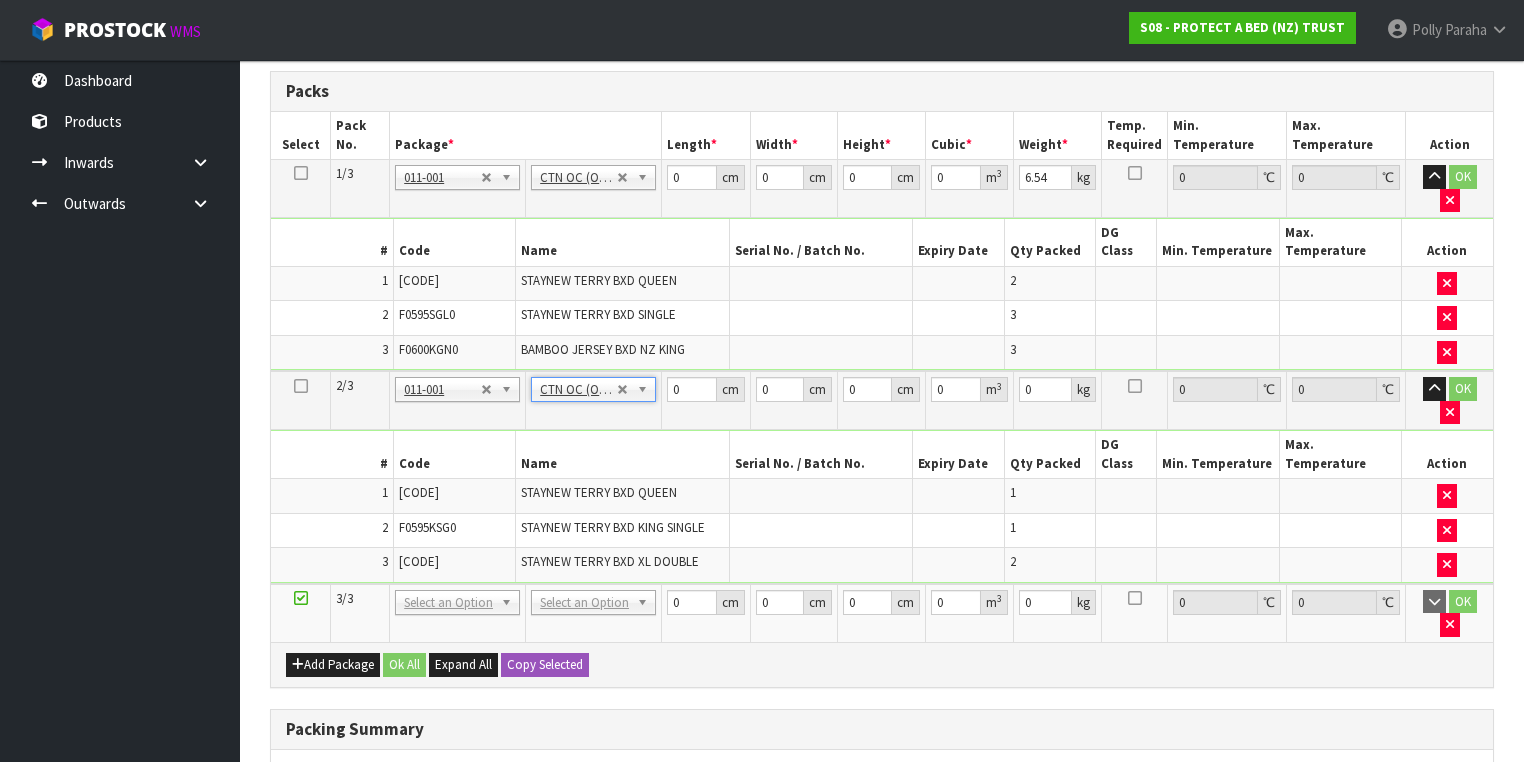 type on "3.38" 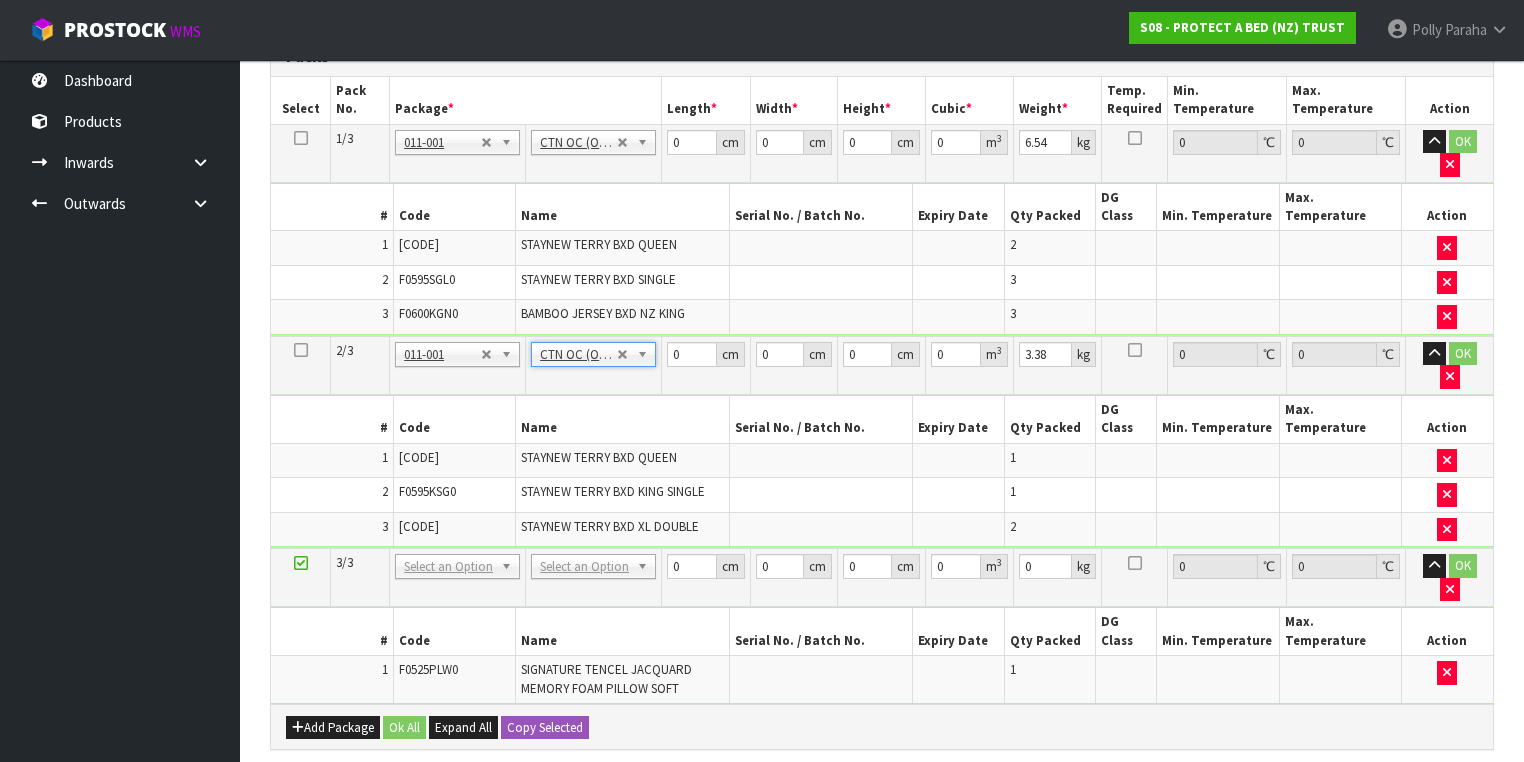drag, startPoint x: 648, startPoint y: 612, endPoint x: 1045, endPoint y: 605, distance: 397.0617 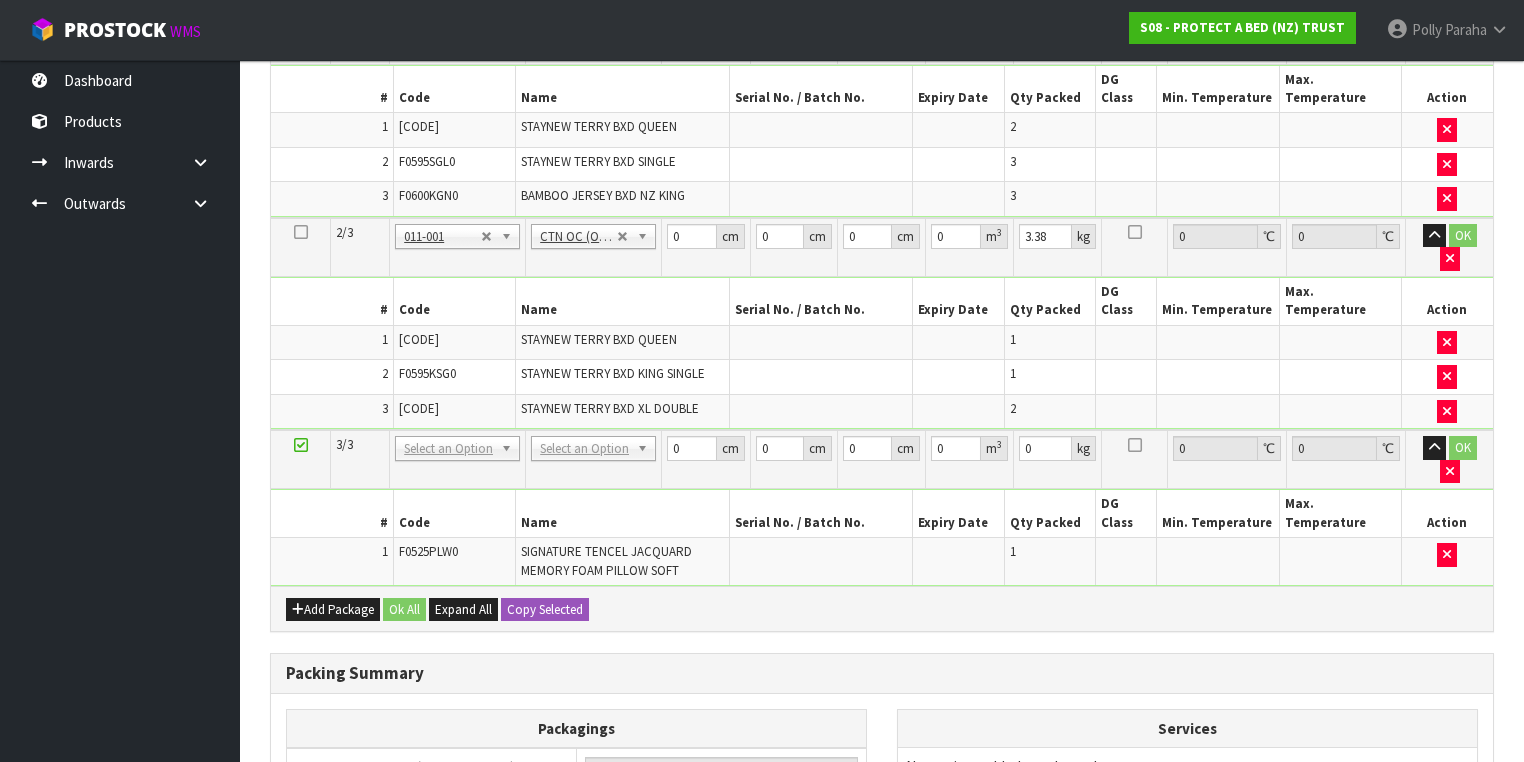 scroll, scrollTop: 756, scrollLeft: 0, axis: vertical 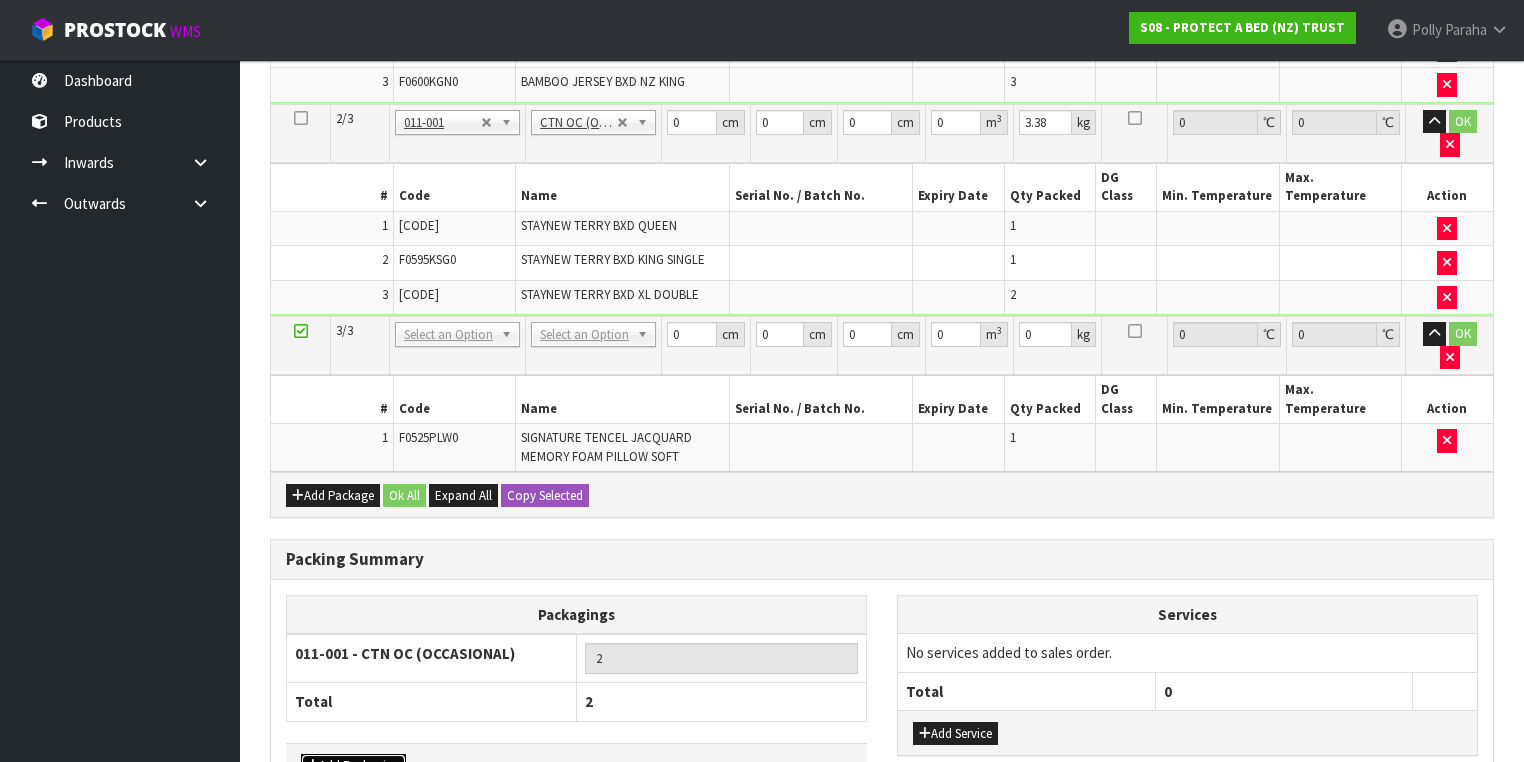 click on "Add Packaging" at bounding box center (353, 766) 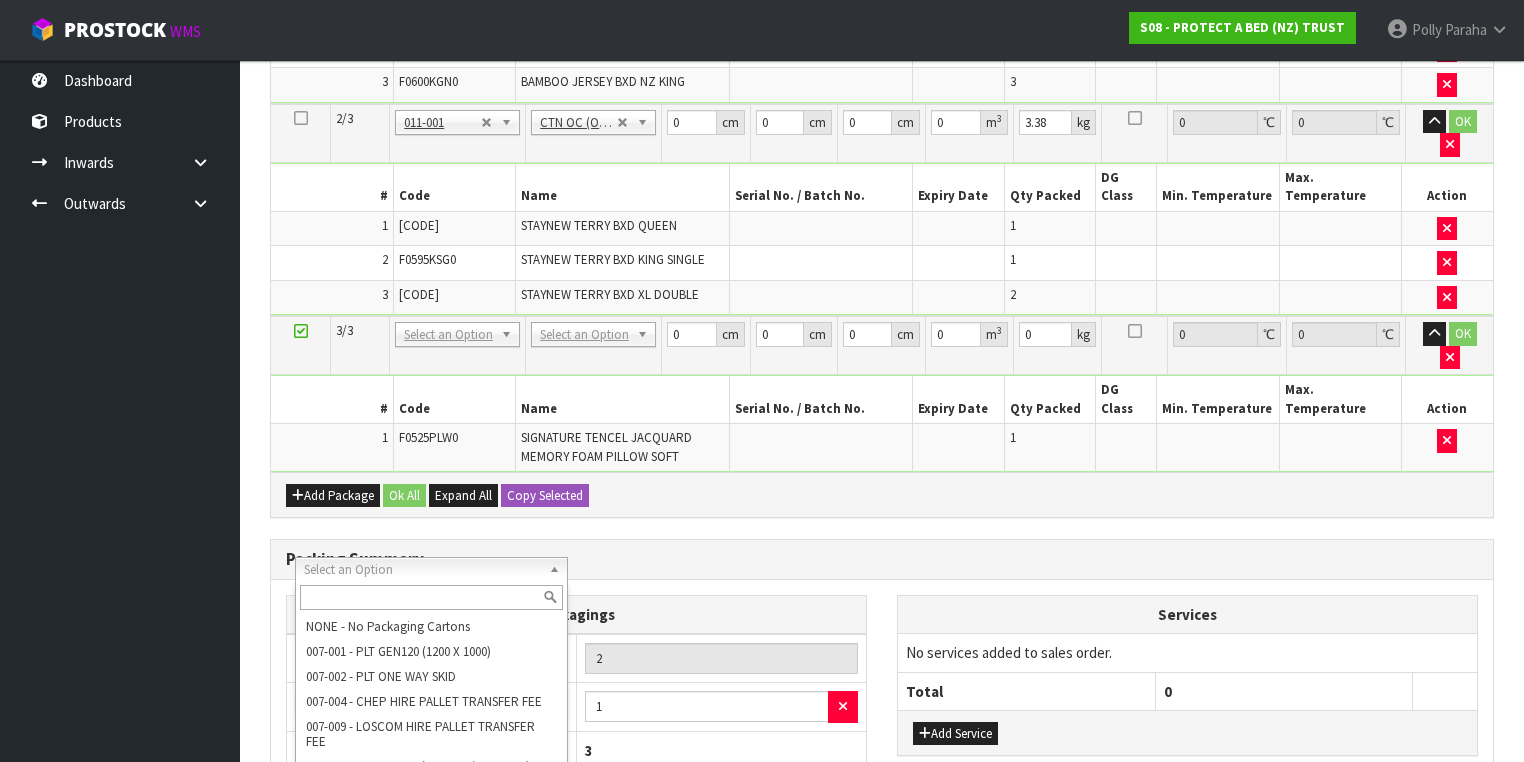 click at bounding box center [431, 597] 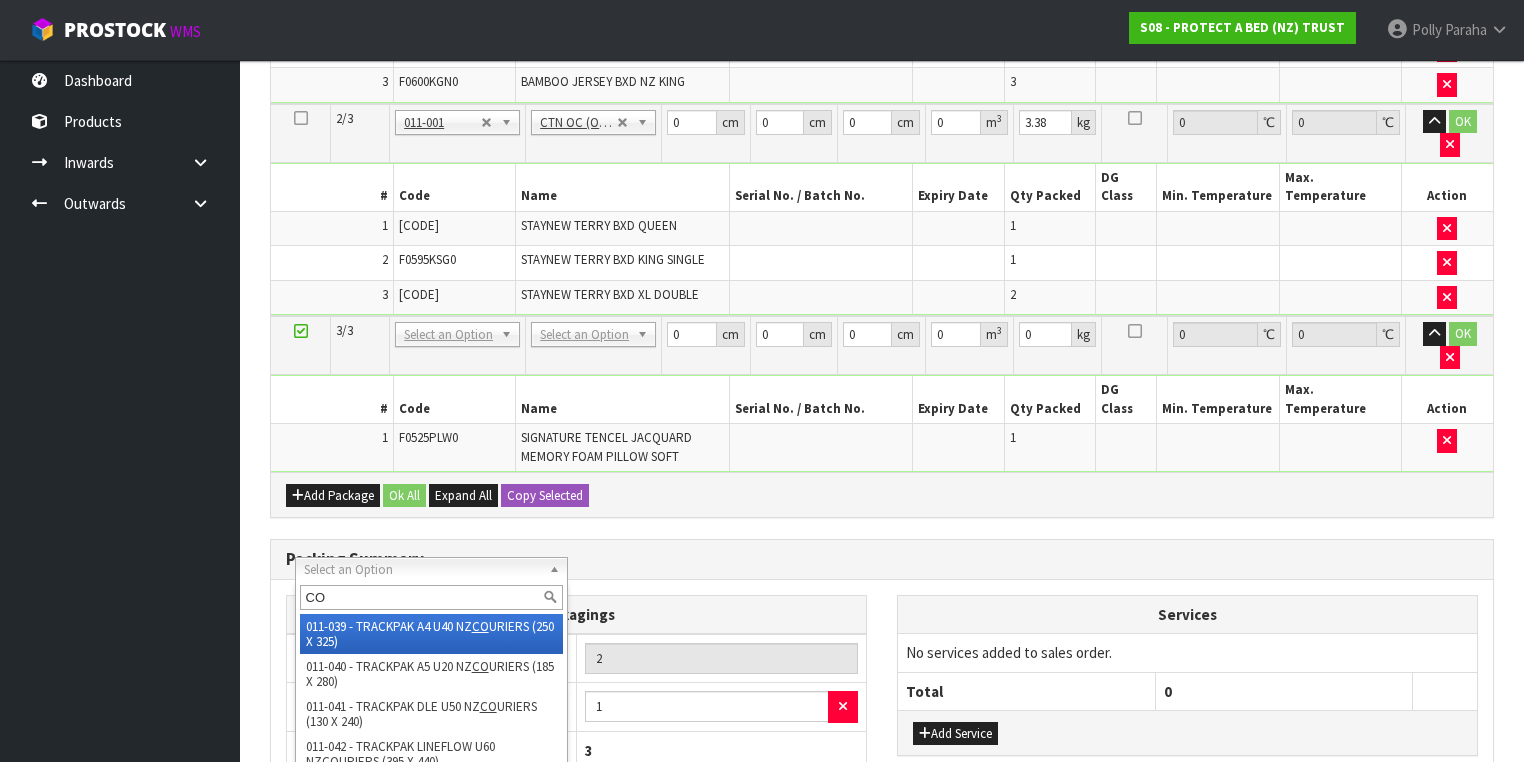 type on "C" 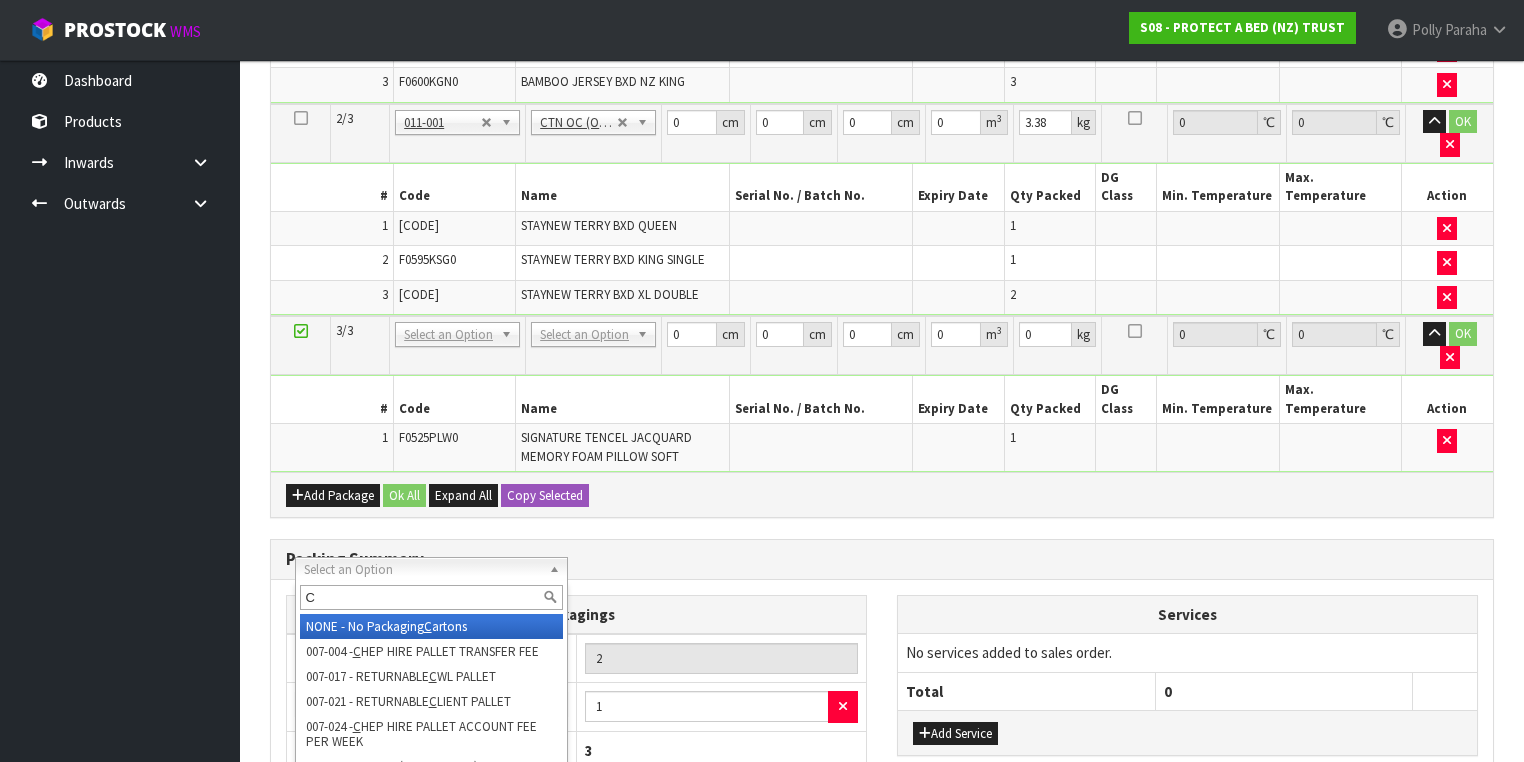 type 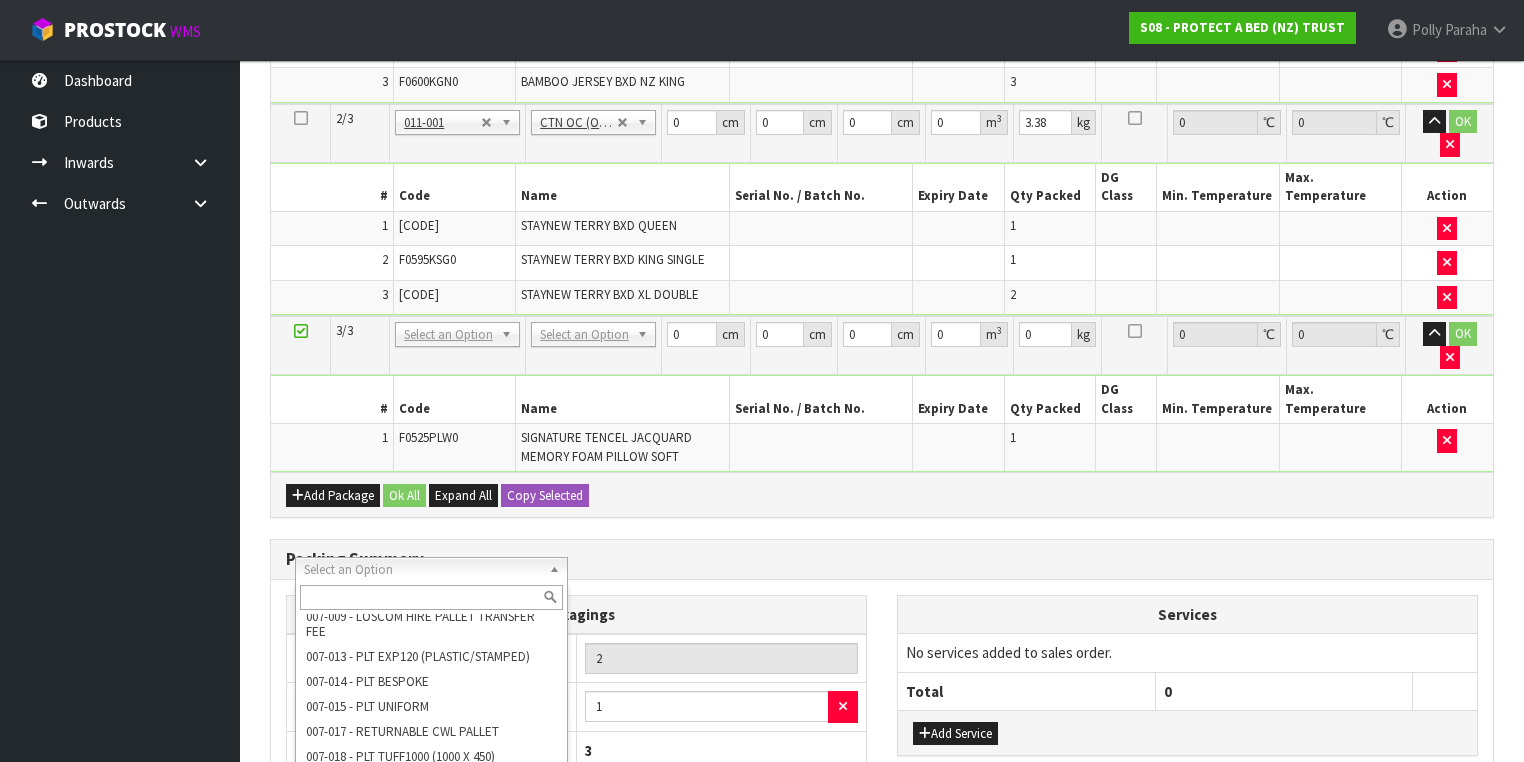 scroll, scrollTop: 0, scrollLeft: 0, axis: both 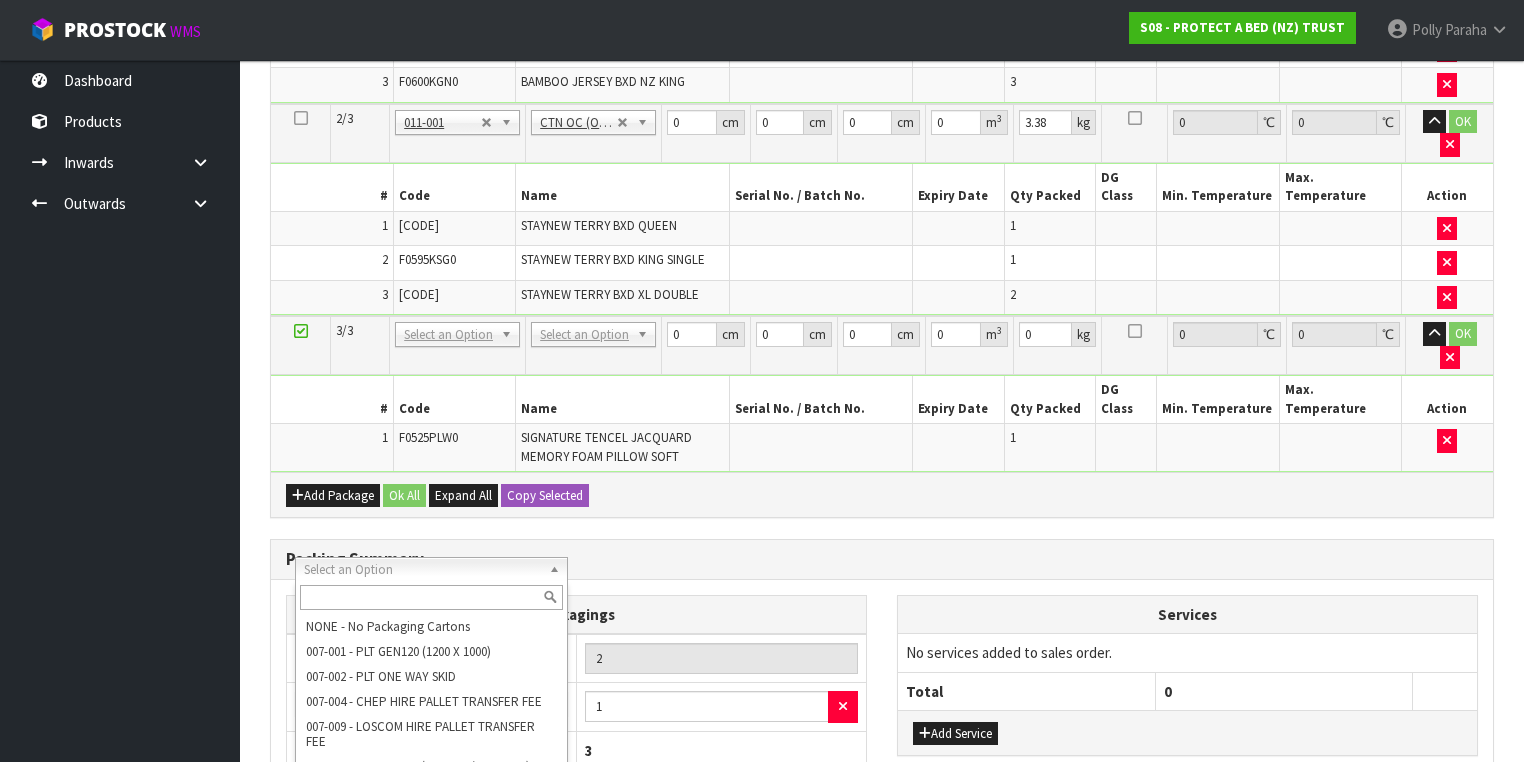 click on "Packagings
011-001 - CTN OC (OCCASIONAL)
2
NONE - No Packaging Cartons 007-001 - PLT GEN120 (1200 X 1000) 007-002 - PLT ONE WAY SKID 007-004 - CHEP HIRE PALLET TRANSFER FEE 007-009 - LOSCOM HIRE PALLET TRANSFER FEE 007-013 - PLT EXP120 (PLASTIC/STAMPED) 007-014 - PLT BESPOKE 007-015 - PLT UNIFORM 007-017 - RETURNABLE CWL PALLET 007-018 - PLT TUFF1000 (1000 X 450) 007-019 - PLT VAL400 (400 X 400) 007-021 - RETURNABLE CLIENT PALLET 007-022 - PLT OLP 915 (915 X 465) 007-023 - PLT OLP 580 (580 X 400) 007-024 - CHEP HIRE PALLET ACCOUNT FEE PER WEEK 010-016 - OUTWARD HDLG FCL 20FT LOOSE STOCK BASE RATE 010-017 - OUTWARD HDLG FCL 40FT LOOSE STOCK BASE RATE 010-018 - OUTWARD HDLG FCL 20FT PALLET ONLY BASE RATE 010-019 - OUTWARD HDLG FCL 40FT PALLET ONLY BASE RATE" at bounding box center [882, 715] 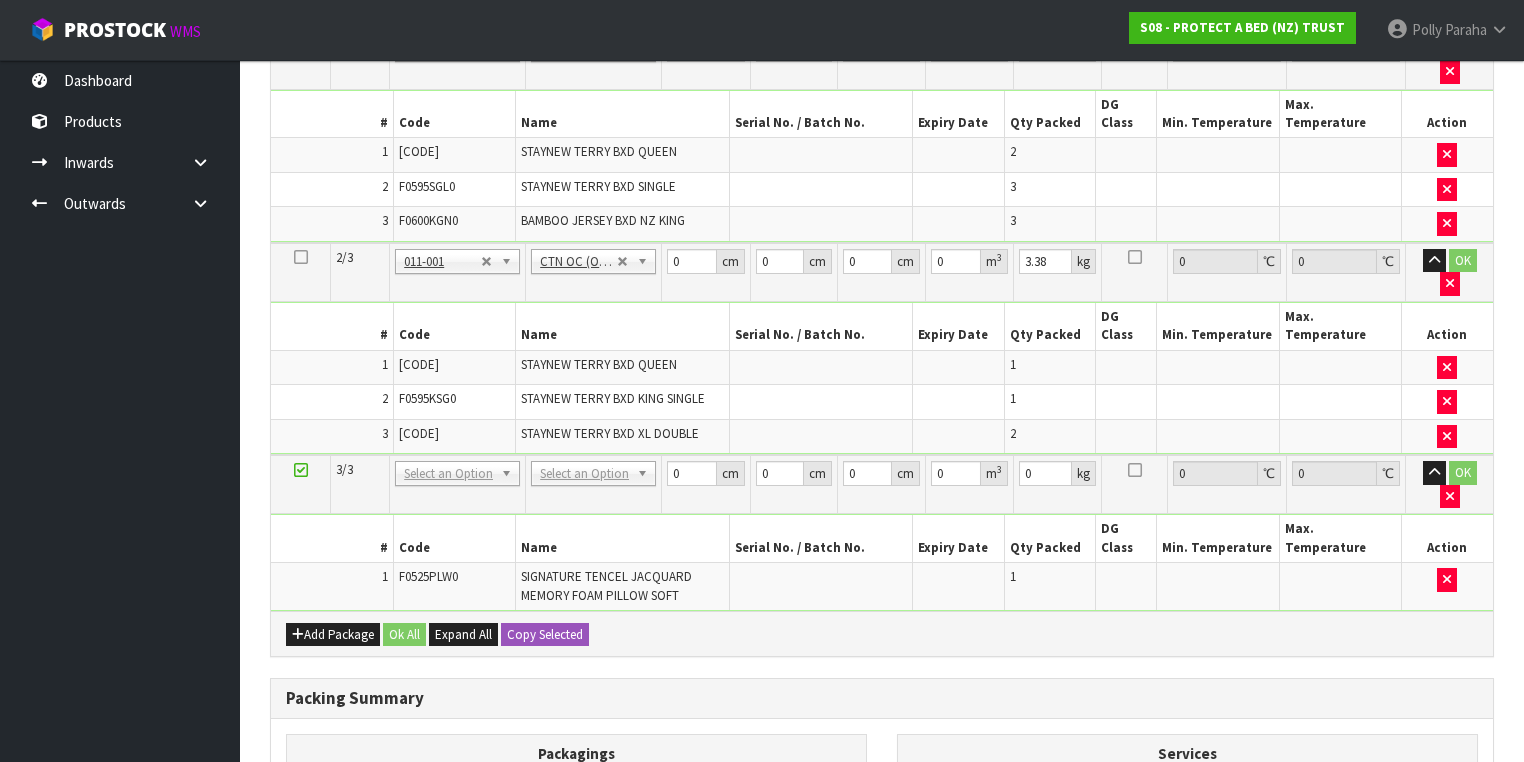scroll, scrollTop: 596, scrollLeft: 0, axis: vertical 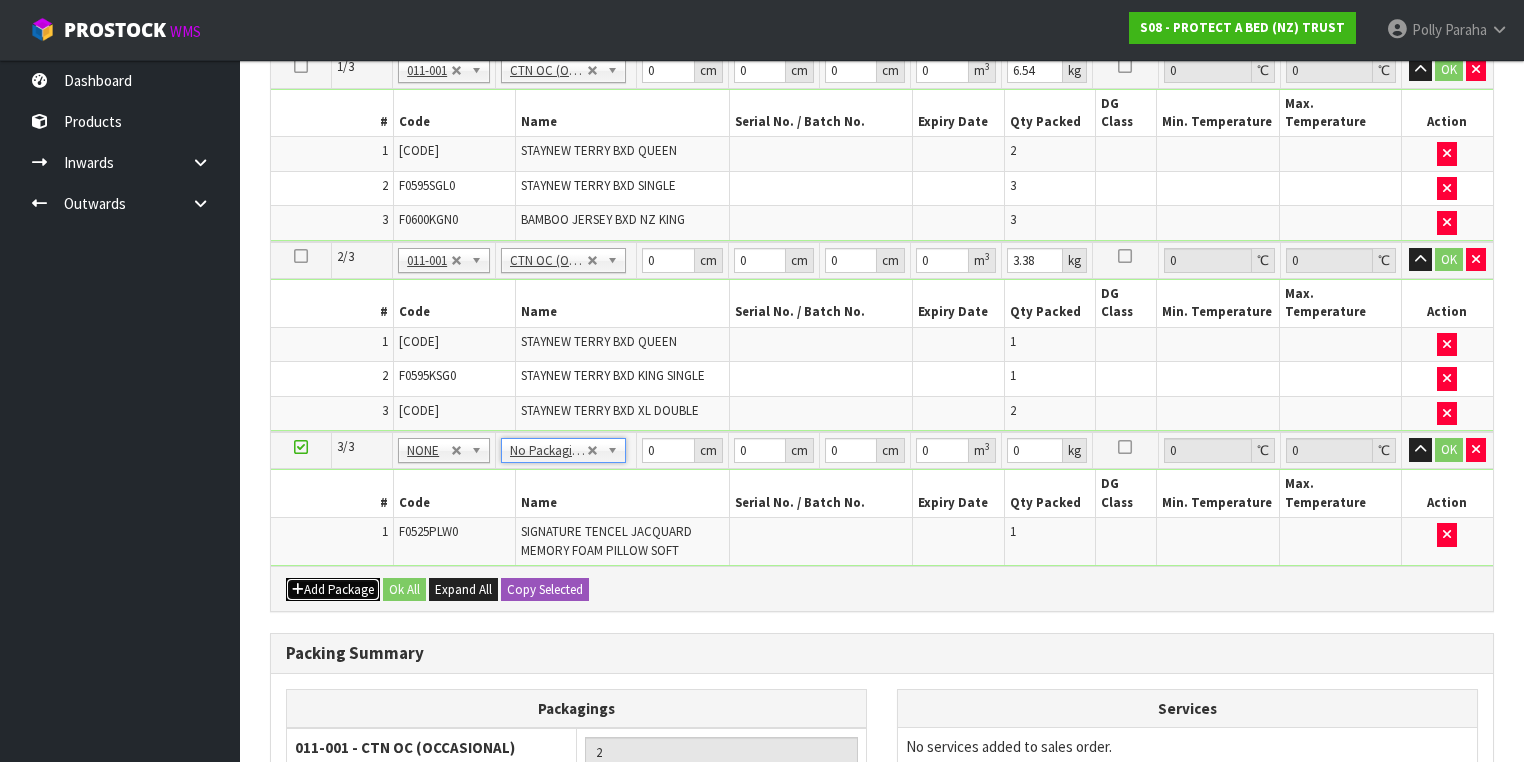 click on "Add Package" at bounding box center [333, 590] 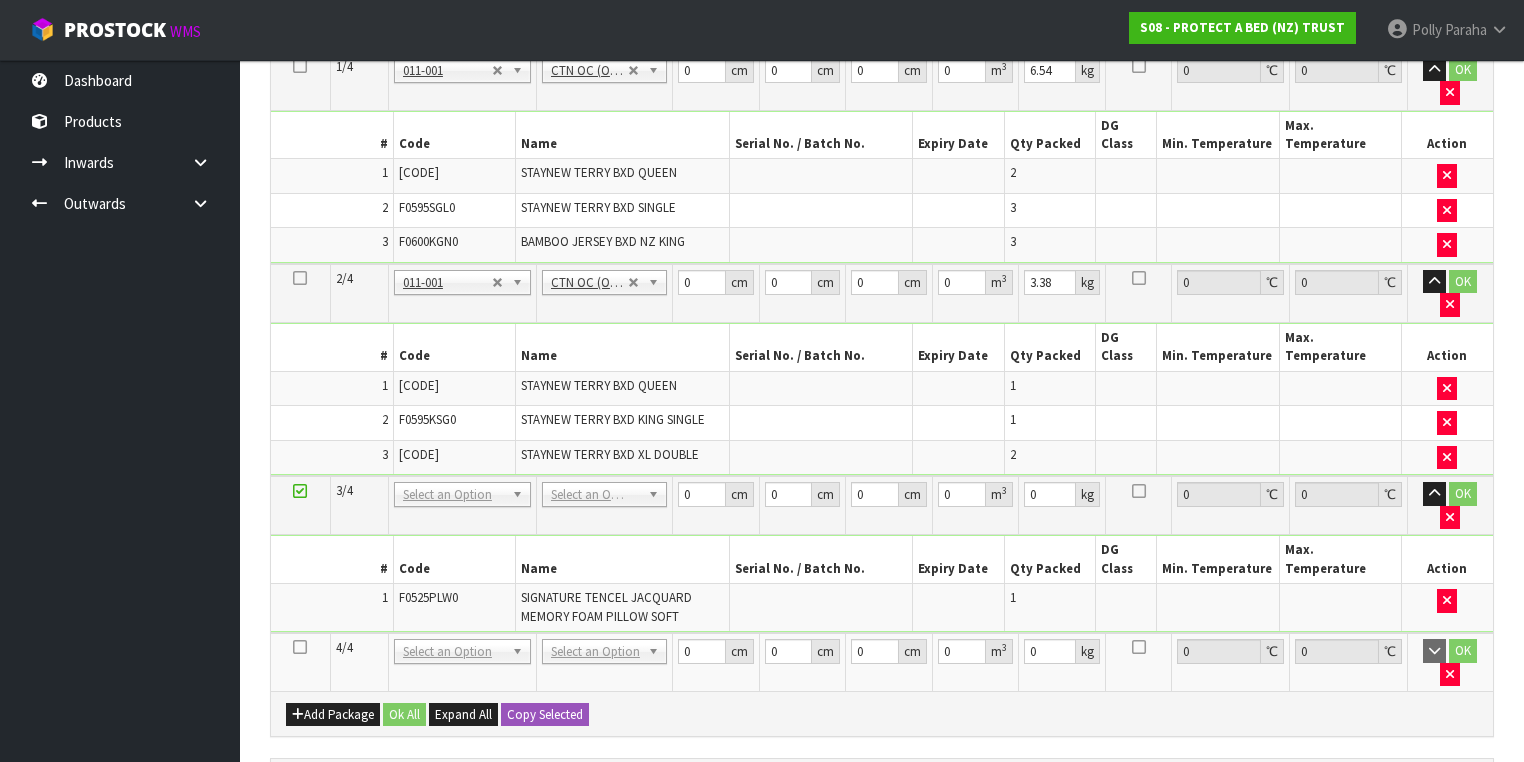 click at bounding box center (300, 647) 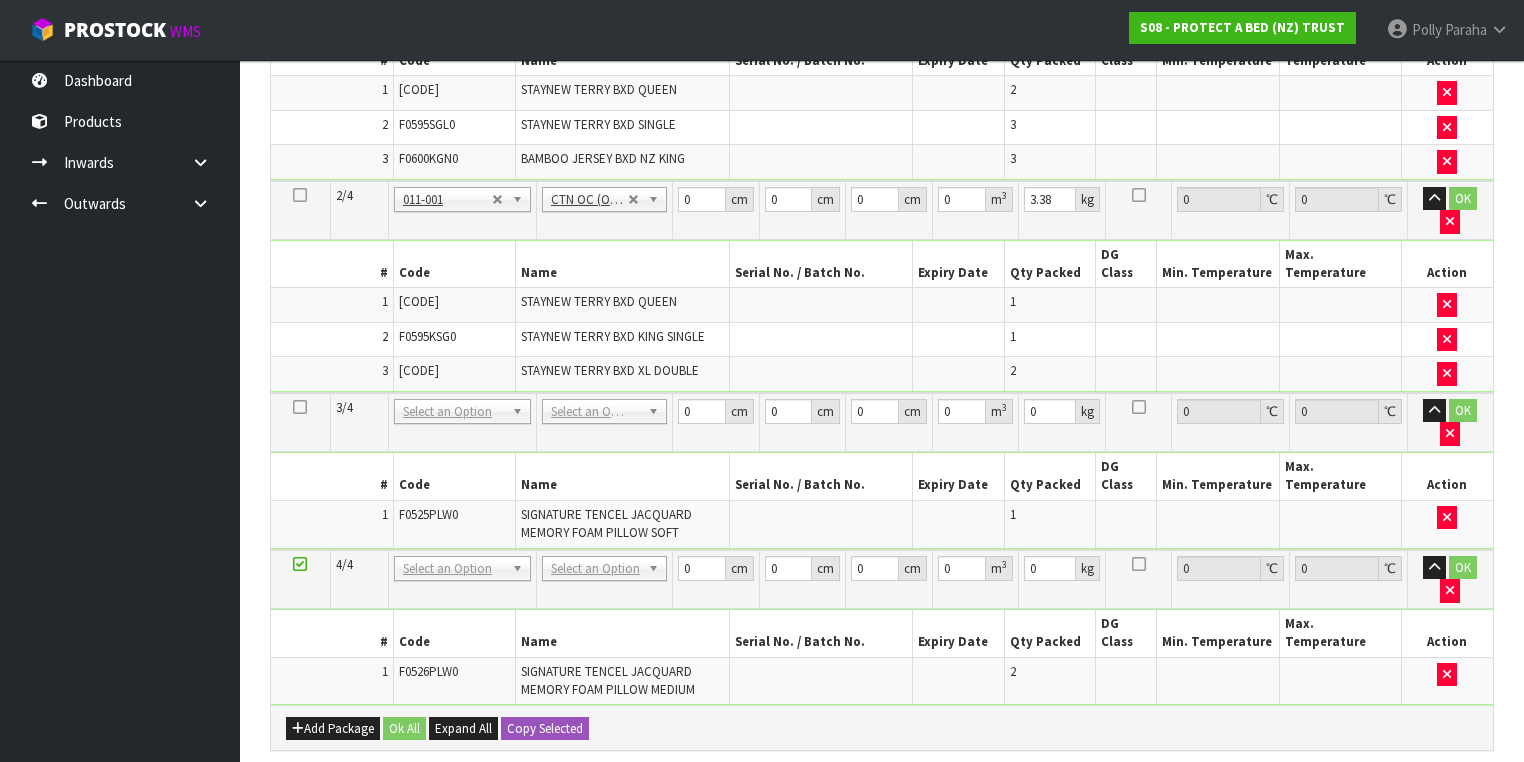 scroll, scrollTop: 884, scrollLeft: 0, axis: vertical 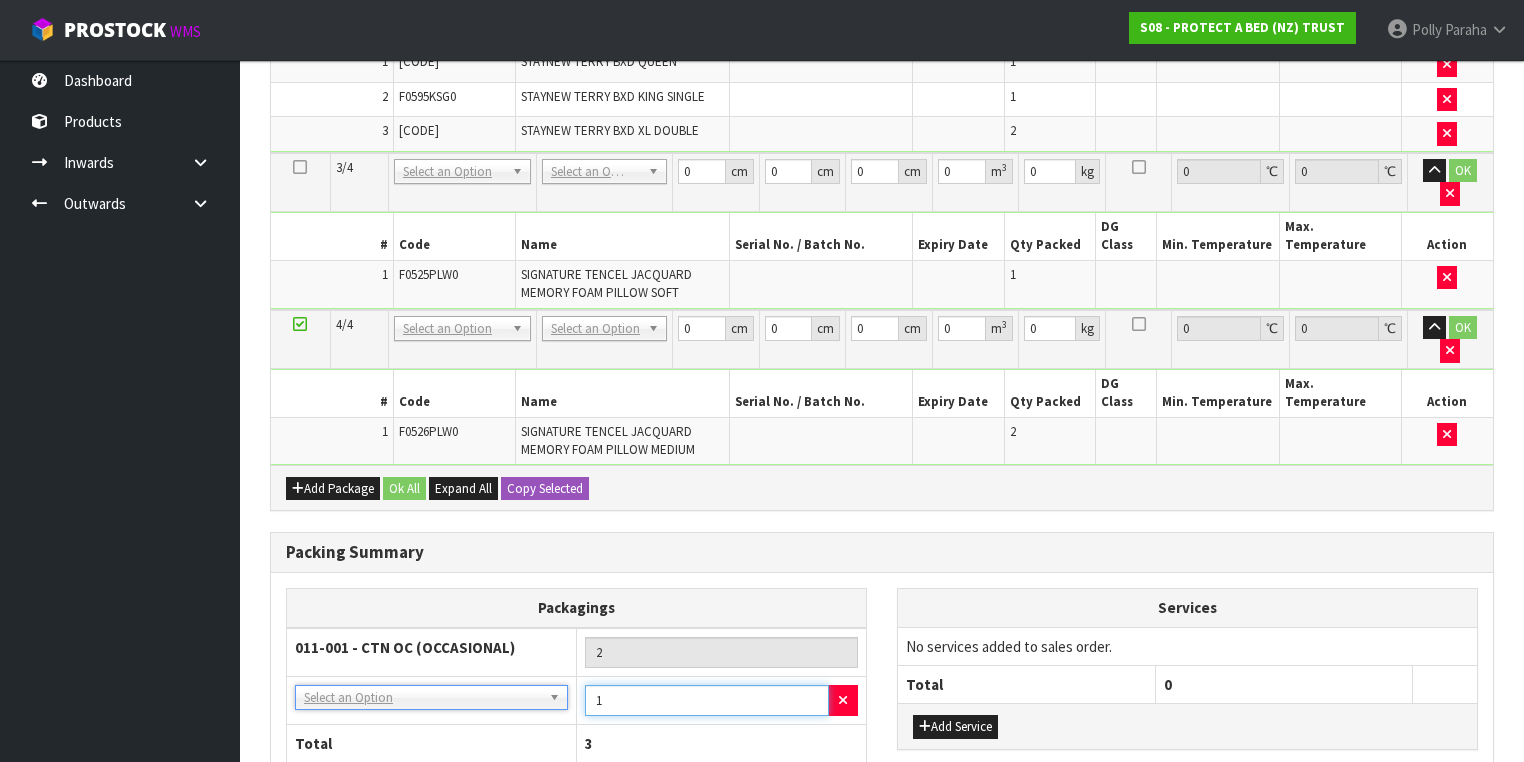 drag, startPoint x: 632, startPoint y: 527, endPoint x: 564, endPoint y: 526, distance: 68.007355 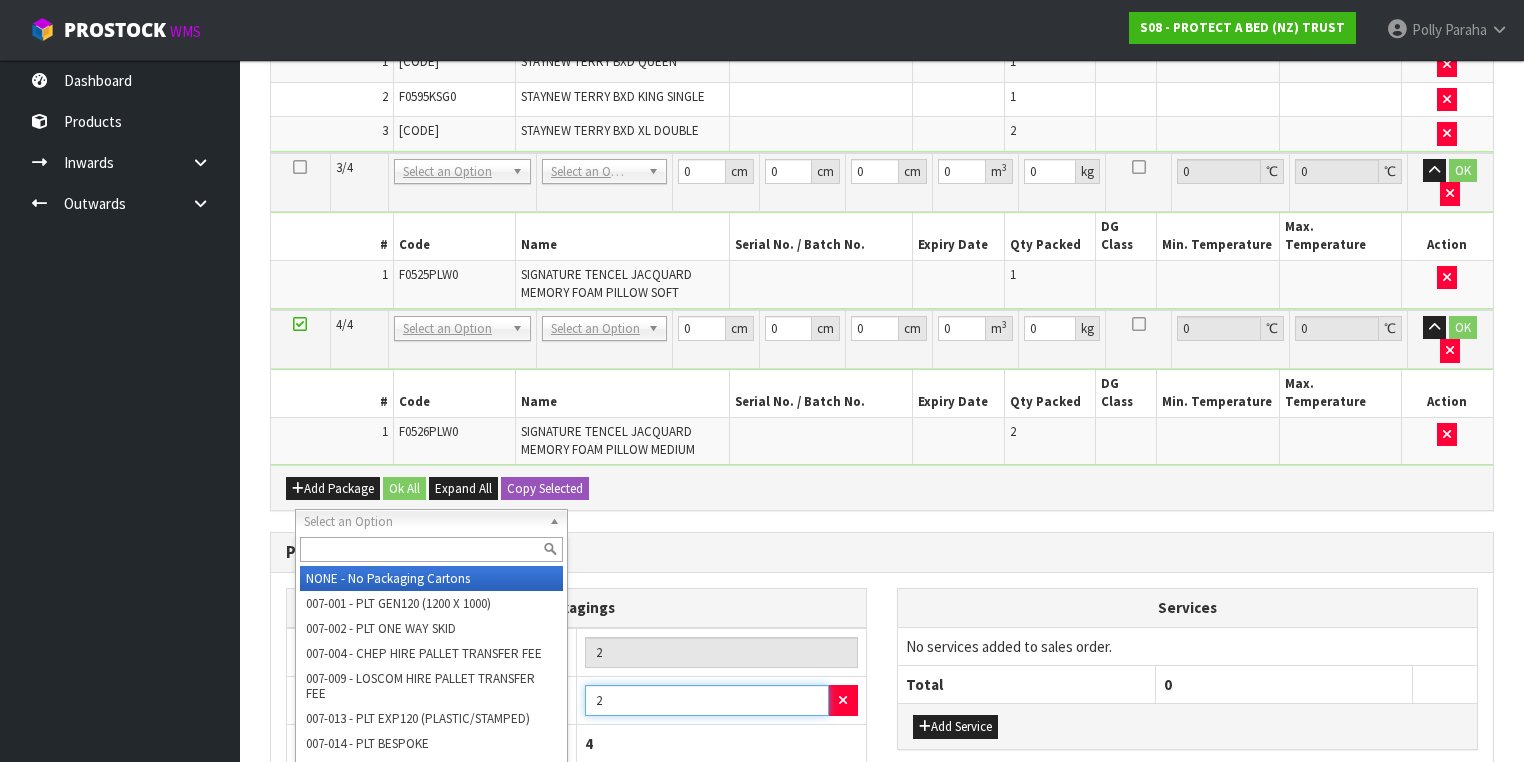 type on "2" 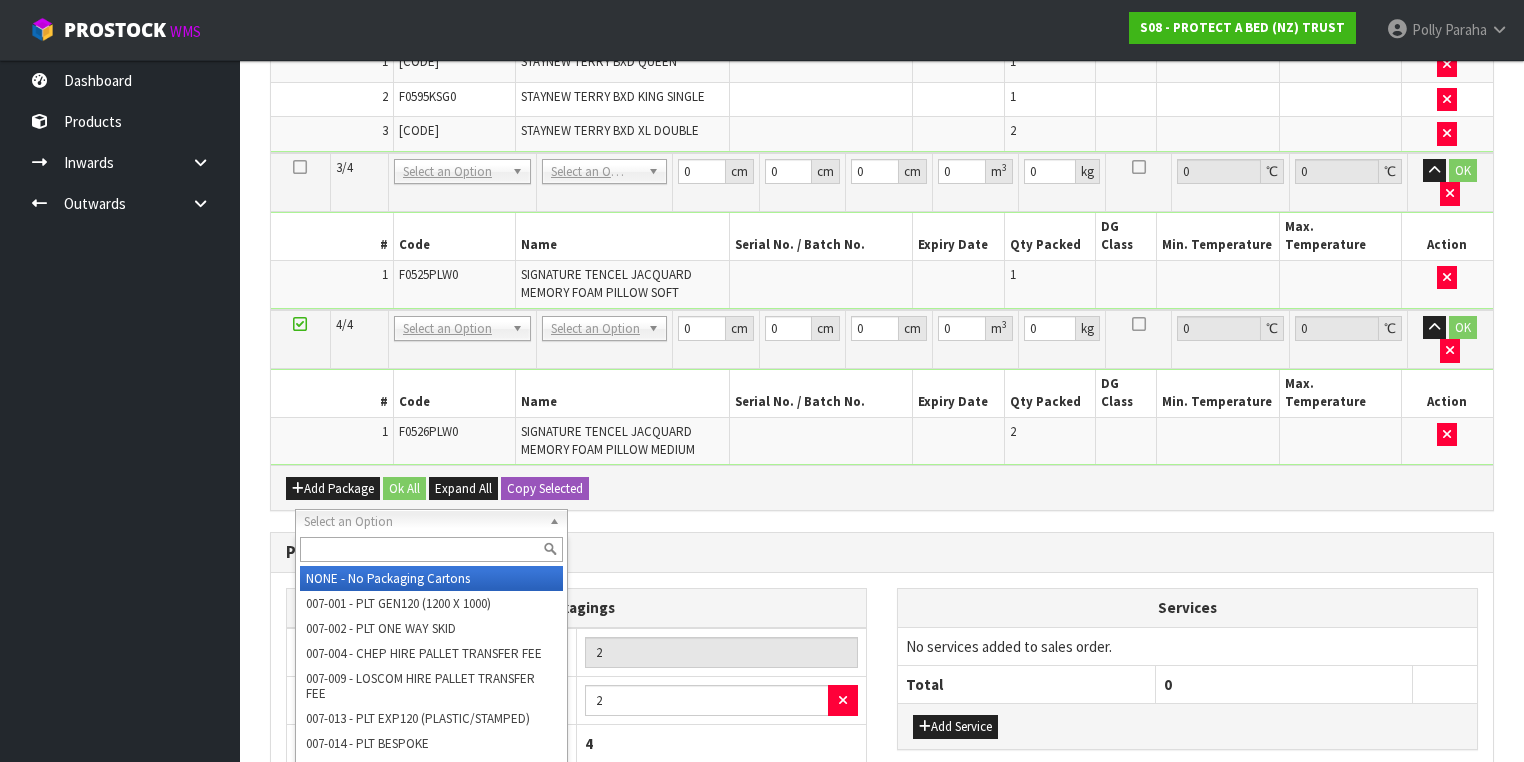 click on "Combine Orders
S08-ORD0029474 S08-ORD0031944 S08-ORD0032815 S08-ORD0032827 S08-ORD0032846 S08-ORD0032852 S08-ORD0032853 S08-ORD0032892 S08-ORD0032896 S08-ORD0032906 S08-ORD0032912 S08-ORD0032913 S08-ORD0032914 S08-ORD0032916 S08-ORD0032921 S08-ORD0032924 S08-ORD0032925 S08-ORD0032928 S08-ORD0032929 S08-ORD0032930 S08-ORD0032931 S08-ORD0032932 S08-ORD0032933 S08-ORD0032934 S08-ORD0032935 S08-ORD0032936 S08-ORD0032937 S08-ORD0032938 S08-ORD0032939 S08-ORD0032940 S08-ORD0032941 S08-ORD0032942 S08-ORD0032943 S08-ORD0032944 S08-ORD0032945 S08-ORD0032946 S08-ORD0032947 S08-ORD0032948 S08-ORD0032949 S08-ORD0032950 S08-ORD0032951 S08-ORD0032952 S08-ORD0032953 S08-ORD0032954
Select Some Options
Picks
Select
Product Code
Product Name
Qty Picked
Pick Review
Serial No. / Batch No.
Expiry Date
UP
Qty Packed
Qty Unpacked
Action" at bounding box center (882, 178) 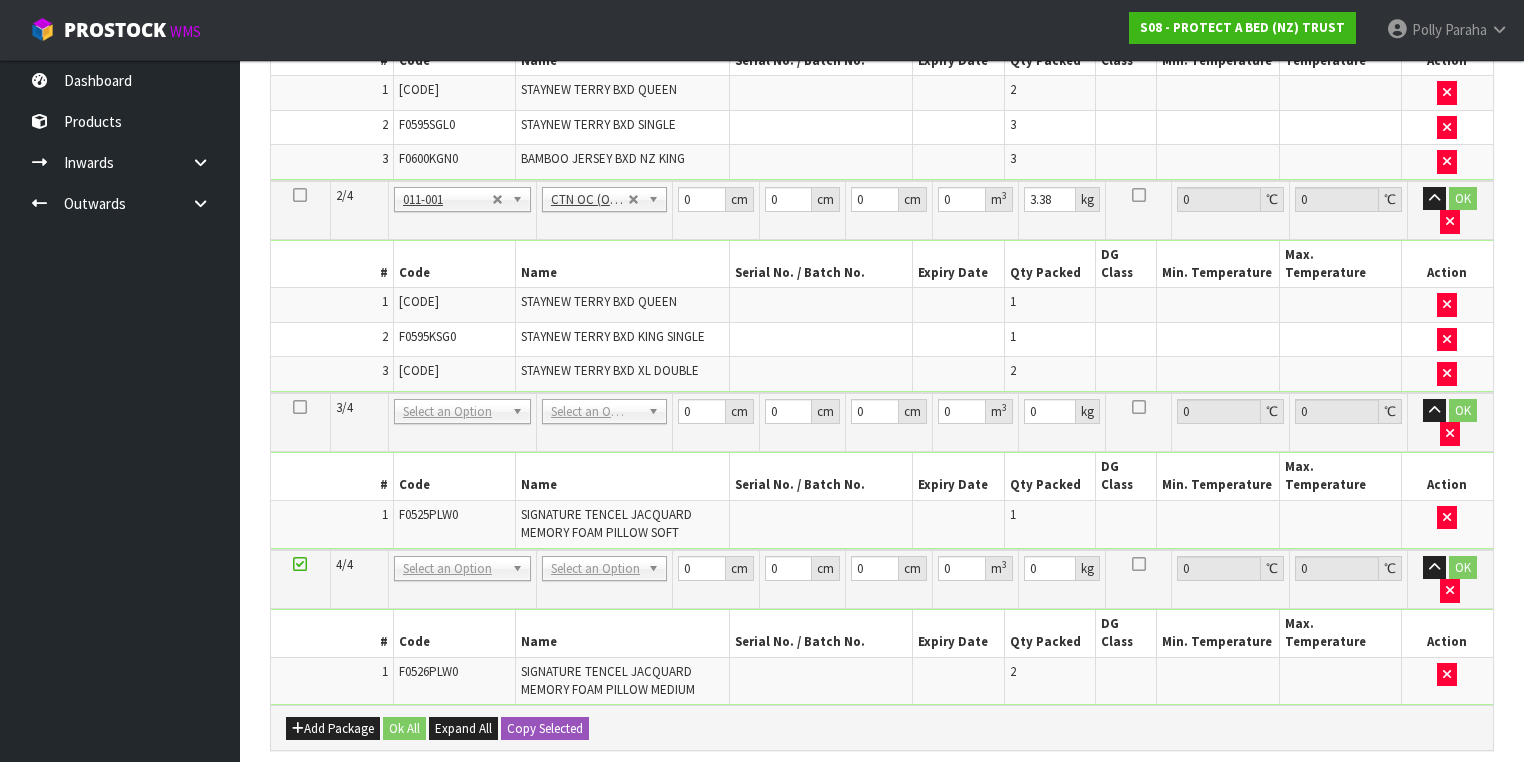 scroll, scrollTop: 644, scrollLeft: 0, axis: vertical 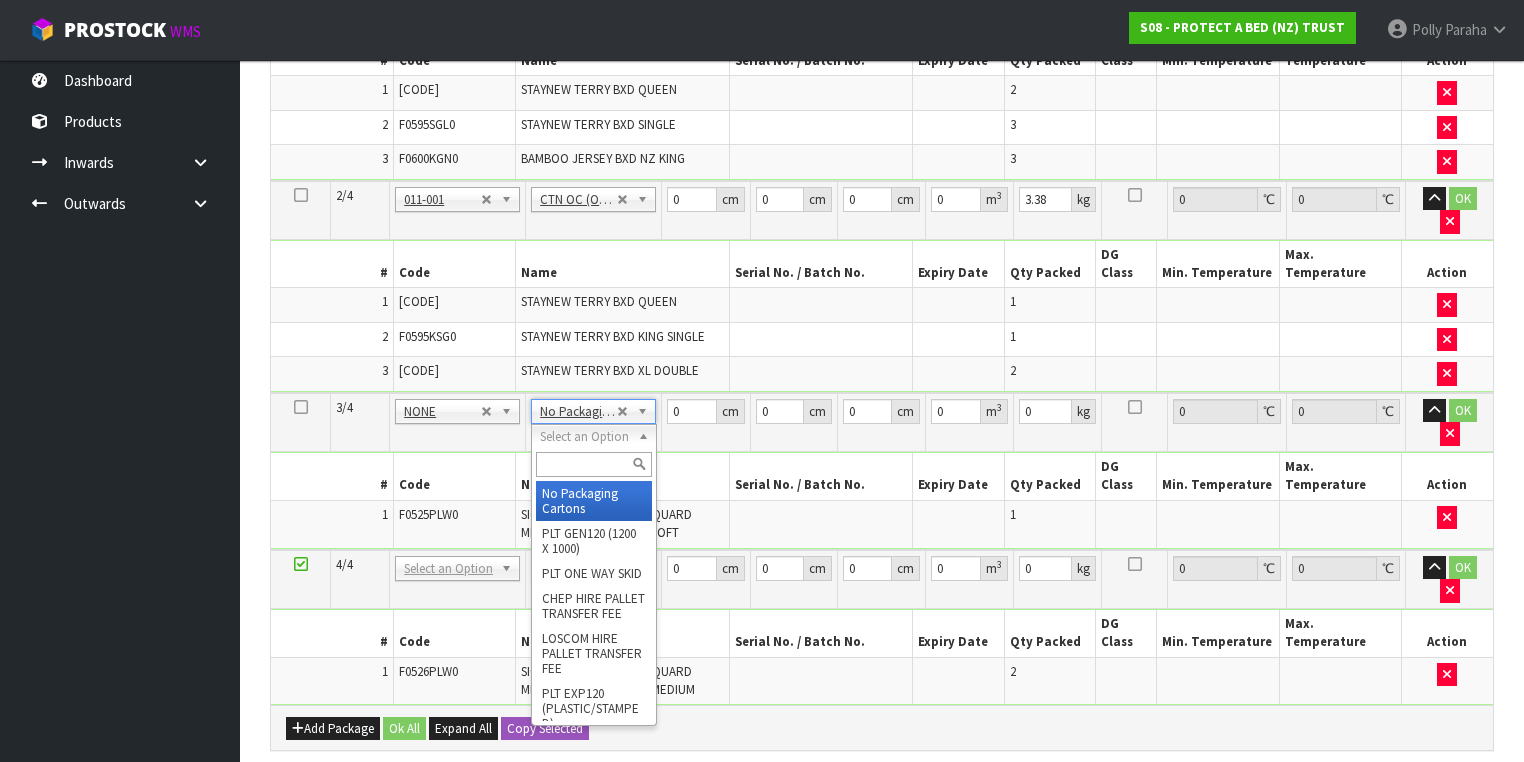 type on "2" 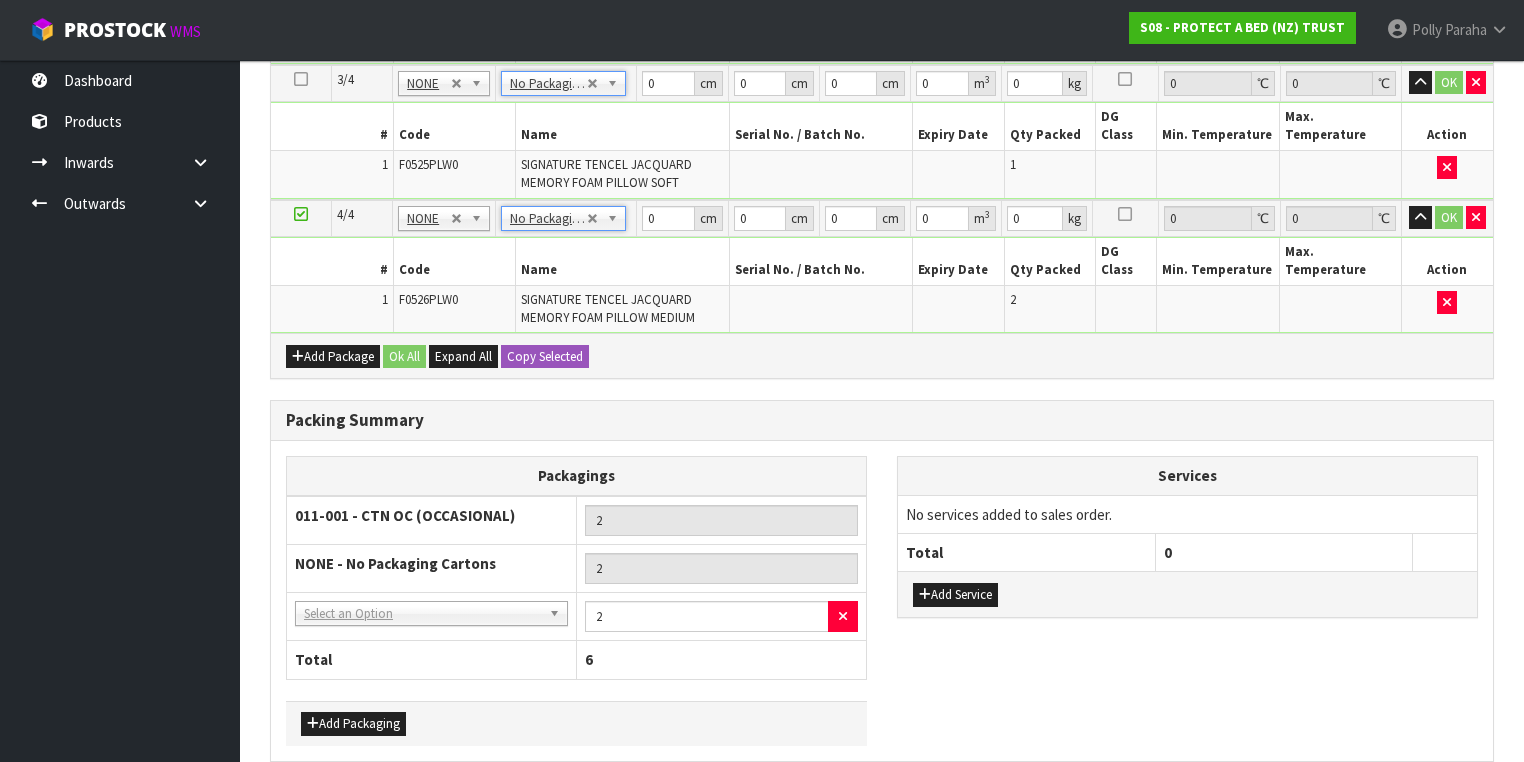scroll, scrollTop: 932, scrollLeft: 0, axis: vertical 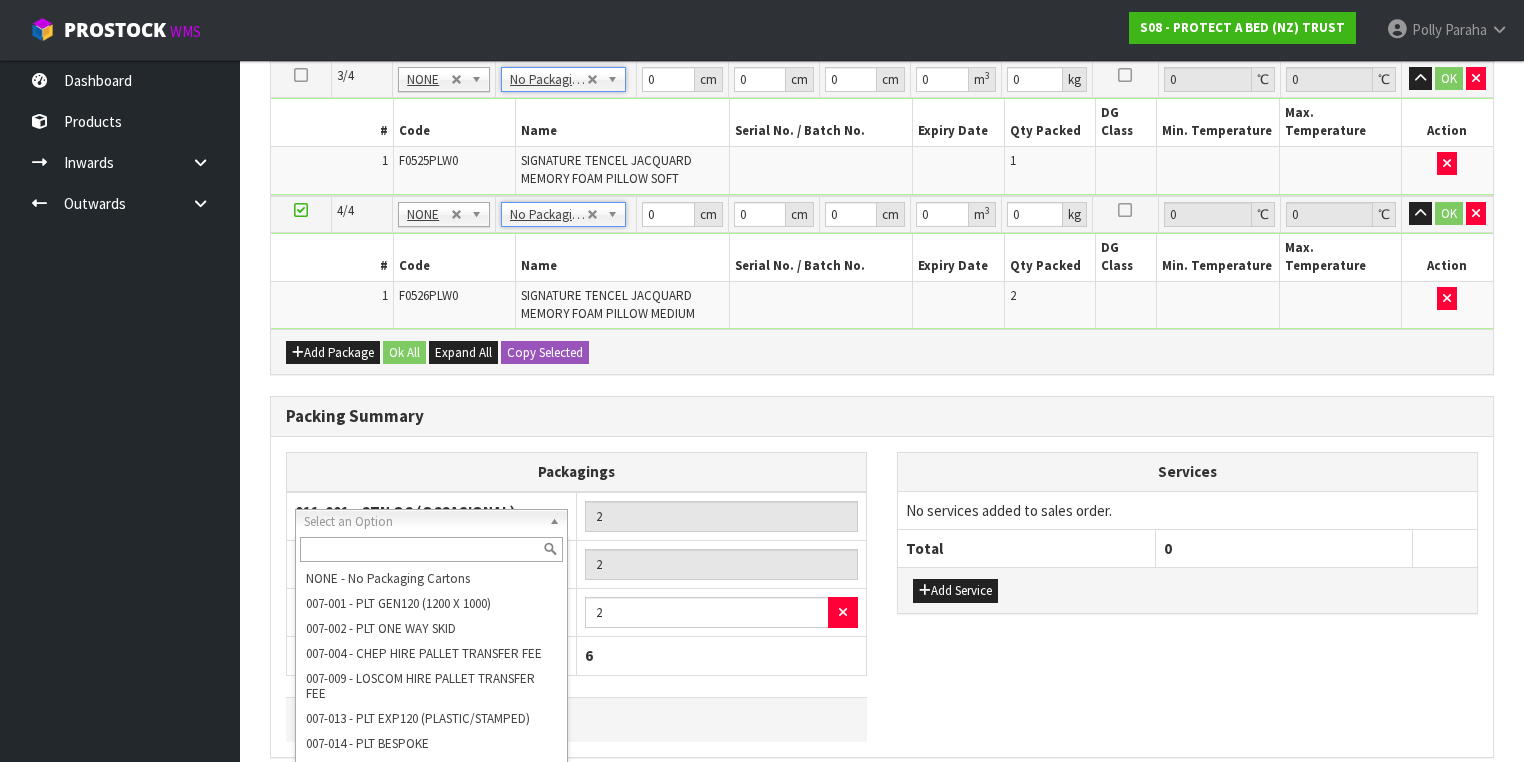 click at bounding box center (431, 549) 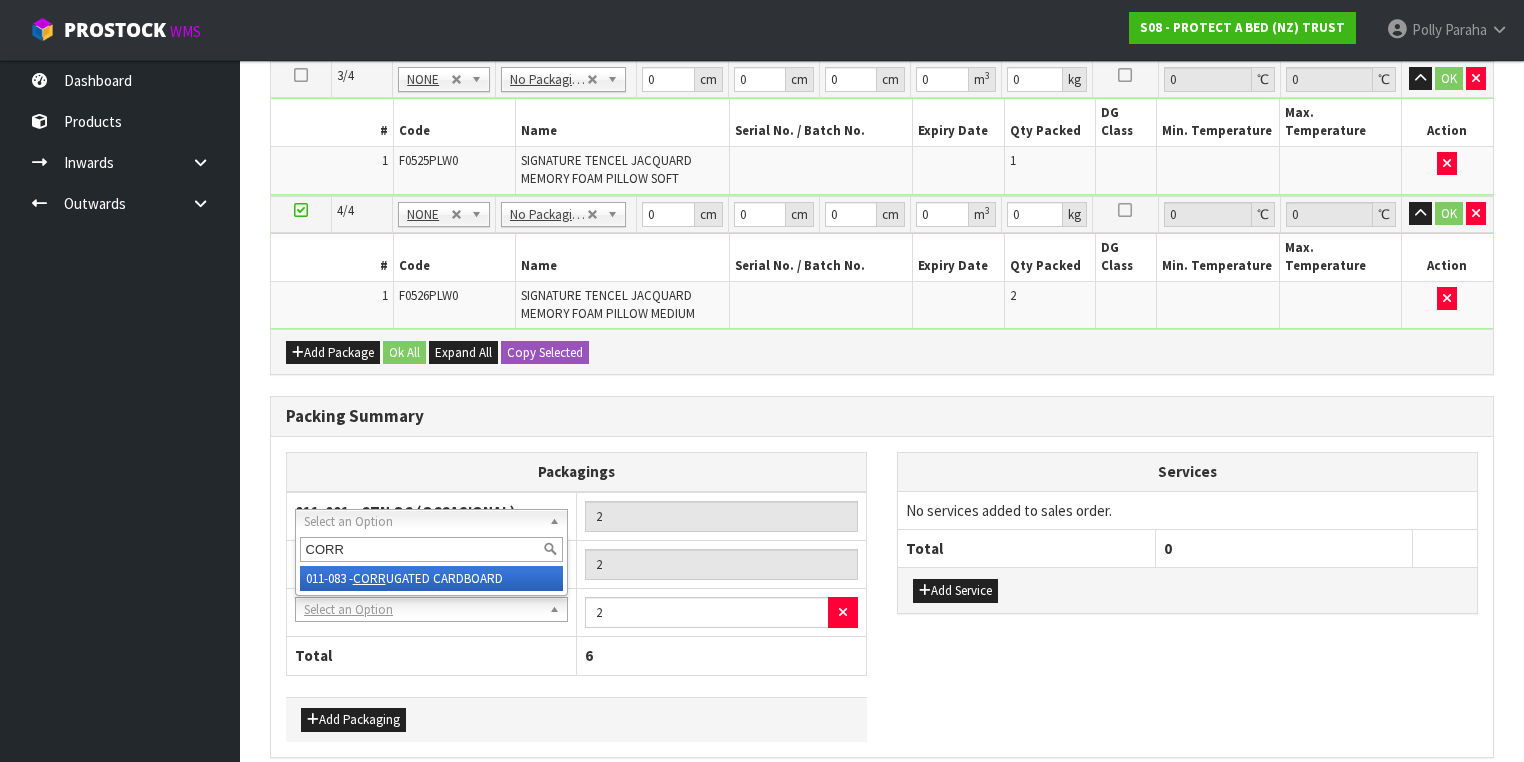 type on "CORR" 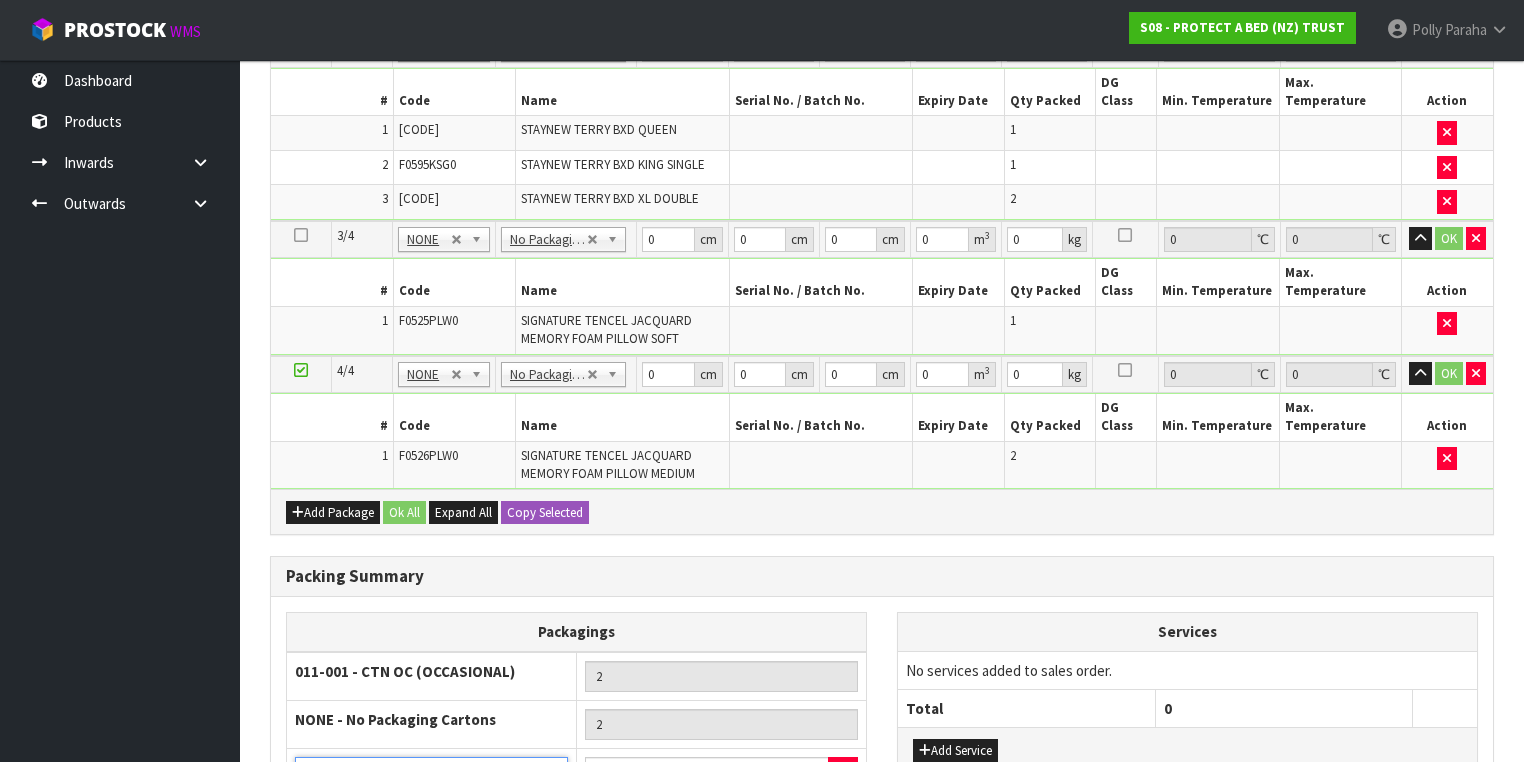 scroll, scrollTop: 932, scrollLeft: 0, axis: vertical 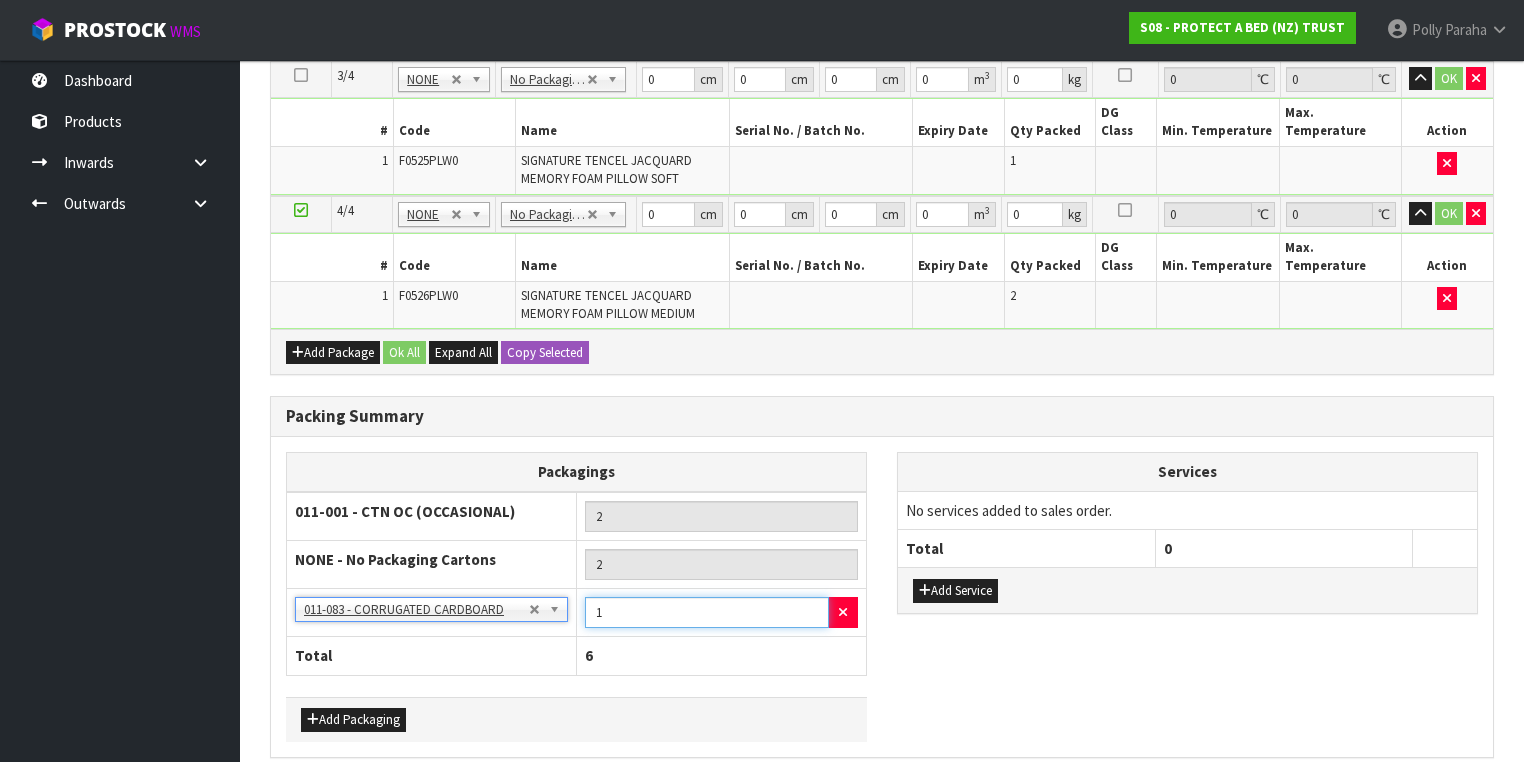 click on "1" at bounding box center [707, 612] 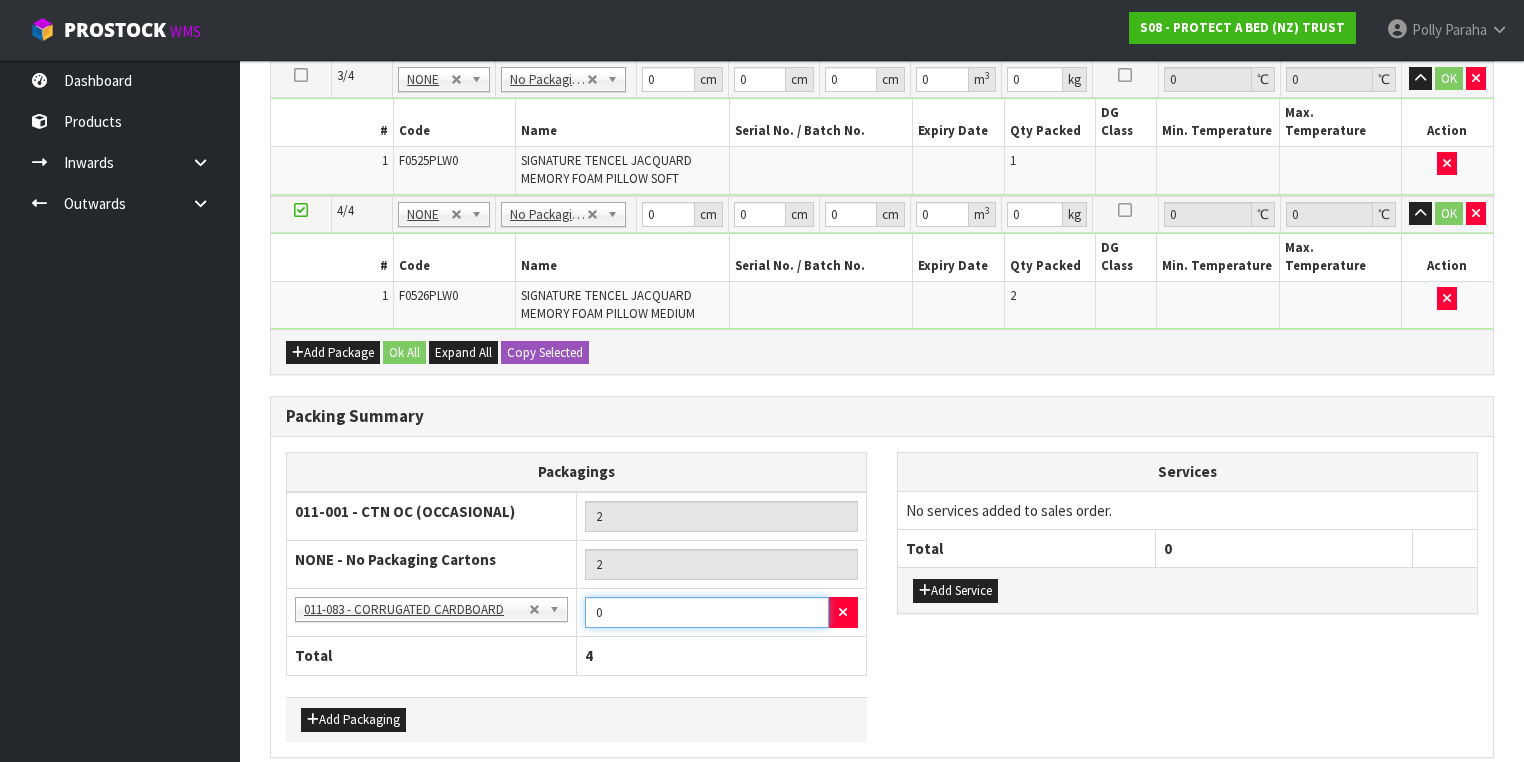 click on "0" at bounding box center [707, 612] 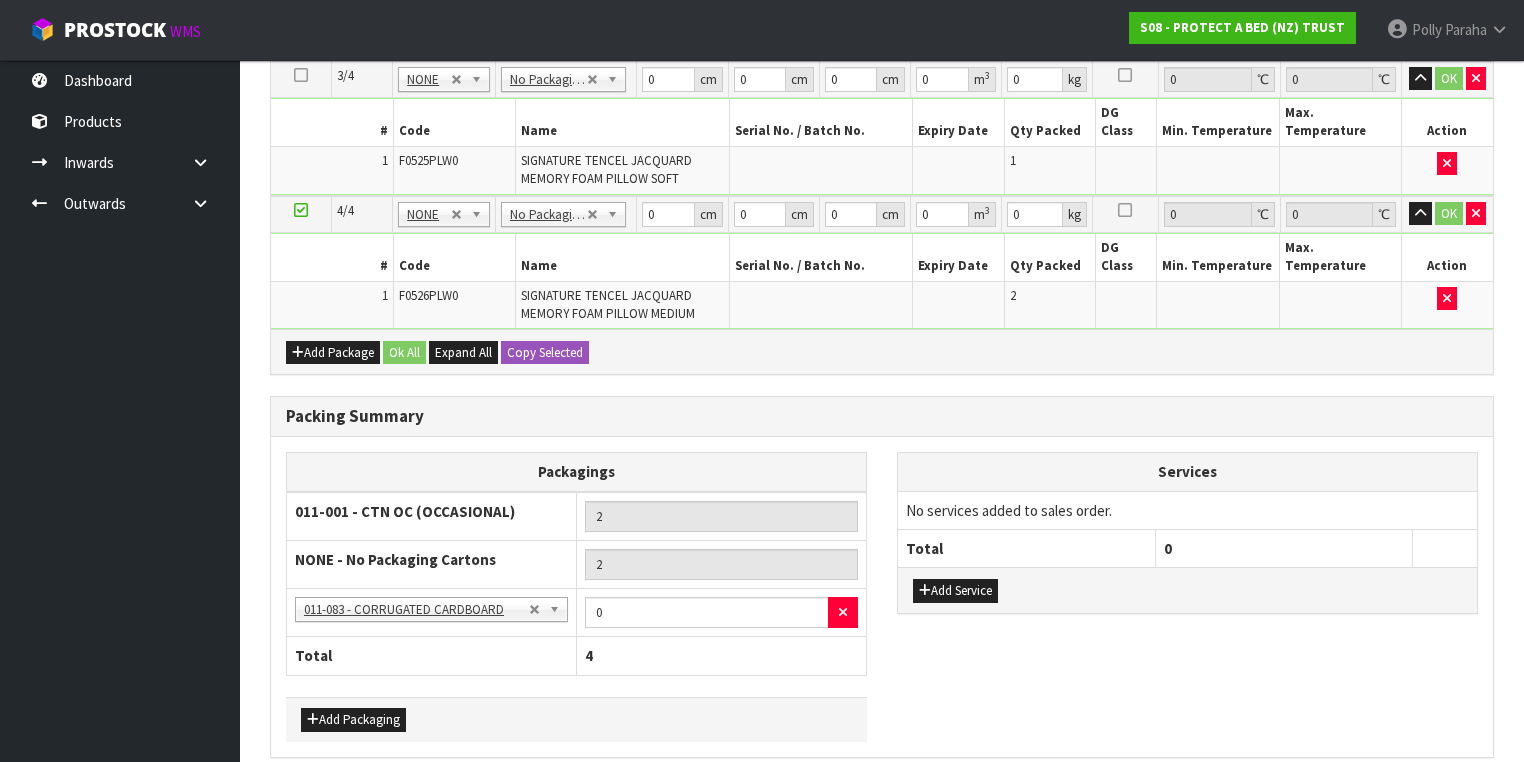 click on "Packagings
[CODE] - [DESCRIPTION]
[NUMBER]
NONE - No Packaging Cartons
[NUMBER]
[CODE] - [DESCRIPTION]
[NUMBER]
NONE - No Packaging Cartons
[NUMBER]
Total
[NUMBER]
Add Packaging
Services
No services added to sales order.
Total
[NUMBER]" at bounding box center (882, 596) 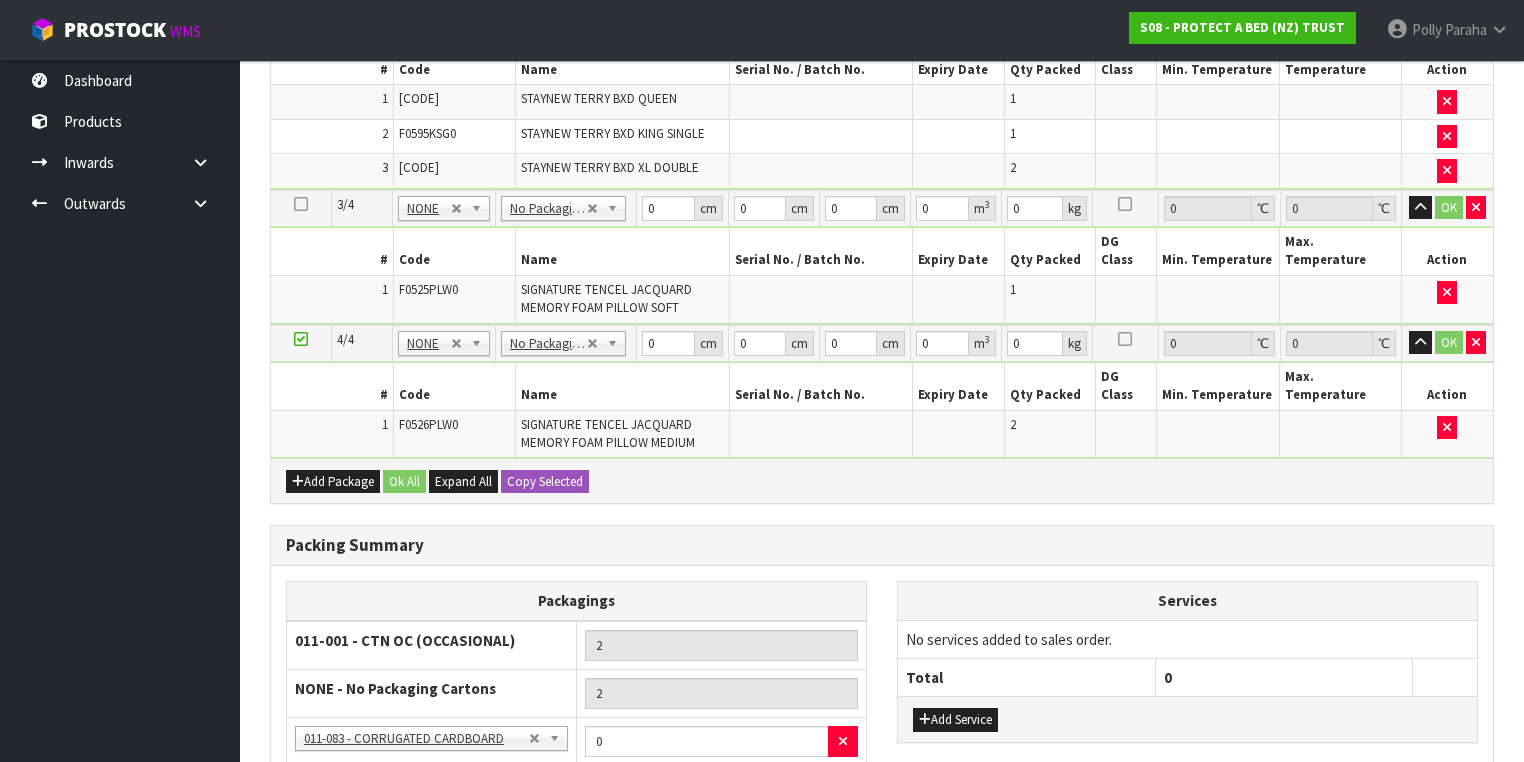scroll, scrollTop: 932, scrollLeft: 0, axis: vertical 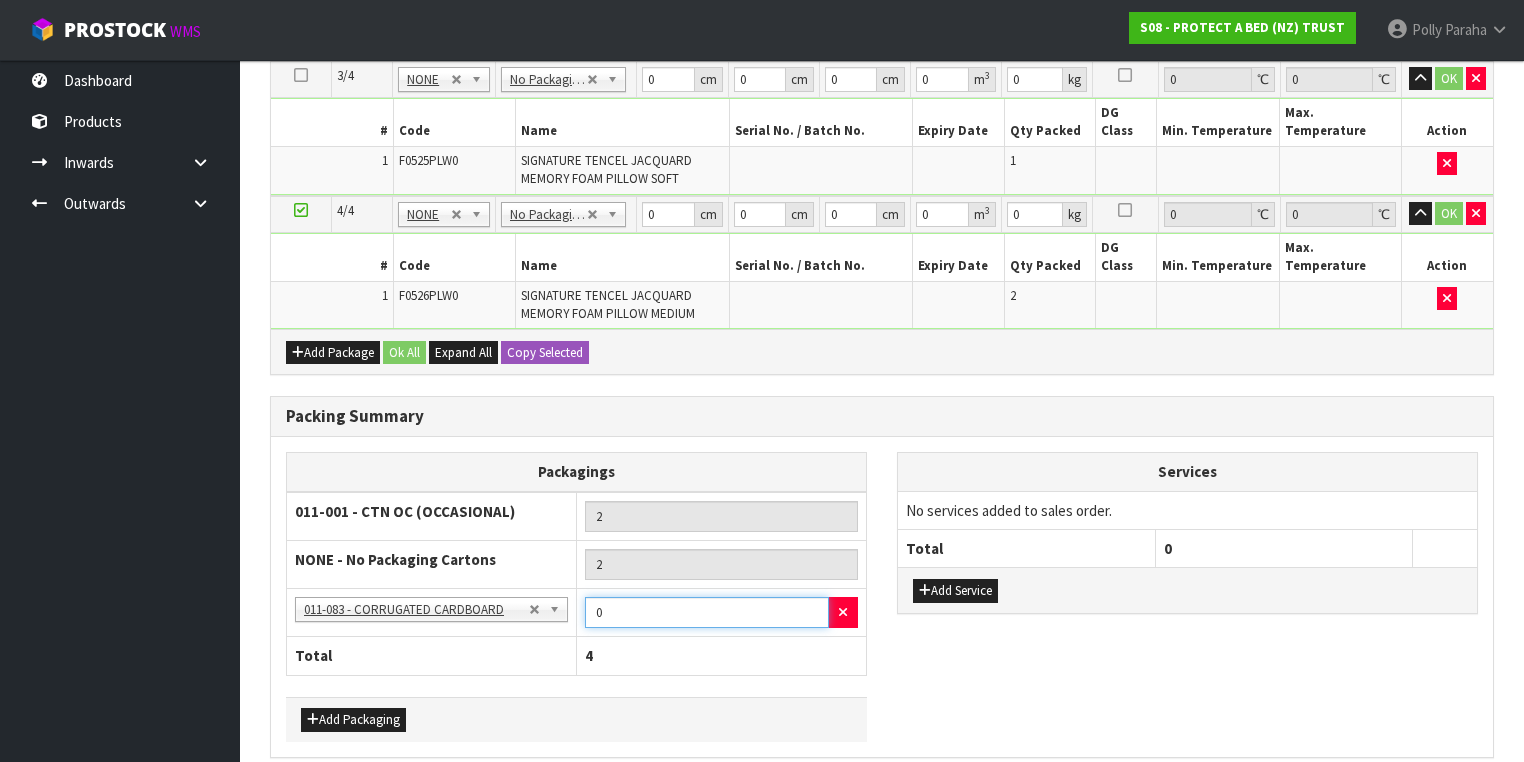click on "0" at bounding box center [707, 612] 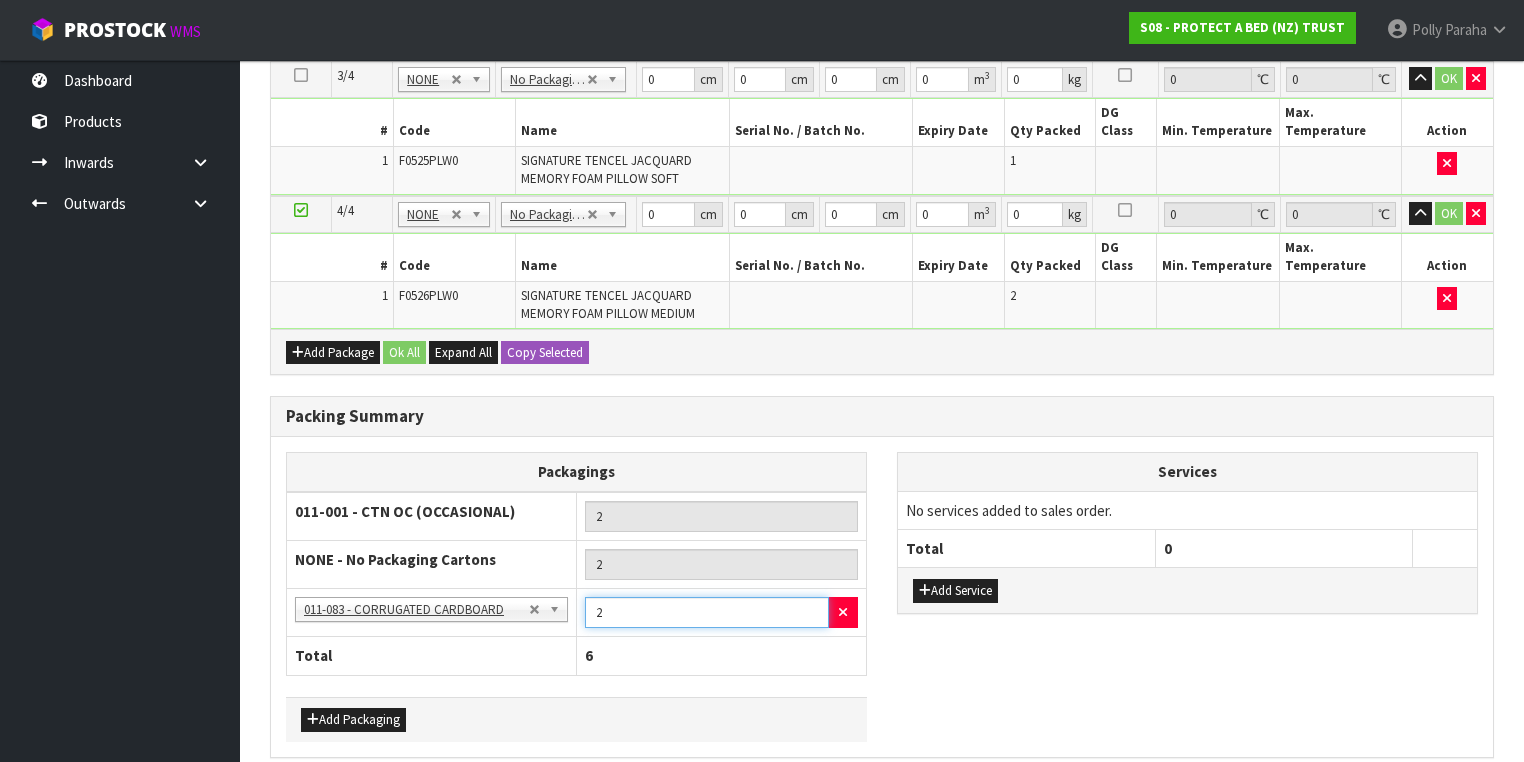 type on "2" 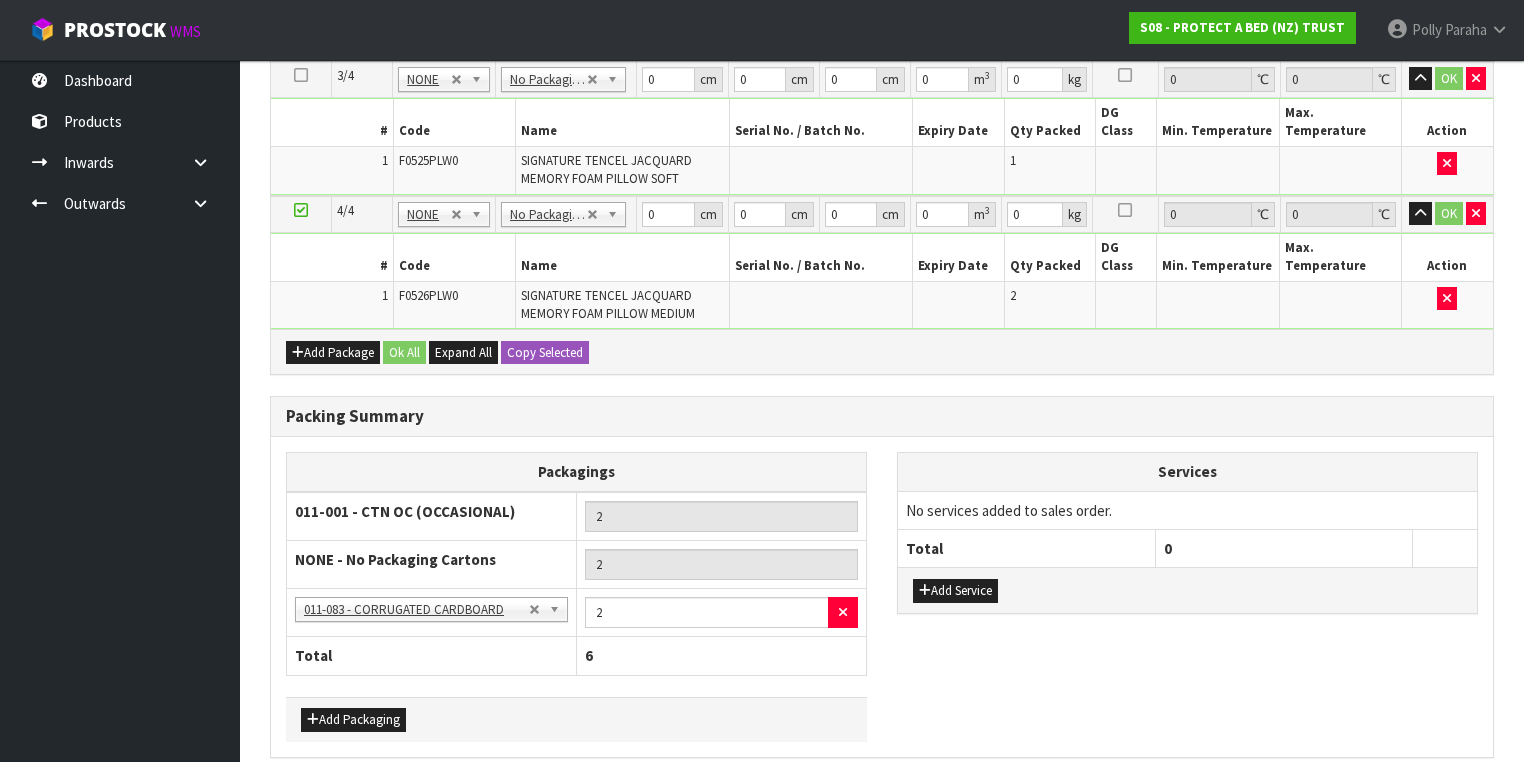 drag, startPoint x: 863, startPoint y: 638, endPoint x: 856, endPoint y: 605, distance: 33.734257 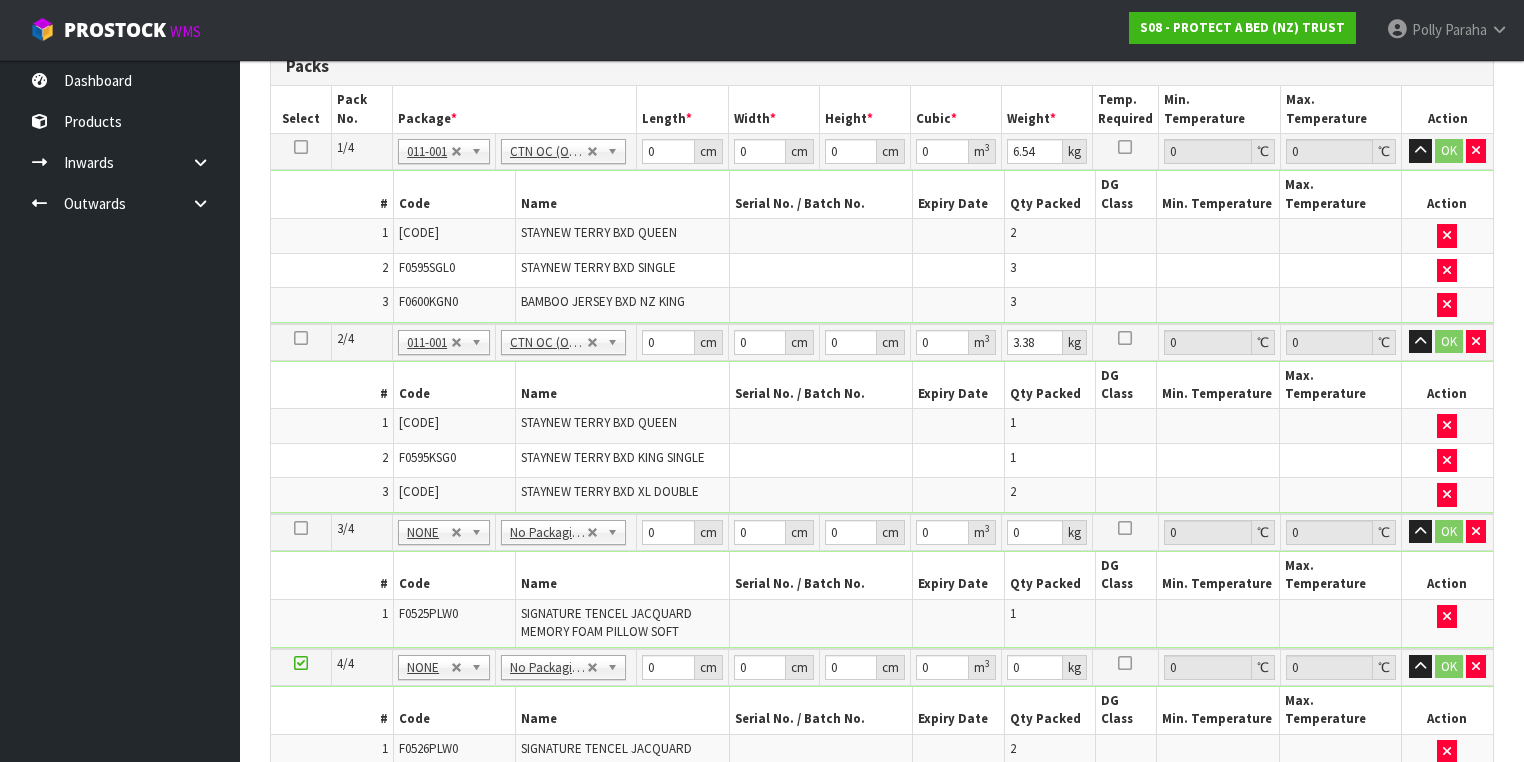scroll, scrollTop: 452, scrollLeft: 0, axis: vertical 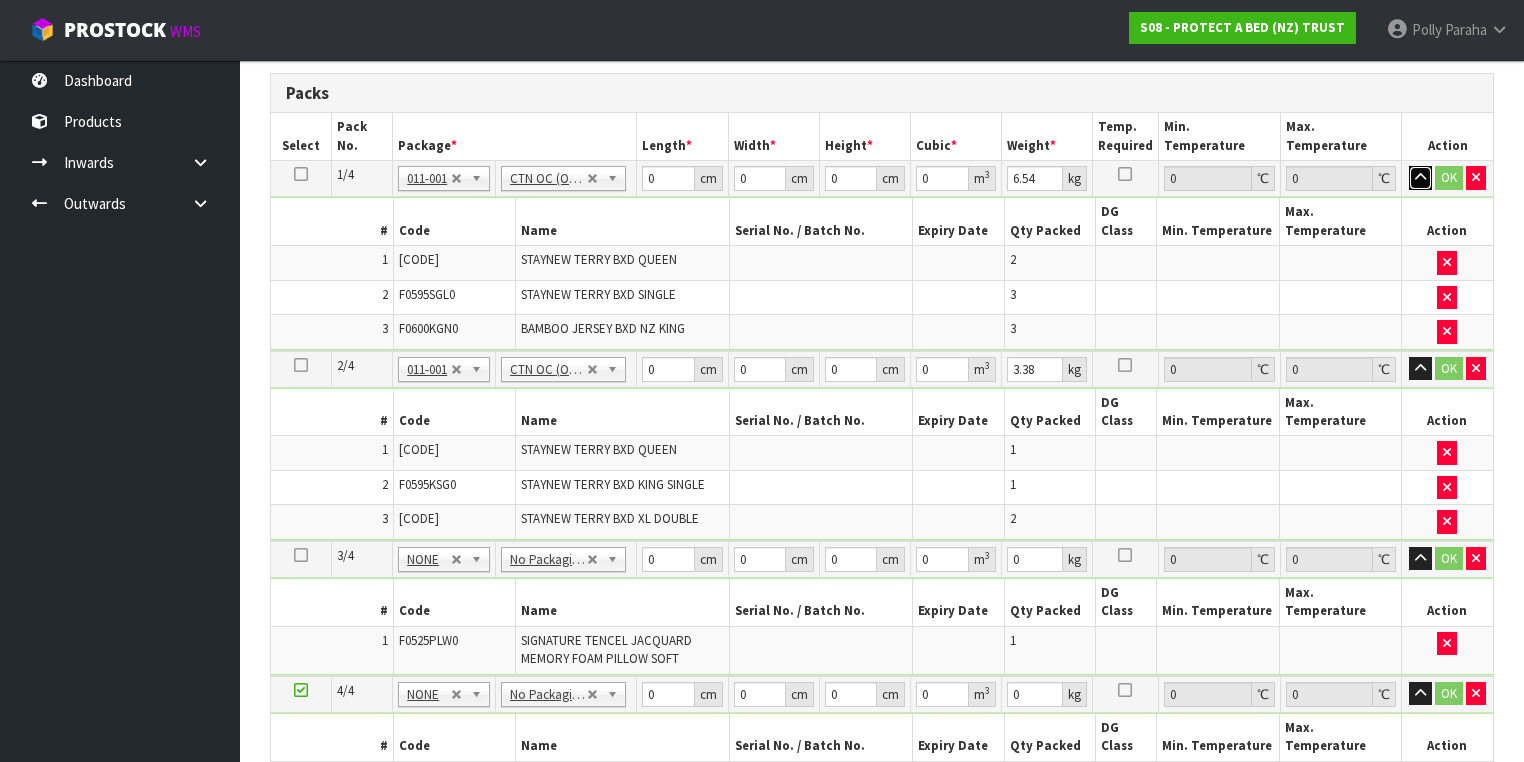 click at bounding box center (1420, 177) 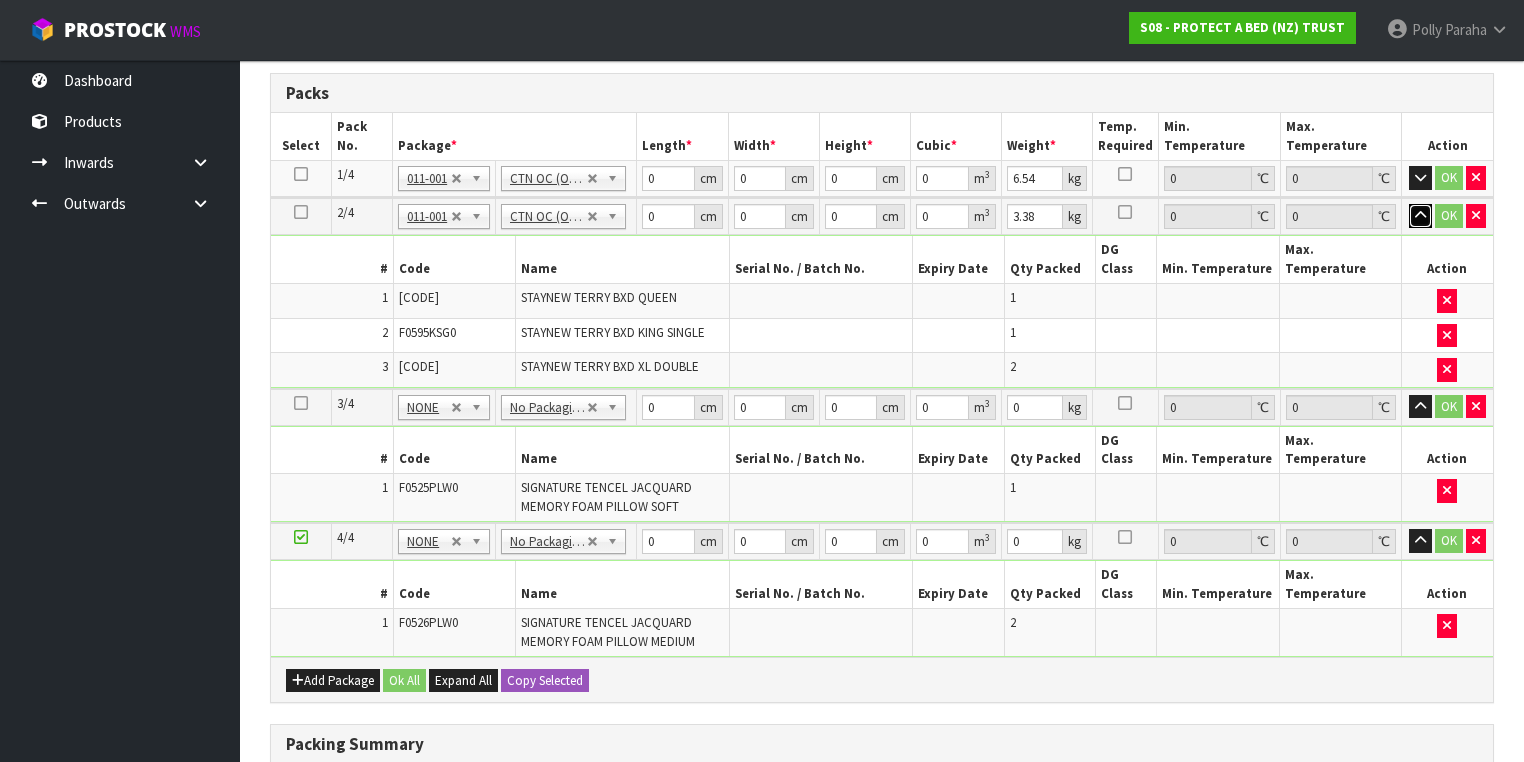 click at bounding box center (1420, 215) 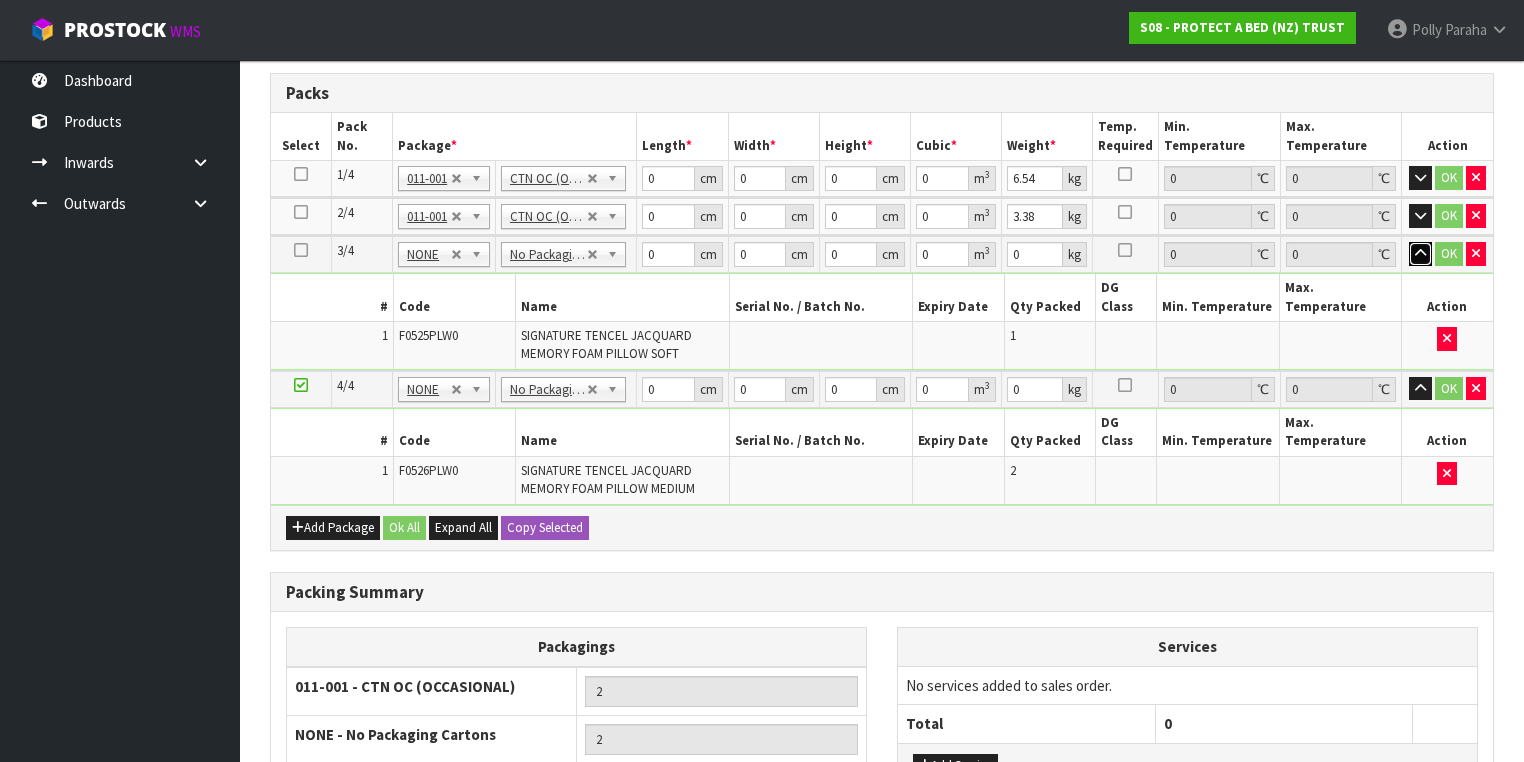 click at bounding box center (1420, 254) 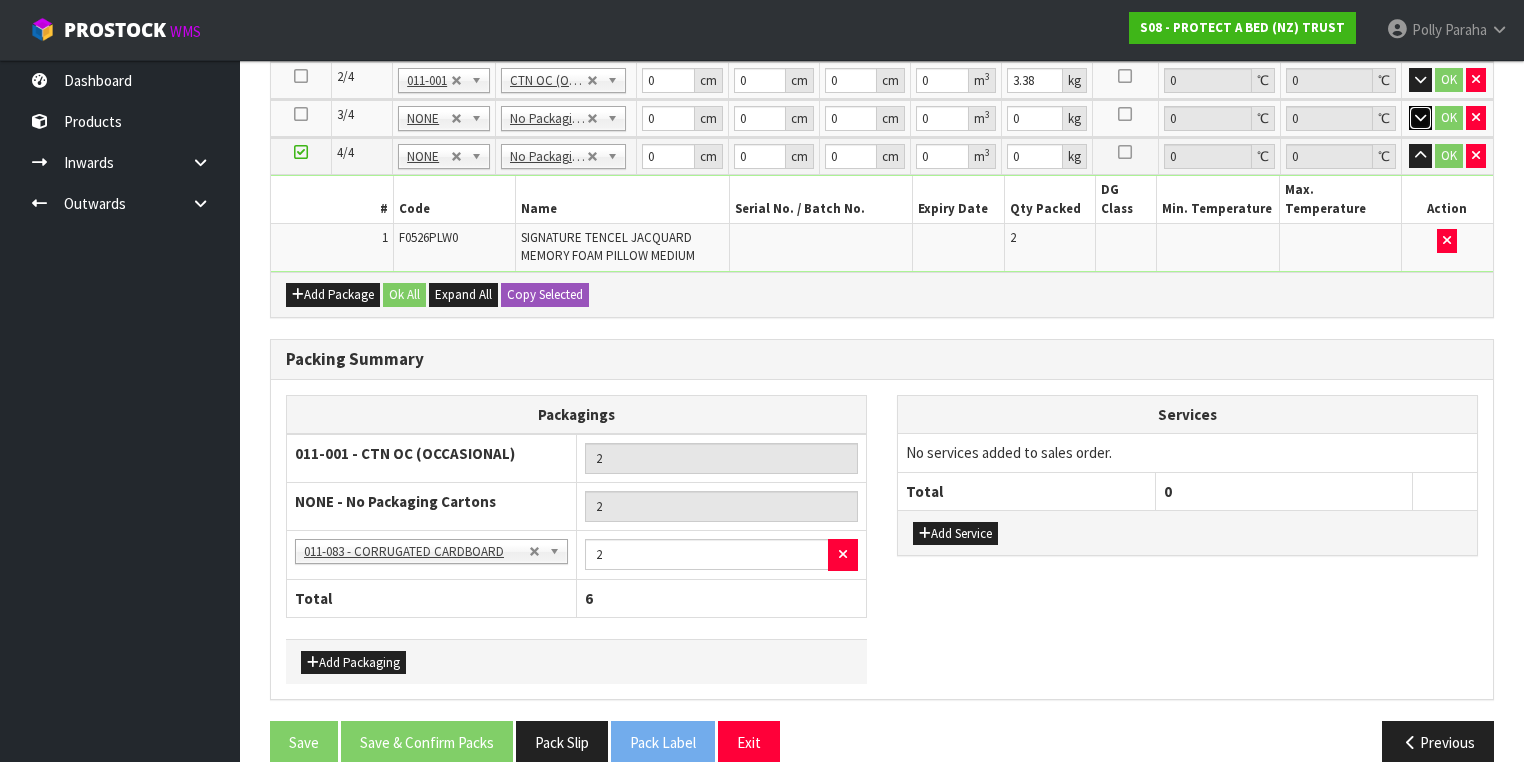 scroll, scrollTop: 590, scrollLeft: 0, axis: vertical 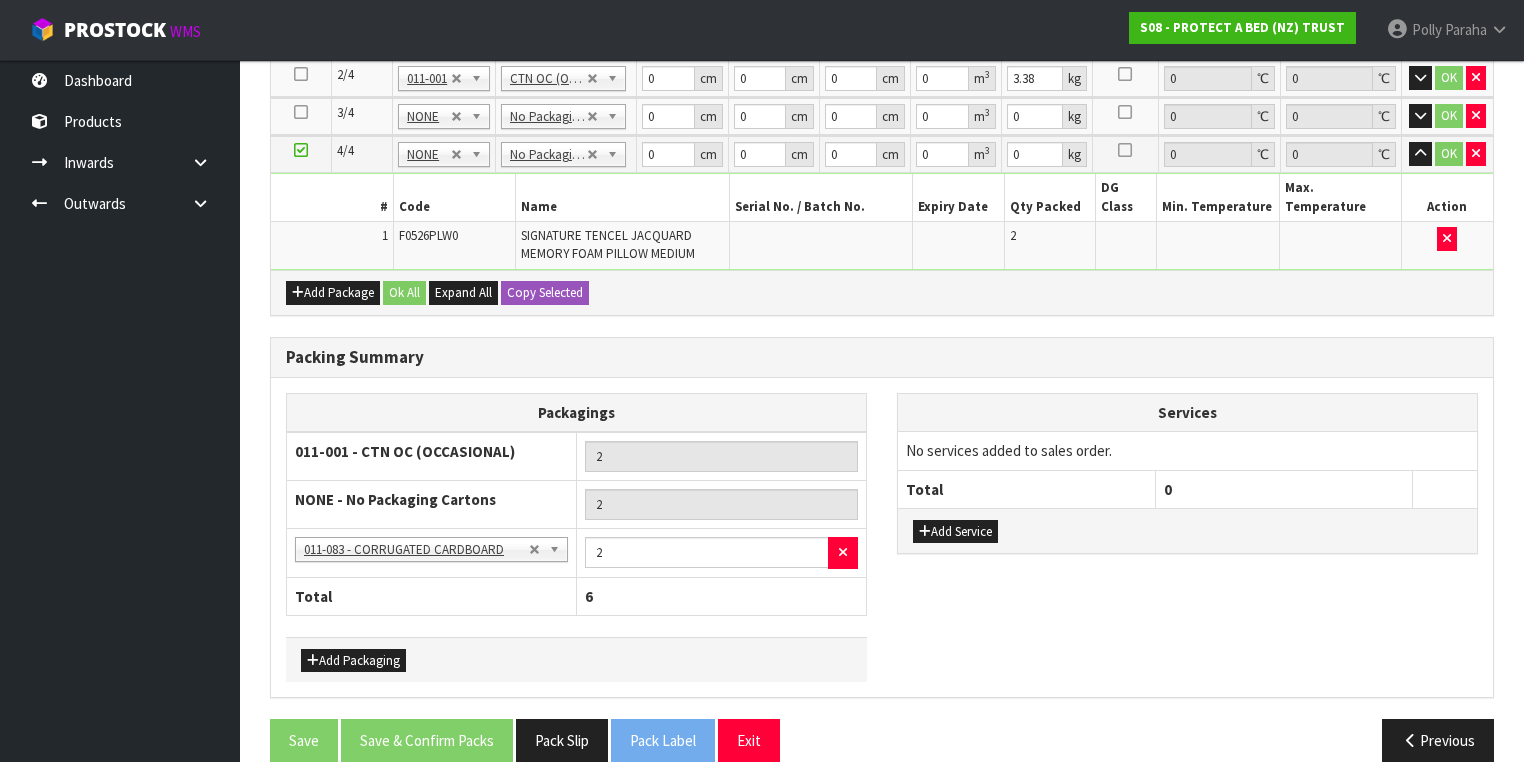 click on "Packagings
[CODE] - [DESCRIPTION]
[NUMBER]
NONE - No Packaging Cartons
[NUMBER]
[CODE] - [DESCRIPTION]
[NUMBER]
NONE - No Packaging Cartons
[NUMBER]
Total
[NUMBER]
Add Packaging
Services
No services added to sales order.
Total
[NUMBER]" at bounding box center (882, 537) 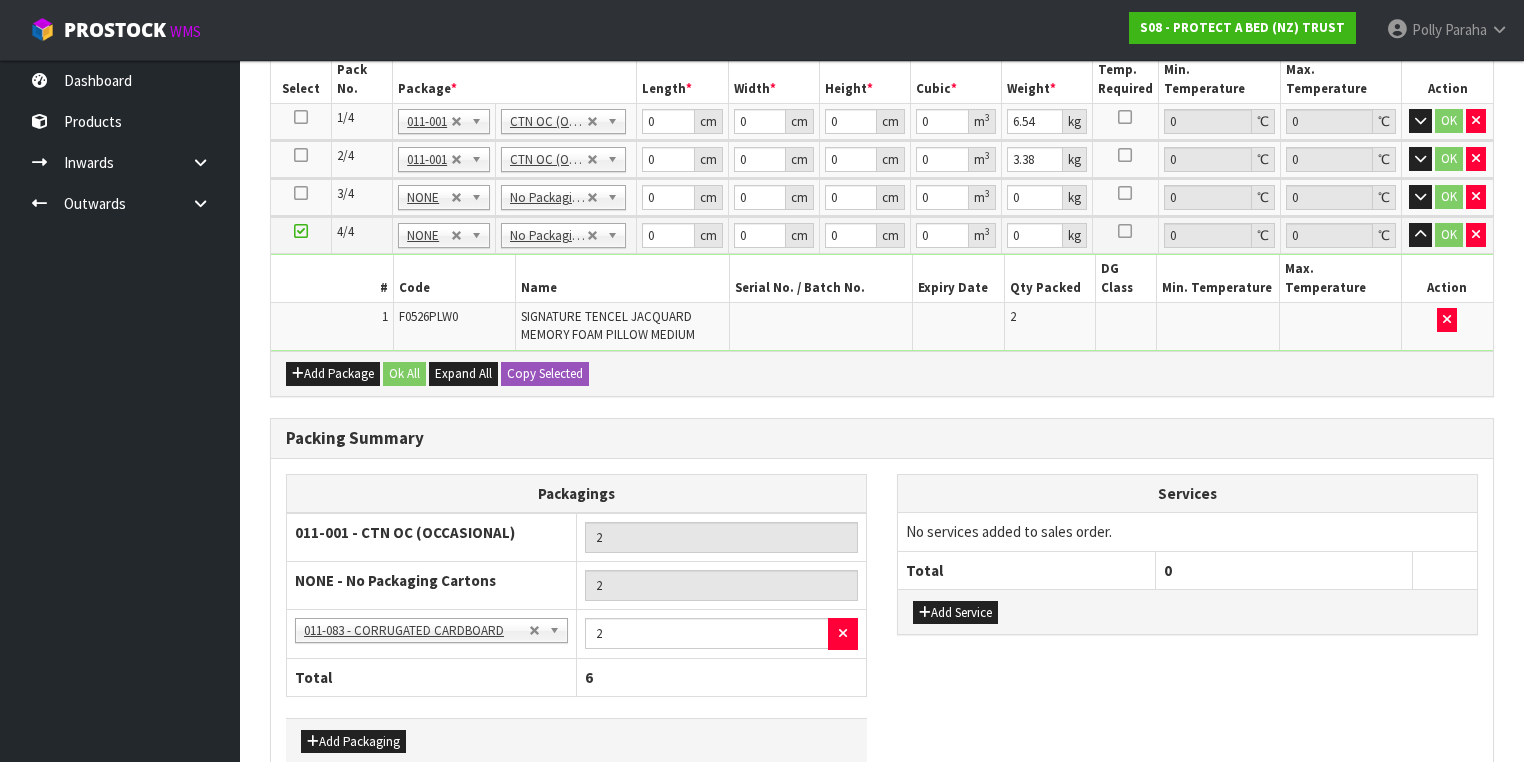 scroll, scrollTop: 510, scrollLeft: 0, axis: vertical 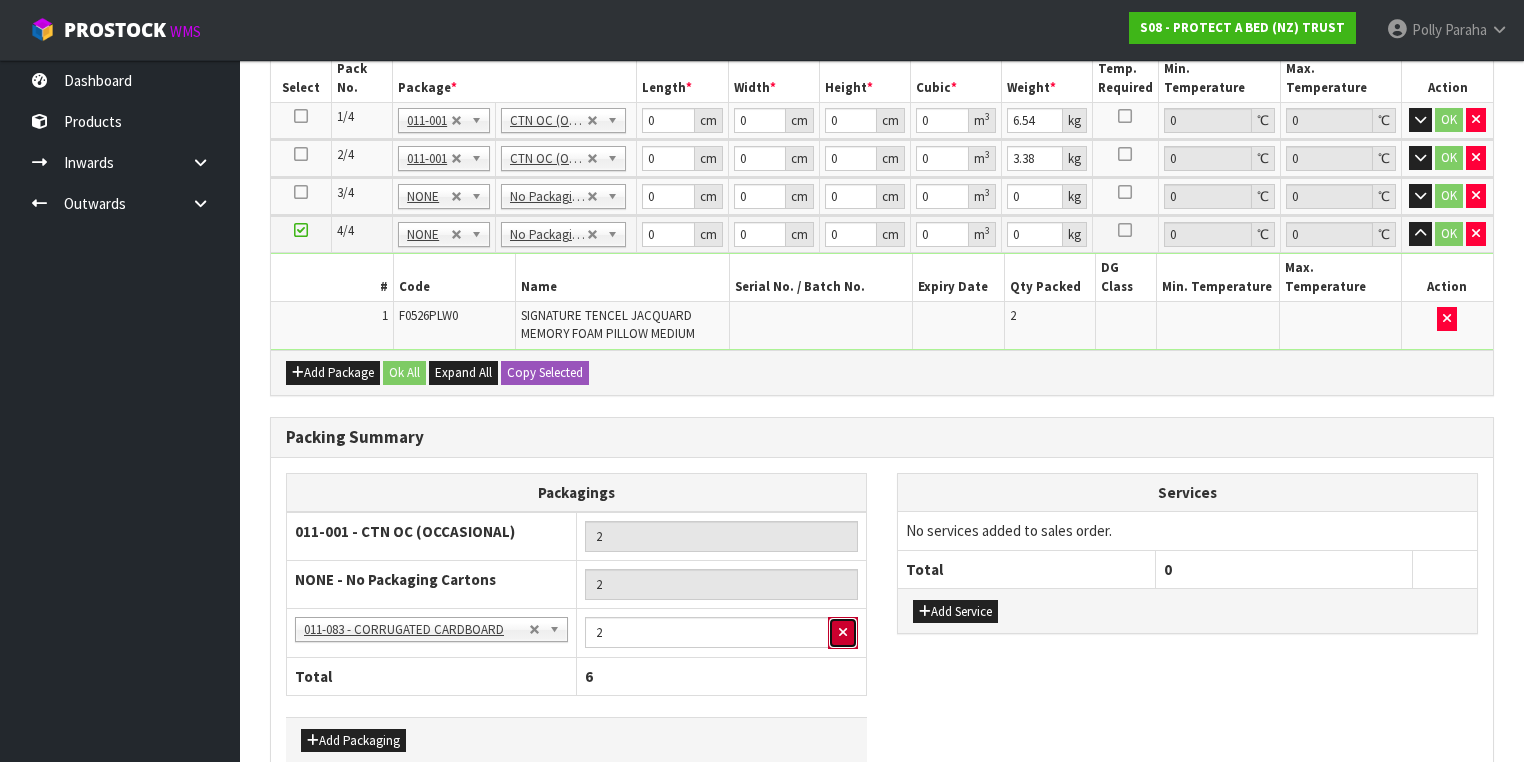 drag, startPoint x: 850, startPoint y: 601, endPoint x: 921, endPoint y: 652, distance: 87.41853 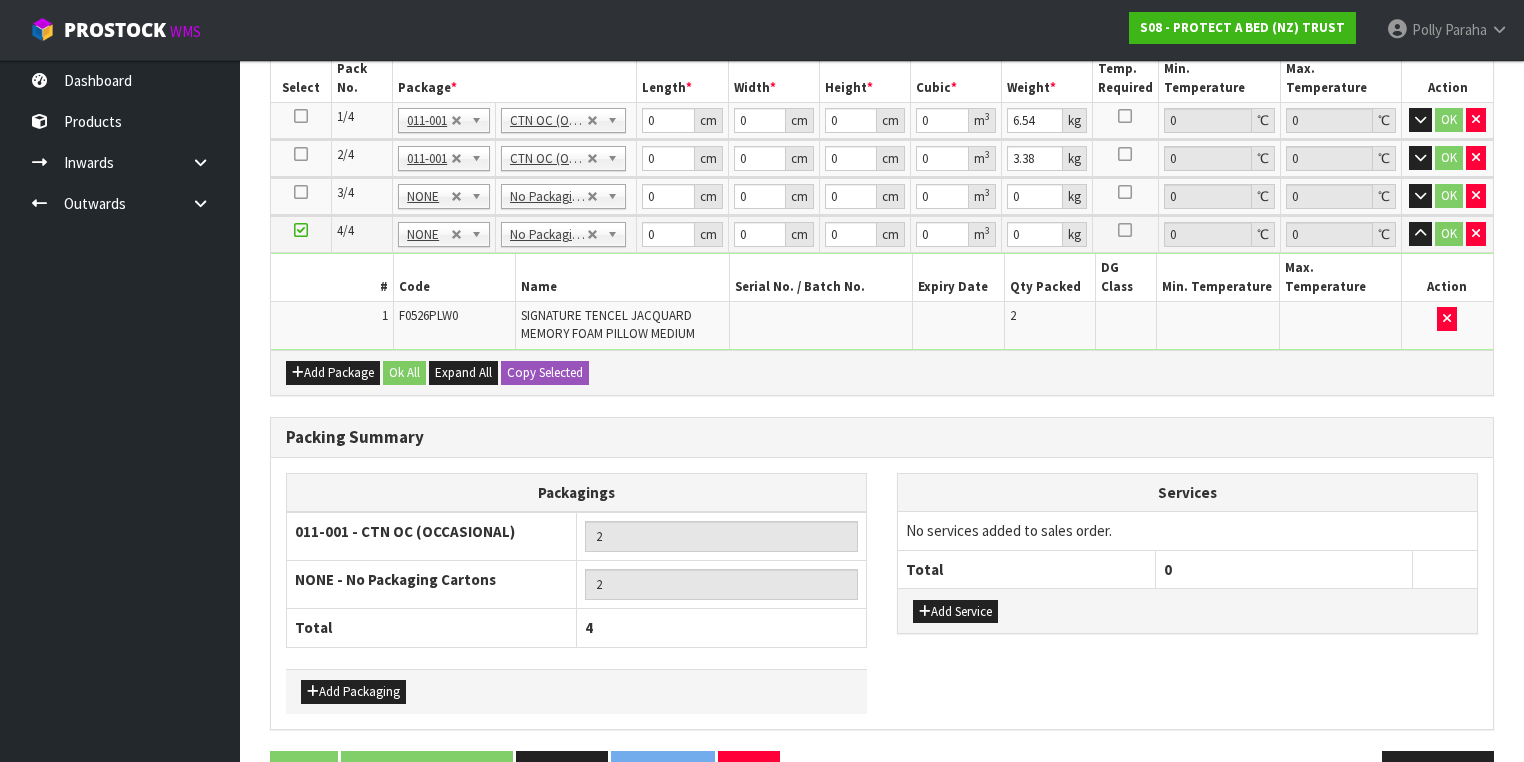 click on "Packagings
[CODE] - [DESCRIPTION]
[NUMBER]
NONE - No Packaging Cartons
[NUMBER]
Total
[NUMBER]
Add Packaging
Services
No services added to sales order.
Total
[NUMBER]" at bounding box center (882, 593) 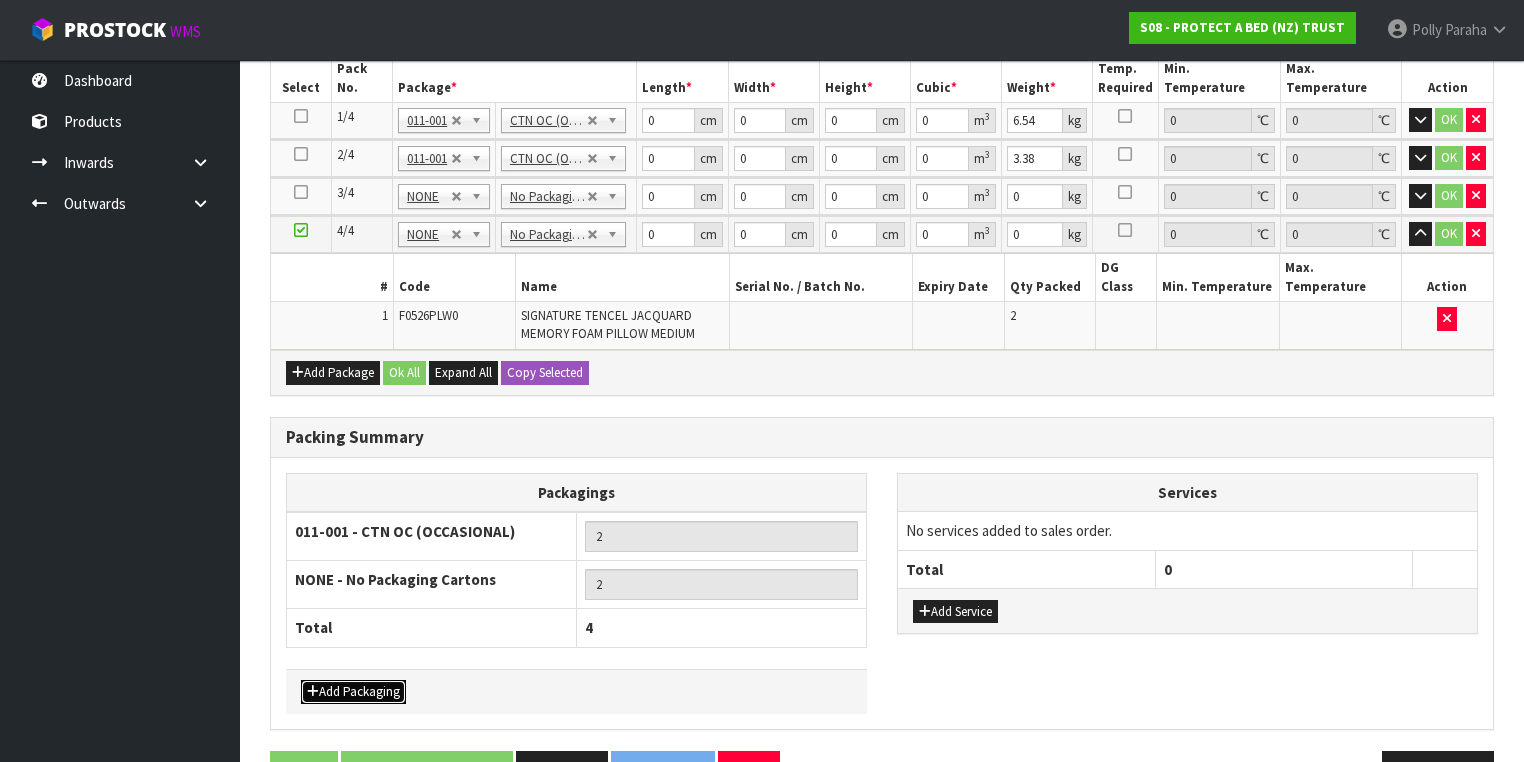 click on "Add Packaging" at bounding box center (353, 692) 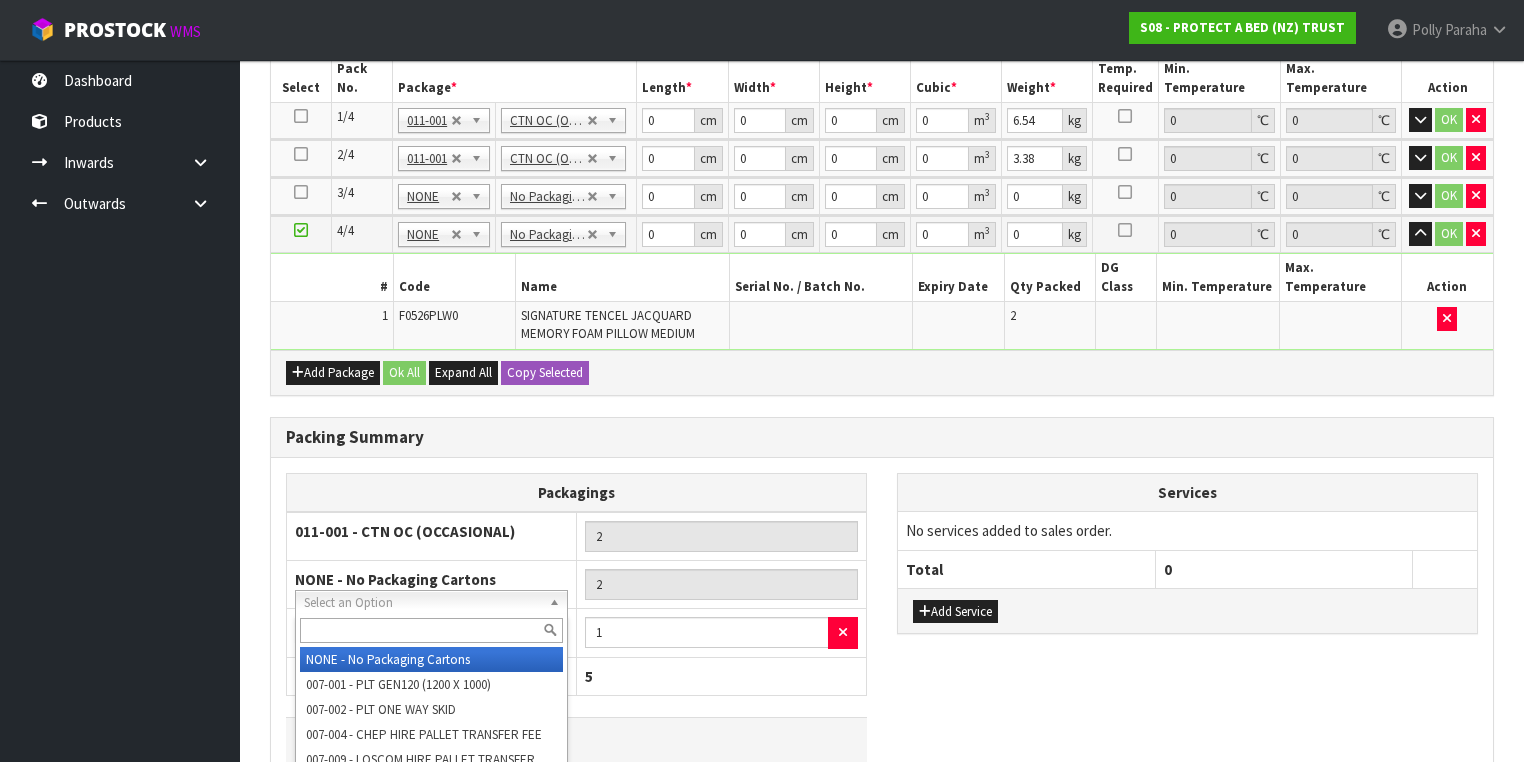 click at bounding box center [431, 630] 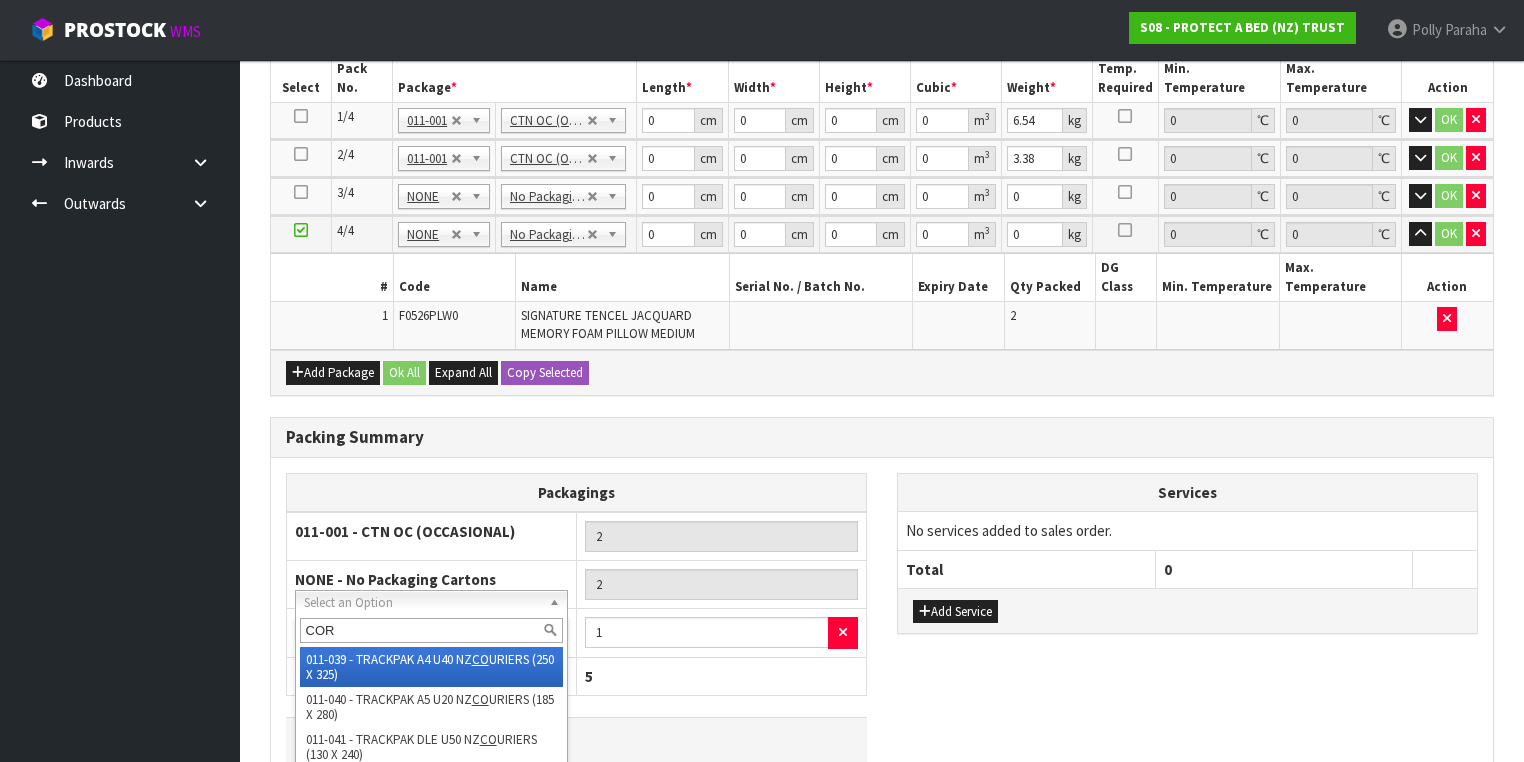 type on "CORR" 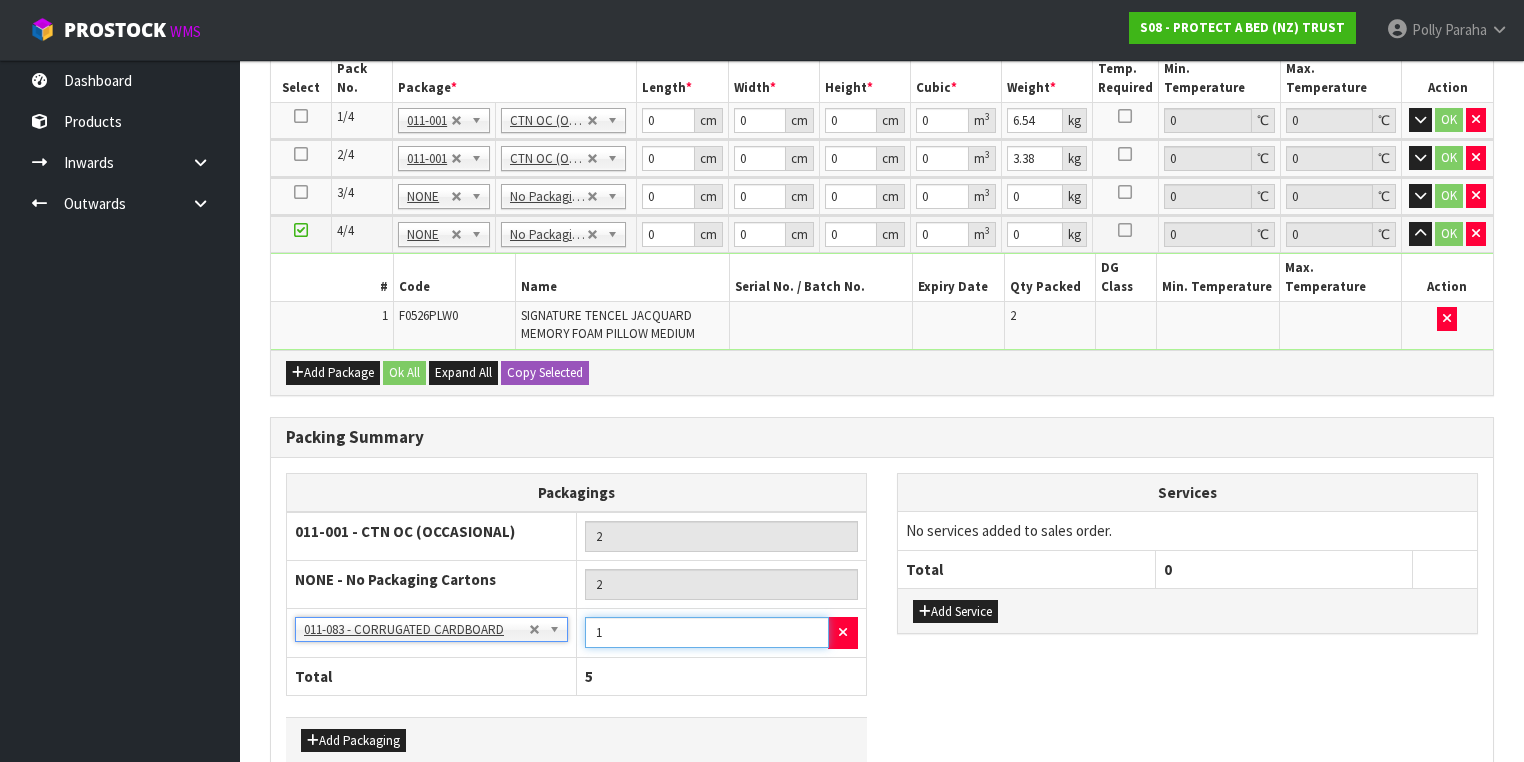 click on "1" at bounding box center [707, 632] 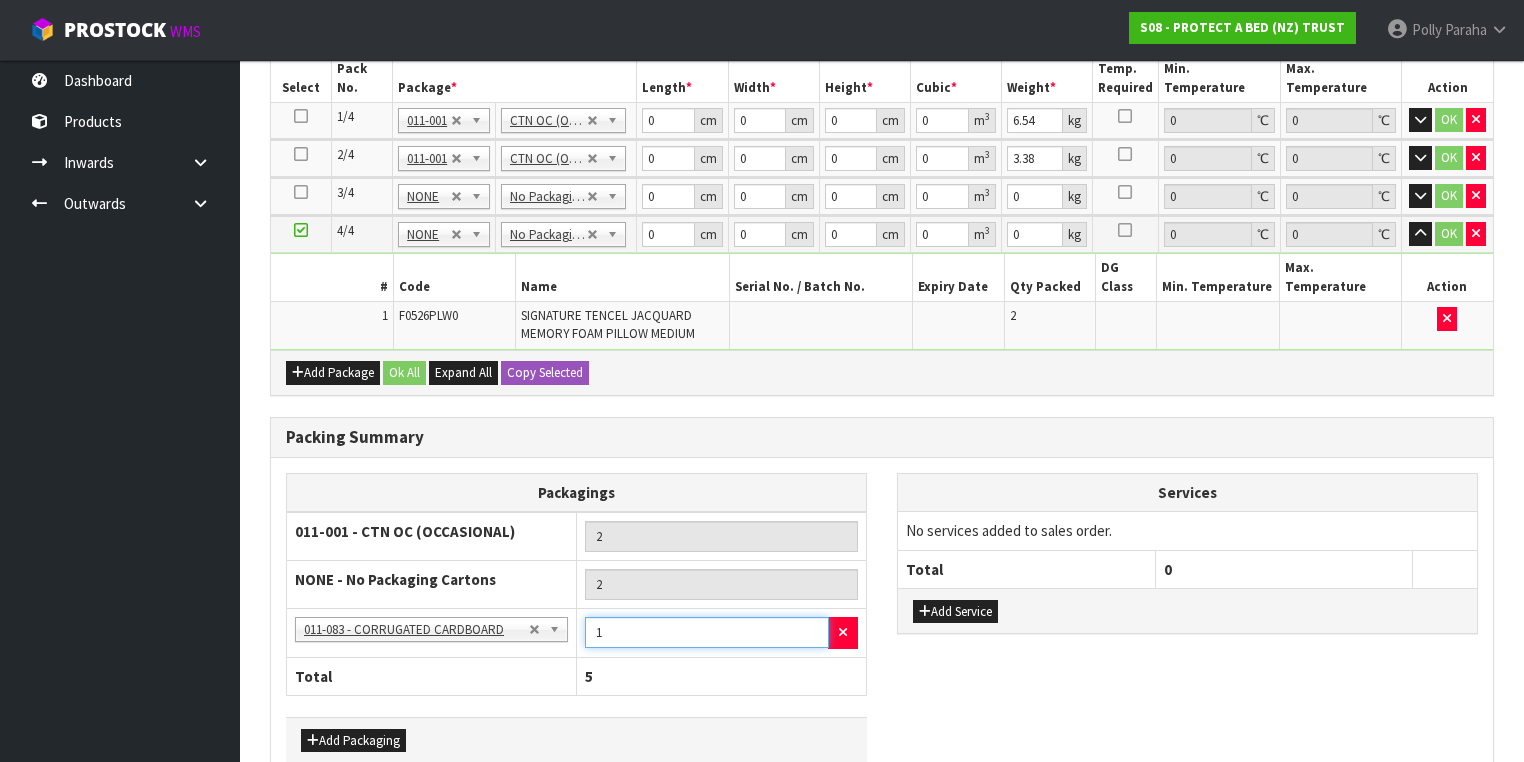 click on "1" at bounding box center (707, 632) 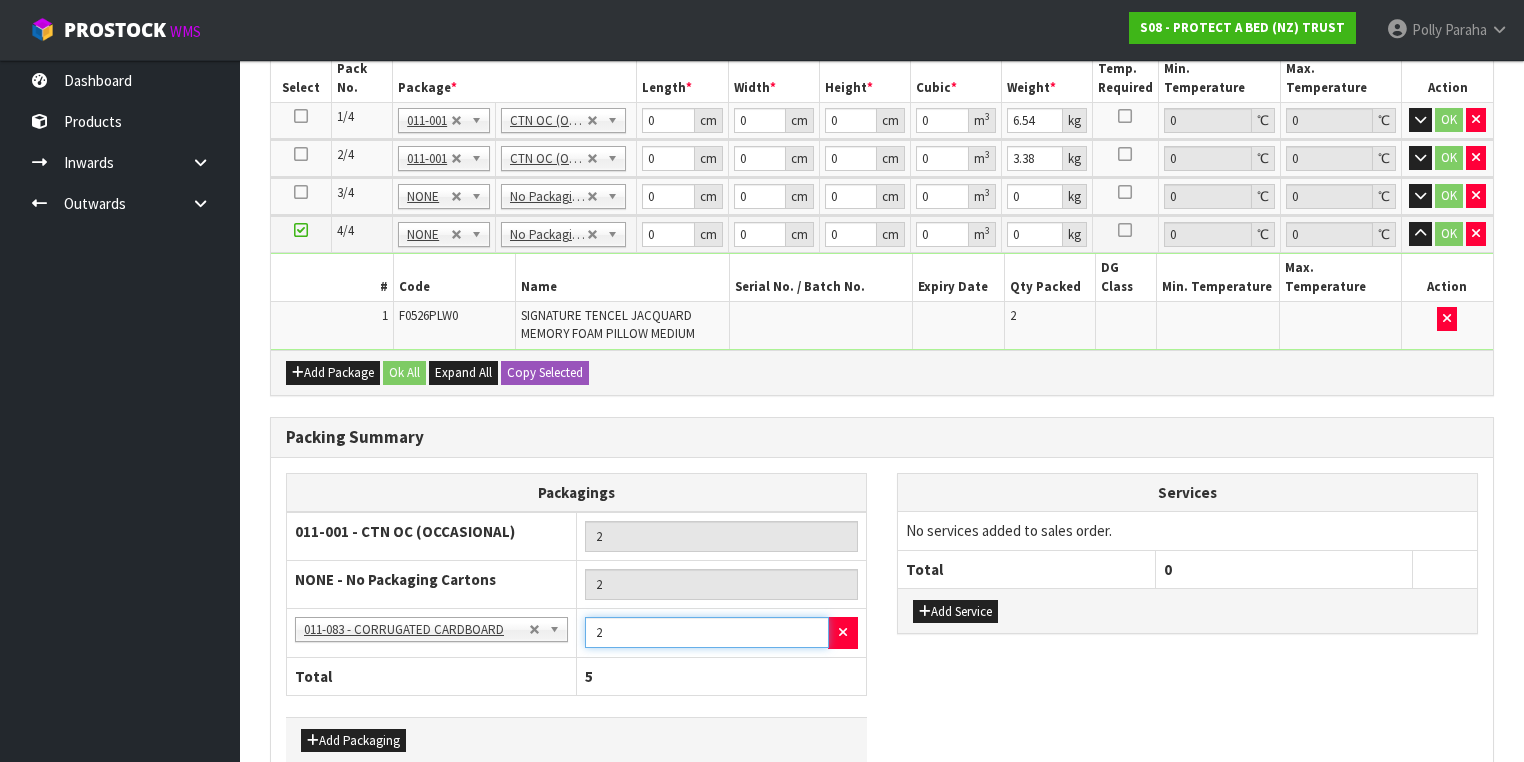 type on "2" 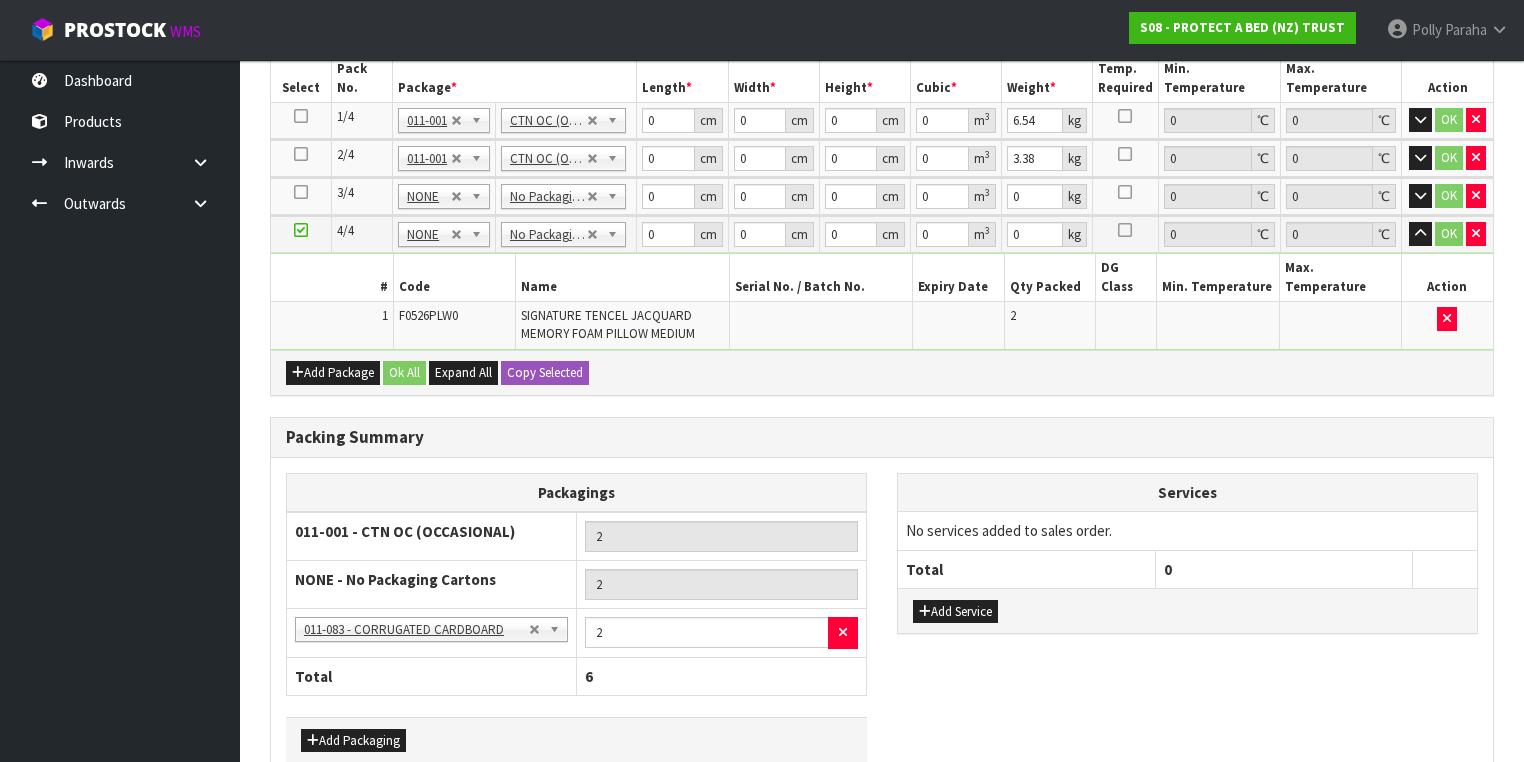 click on "6" at bounding box center (722, 676) 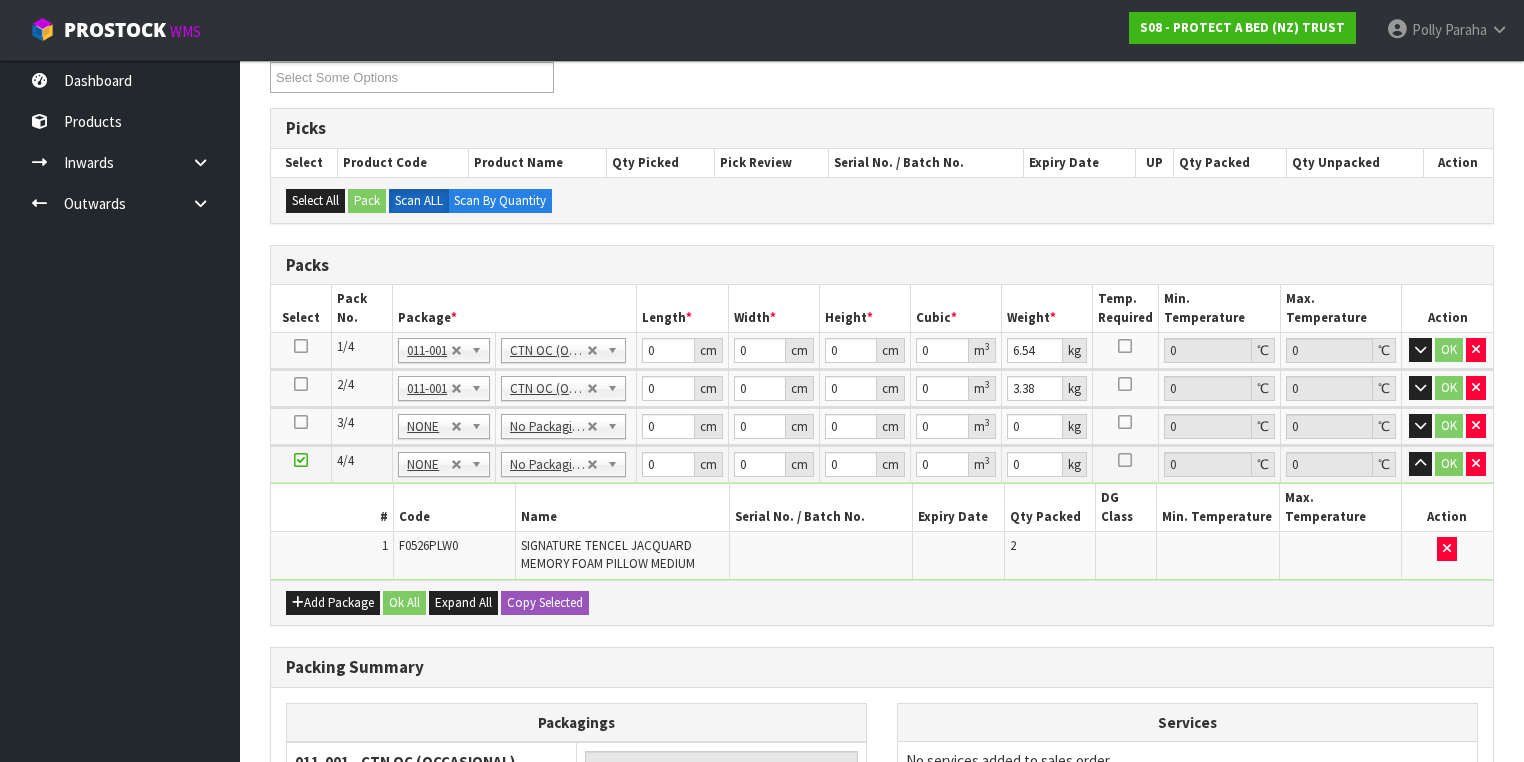 scroll, scrollTop: 270, scrollLeft: 0, axis: vertical 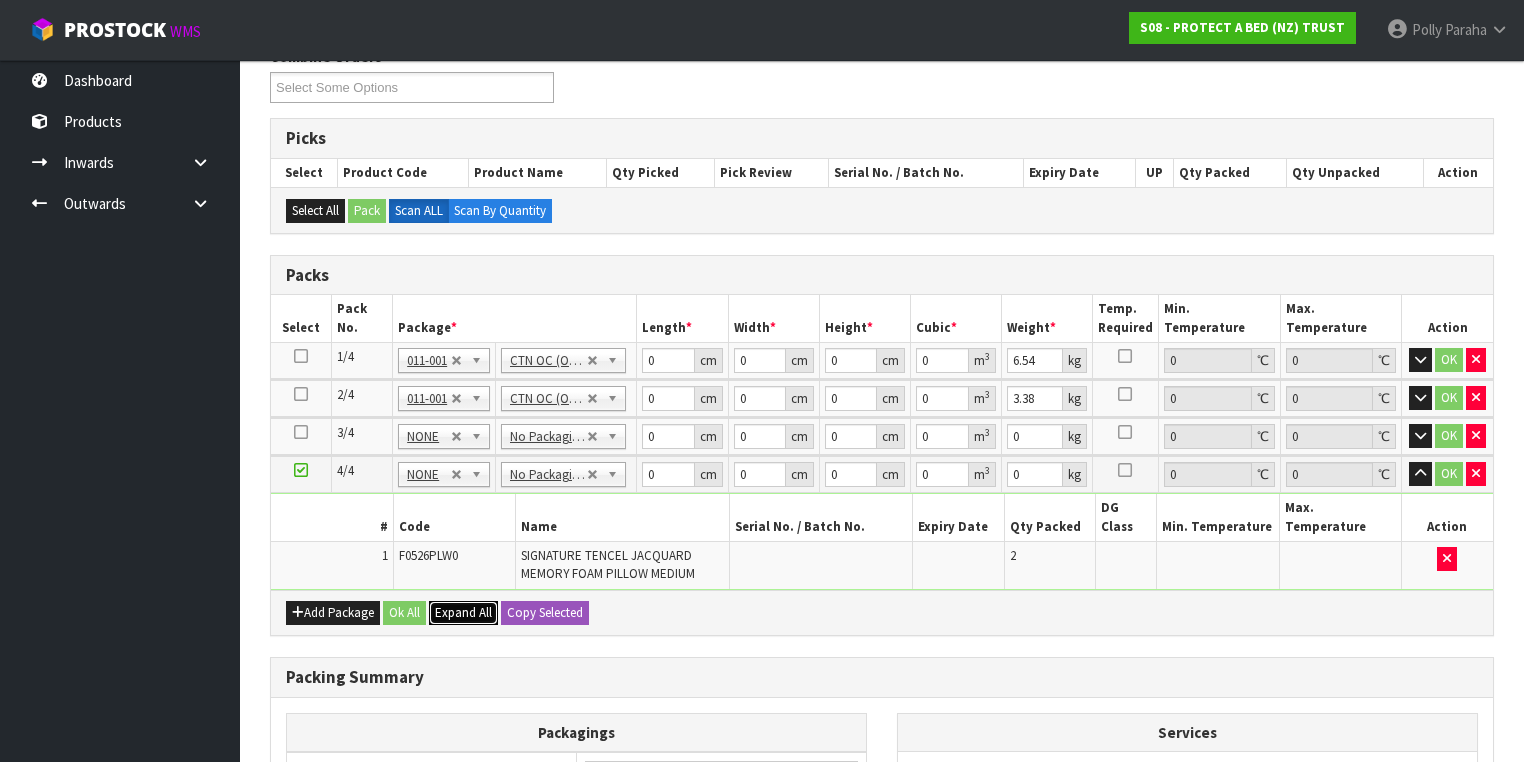 click on "Expand All" at bounding box center [463, 612] 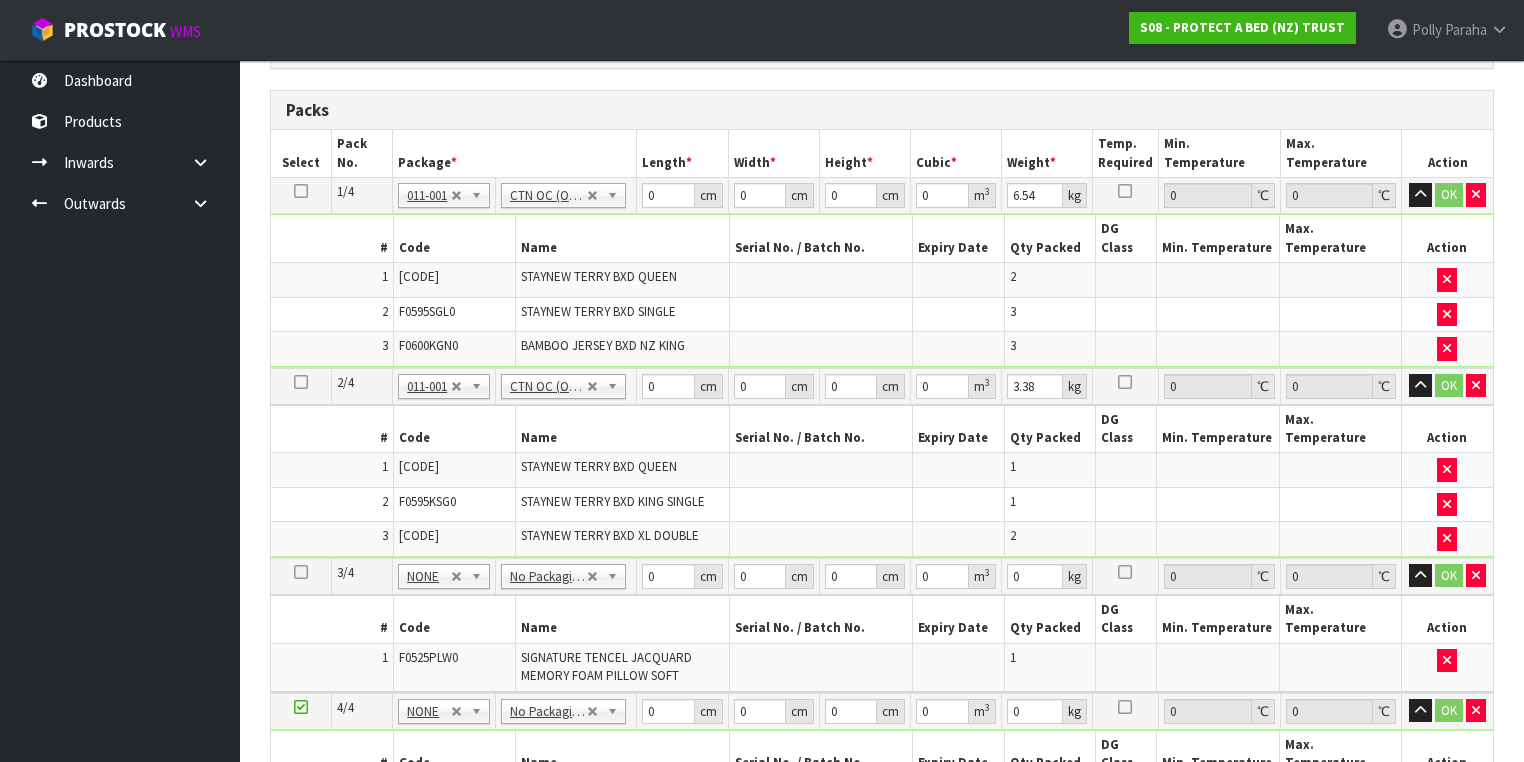 scroll, scrollTop: 430, scrollLeft: 0, axis: vertical 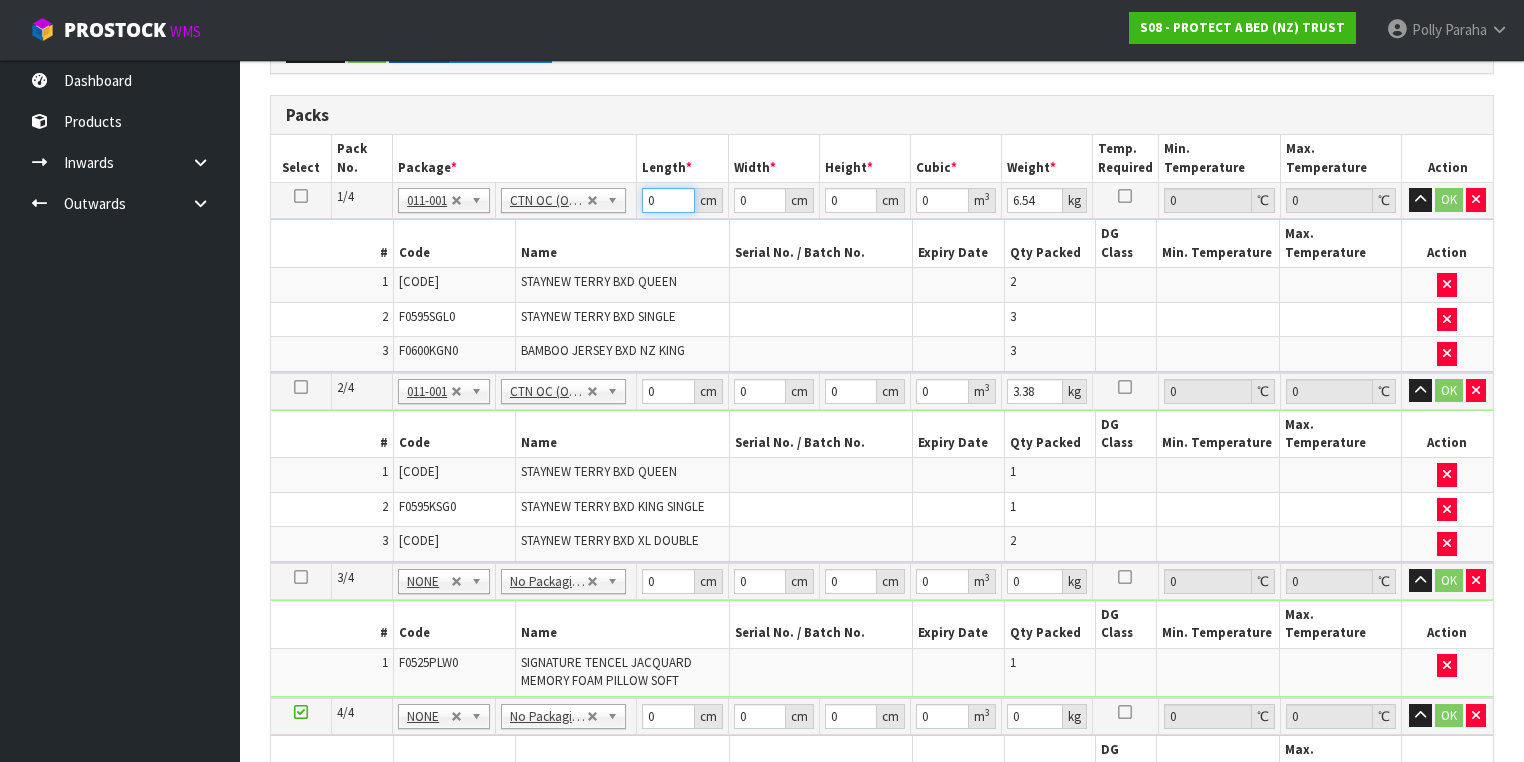 drag, startPoint x: 659, startPoint y: 201, endPoint x: 635, endPoint y: 200, distance: 24.020824 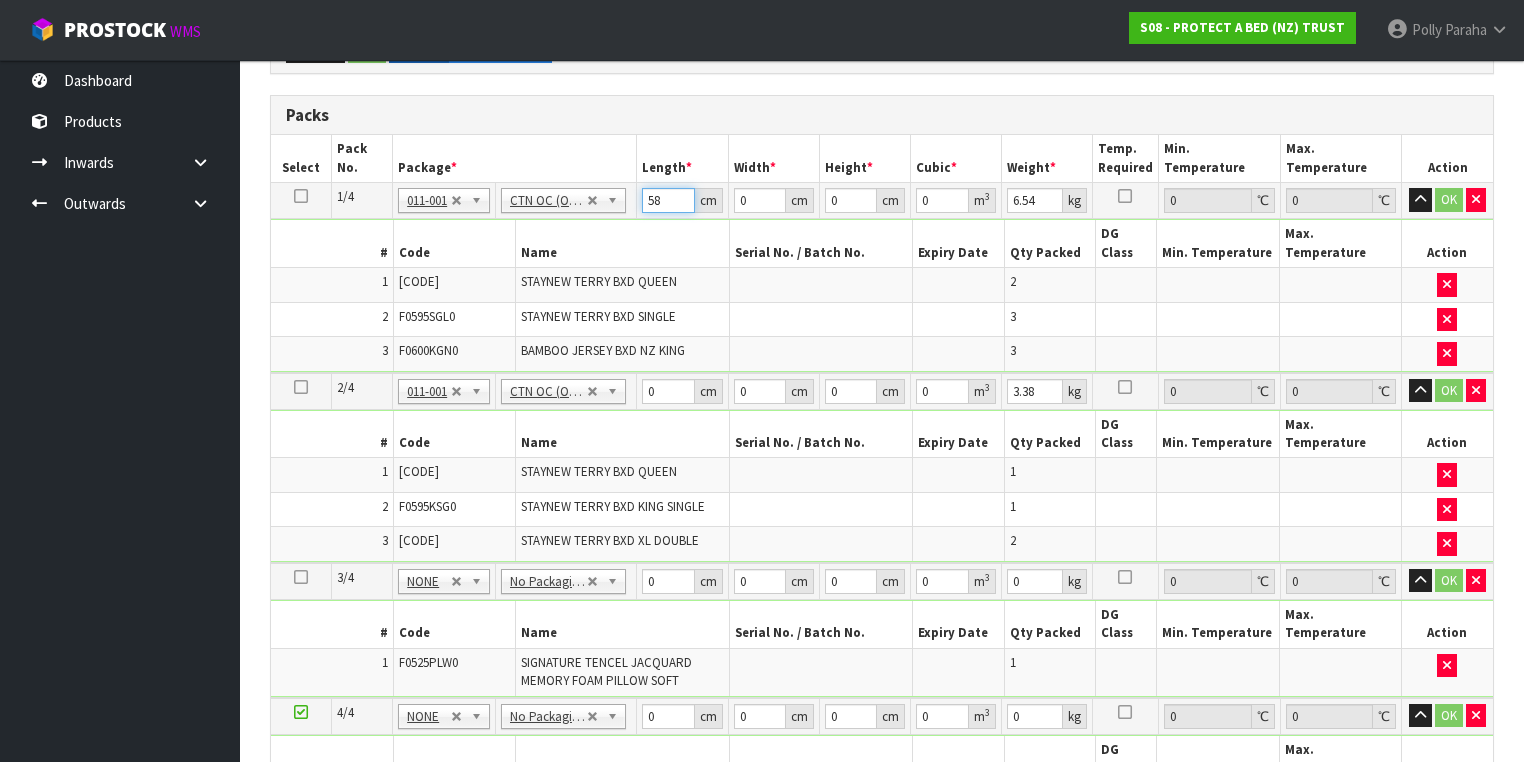 type on "58" 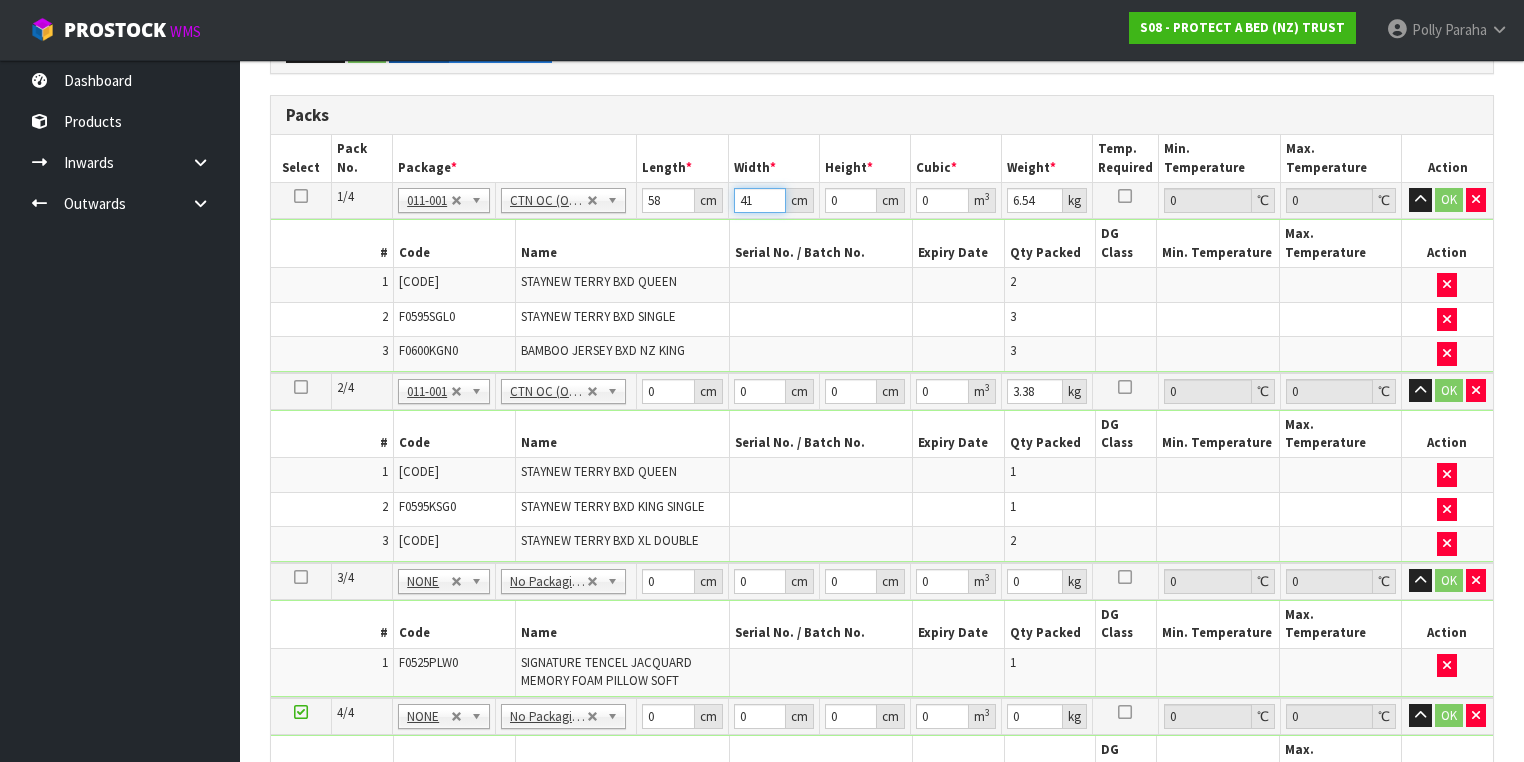 type on "41" 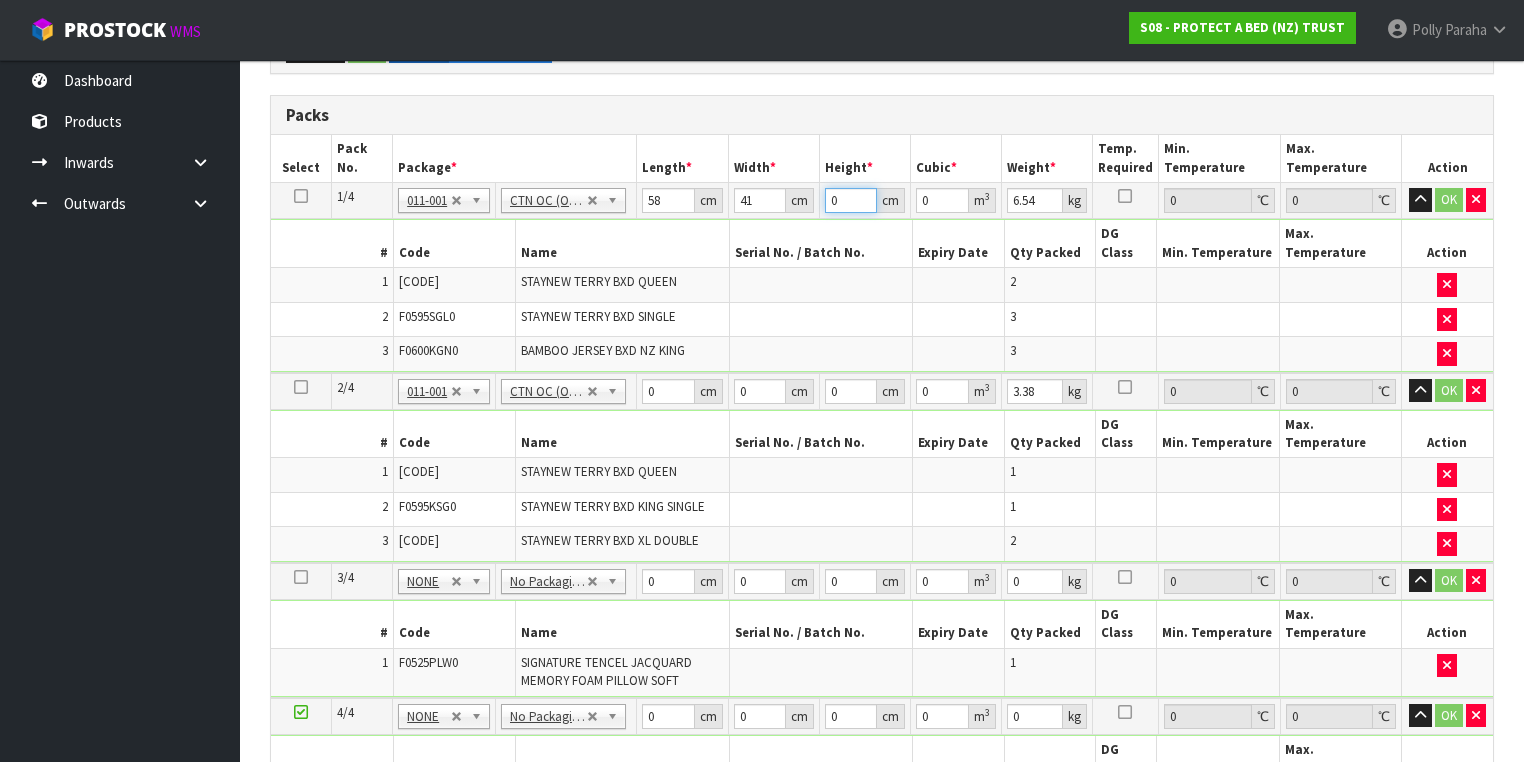 type on "3" 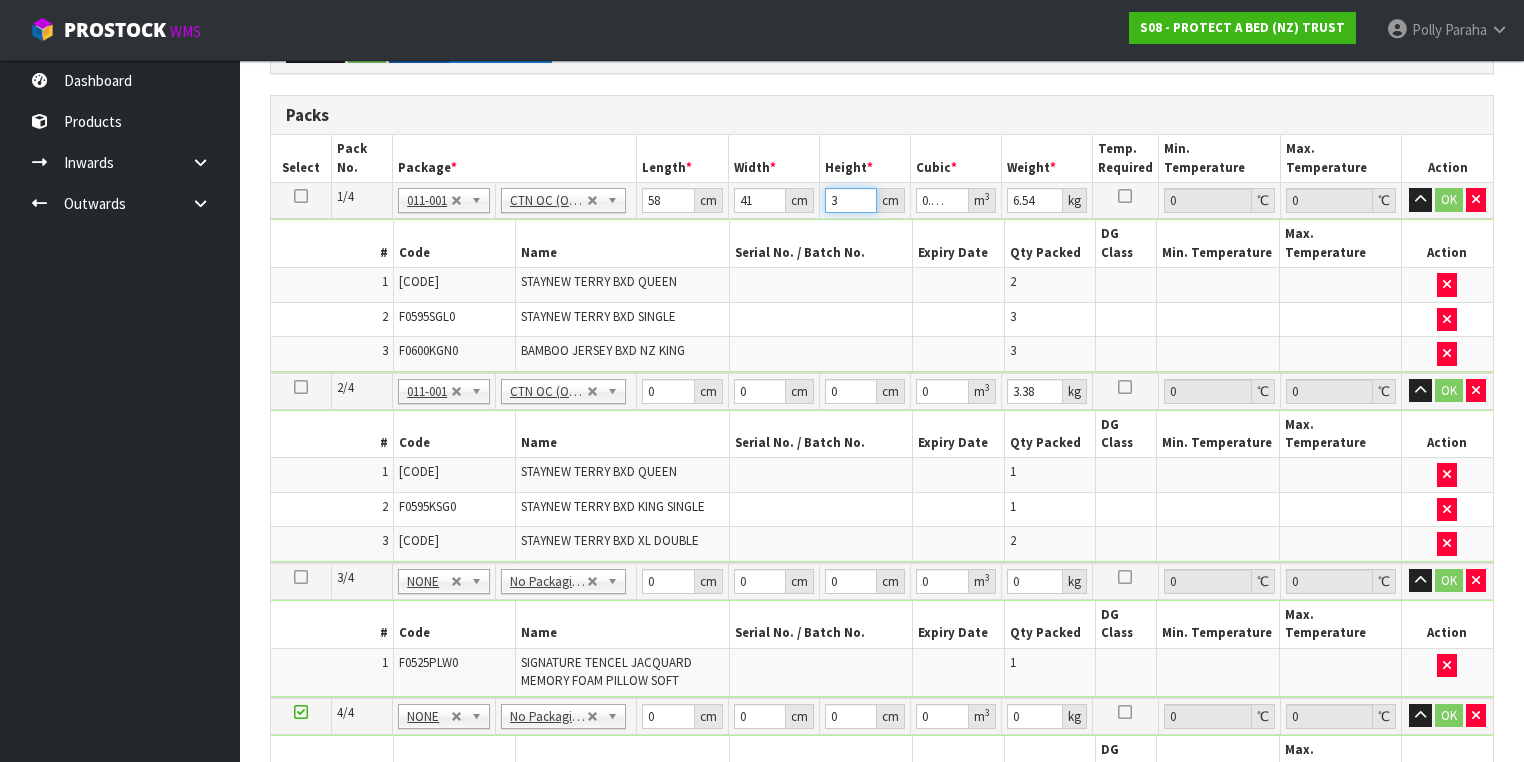 type on "32" 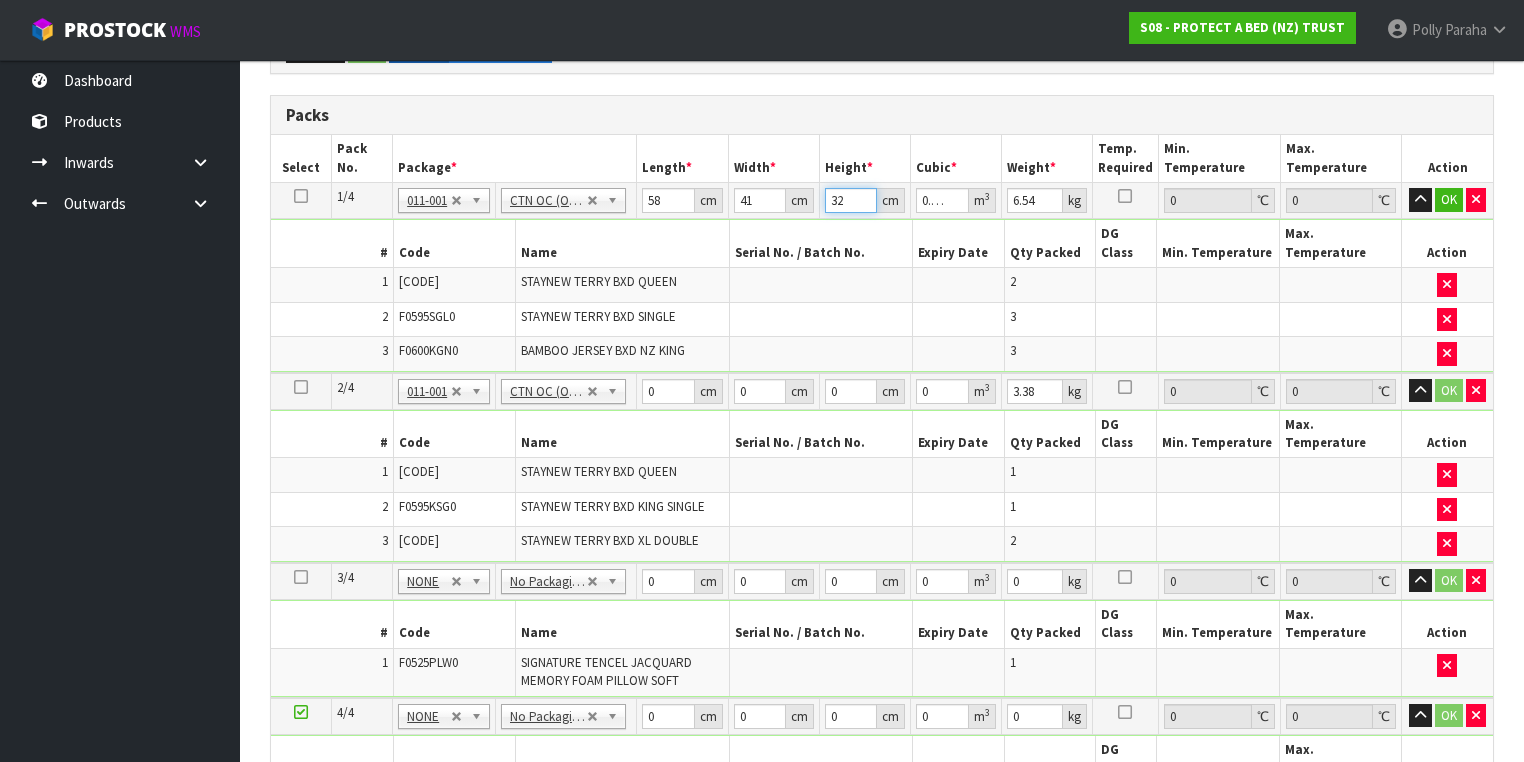 type on "32" 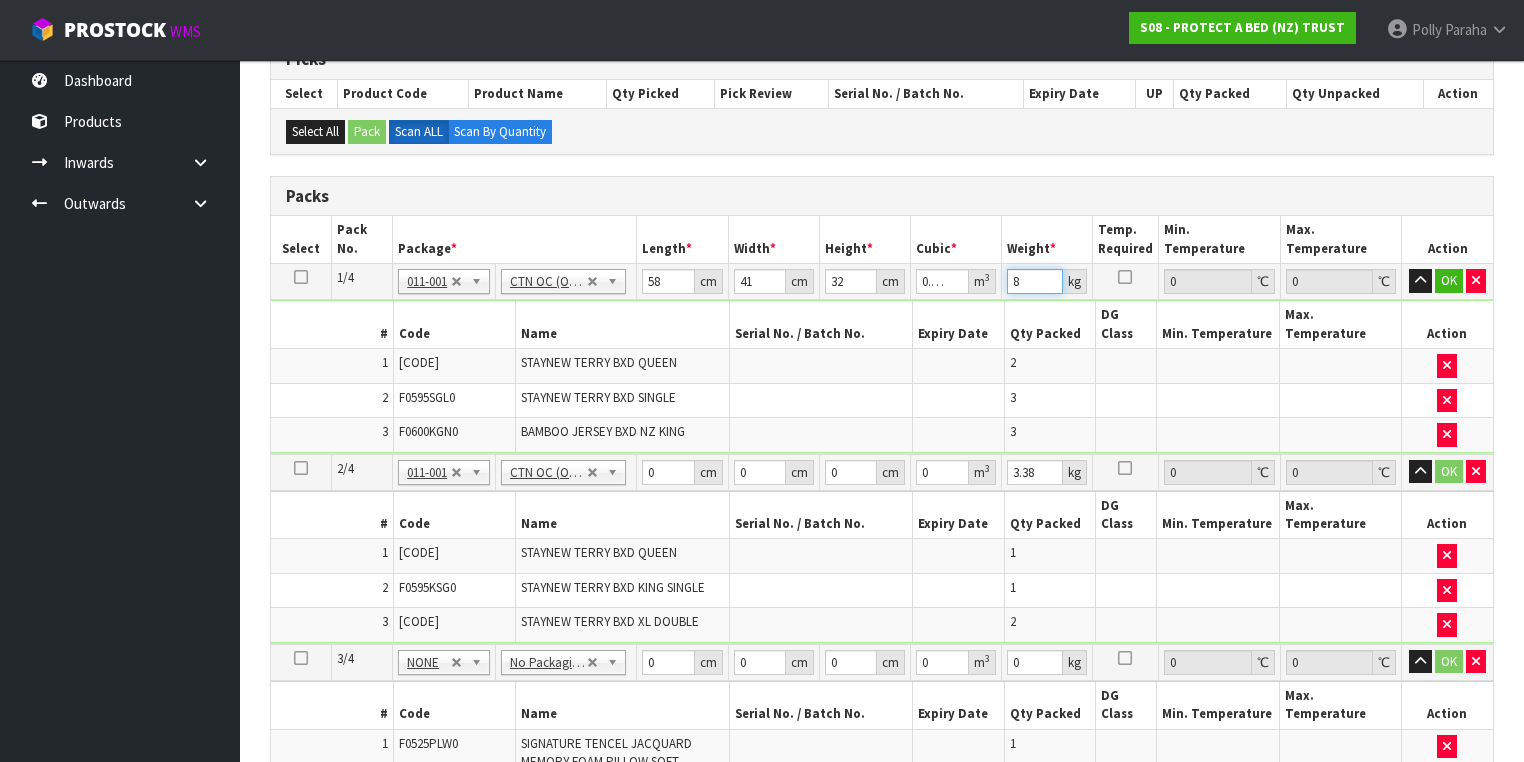 scroll, scrollTop: 350, scrollLeft: 0, axis: vertical 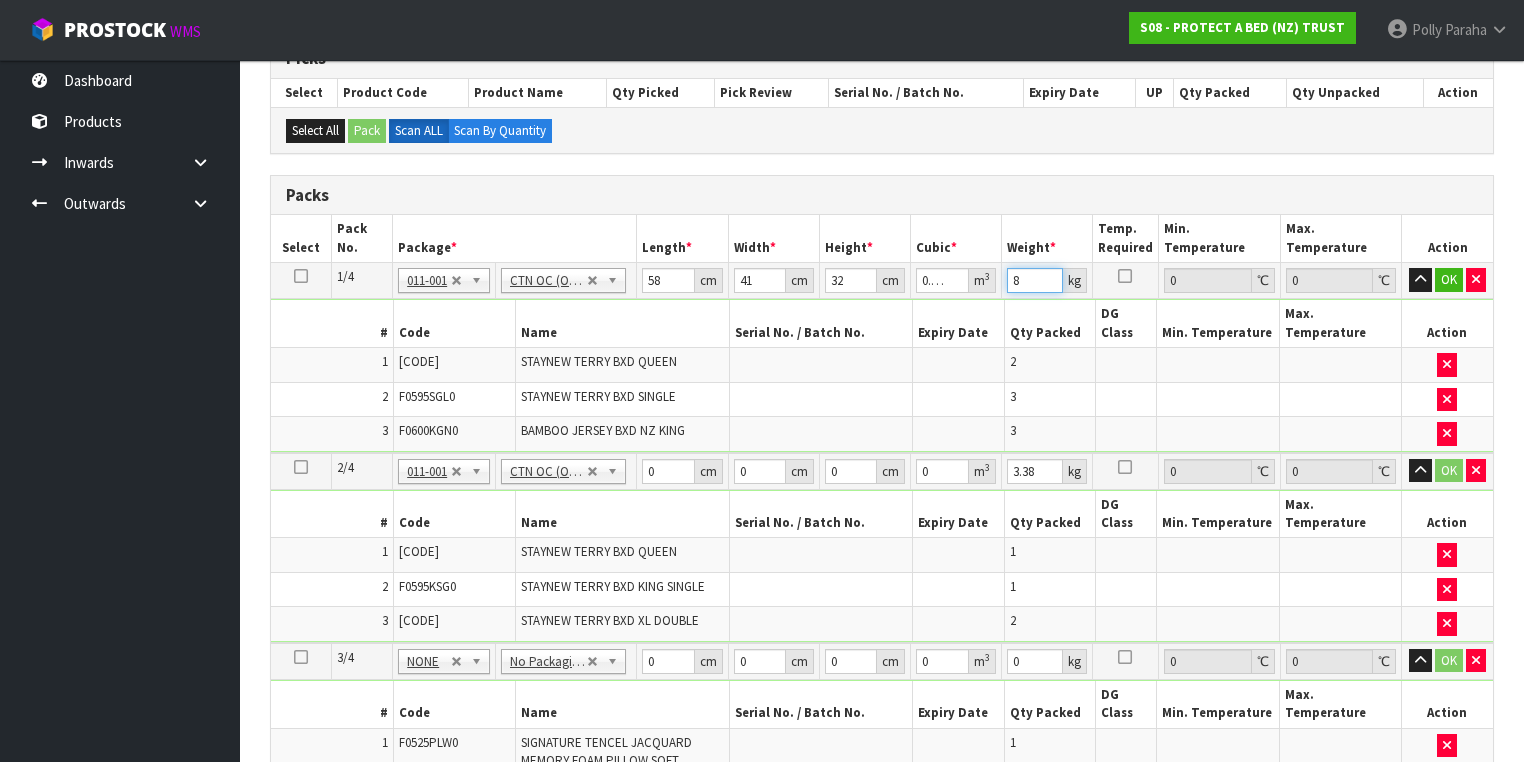 type on "8" 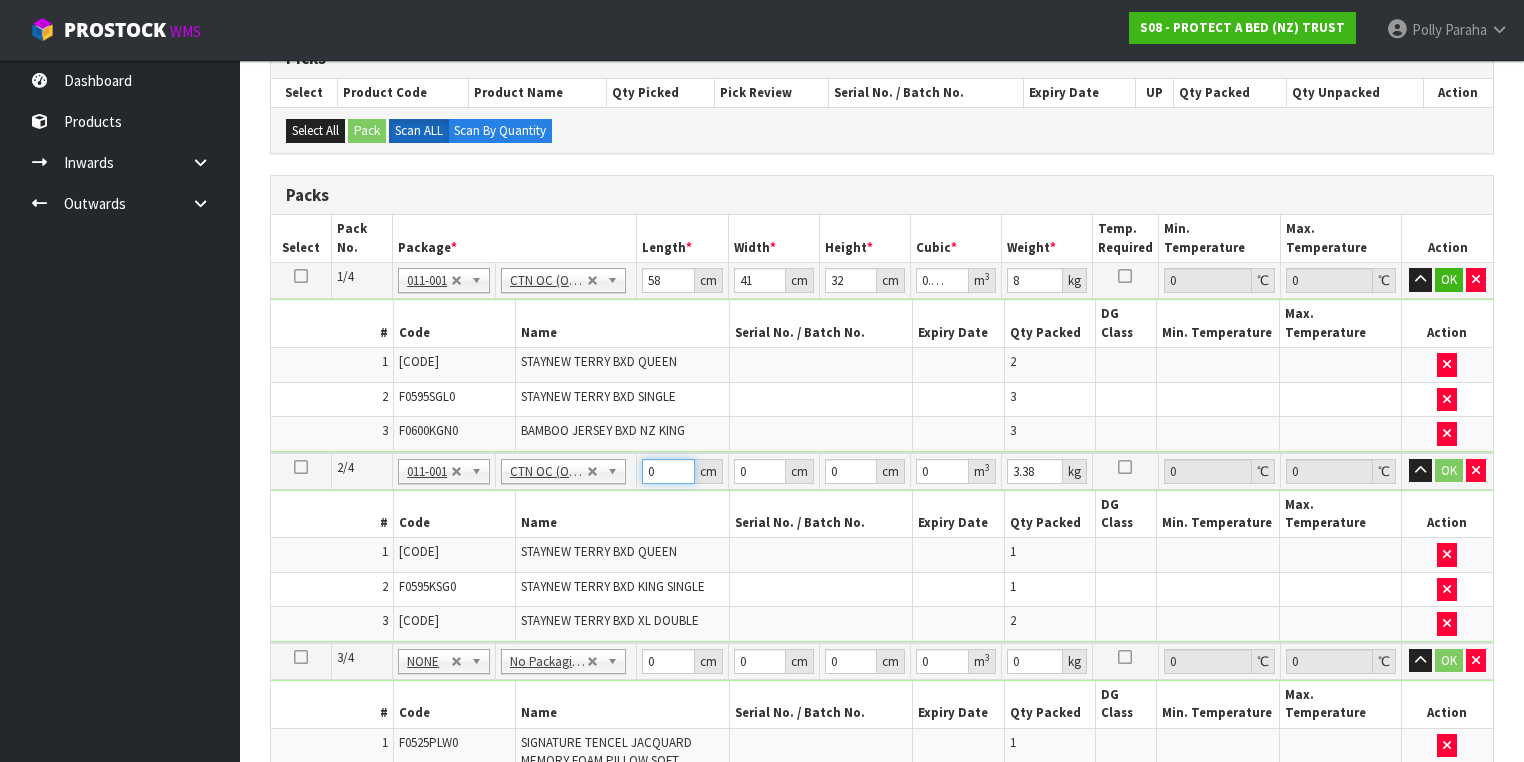 click on "0" at bounding box center (668, 471) 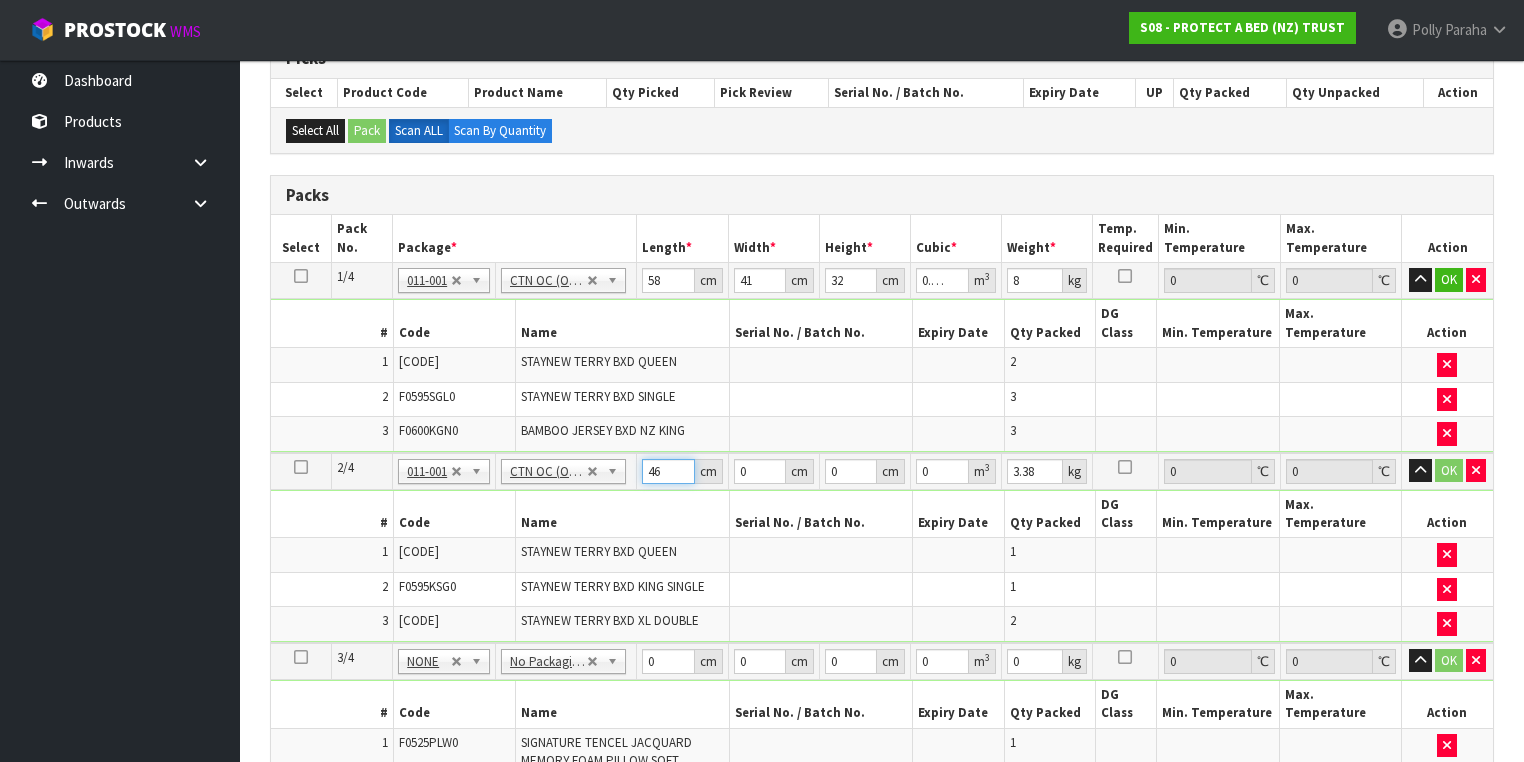 type on "46" 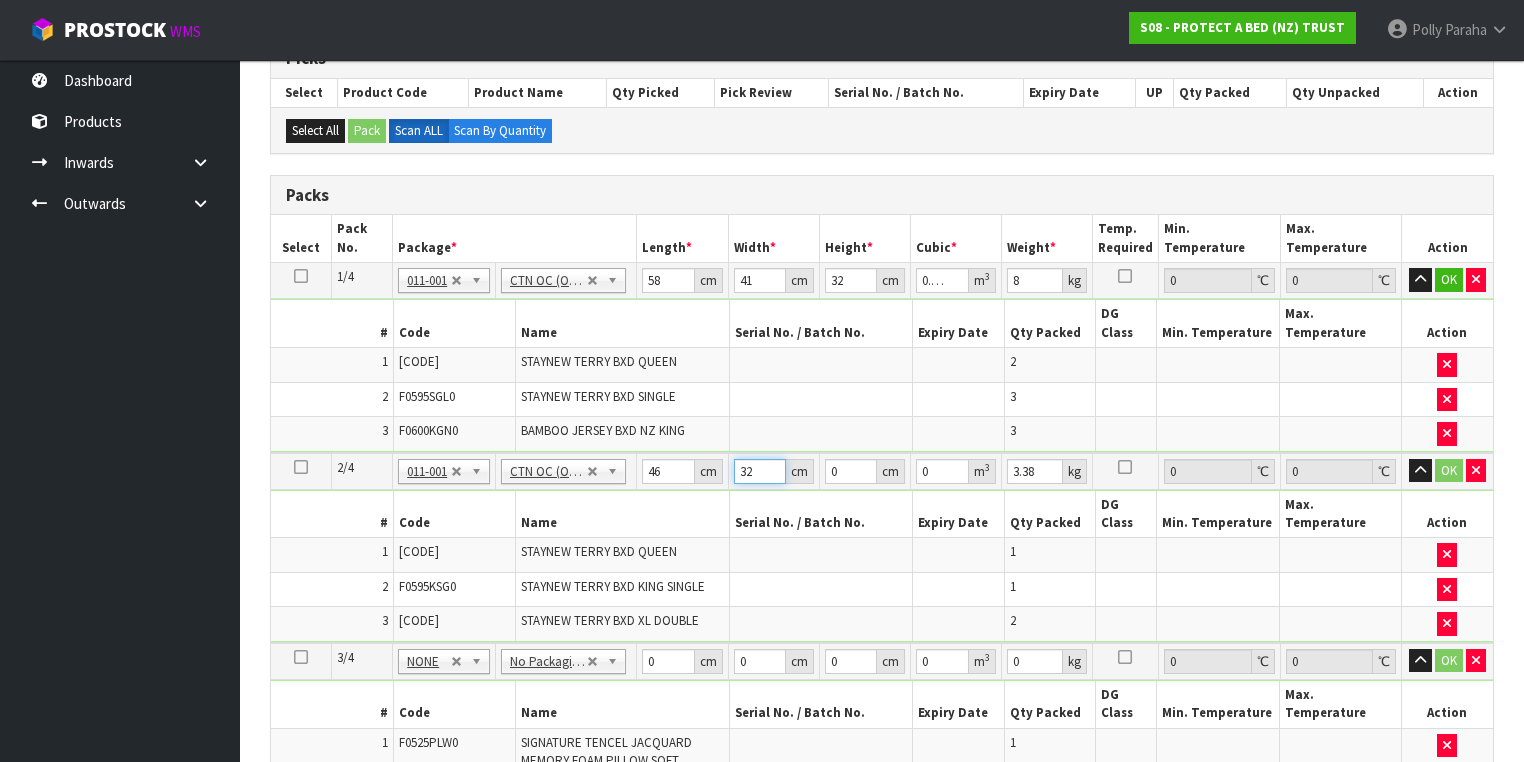 type on "32" 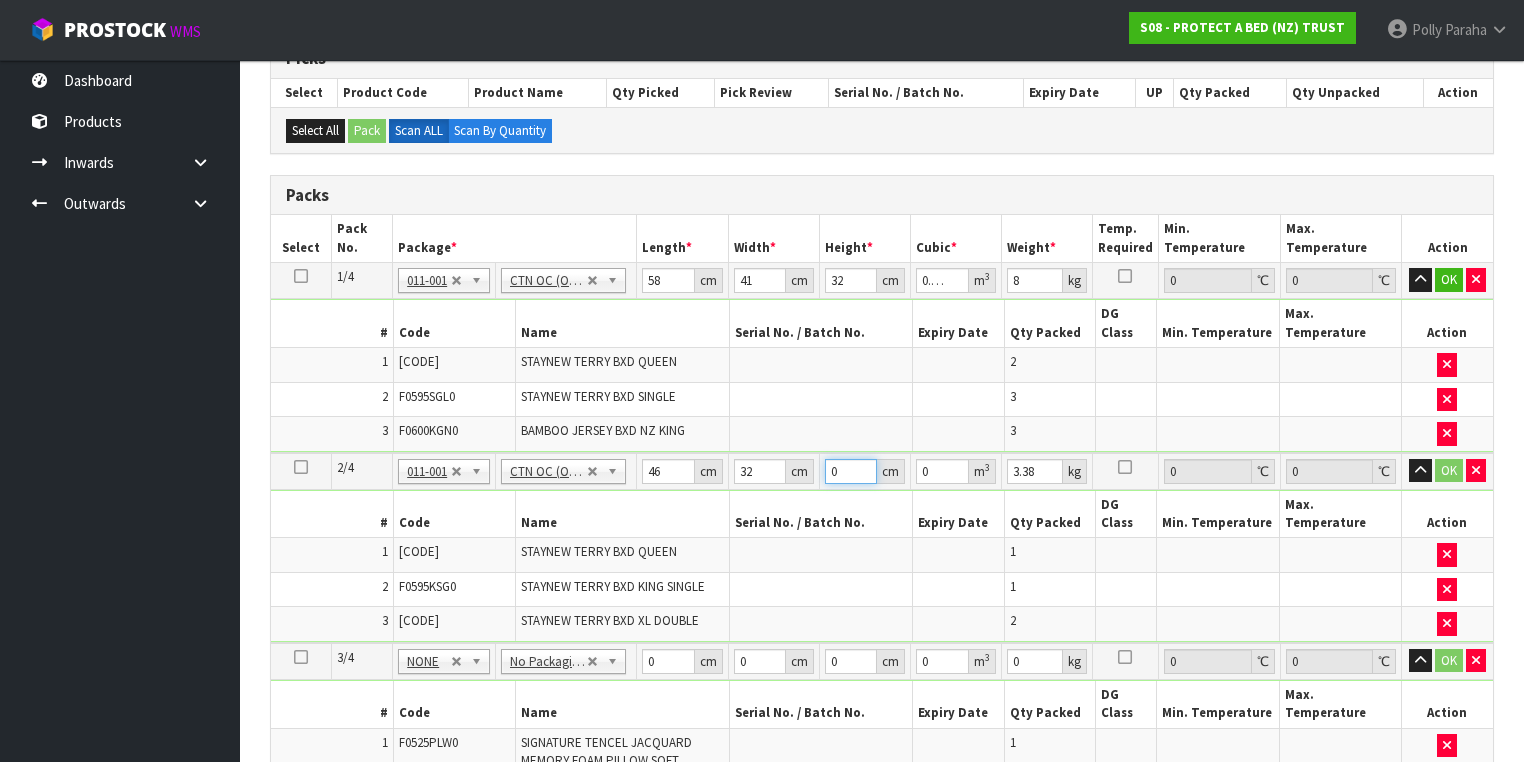 type on "3" 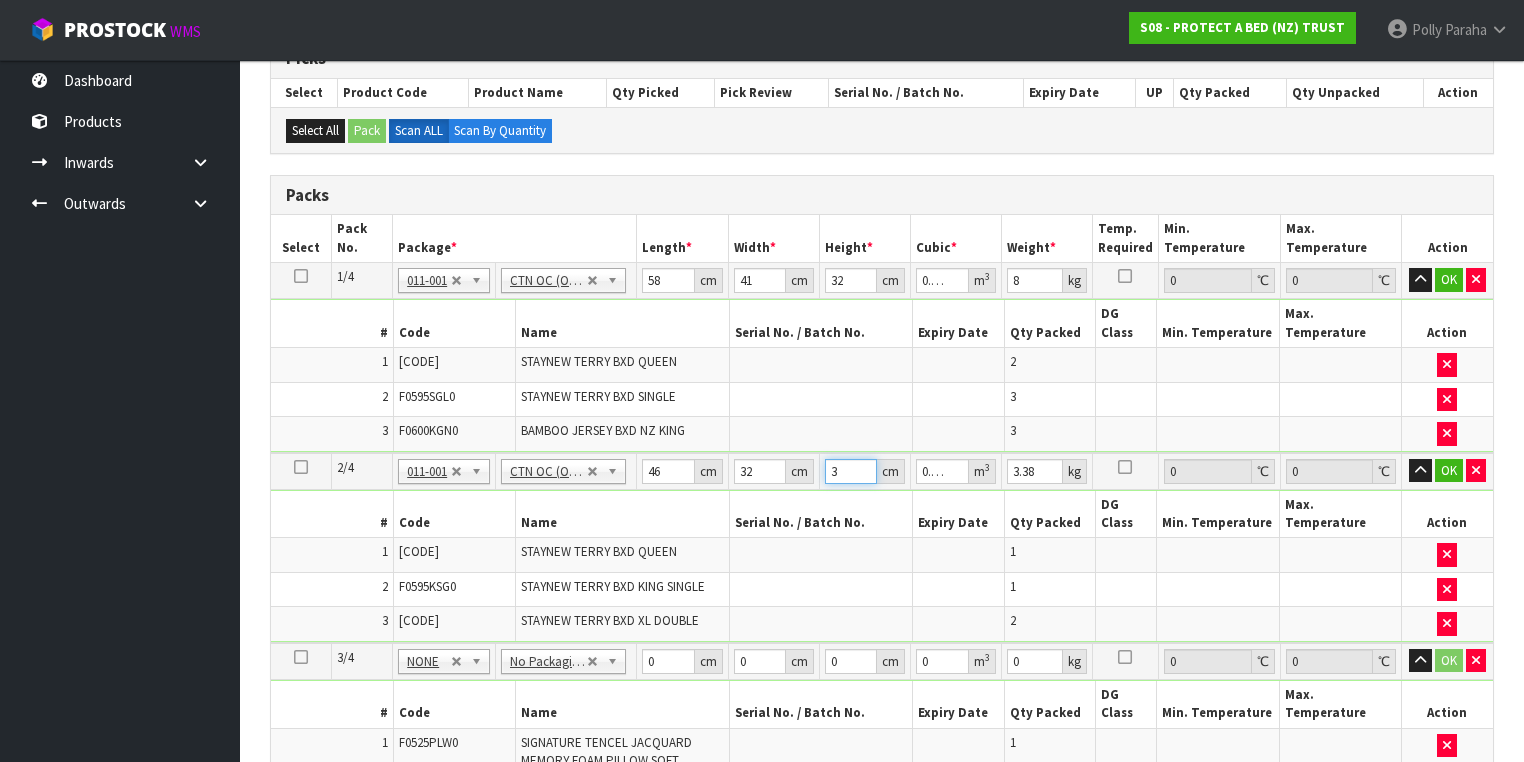 type on "33" 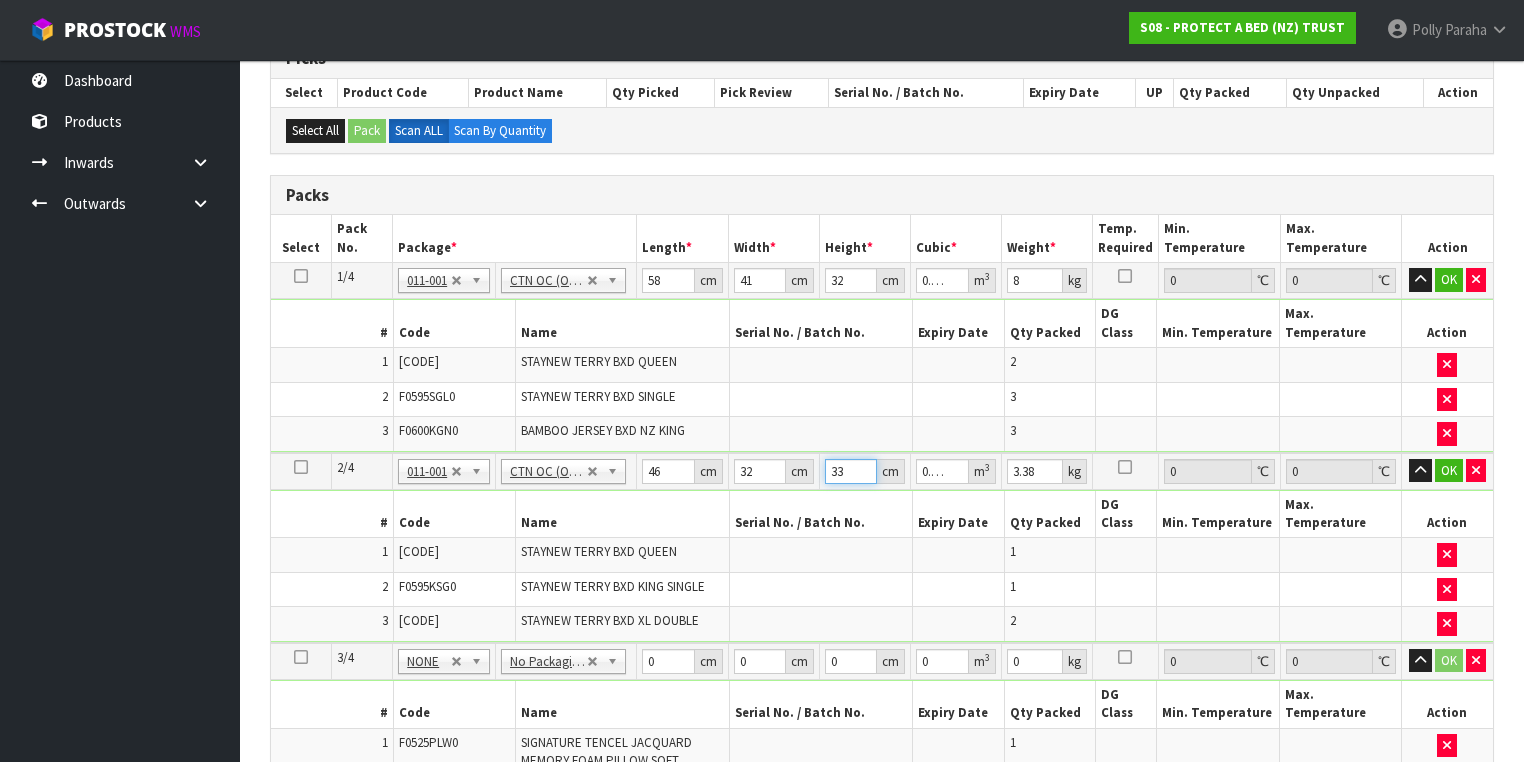 type on "33" 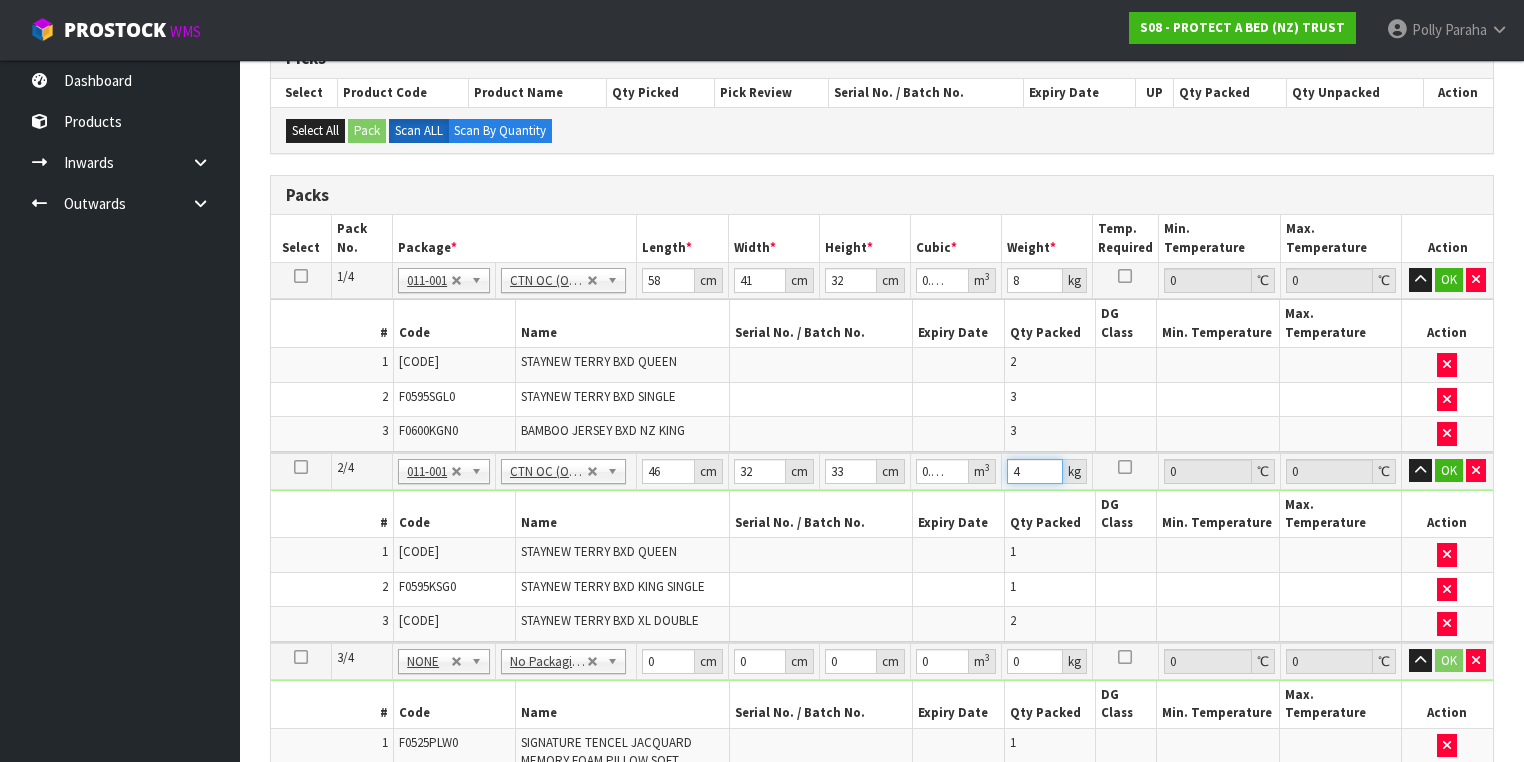 type on "4" 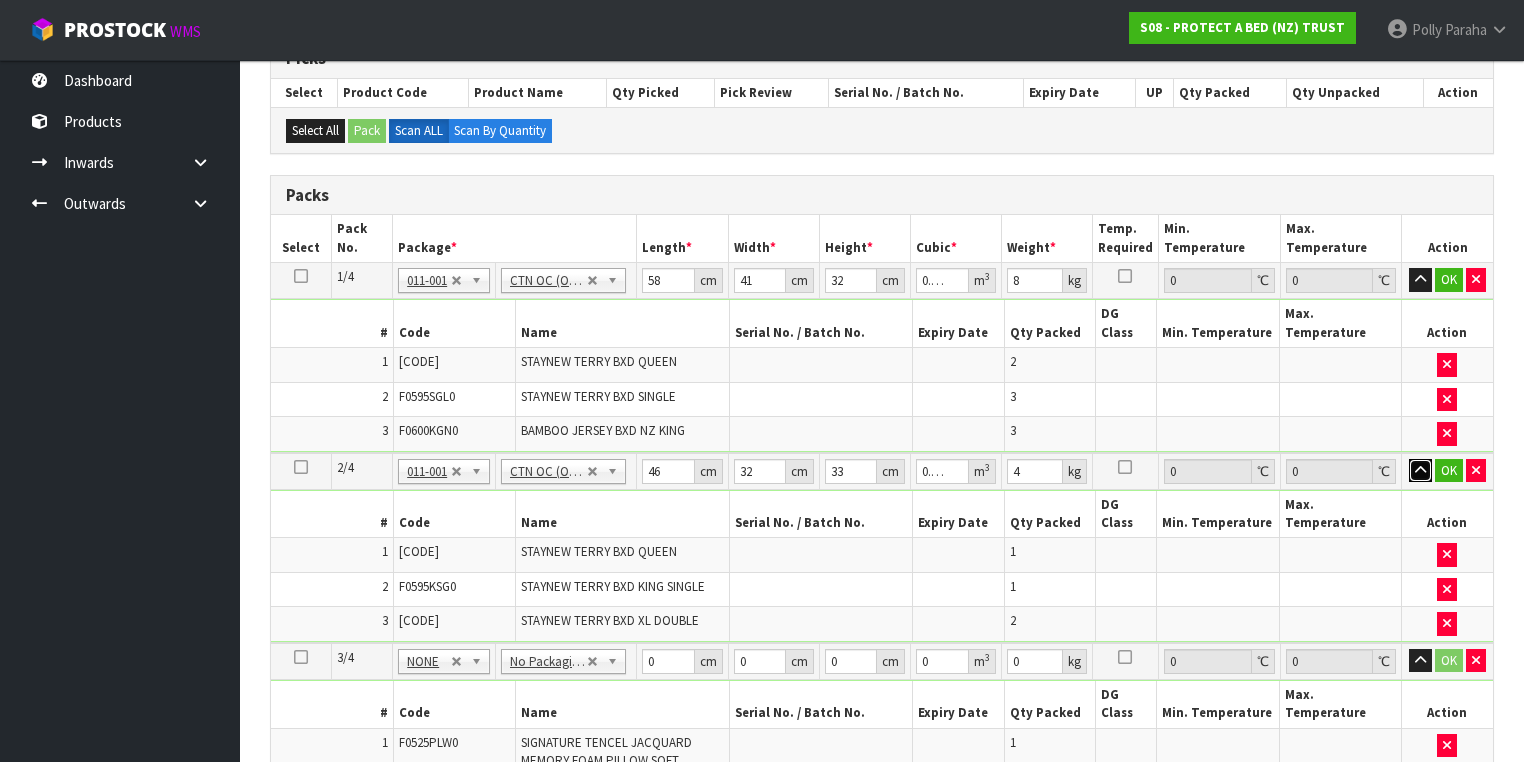 type 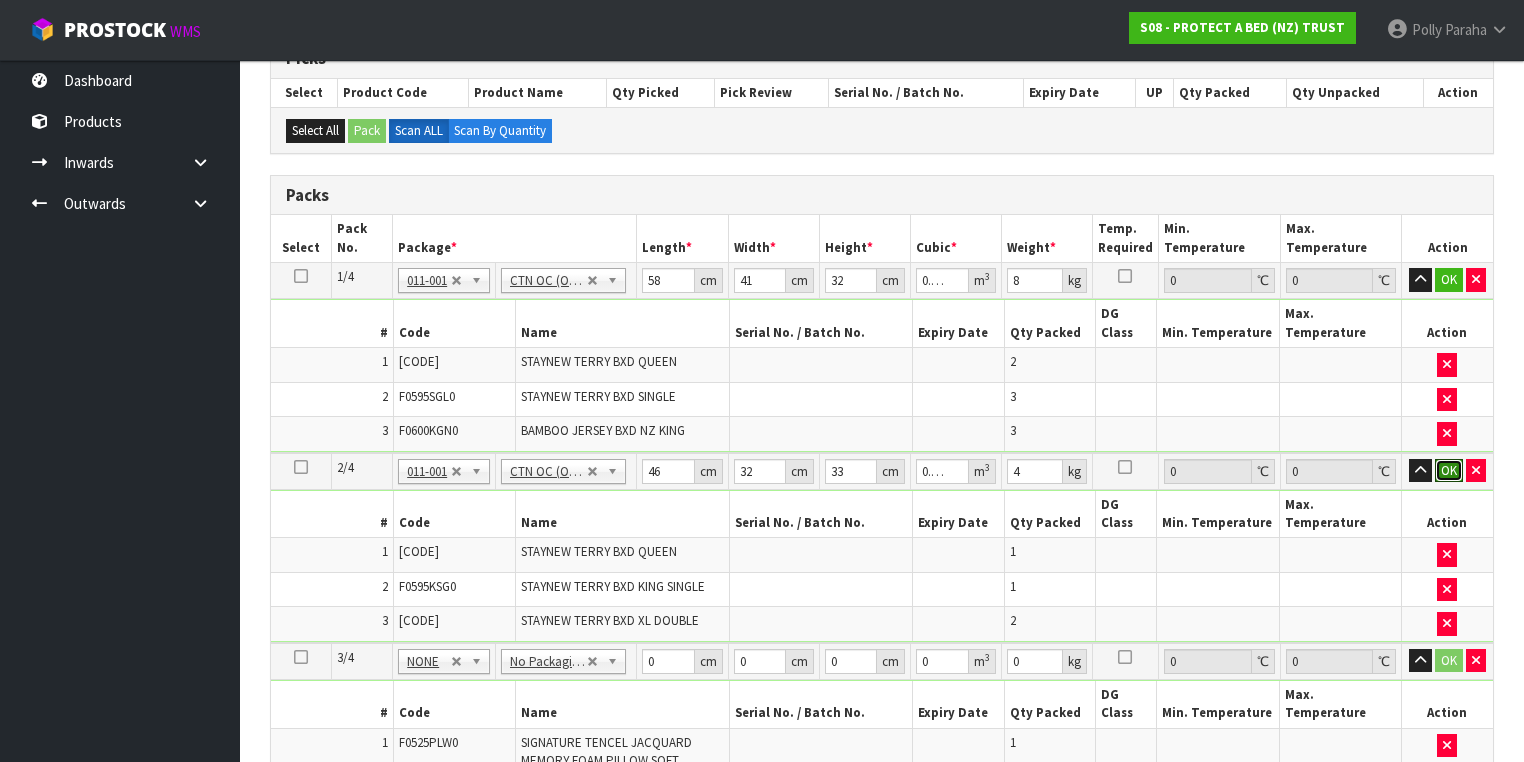 type 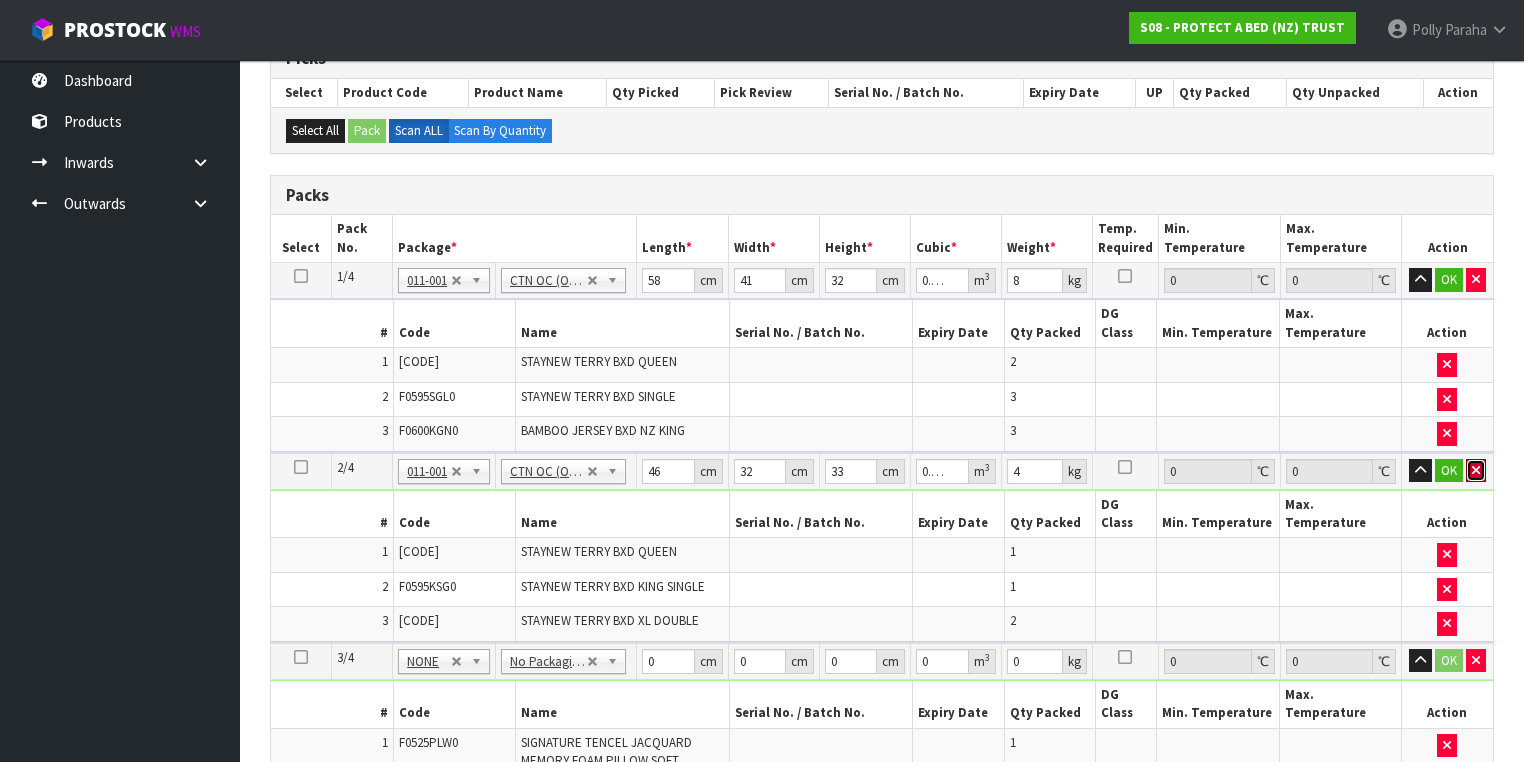type 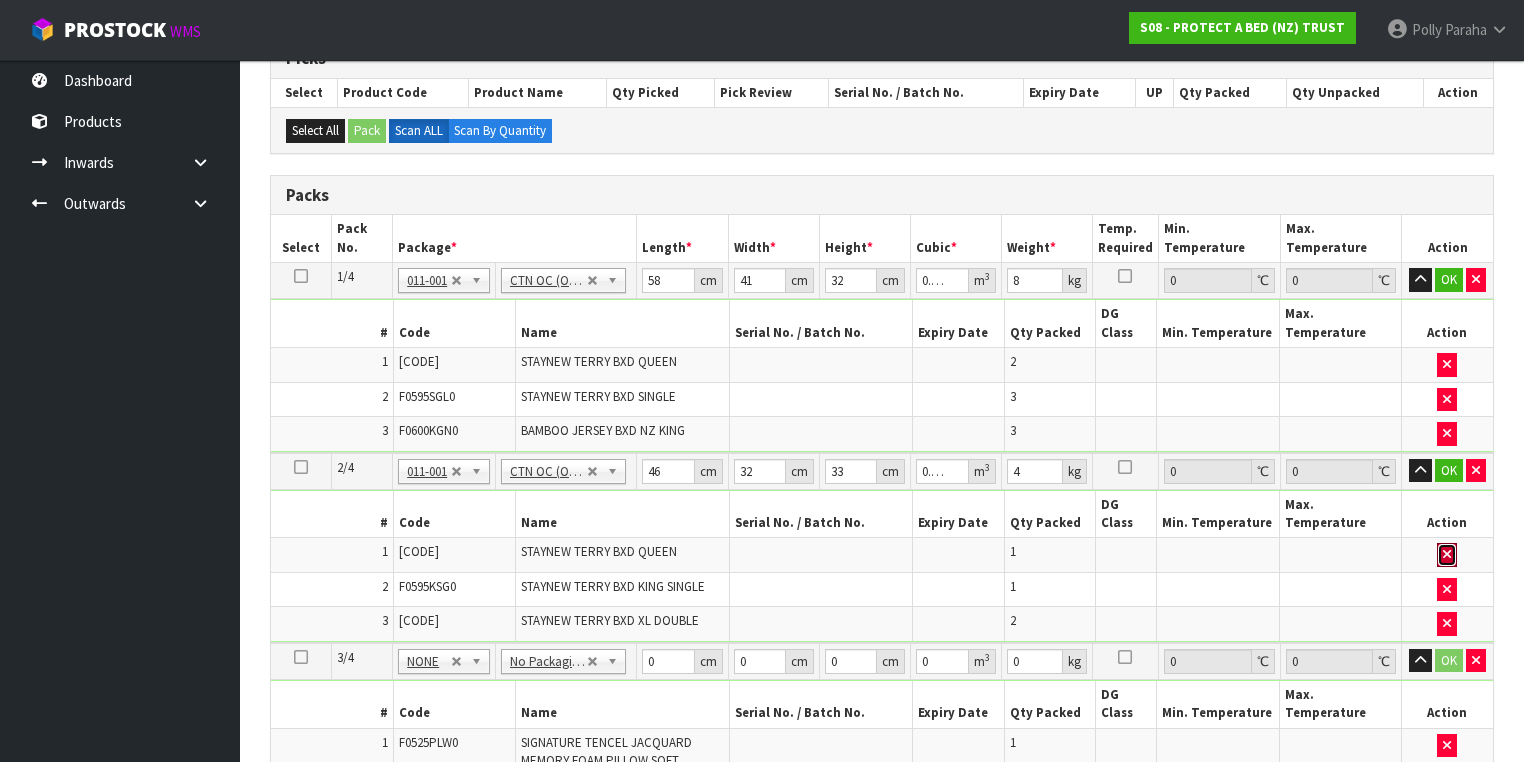 type 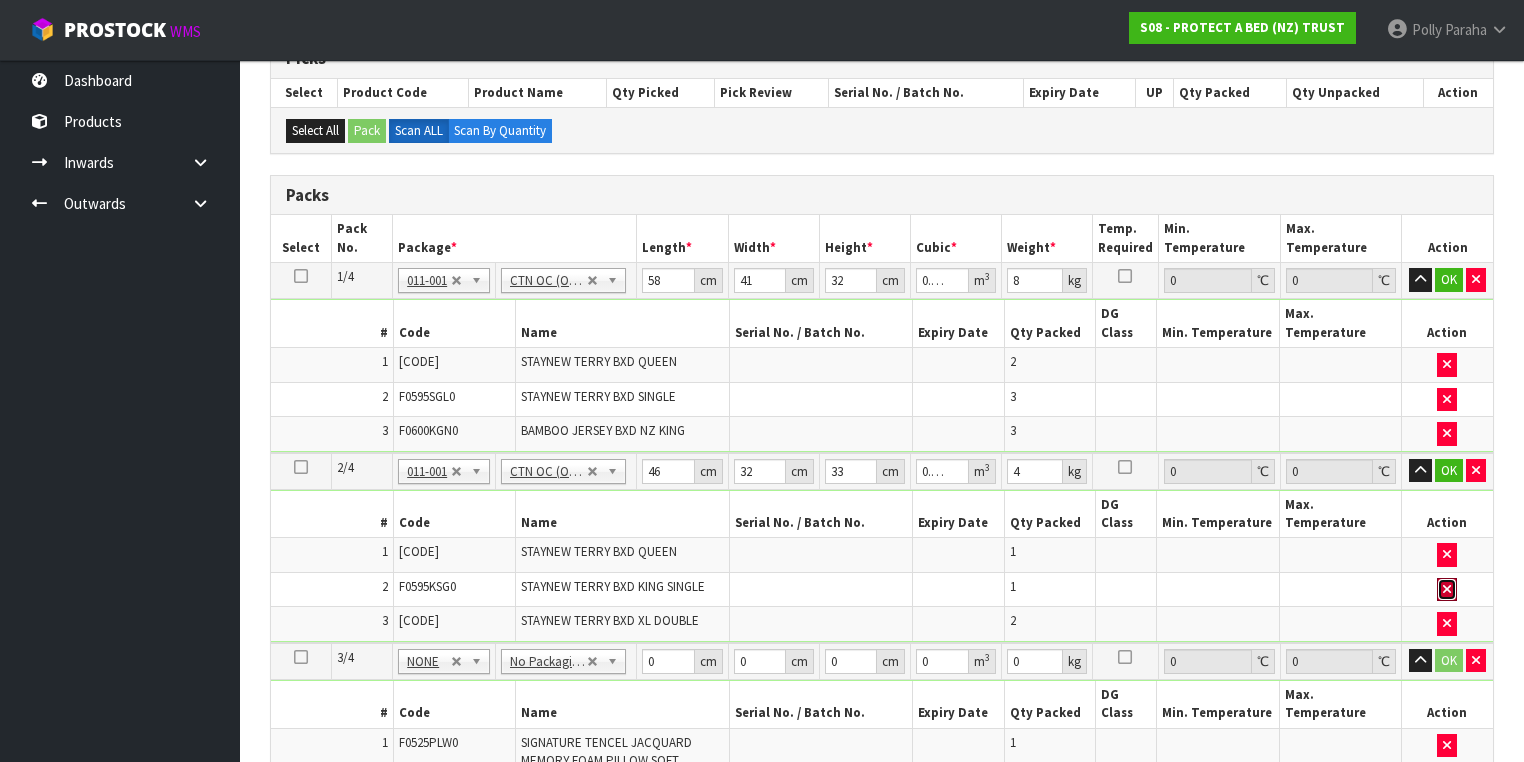 type 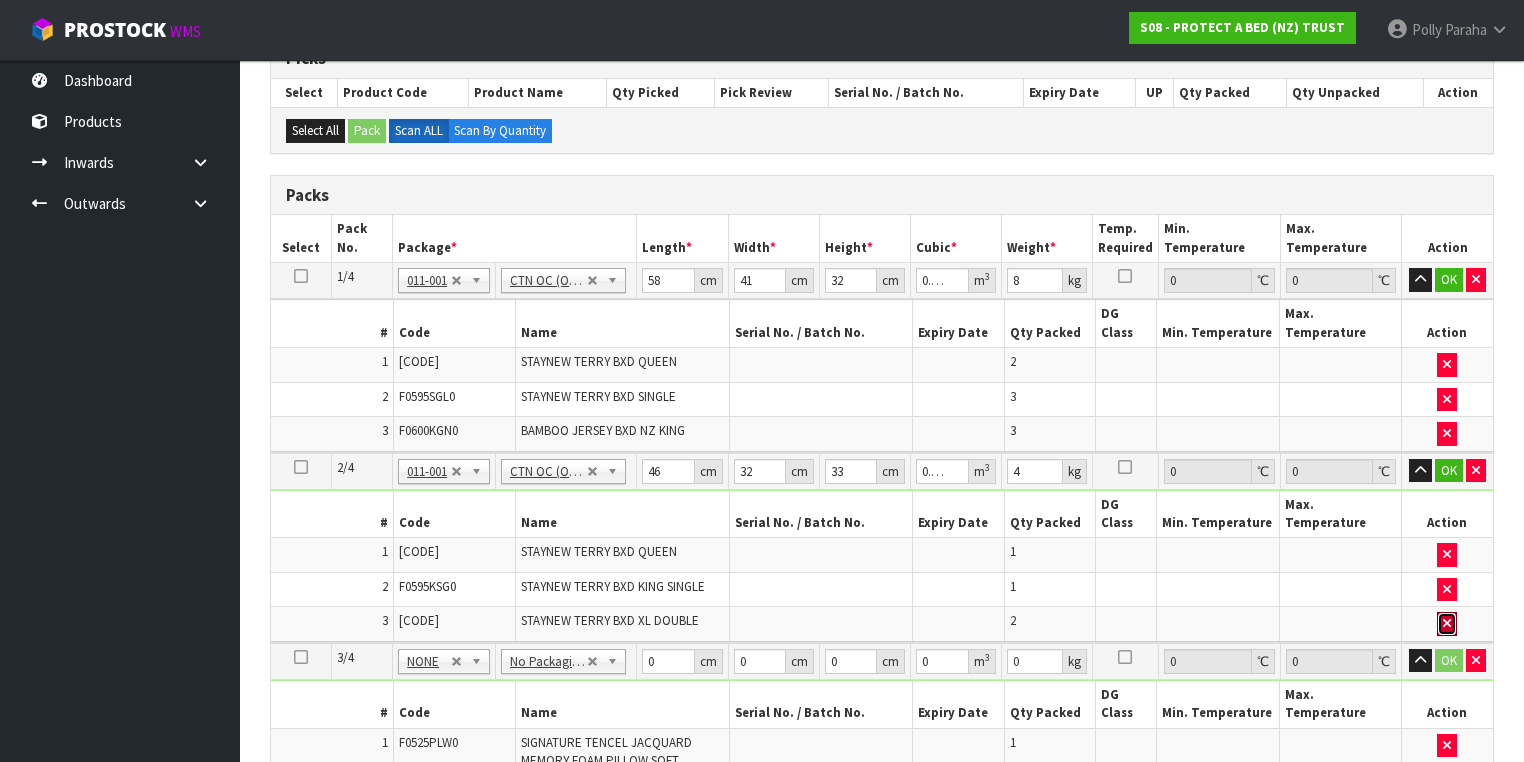 type 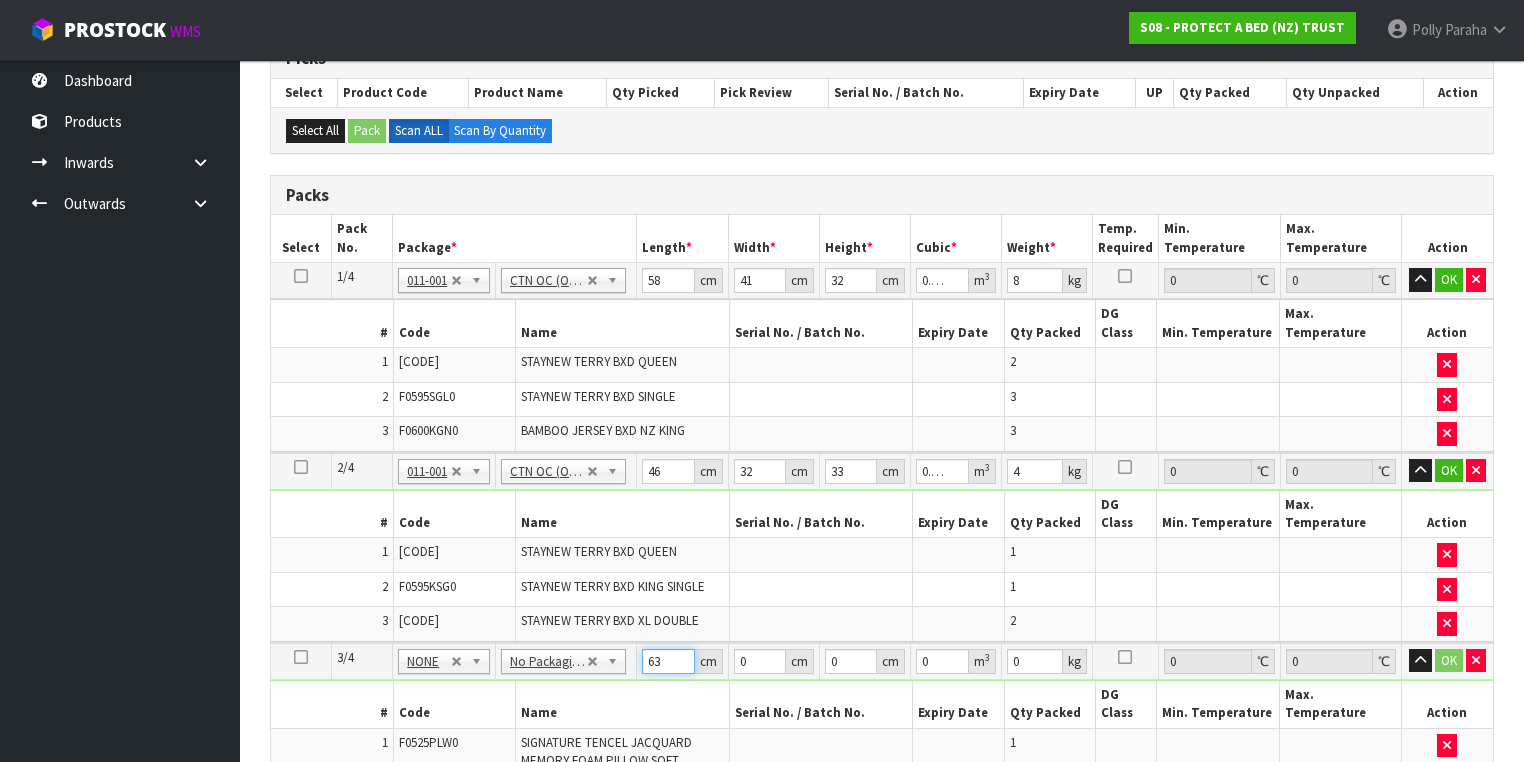 type on "63" 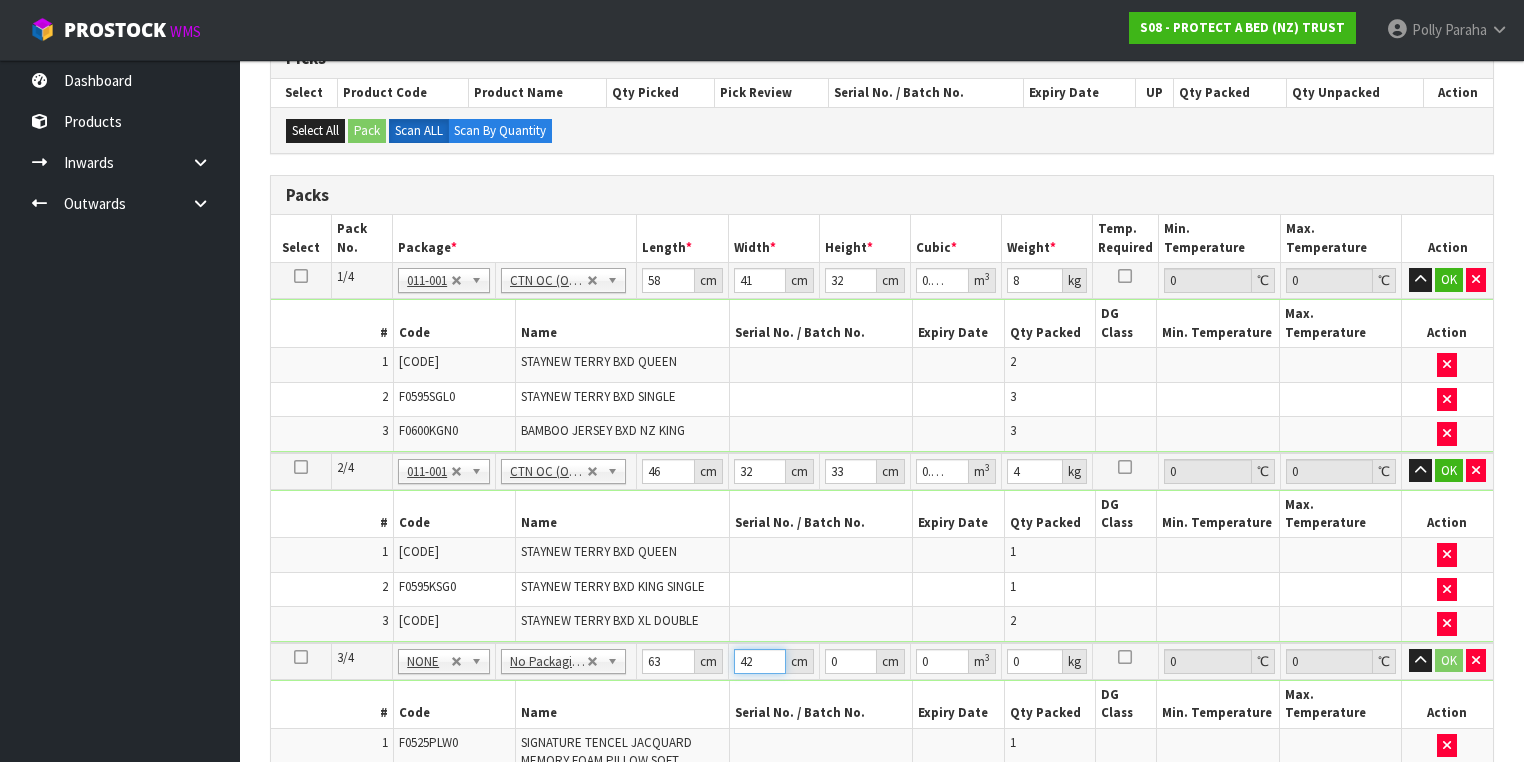 type on "42" 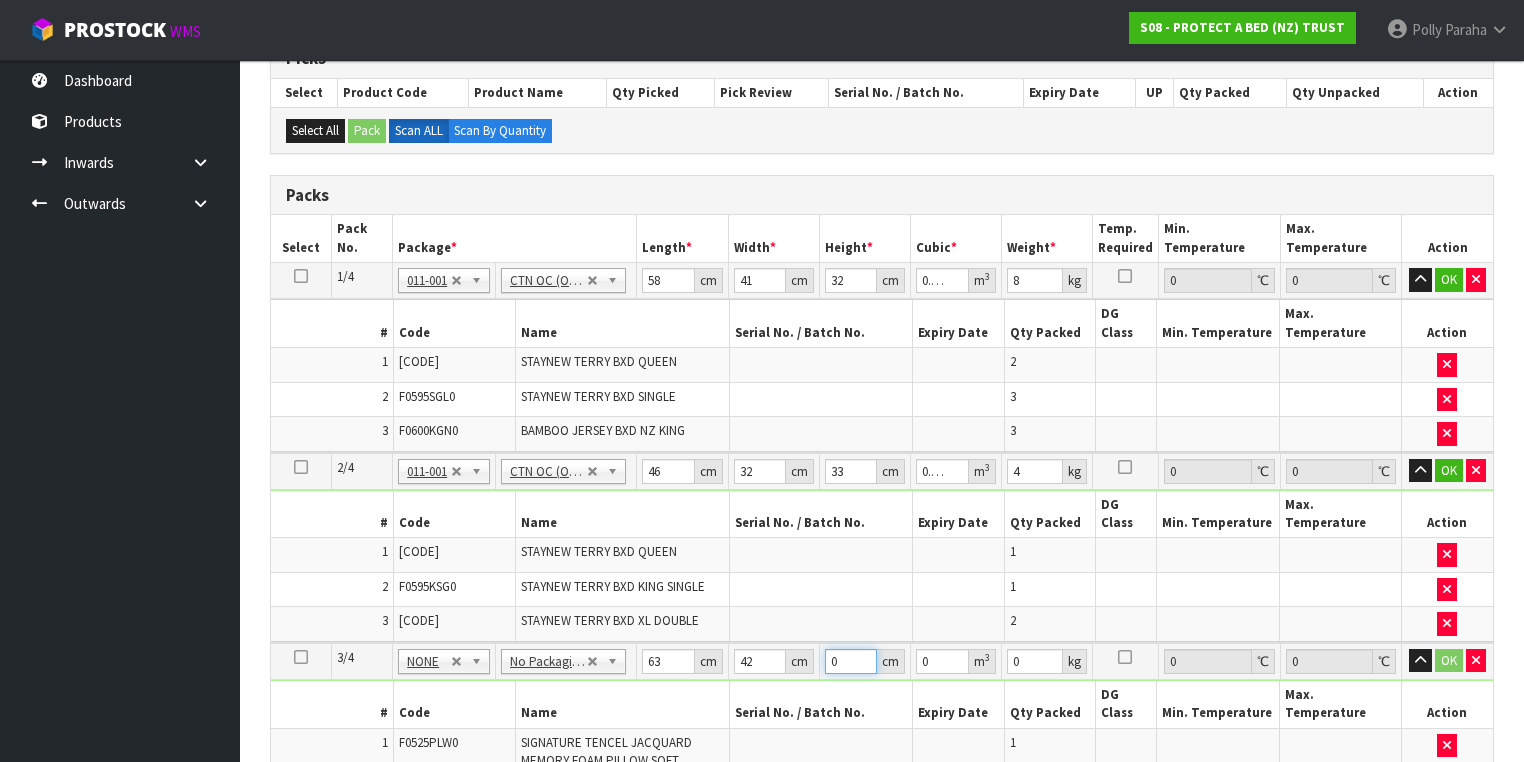 type on "1" 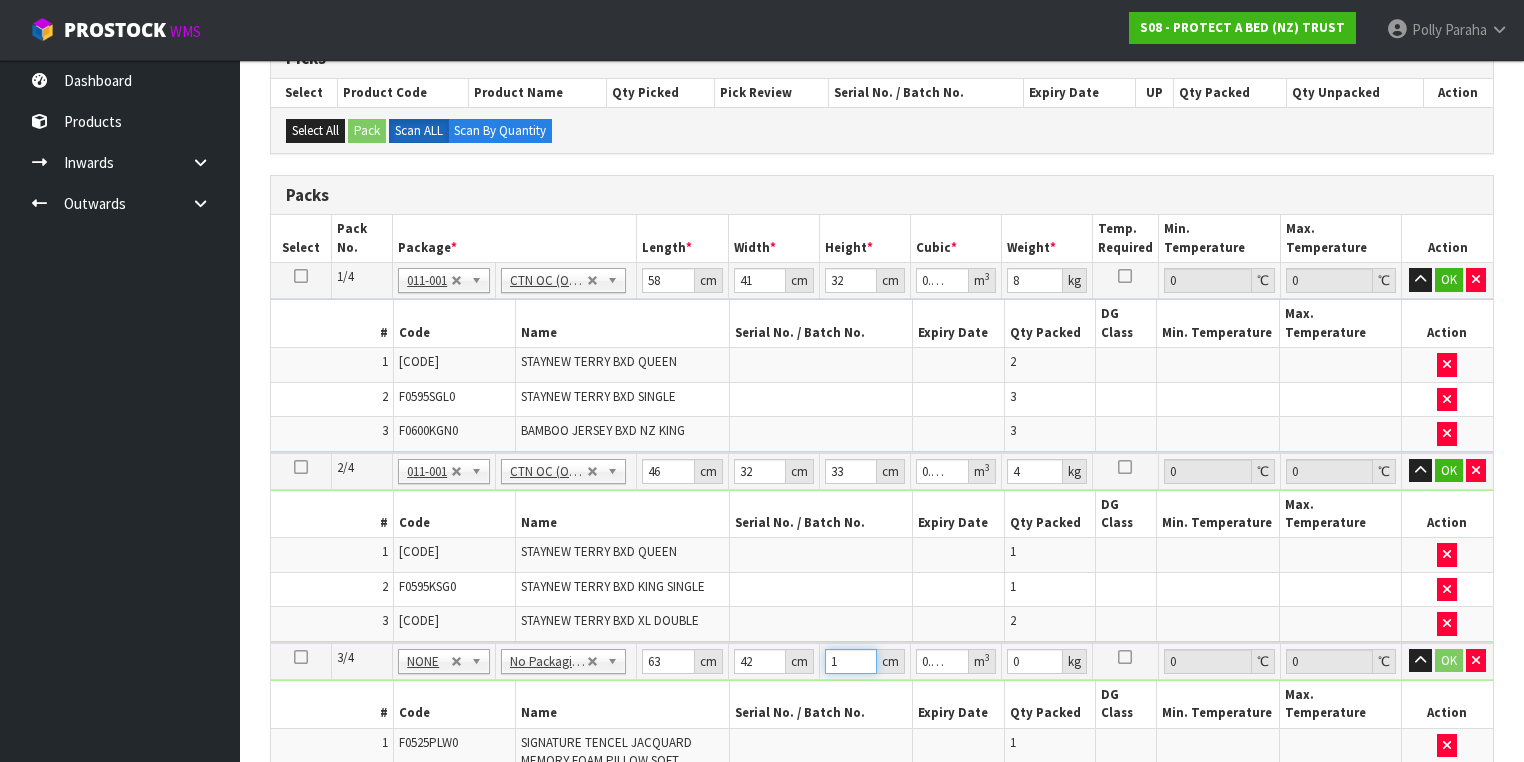 type on "16" 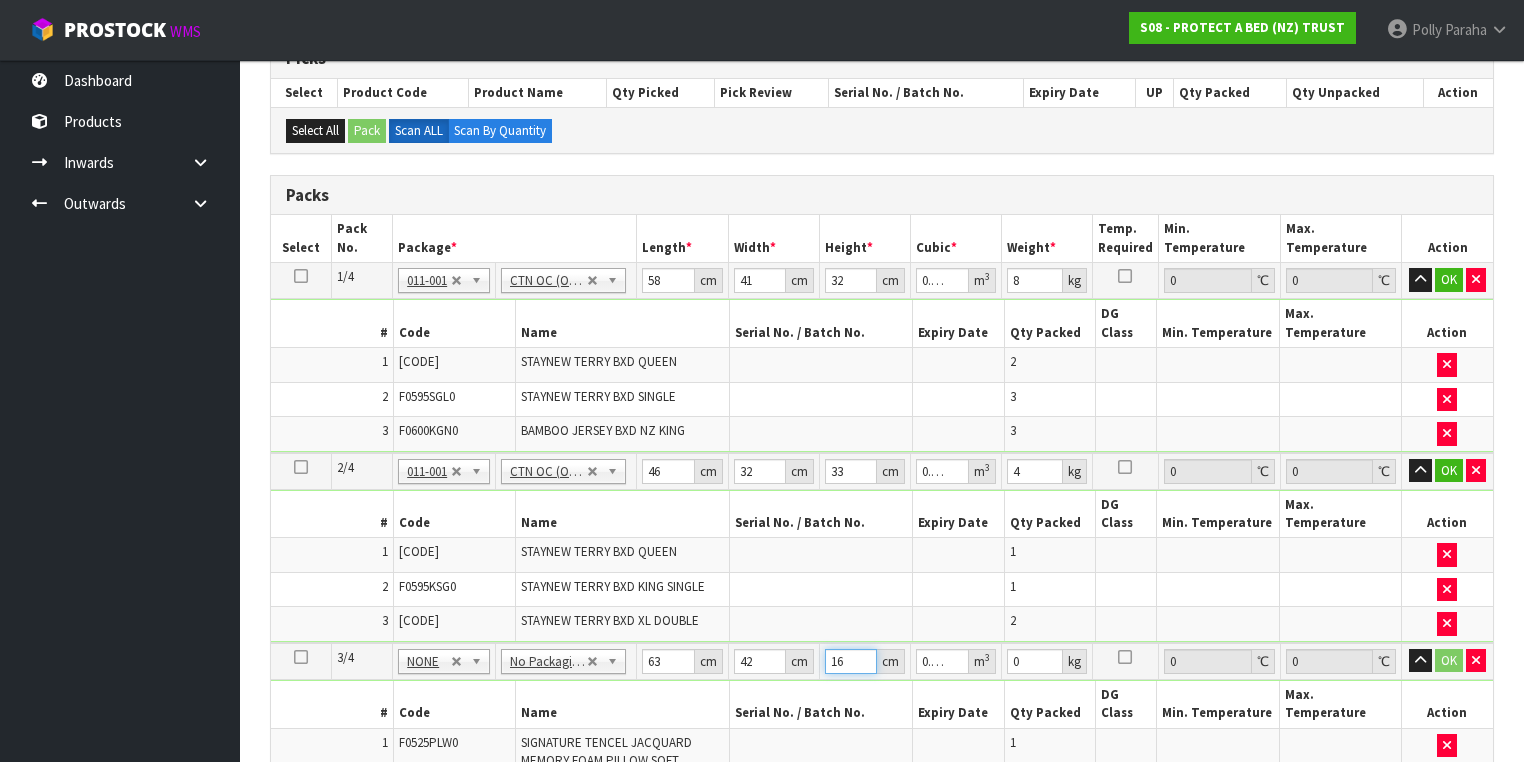 type on "16" 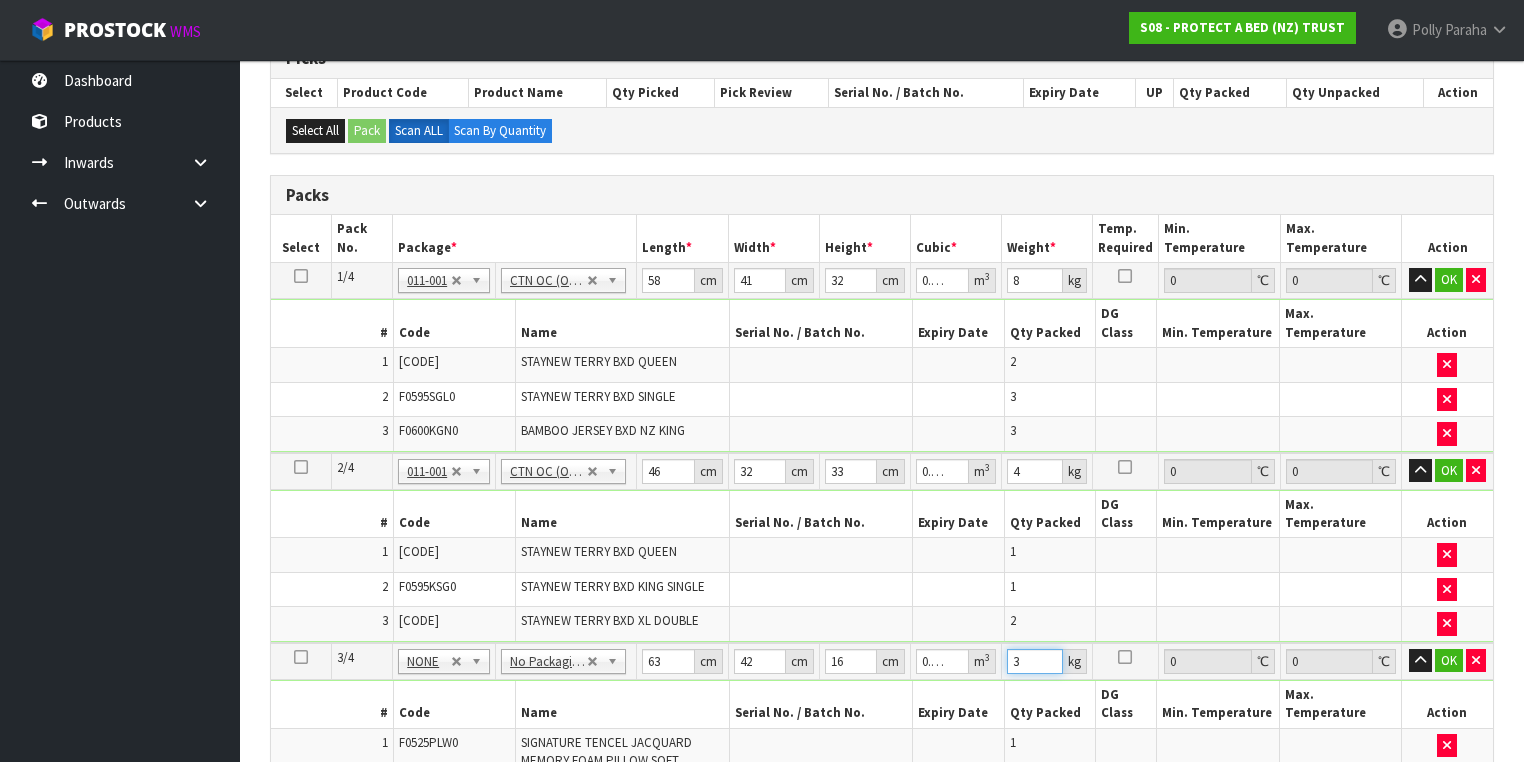 type on "3" 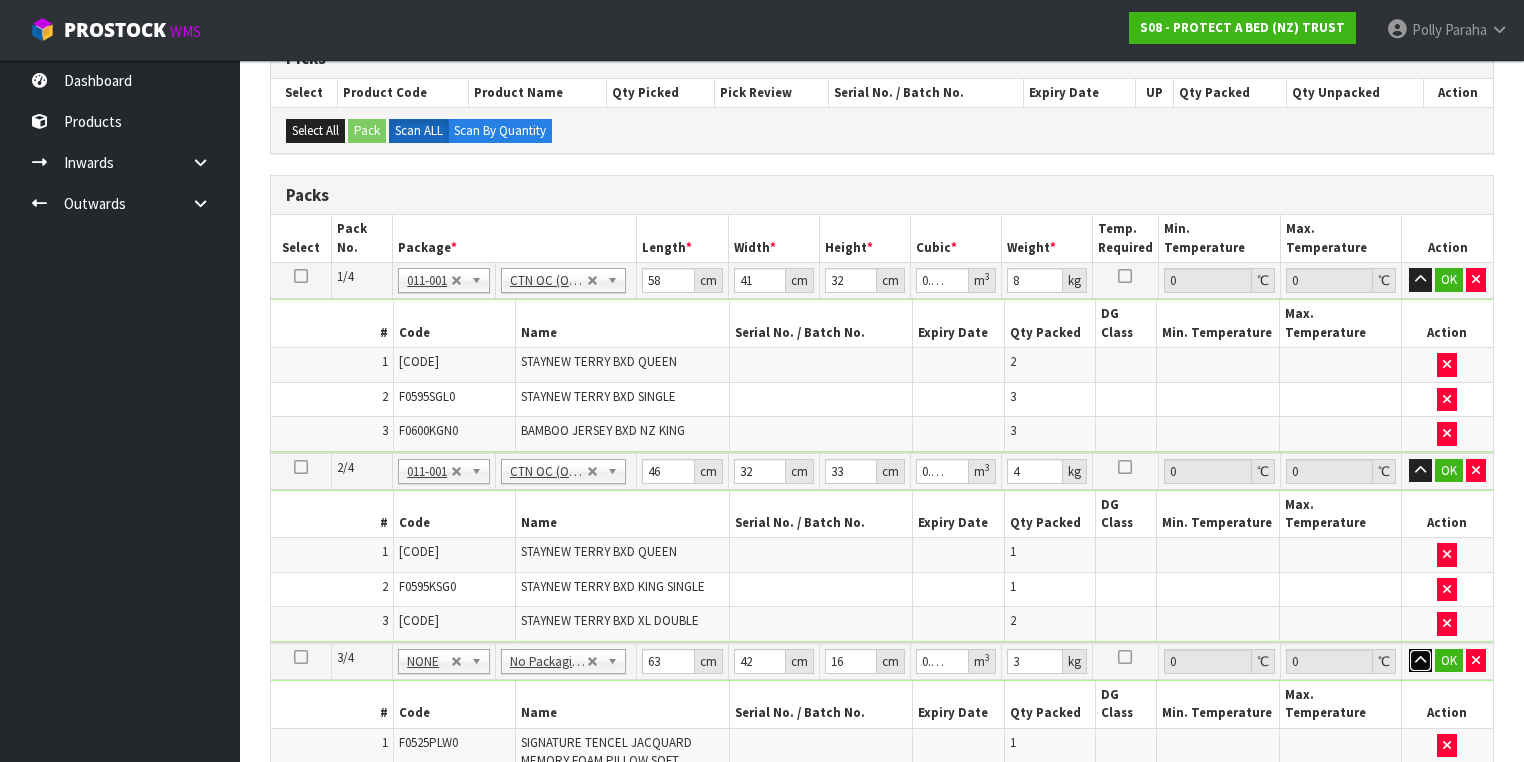 type 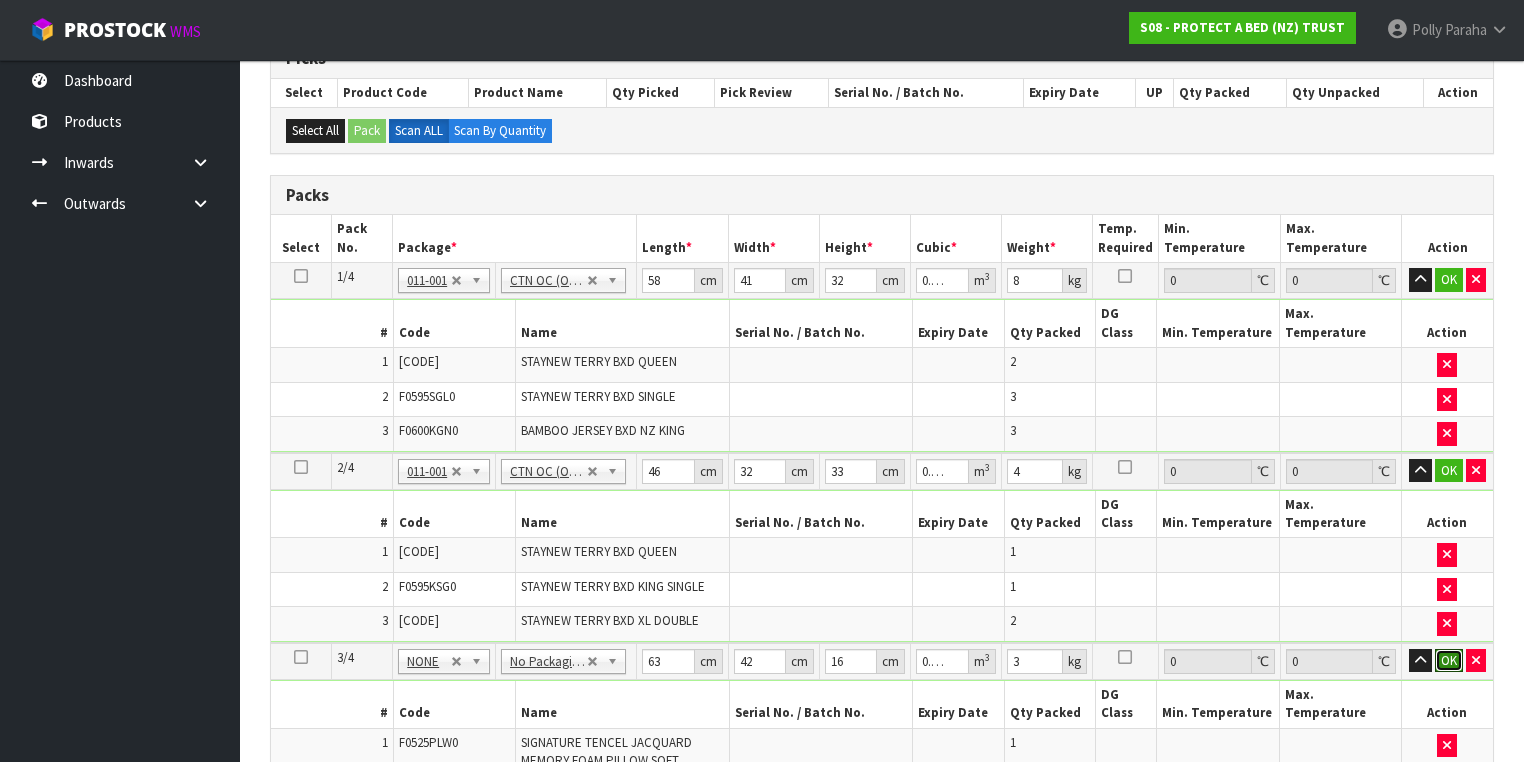 type 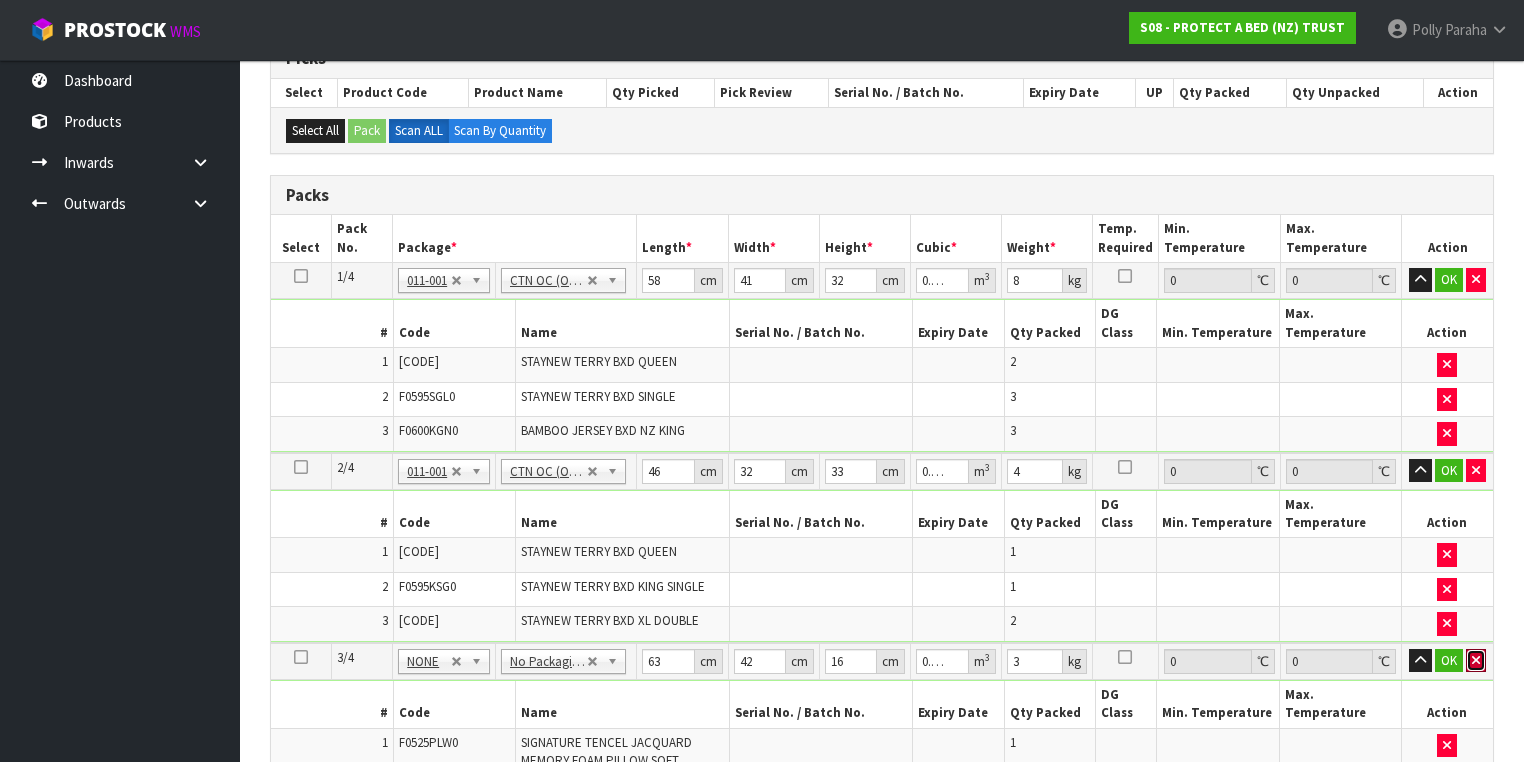 type 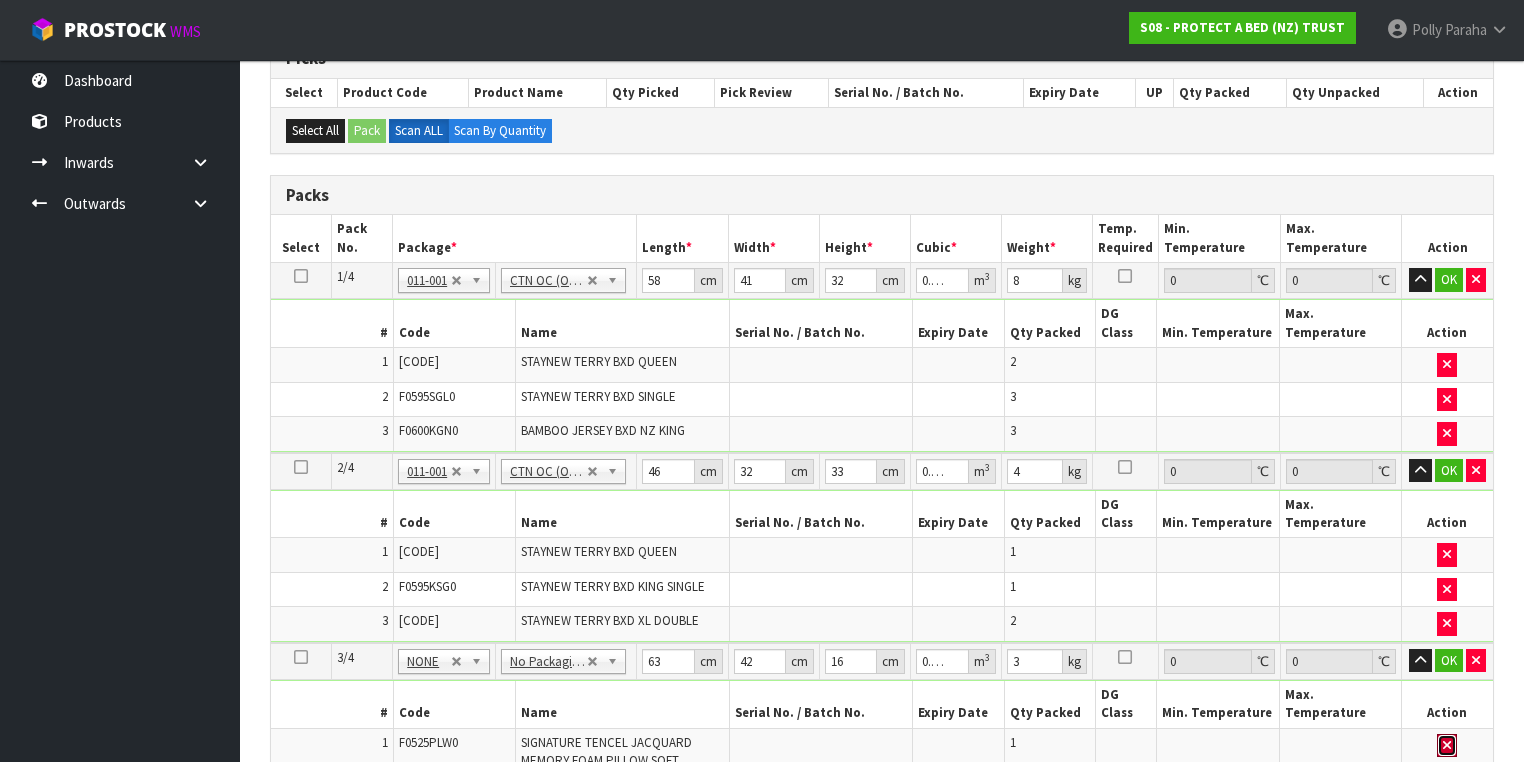 type 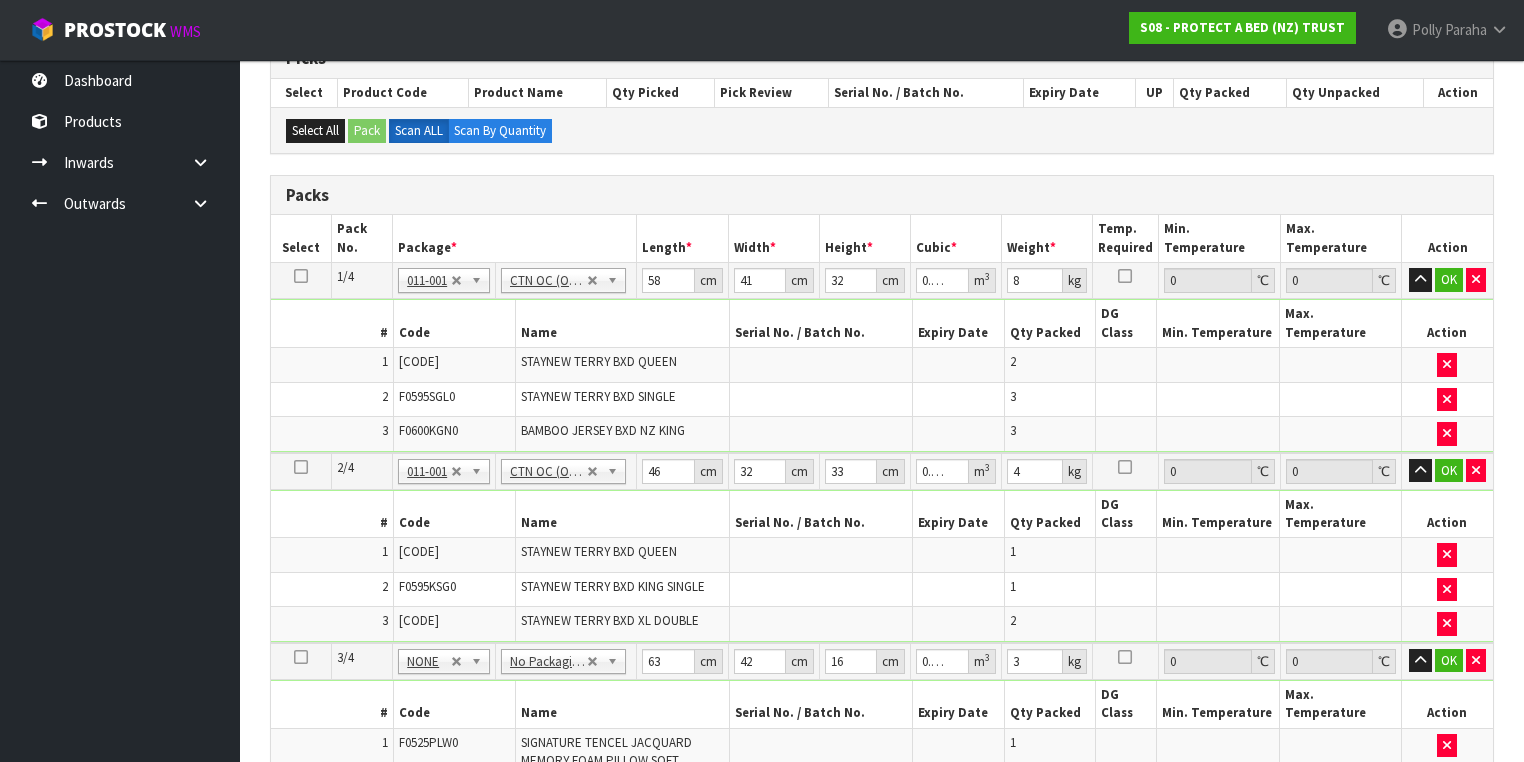 type on "62" 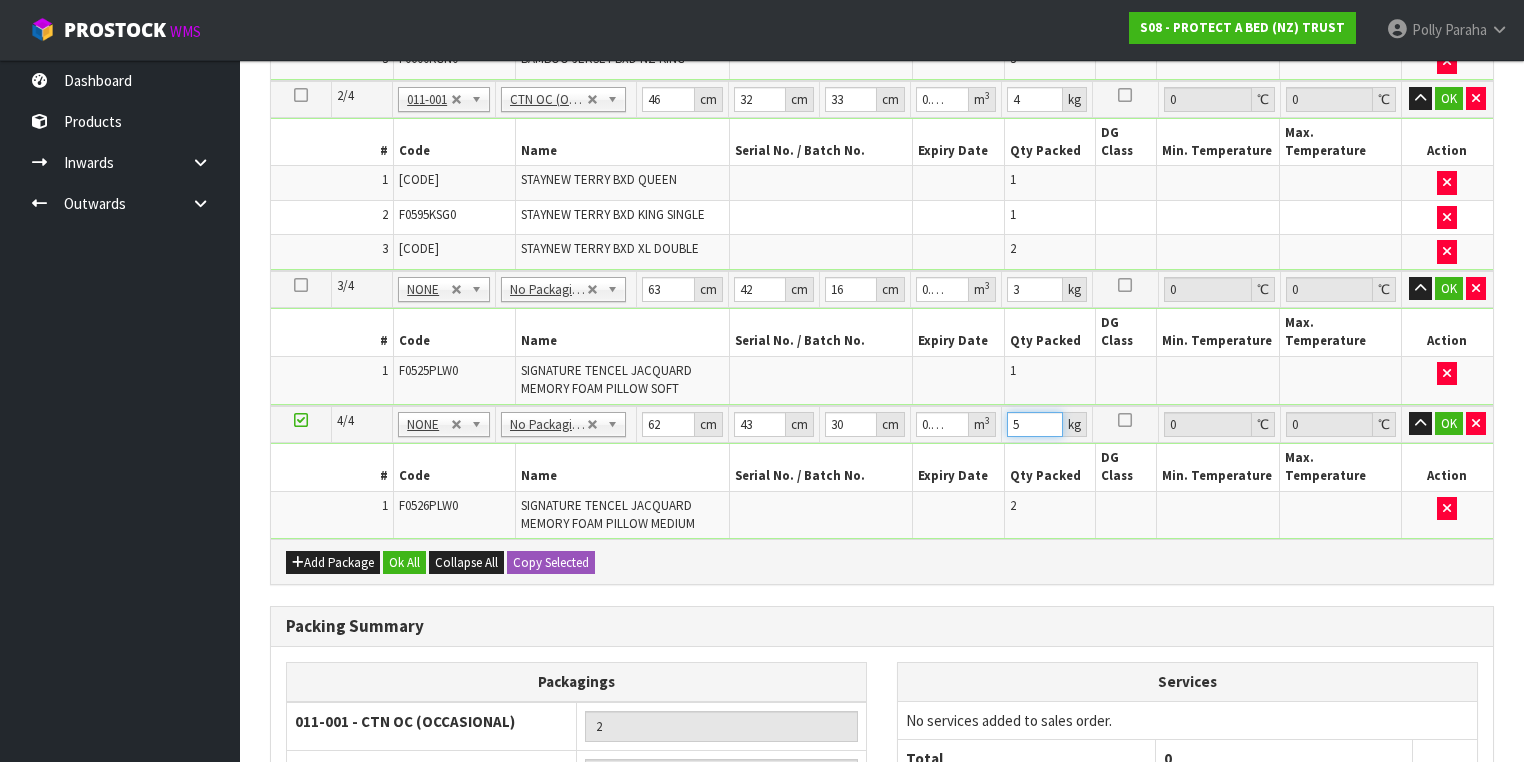 scroll, scrollTop: 750, scrollLeft: 0, axis: vertical 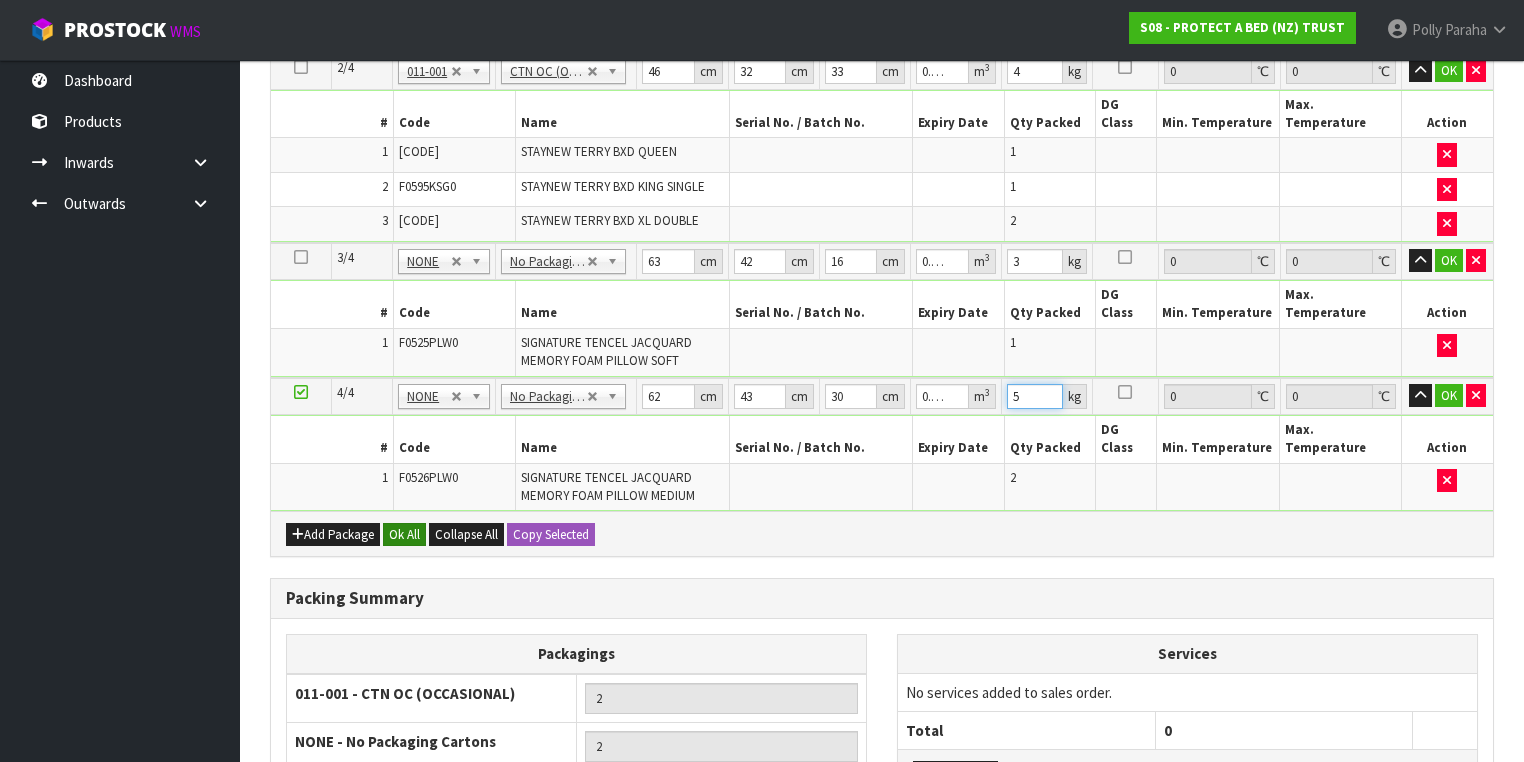 type on "5" 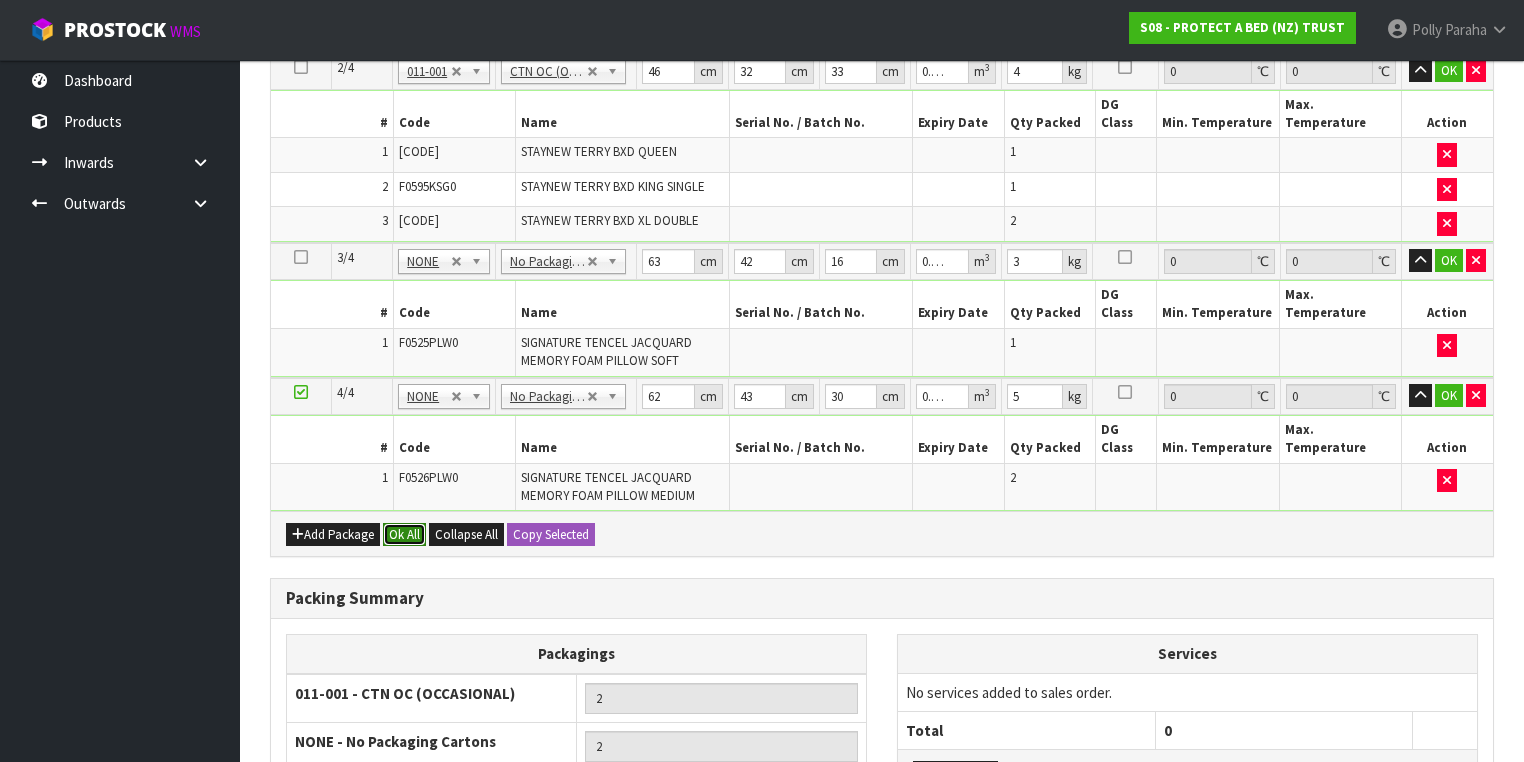 click on "Ok All" at bounding box center (404, 535) 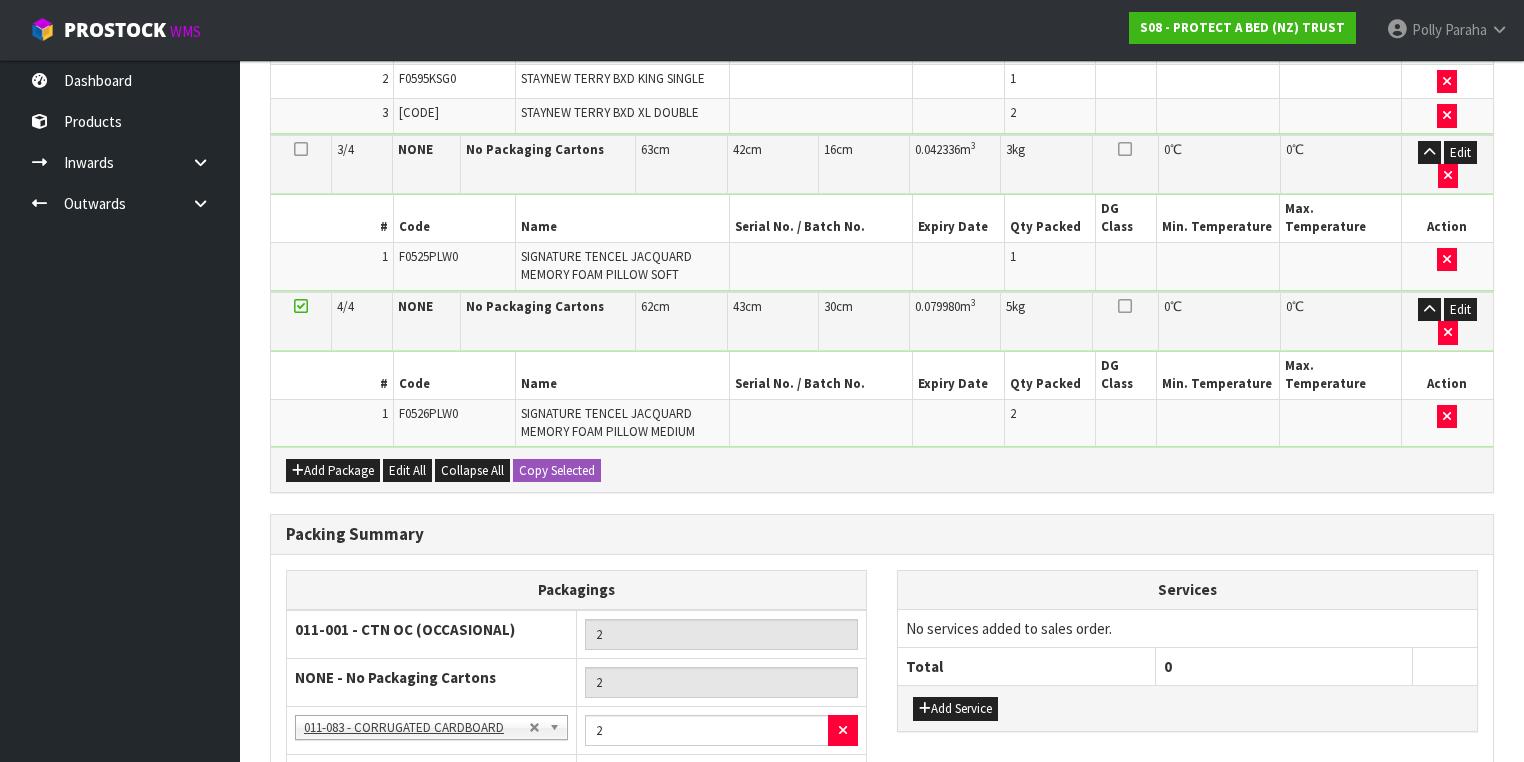 scroll, scrollTop: 925, scrollLeft: 0, axis: vertical 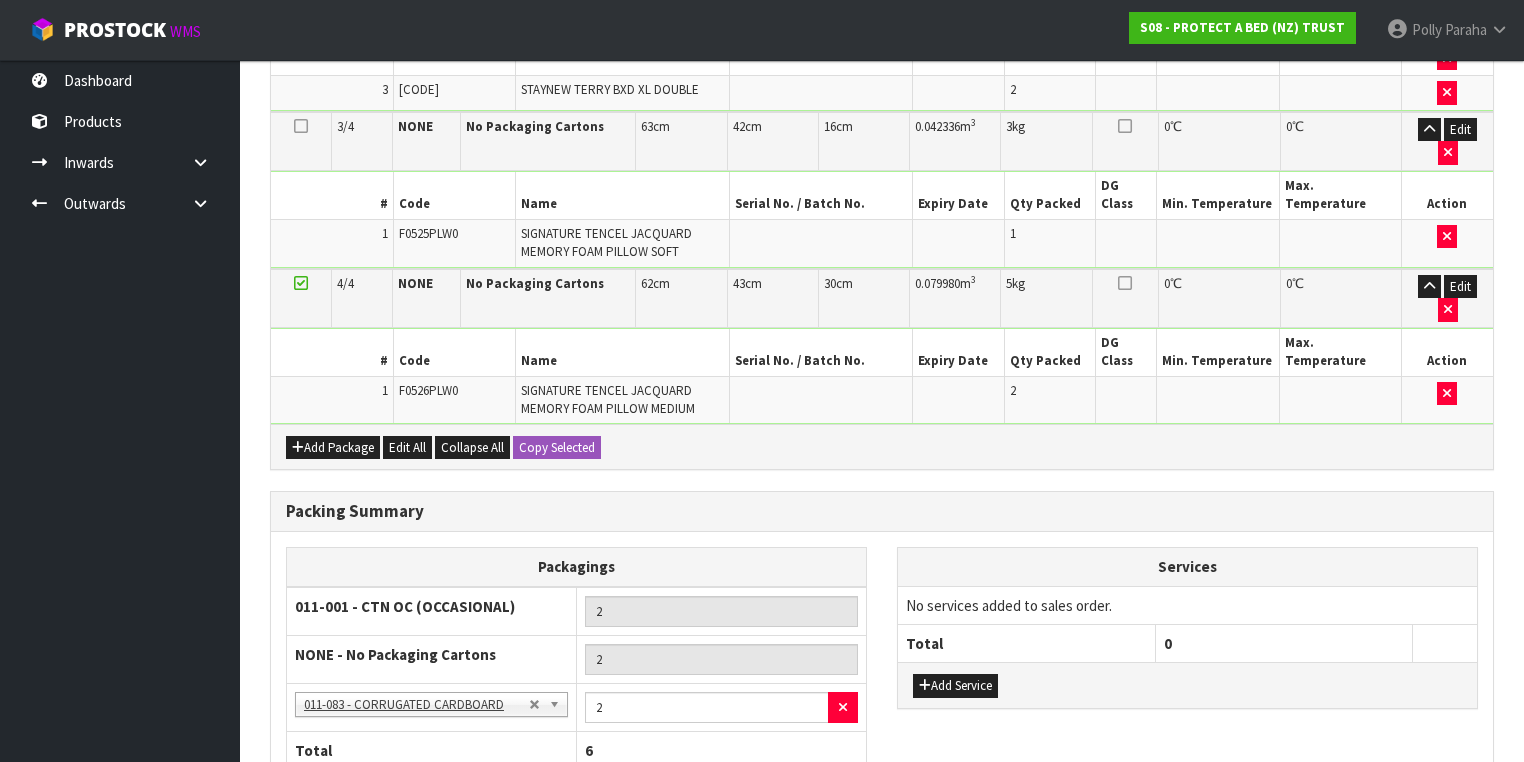 click on "Save & Confirm Packs" at bounding box center [427, 895] 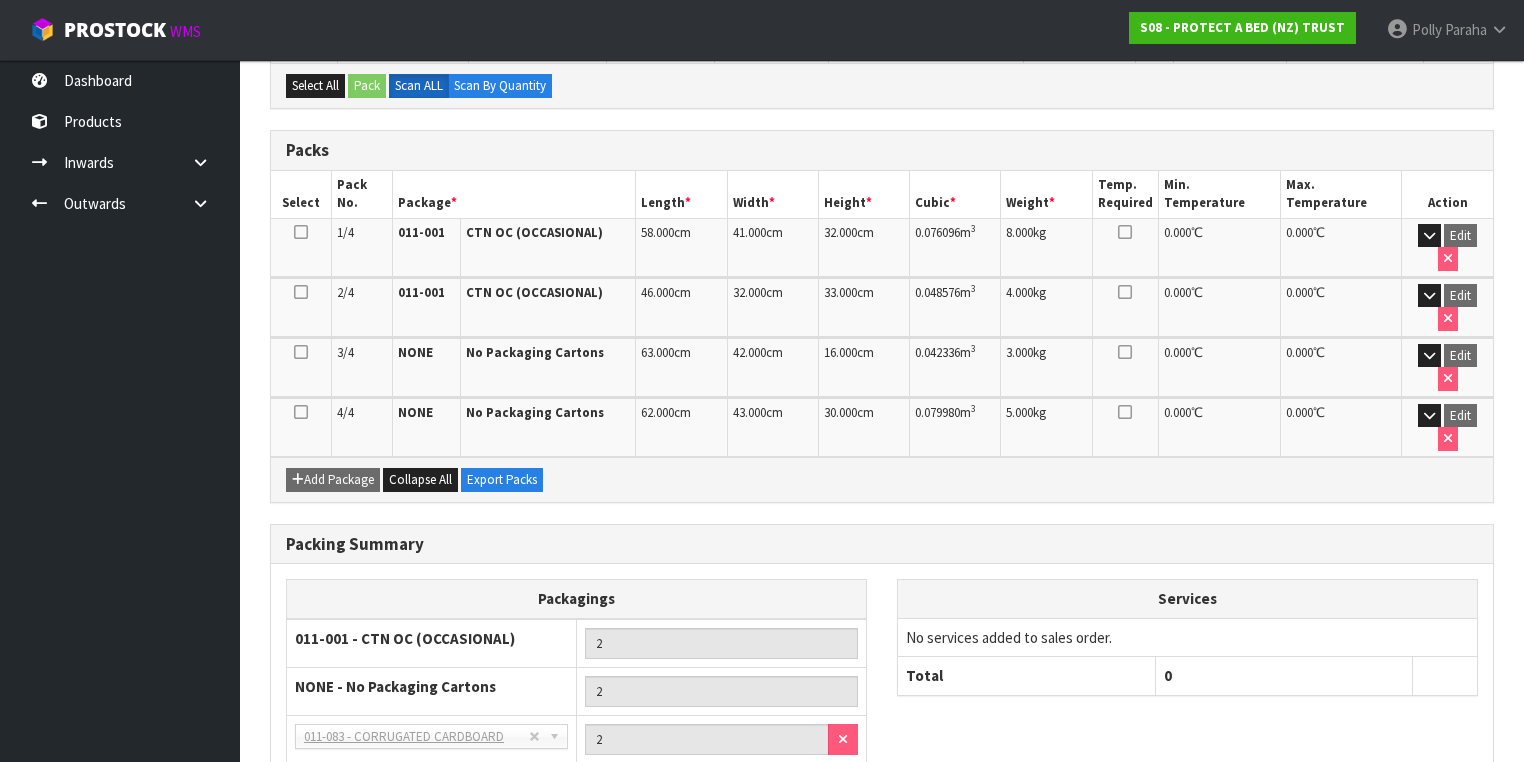 scroll, scrollTop: 535, scrollLeft: 0, axis: vertical 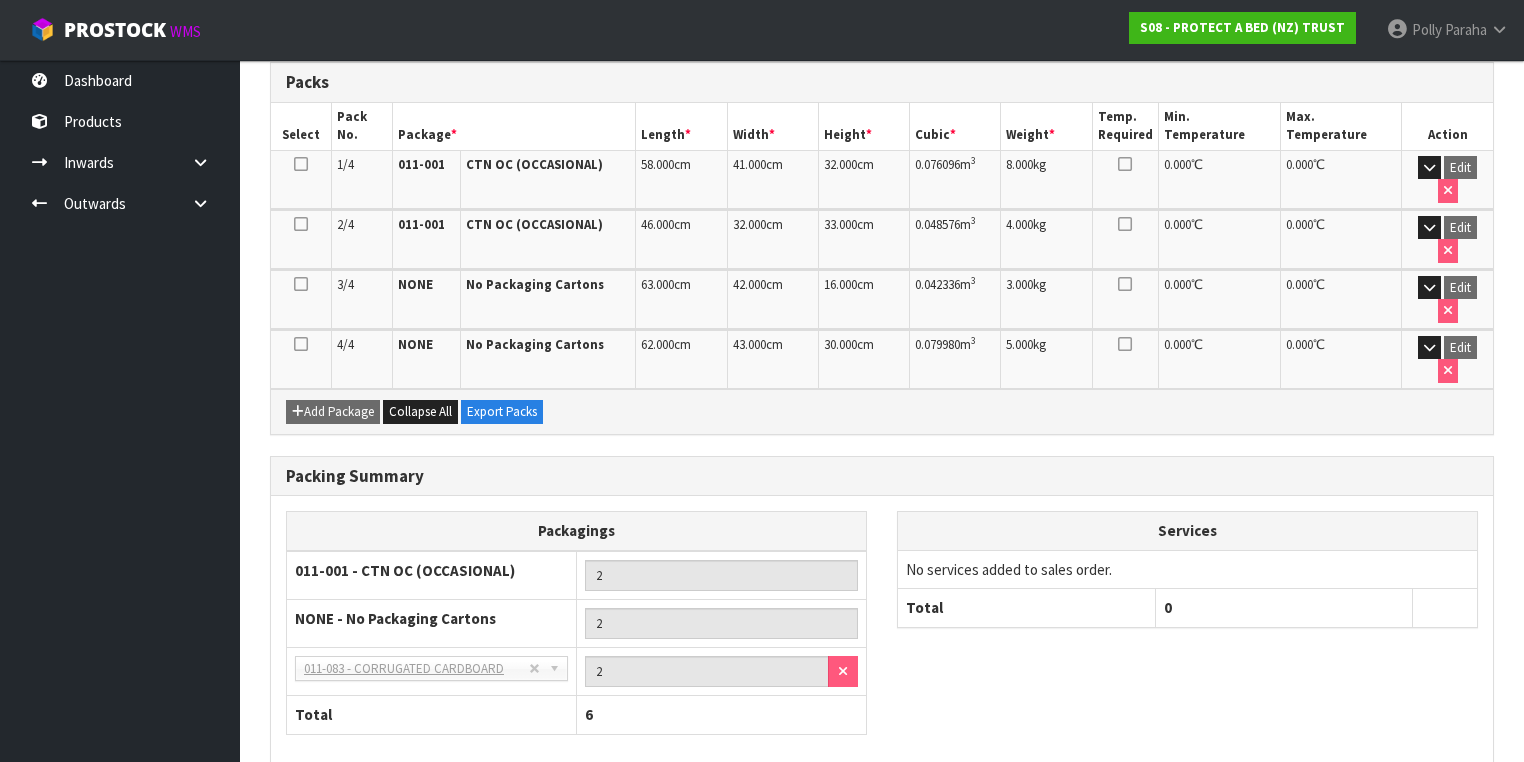 click on "Next" at bounding box center (1450, 814) 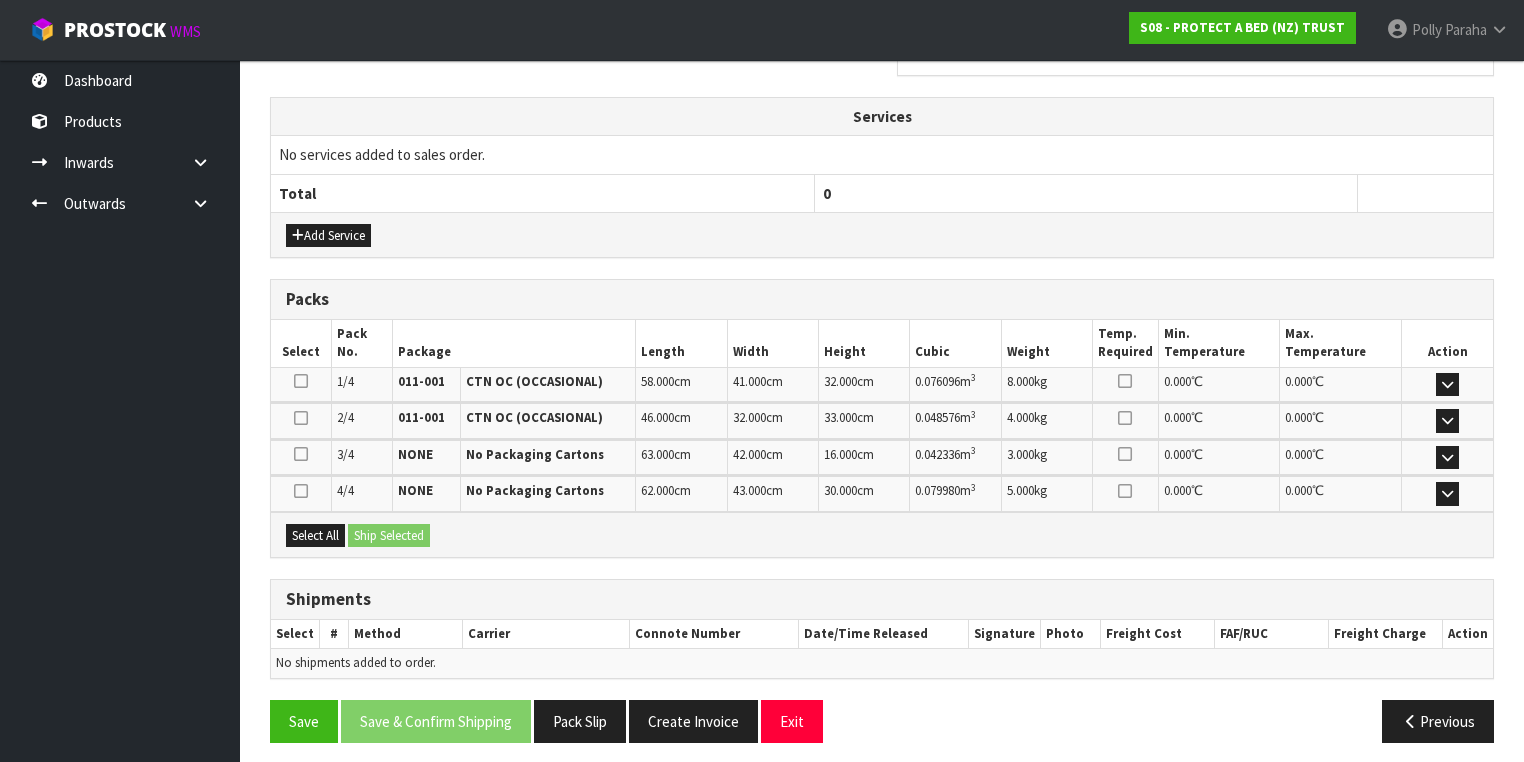 scroll, scrollTop: 678, scrollLeft: 0, axis: vertical 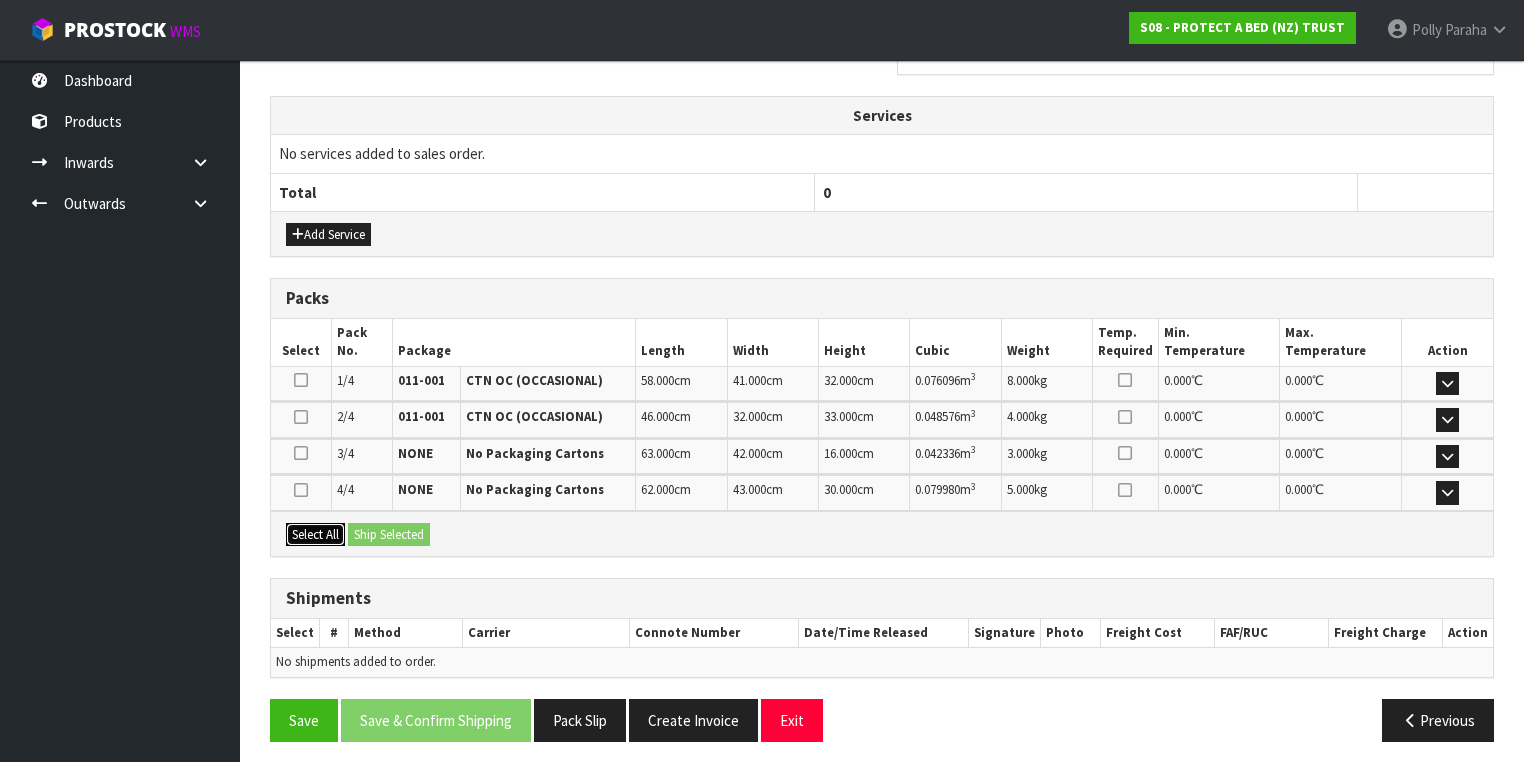 click on "Select All" at bounding box center [315, 535] 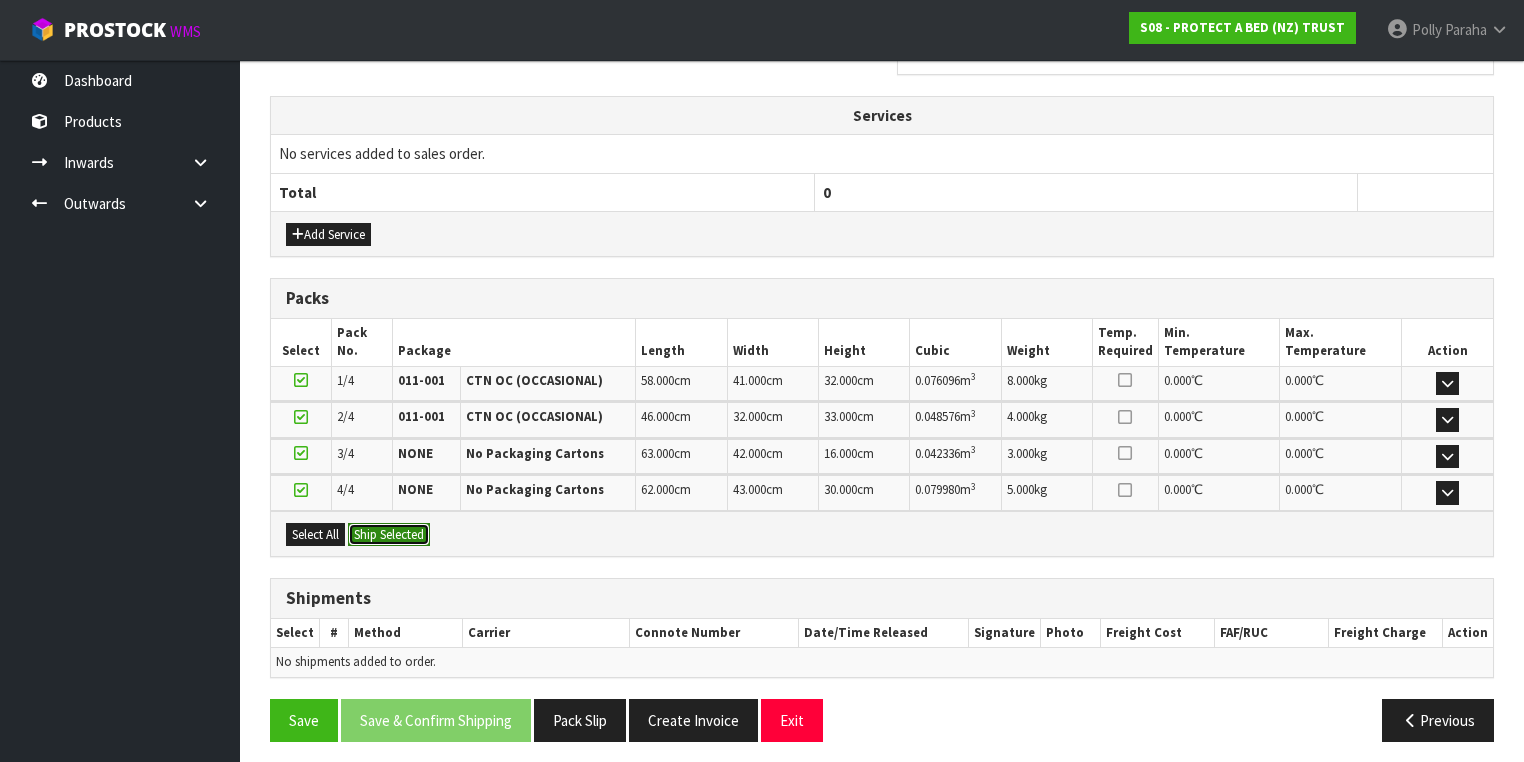 click on "Ship Selected" at bounding box center [389, 535] 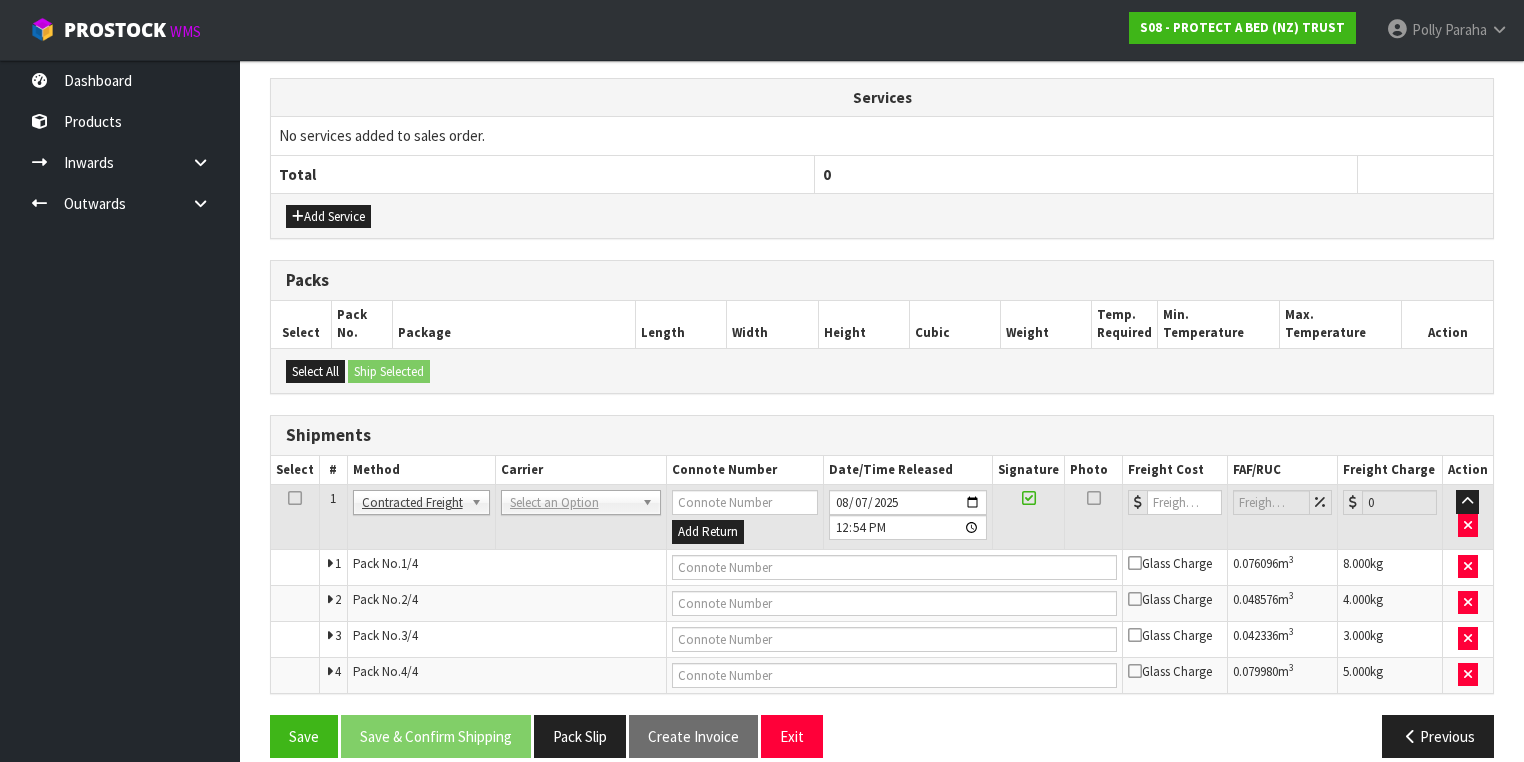 scroll, scrollTop: 714, scrollLeft: 0, axis: vertical 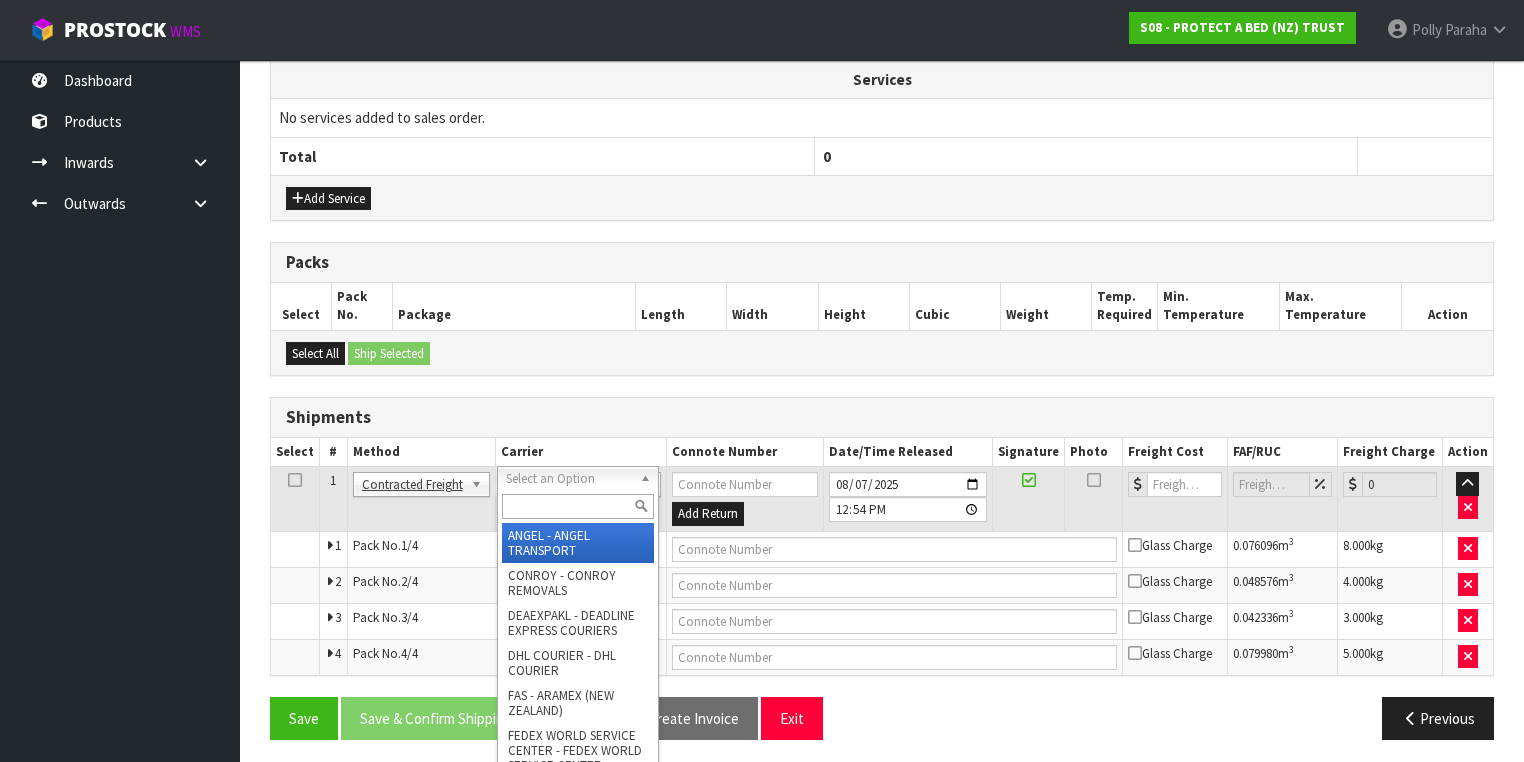click at bounding box center (578, 506) 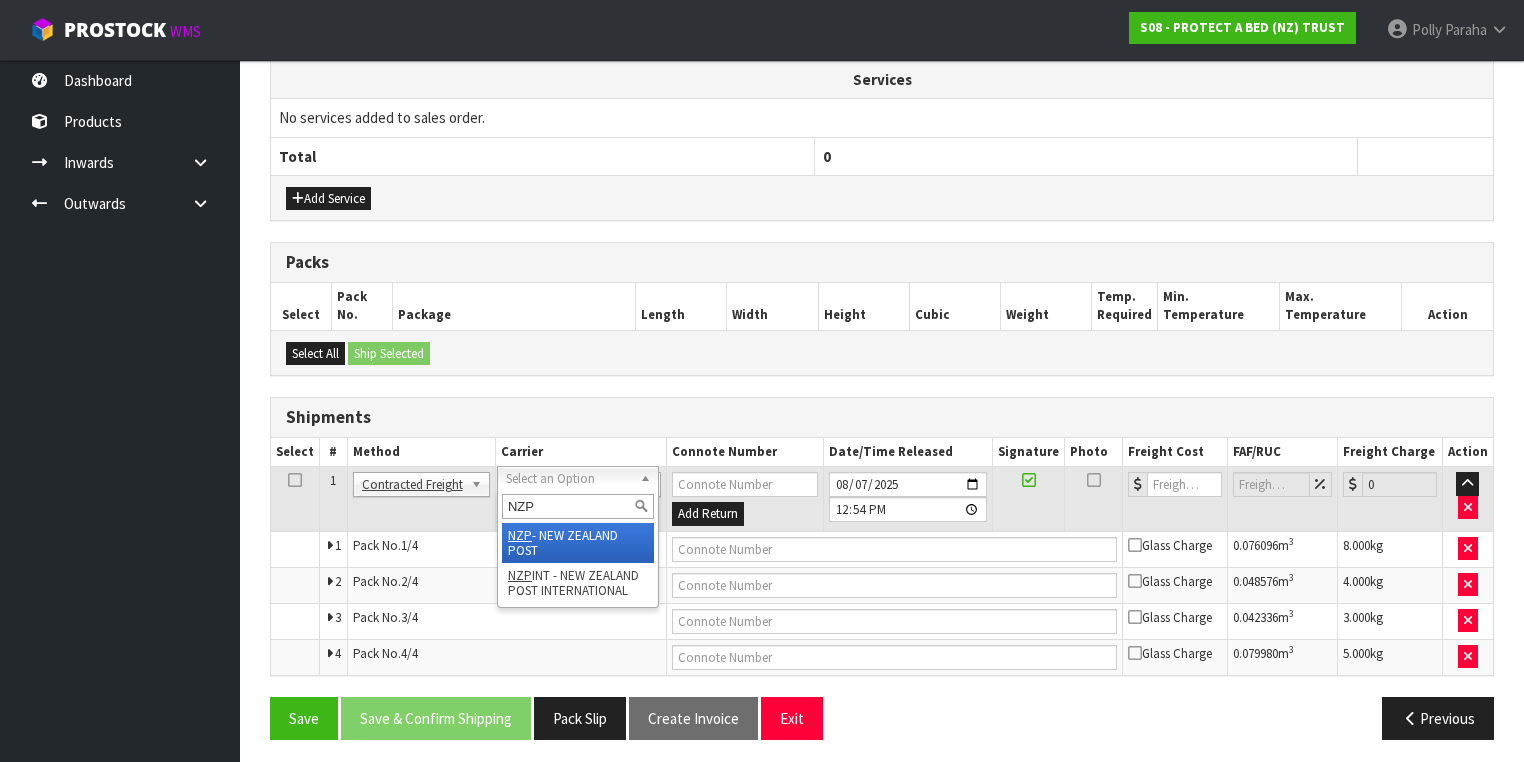 type on "NZP" 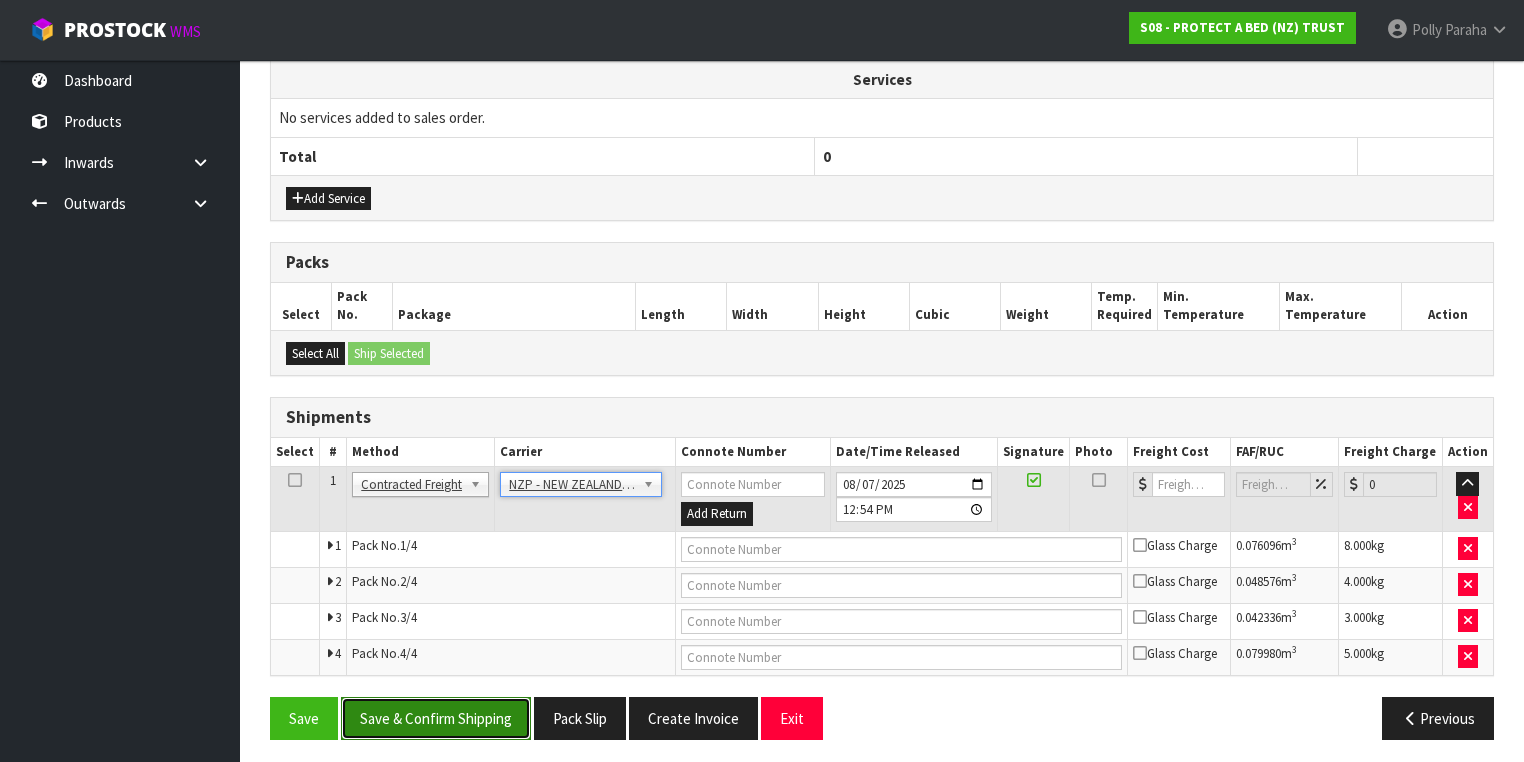 click on "Save & Confirm Shipping" at bounding box center [436, 718] 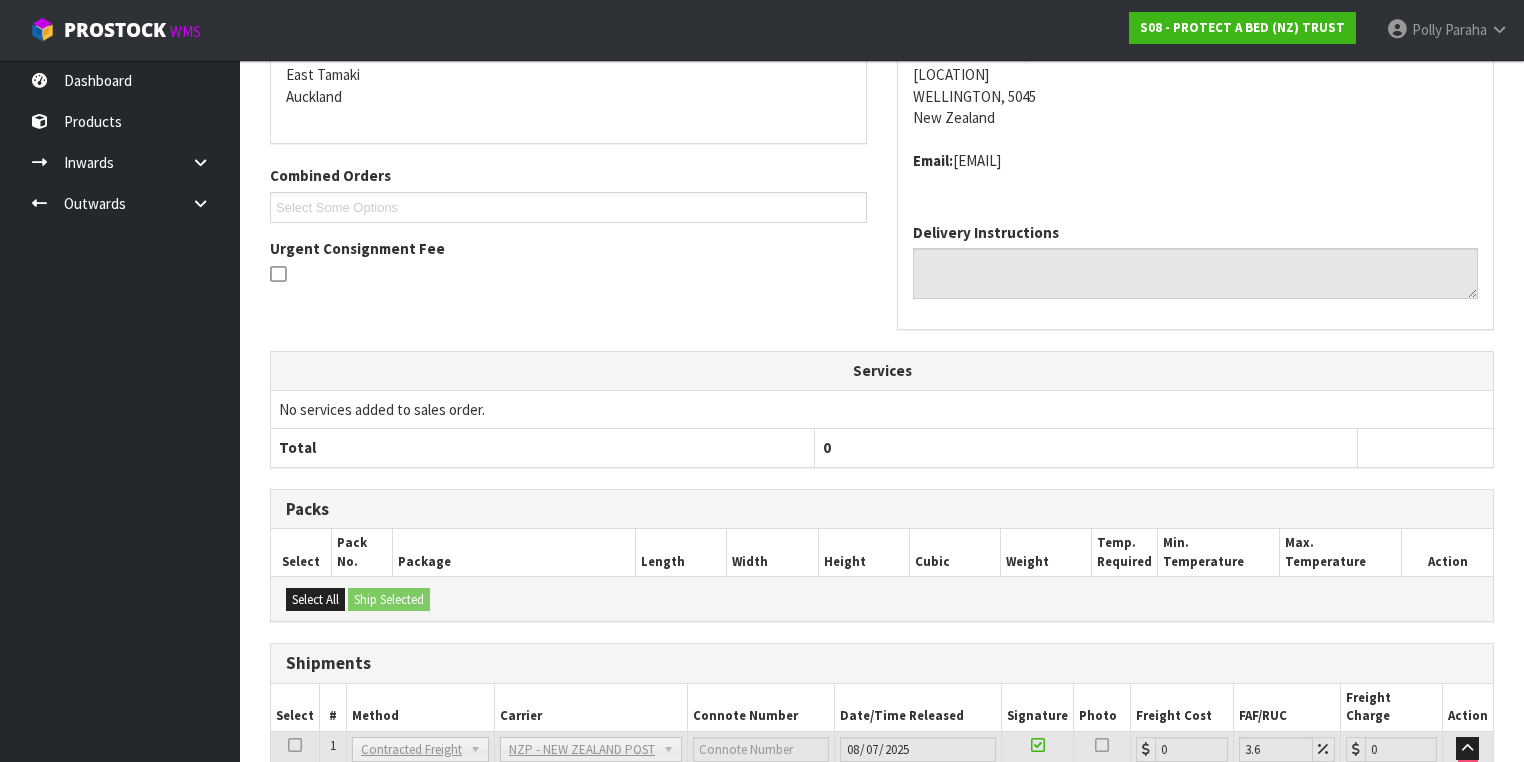 scroll, scrollTop: 680, scrollLeft: 0, axis: vertical 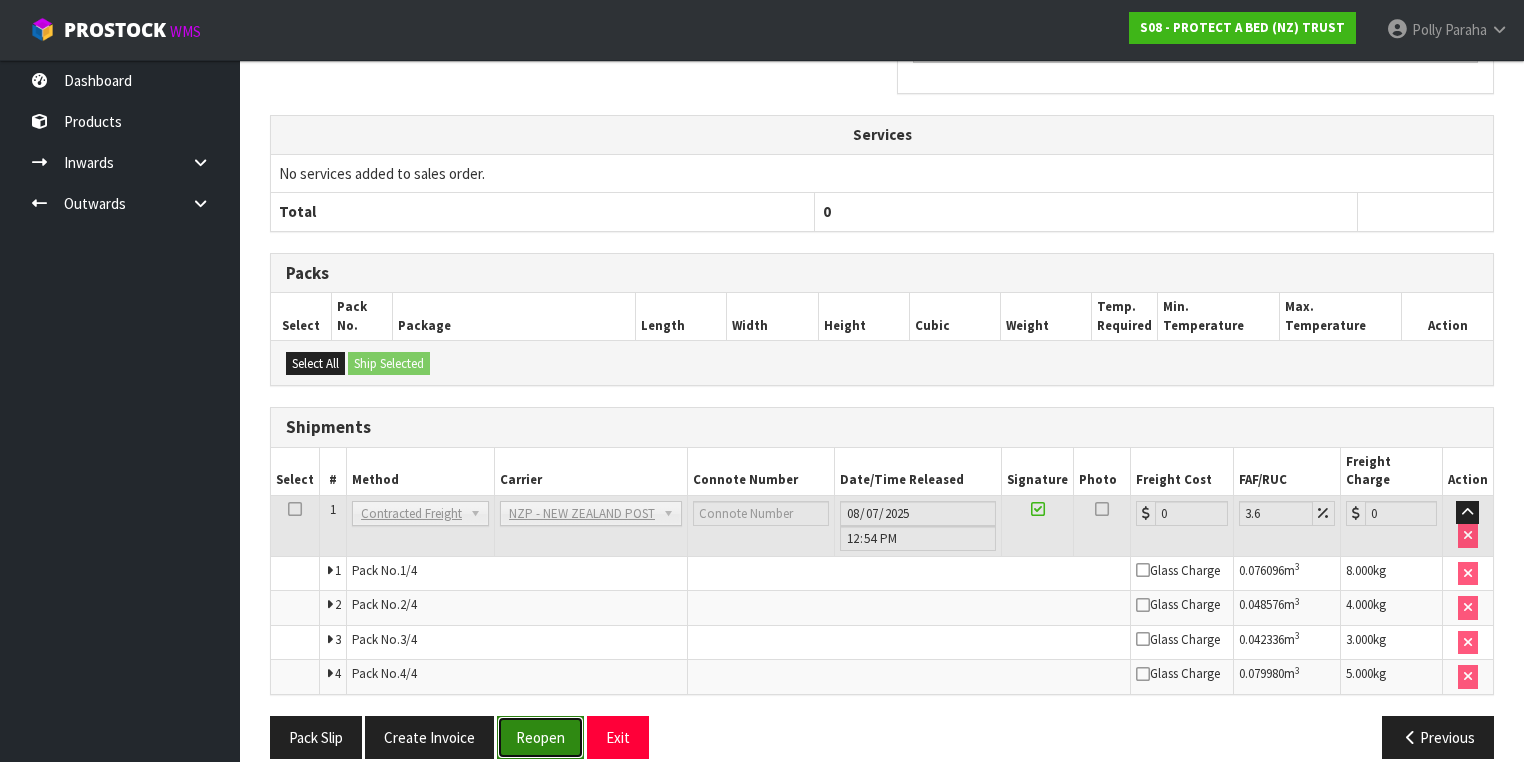 click on "Reopen" at bounding box center (540, 737) 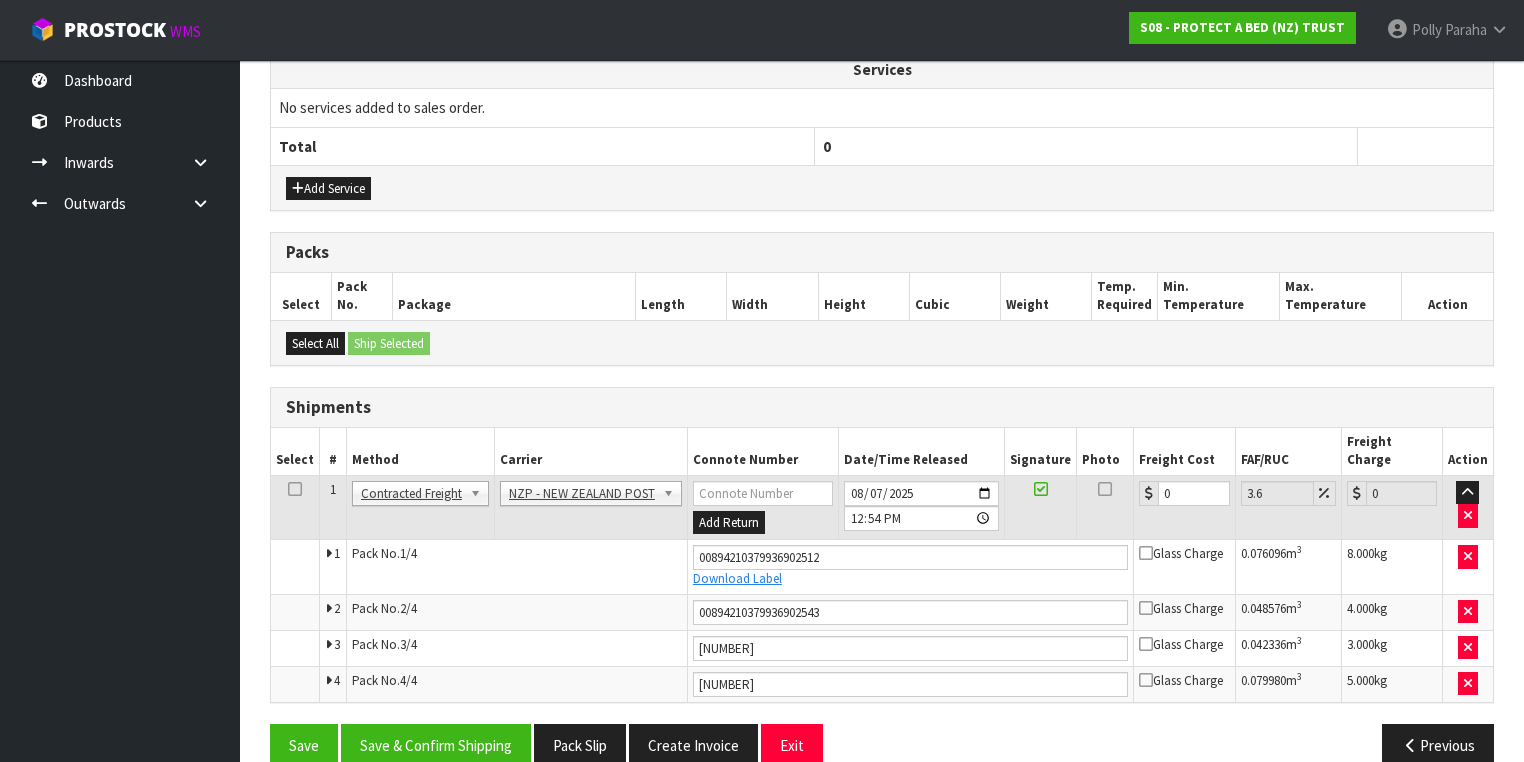 scroll, scrollTop: 732, scrollLeft: 0, axis: vertical 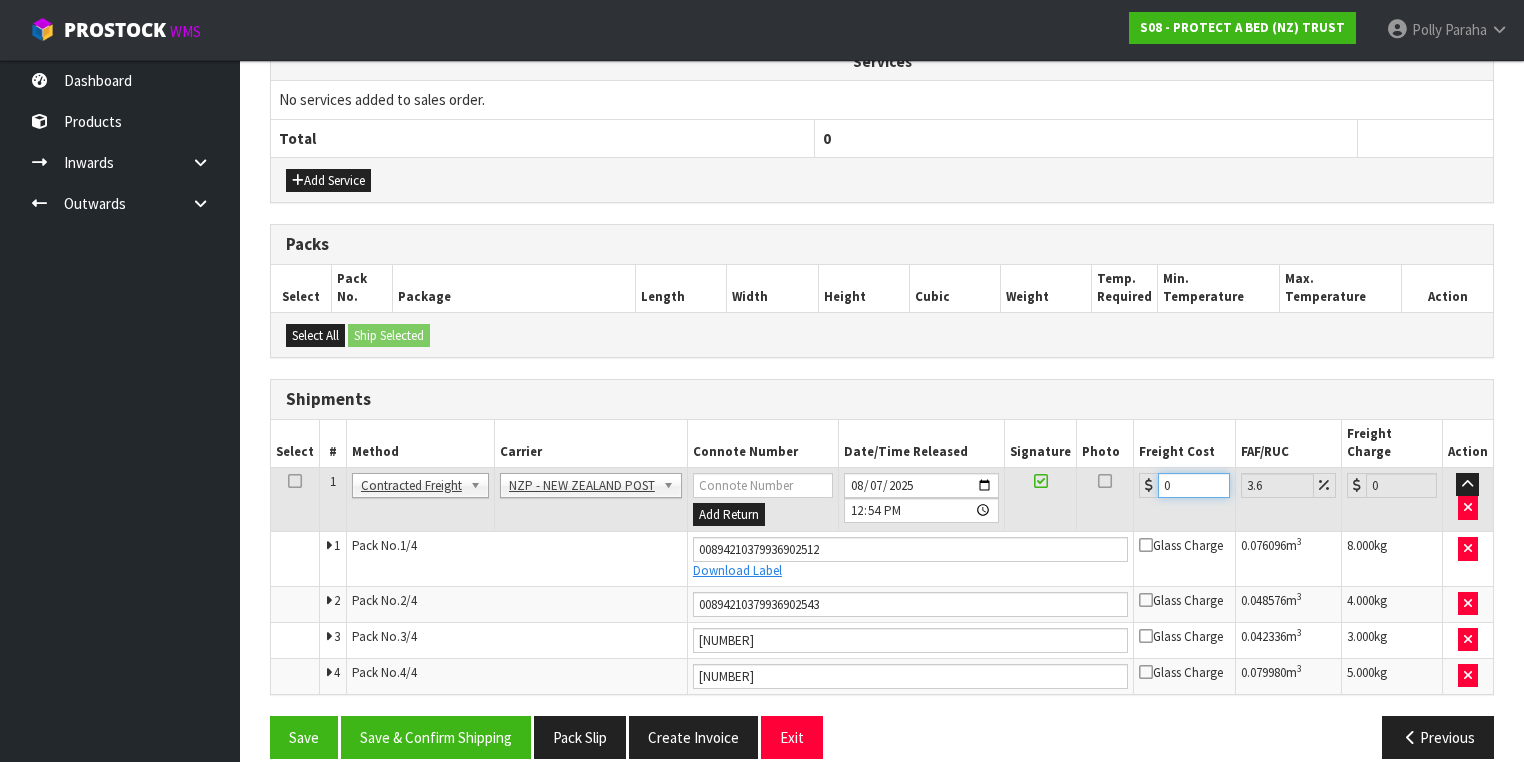 drag, startPoint x: 1172, startPoint y: 463, endPoint x: 1148, endPoint y: 468, distance: 24.5153 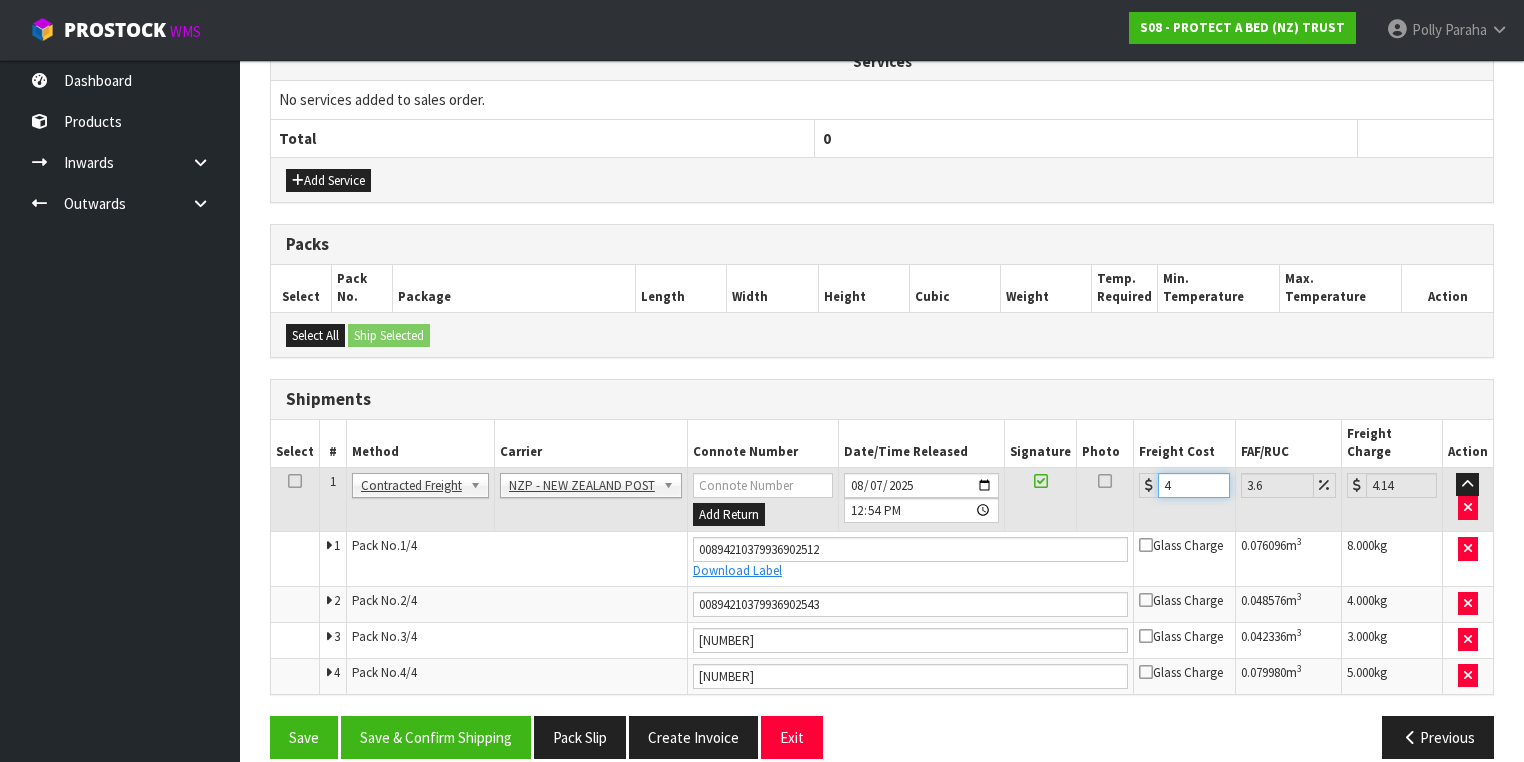 type on "43" 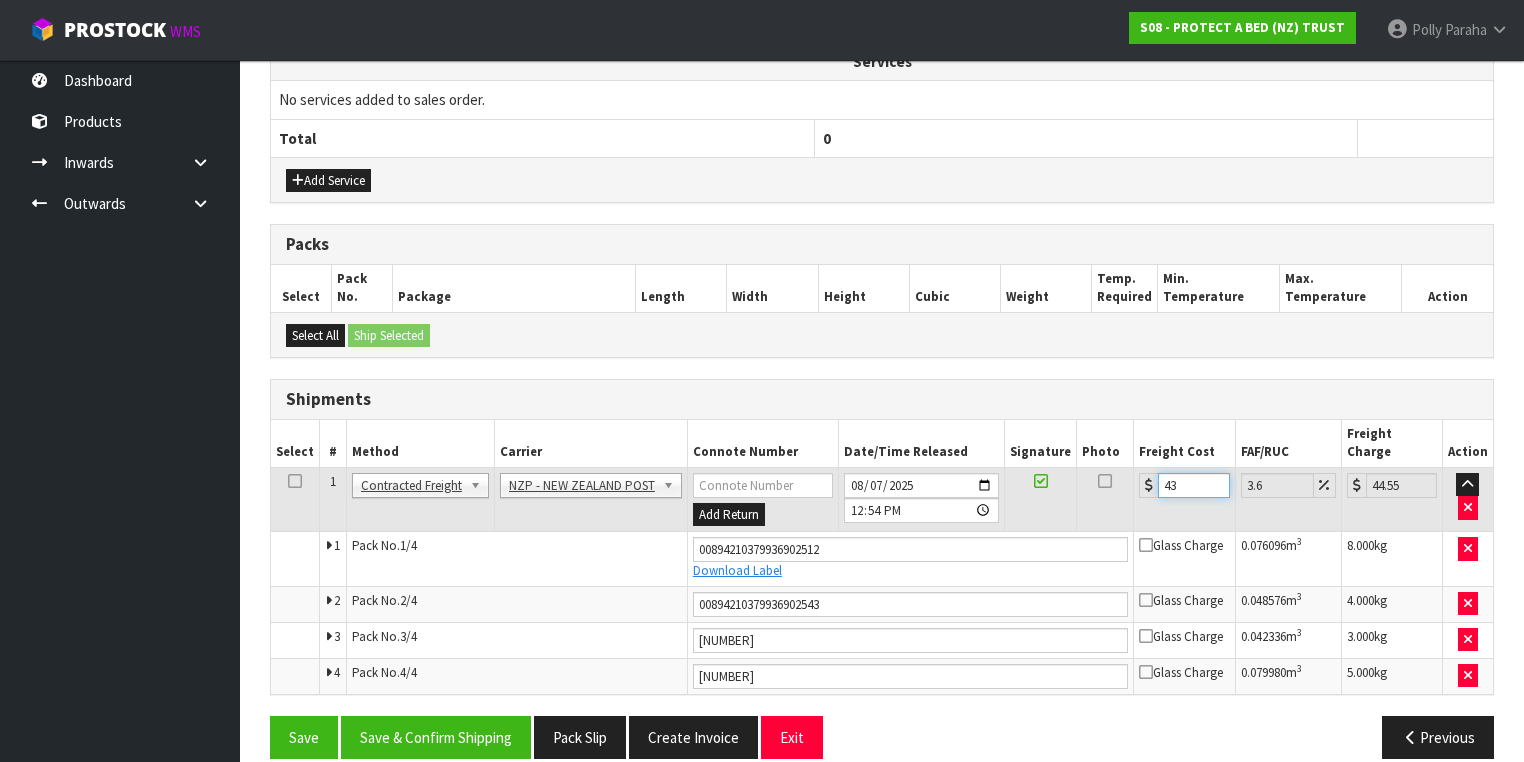 type on "43.5" 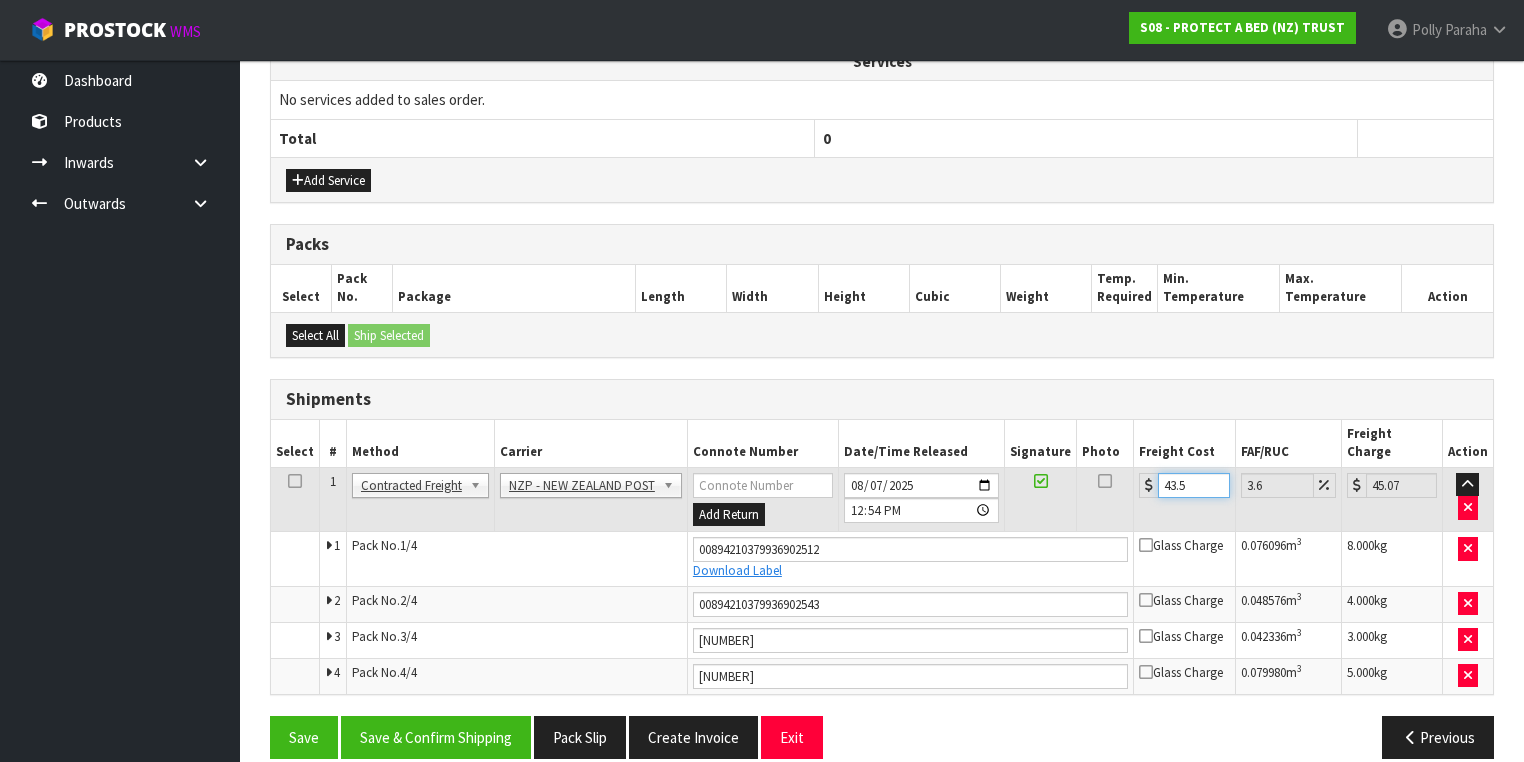 type on "43.56" 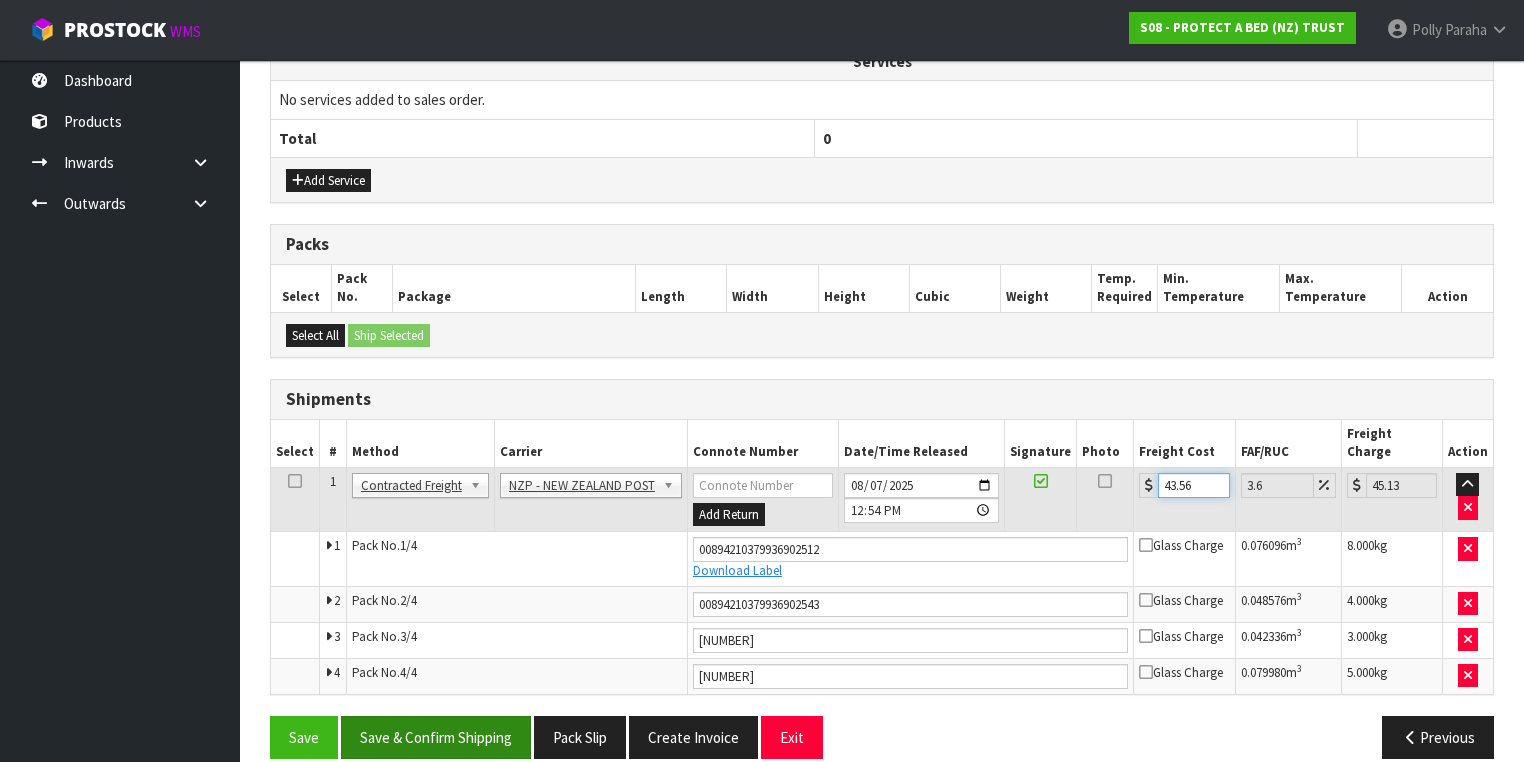 type on "43.56" 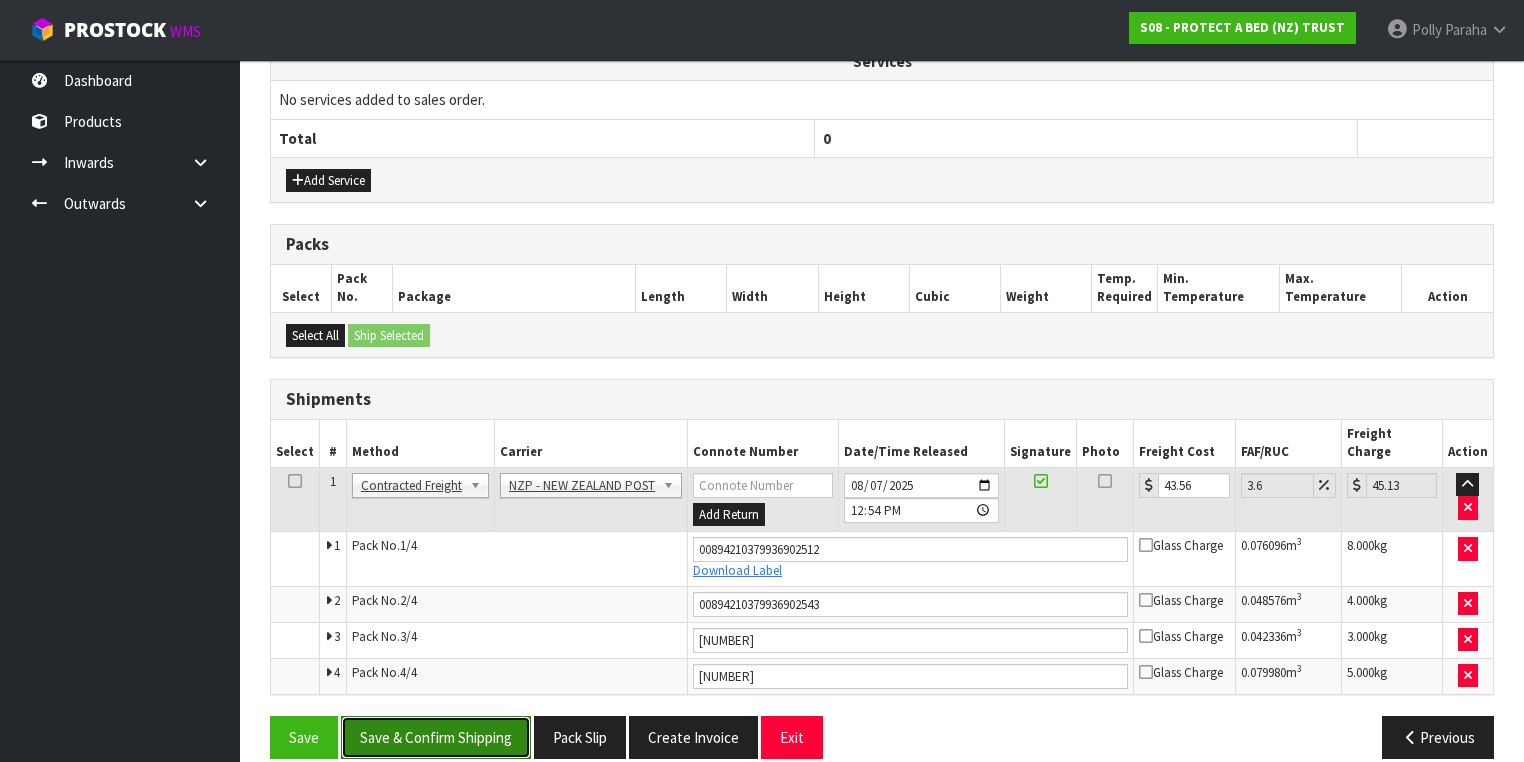 click on "Save & Confirm Shipping" at bounding box center (436, 737) 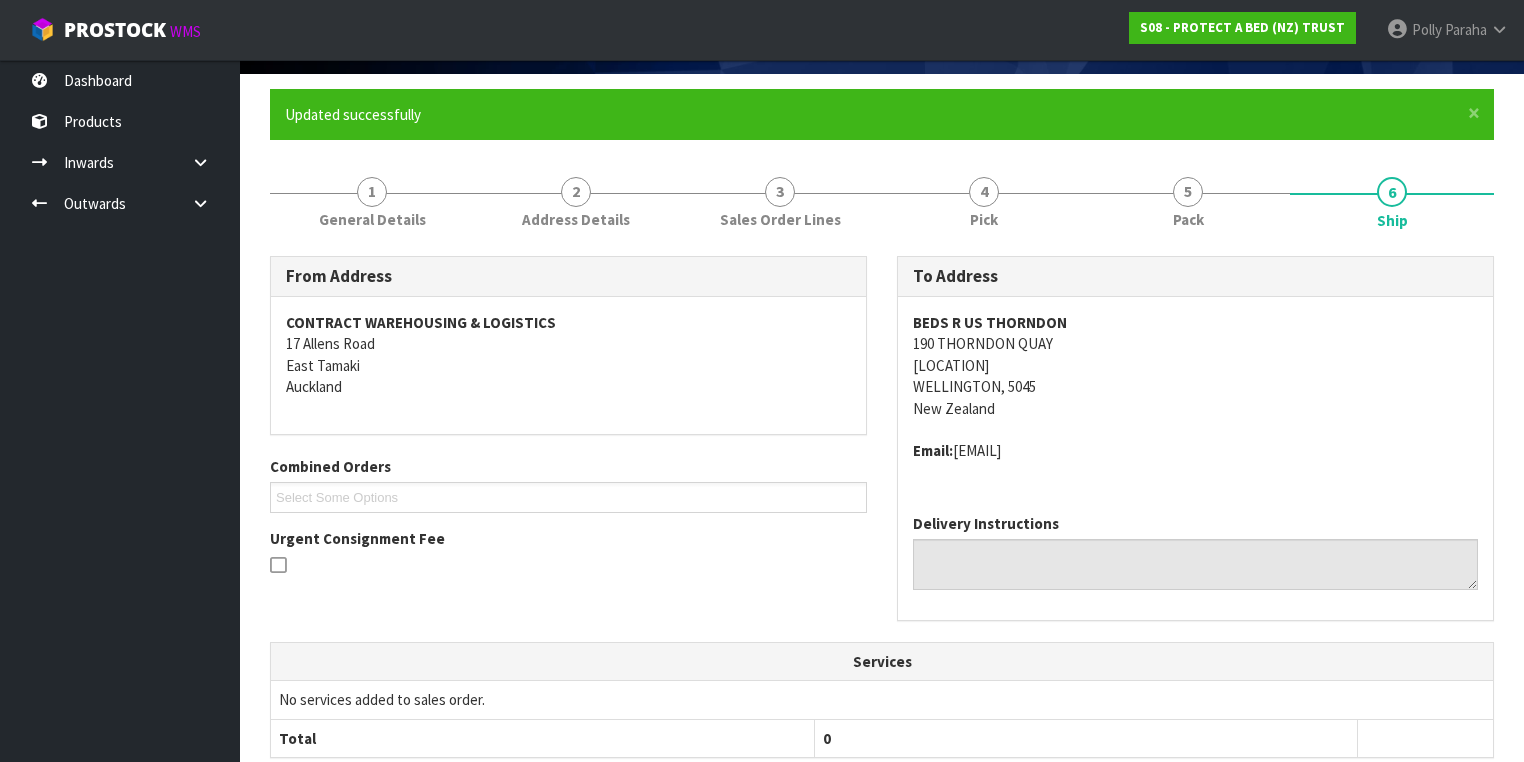 scroll, scrollTop: 0, scrollLeft: 0, axis: both 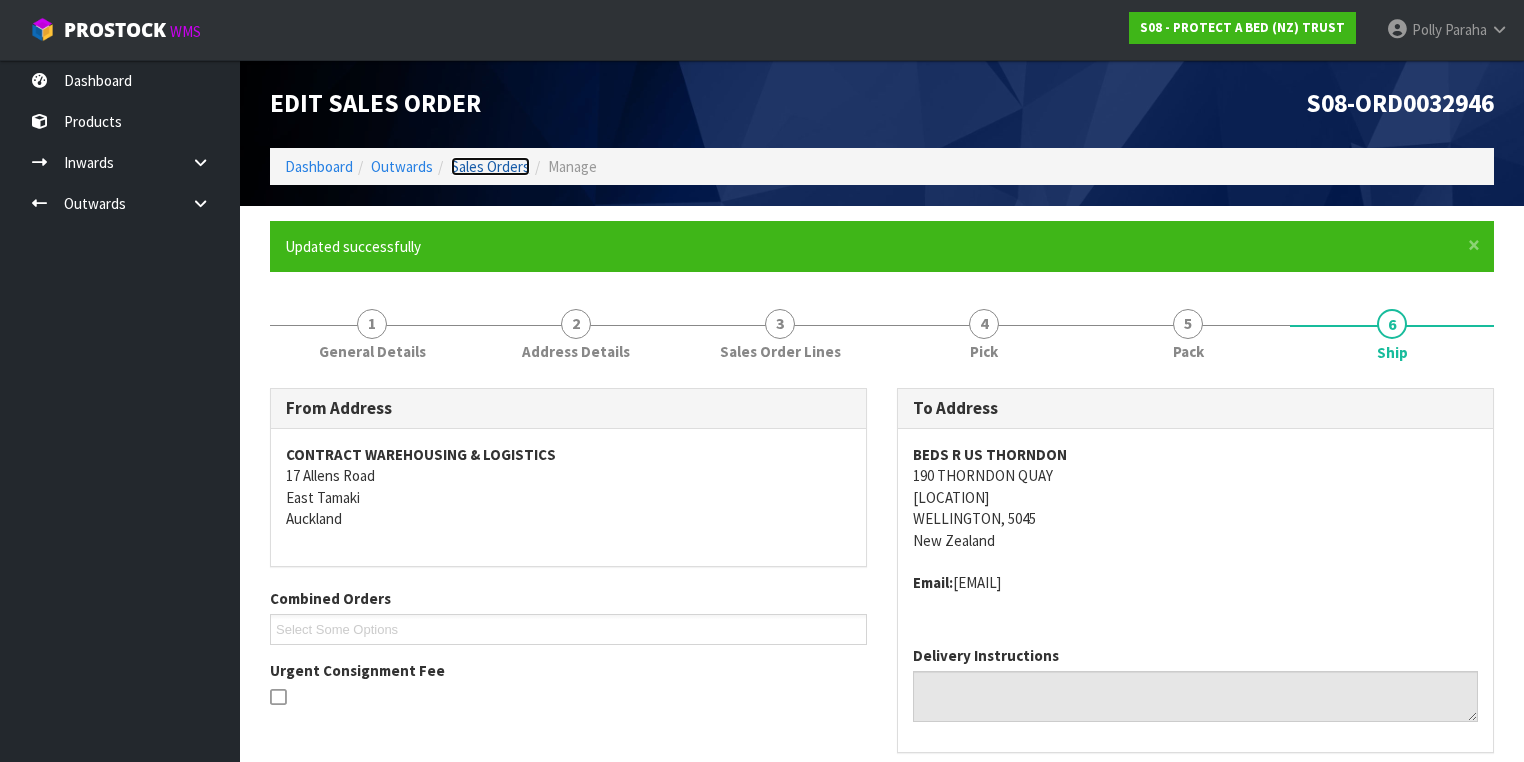 click on "Sales Orders" at bounding box center (490, 166) 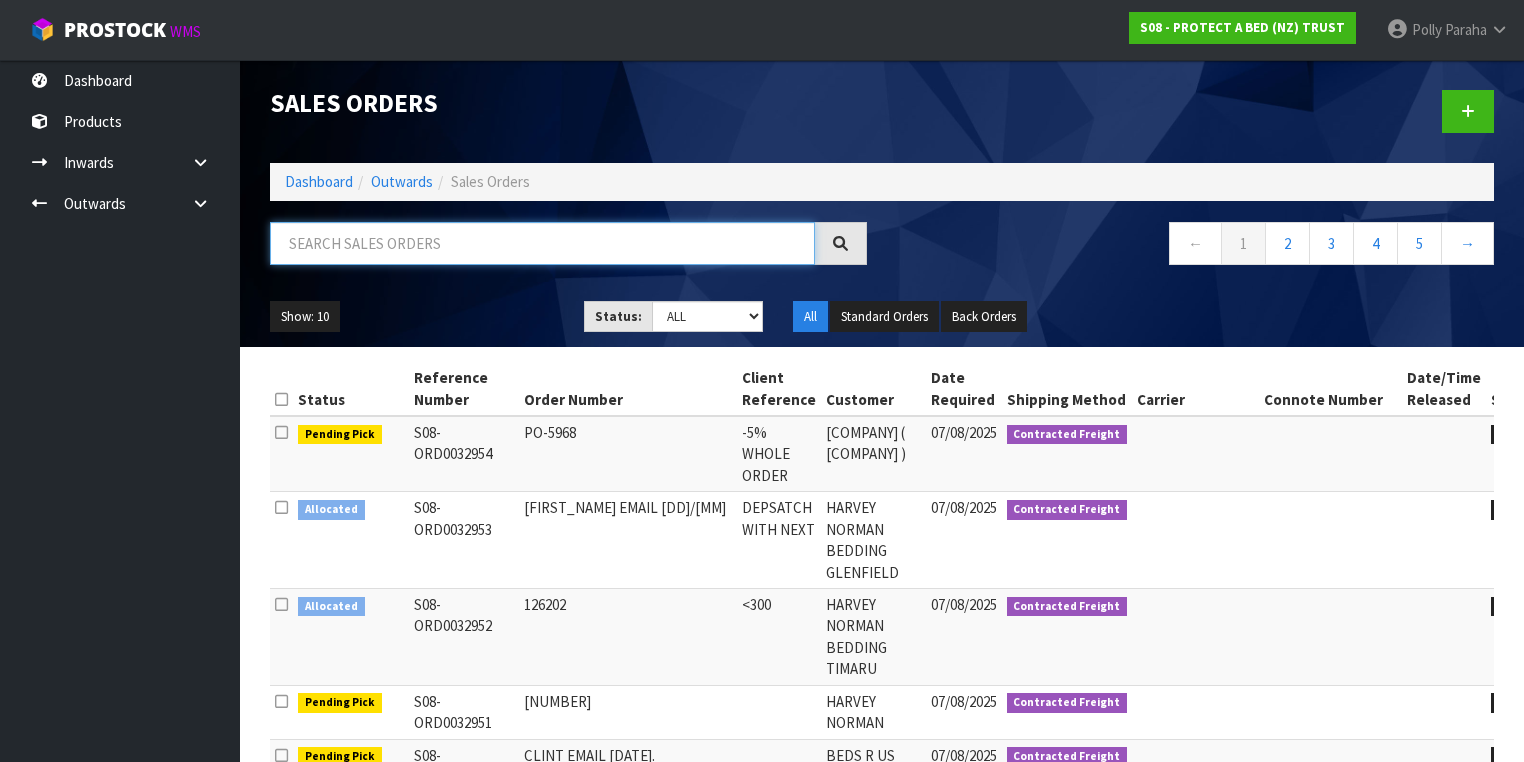 click at bounding box center (542, 243) 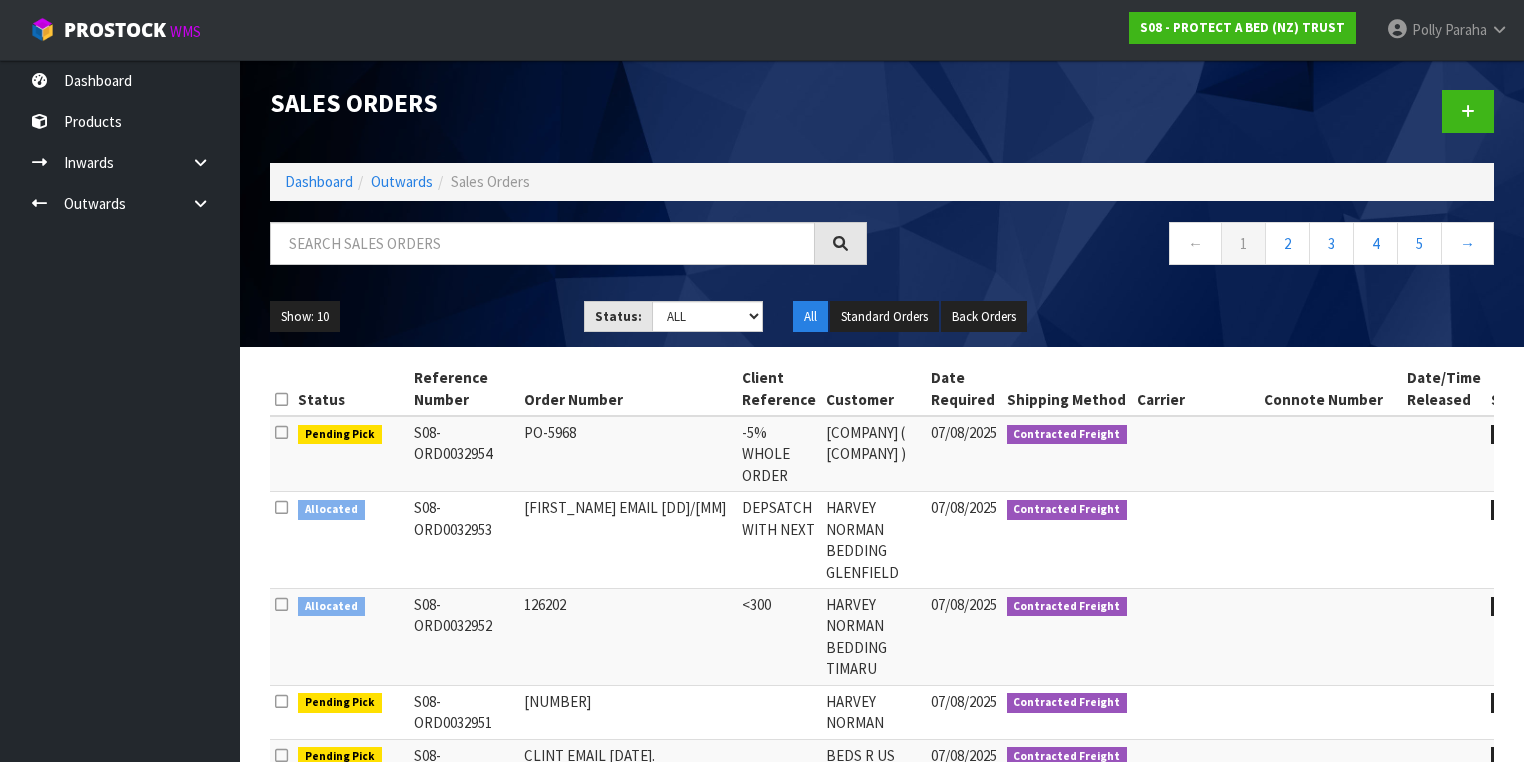 drag, startPoint x: 216, startPoint y: 151, endPoint x: 517, endPoint y: 129, distance: 301.80292 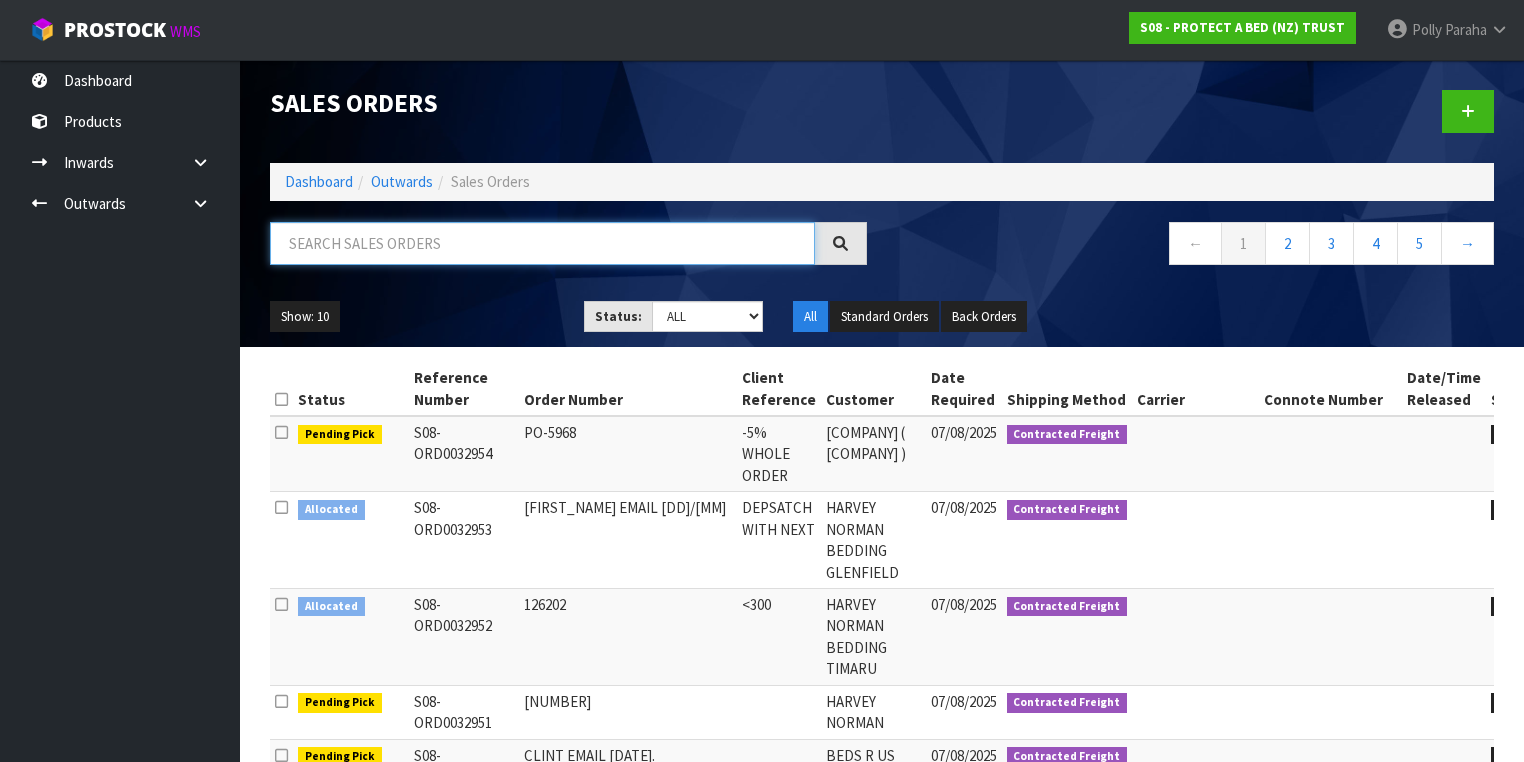 click at bounding box center (542, 243) 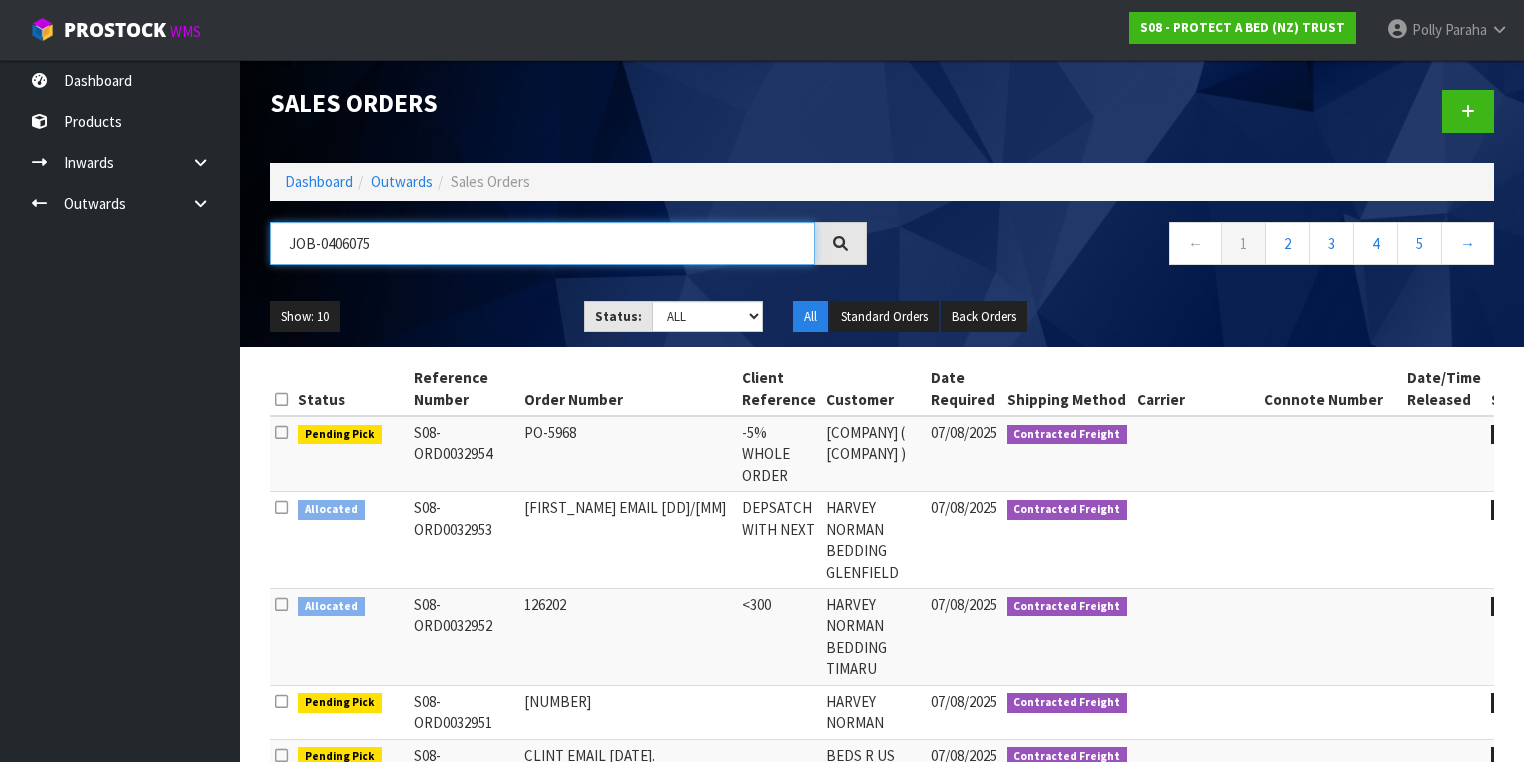 type on "JOB-0406075" 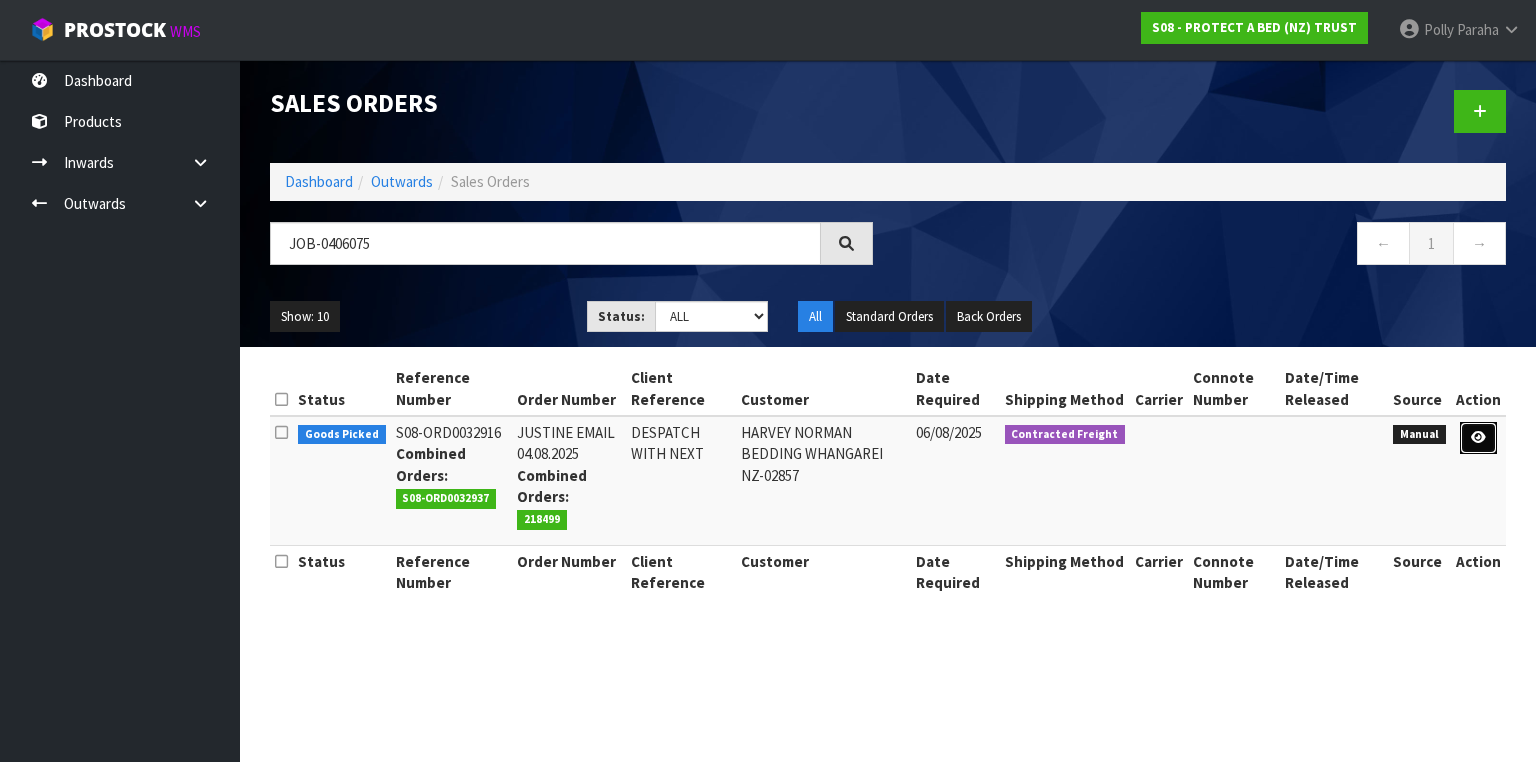 click at bounding box center [1478, 438] 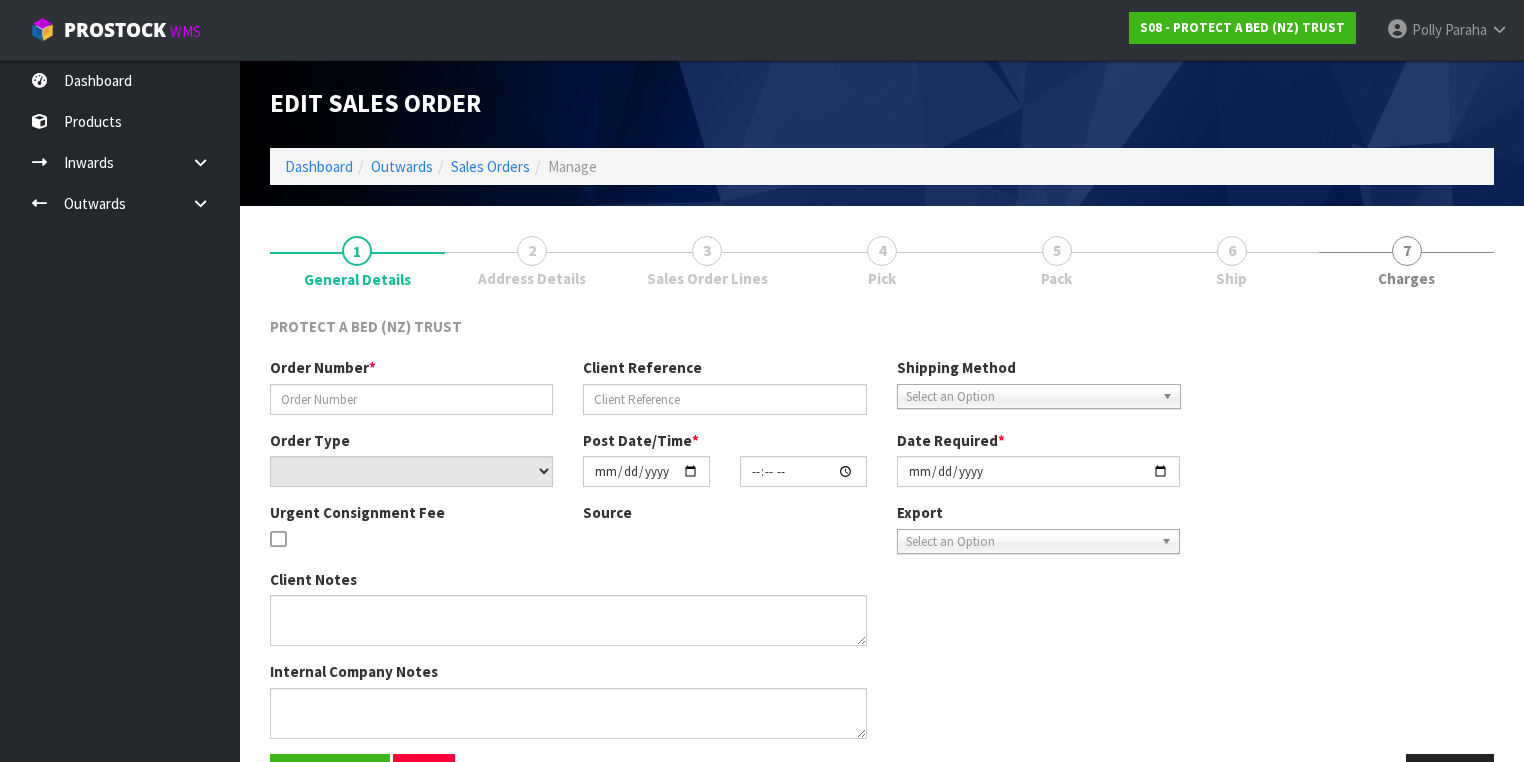 type on "JUSTINE EMAIL 04.08.2025" 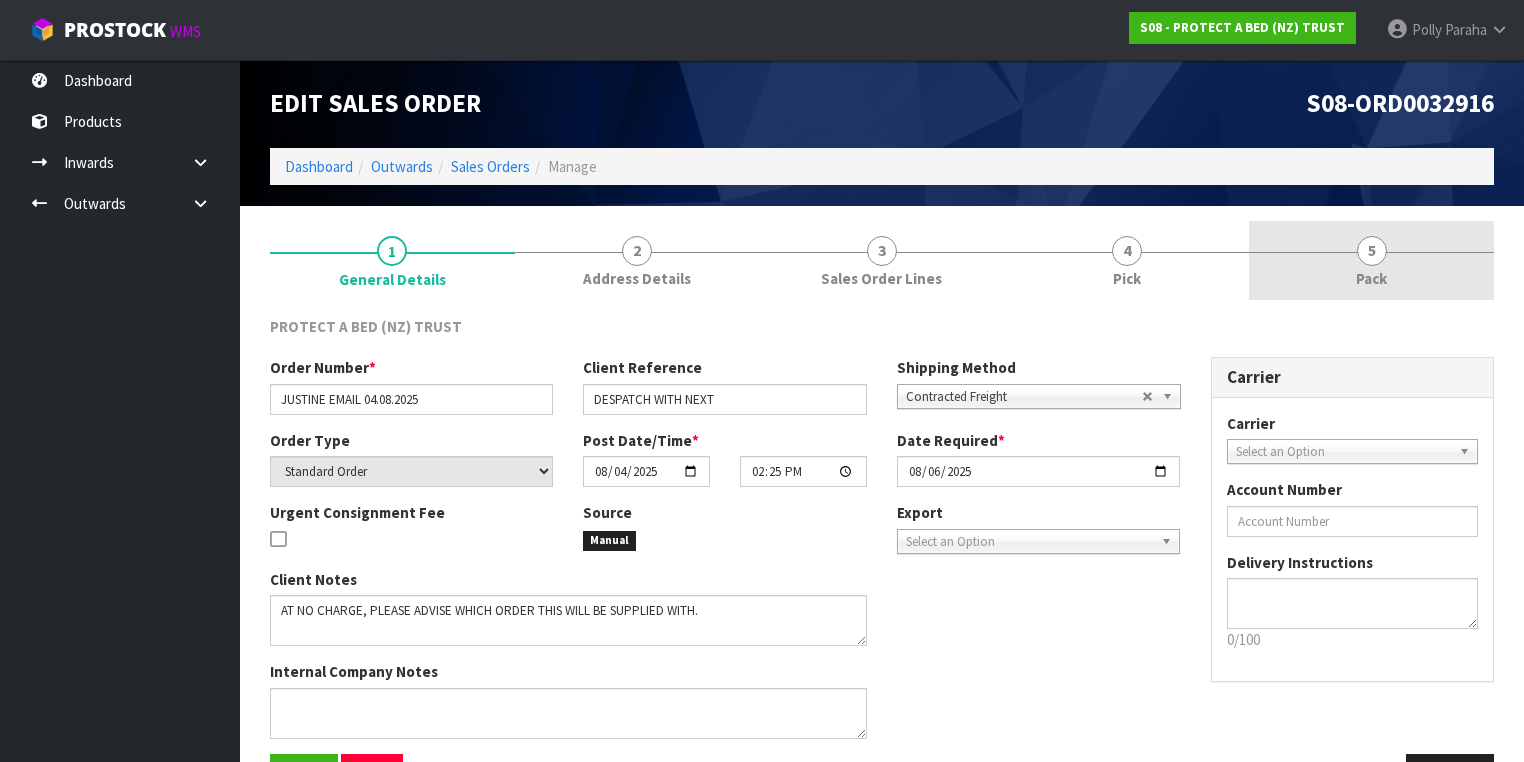 click on "5" at bounding box center [1372, 251] 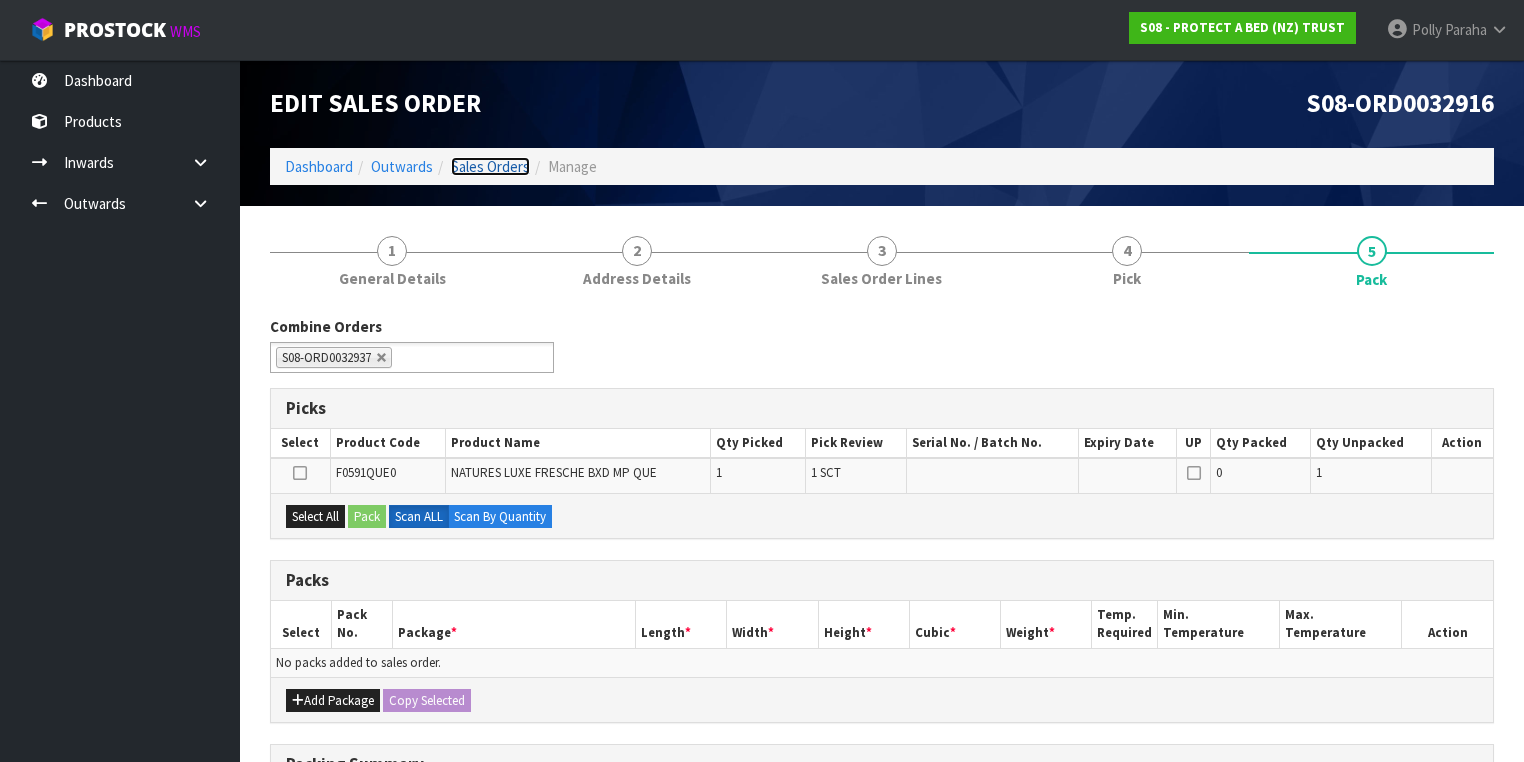 click on "Sales Orders" at bounding box center [490, 166] 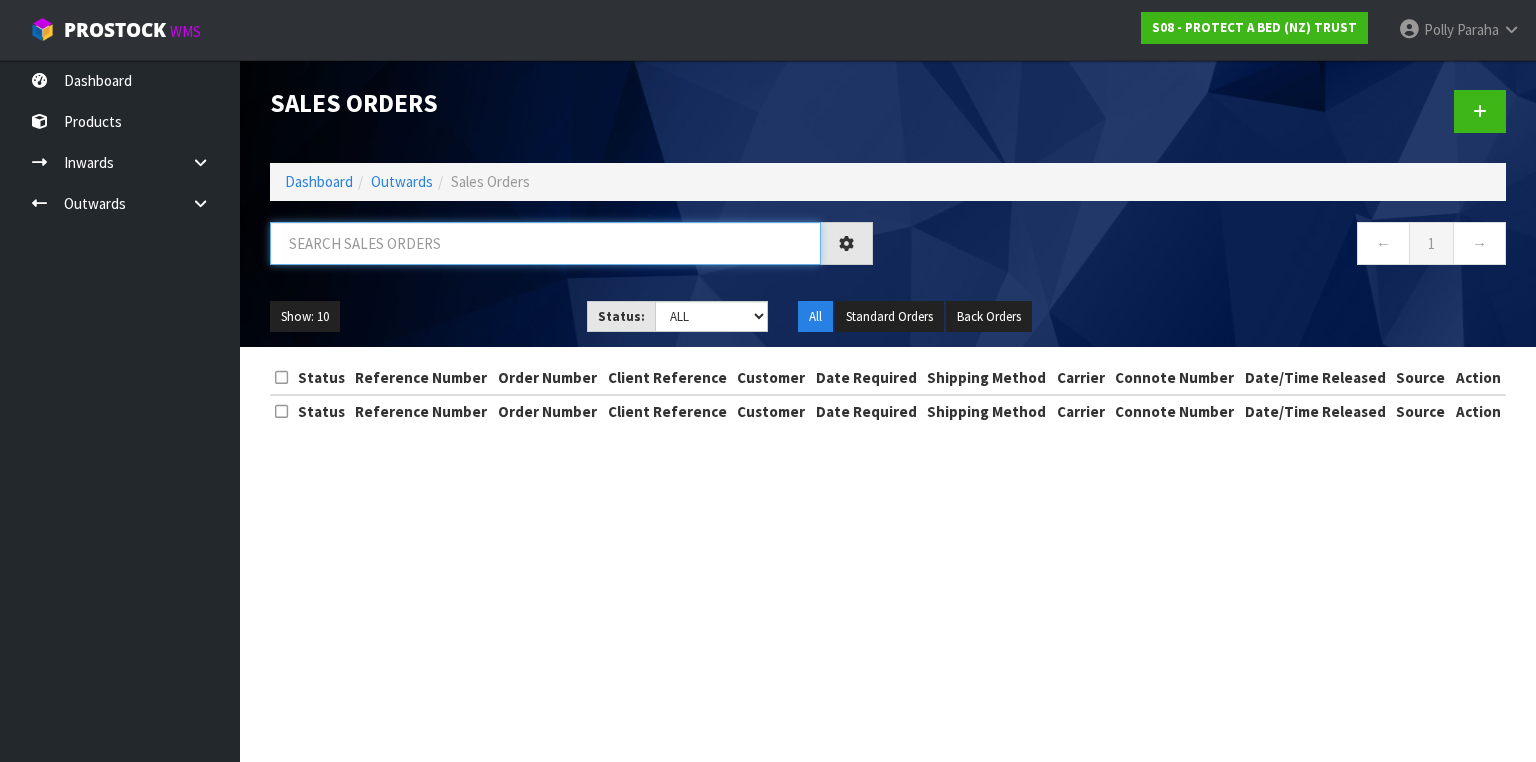 click at bounding box center (545, 243) 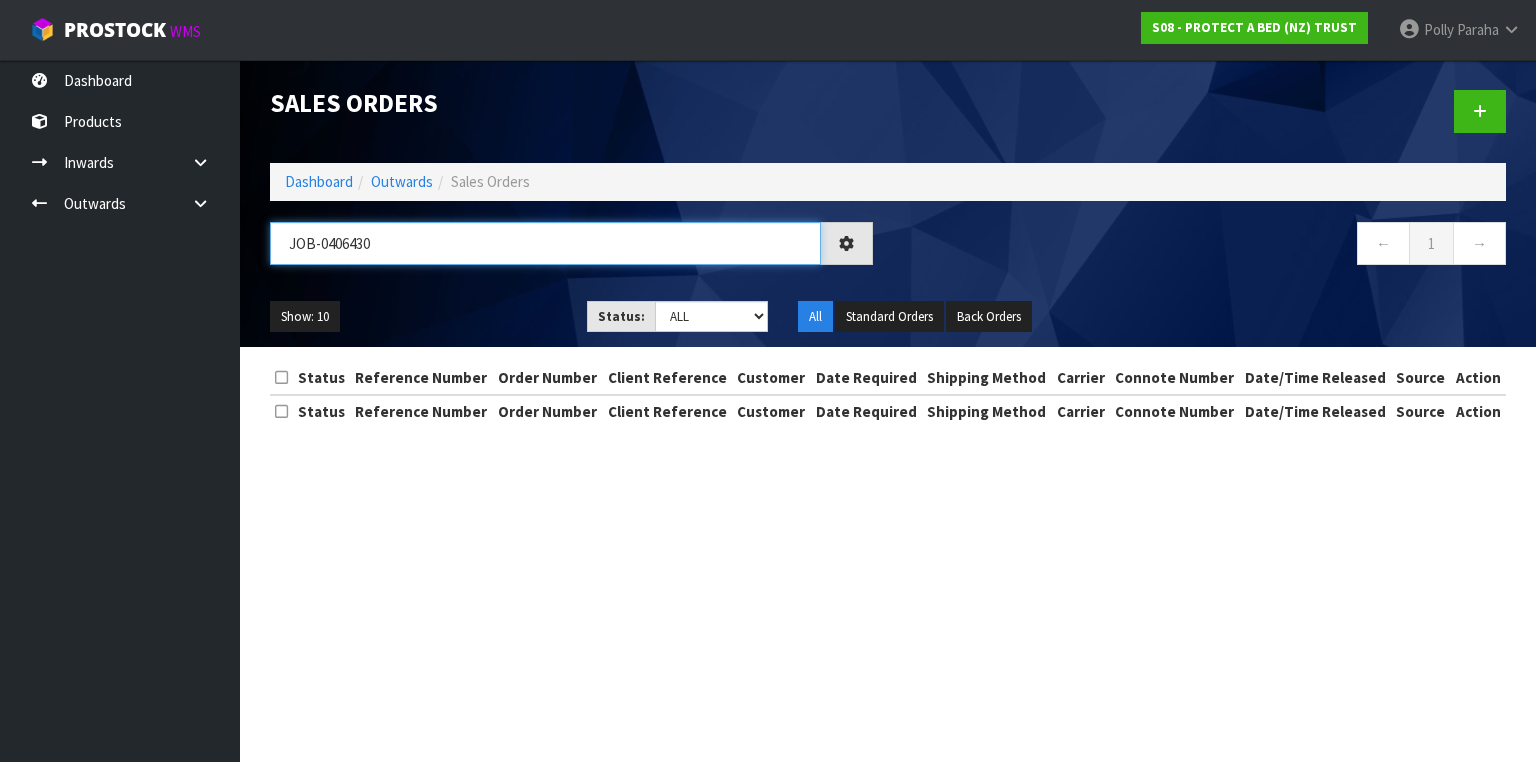 type on "JOB-0406430" 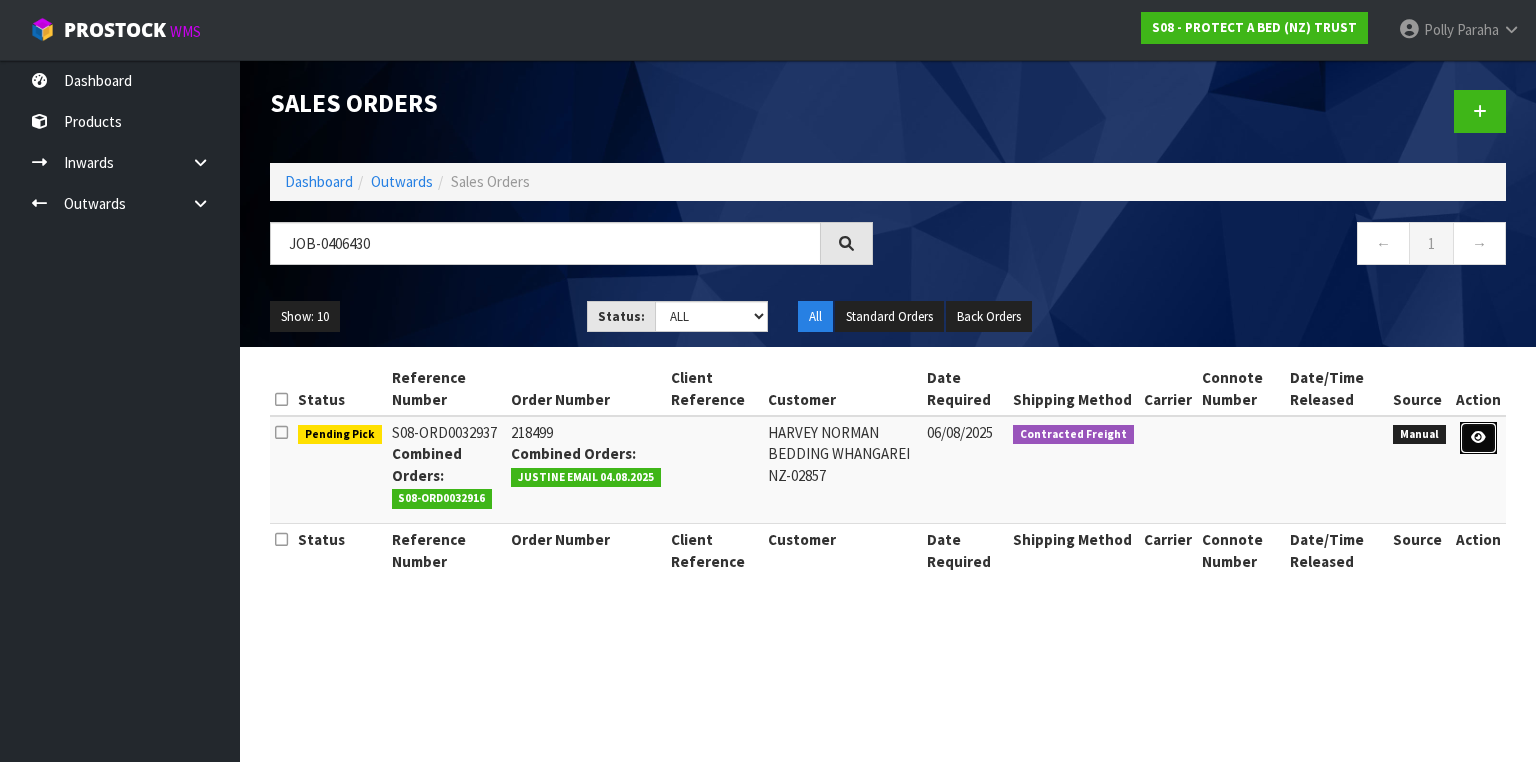 click at bounding box center [1478, 437] 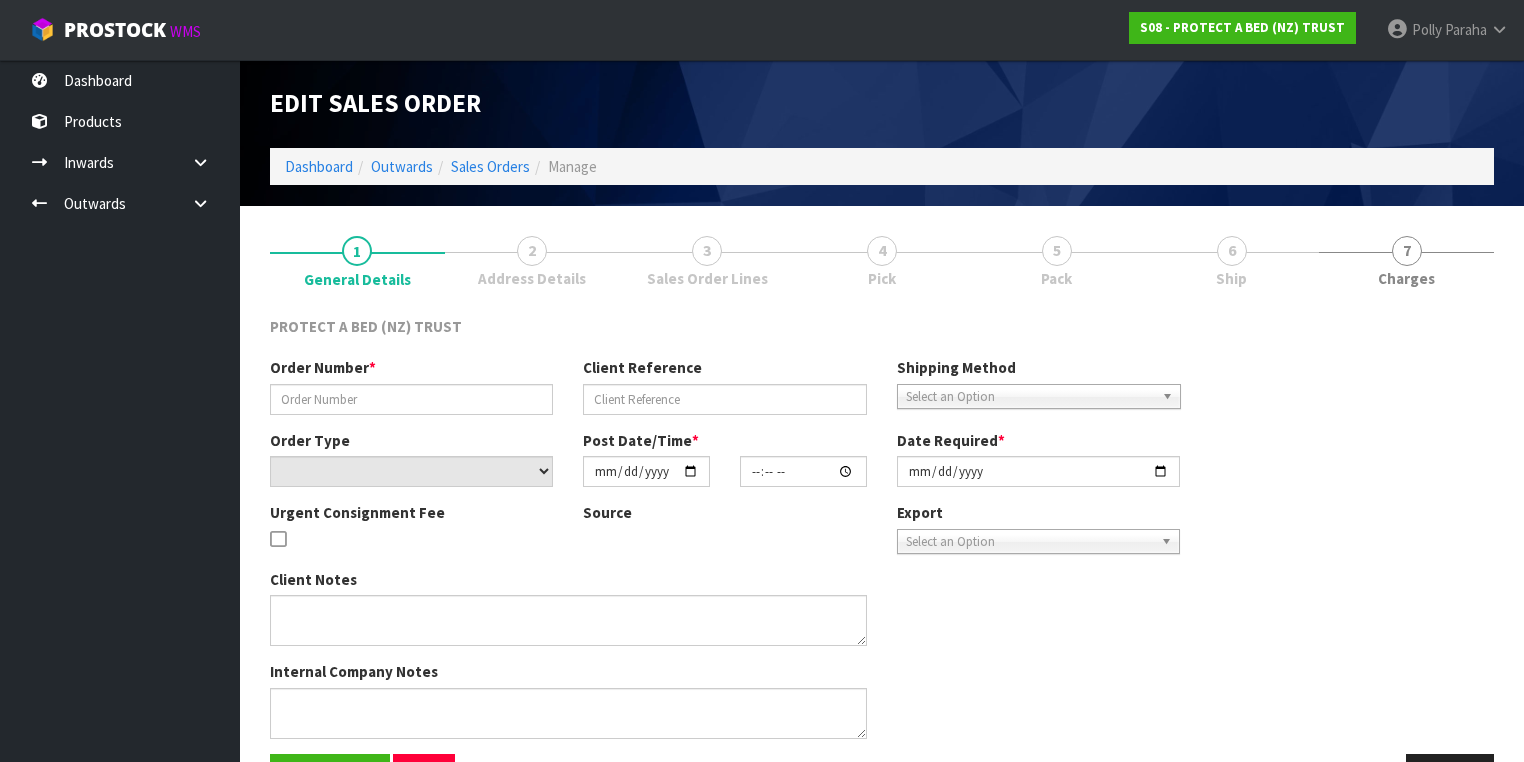 type on "218499" 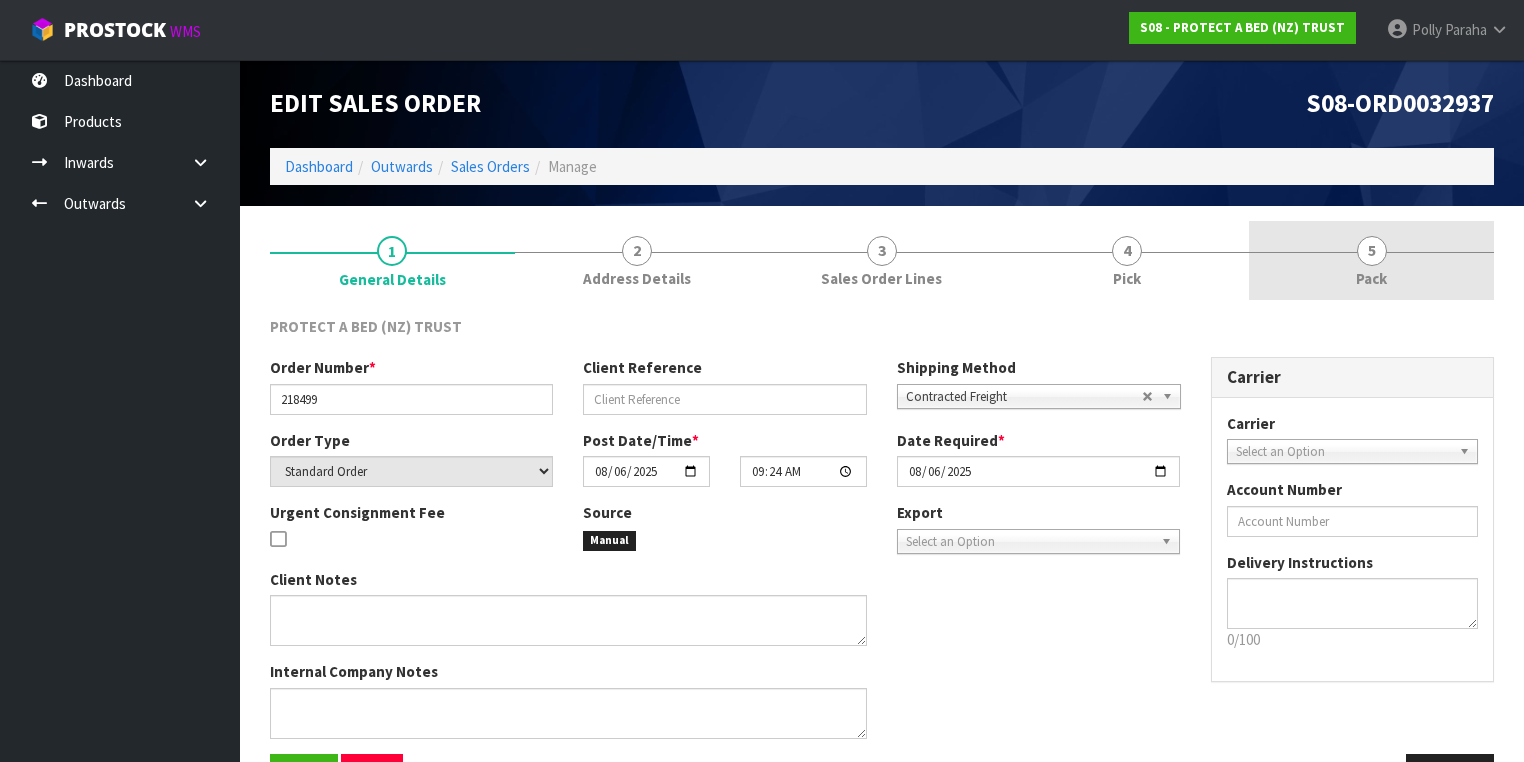 click on "5
Pack" at bounding box center [1371, 260] 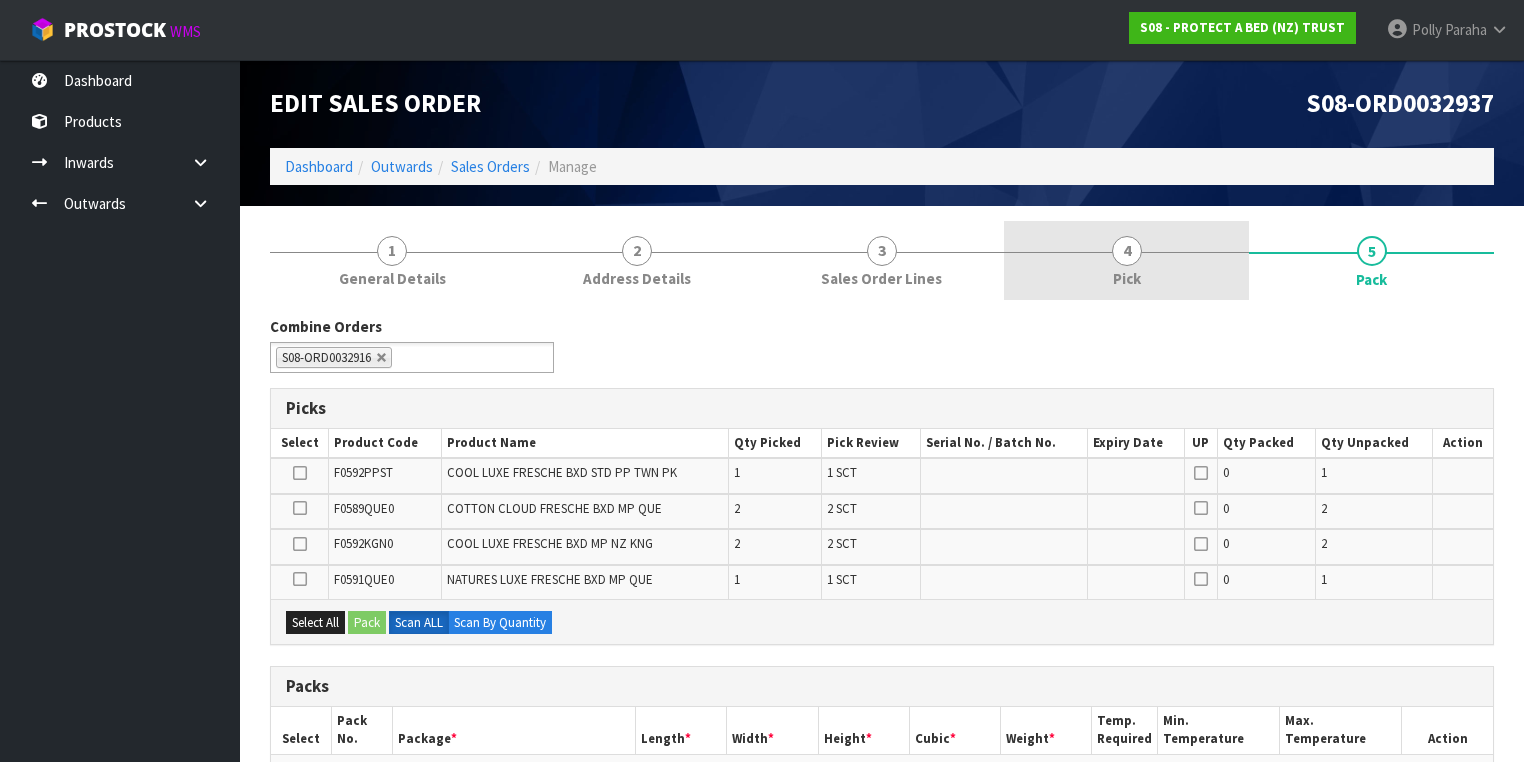 click on "4" at bounding box center (1127, 251) 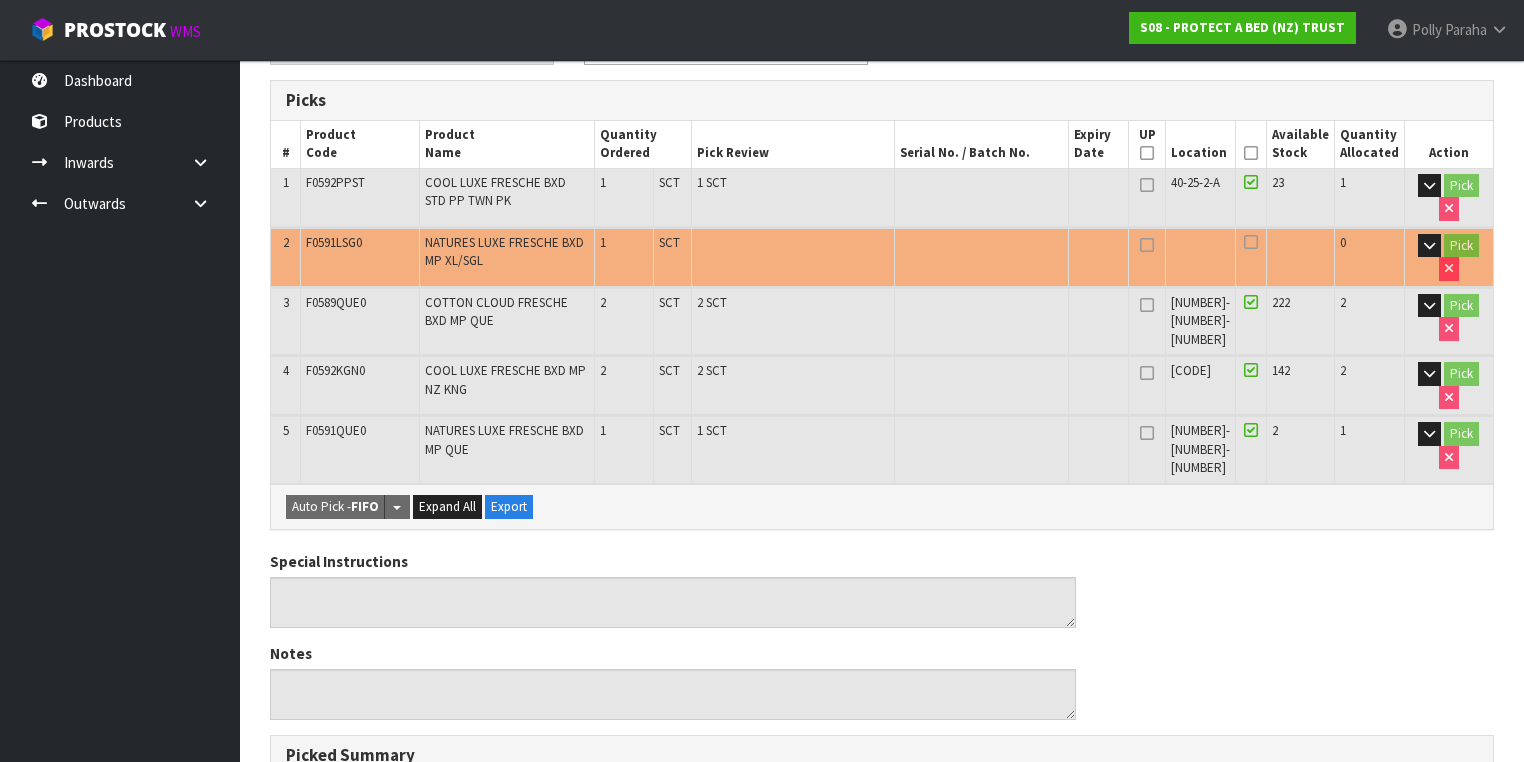 scroll, scrollTop: 320, scrollLeft: 0, axis: vertical 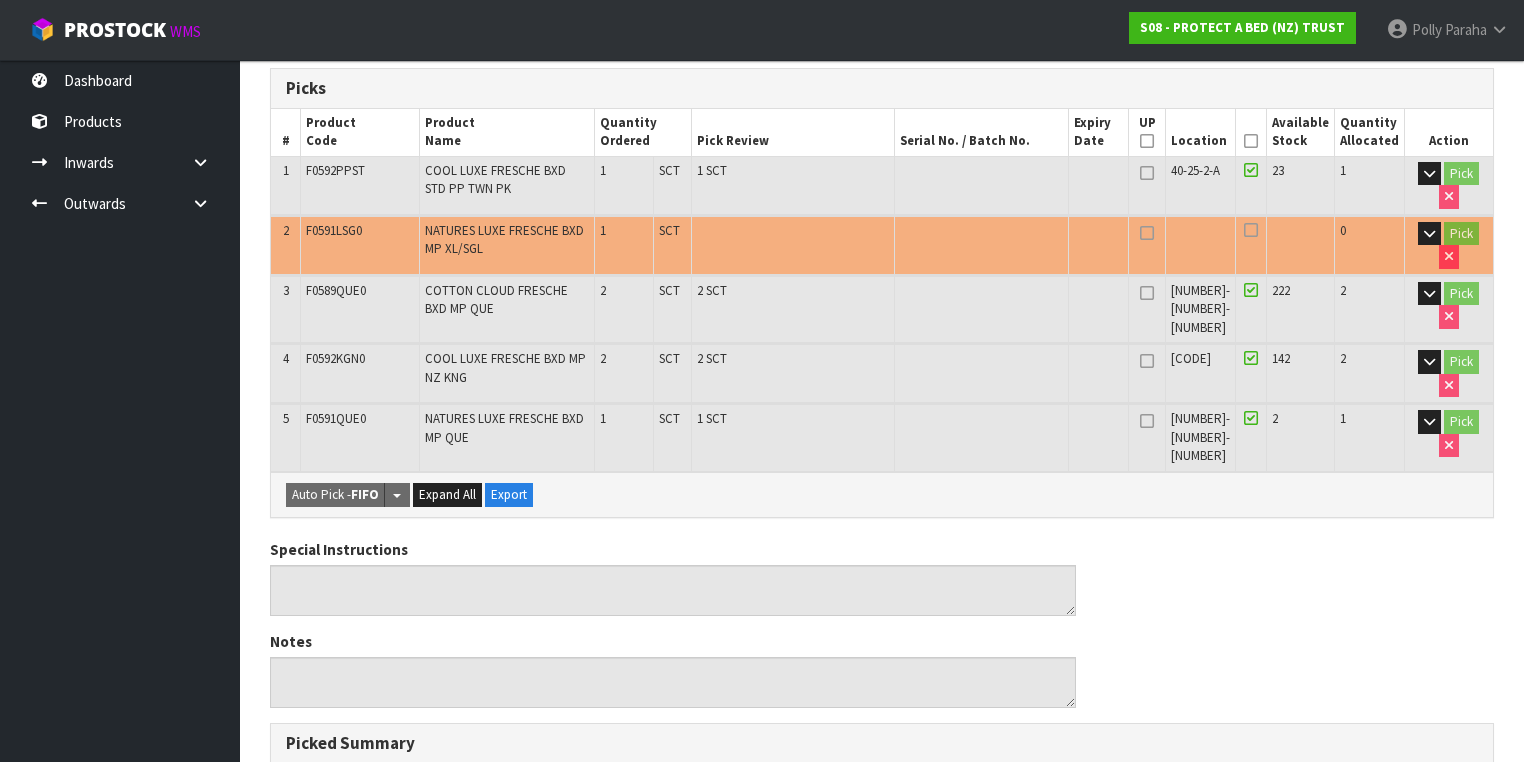 click at bounding box center (1251, 141) 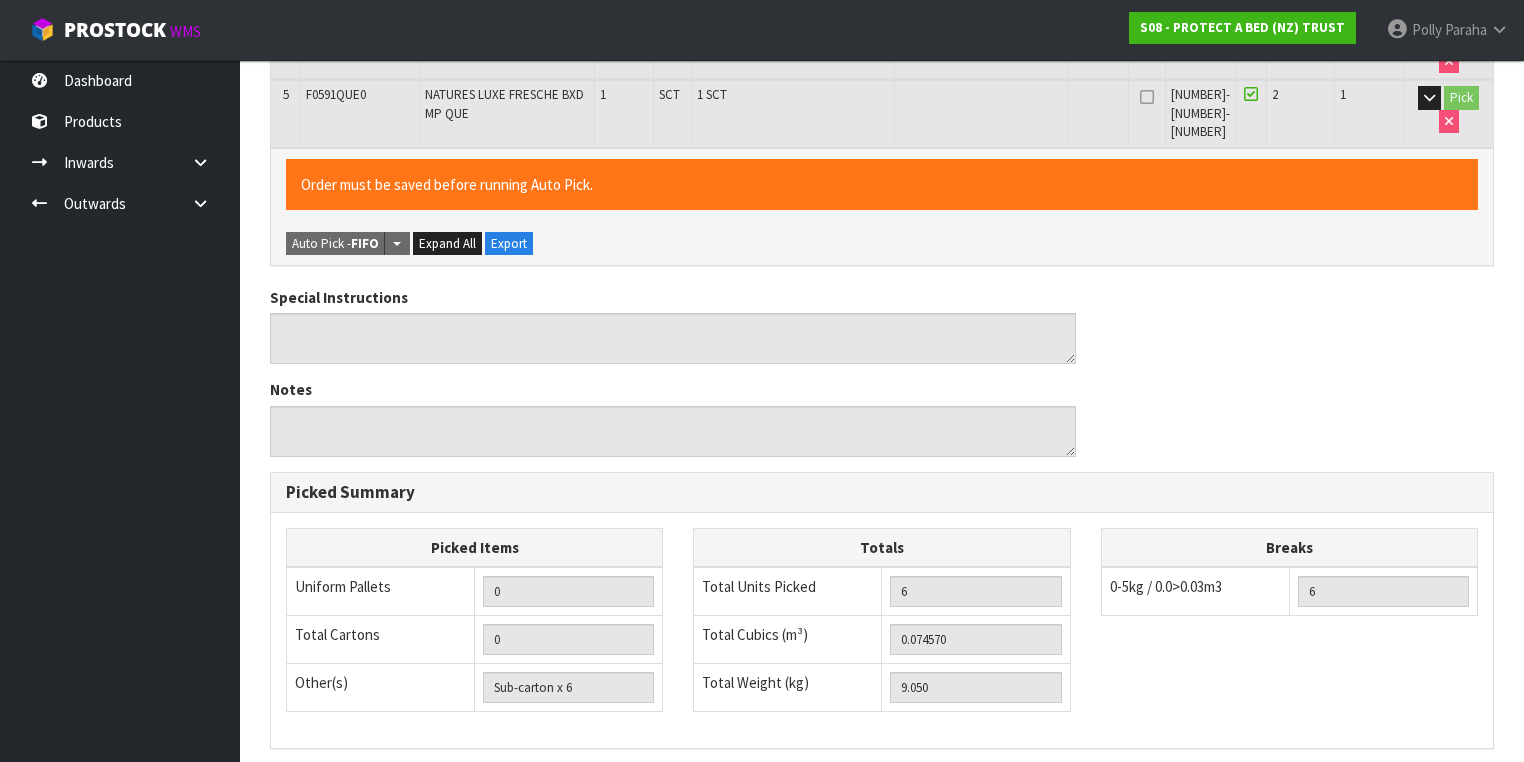 scroll, scrollTop: 876, scrollLeft: 0, axis: vertical 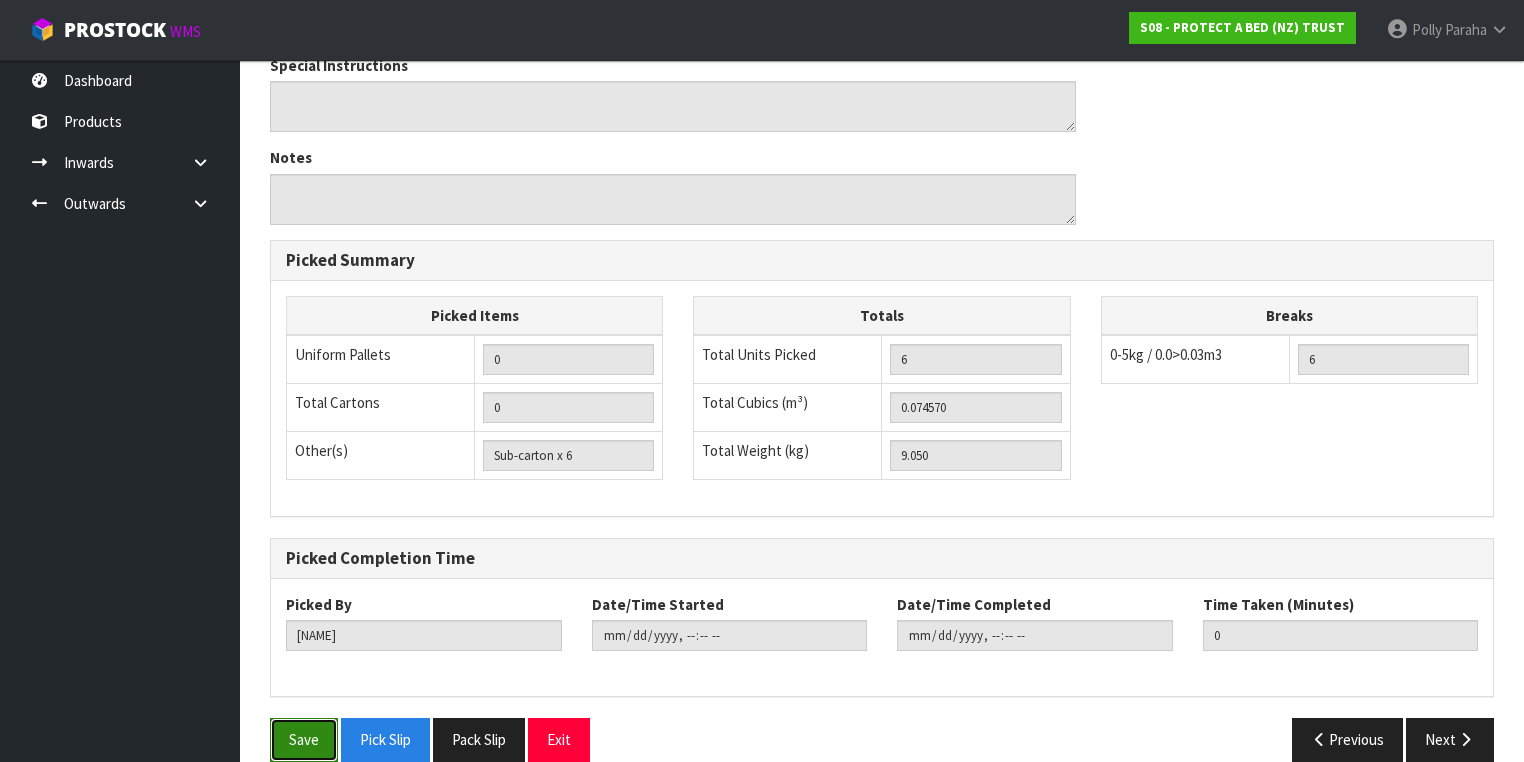 click on "Save" at bounding box center [304, 739] 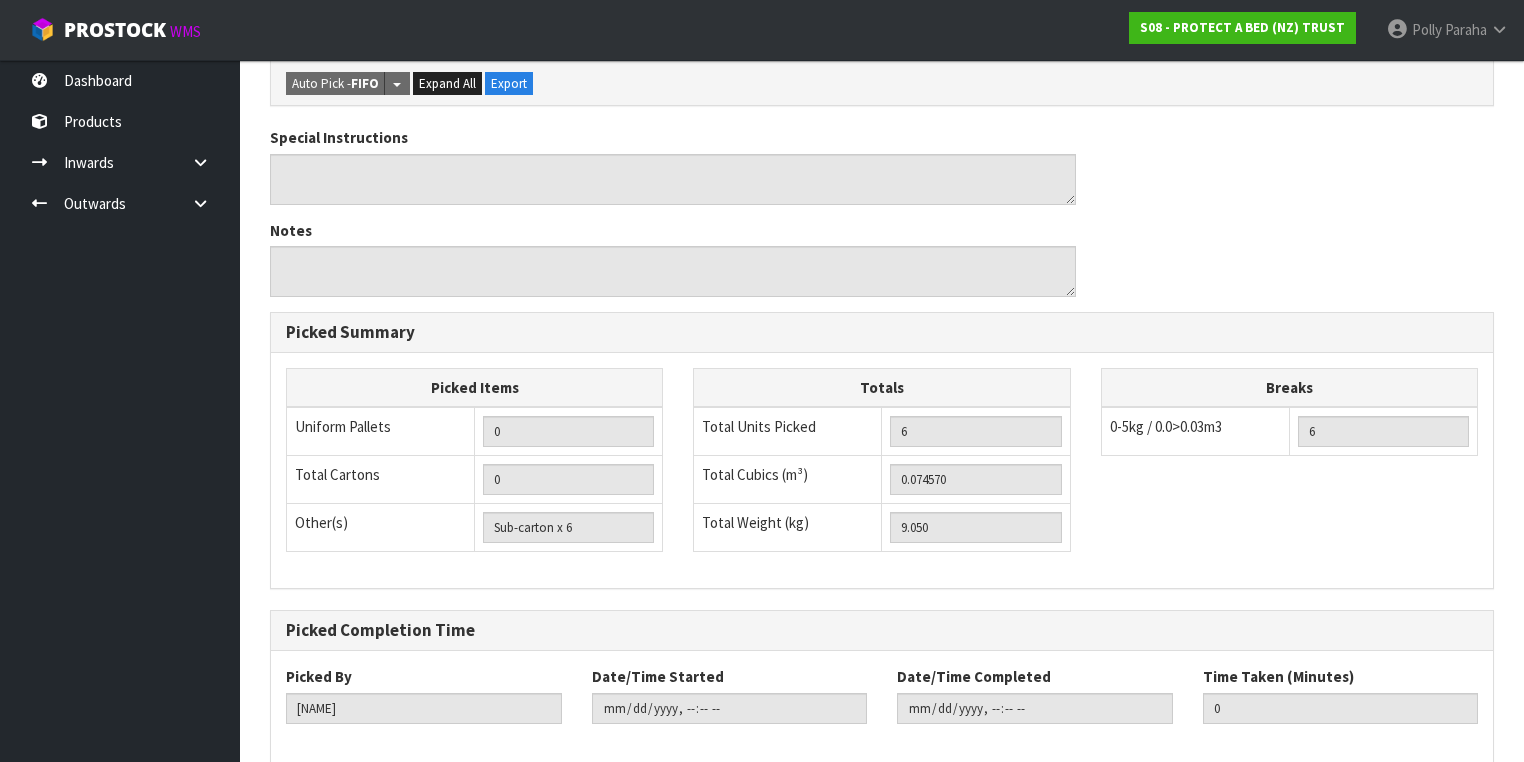 scroll, scrollTop: 0, scrollLeft: 0, axis: both 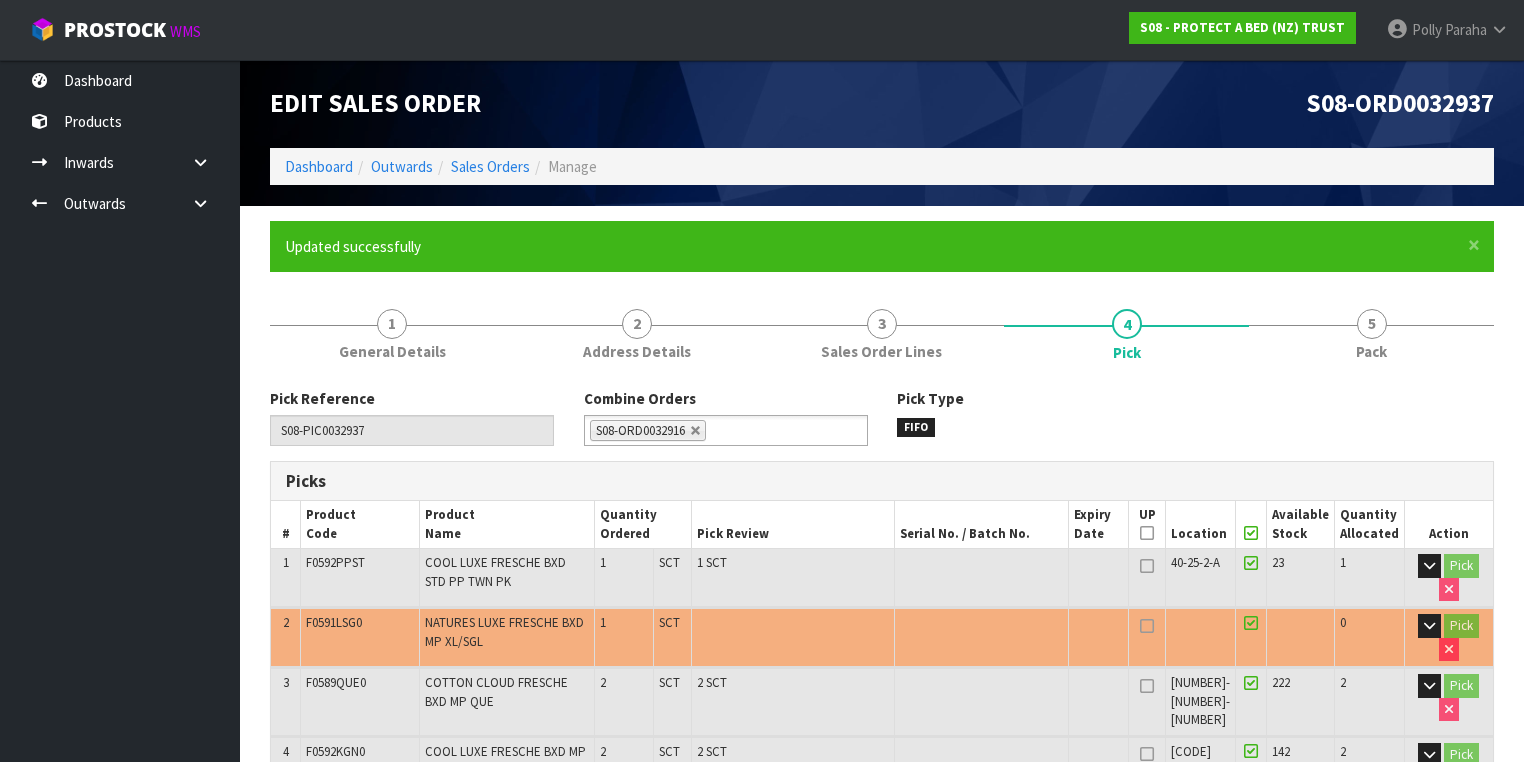 type on "Polly Paraha" 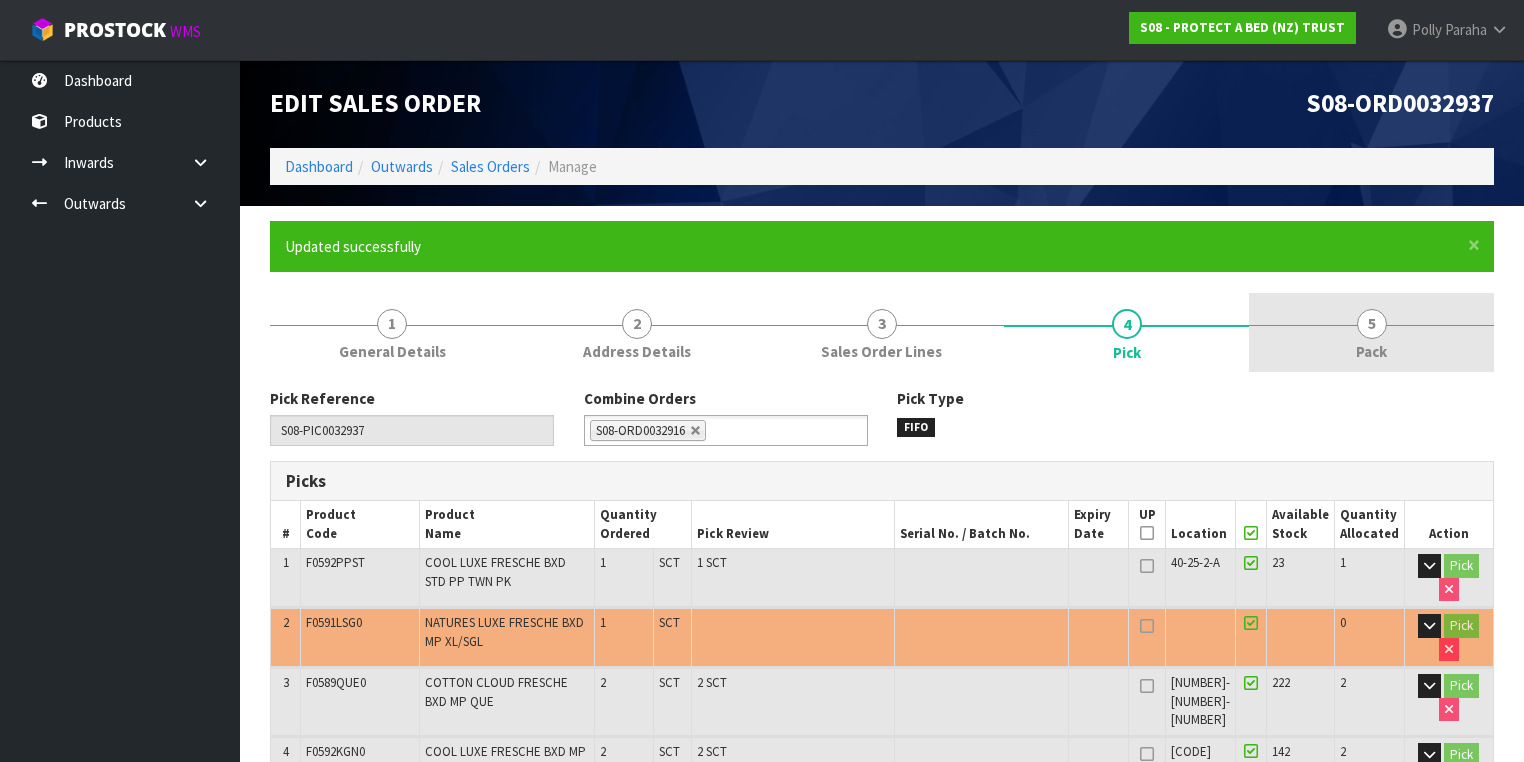 click on "5" at bounding box center [1372, 324] 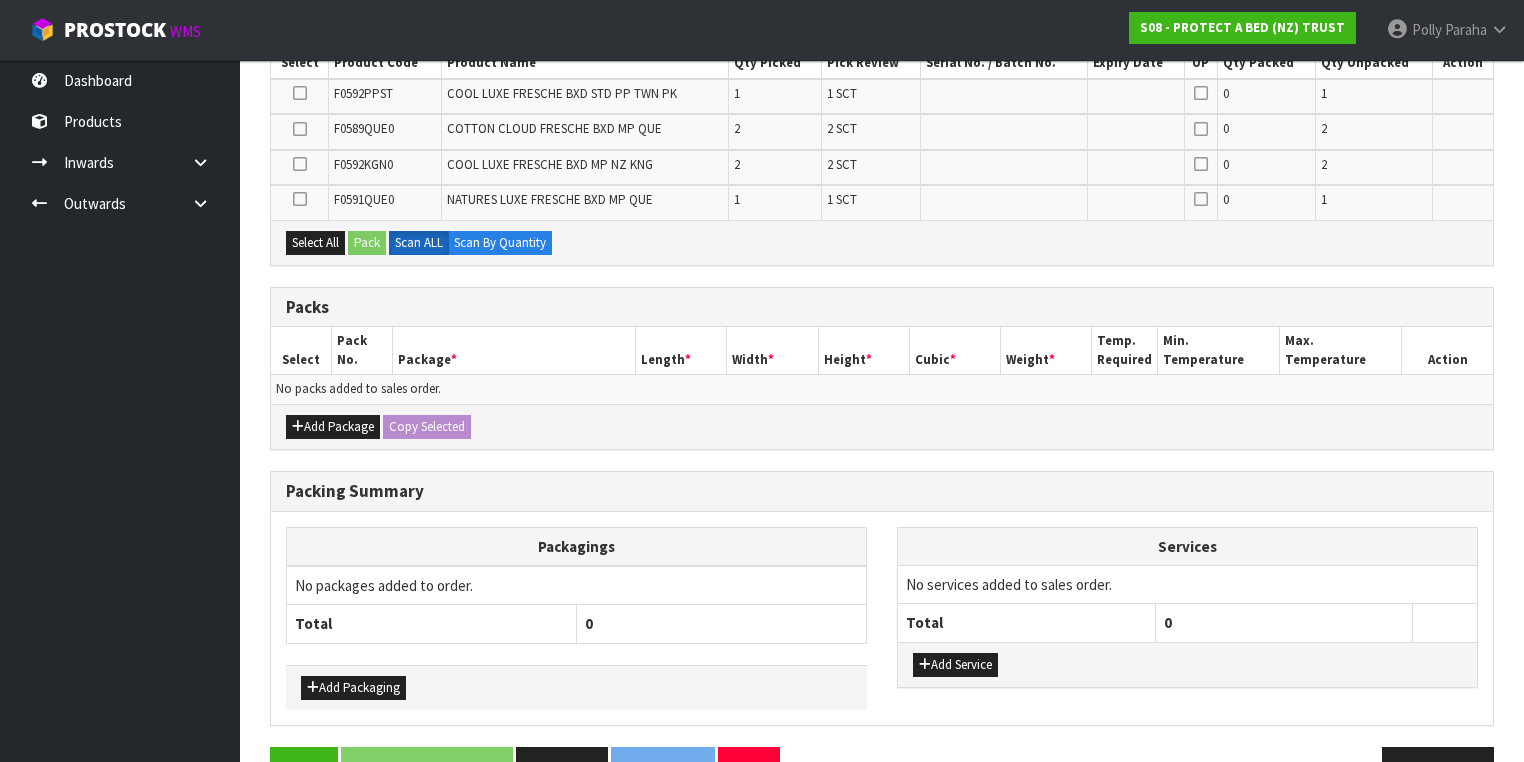 scroll, scrollTop: 480, scrollLeft: 0, axis: vertical 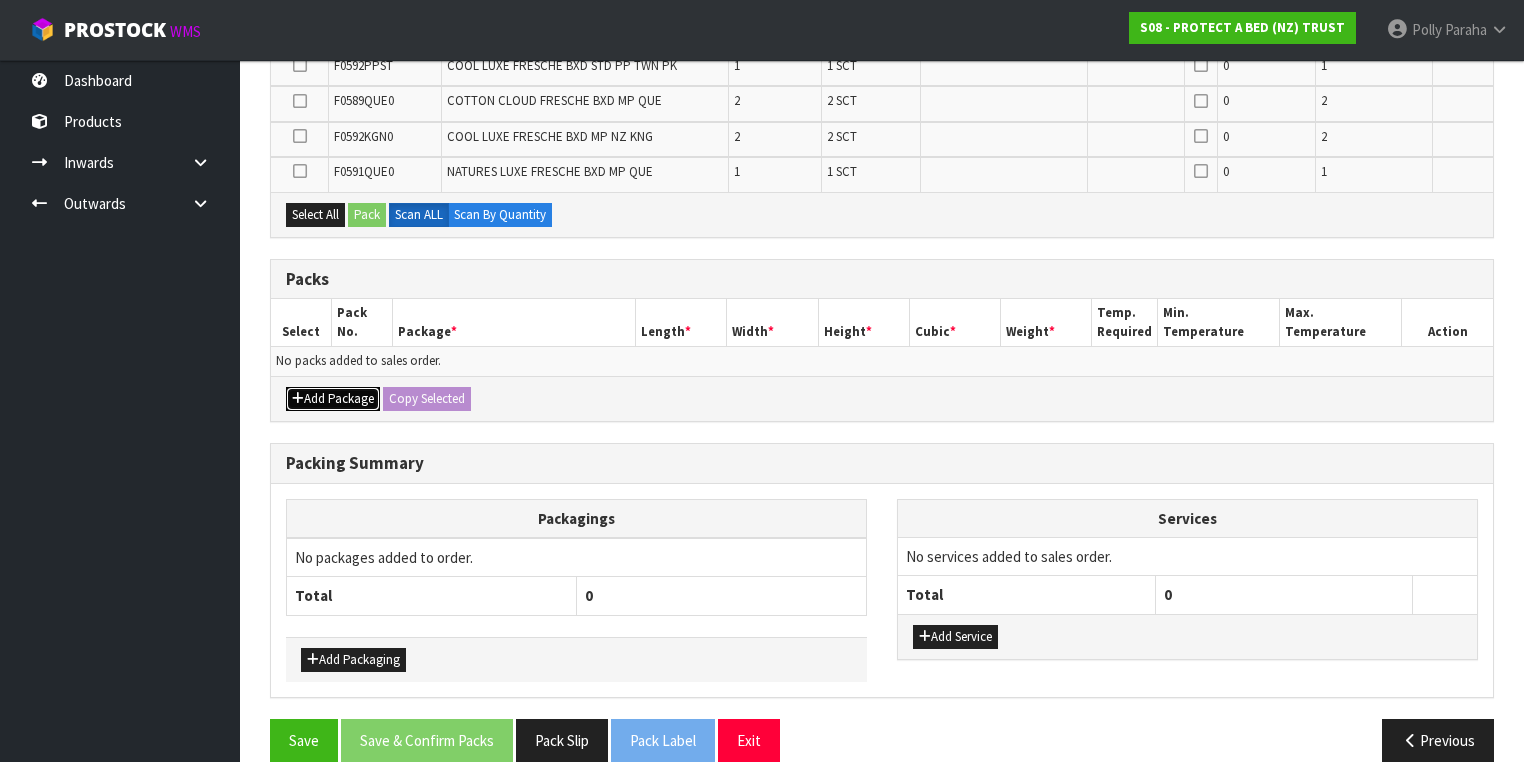 click on "Add Package" at bounding box center (333, 399) 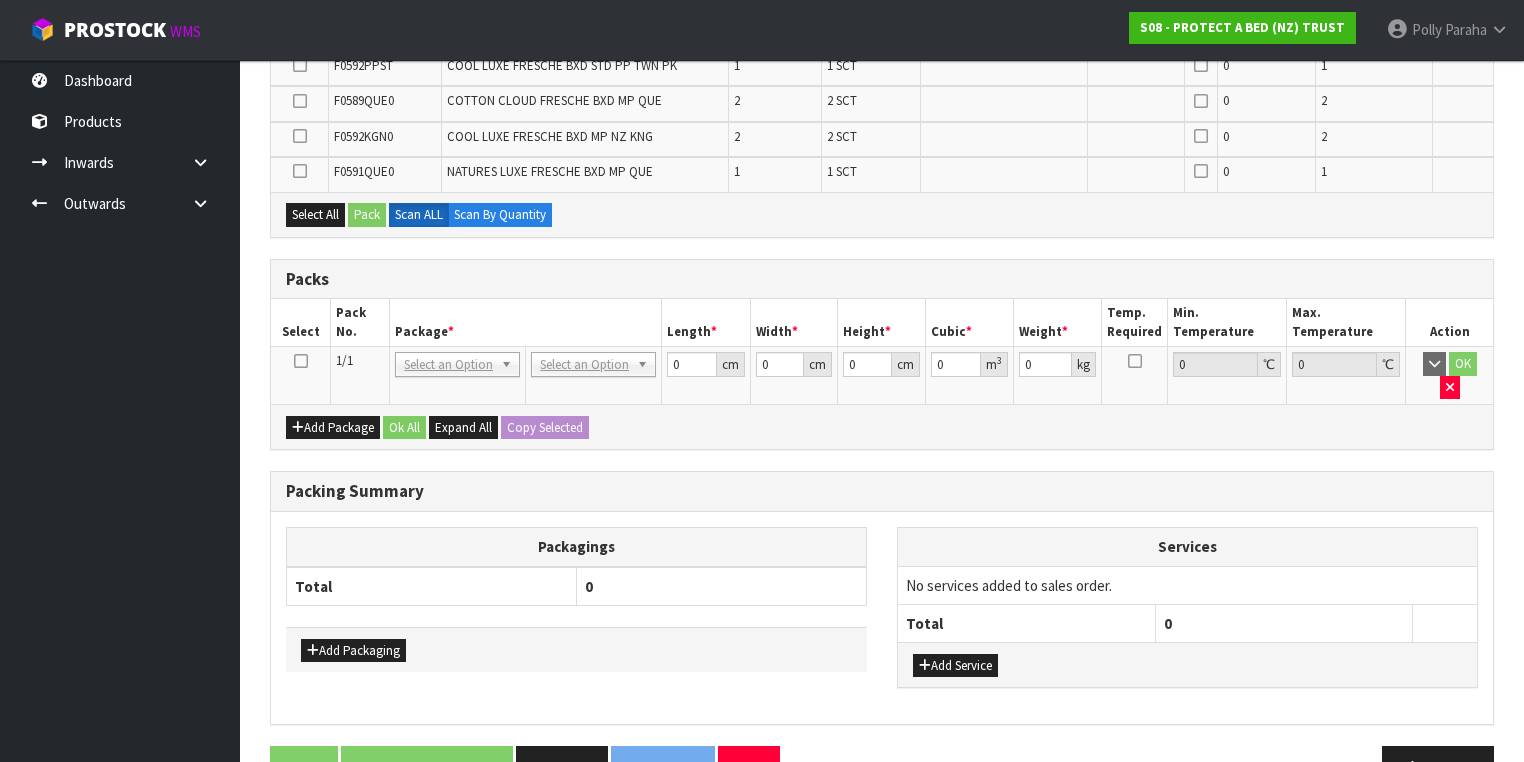 click at bounding box center (301, 361) 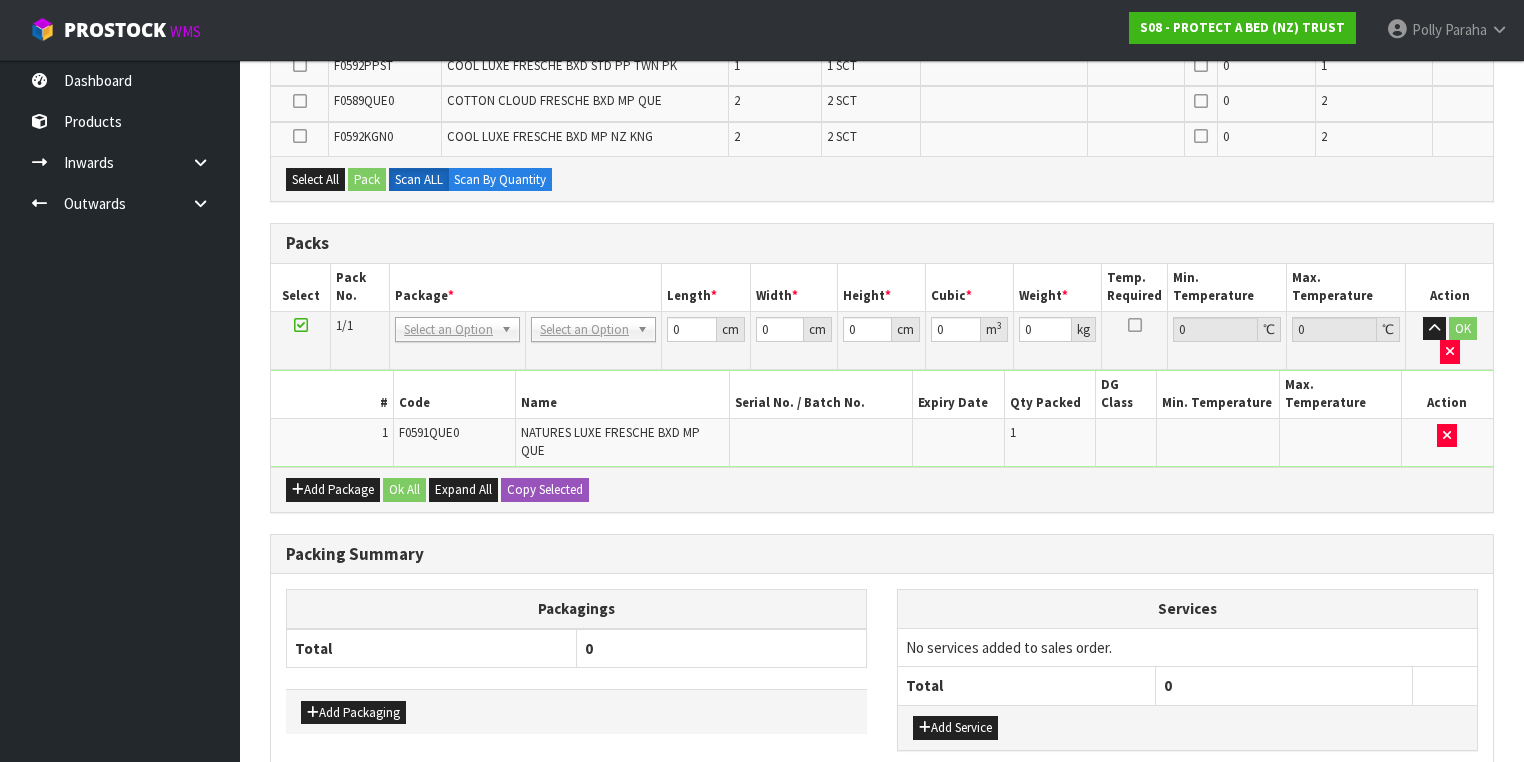 scroll, scrollTop: 0, scrollLeft: 0, axis: both 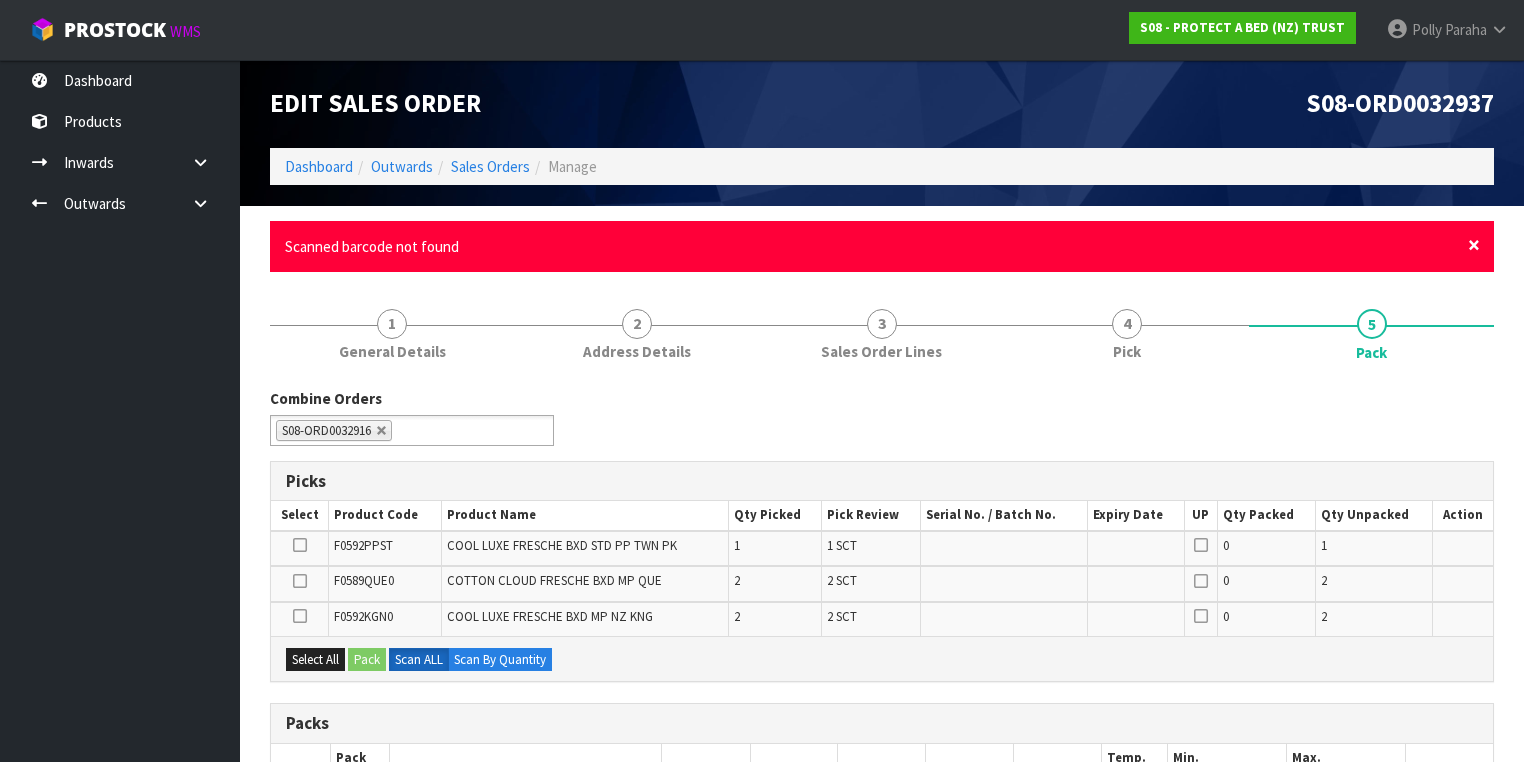 click on "×" at bounding box center (1474, 245) 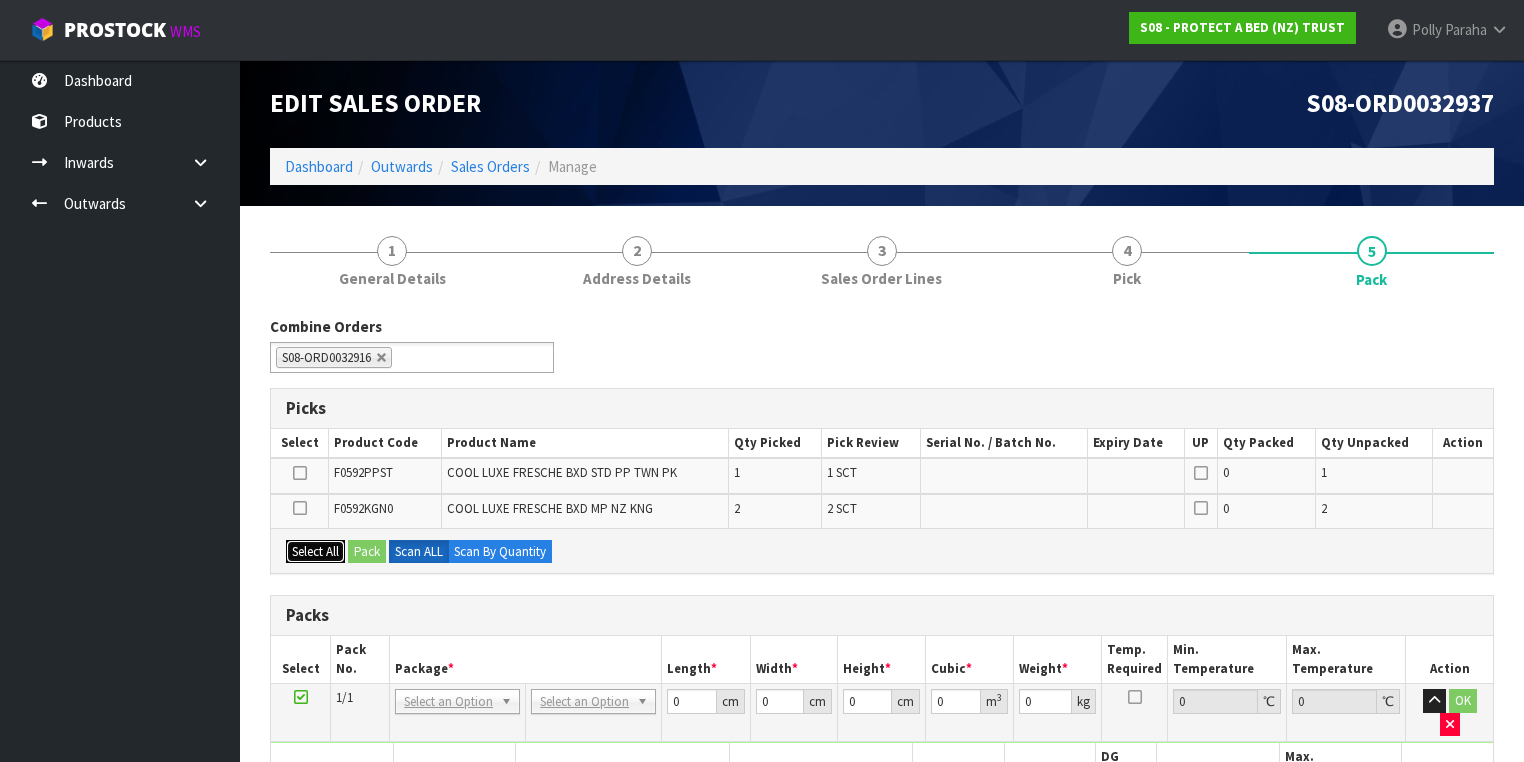 click on "Select All" at bounding box center (315, 552) 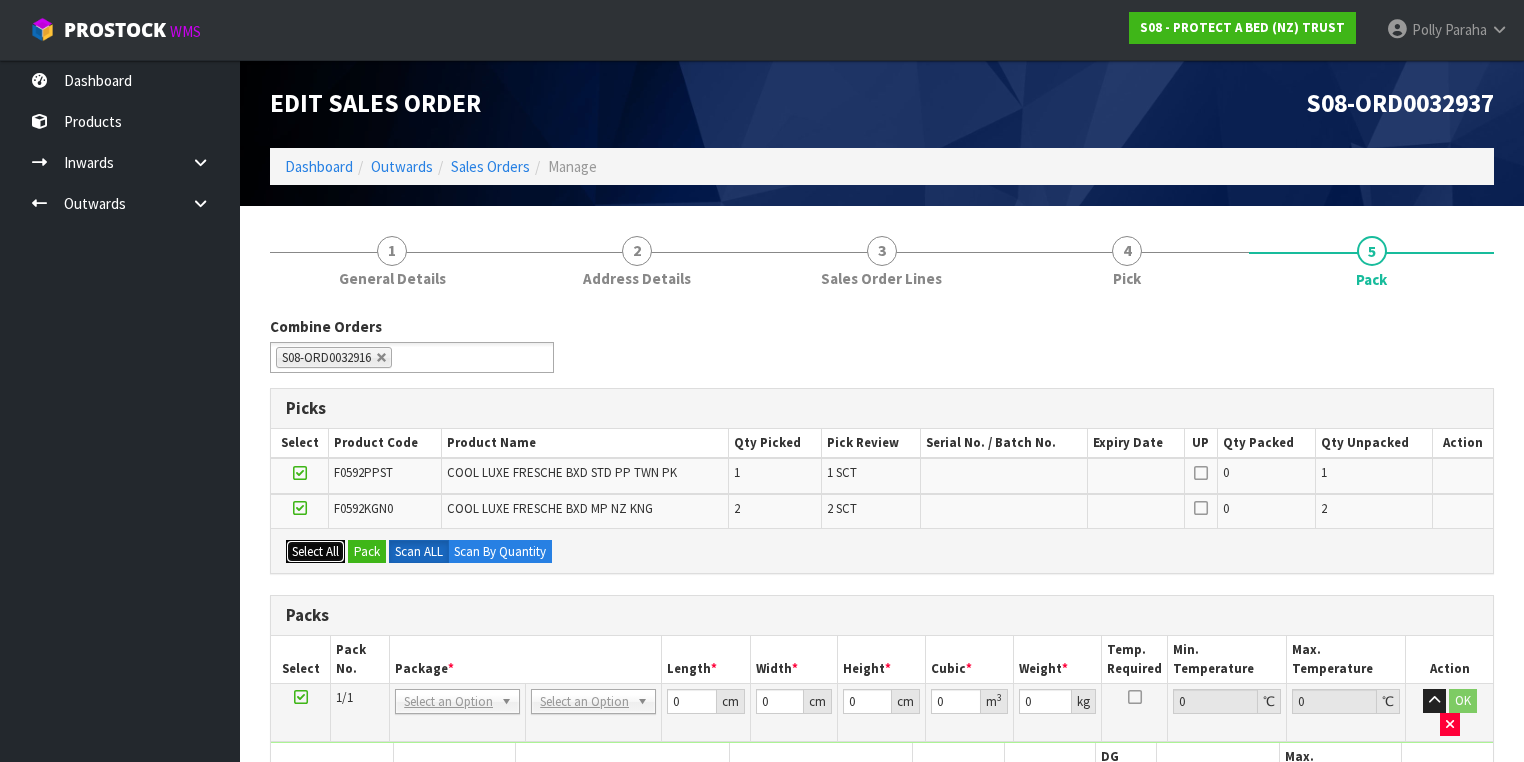 click on "Select All" at bounding box center (315, 552) 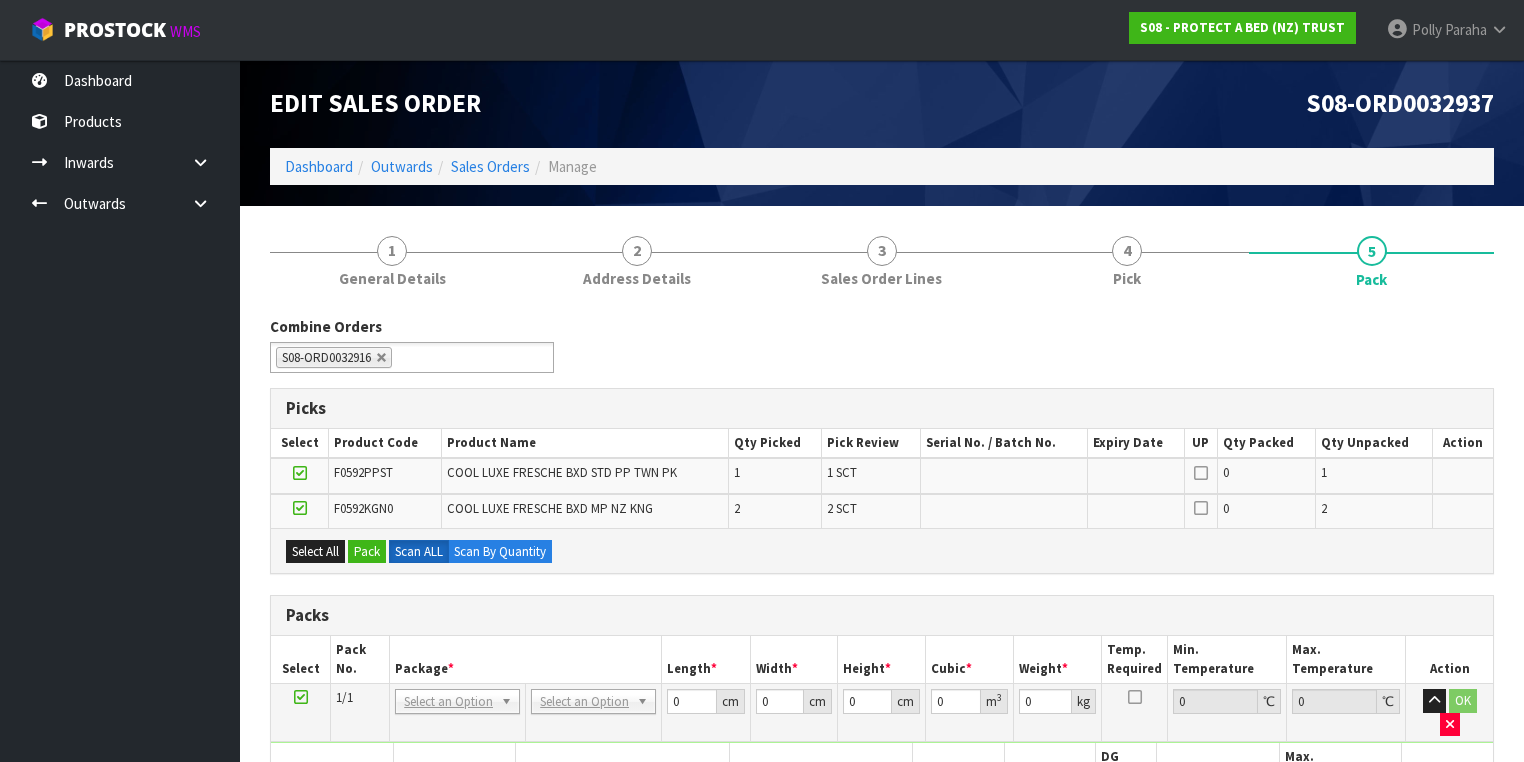 click at bounding box center [300, 508] 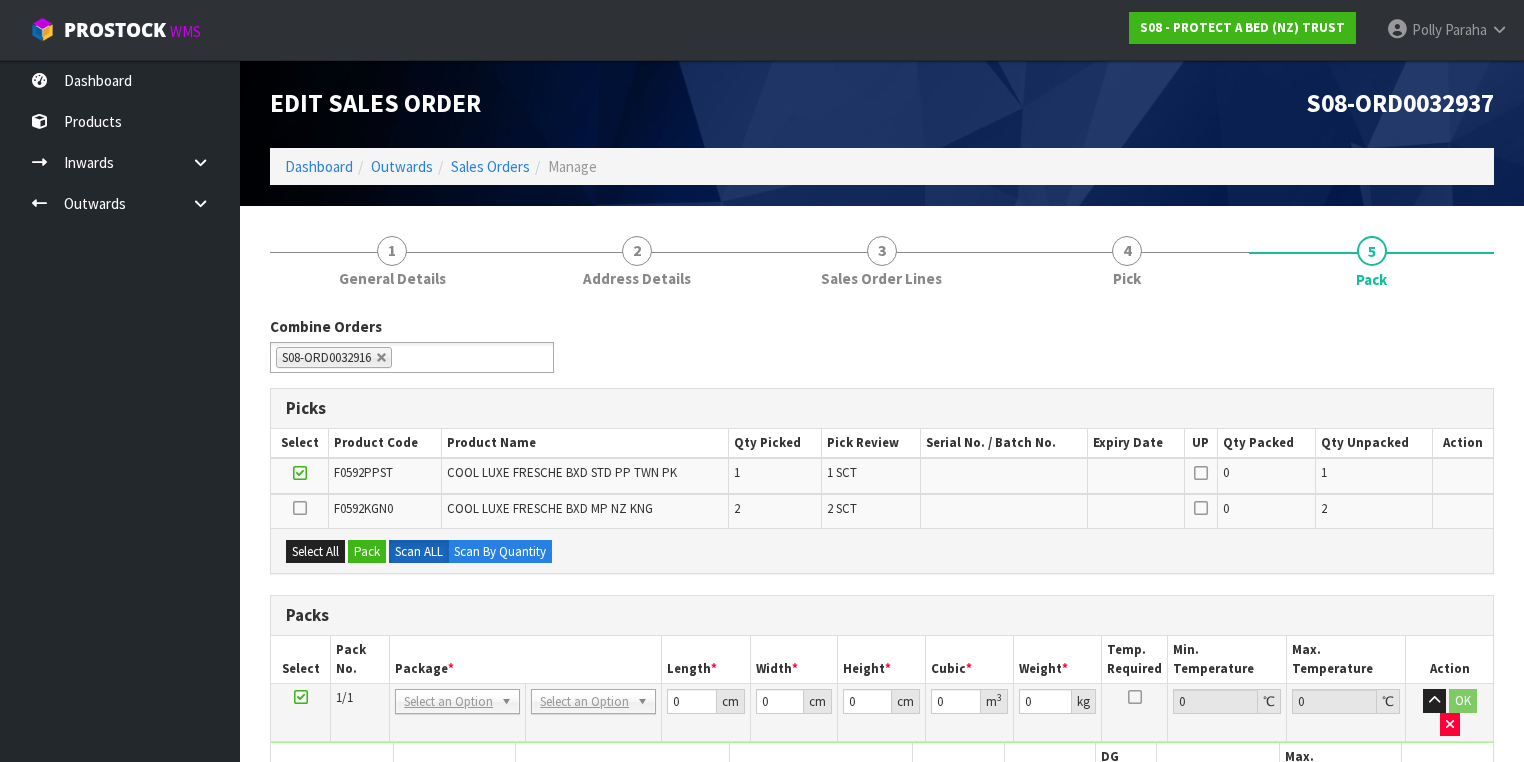 click at bounding box center [300, 473] 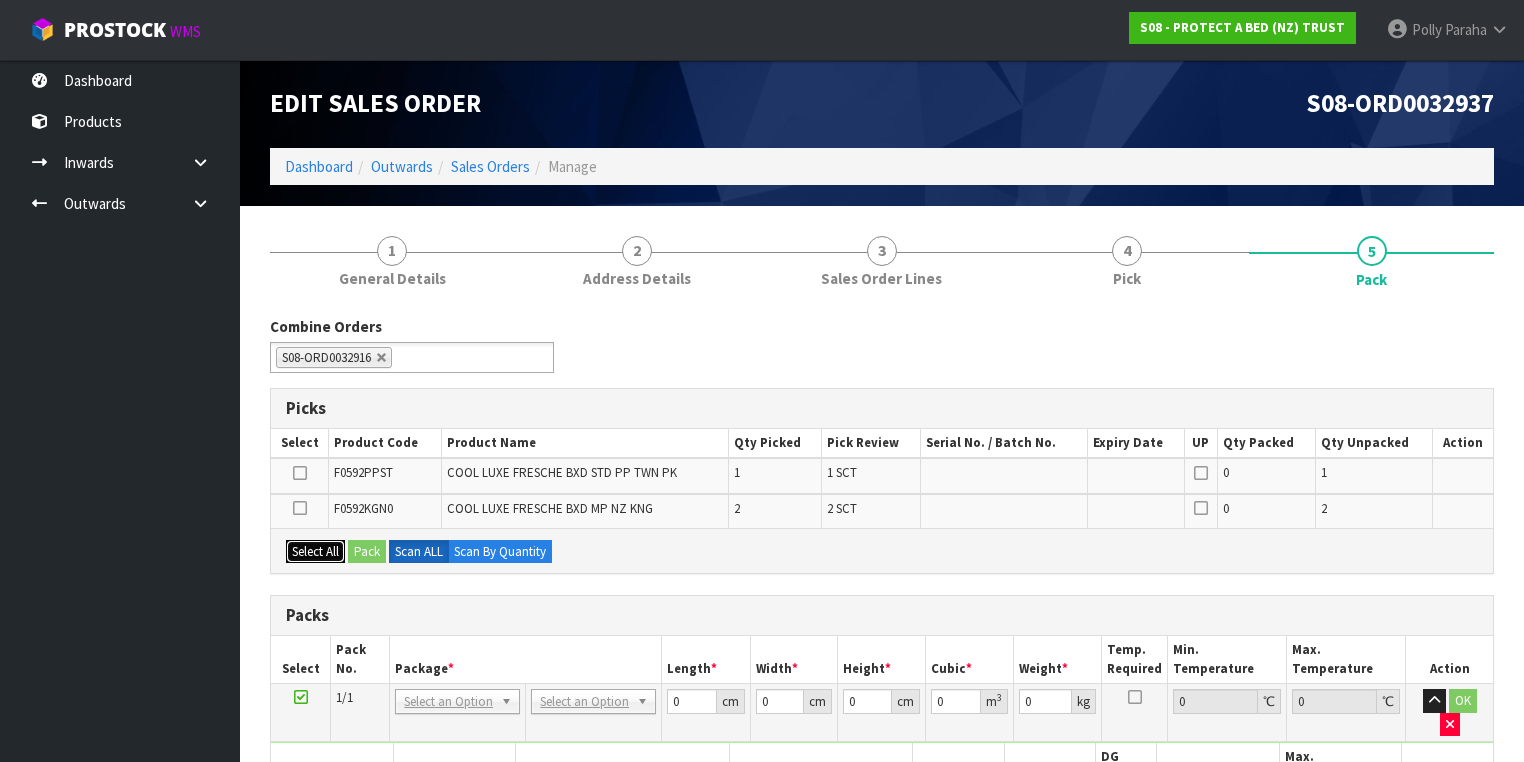 drag, startPoint x: 338, startPoint y: 545, endPoint x: 338, endPoint y: 559, distance: 14 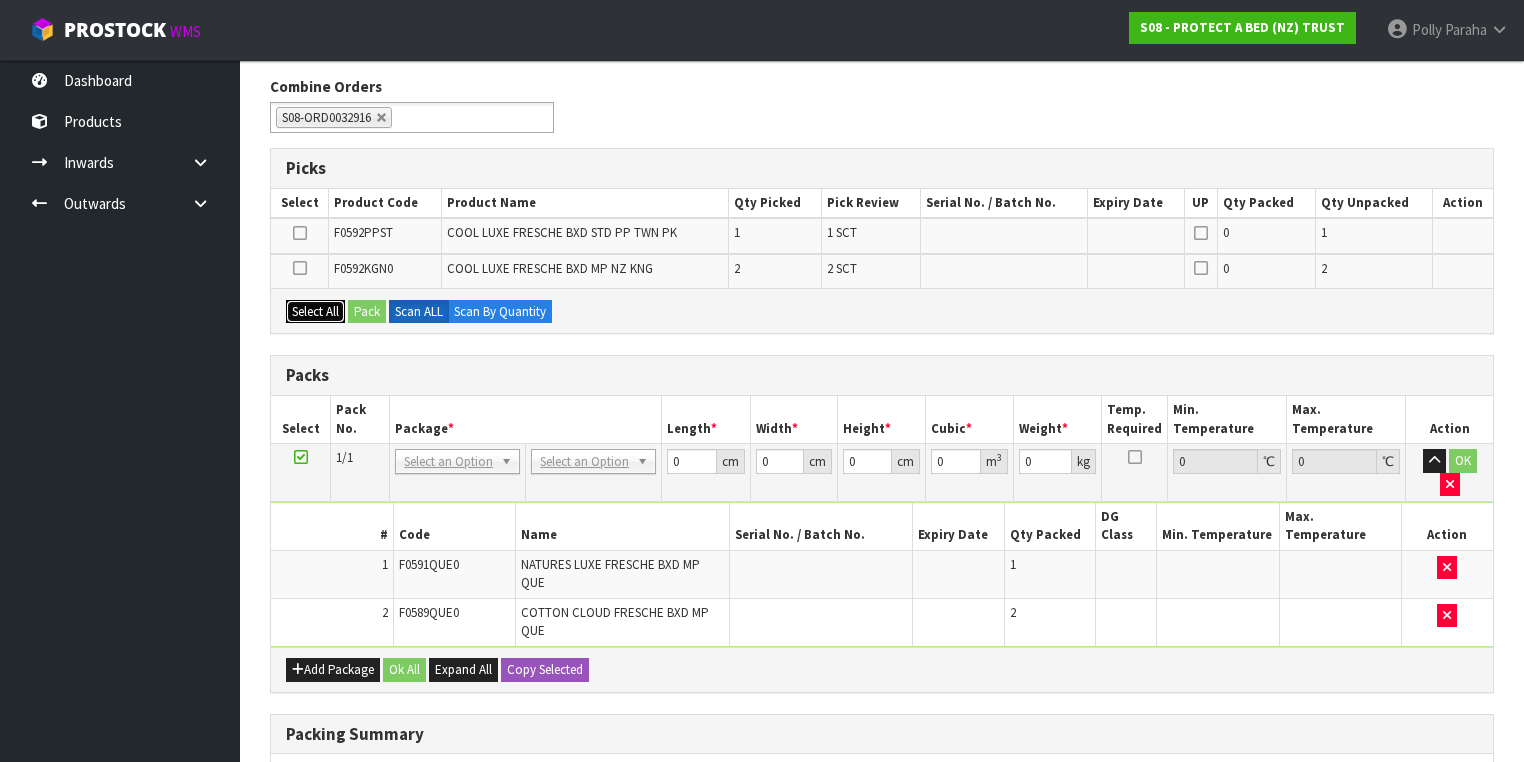 scroll, scrollTop: 400, scrollLeft: 0, axis: vertical 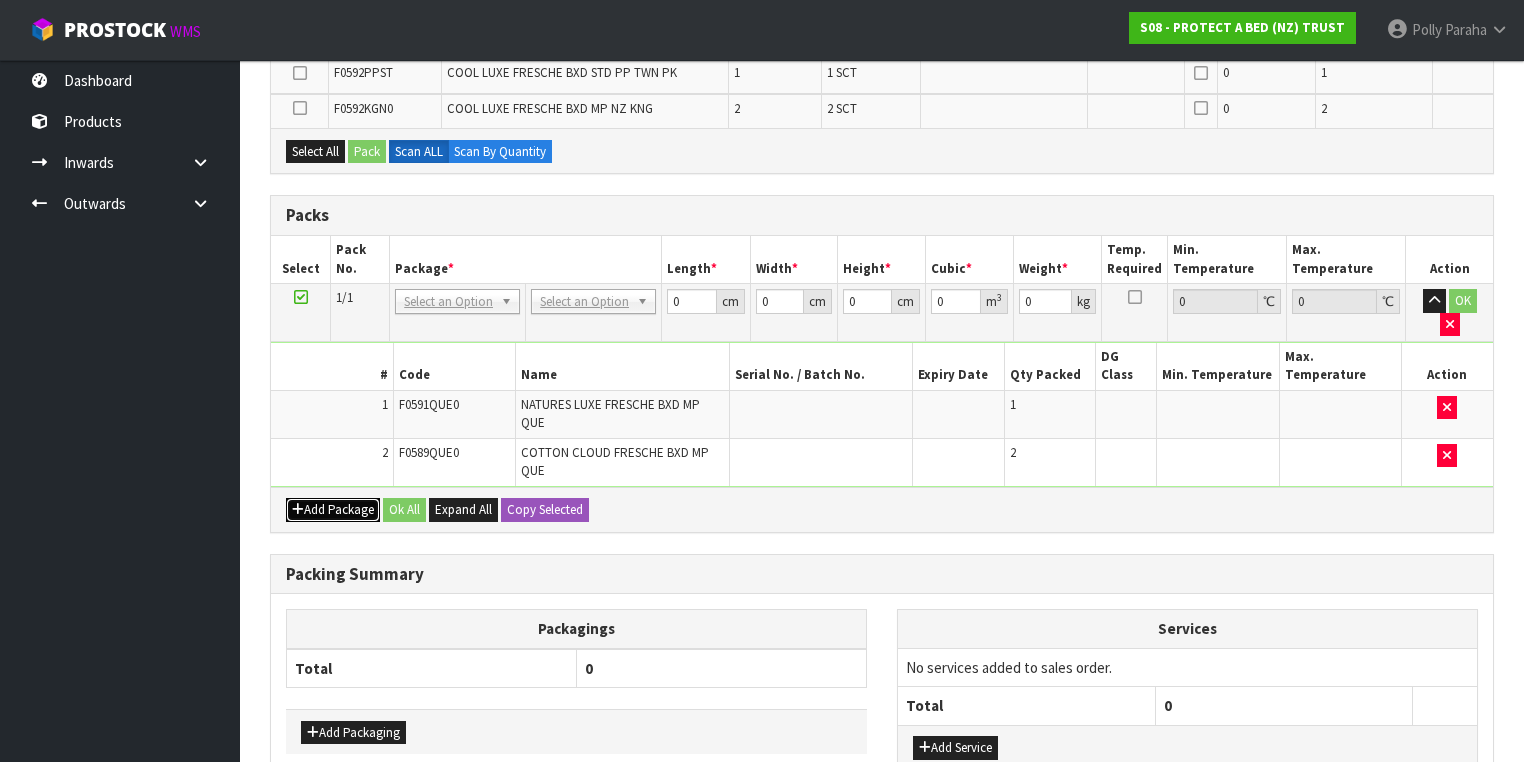 click on "Add Package" at bounding box center (333, 510) 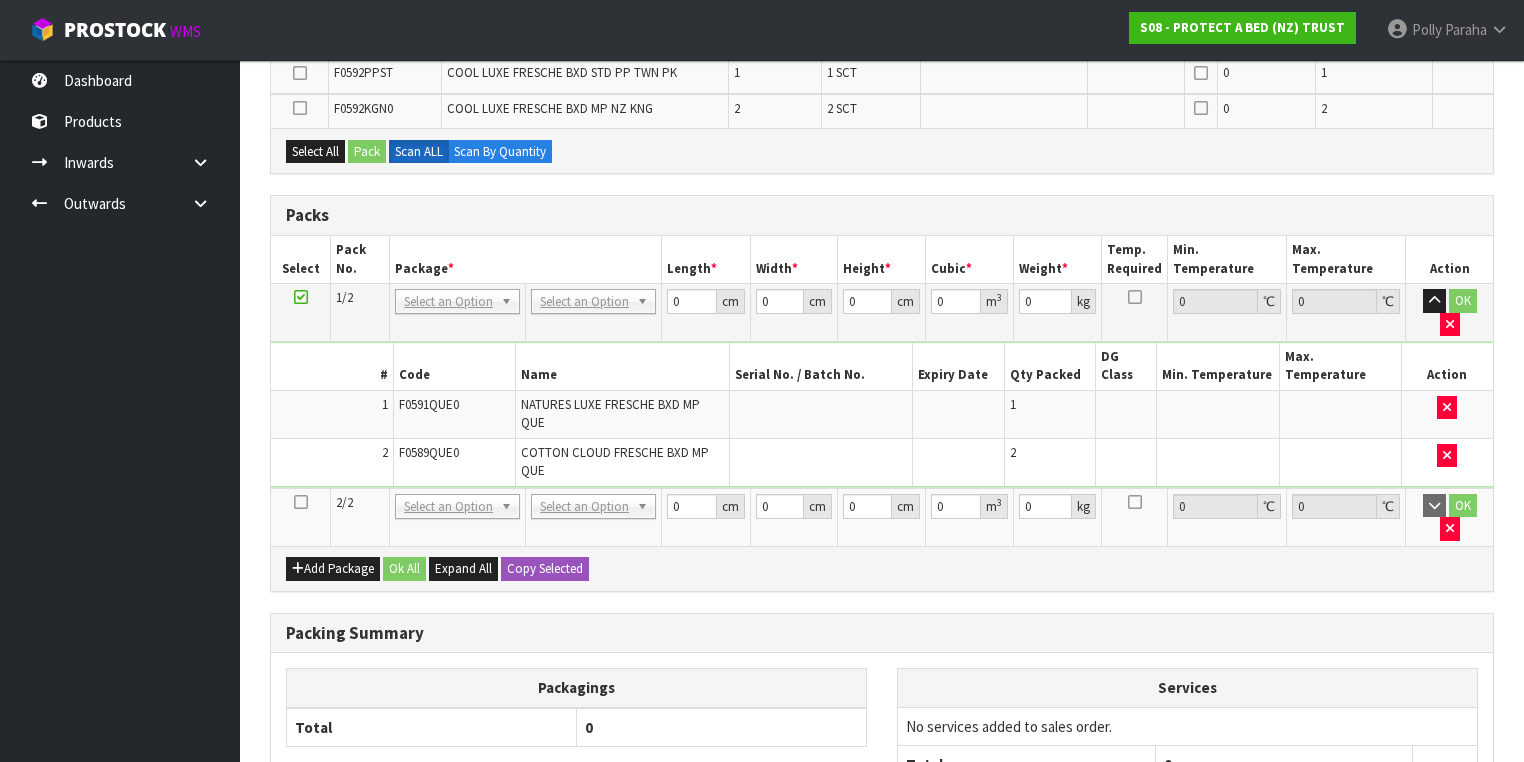 click at bounding box center (301, 502) 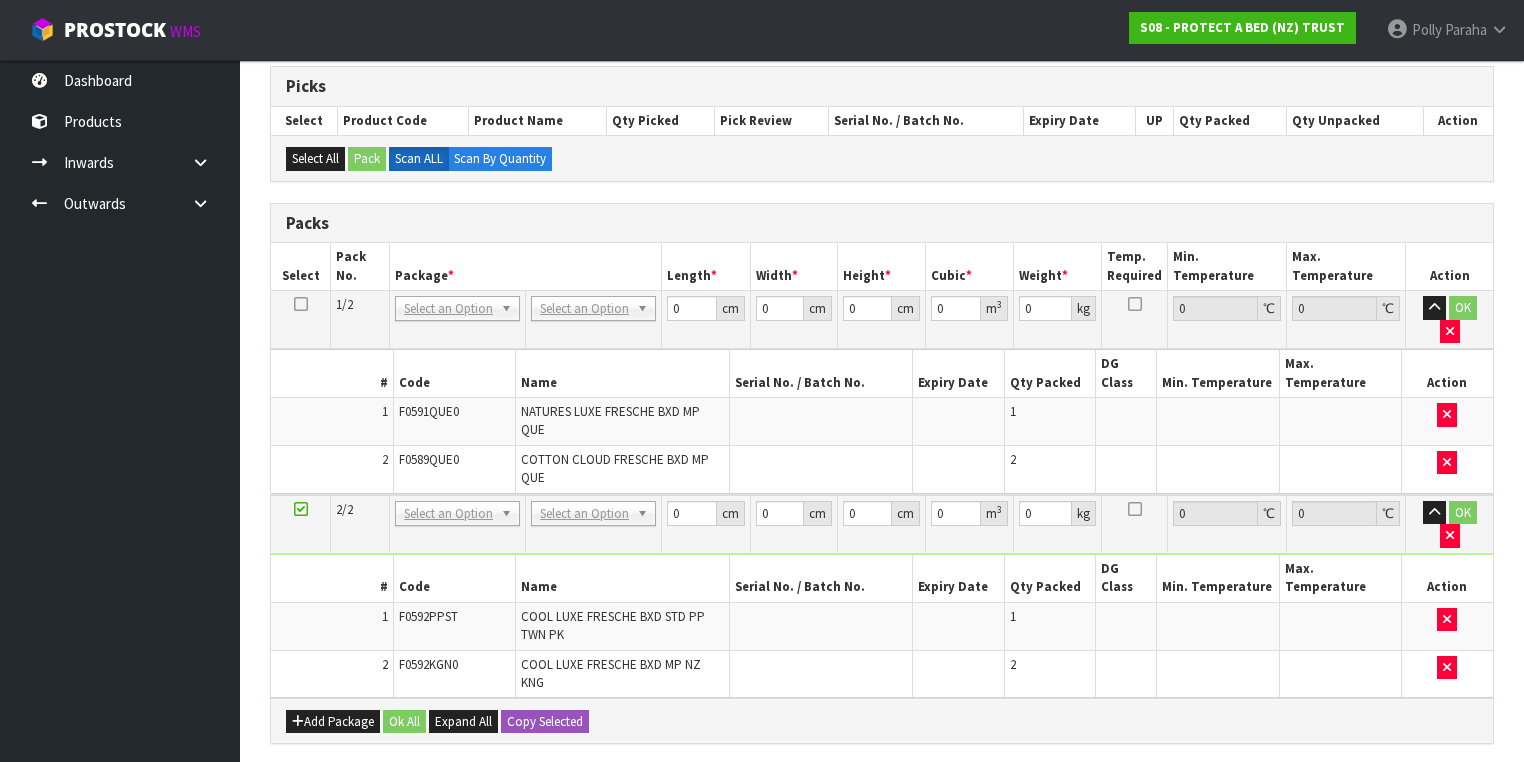 scroll, scrollTop: 480, scrollLeft: 0, axis: vertical 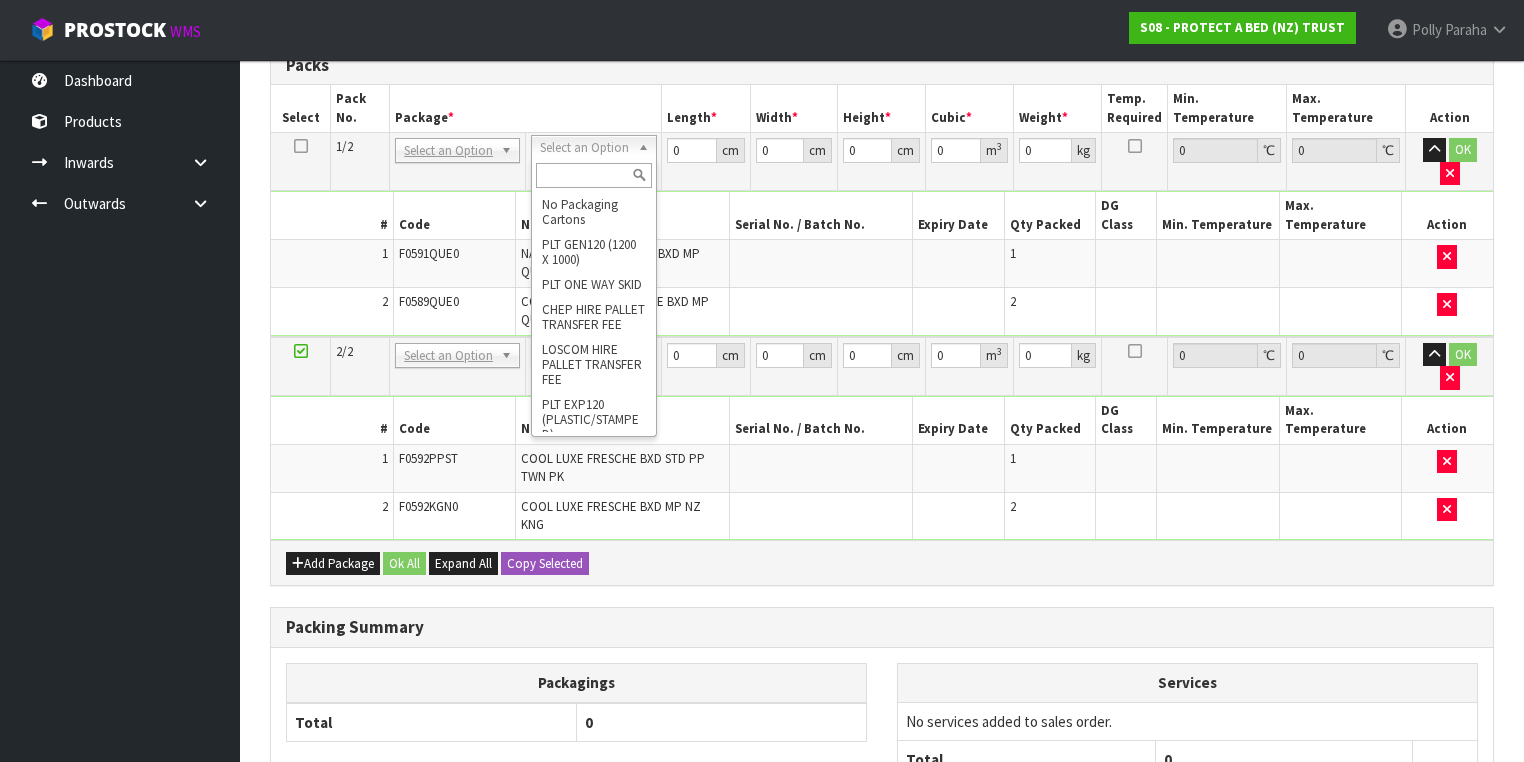 click at bounding box center (593, 175) 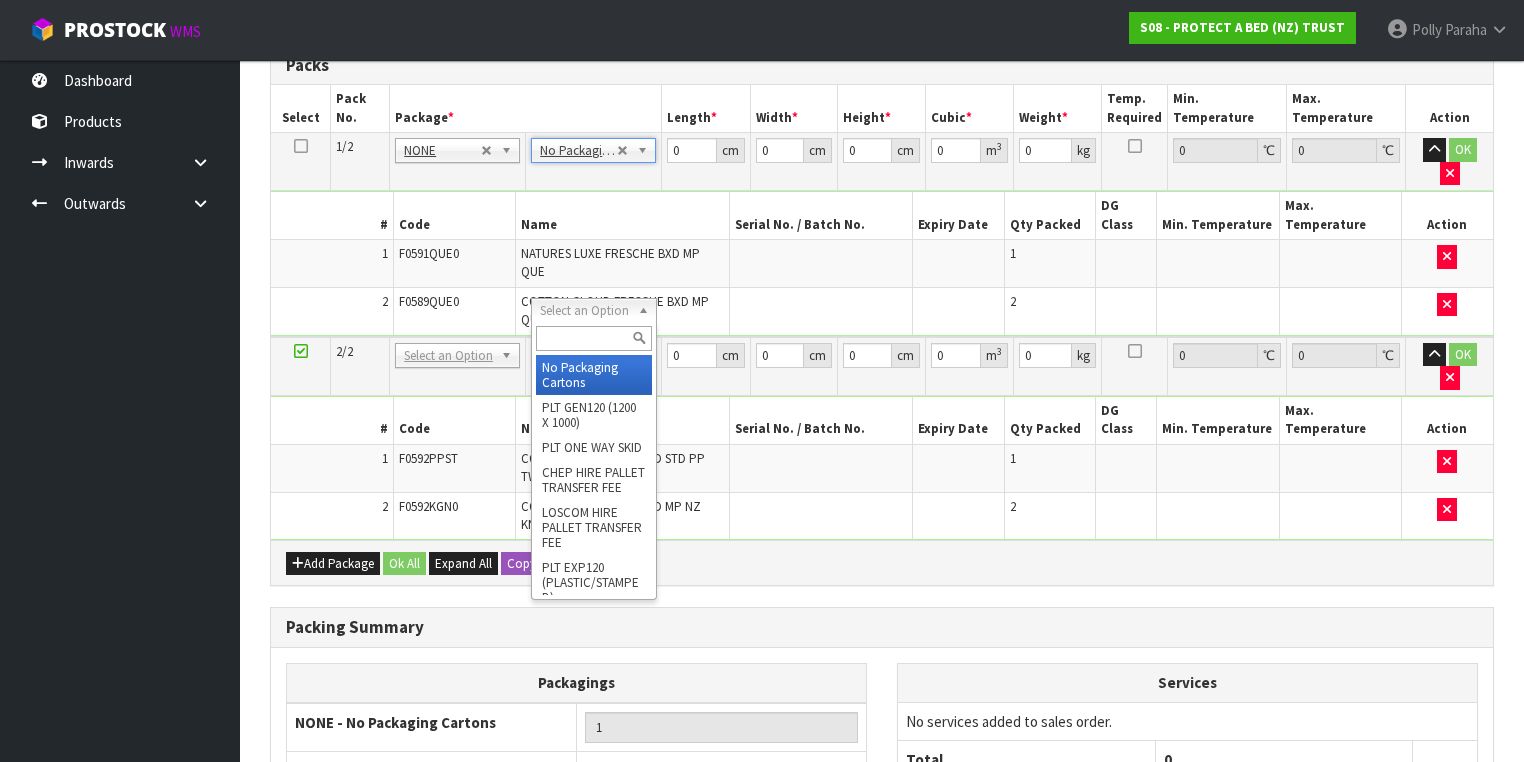 type on "2" 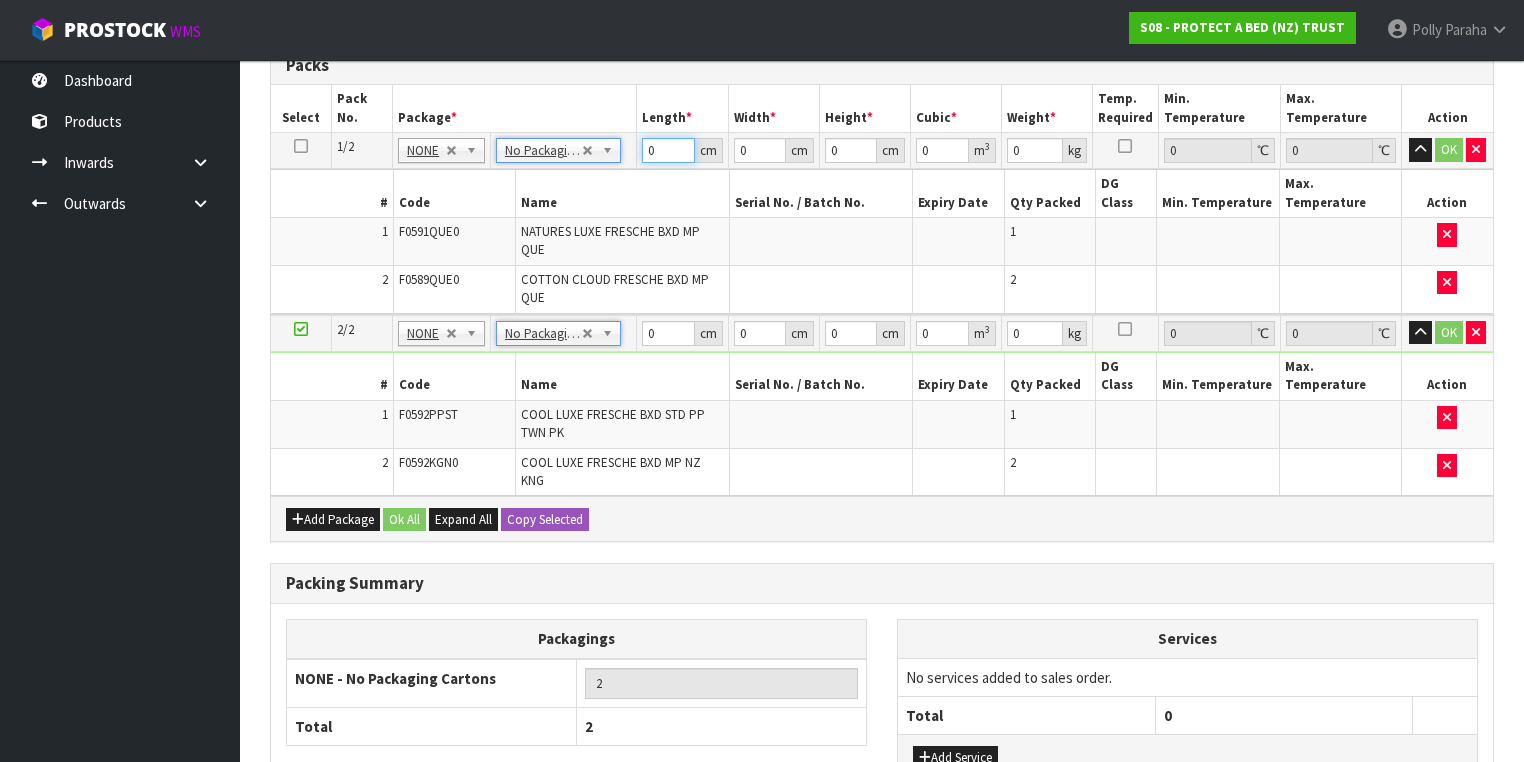 drag, startPoint x: 656, startPoint y: 149, endPoint x: 624, endPoint y: 149, distance: 32 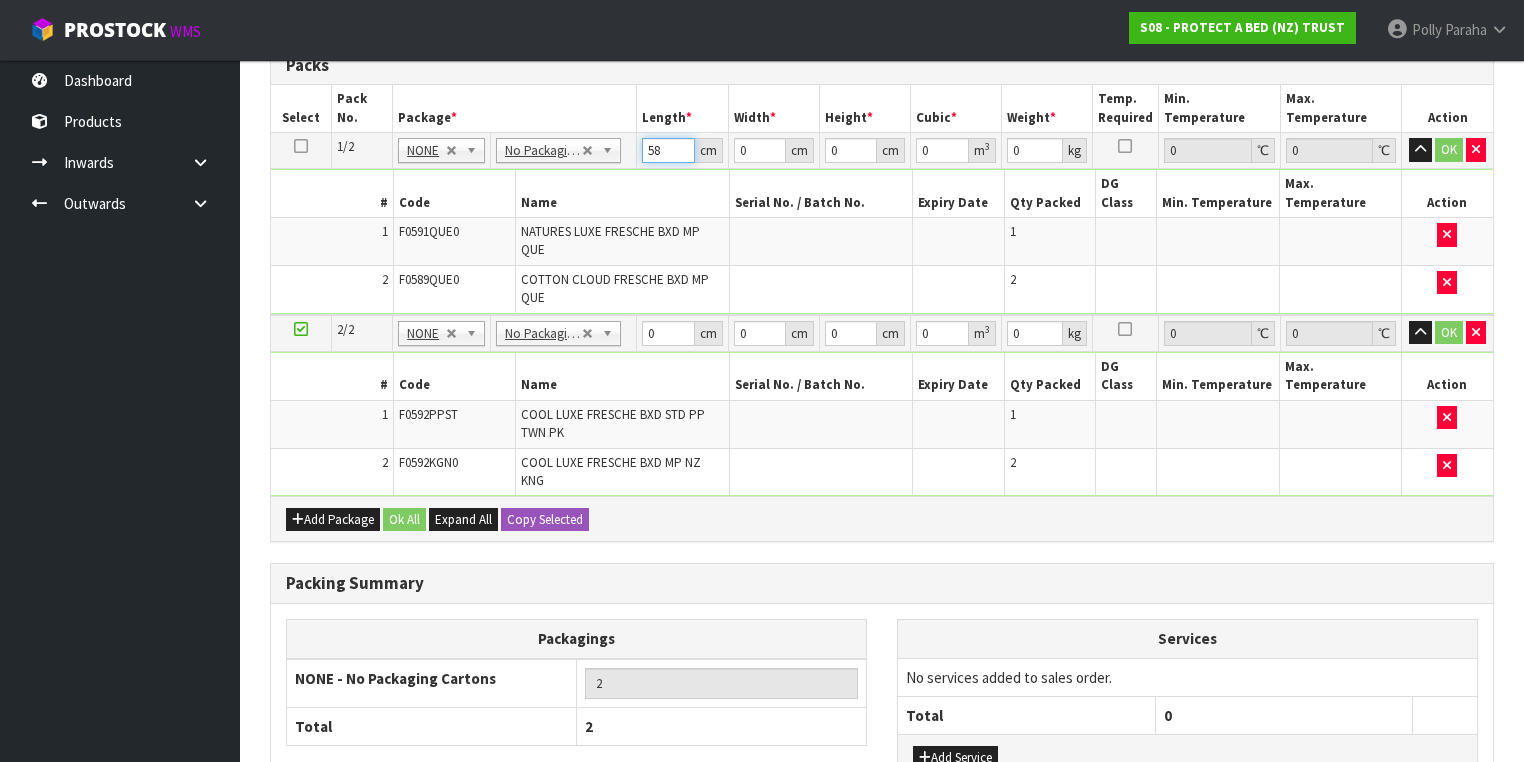type on "58" 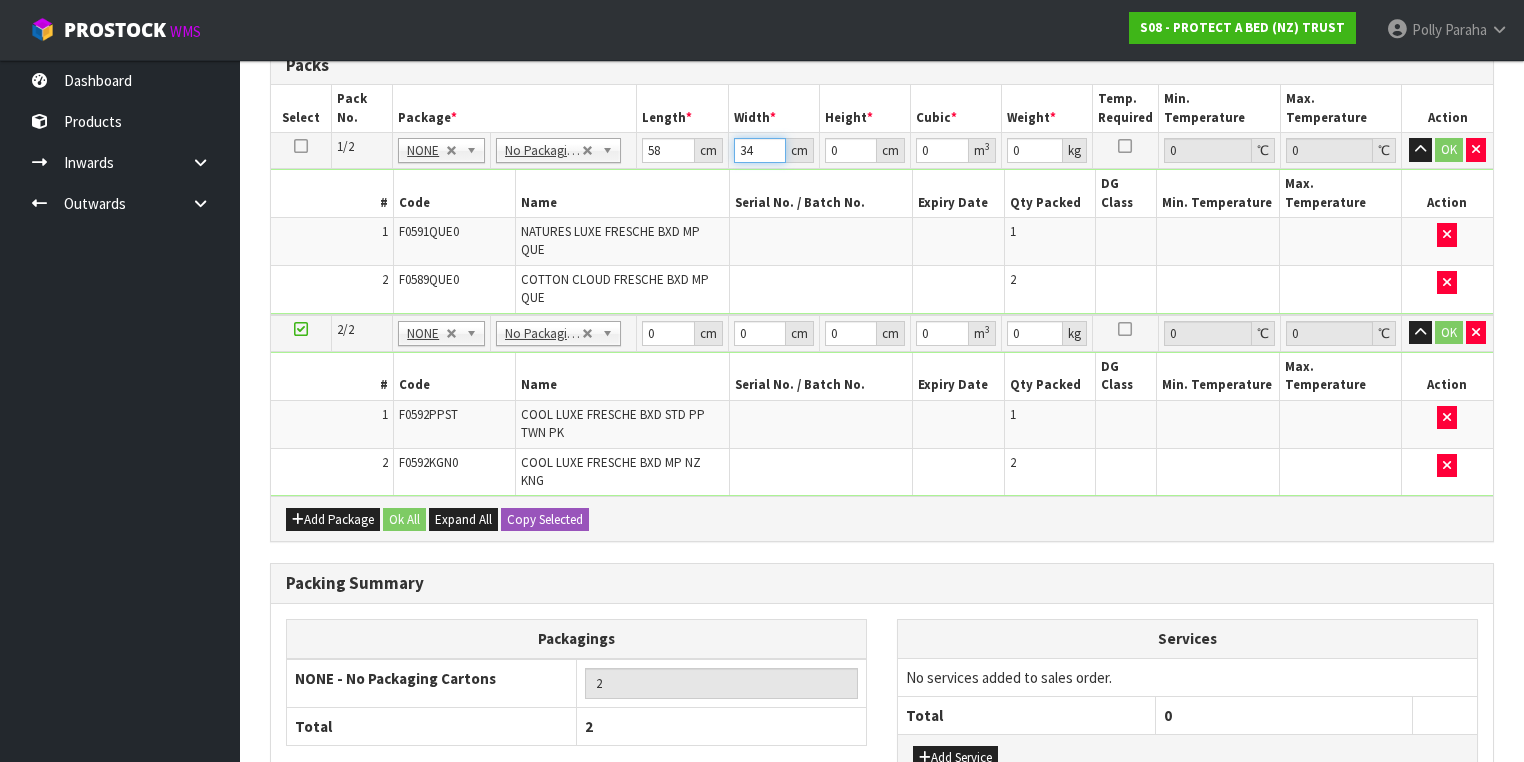 type on "34" 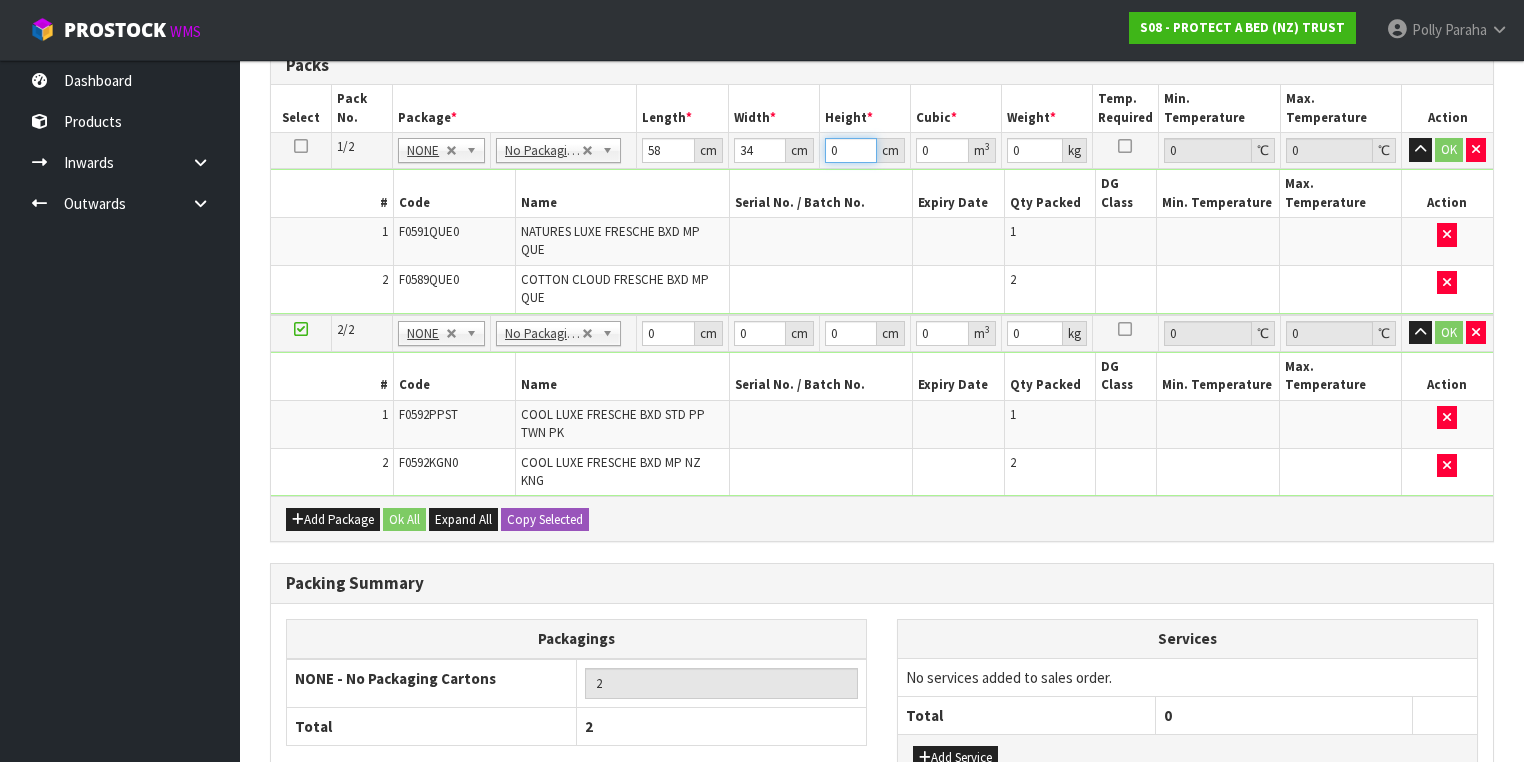 type on "3" 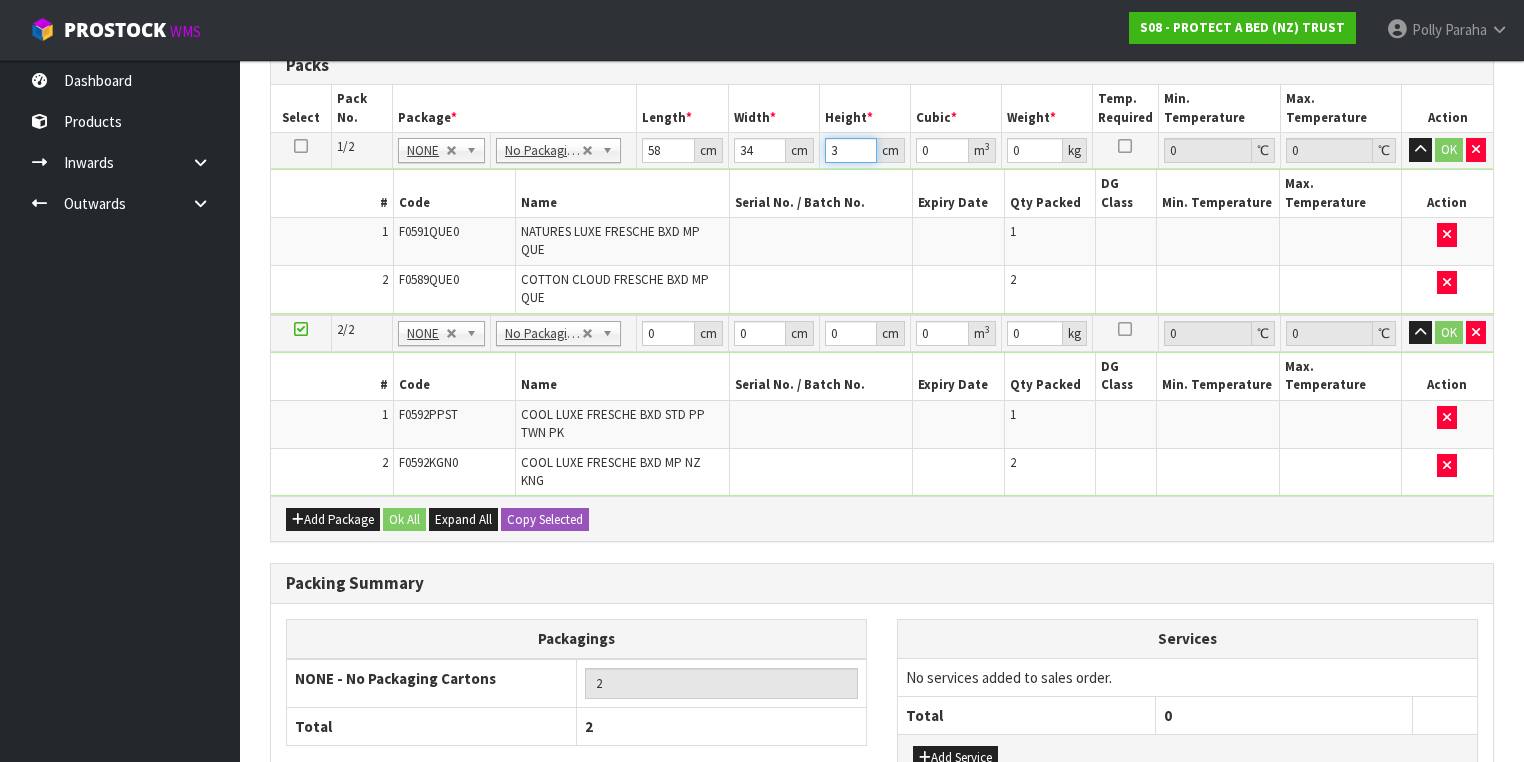 type on "[DECIMAL]" 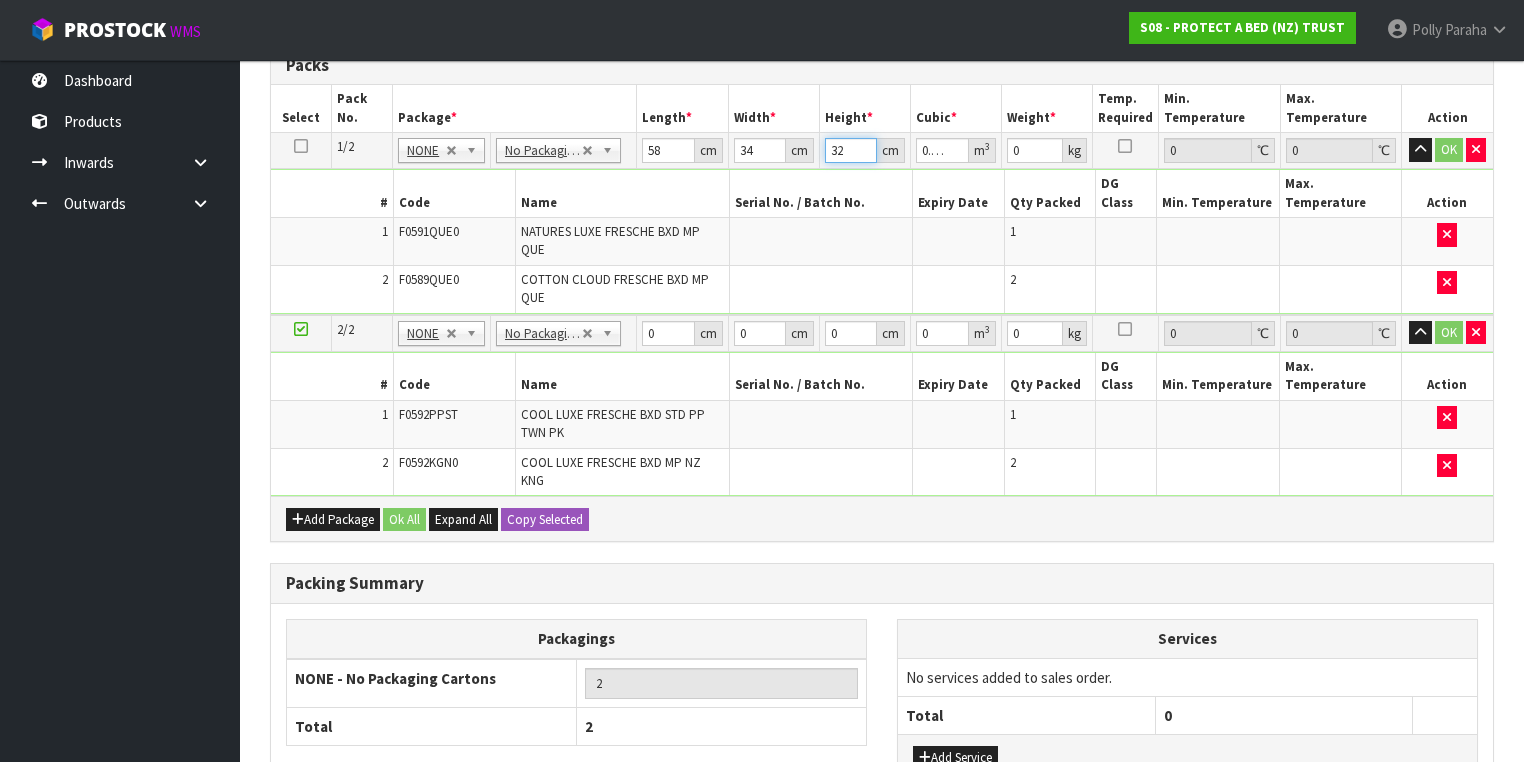 type on "32" 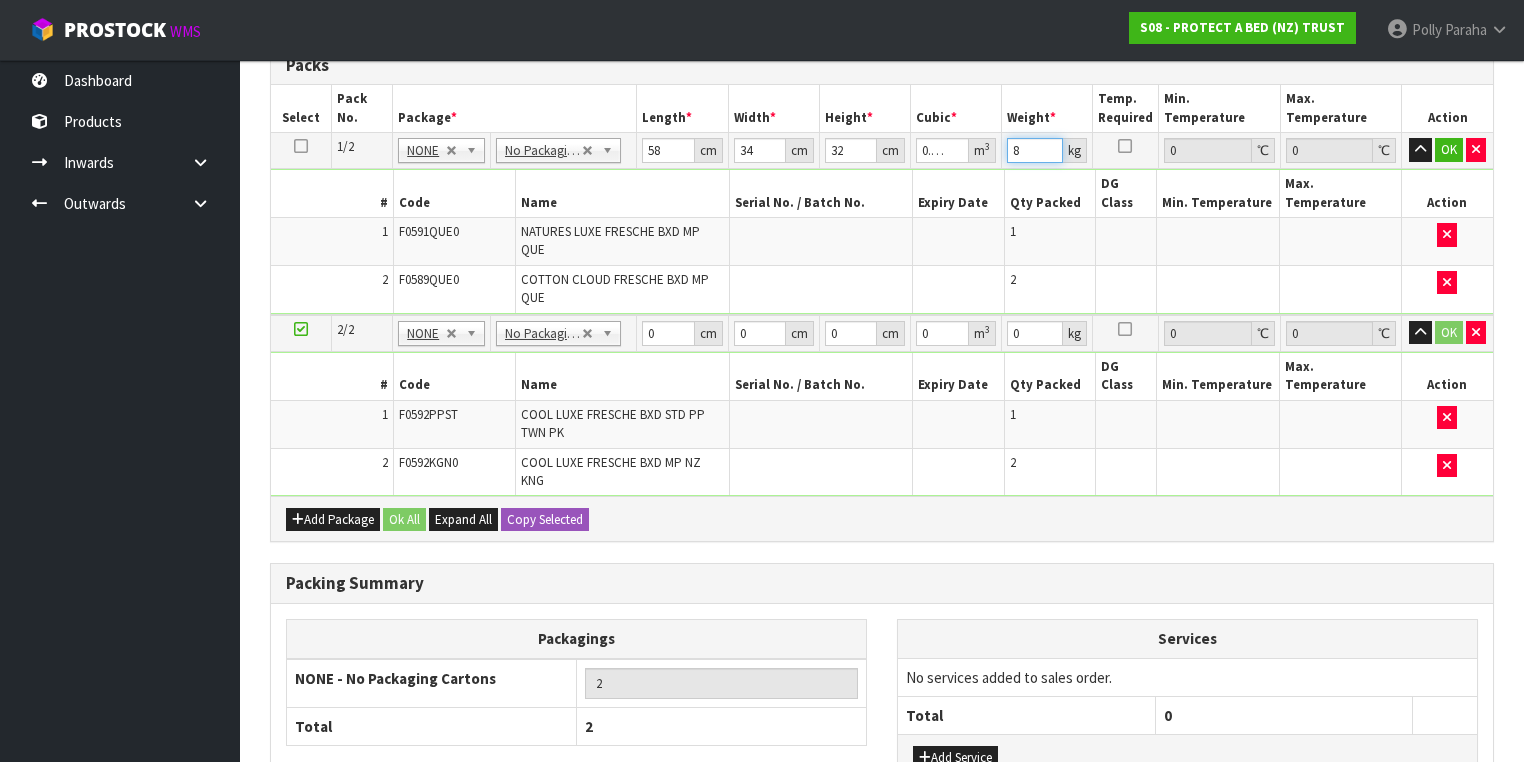 type on "8" 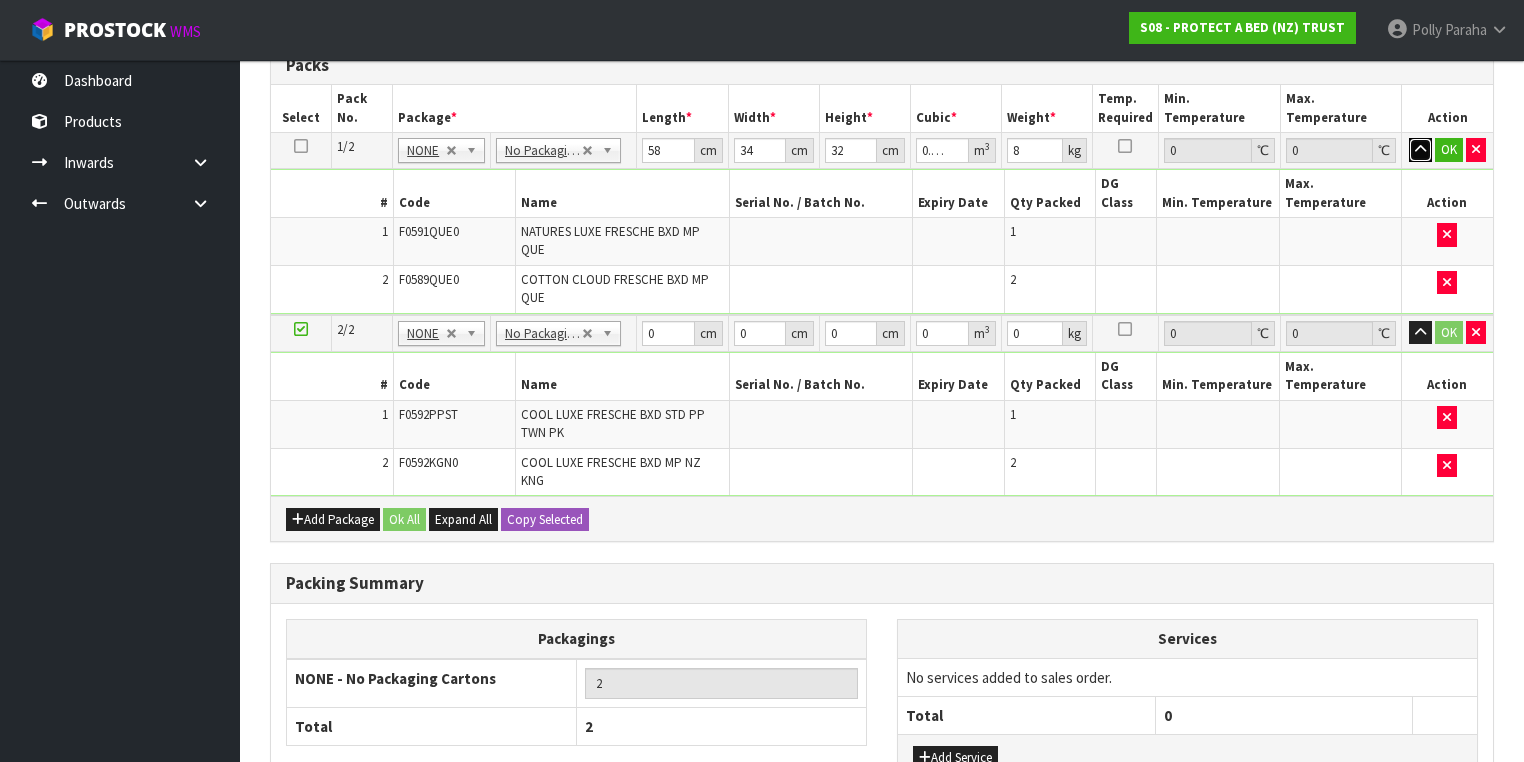 type 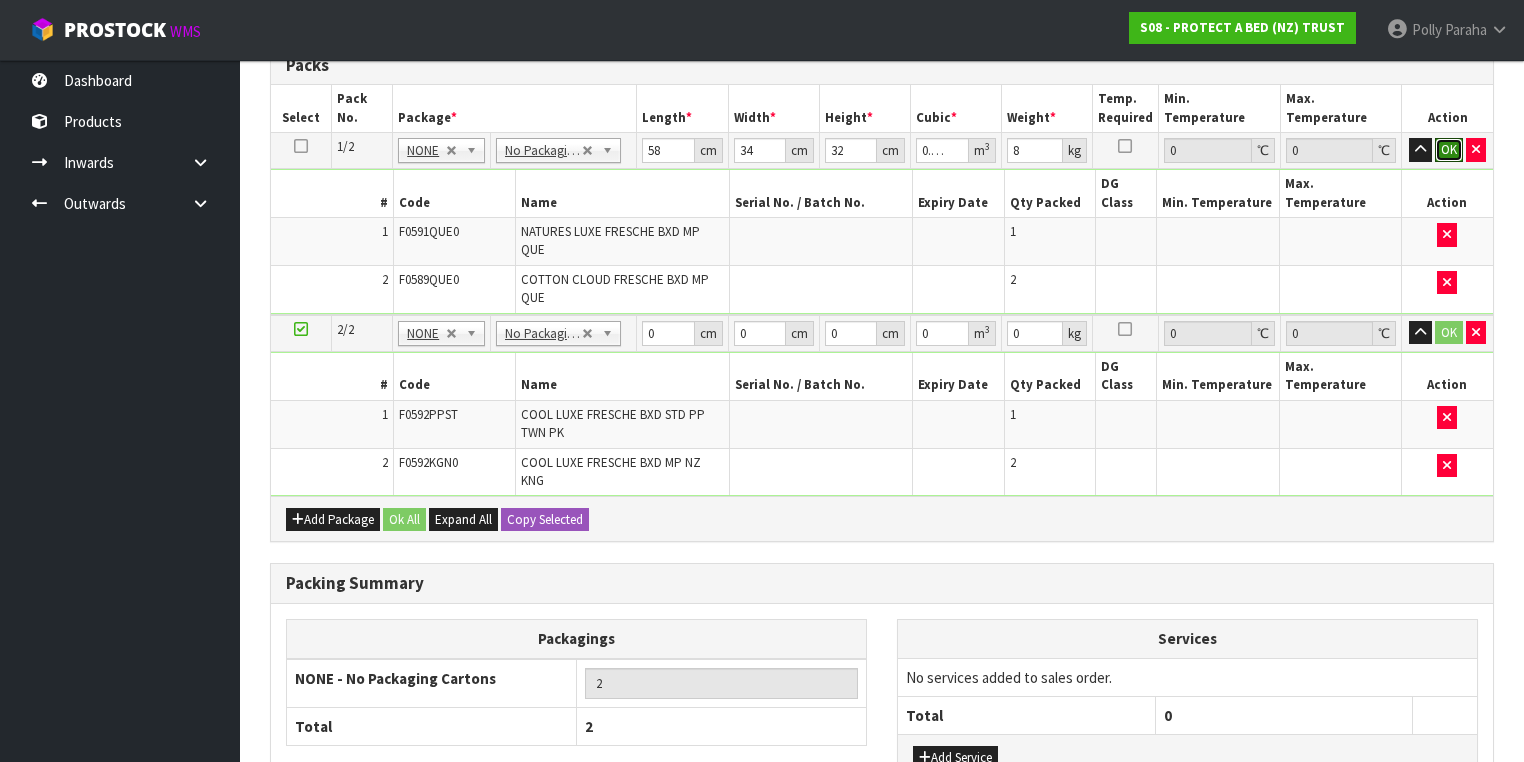 type 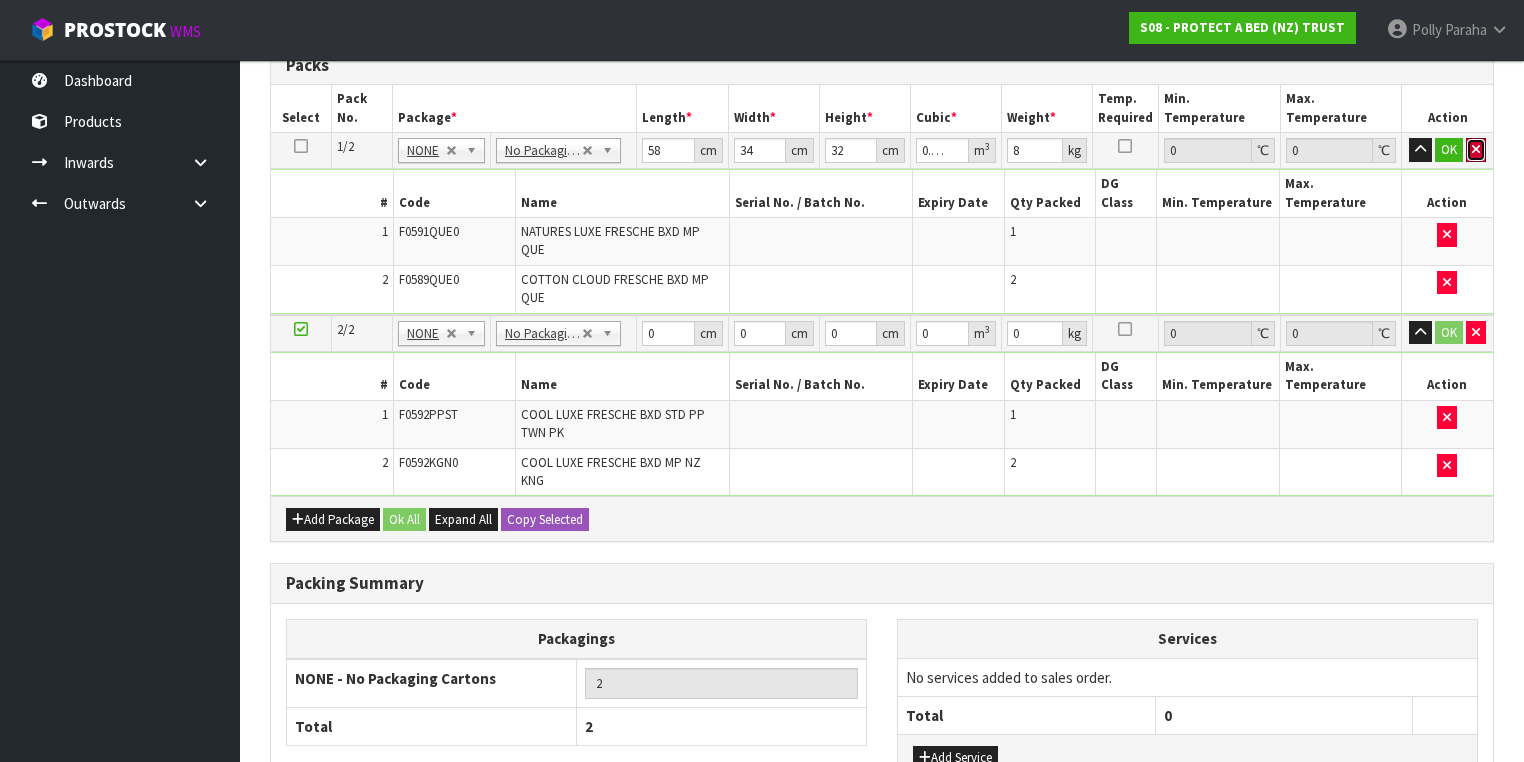 type 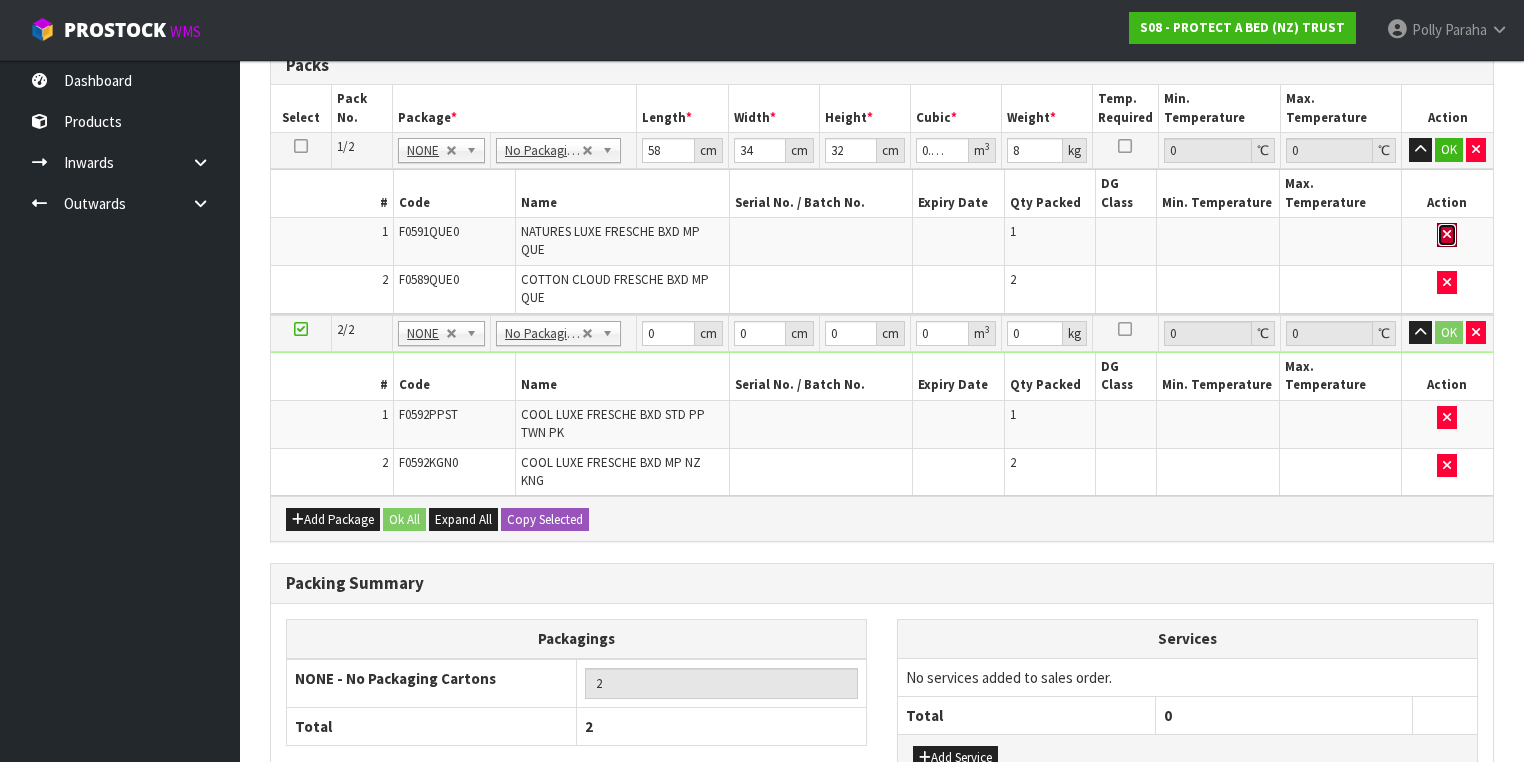 type 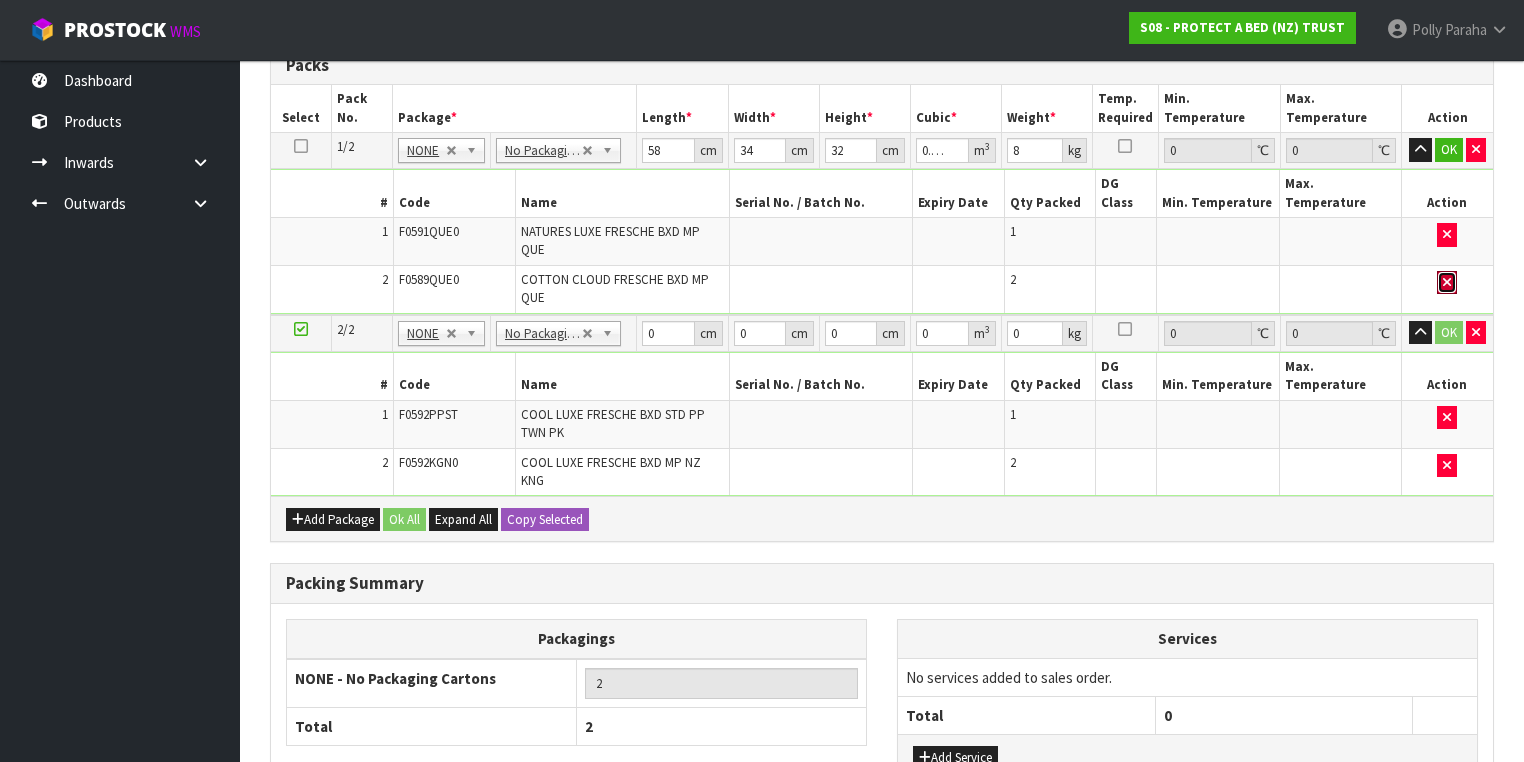 type 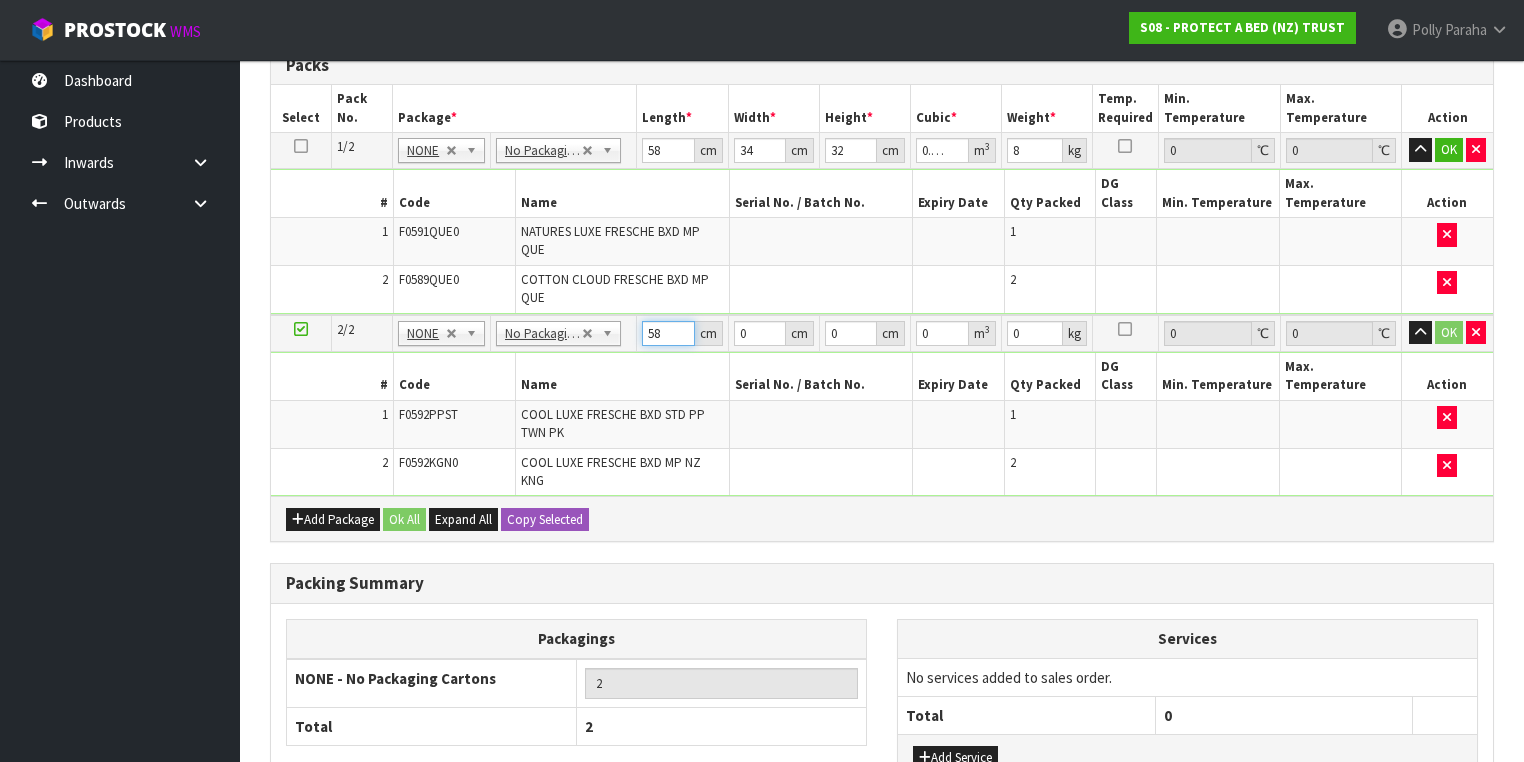 type on "58" 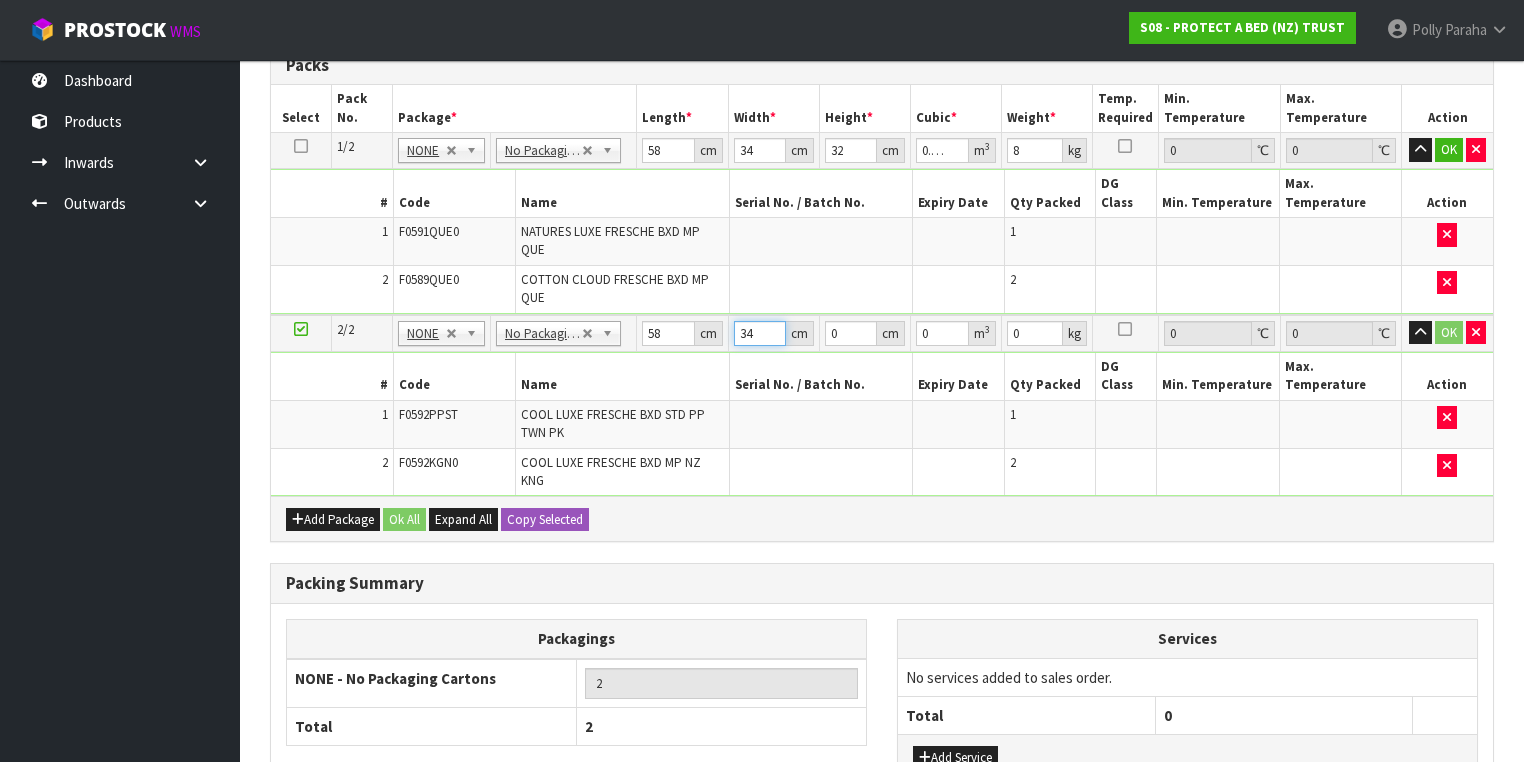 type on "34" 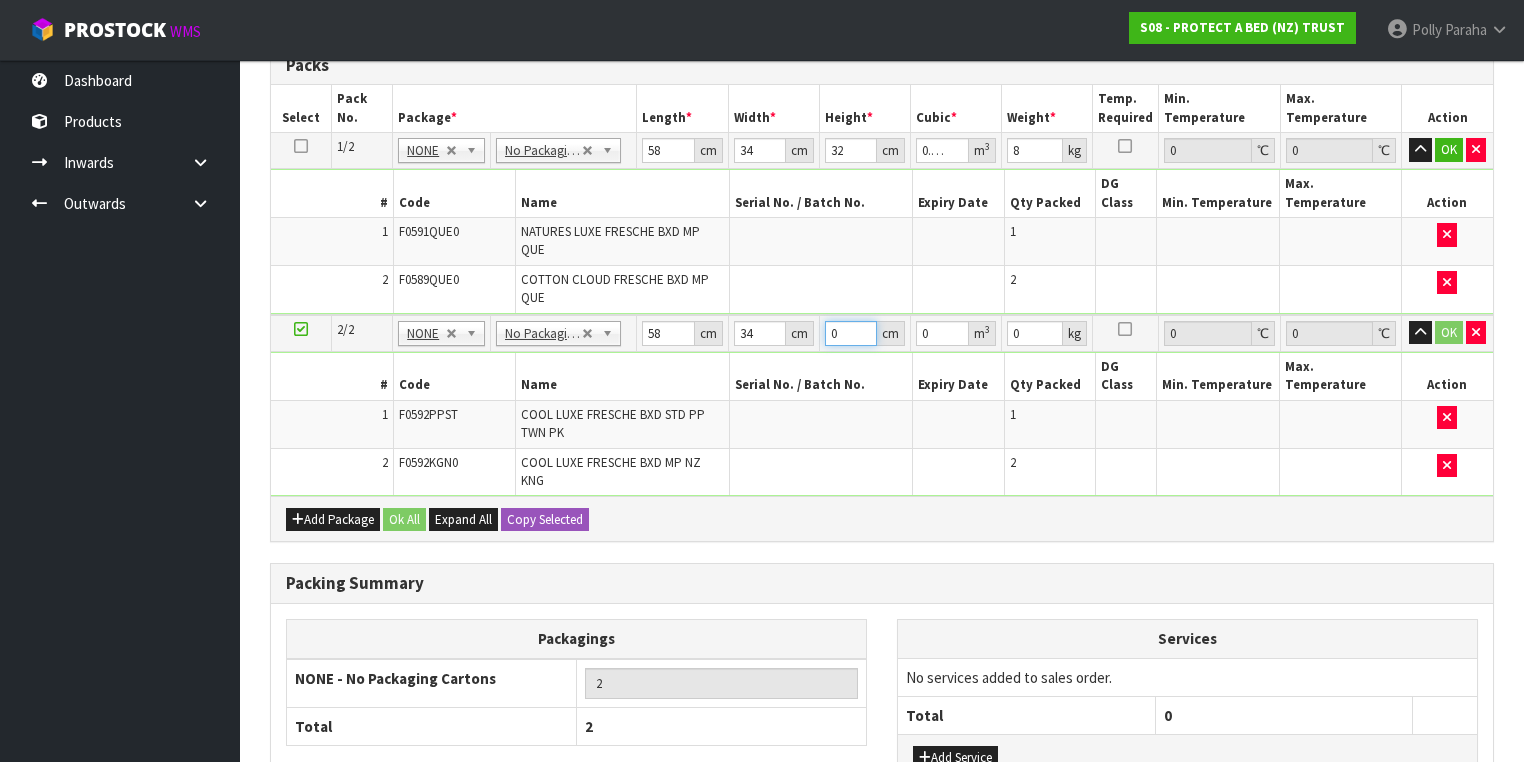 type on "3" 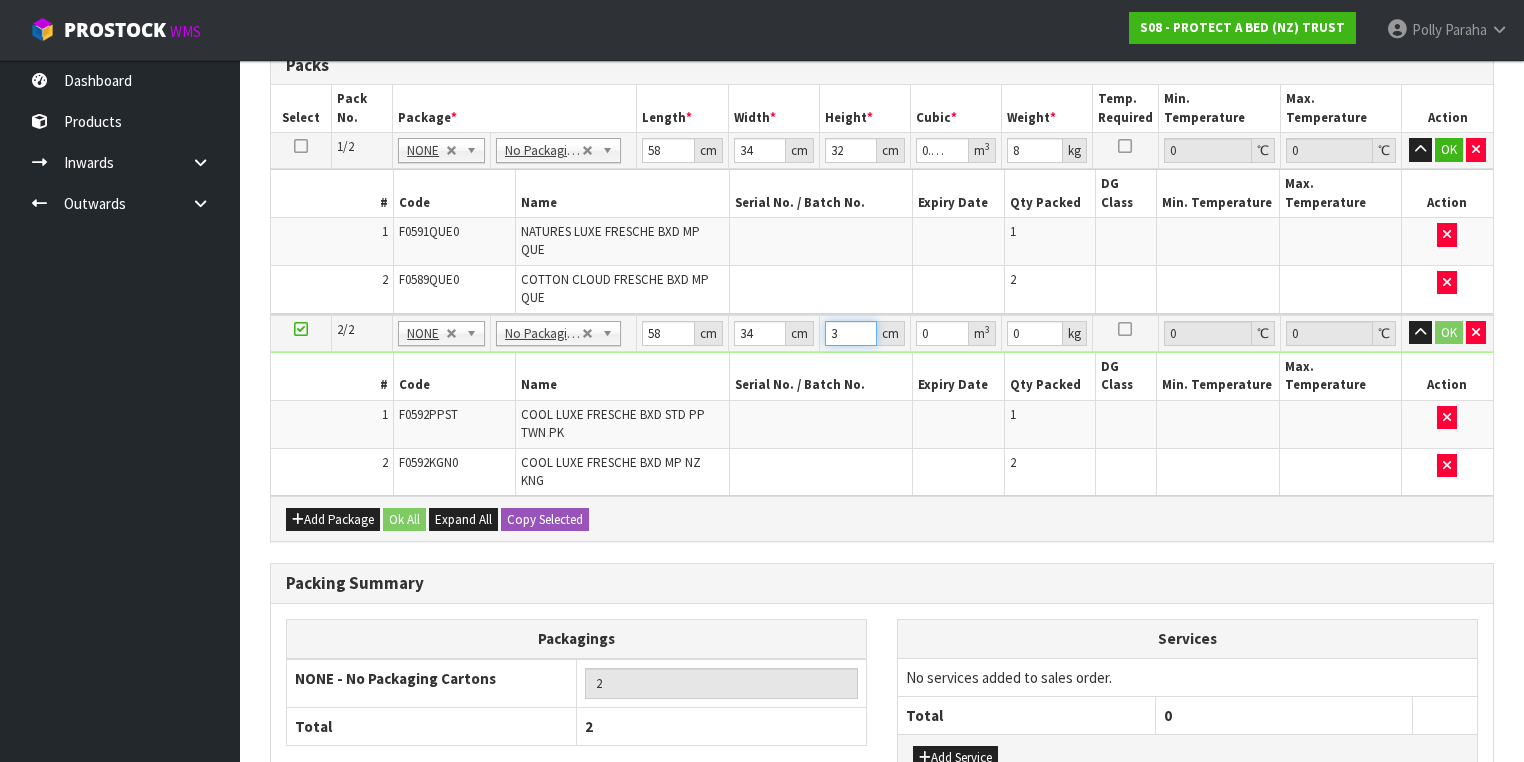 type on "32" 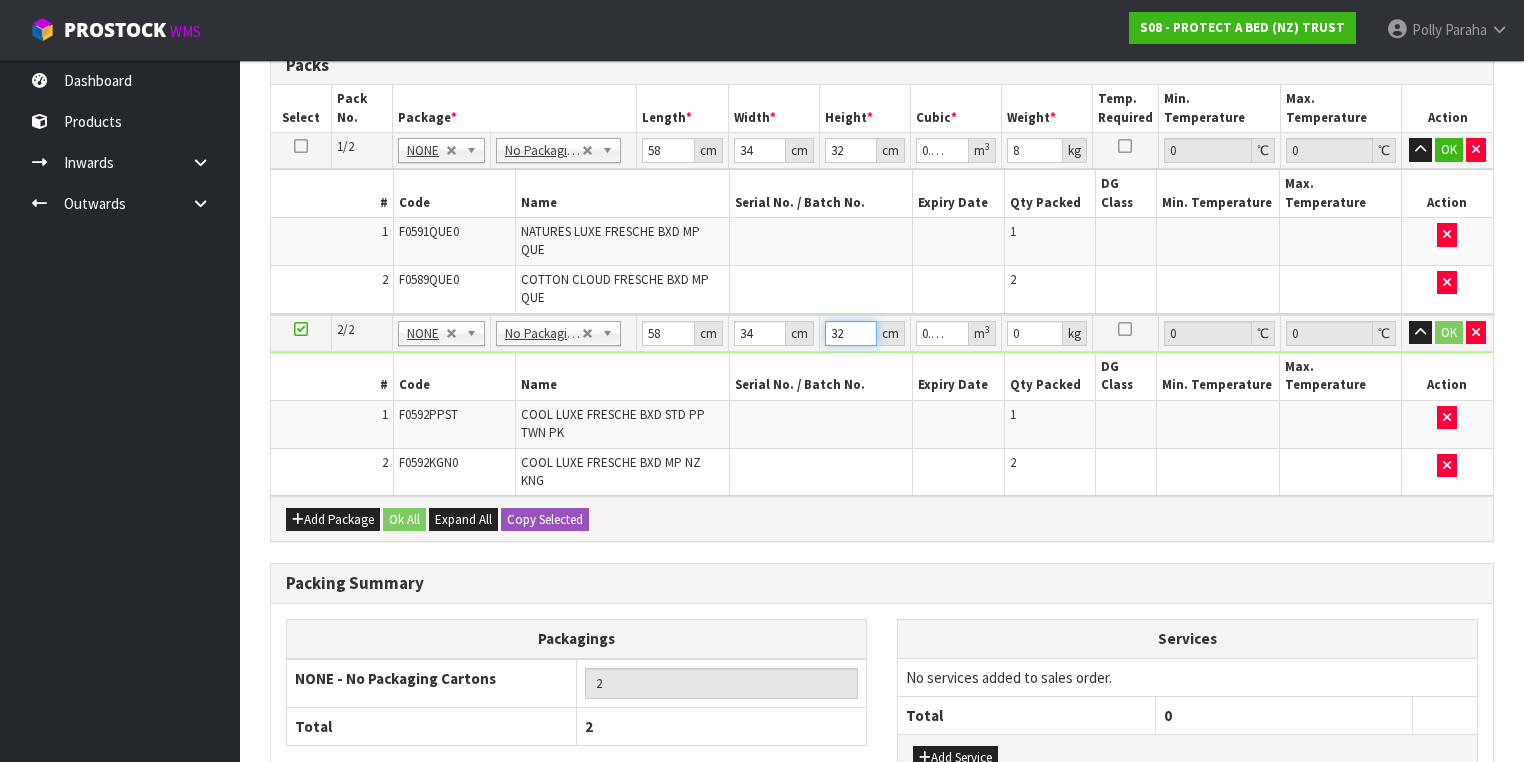 type on "32" 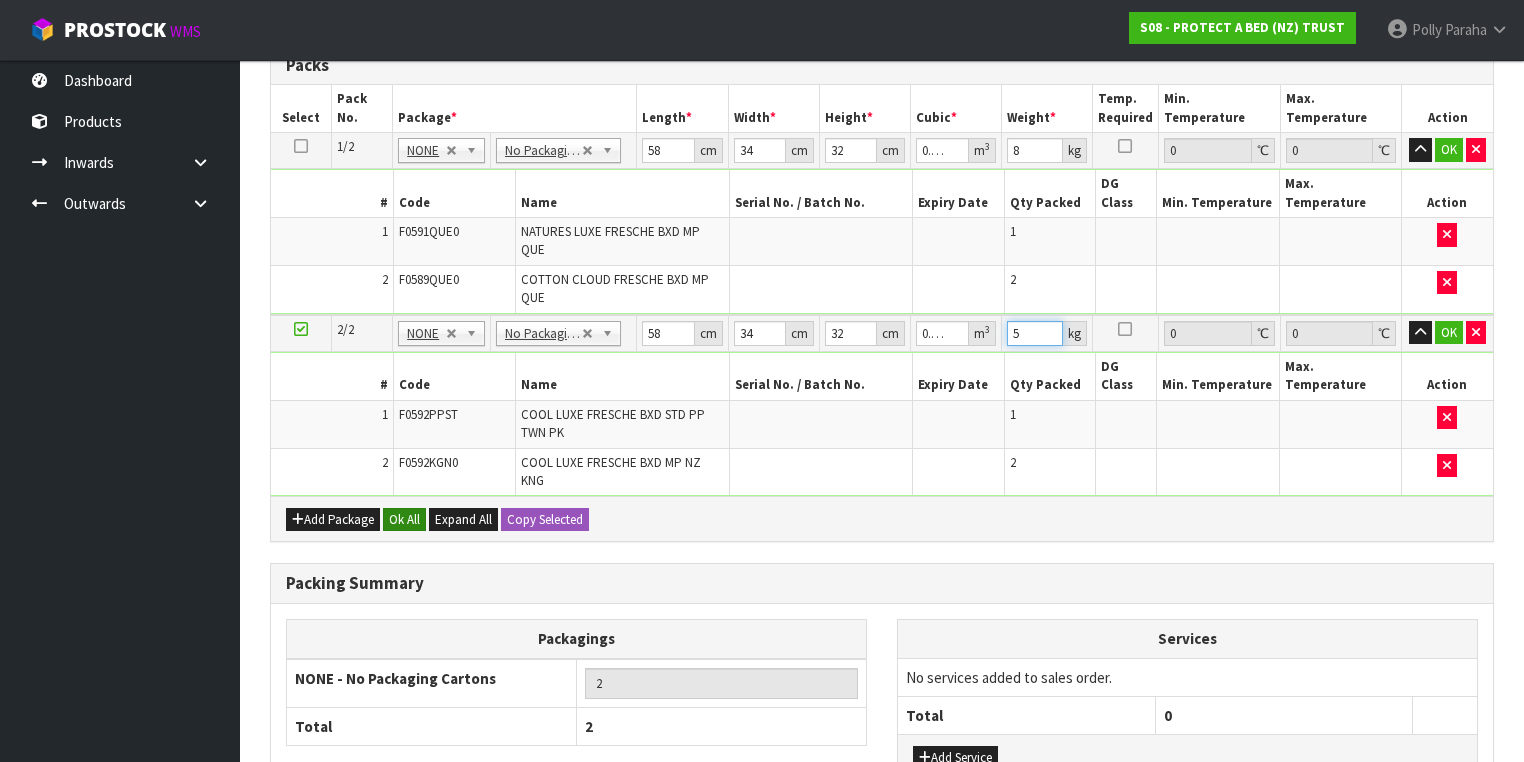 type on "5" 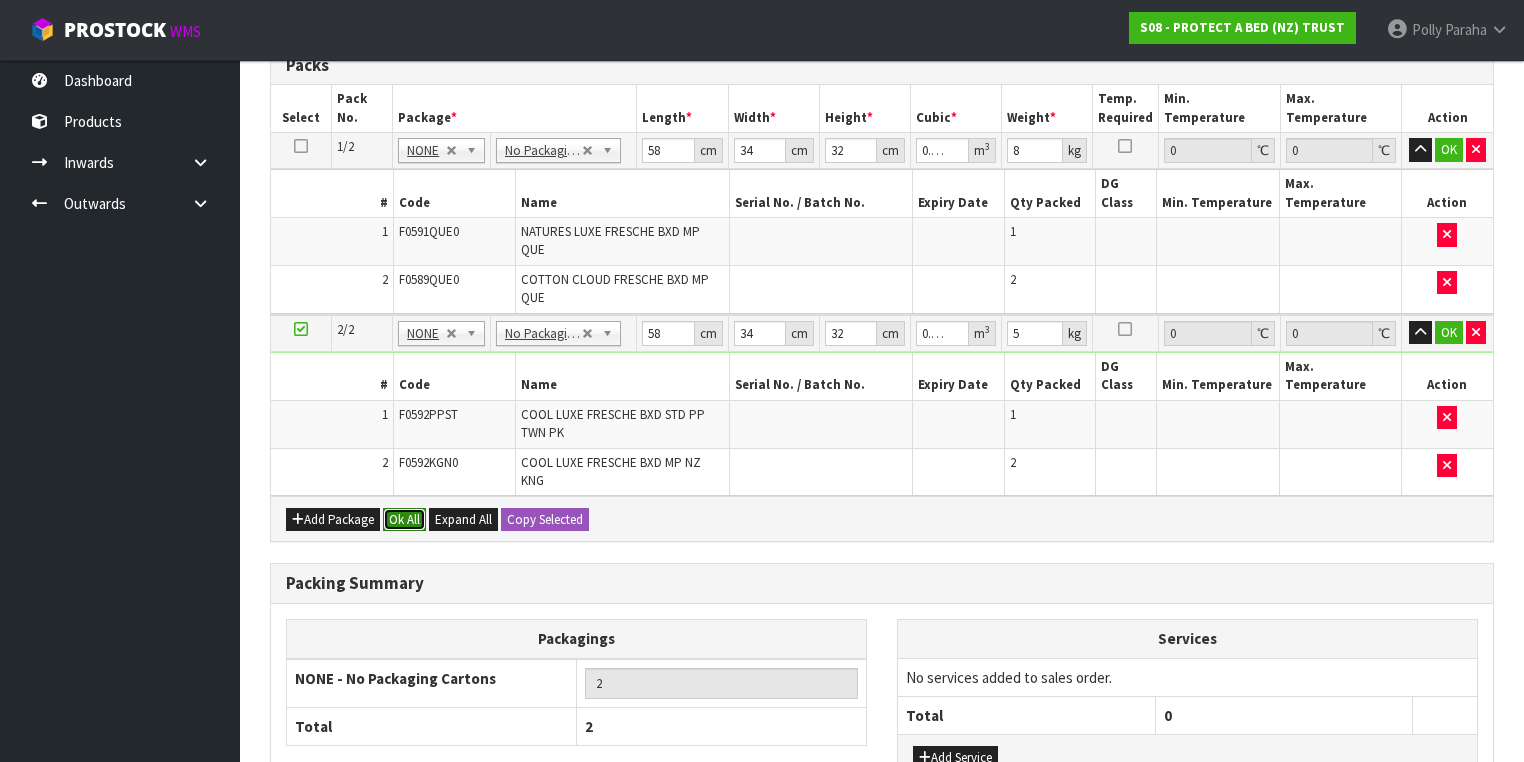 click on "Ok All" at bounding box center [404, 520] 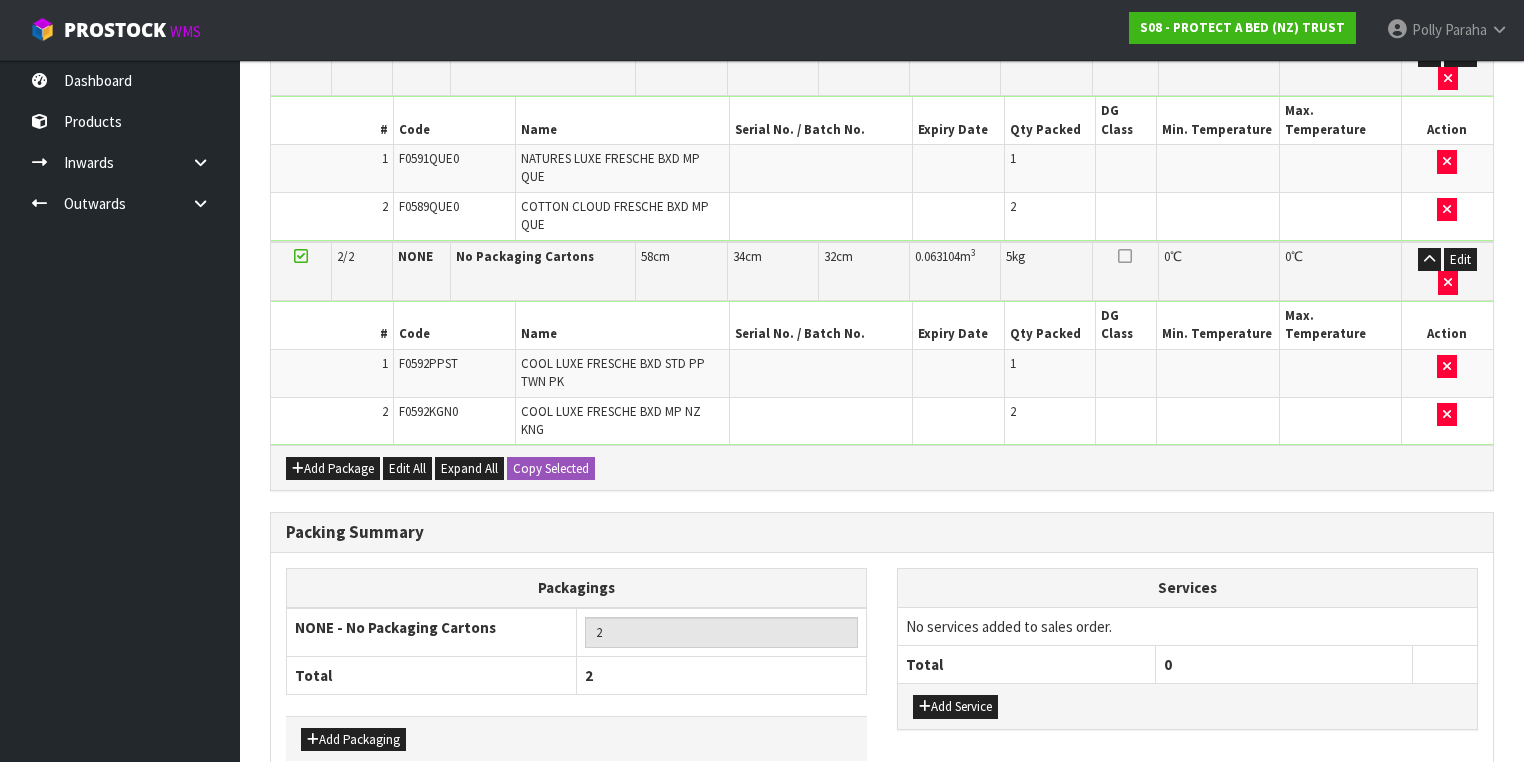 scroll, scrollTop: 576, scrollLeft: 0, axis: vertical 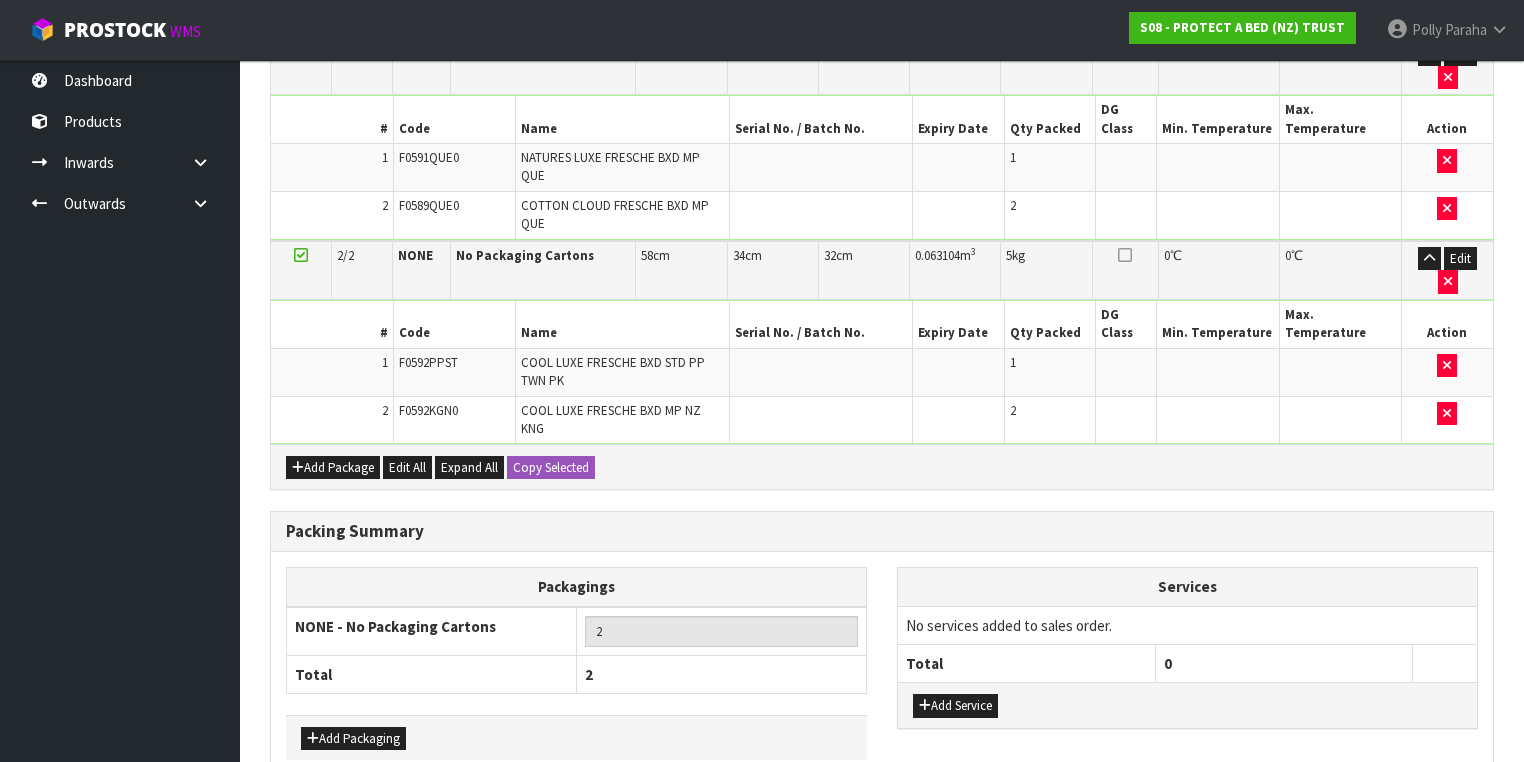 click on "Save & Confirm Packs" at bounding box center (427, 818) 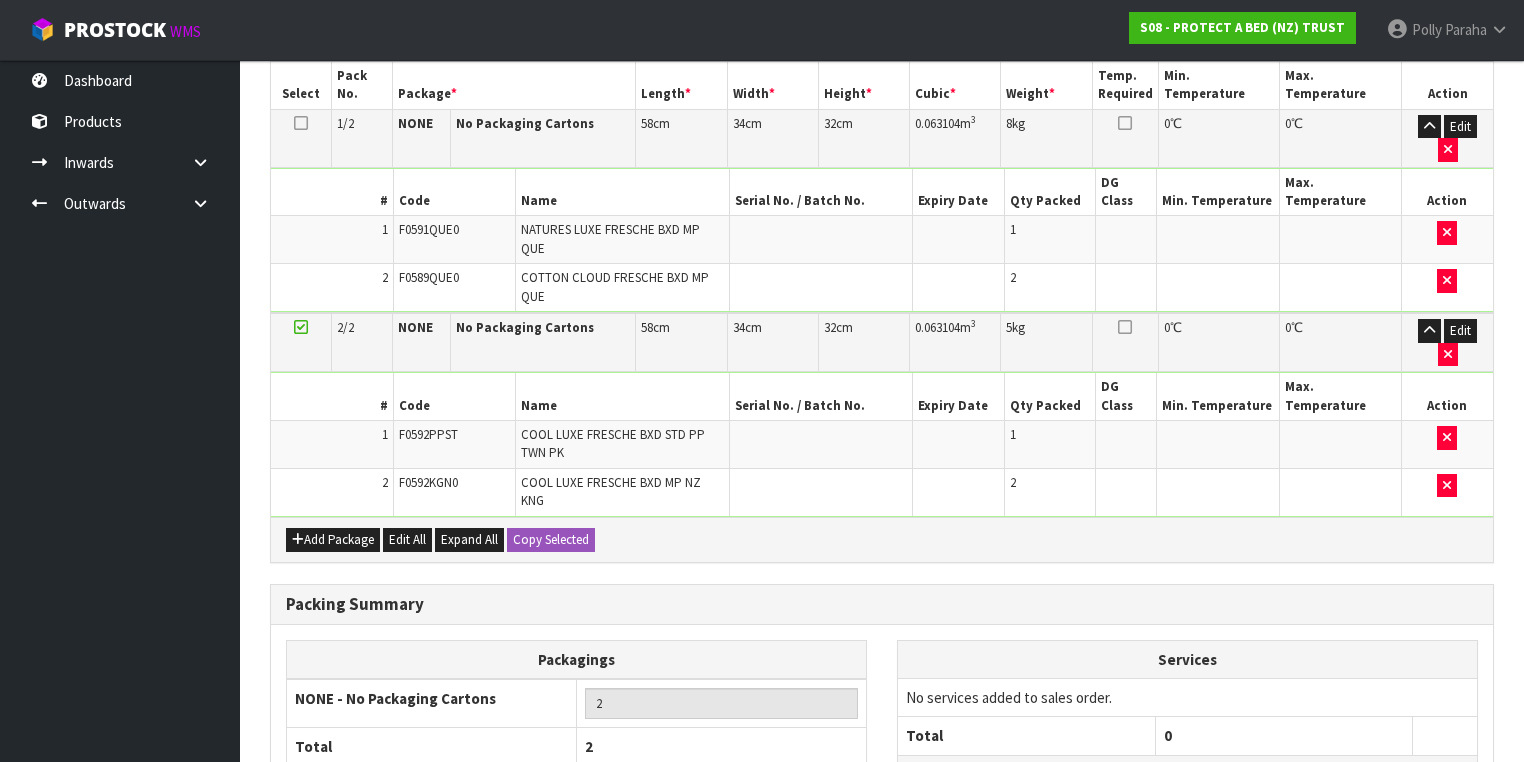scroll, scrollTop: 0, scrollLeft: 0, axis: both 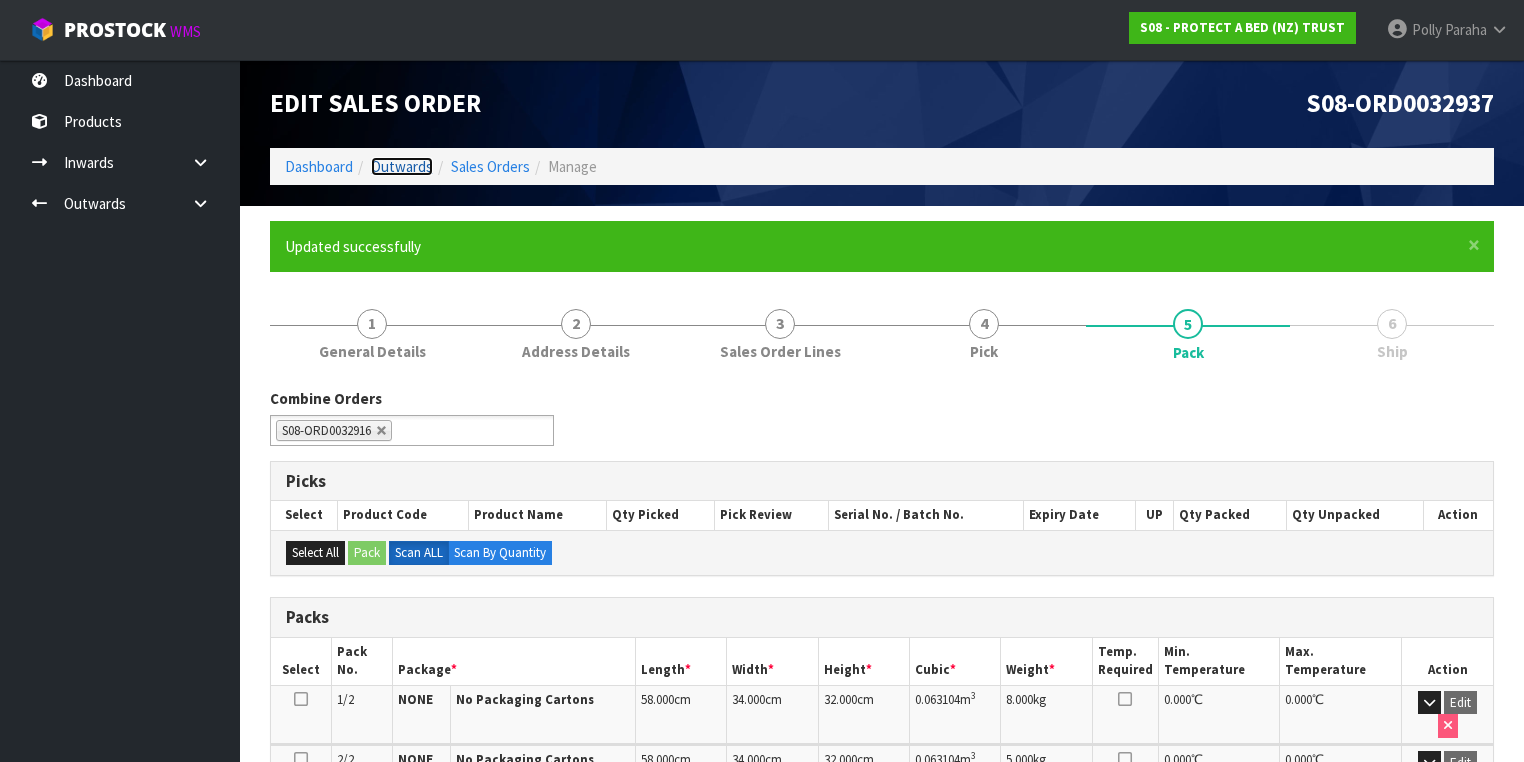 click on "Outwards" at bounding box center (402, 166) 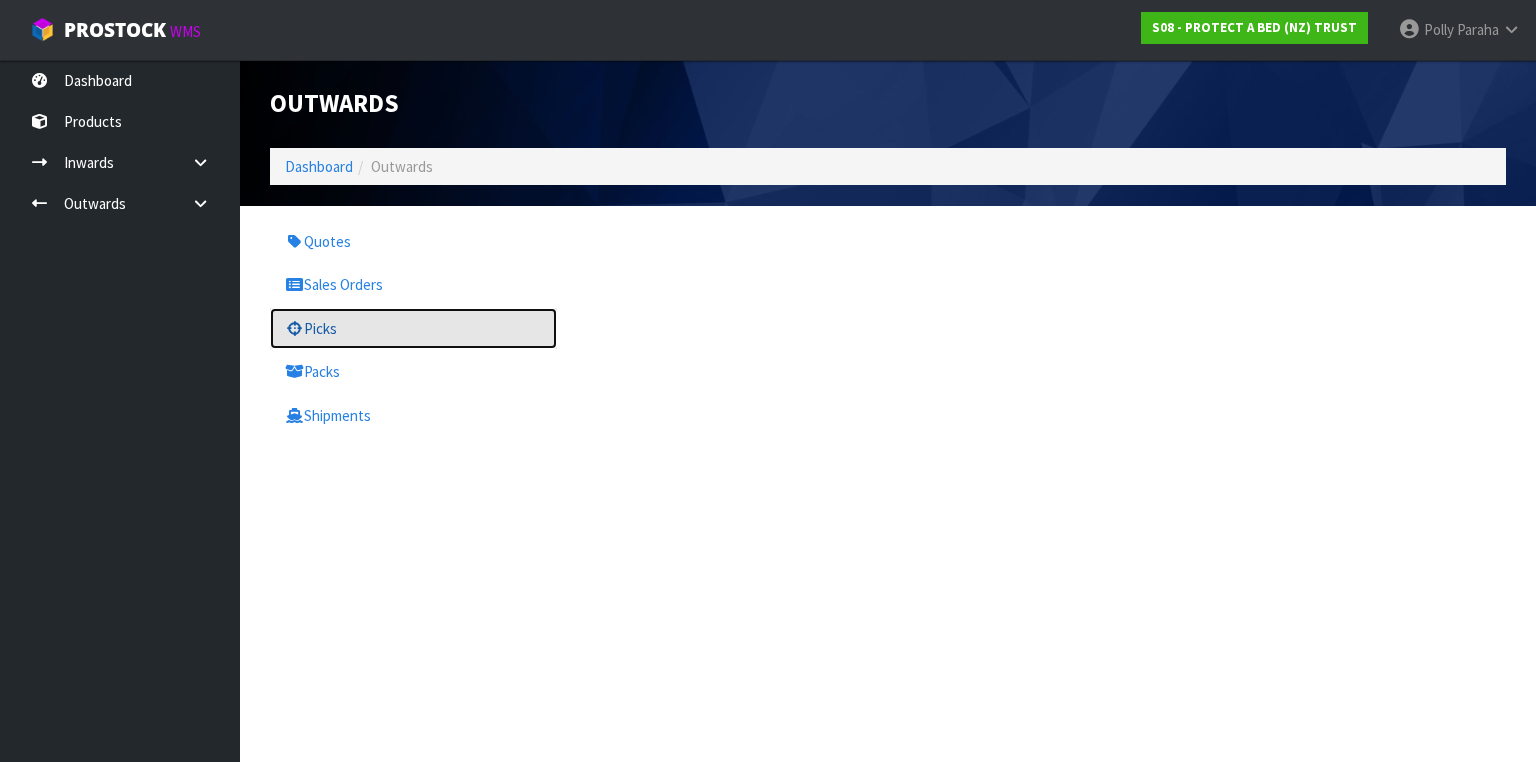 click on "Picks" at bounding box center (413, 328) 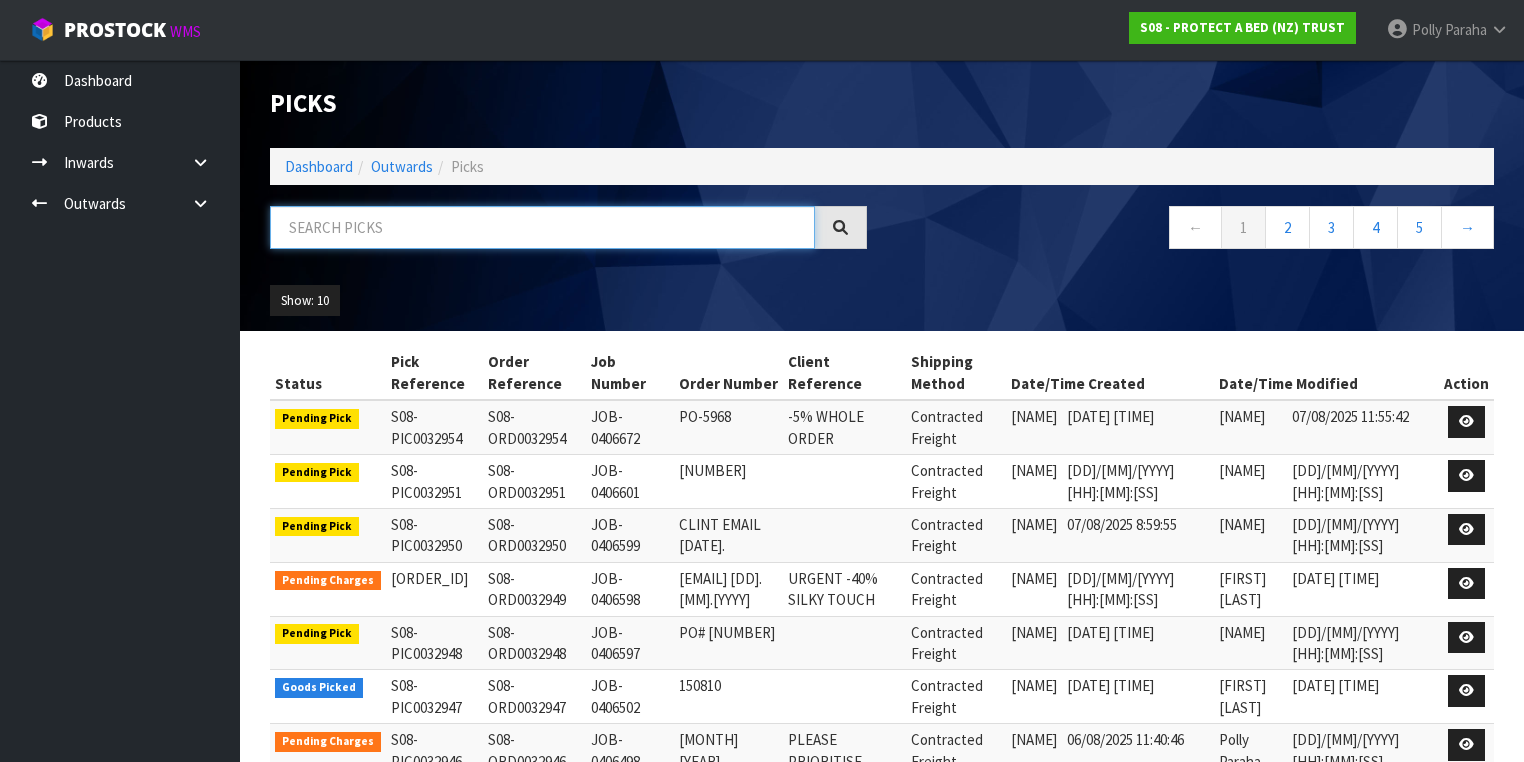 click at bounding box center (542, 227) 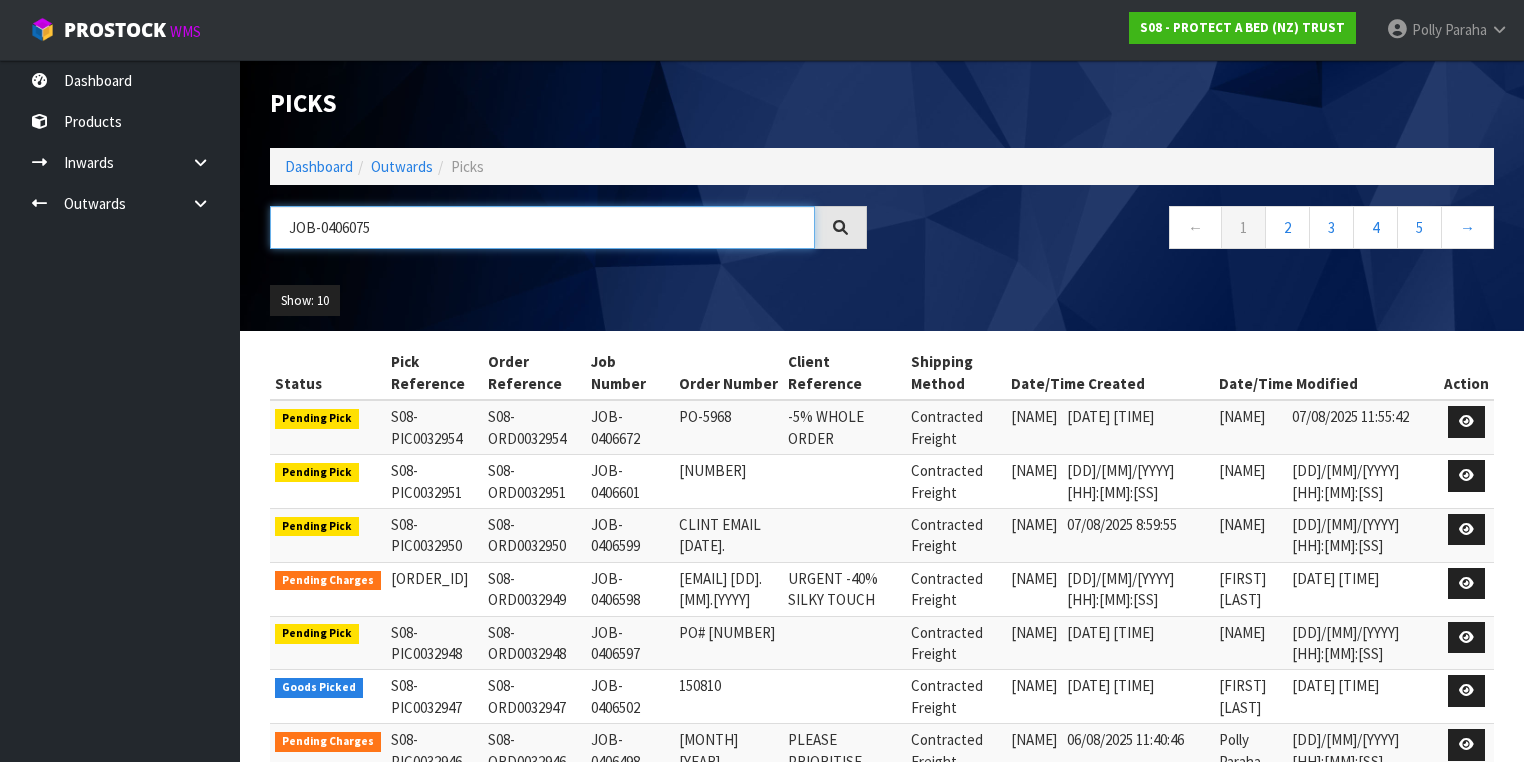 type on "JOB-0406075" 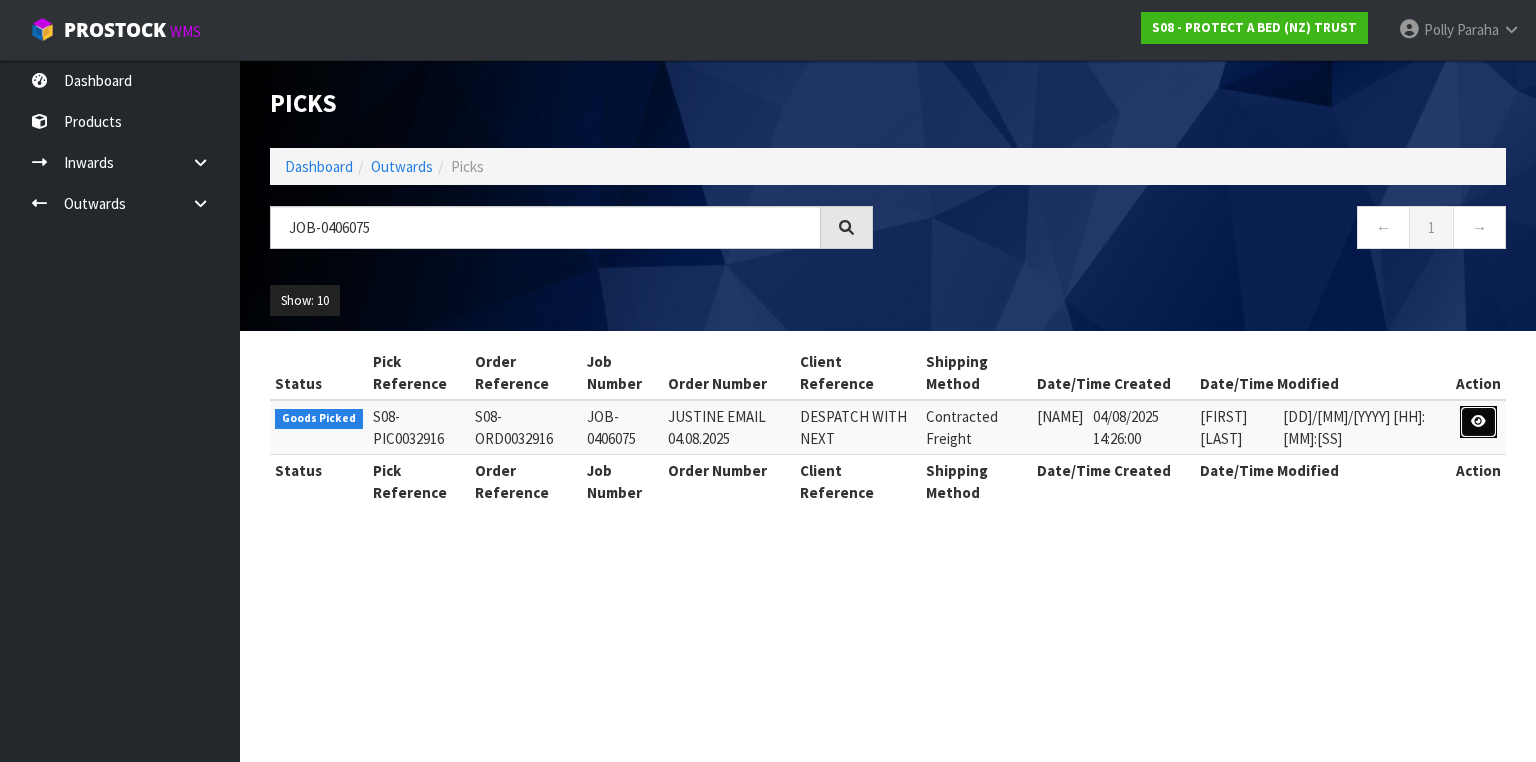 click at bounding box center (1478, 421) 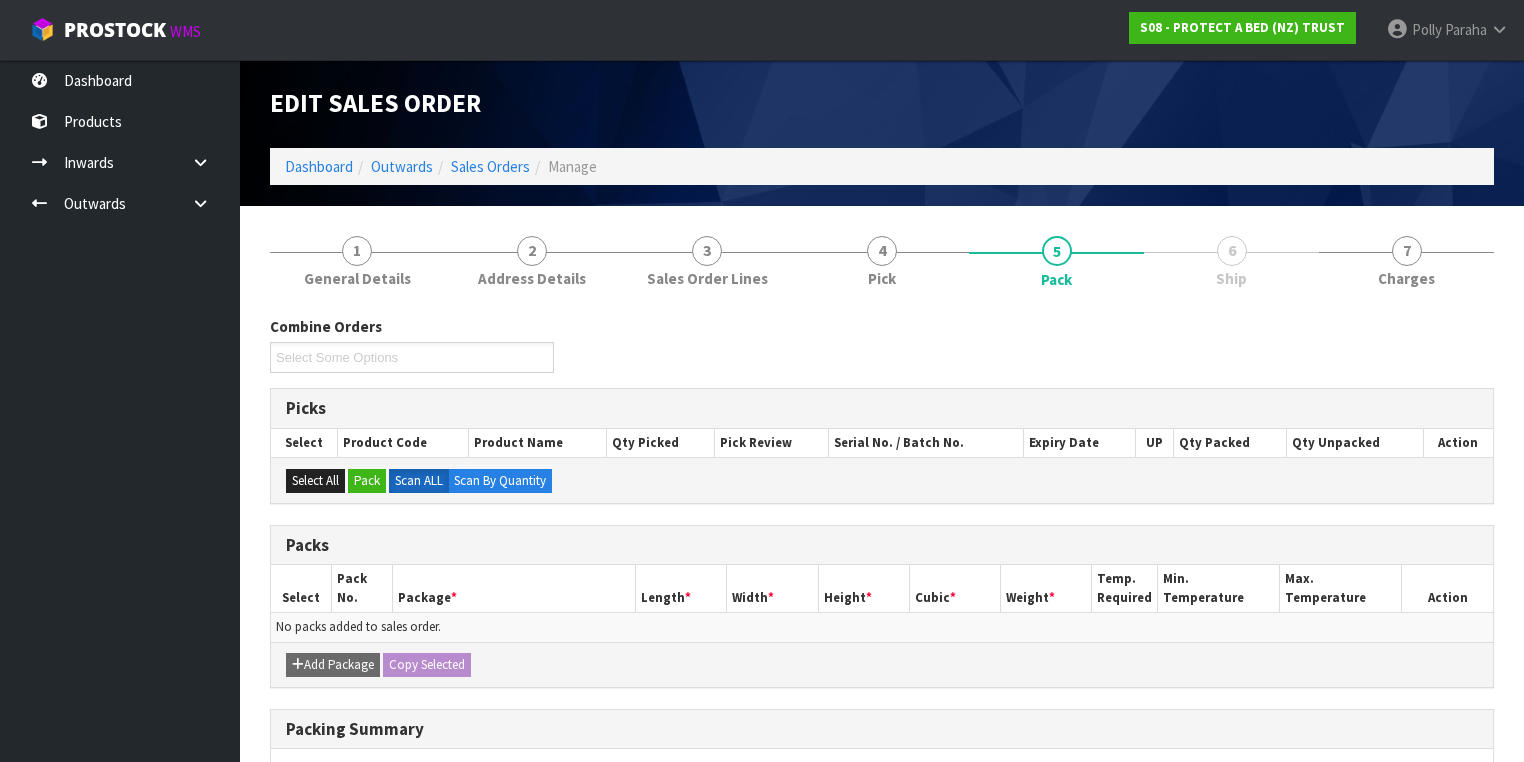 type 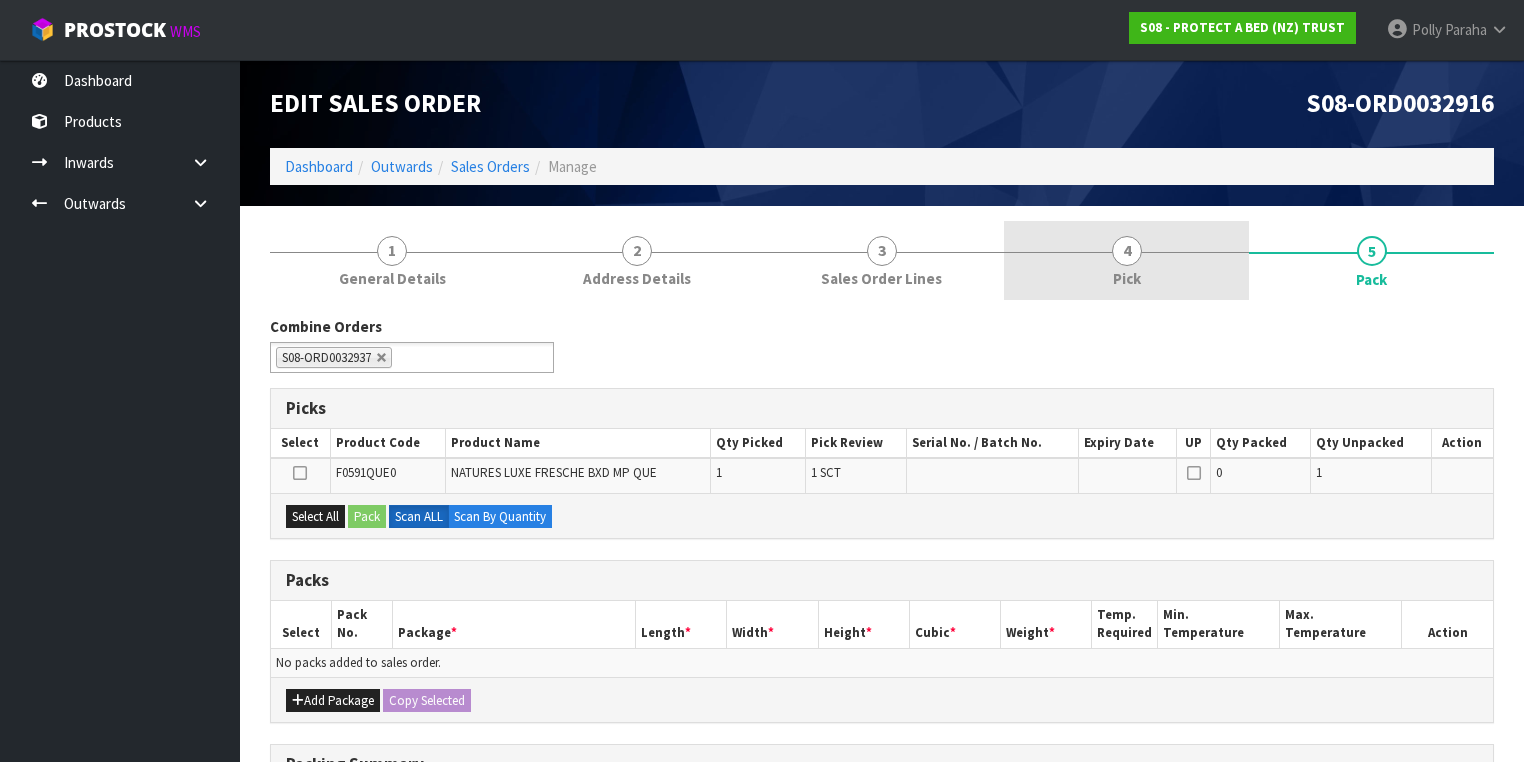 click on "4" at bounding box center (1127, 251) 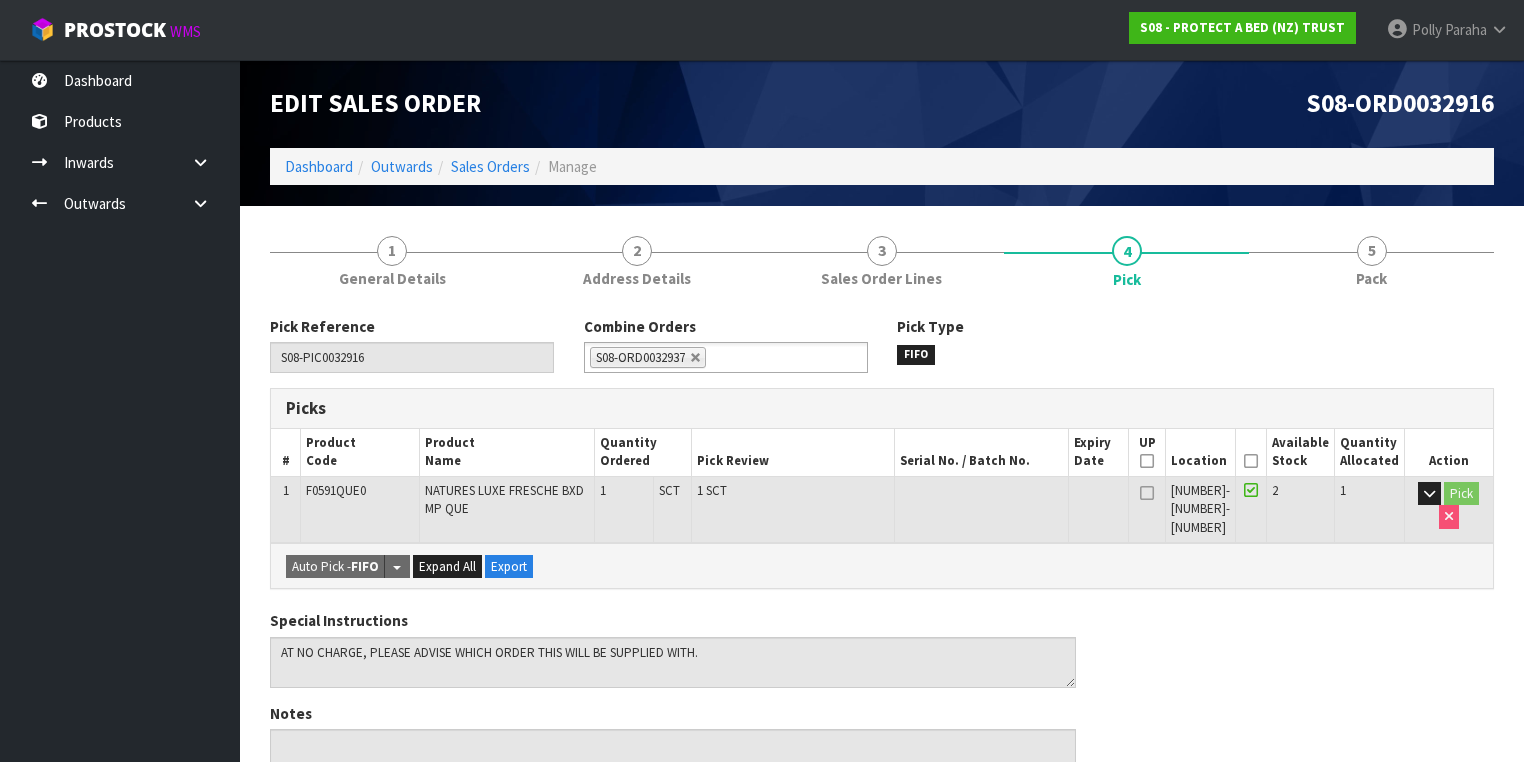 click at bounding box center [1251, 461] 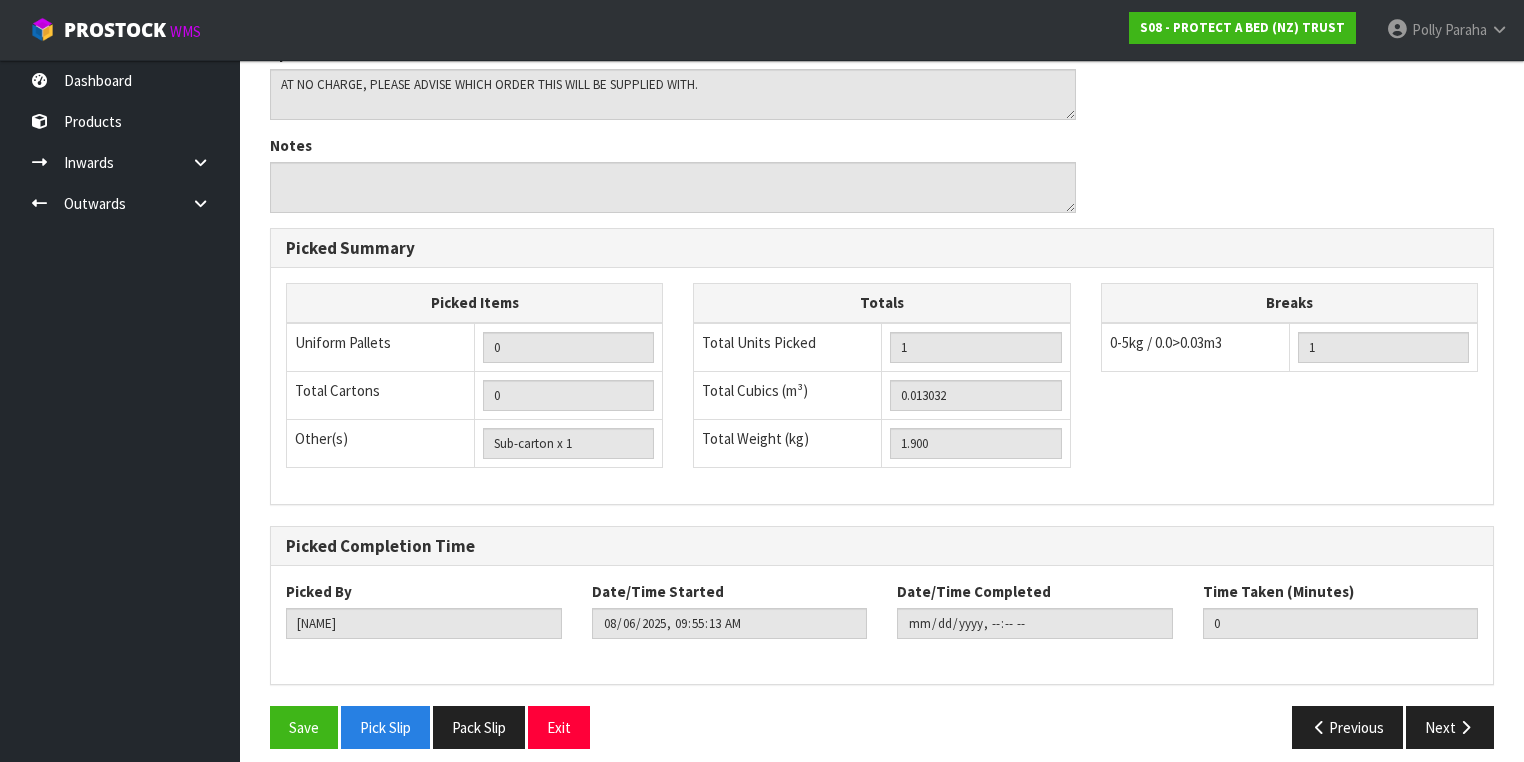 scroll, scrollTop: 641, scrollLeft: 0, axis: vertical 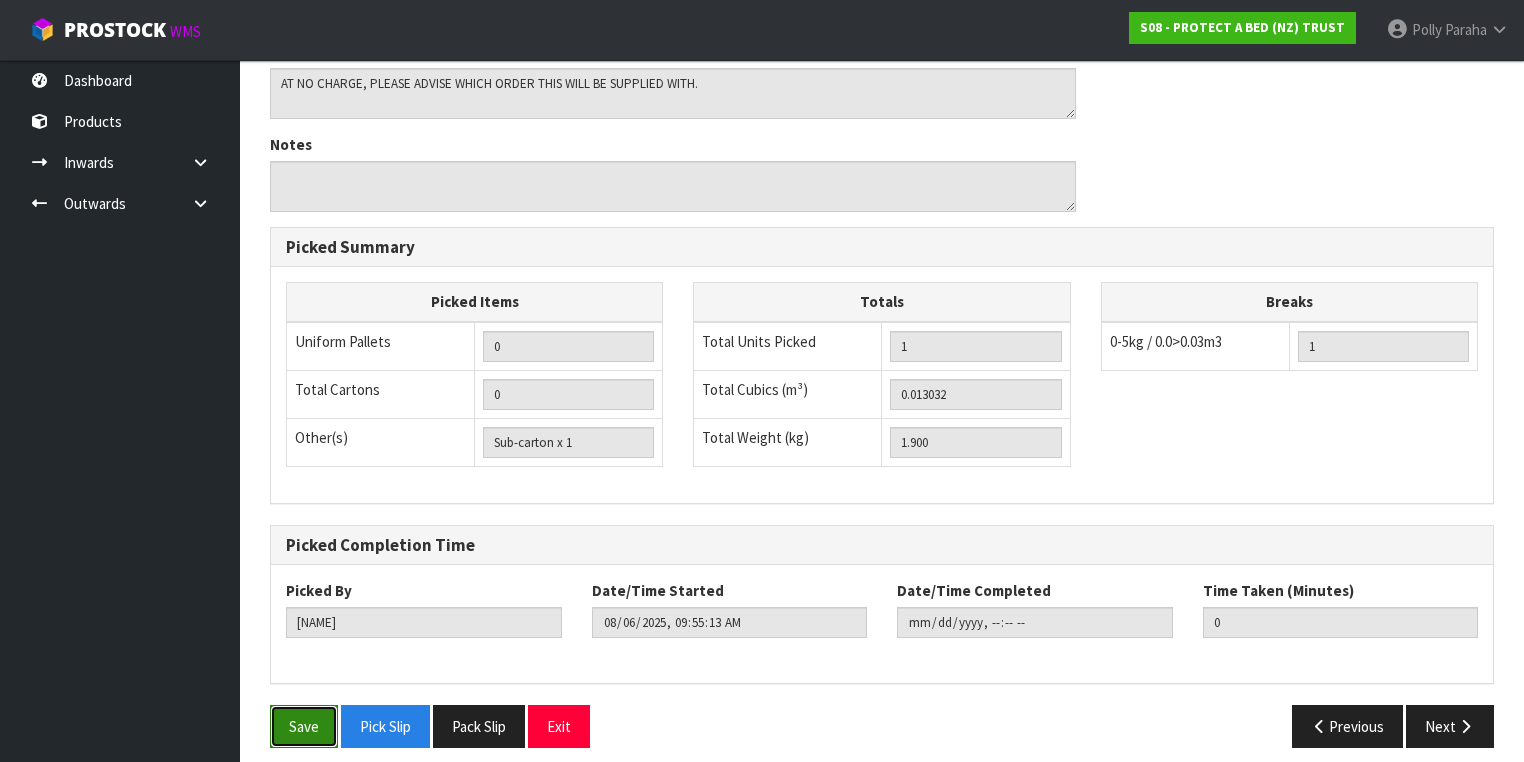 click on "Save" at bounding box center [304, 726] 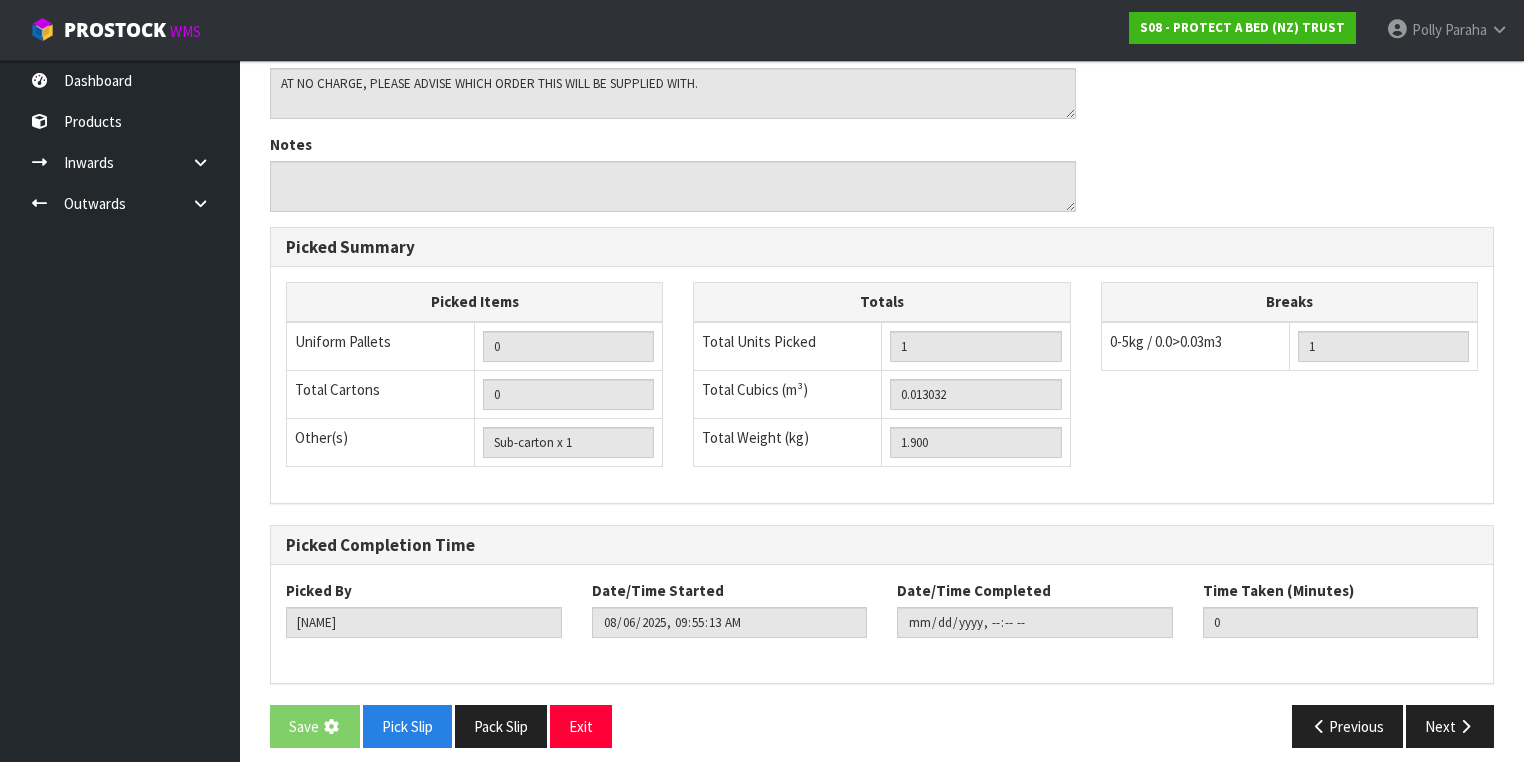 scroll, scrollTop: 0, scrollLeft: 0, axis: both 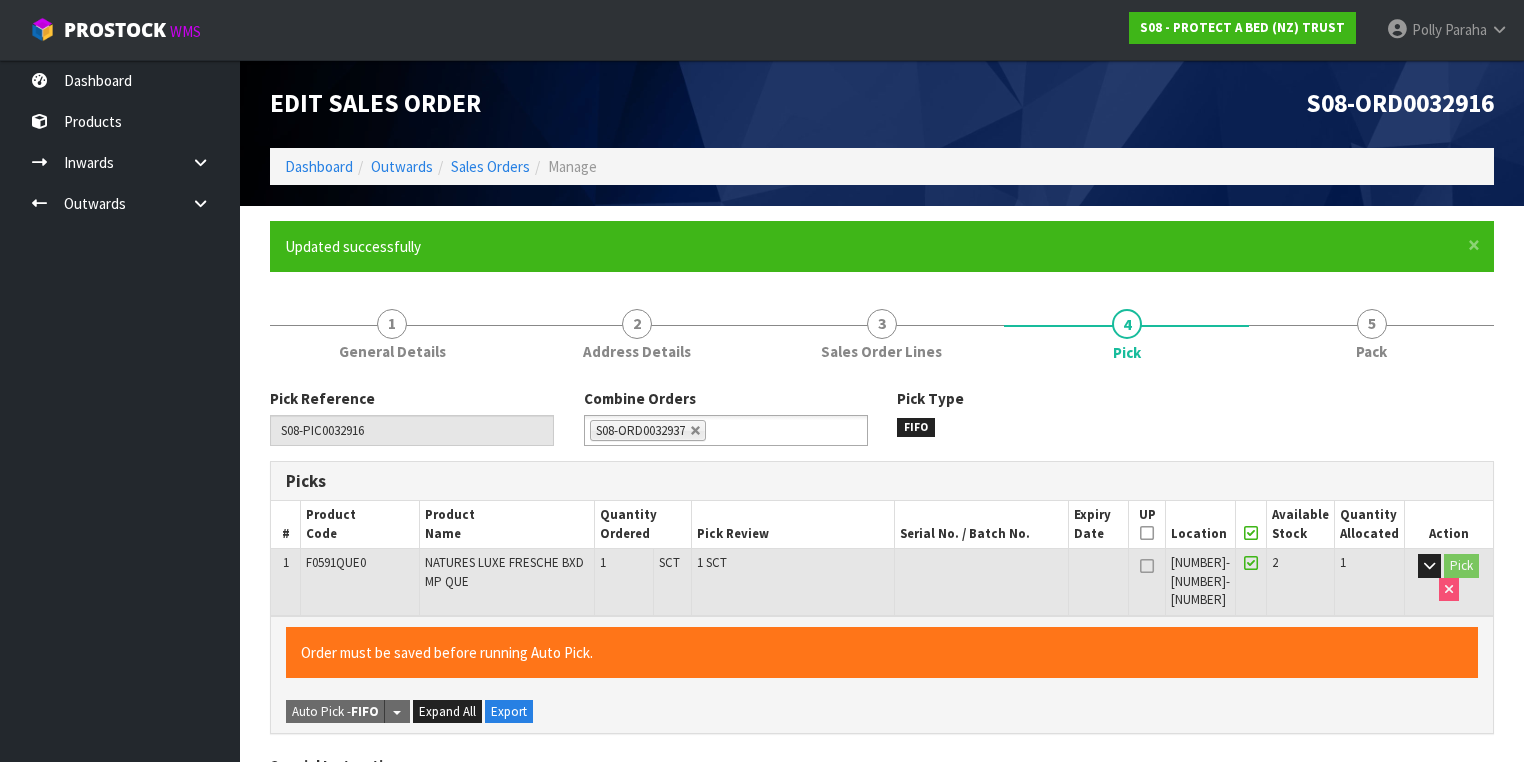 type on "Polly Paraha" 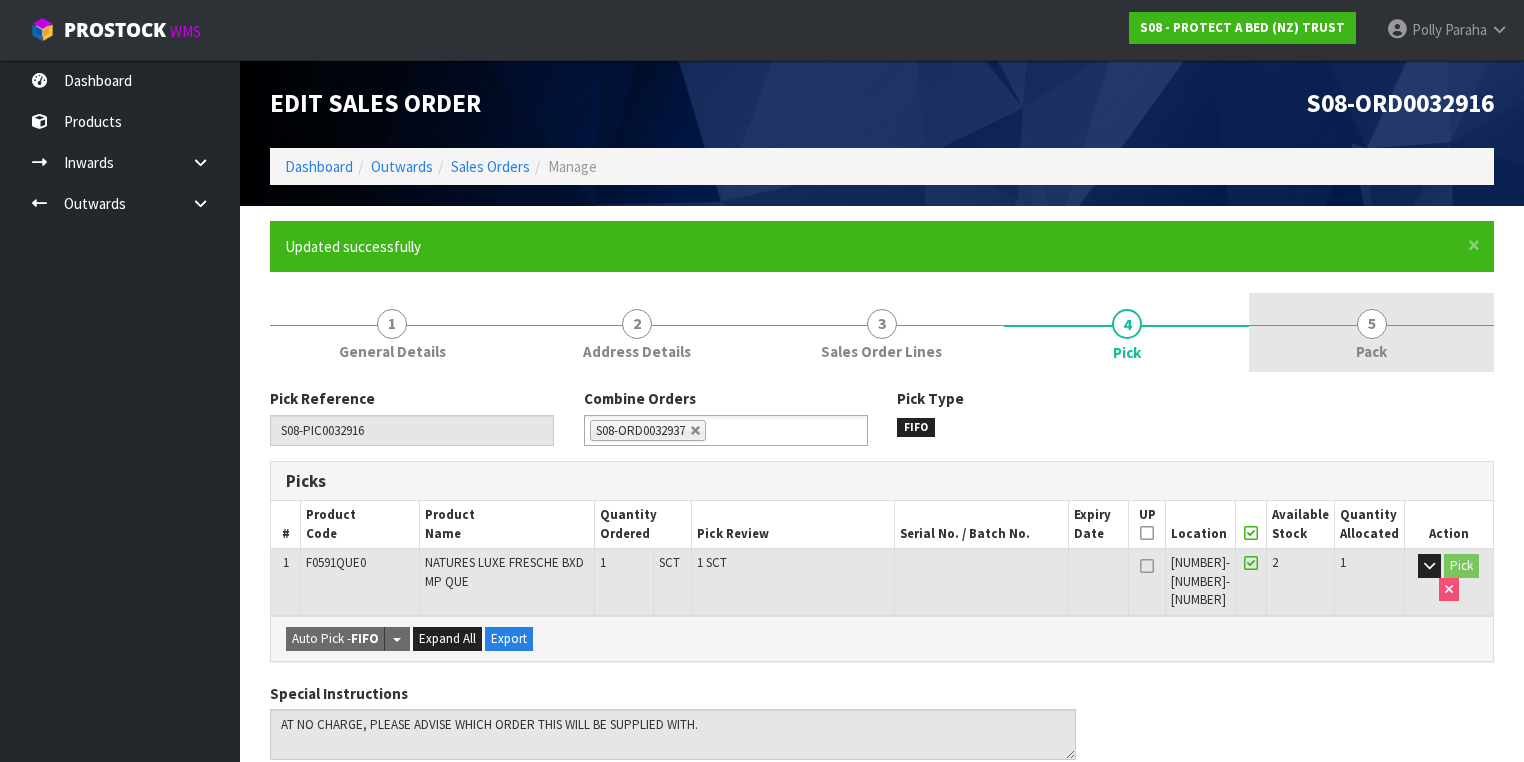 click on "5" at bounding box center [1372, 324] 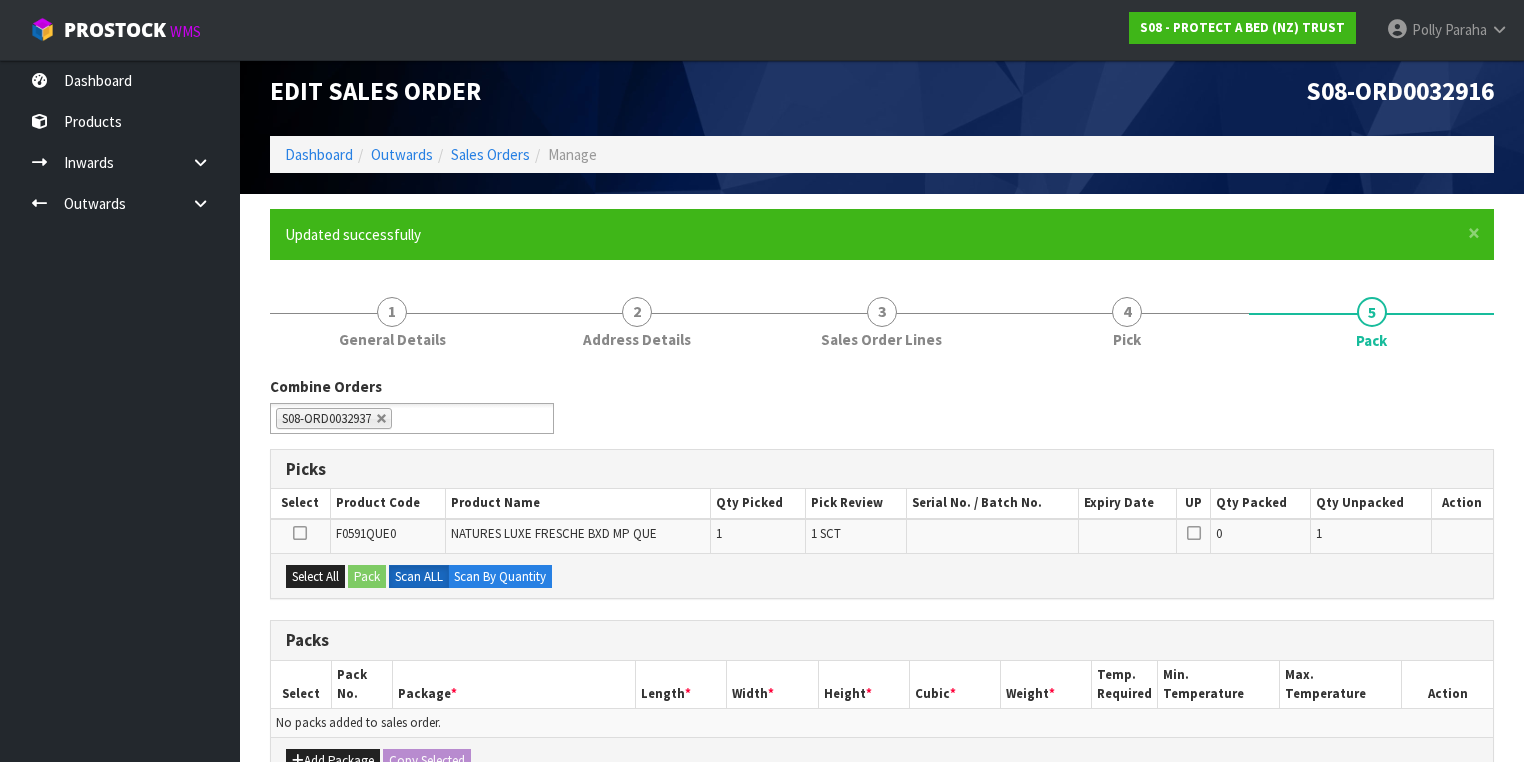 scroll, scrollTop: 240, scrollLeft: 0, axis: vertical 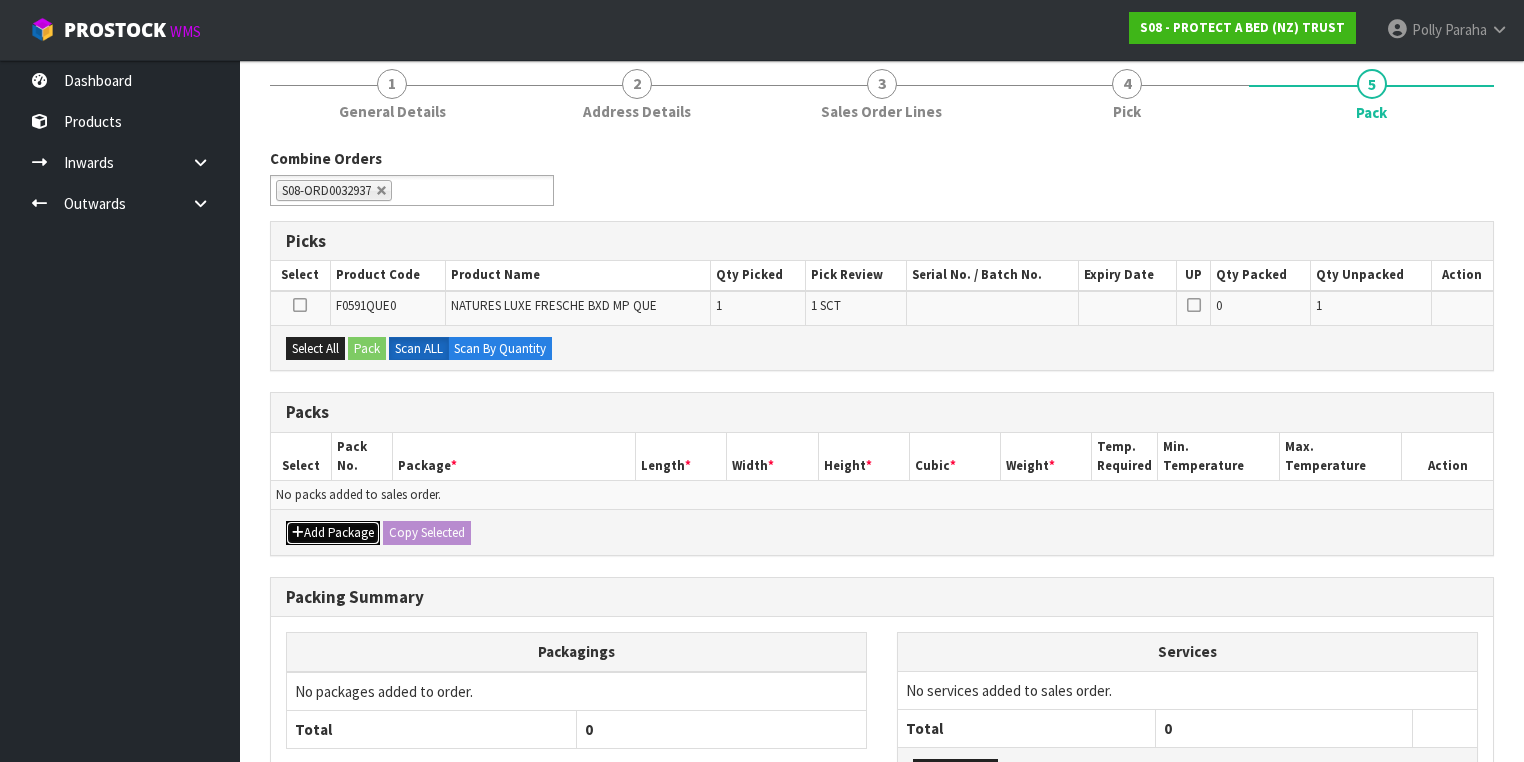 click on "Add Package" at bounding box center [333, 533] 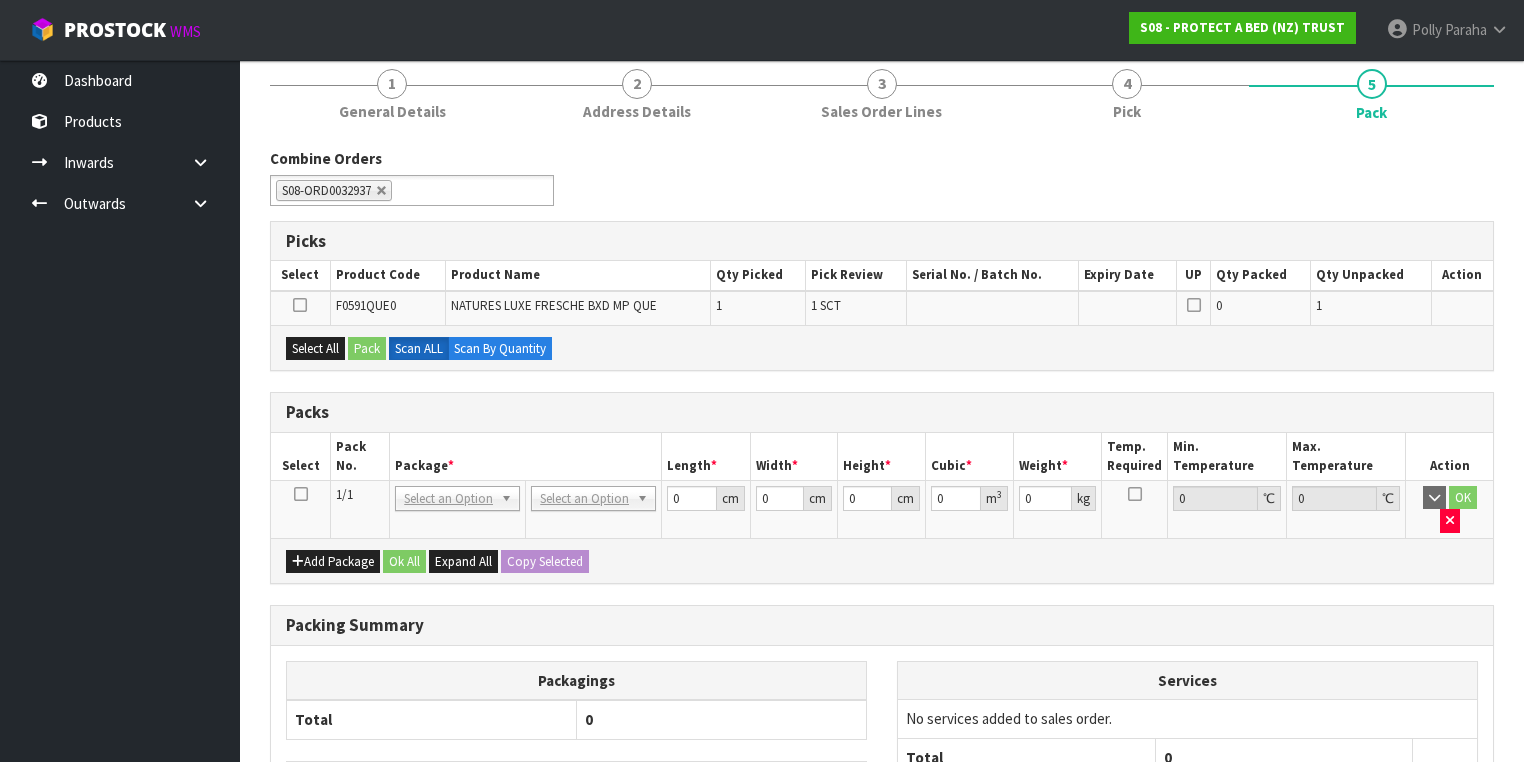 click at bounding box center [300, 305] 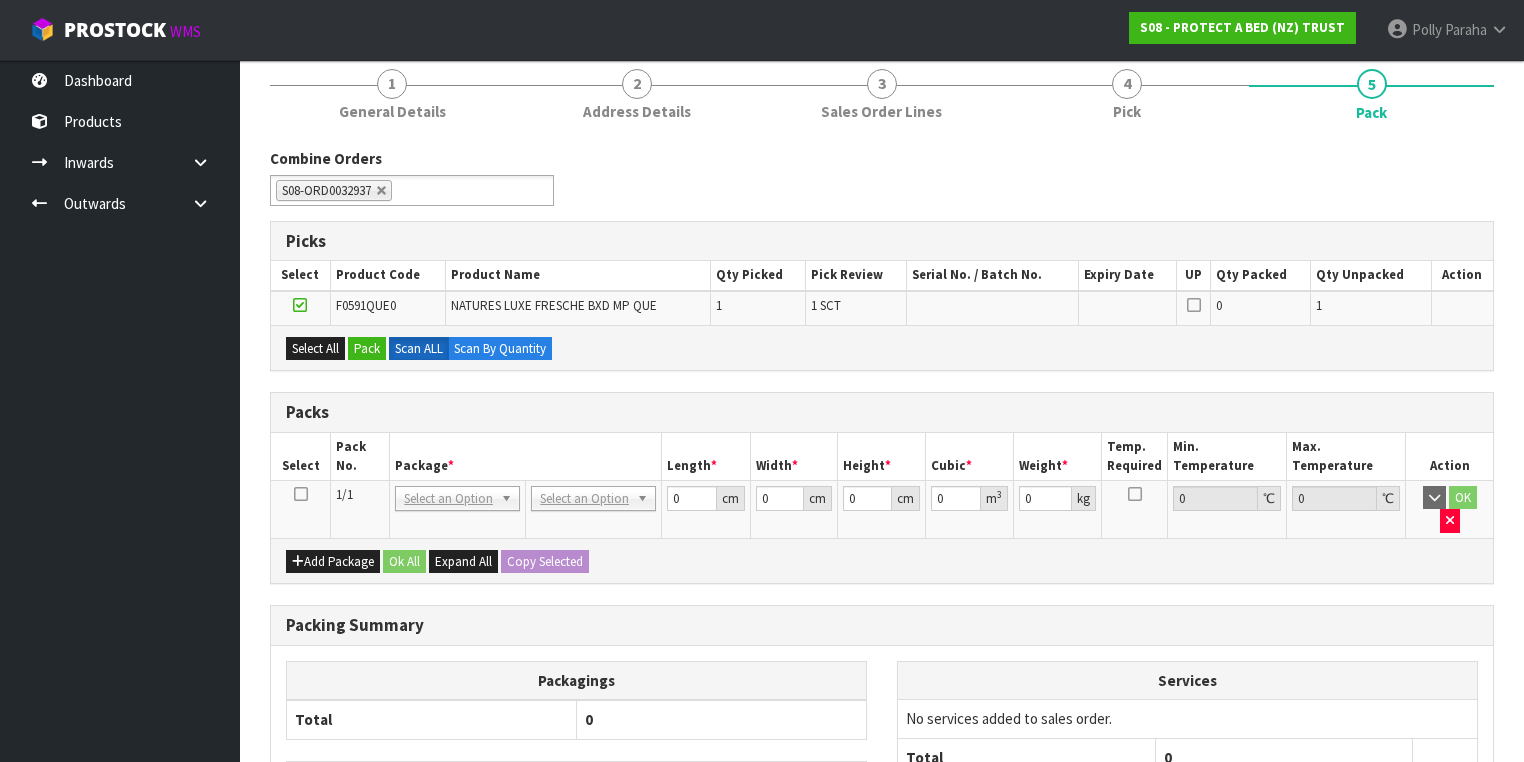 click at bounding box center (301, 494) 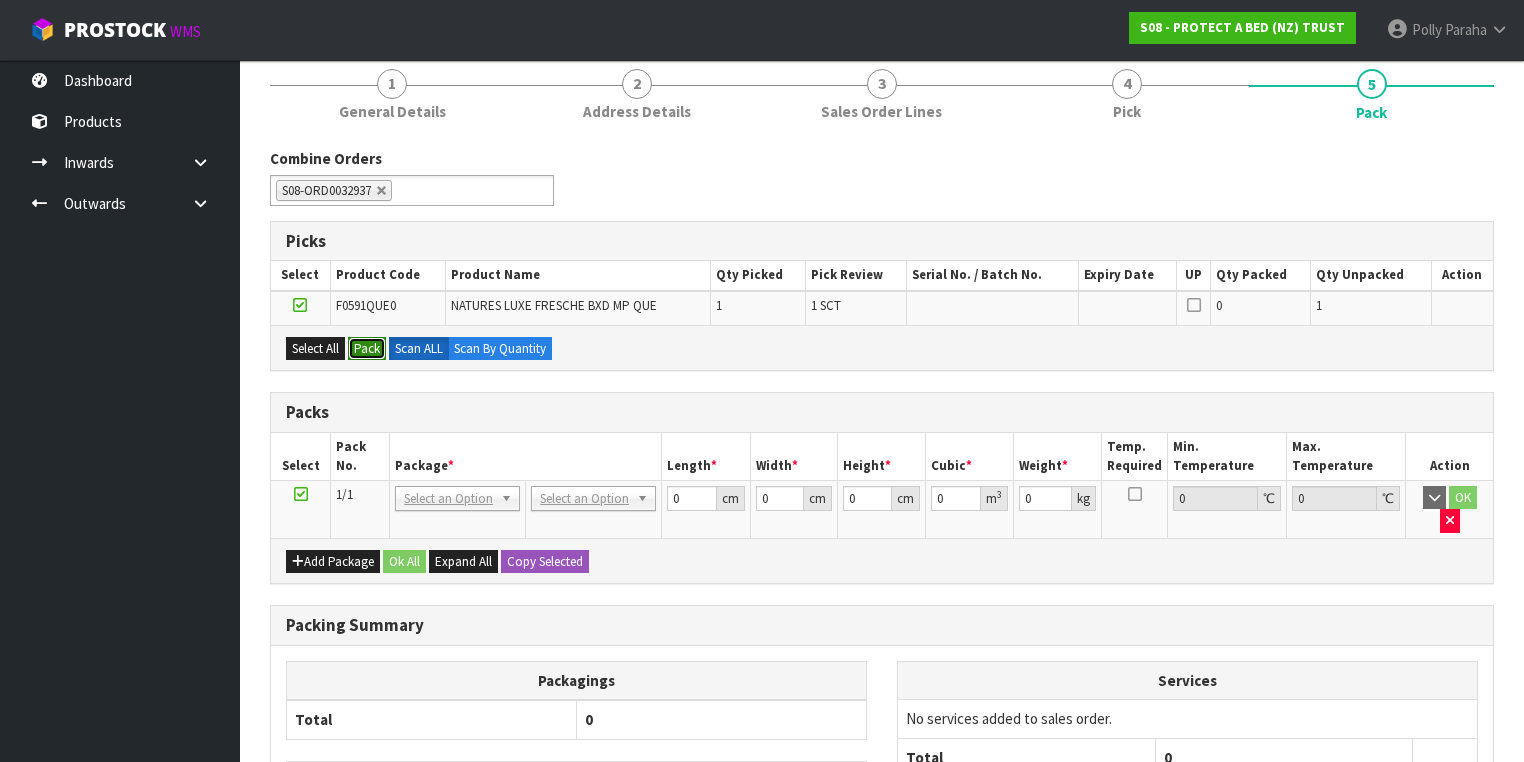 click on "Pack" at bounding box center [367, 349] 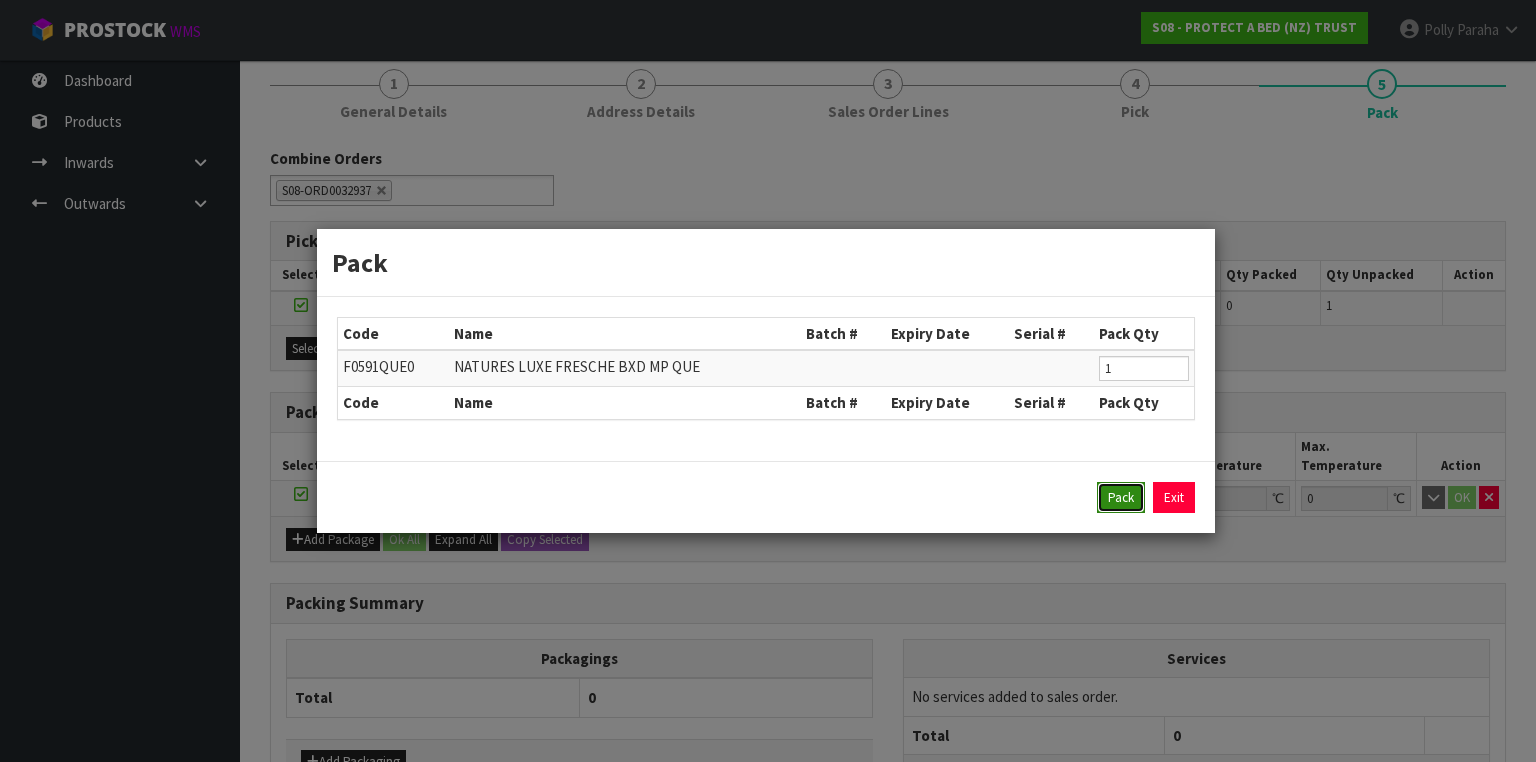 click on "Pack" at bounding box center [1121, 498] 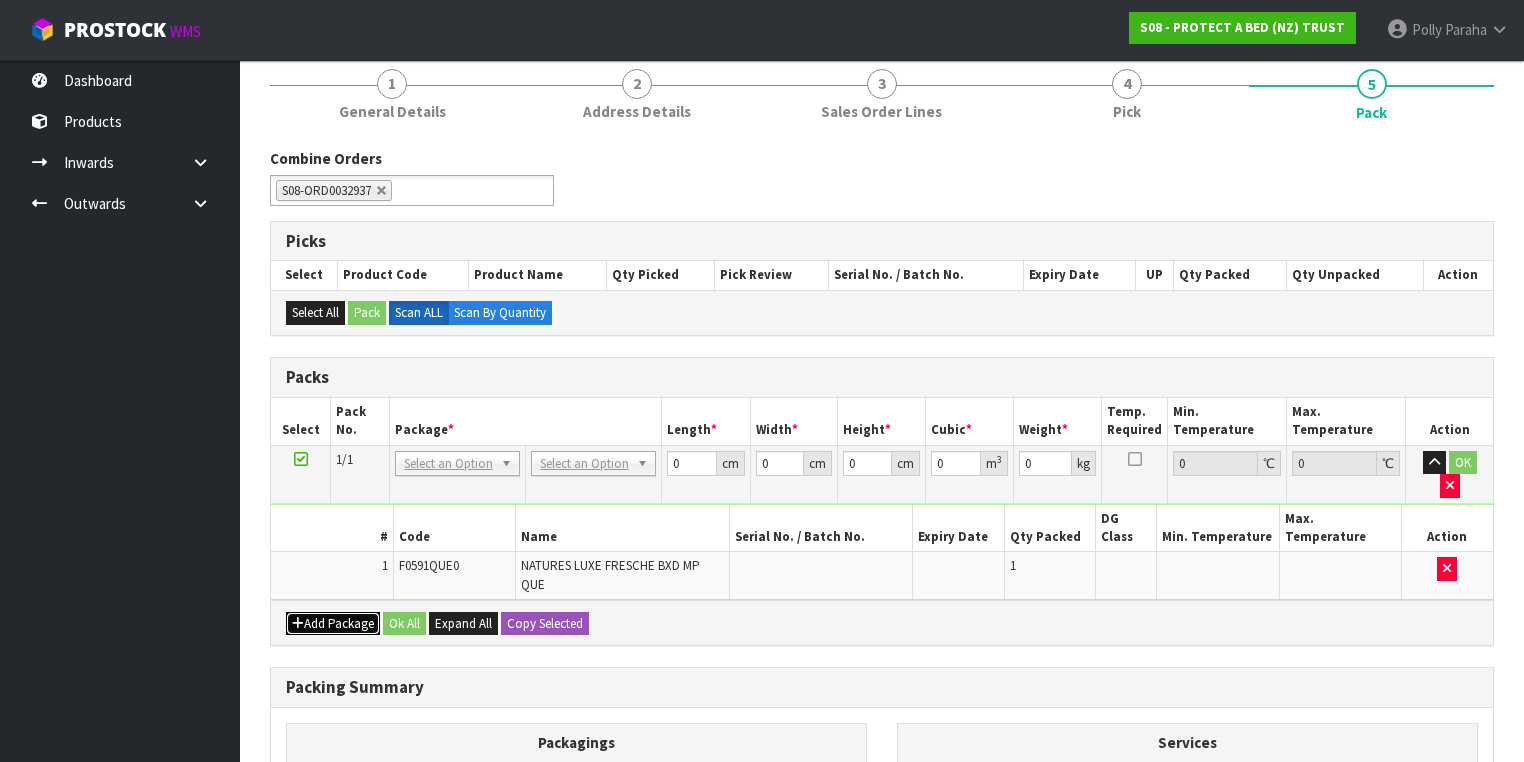 click on "Add Package" at bounding box center (333, 624) 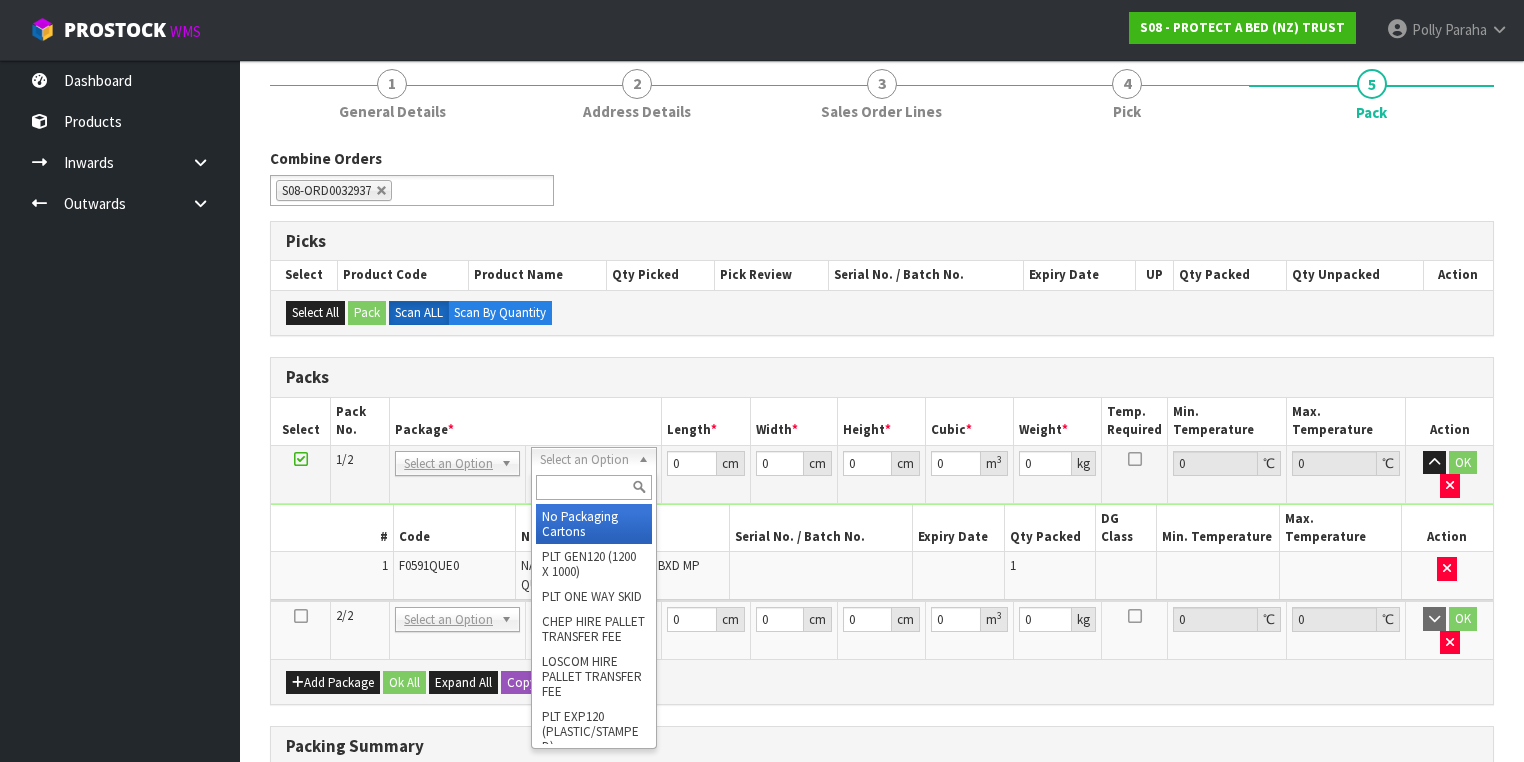 click at bounding box center [593, 487] 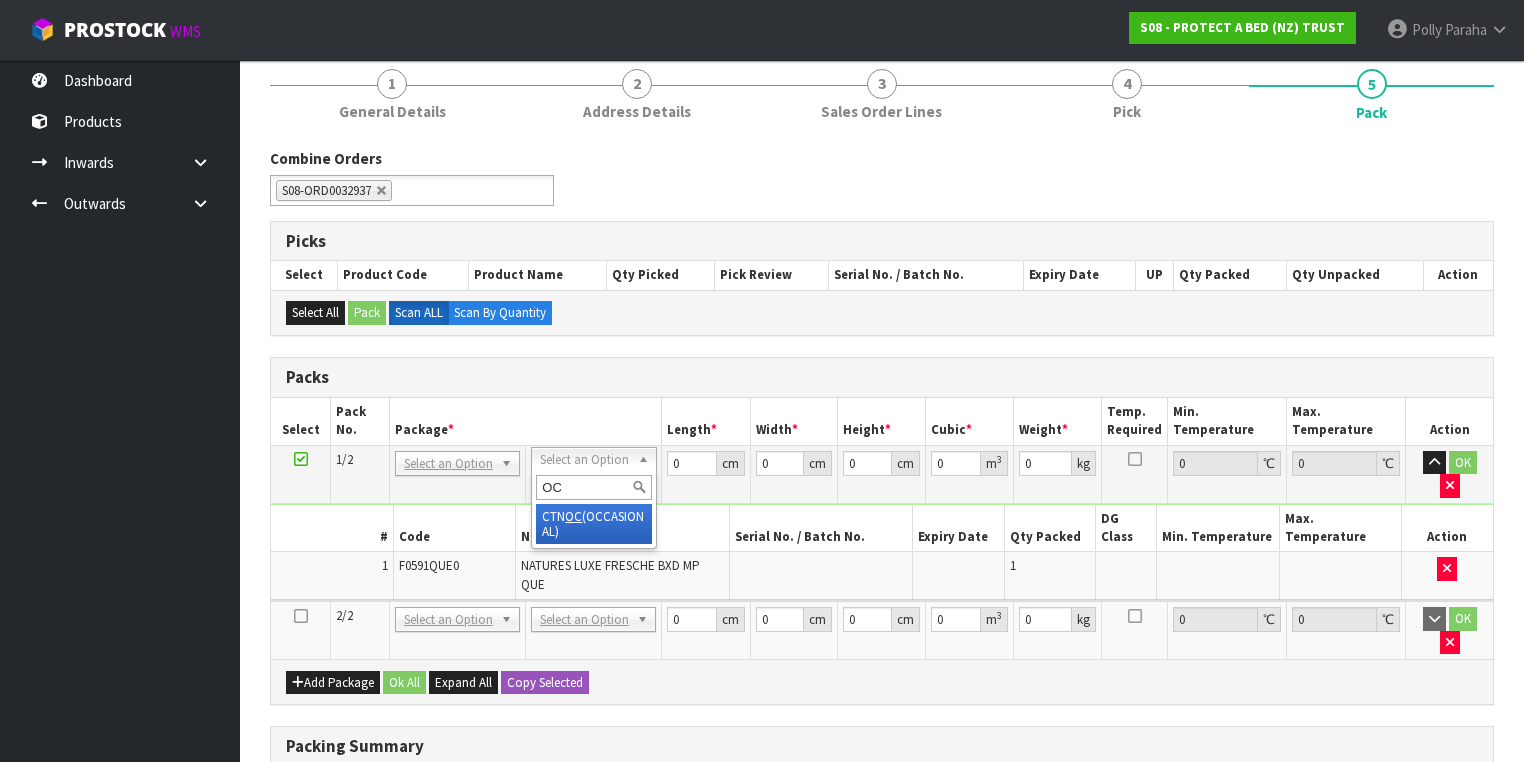 type on "OC" 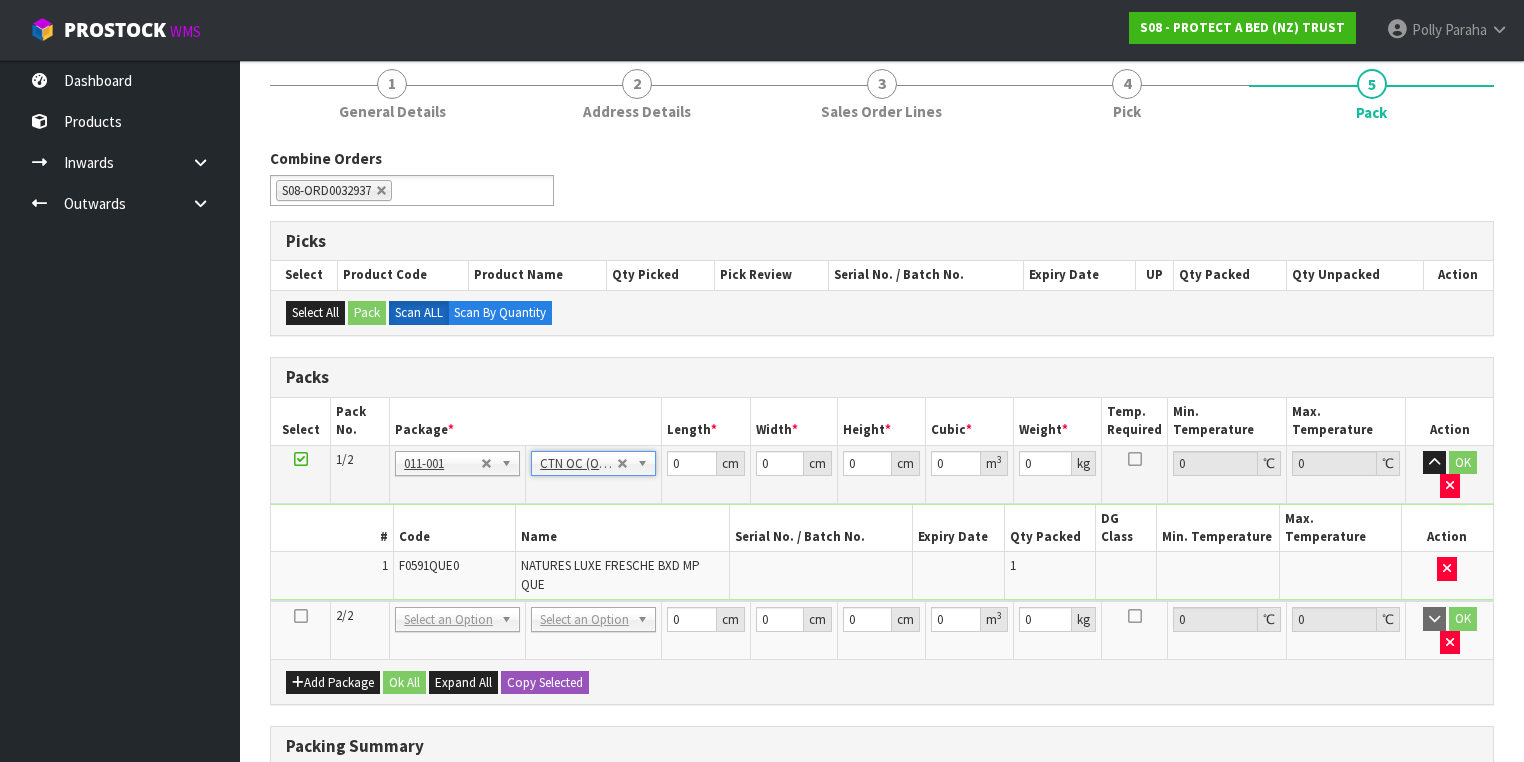type on "1.9" 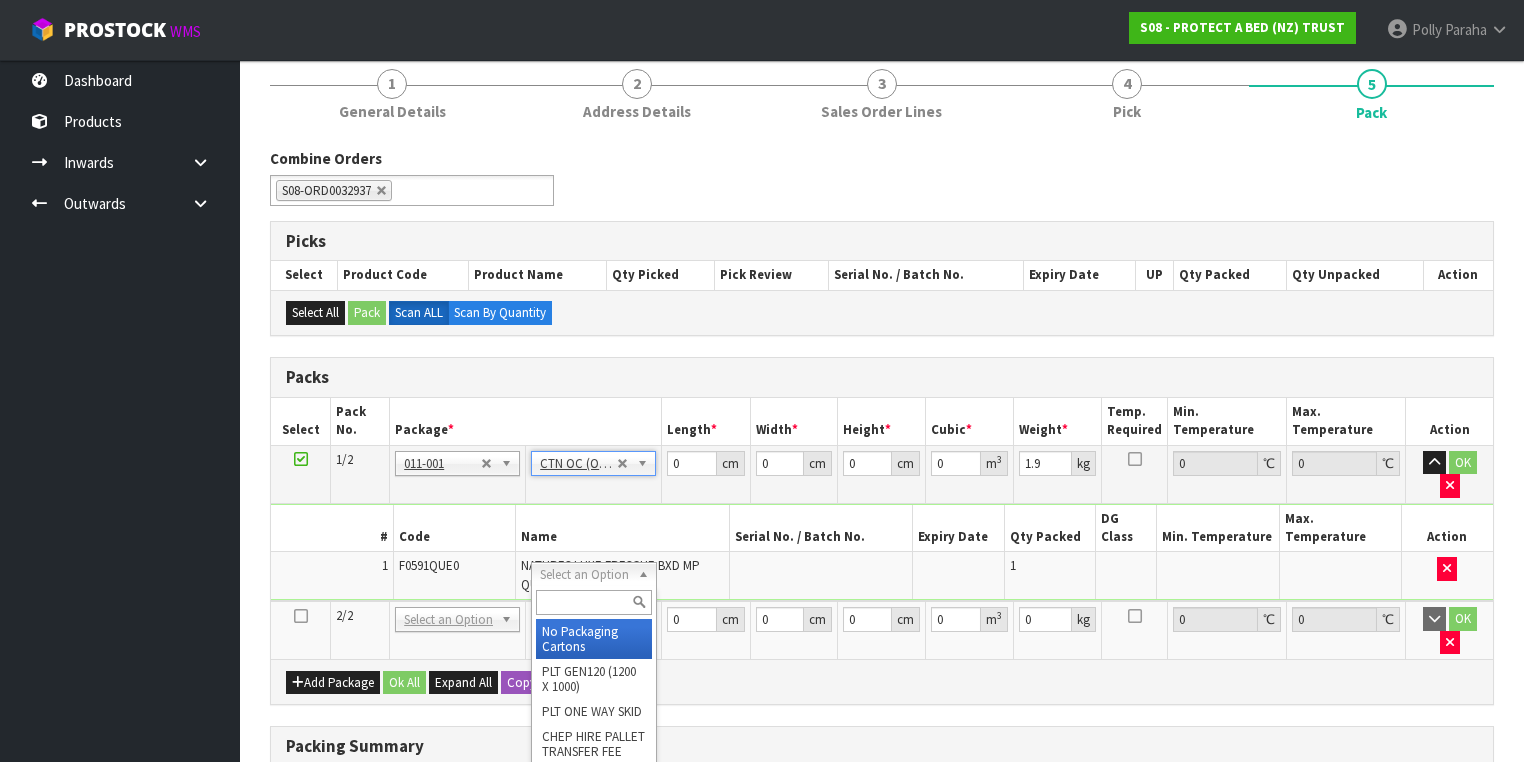 click at bounding box center (593, 602) 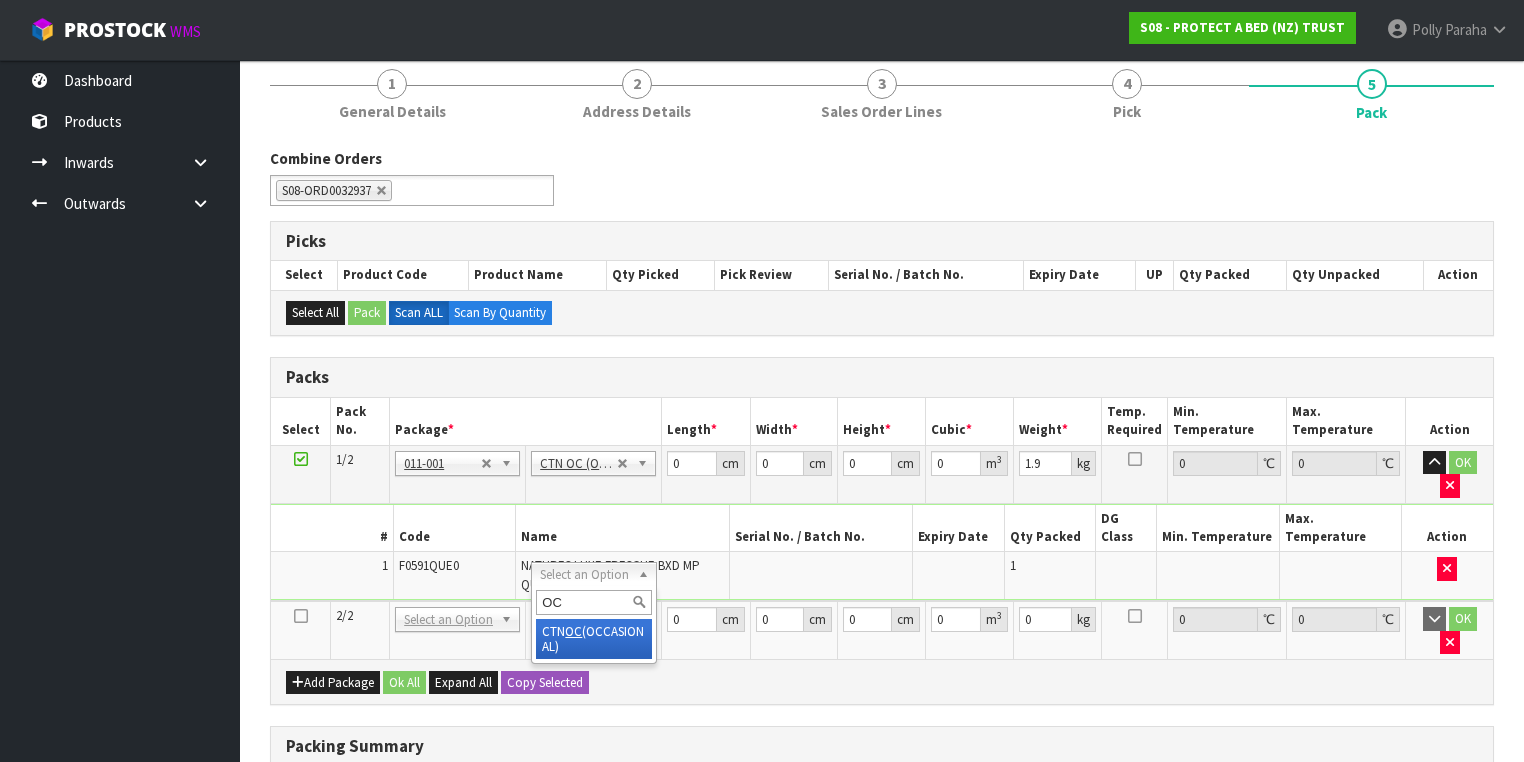 type on "OC" 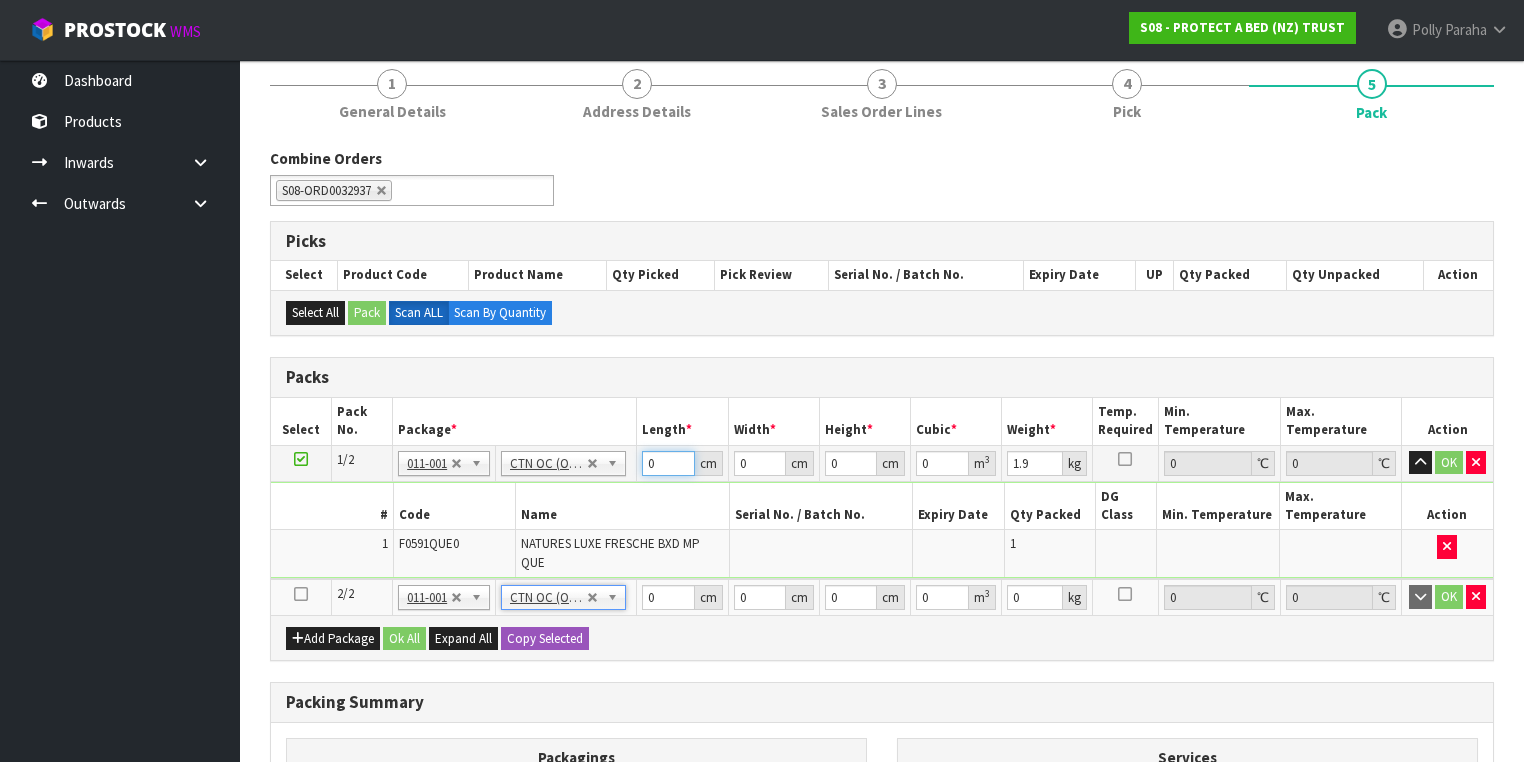 drag, startPoint x: 655, startPoint y: 459, endPoint x: 621, endPoint y: 468, distance: 35.17101 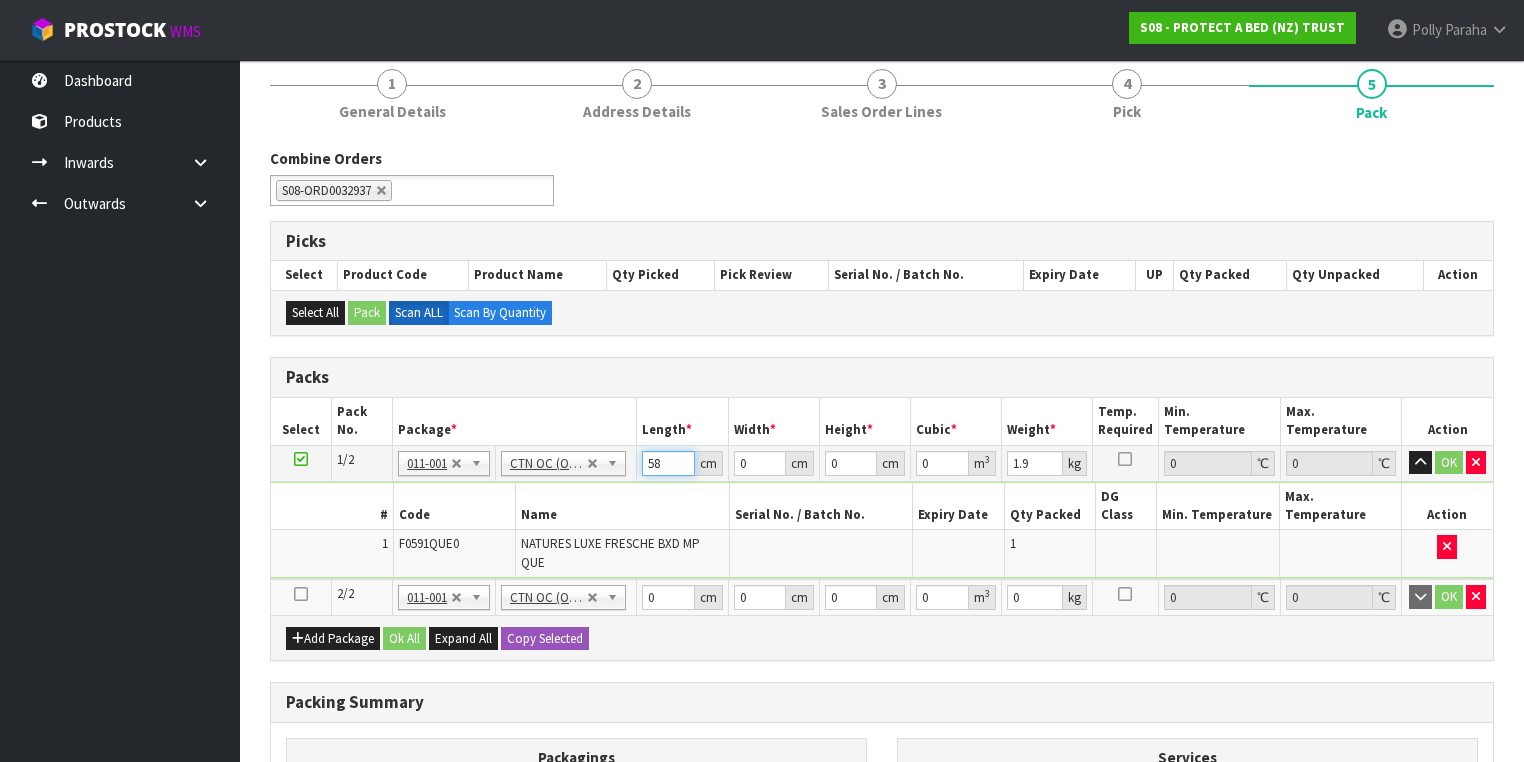 type on "58" 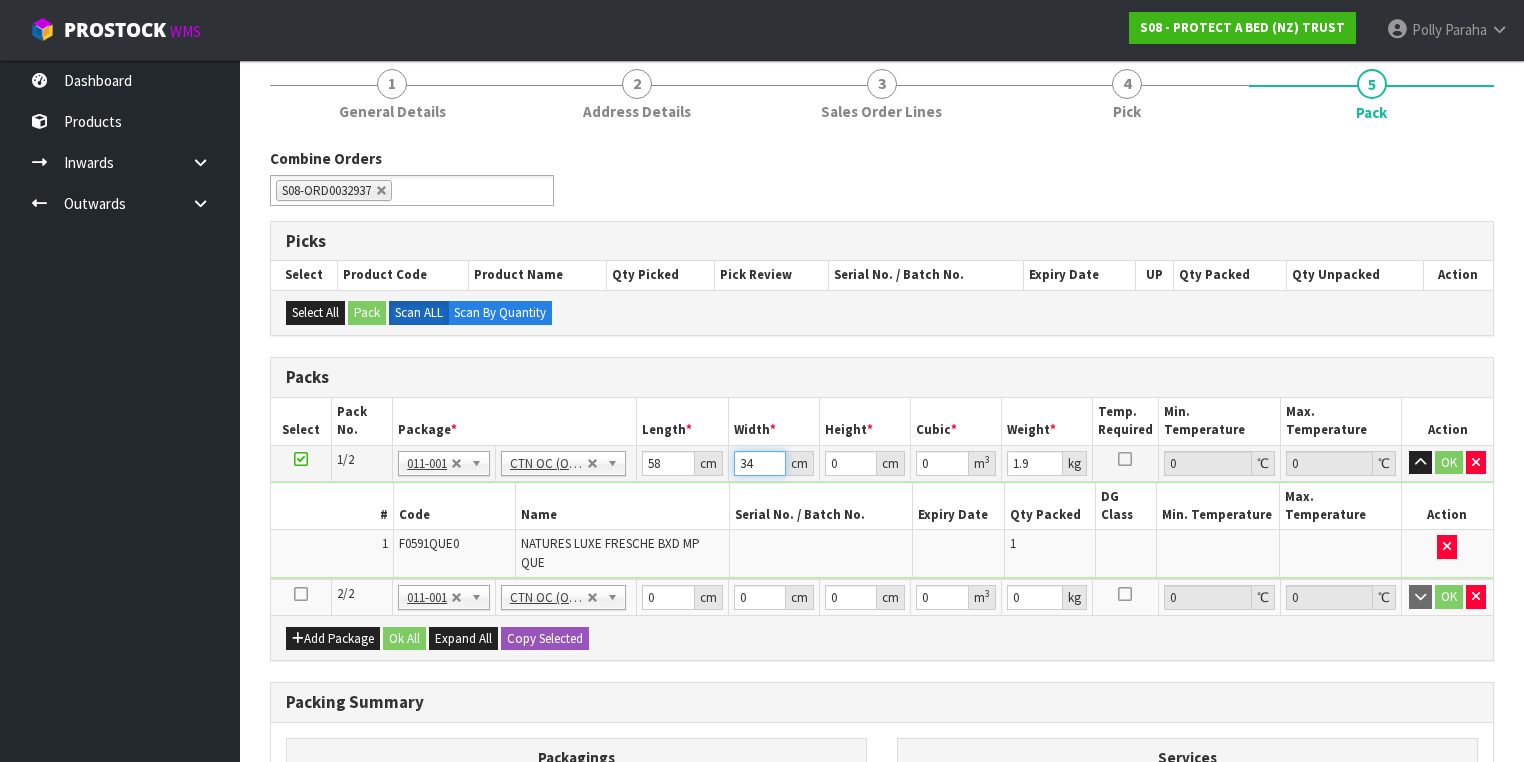 type on "34" 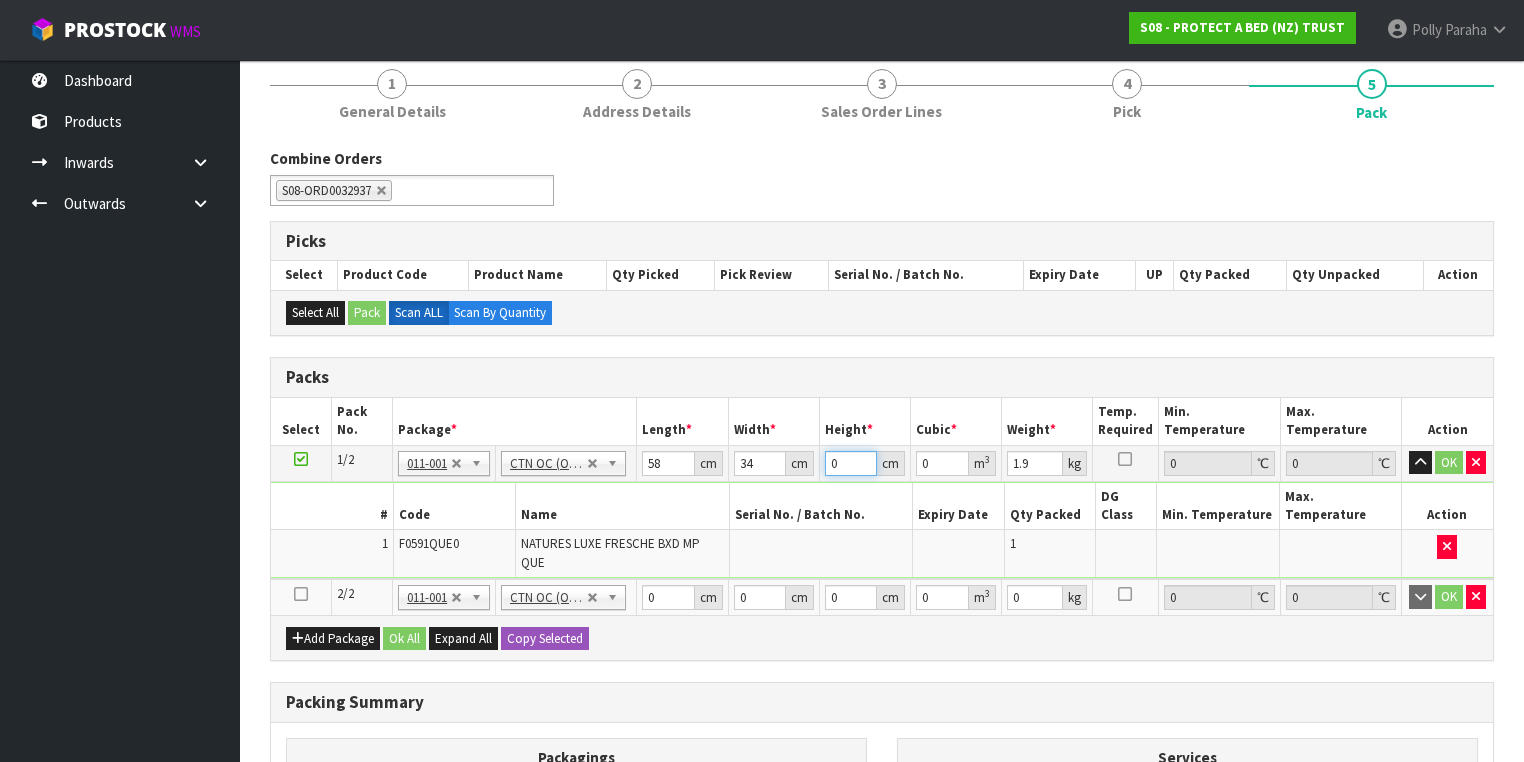 type on "3" 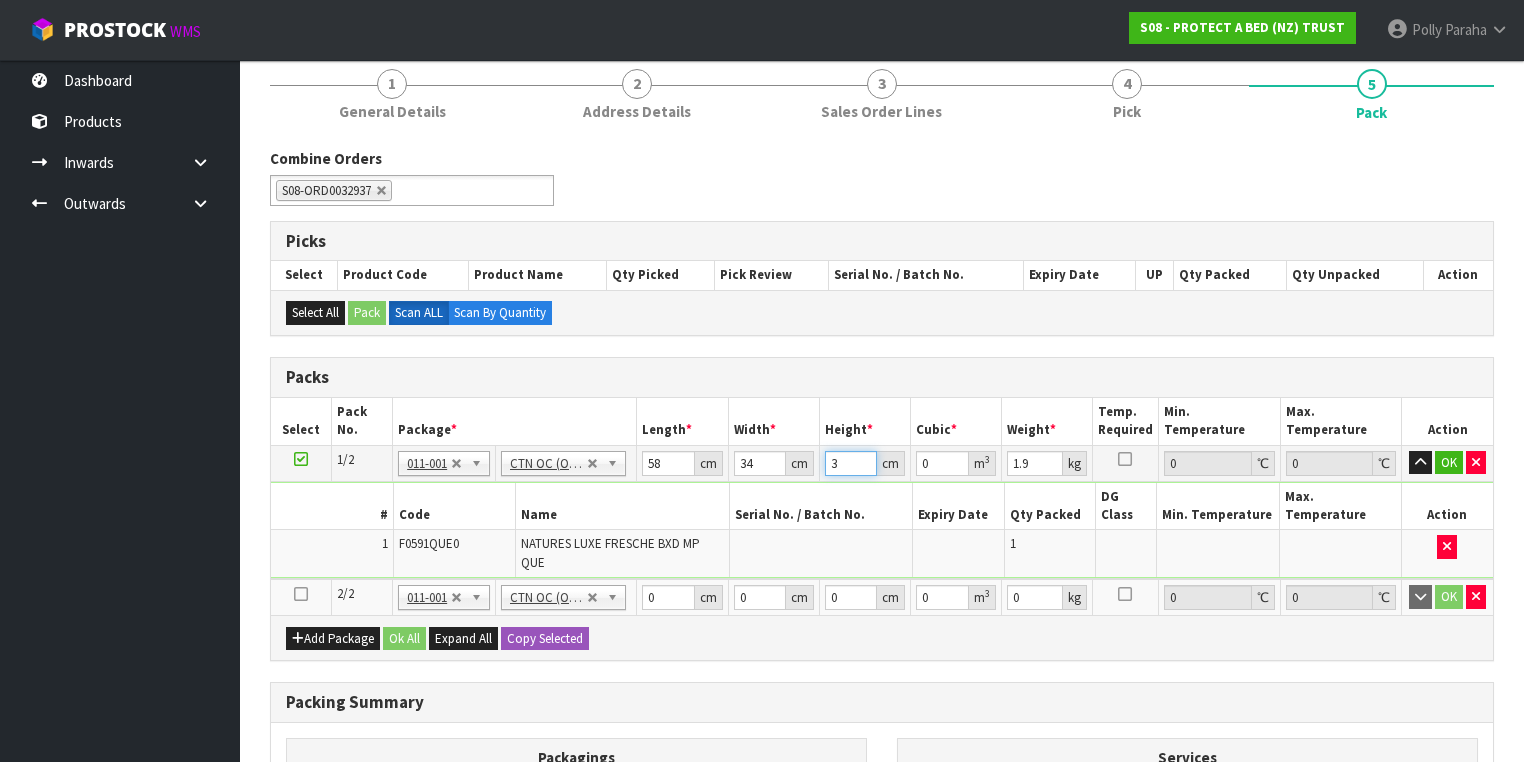 type on "32" 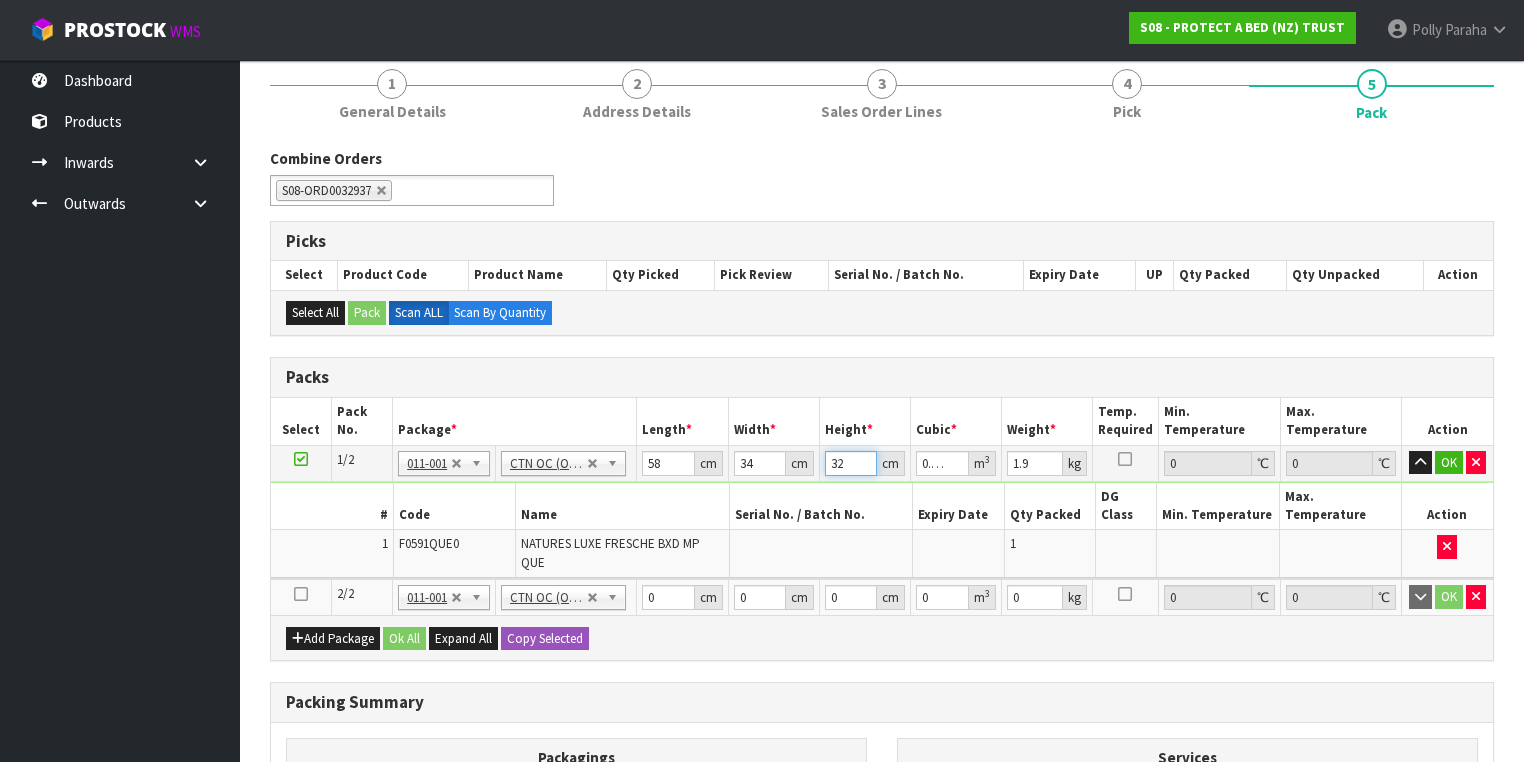 type on "32" 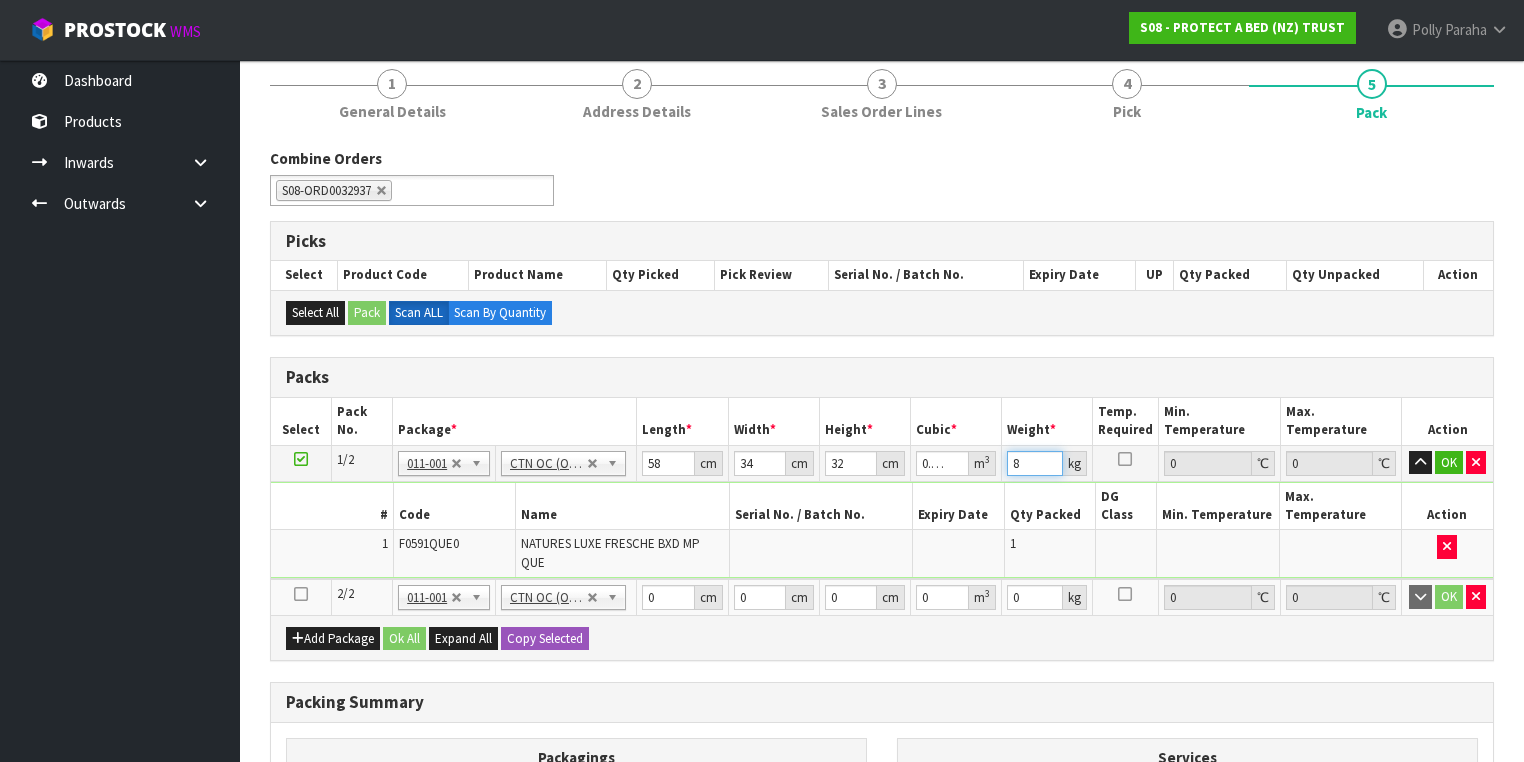 type on "8" 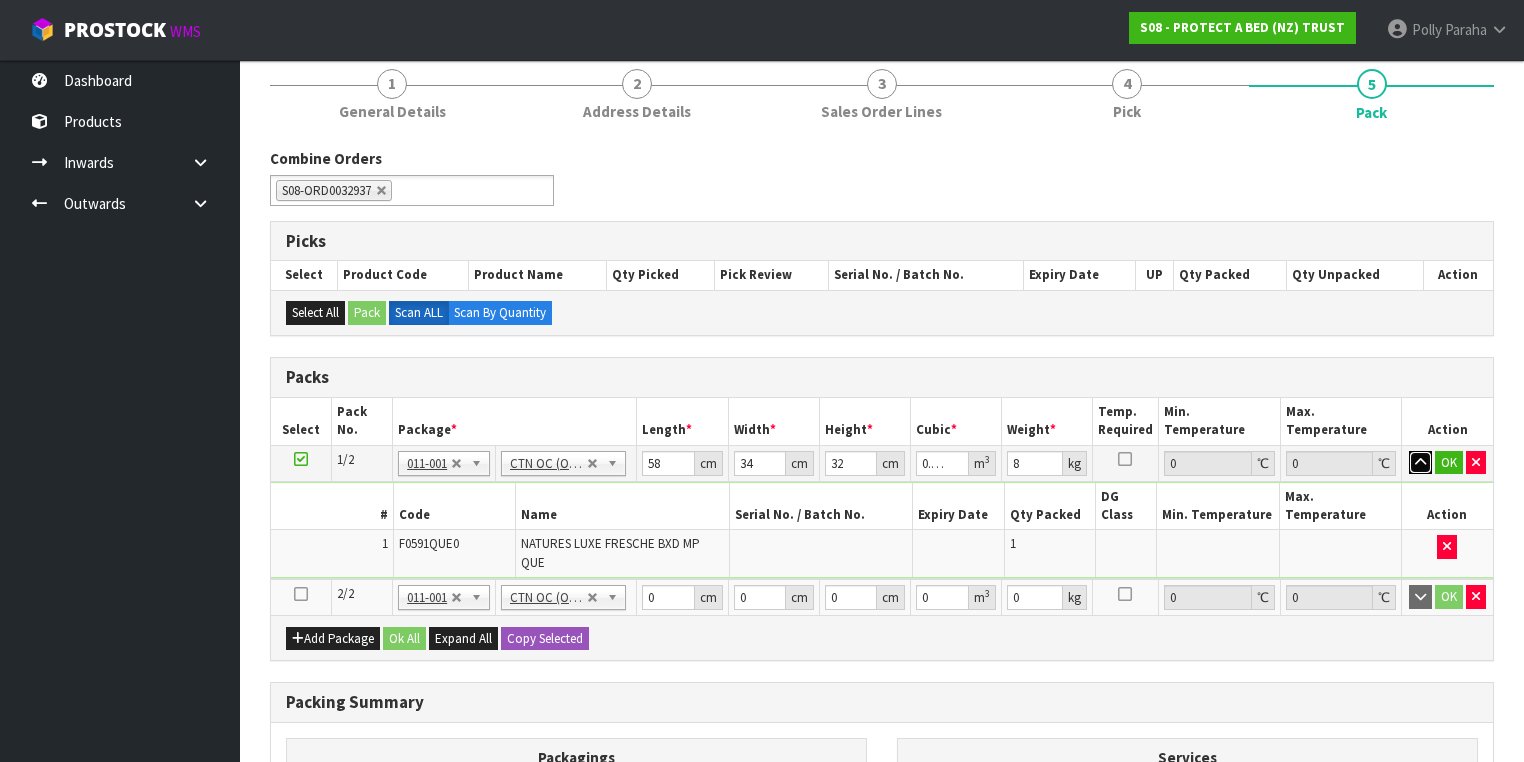 type 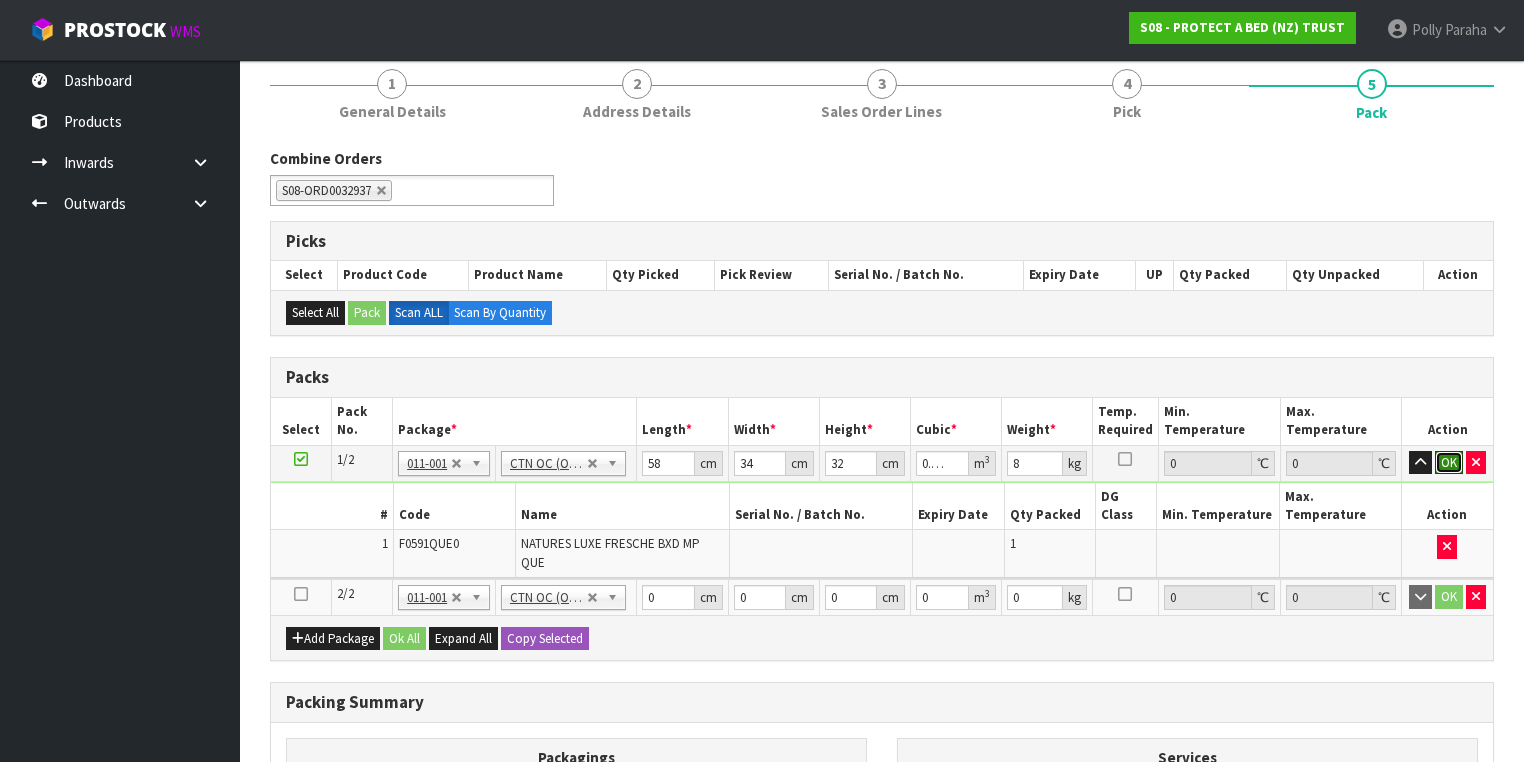 type 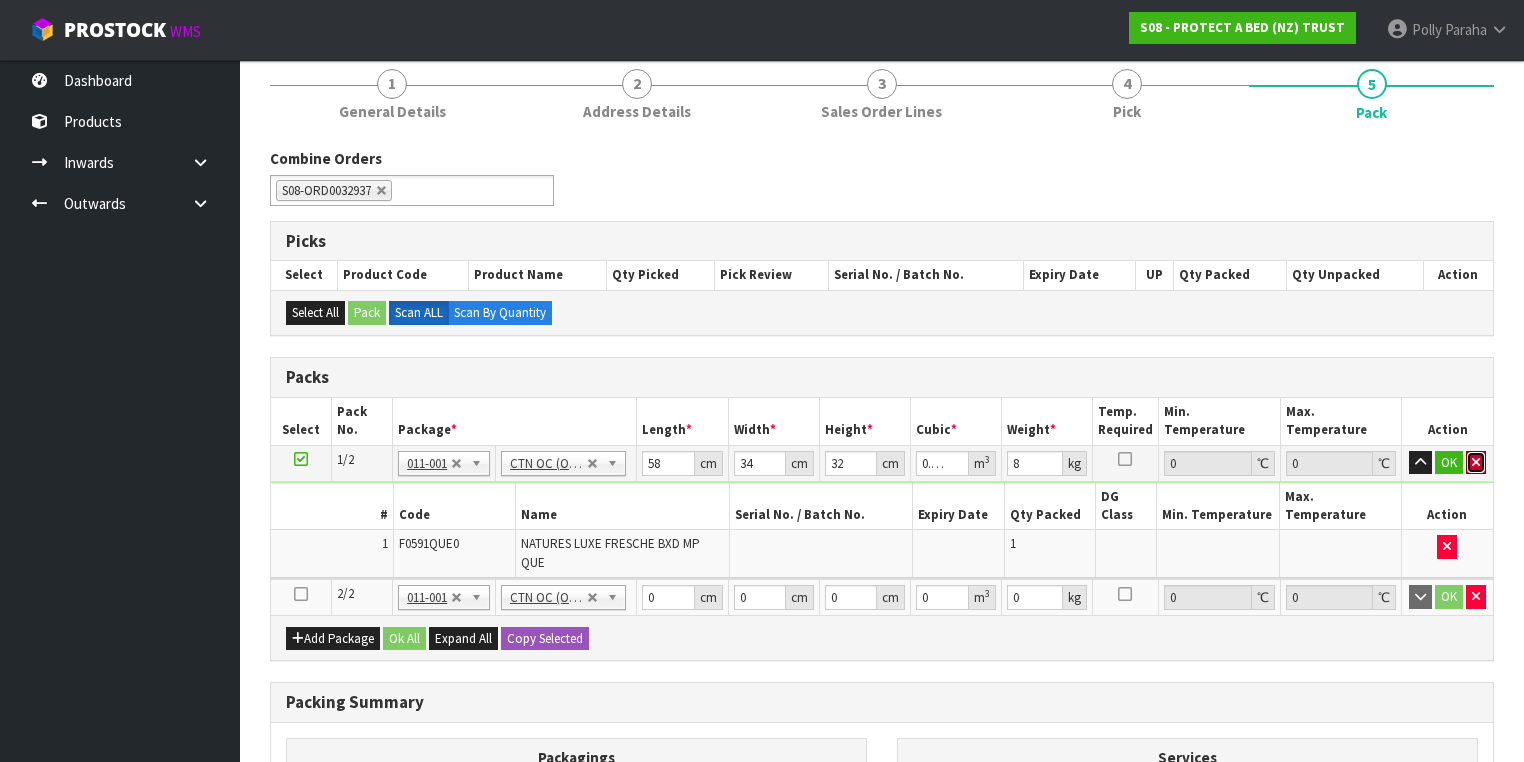 type 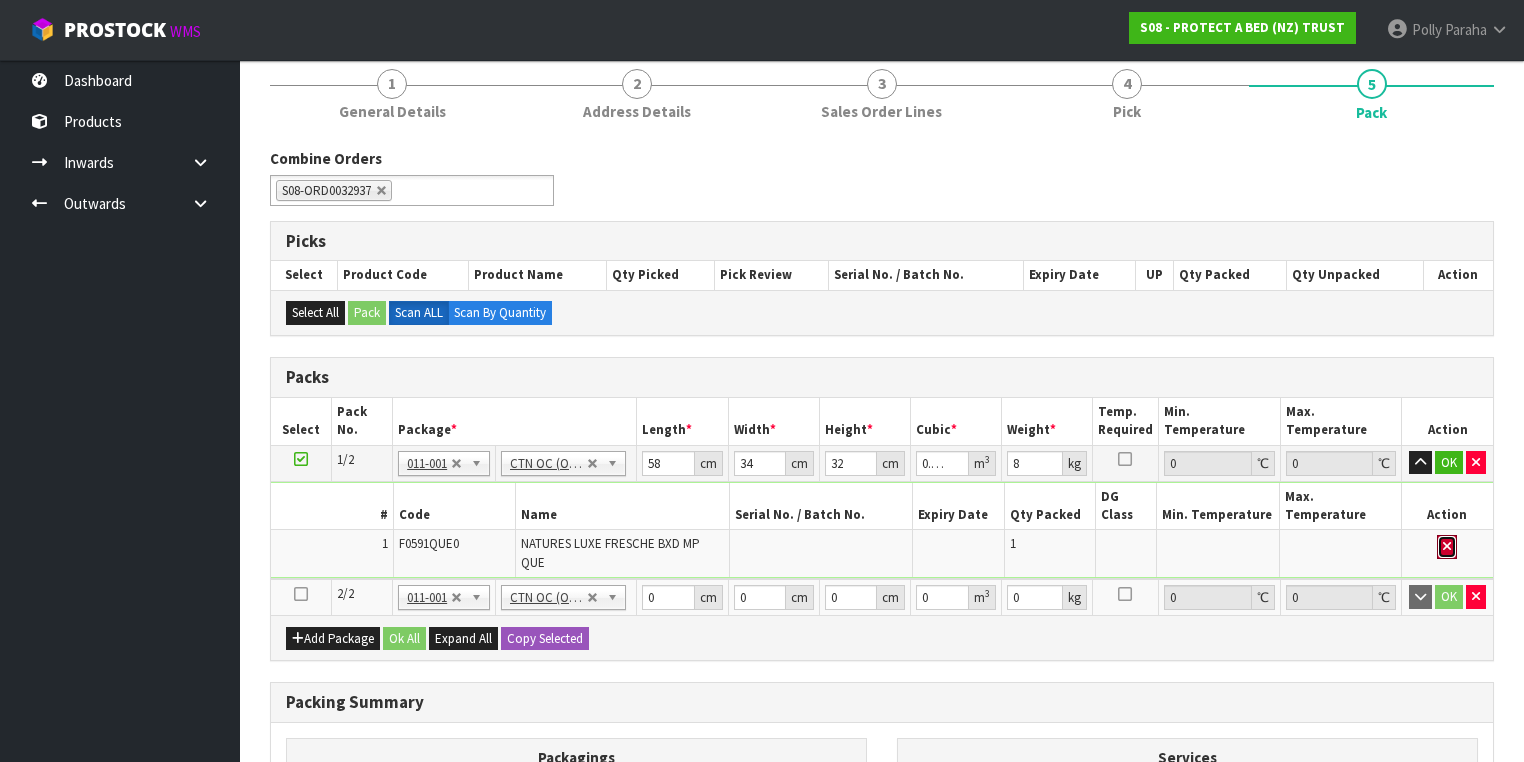 type 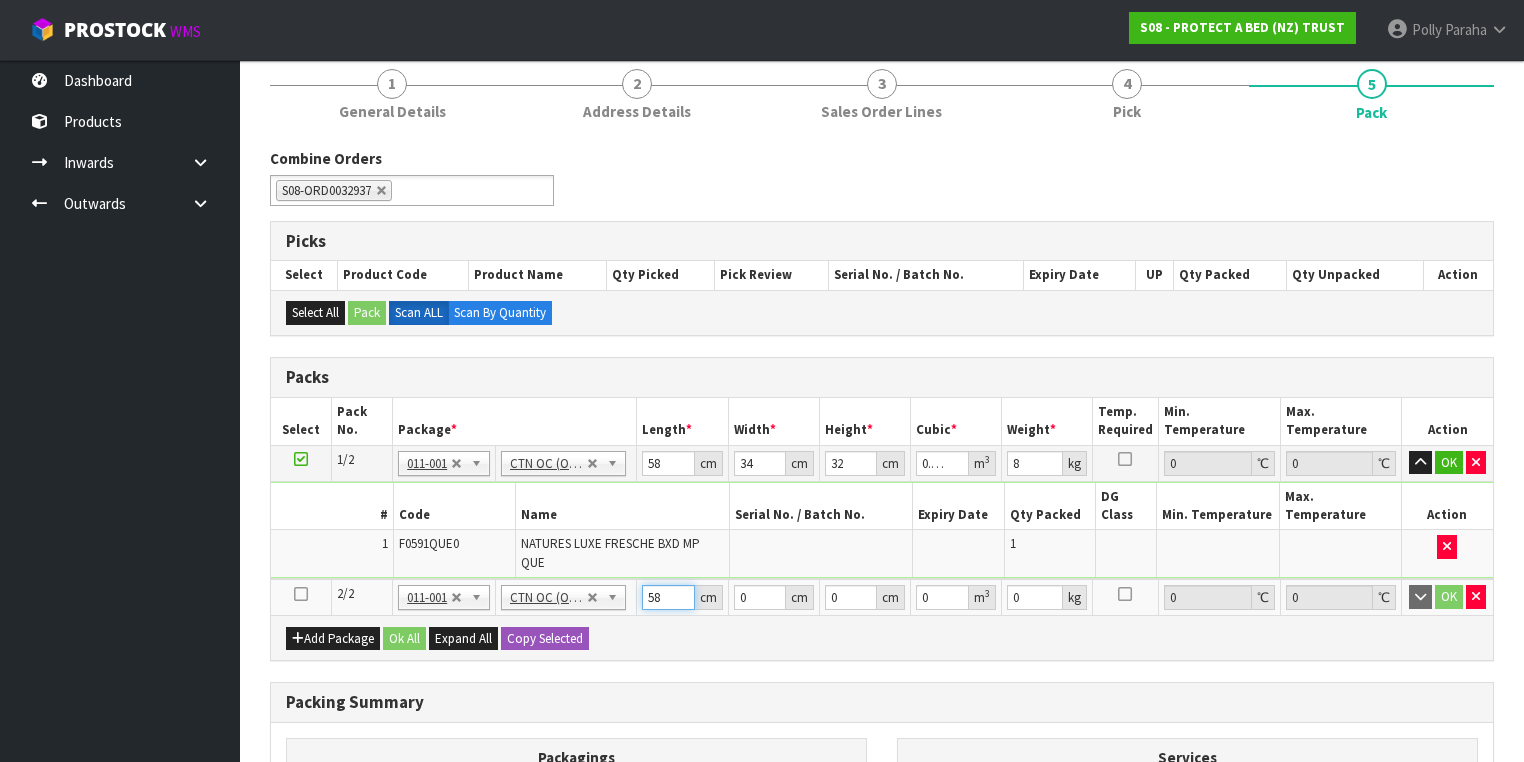 type on "58" 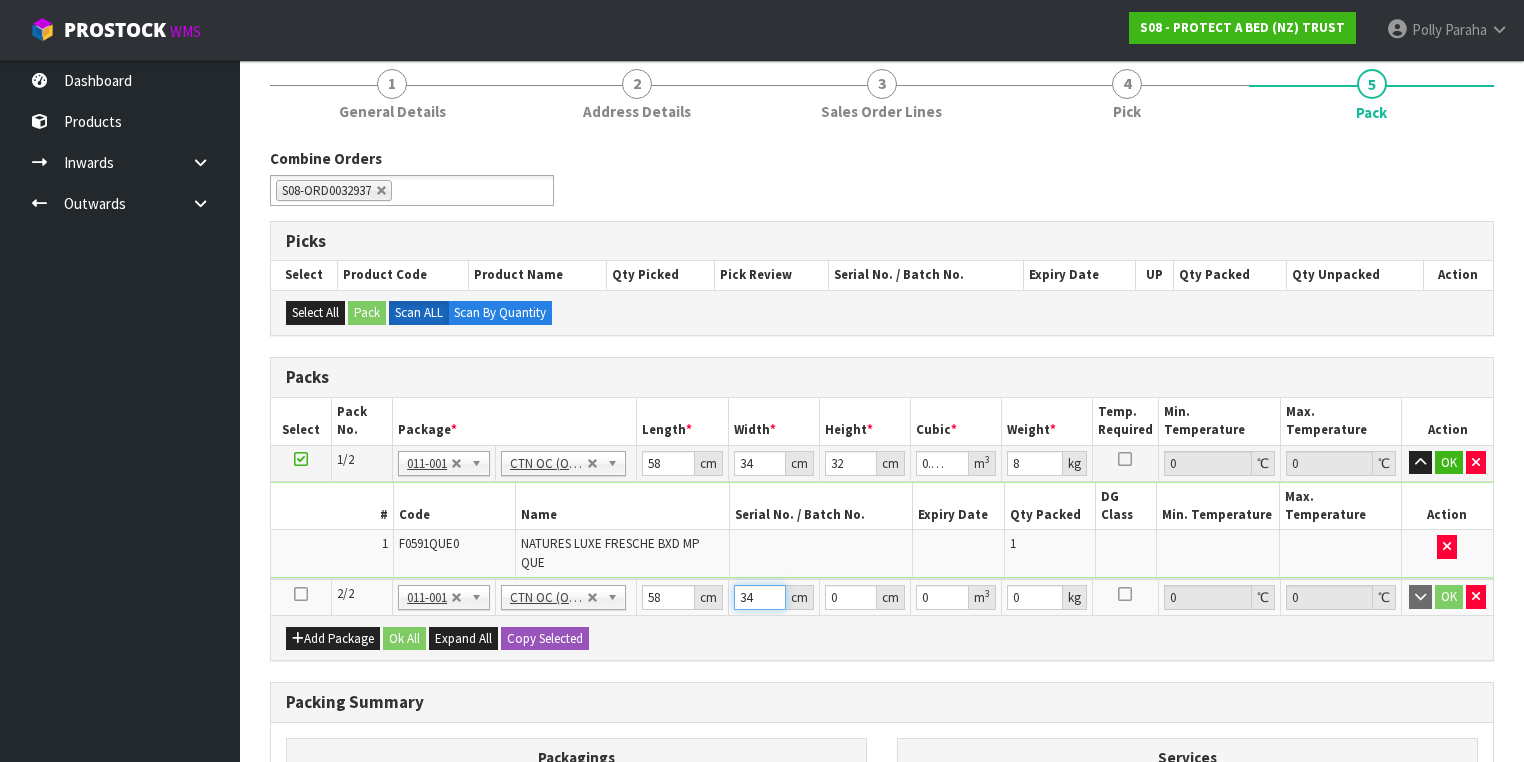 type on "34" 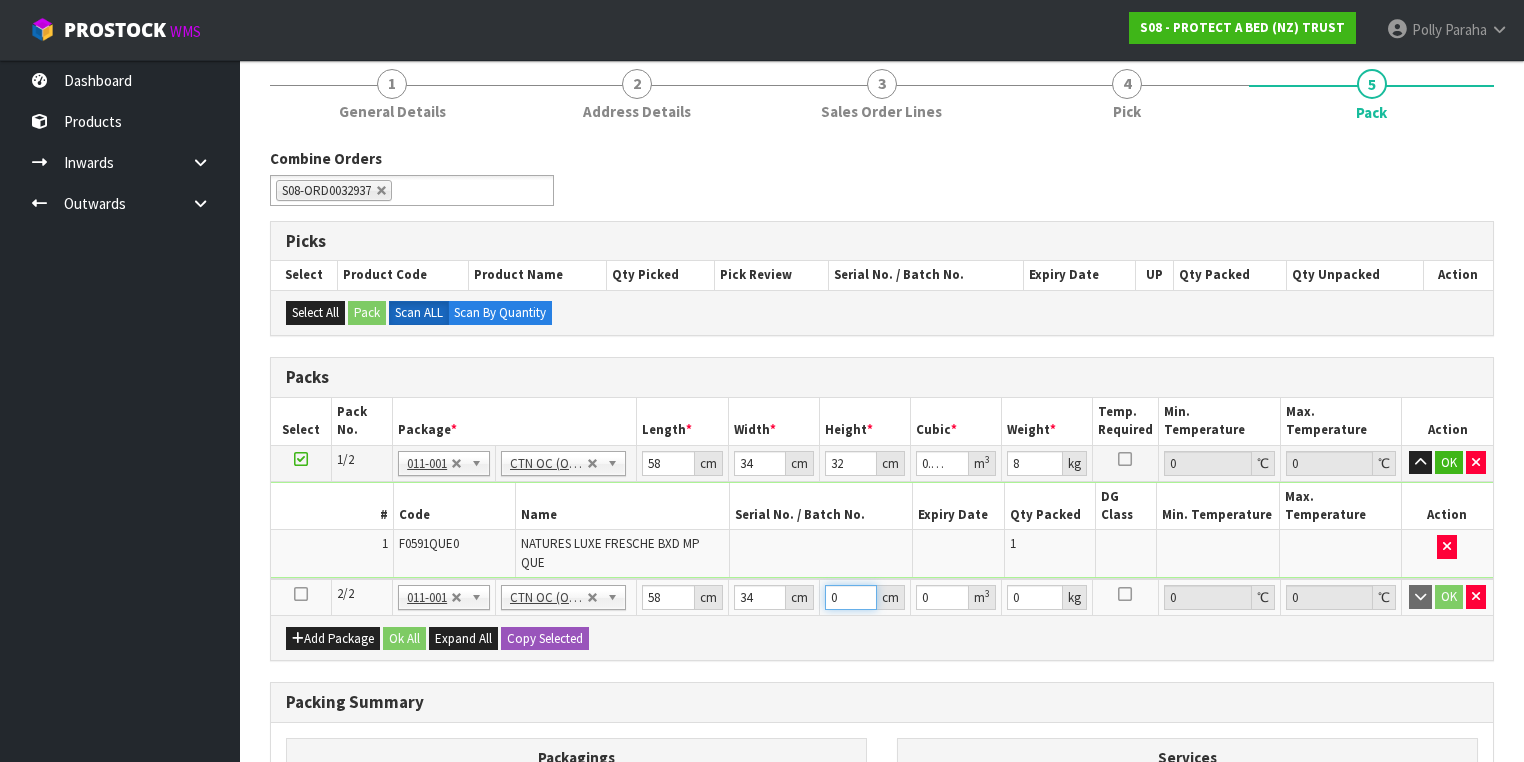 type on "3" 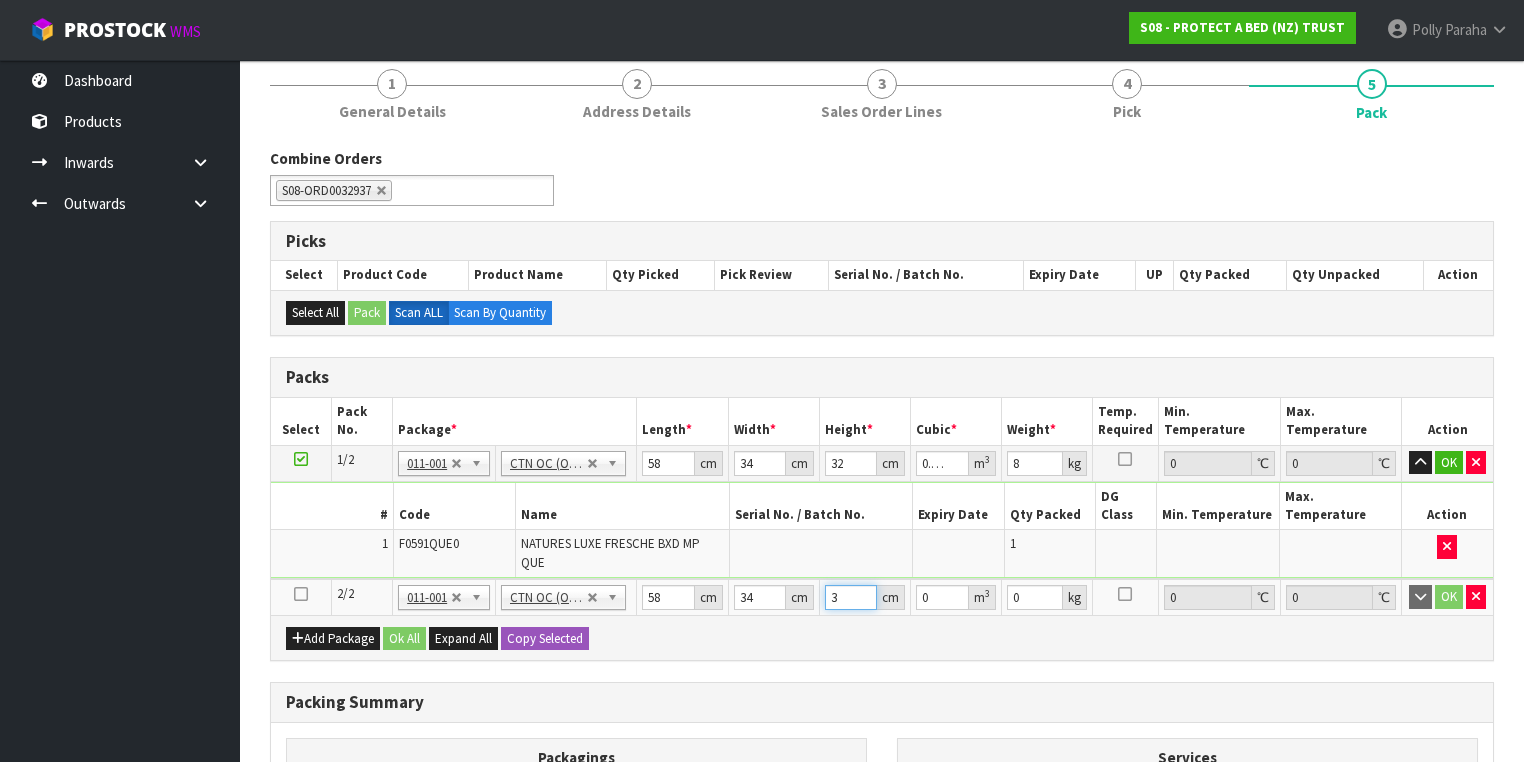 type on "[DECIMAL]" 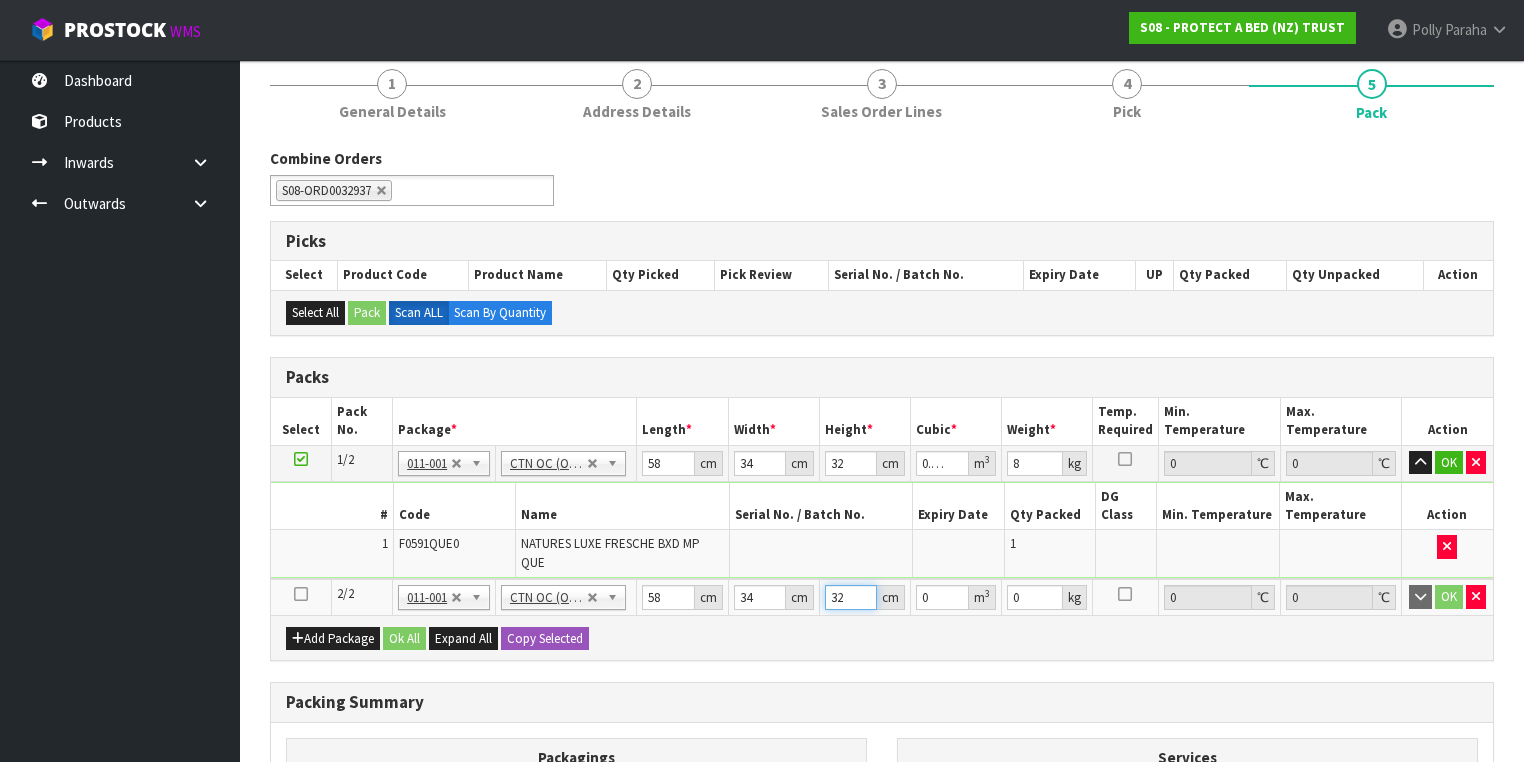 type on "0.063104" 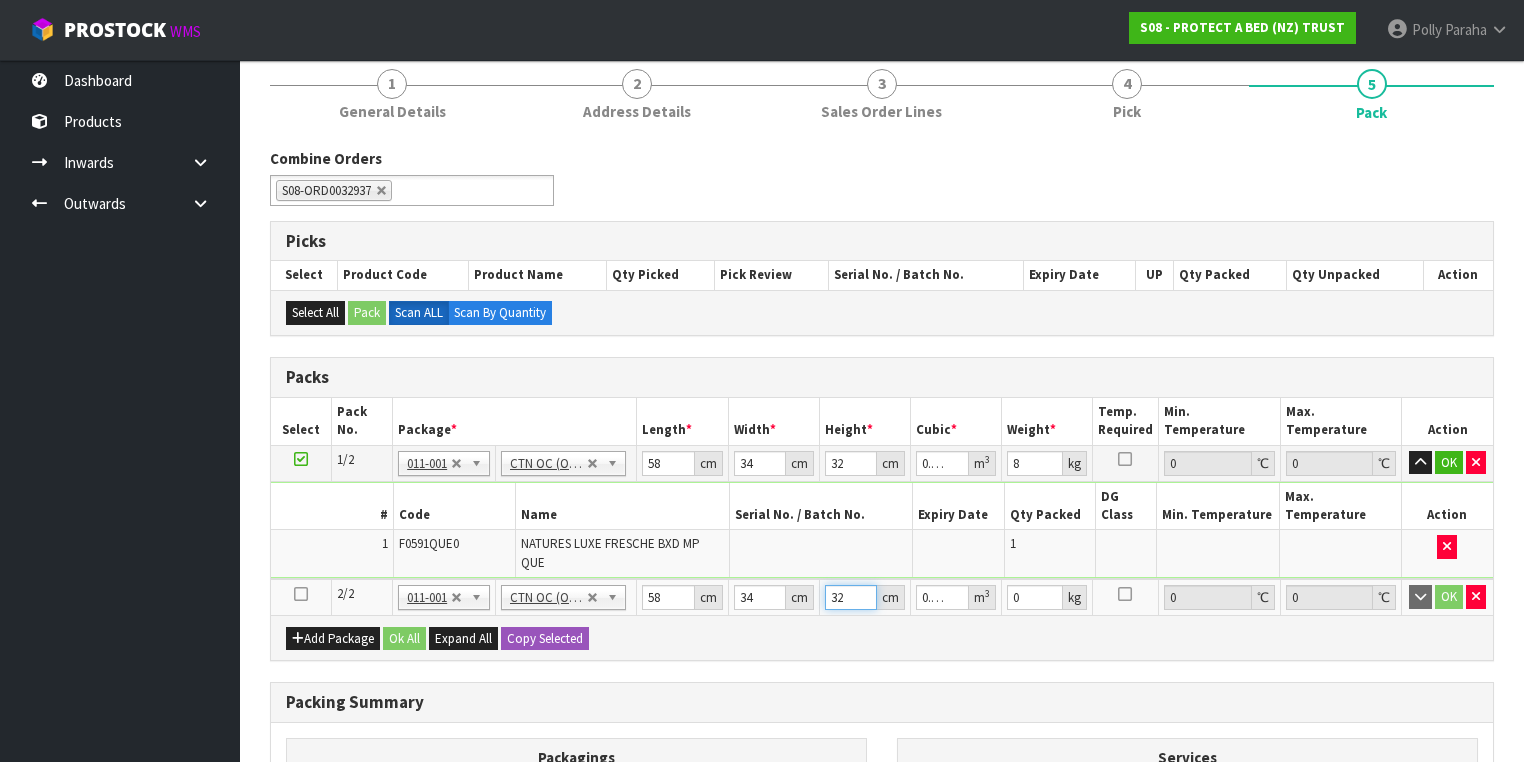 type on "32" 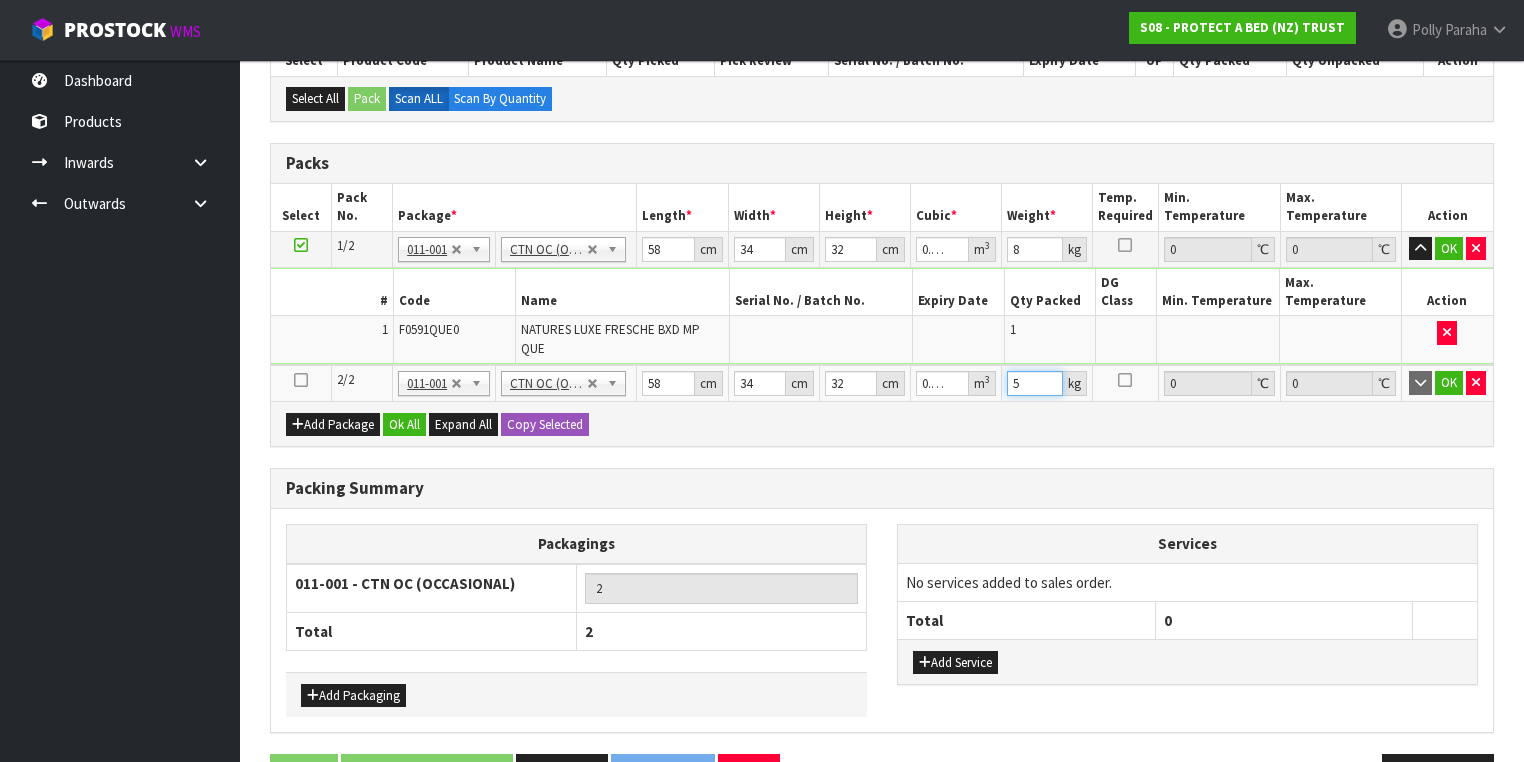 scroll, scrollTop: 480, scrollLeft: 0, axis: vertical 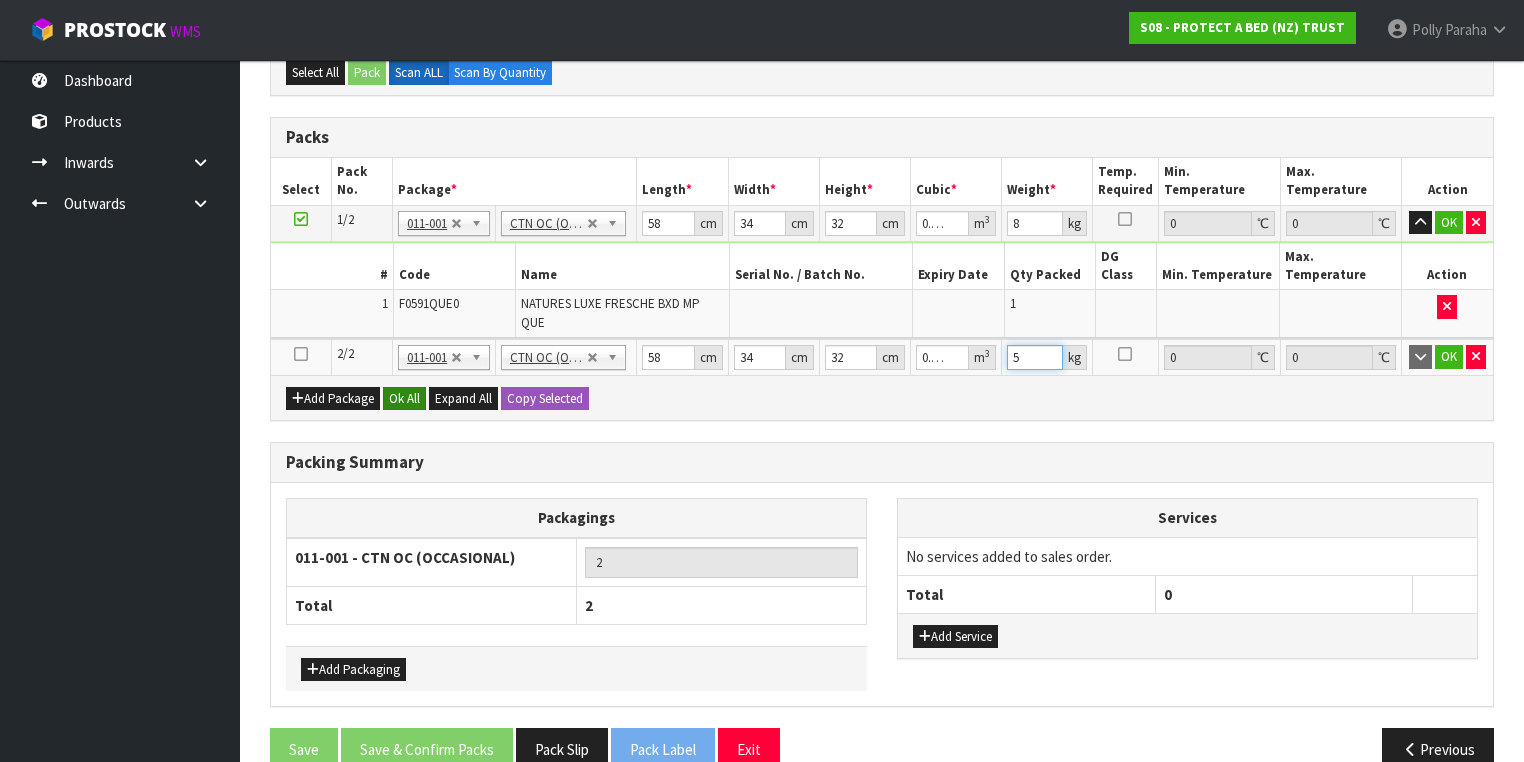type on "5" 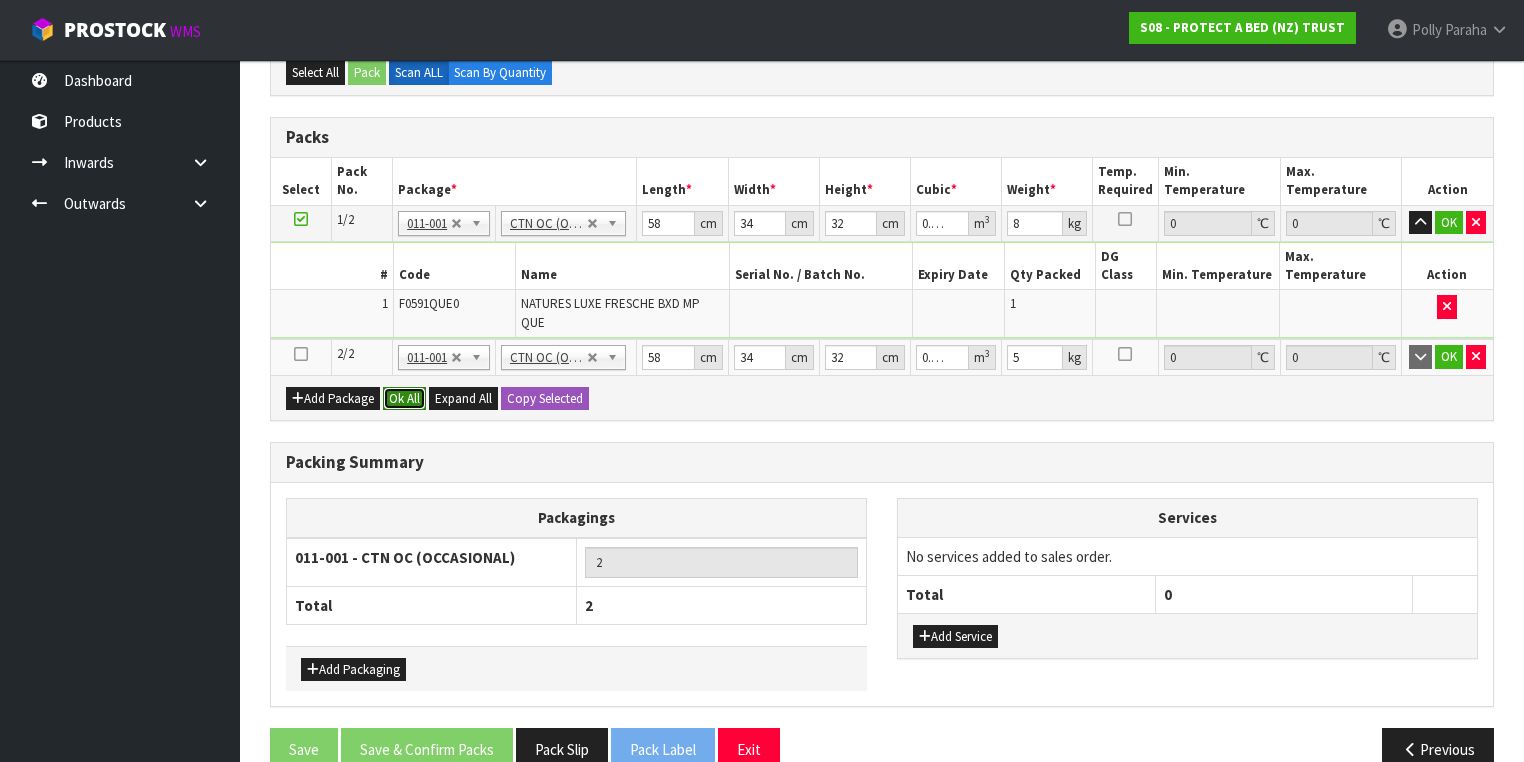 click on "Ok All" at bounding box center (404, 399) 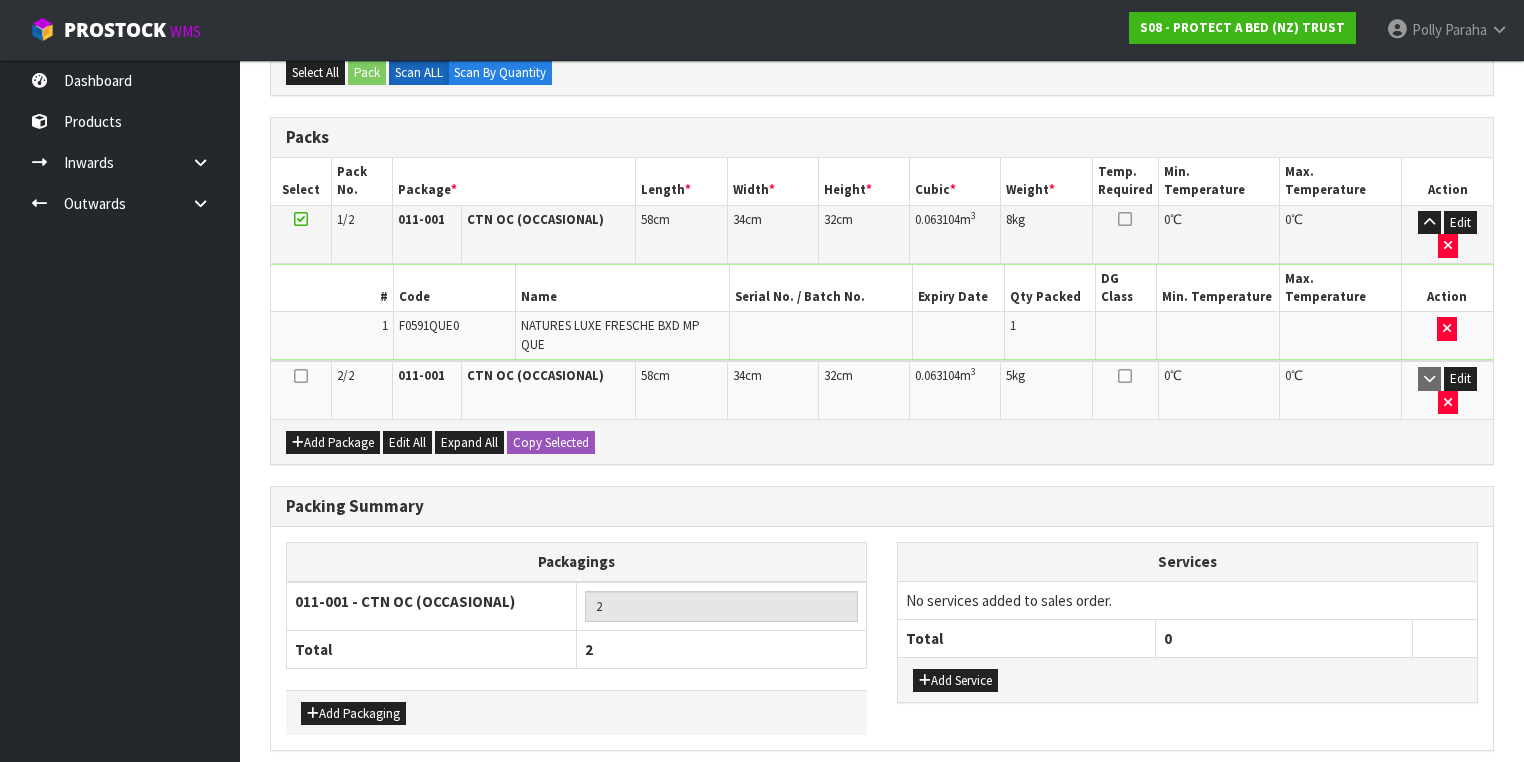 click on "Save & Confirm Packs" at bounding box center [427, 793] 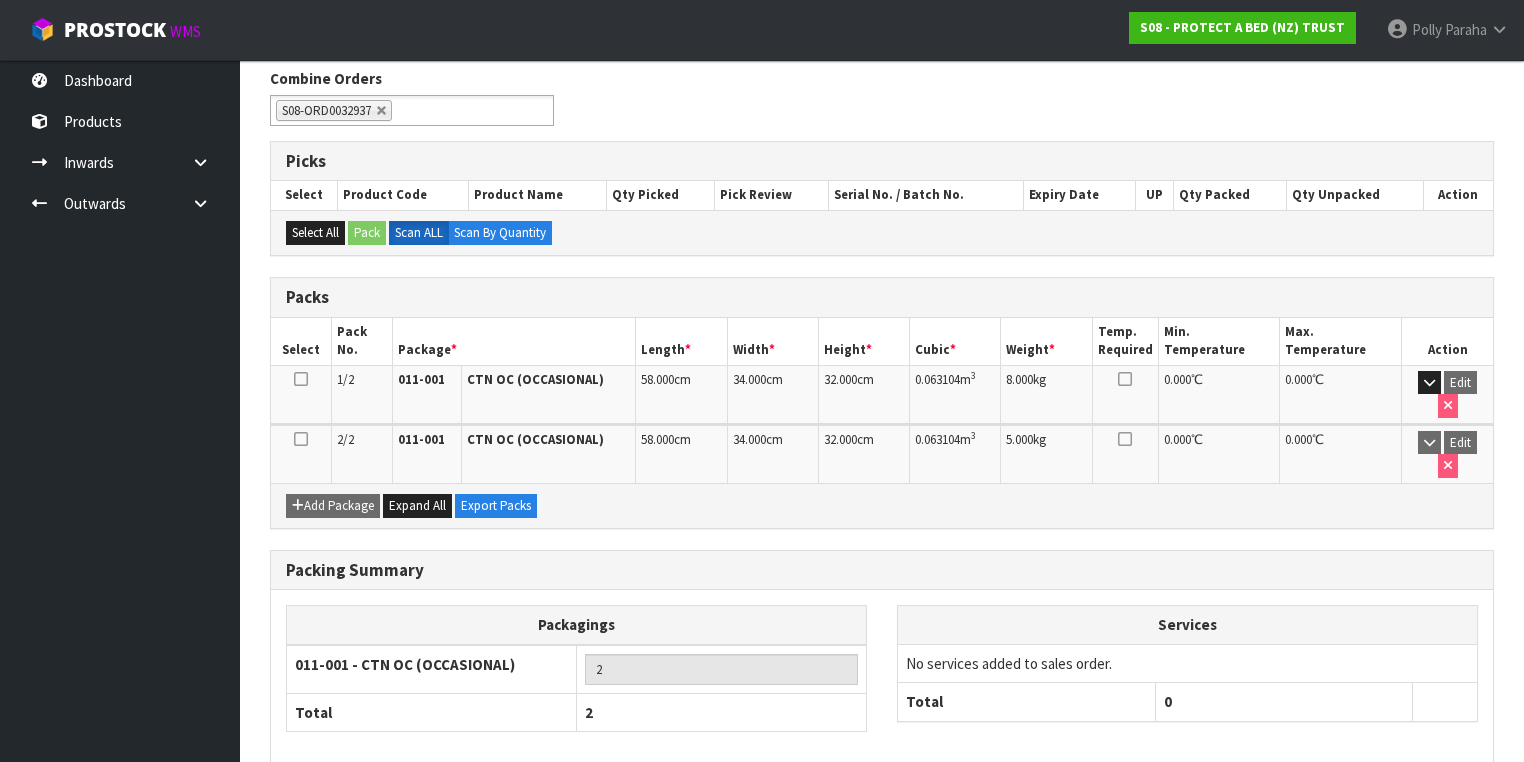 scroll, scrollTop: 367, scrollLeft: 0, axis: vertical 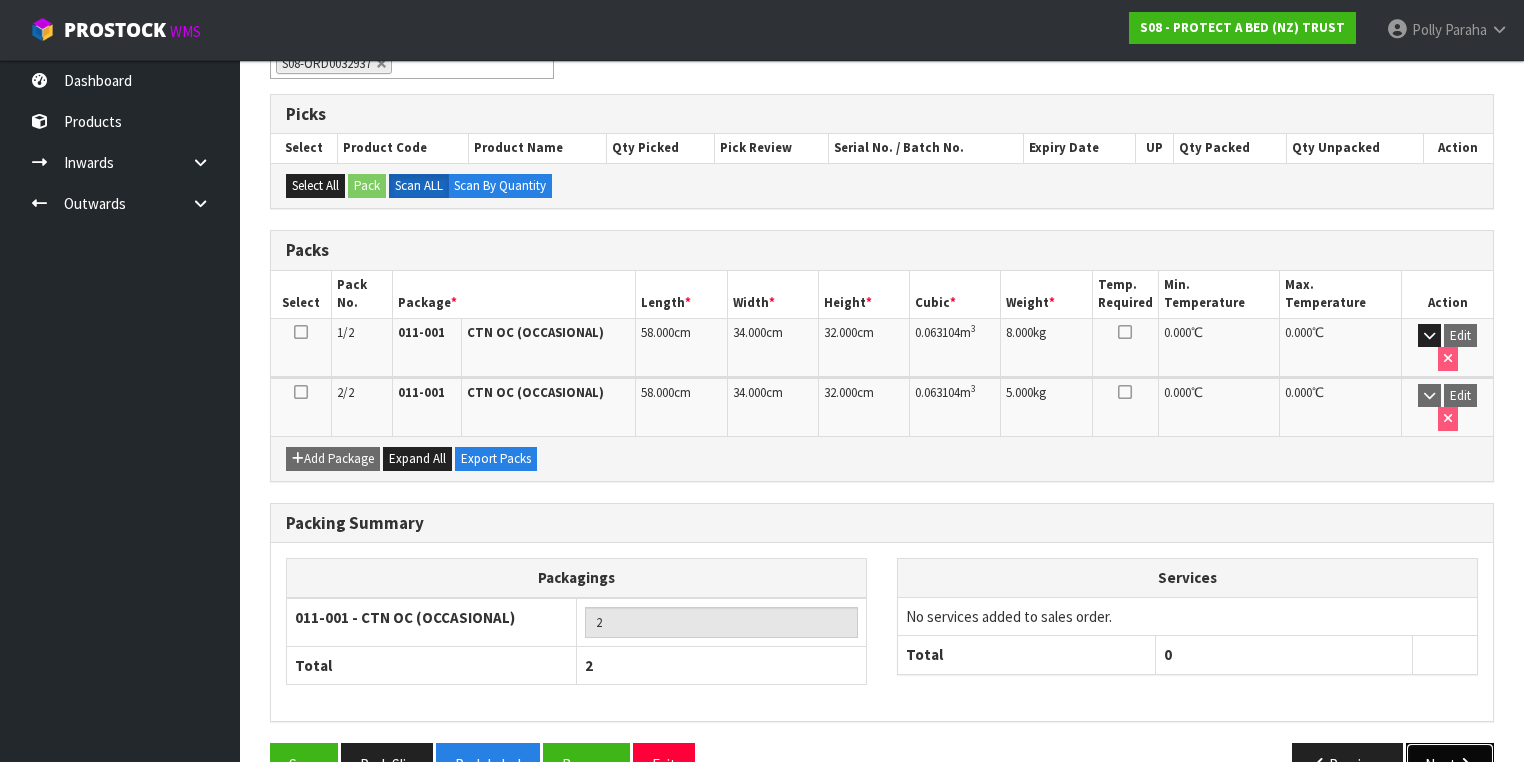 click on "Next" at bounding box center [1450, 764] 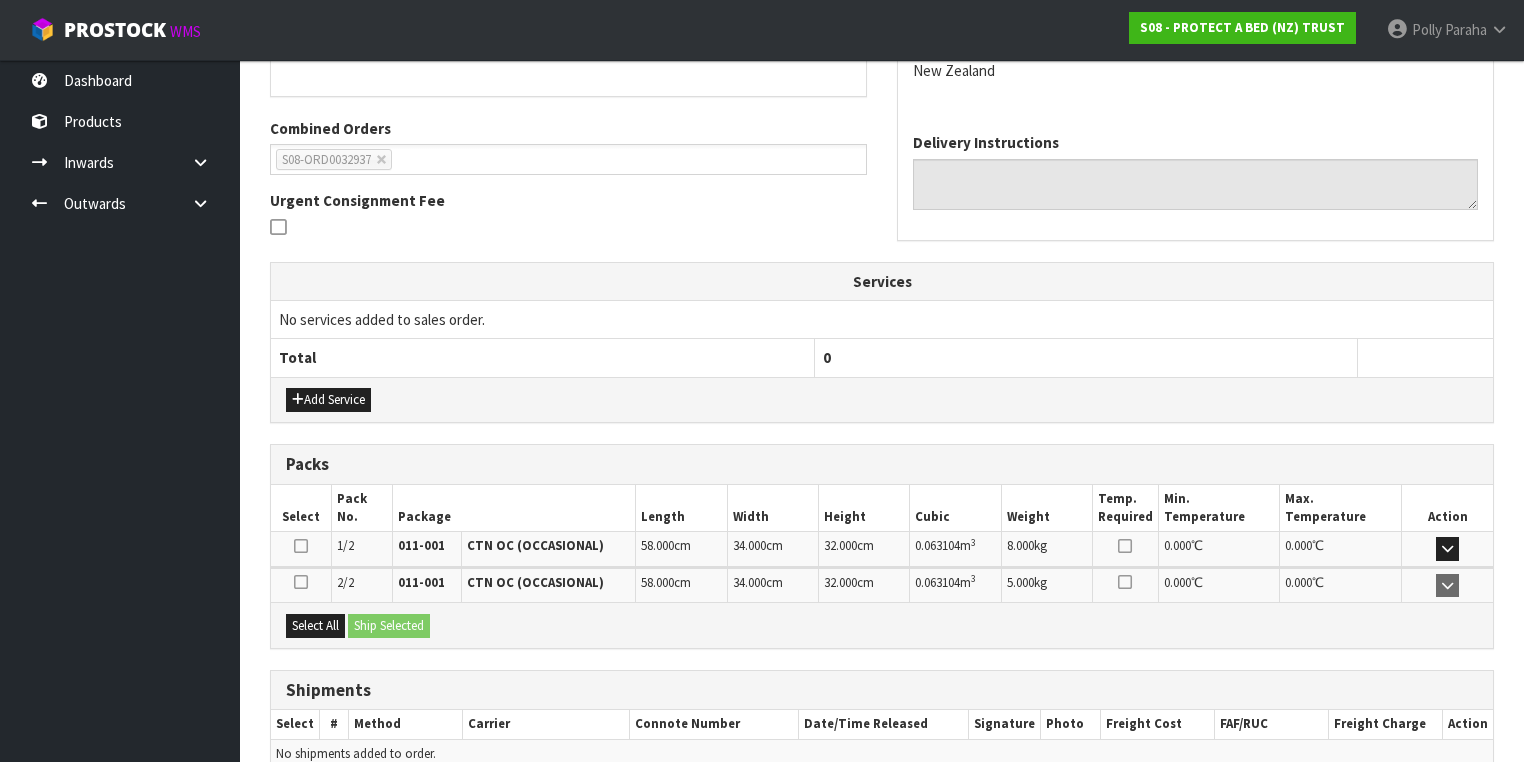 scroll, scrollTop: 564, scrollLeft: 0, axis: vertical 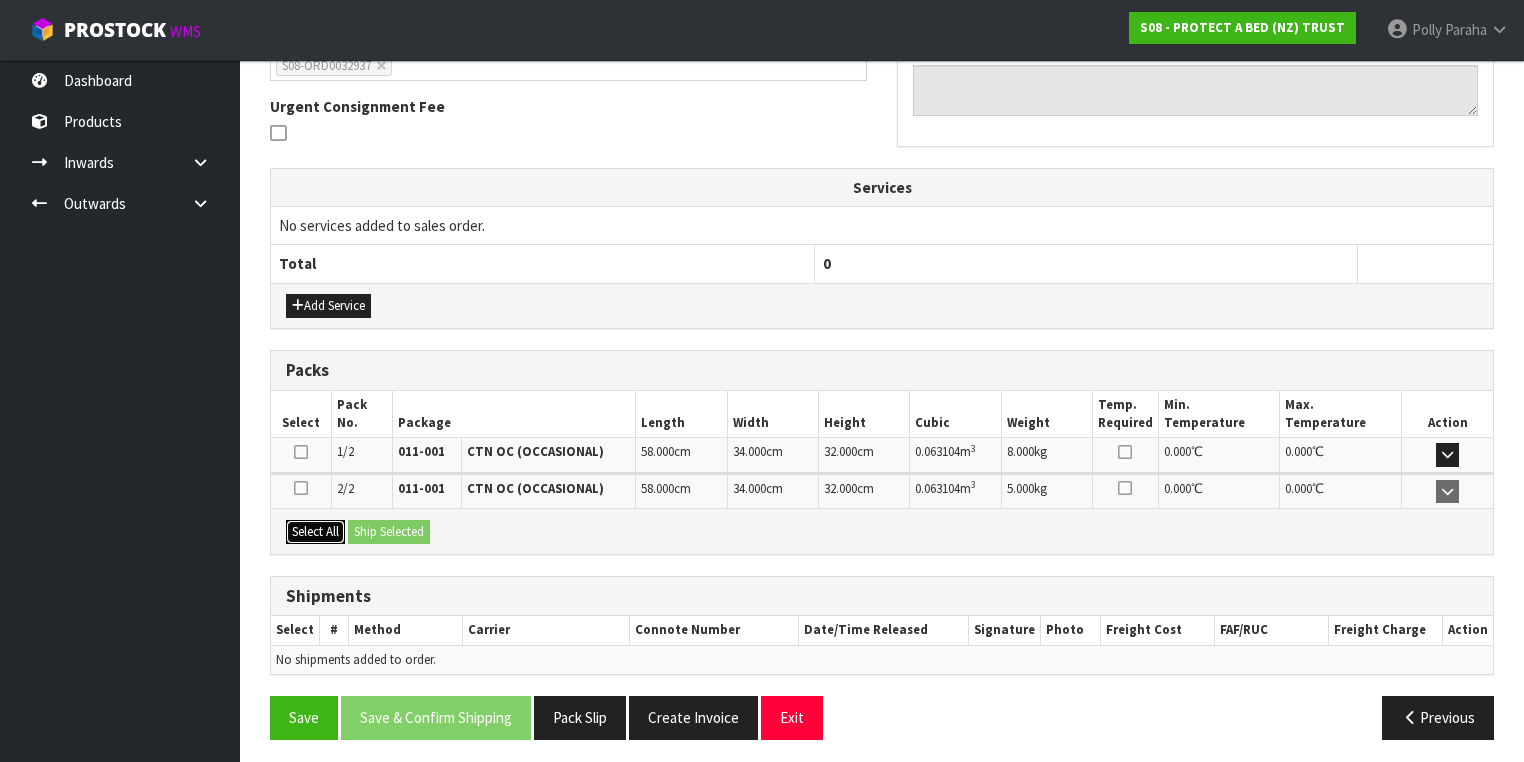 click on "Select All" at bounding box center [315, 532] 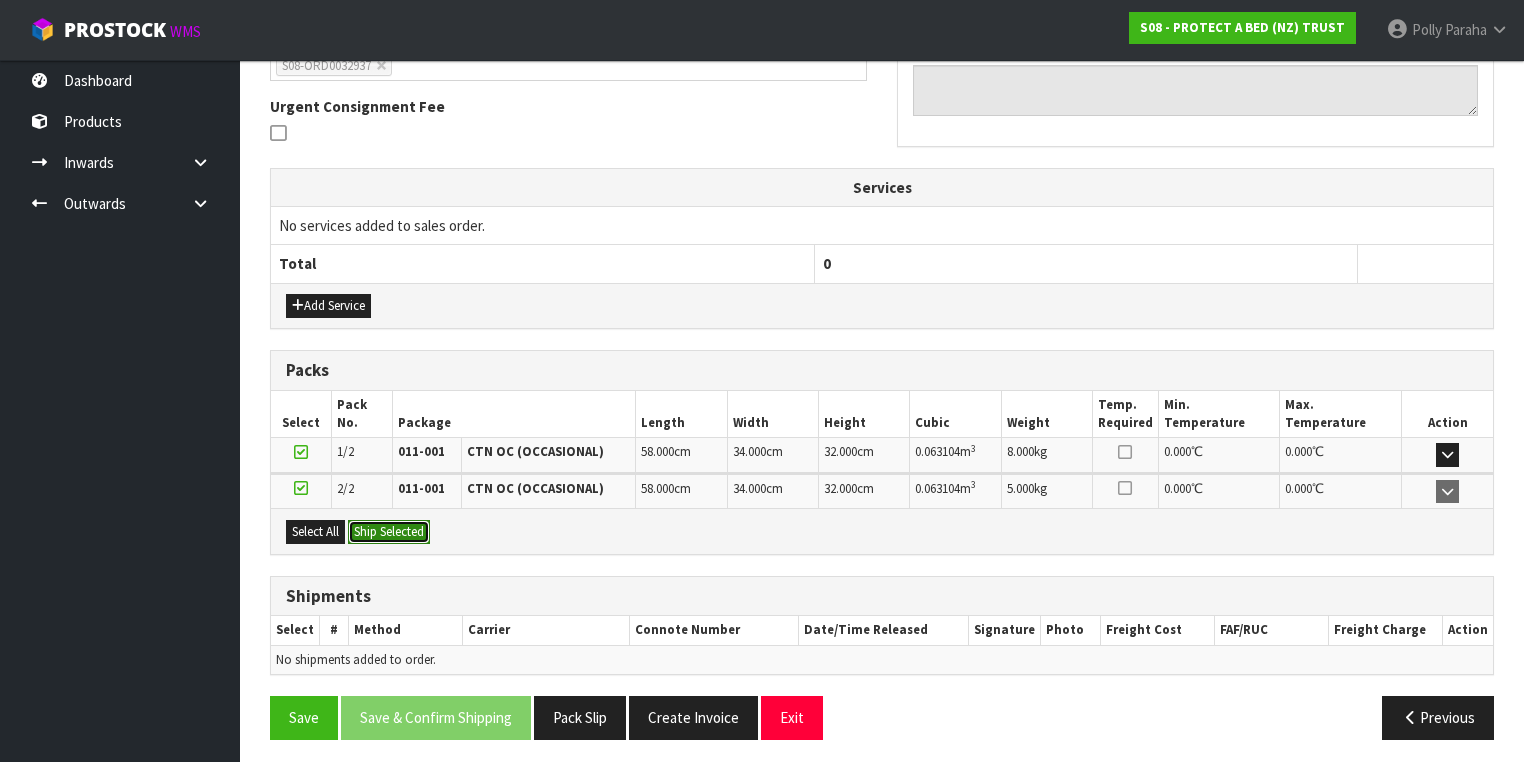 click on "Ship Selected" at bounding box center (389, 532) 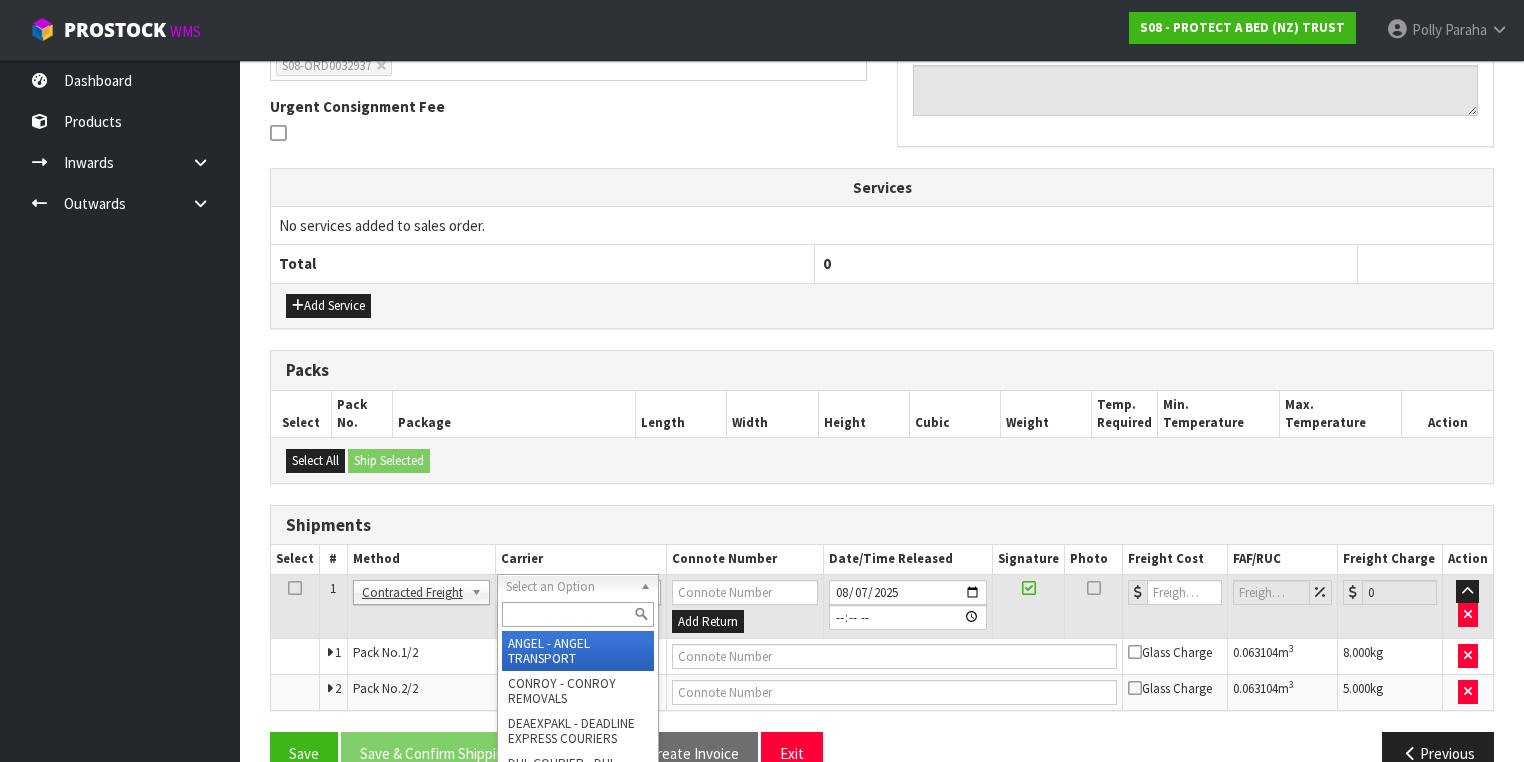 click at bounding box center (578, 614) 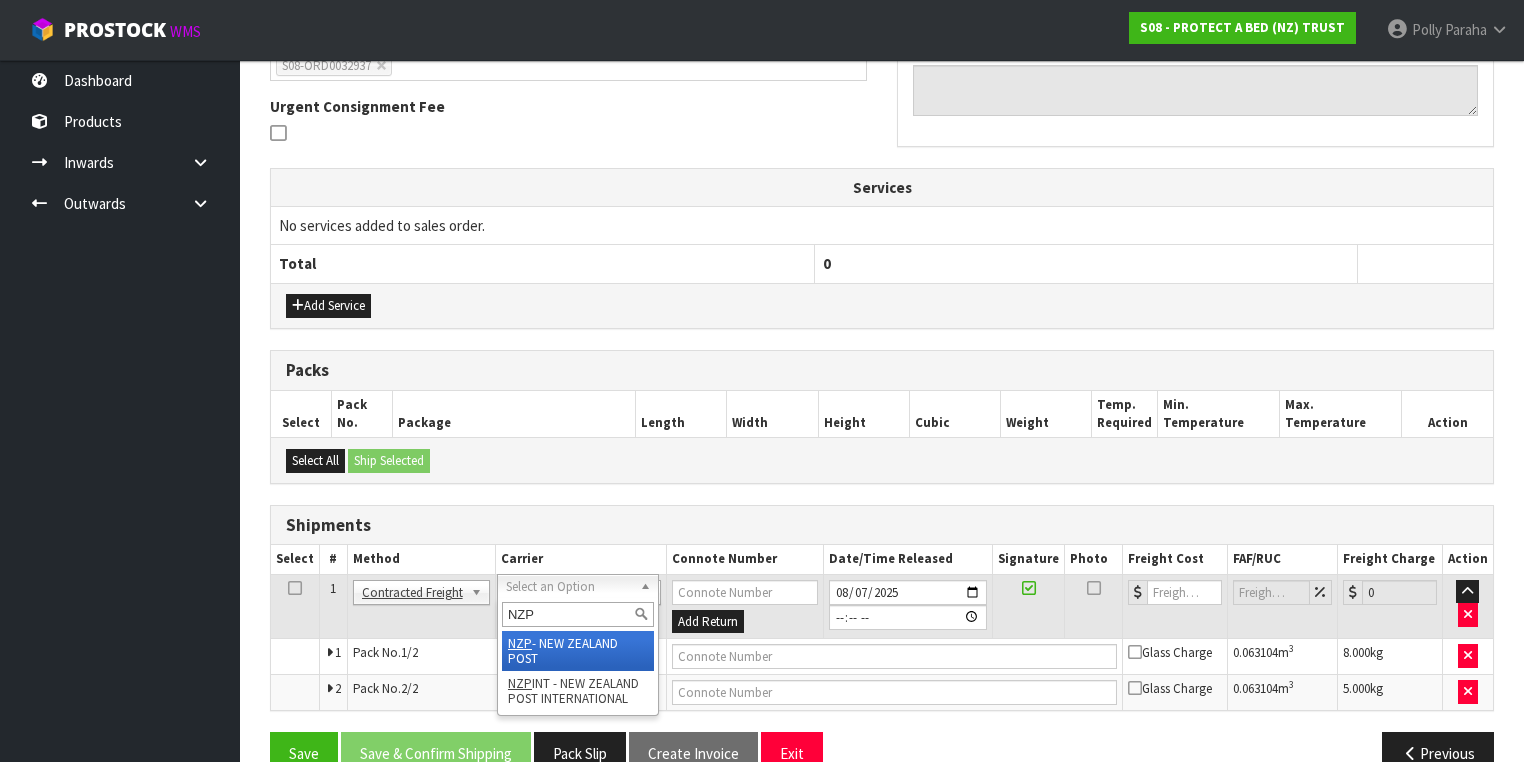 type on "NZP" 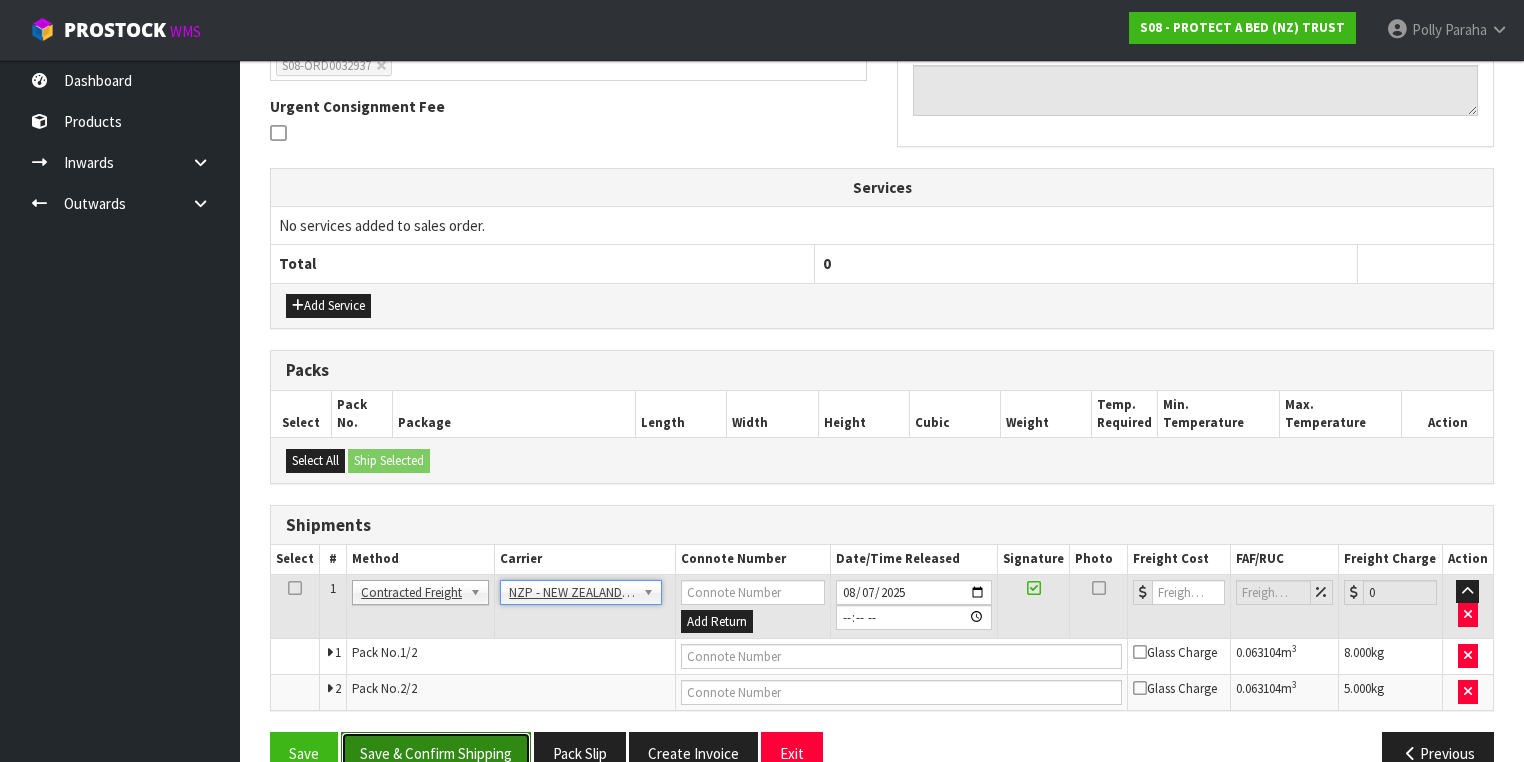 click on "Save & Confirm Shipping" at bounding box center [436, 753] 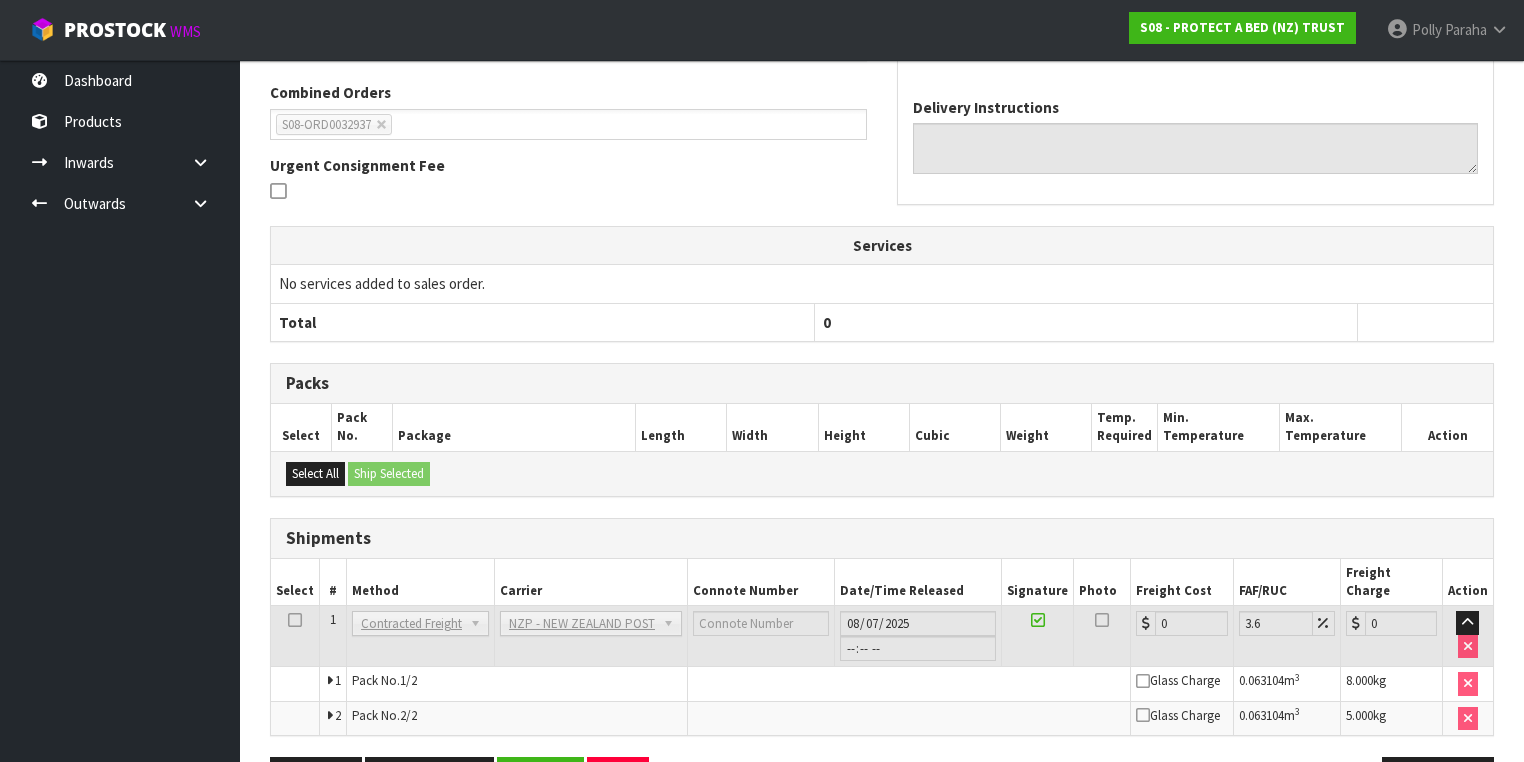 scroll, scrollTop: 570, scrollLeft: 0, axis: vertical 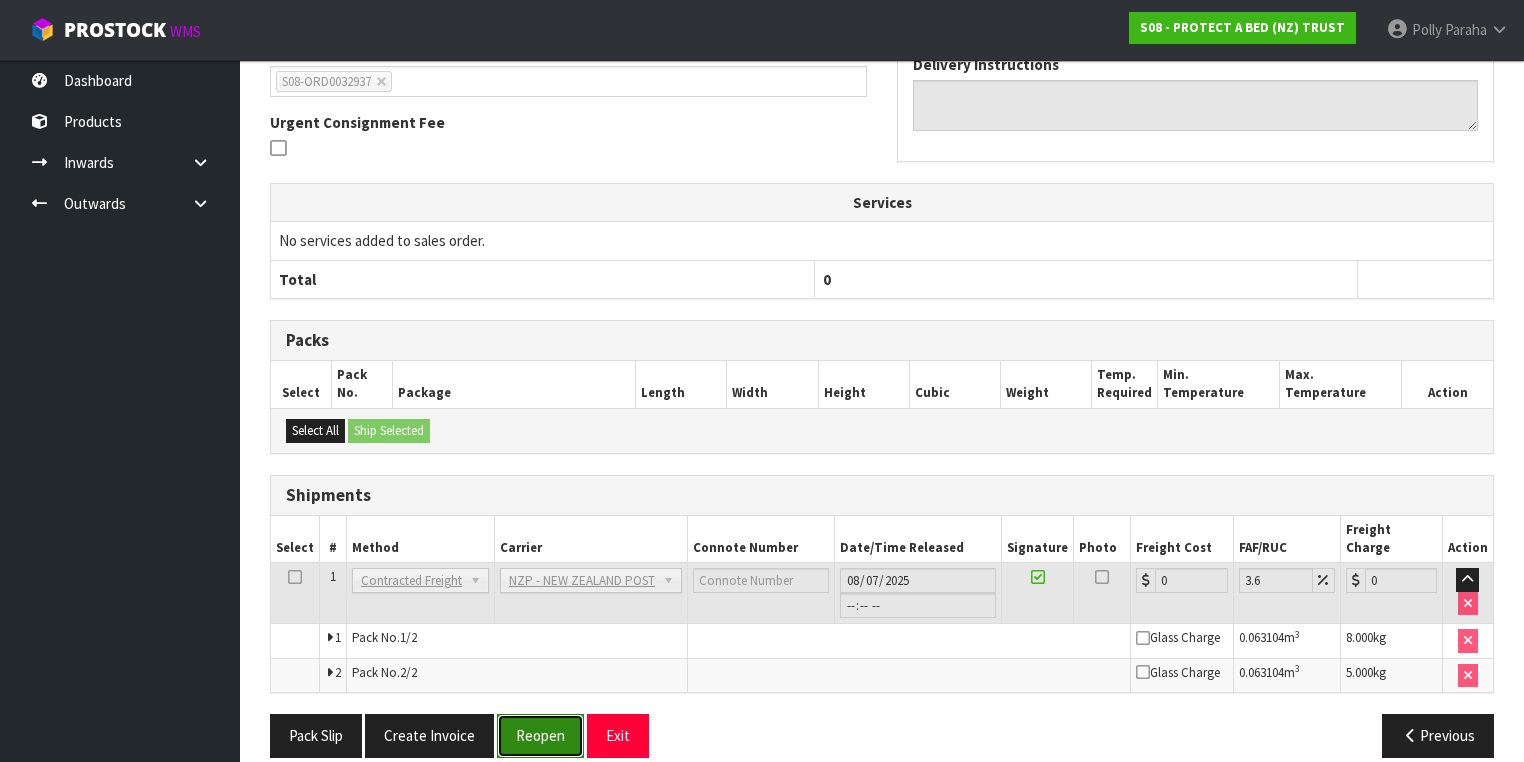 click on "Reopen" at bounding box center [540, 735] 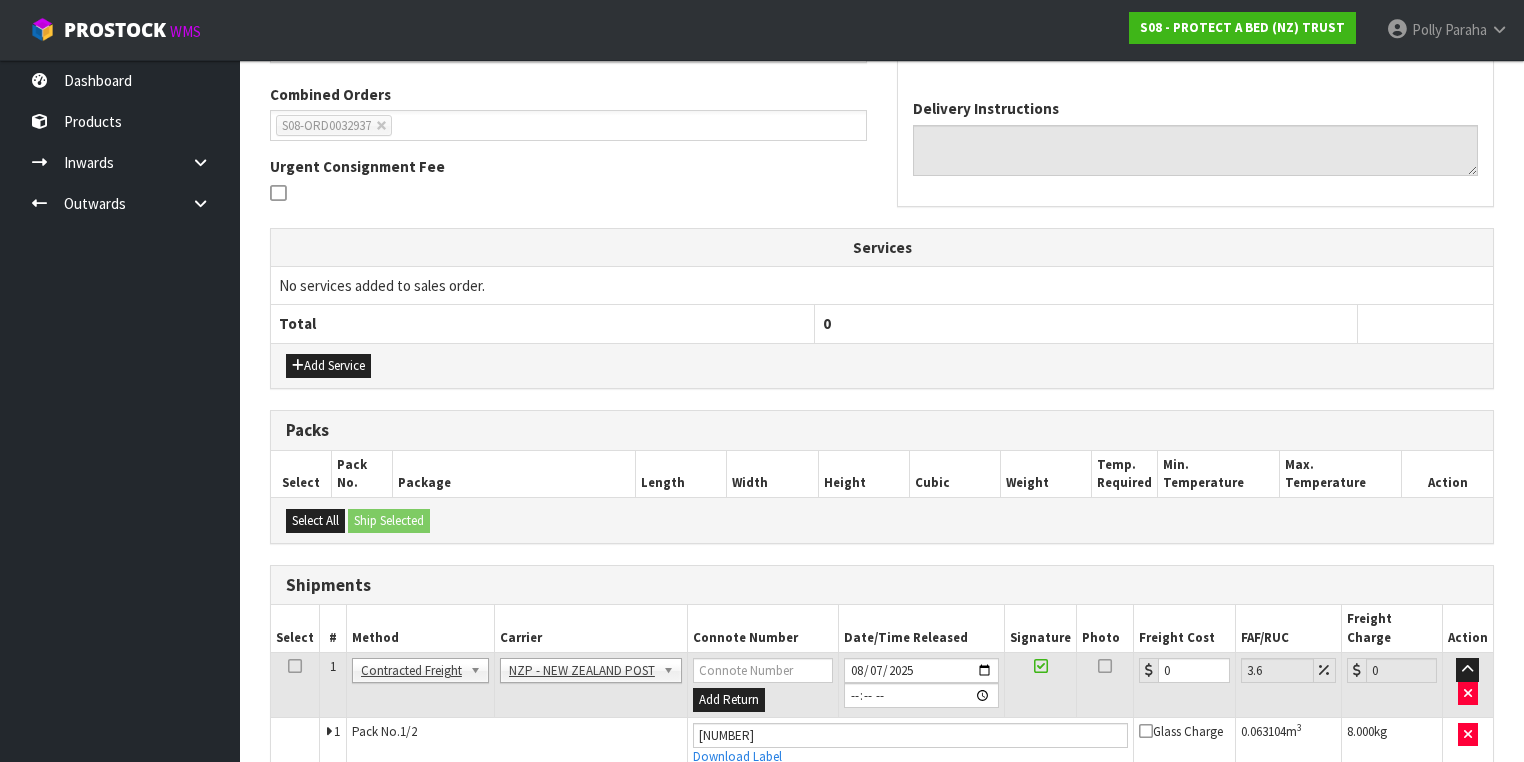 scroll, scrollTop: 618, scrollLeft: 0, axis: vertical 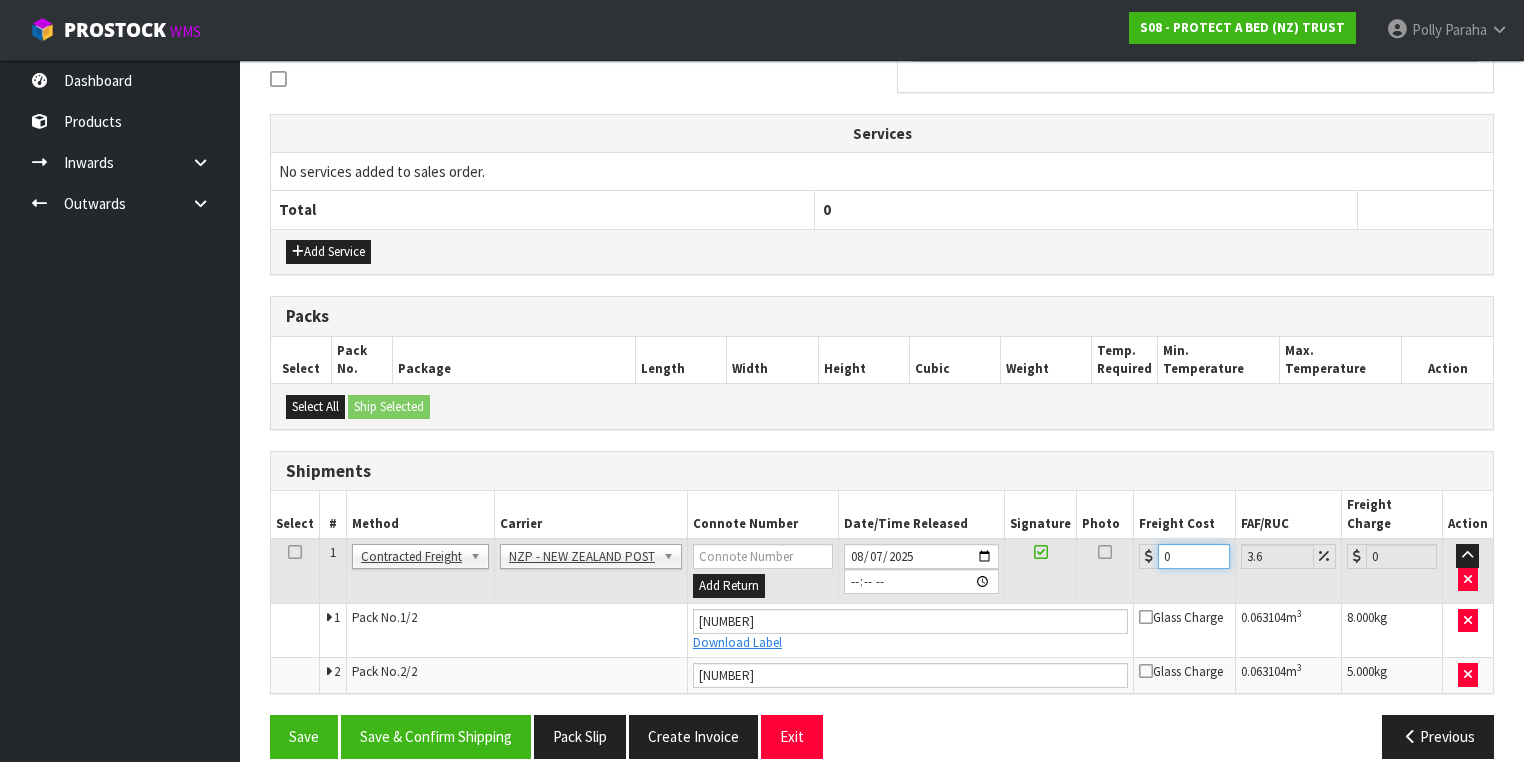 drag, startPoint x: 1162, startPoint y: 524, endPoint x: 1148, endPoint y: 522, distance: 14.142136 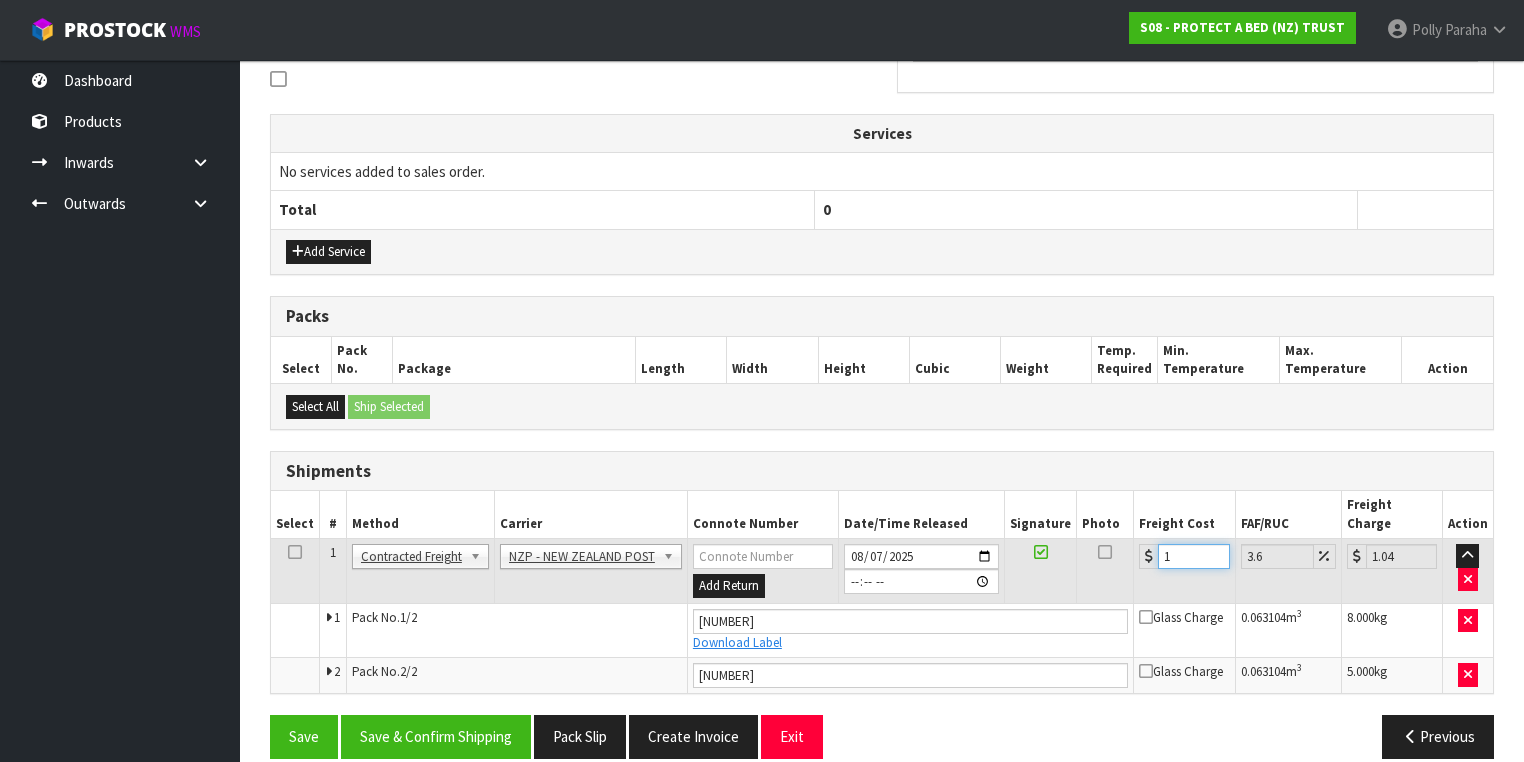 type on "14" 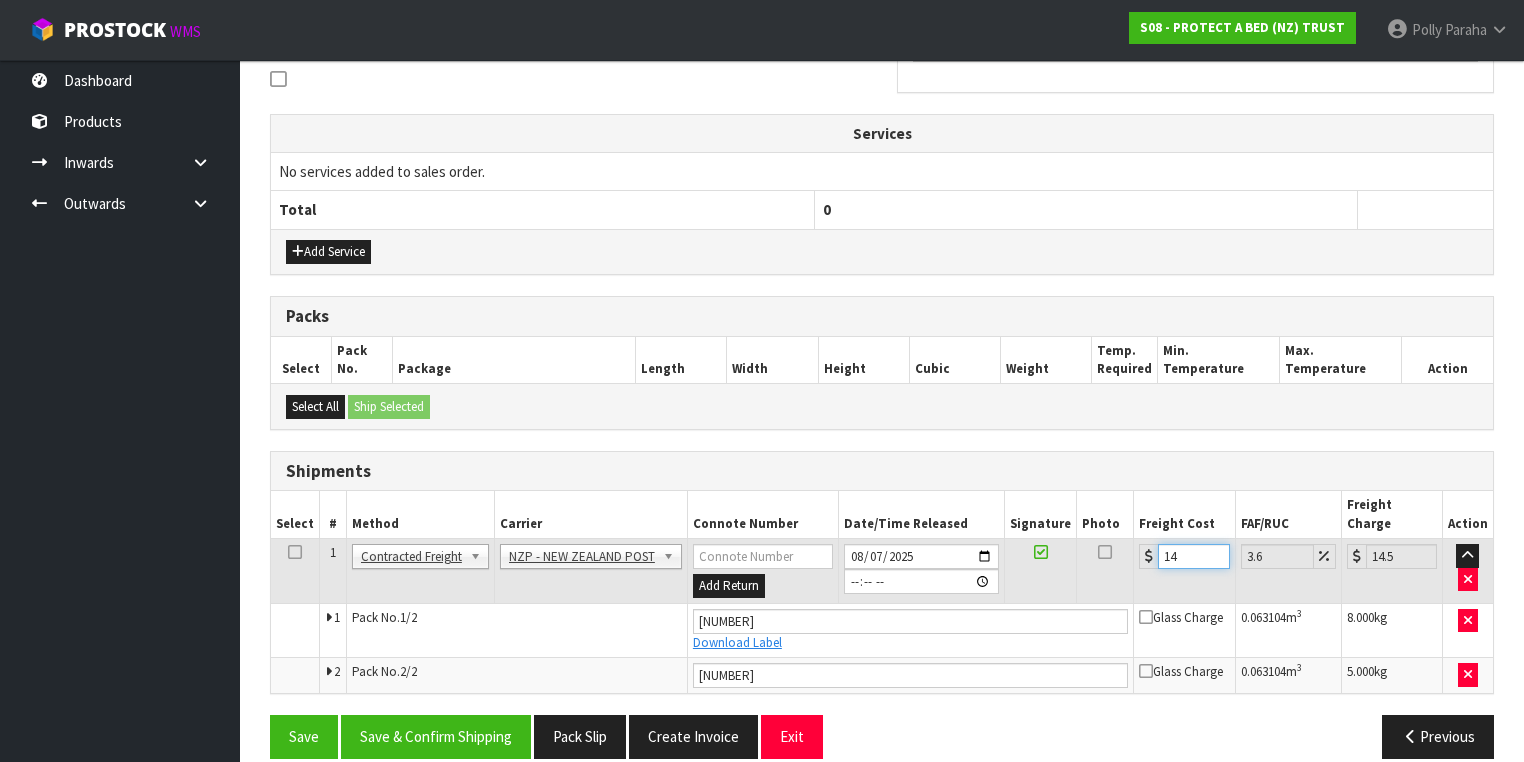 type on "14.6" 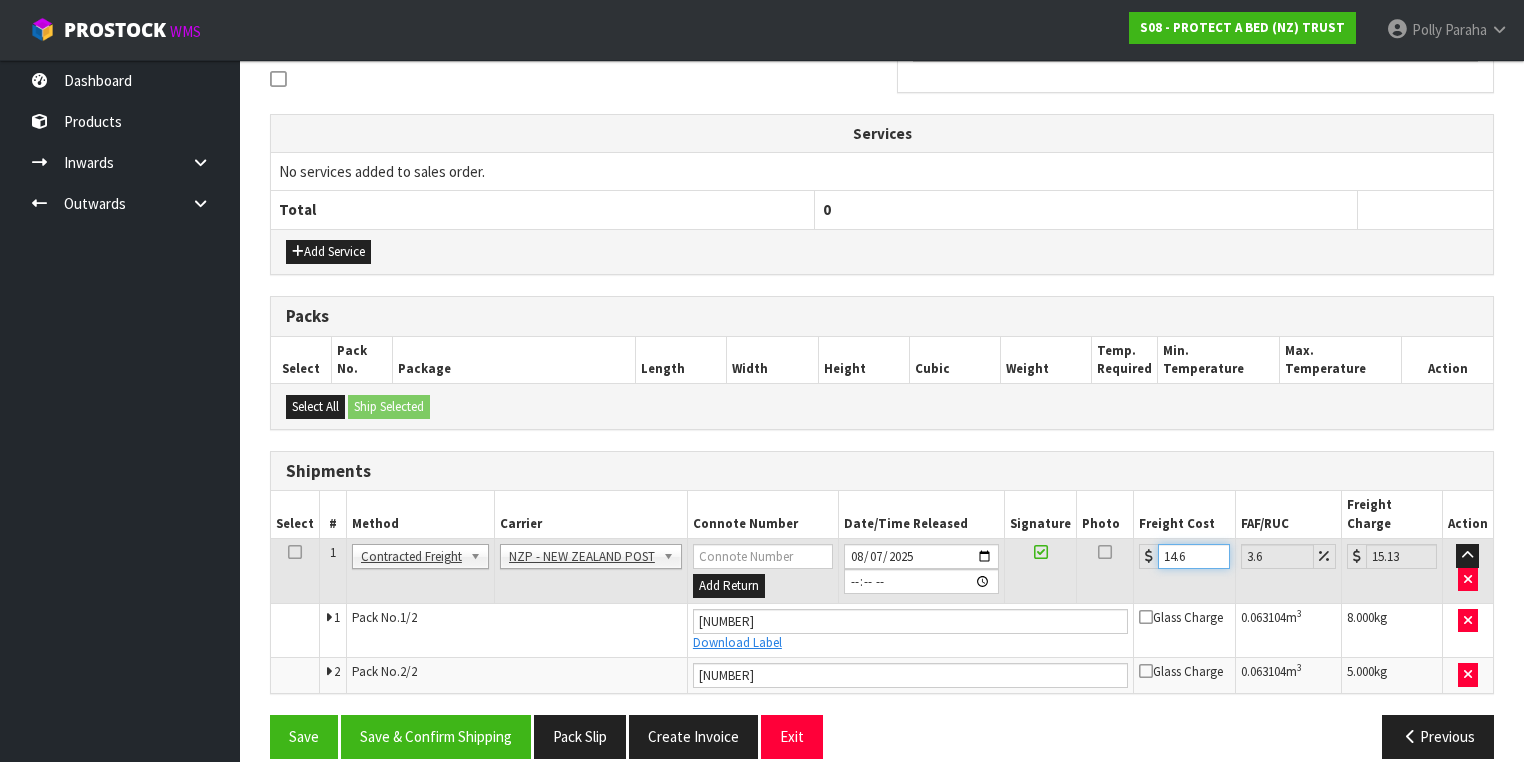 type on "14.62" 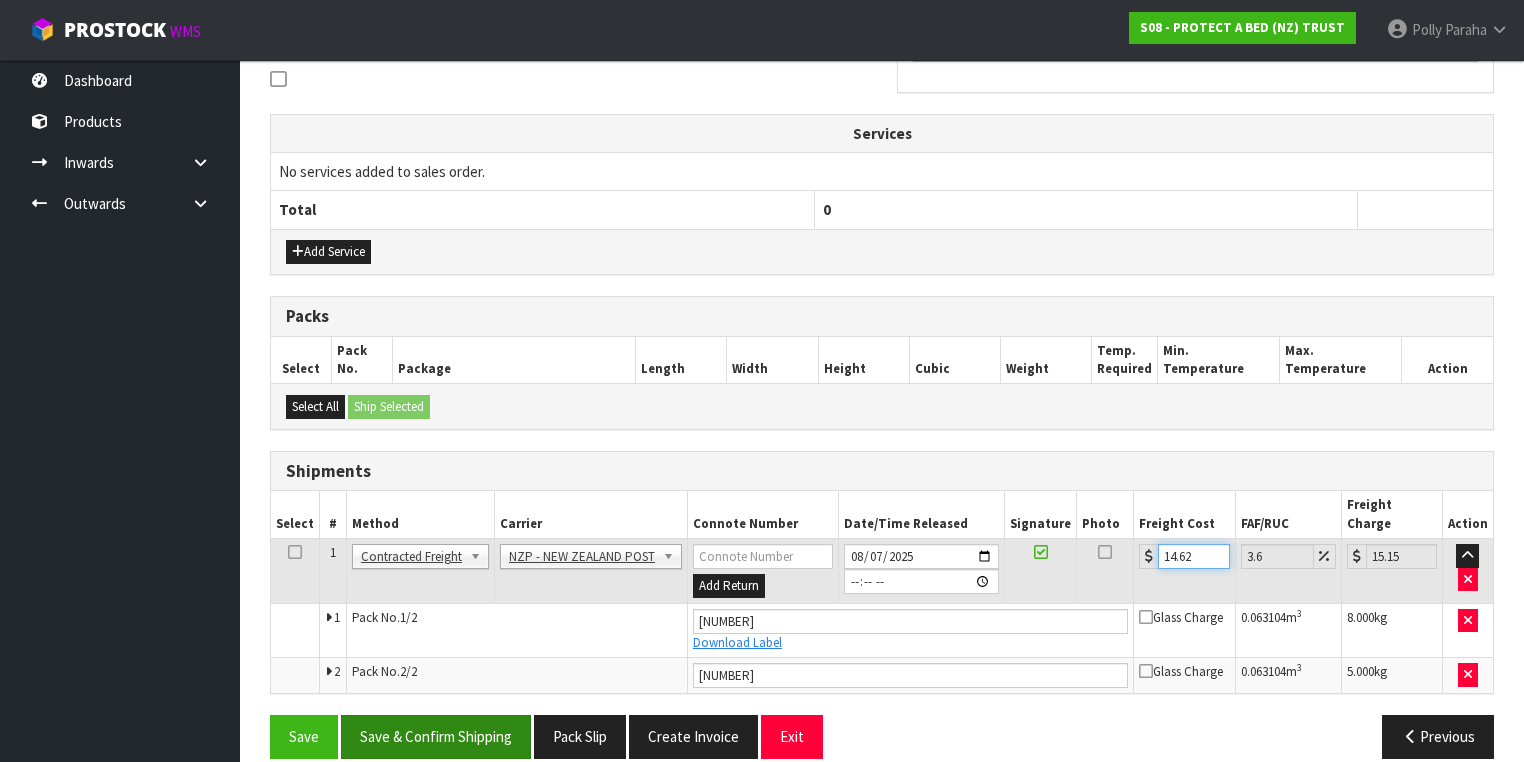 type on "14.62" 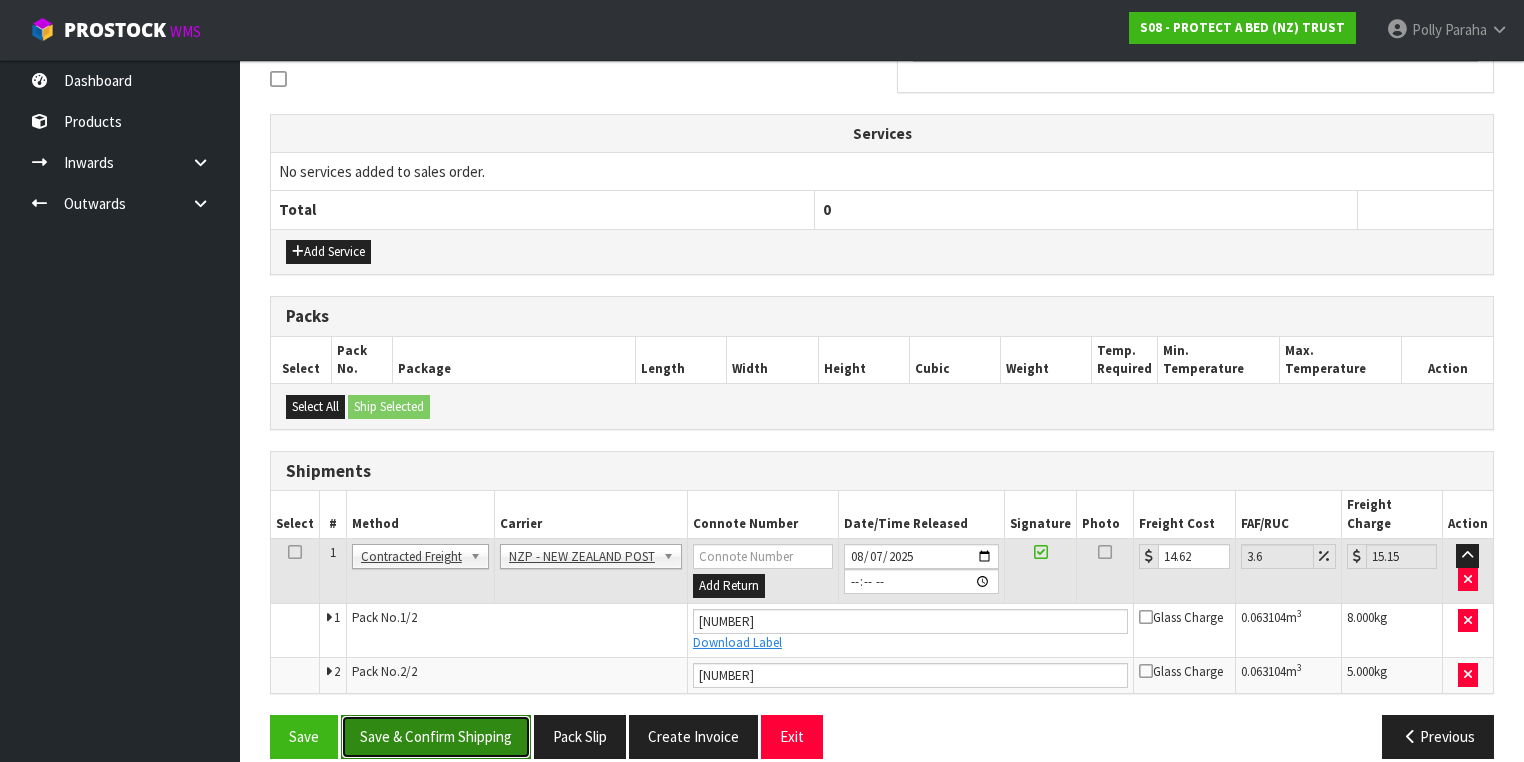 click on "Save & Confirm Shipping" at bounding box center (436, 736) 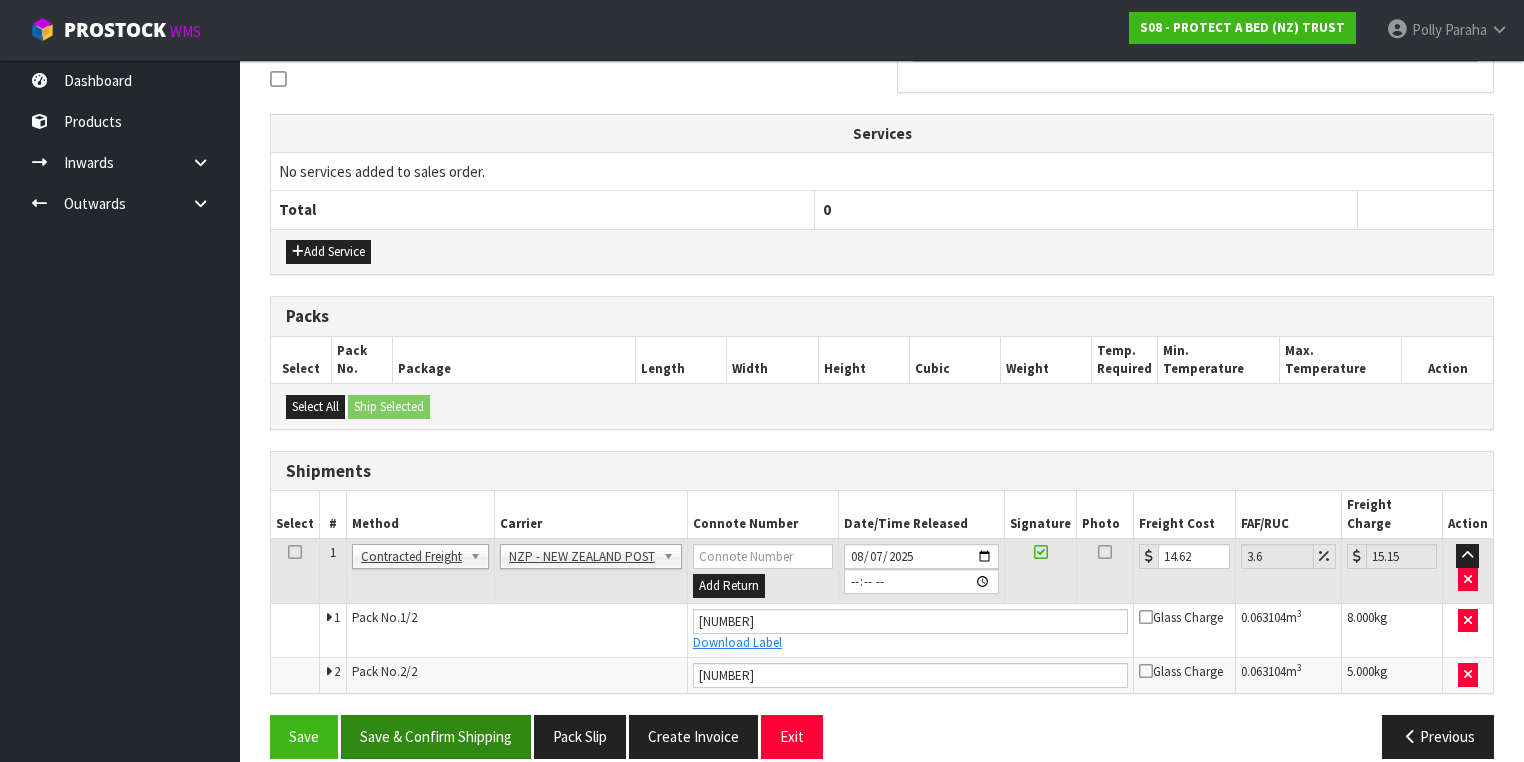 scroll, scrollTop: 0, scrollLeft: 0, axis: both 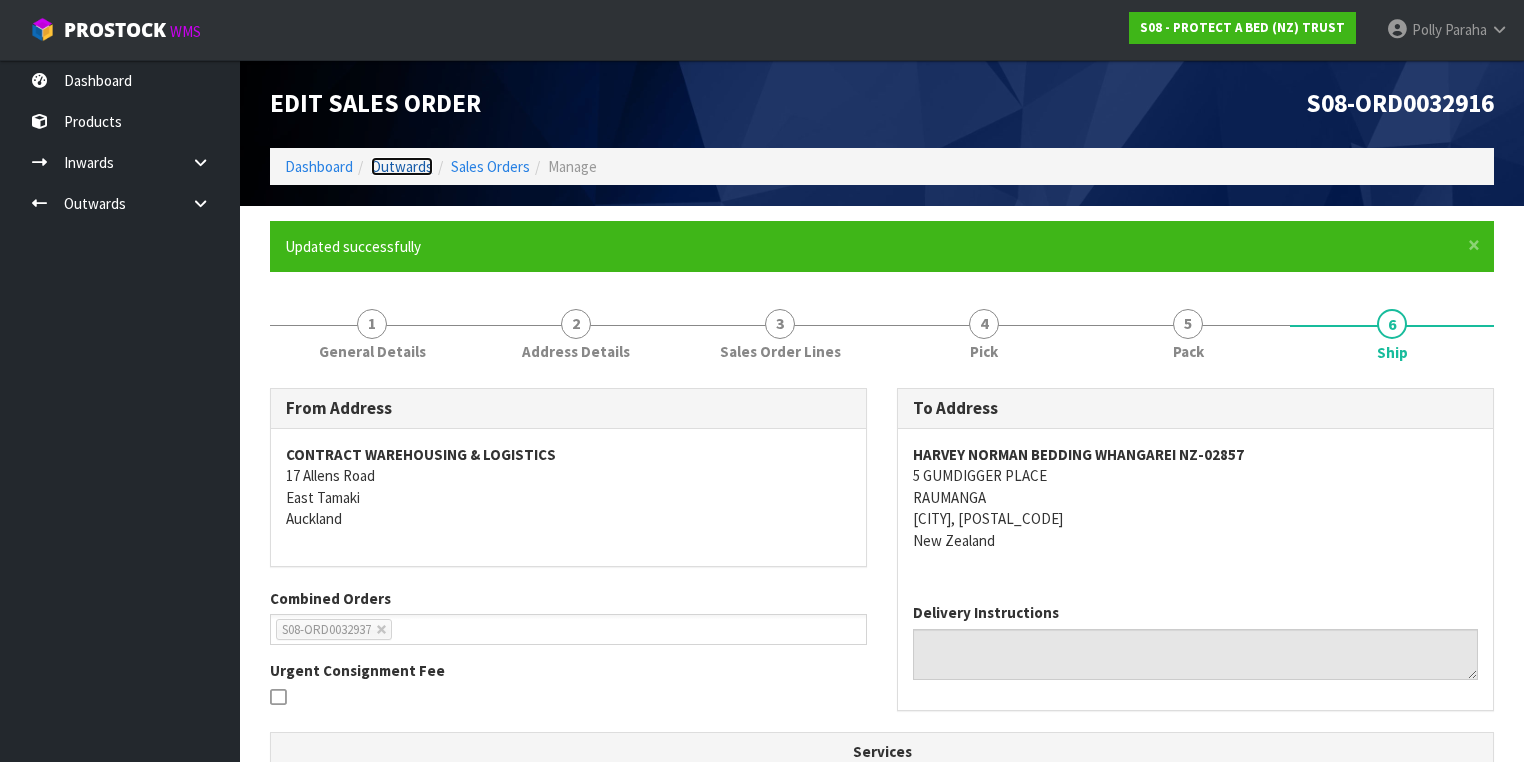 click on "Outwards" at bounding box center [402, 166] 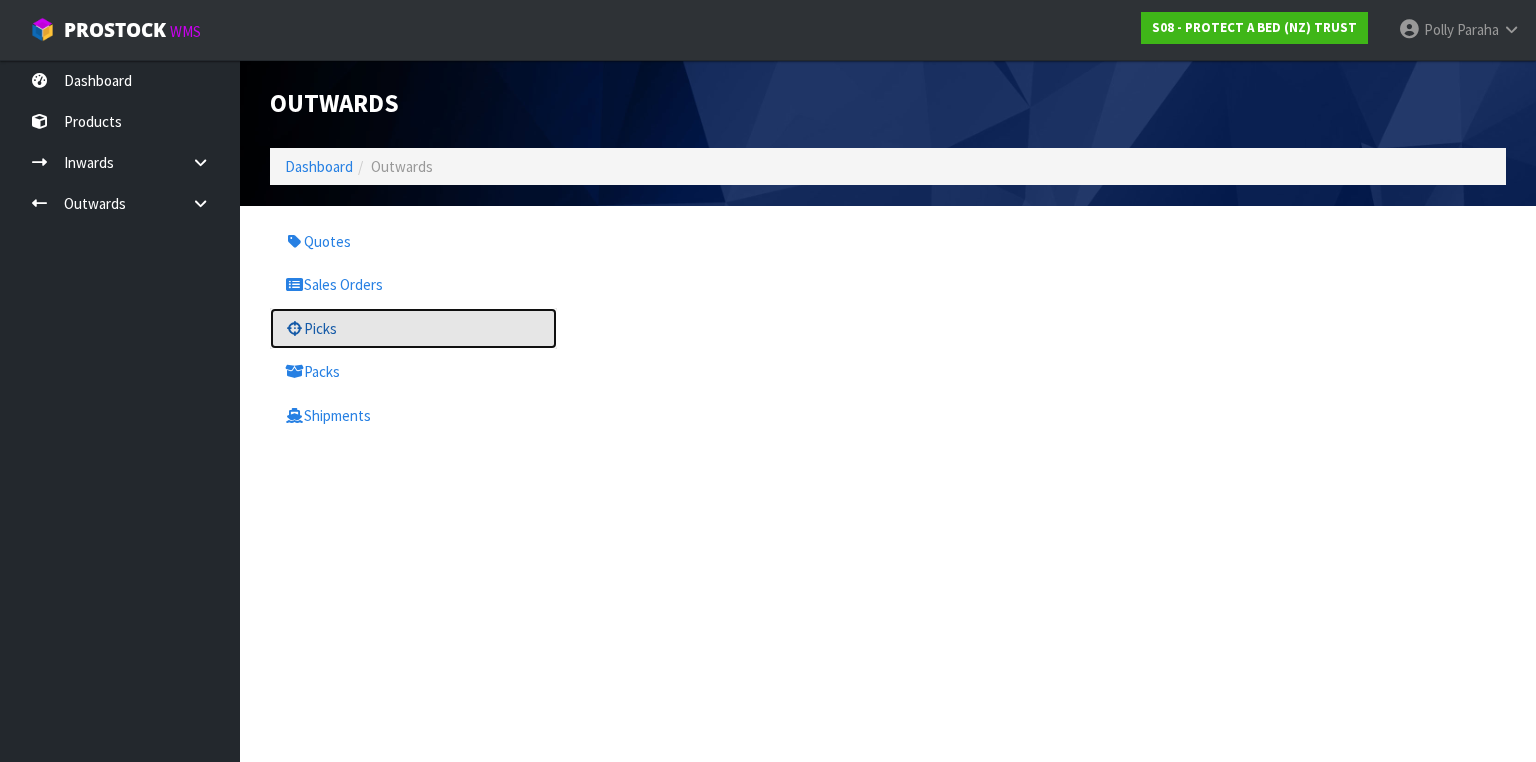 click on "Picks" at bounding box center [413, 328] 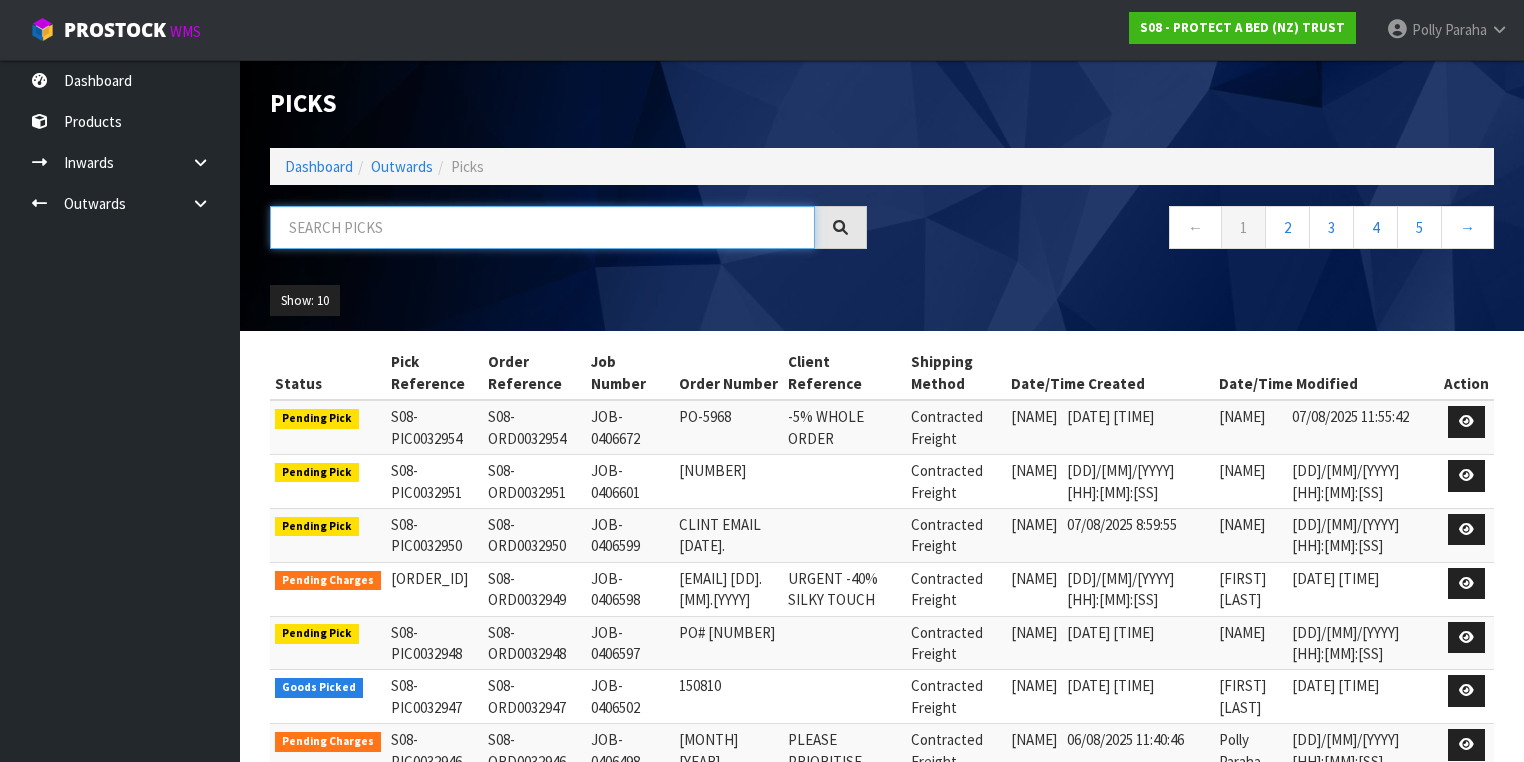 click at bounding box center (542, 227) 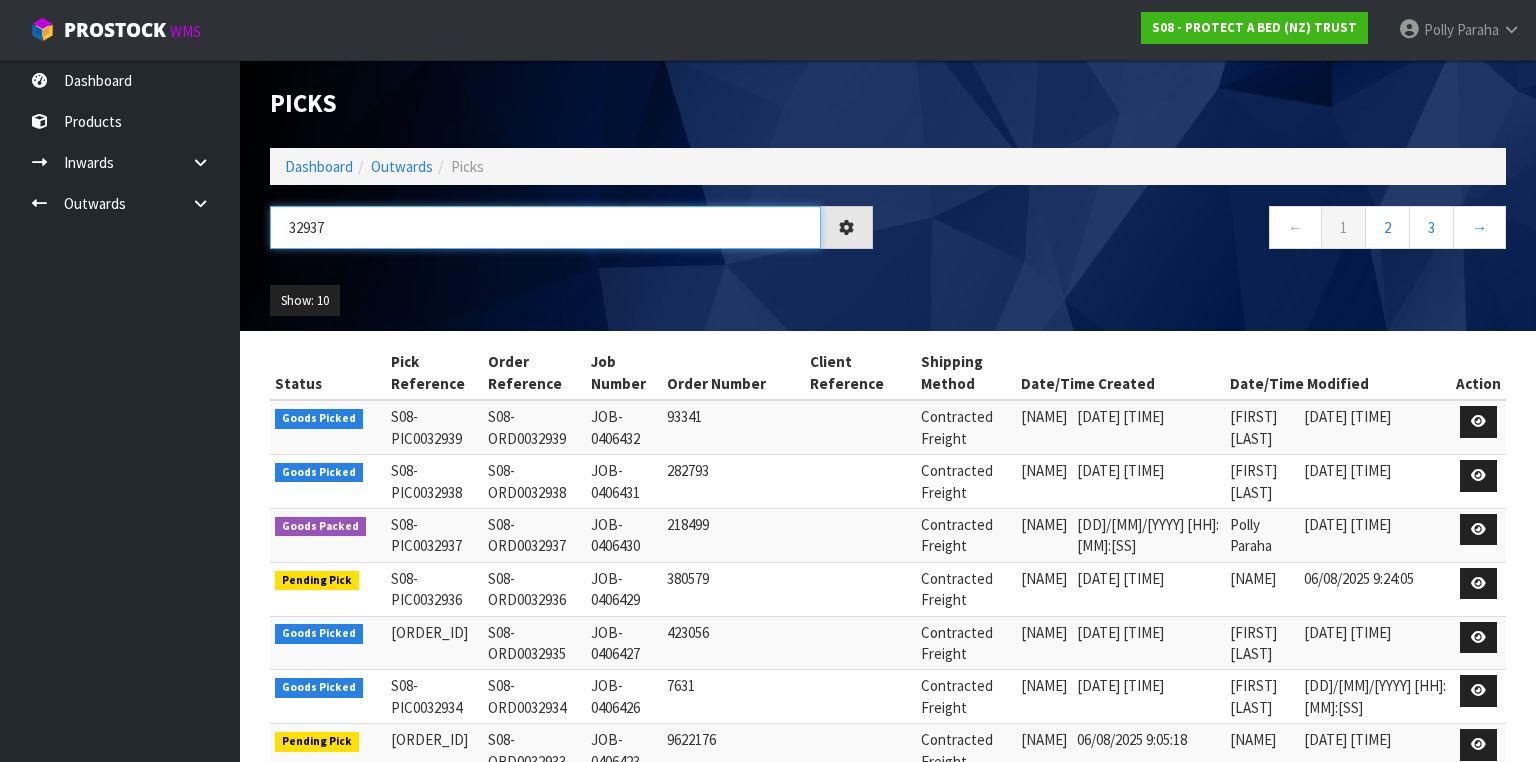 type on "32937" 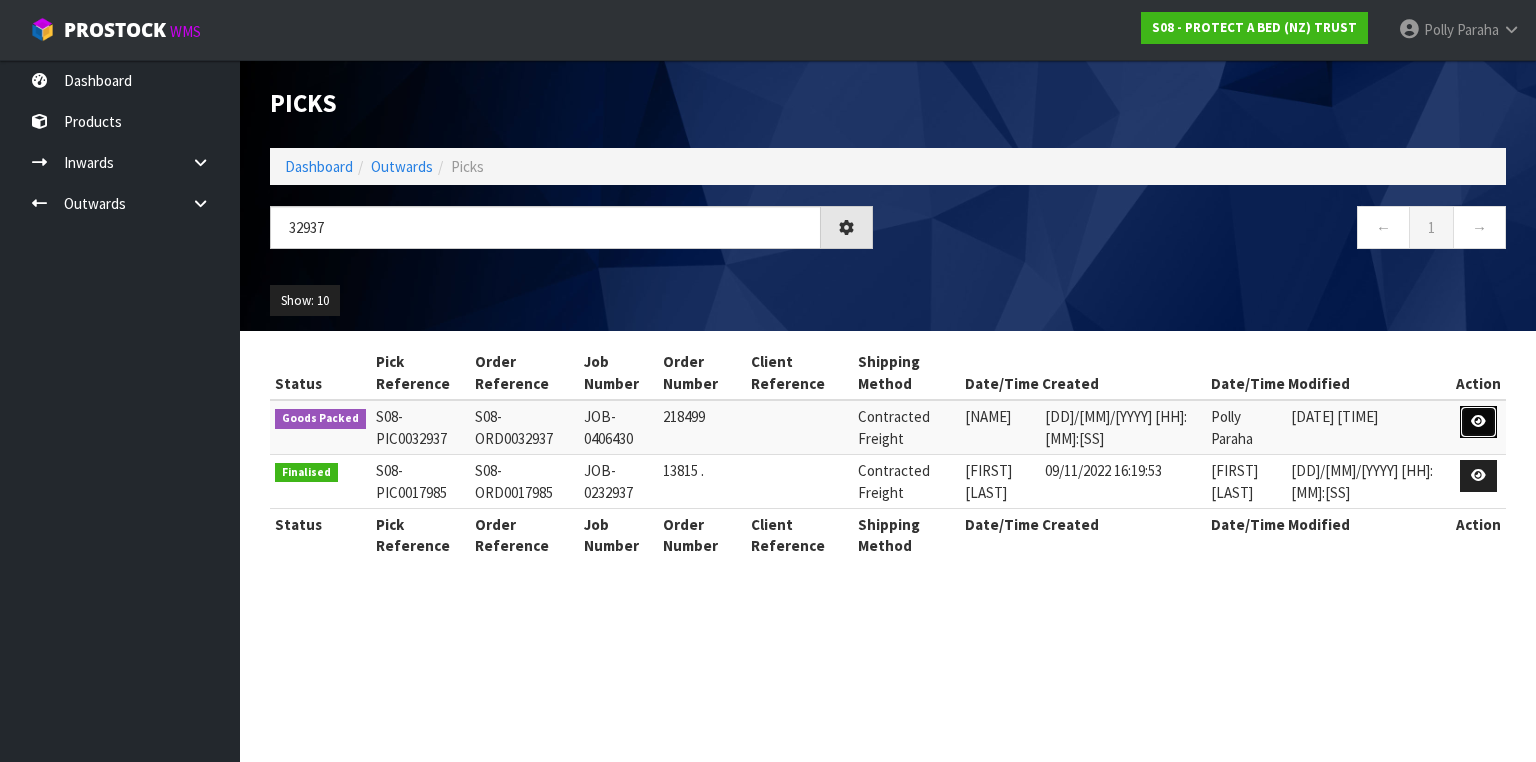 click at bounding box center [1478, 421] 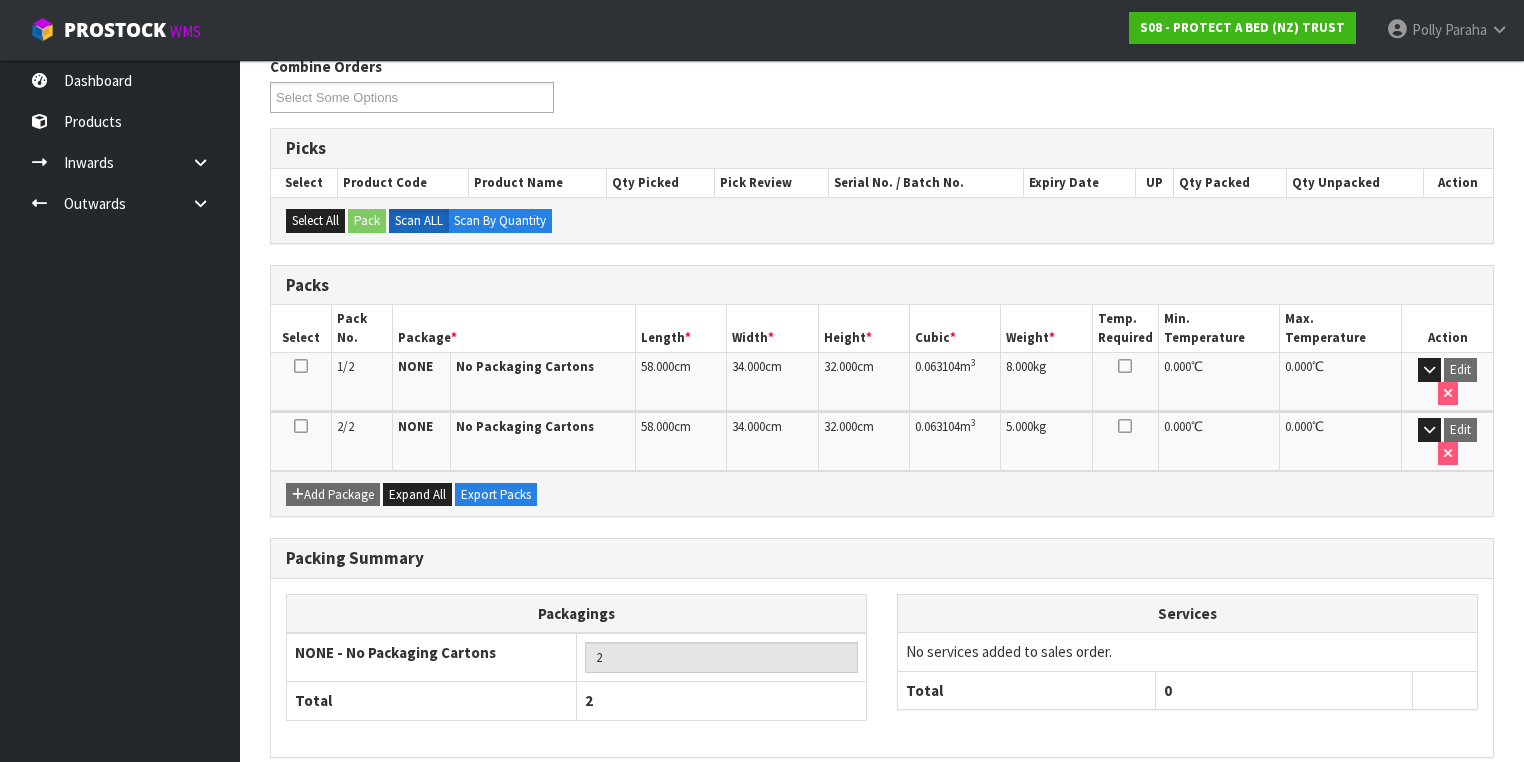 scroll, scrollTop: 295, scrollLeft: 0, axis: vertical 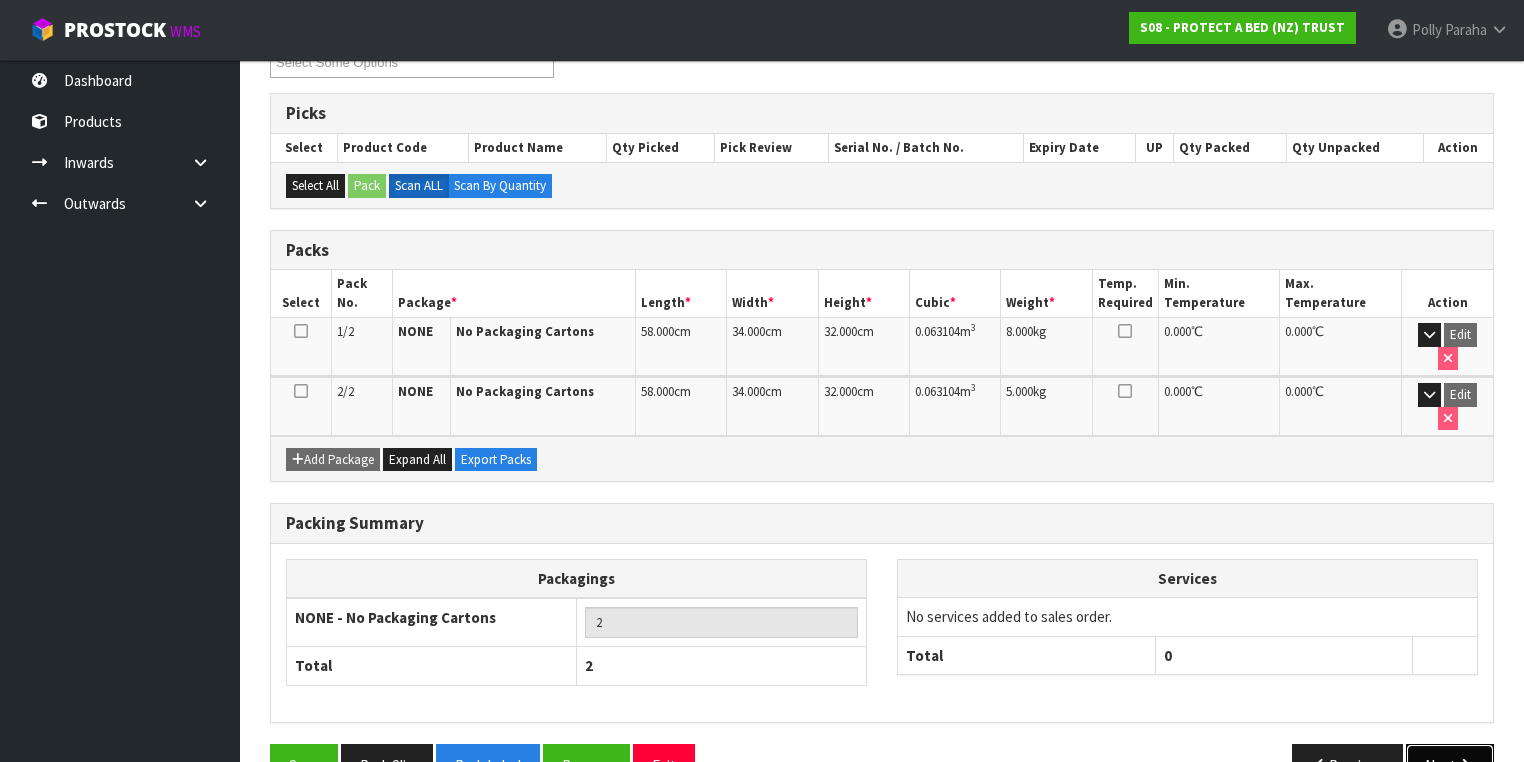 click on "Next" at bounding box center [1450, 765] 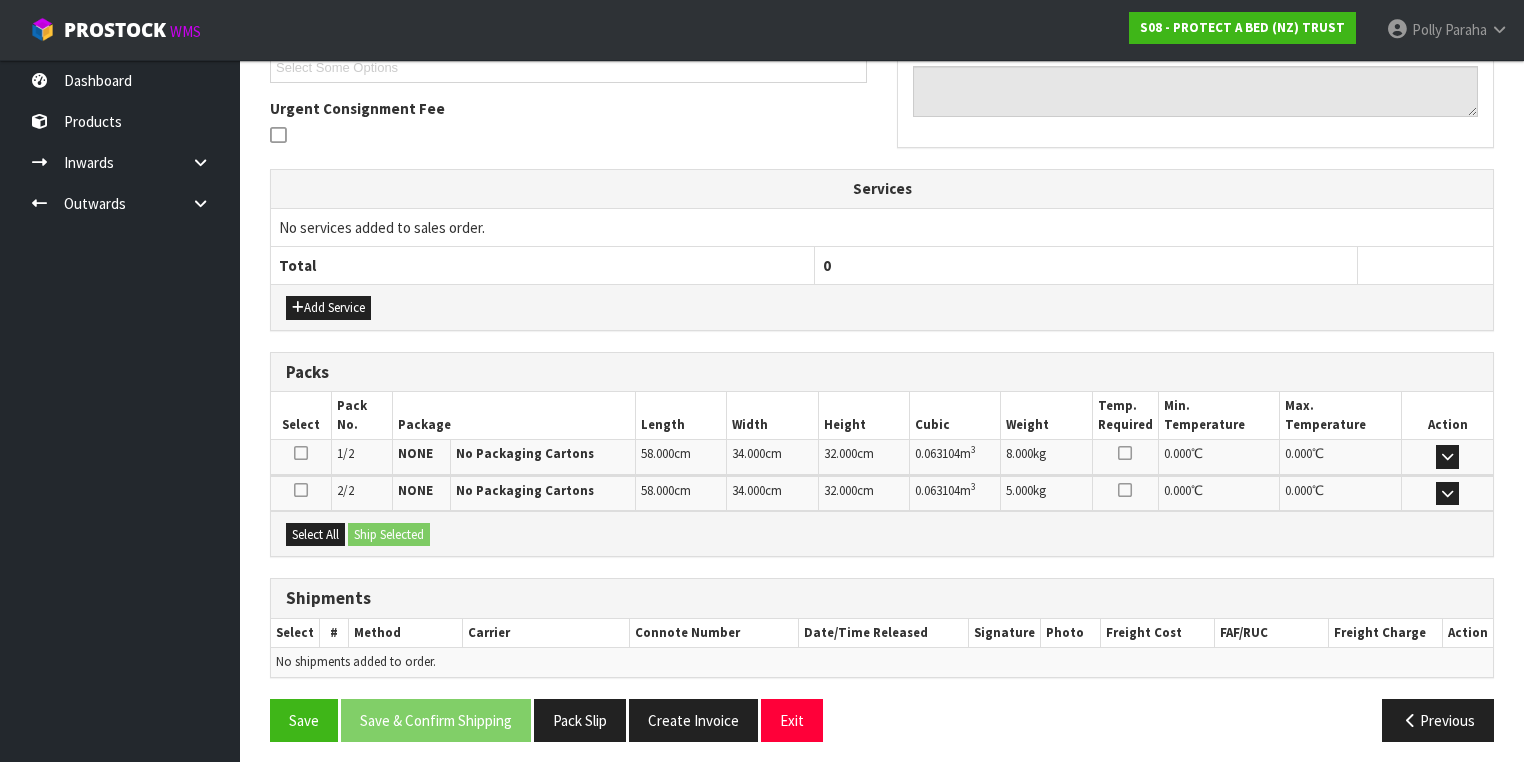 scroll, scrollTop: 492, scrollLeft: 0, axis: vertical 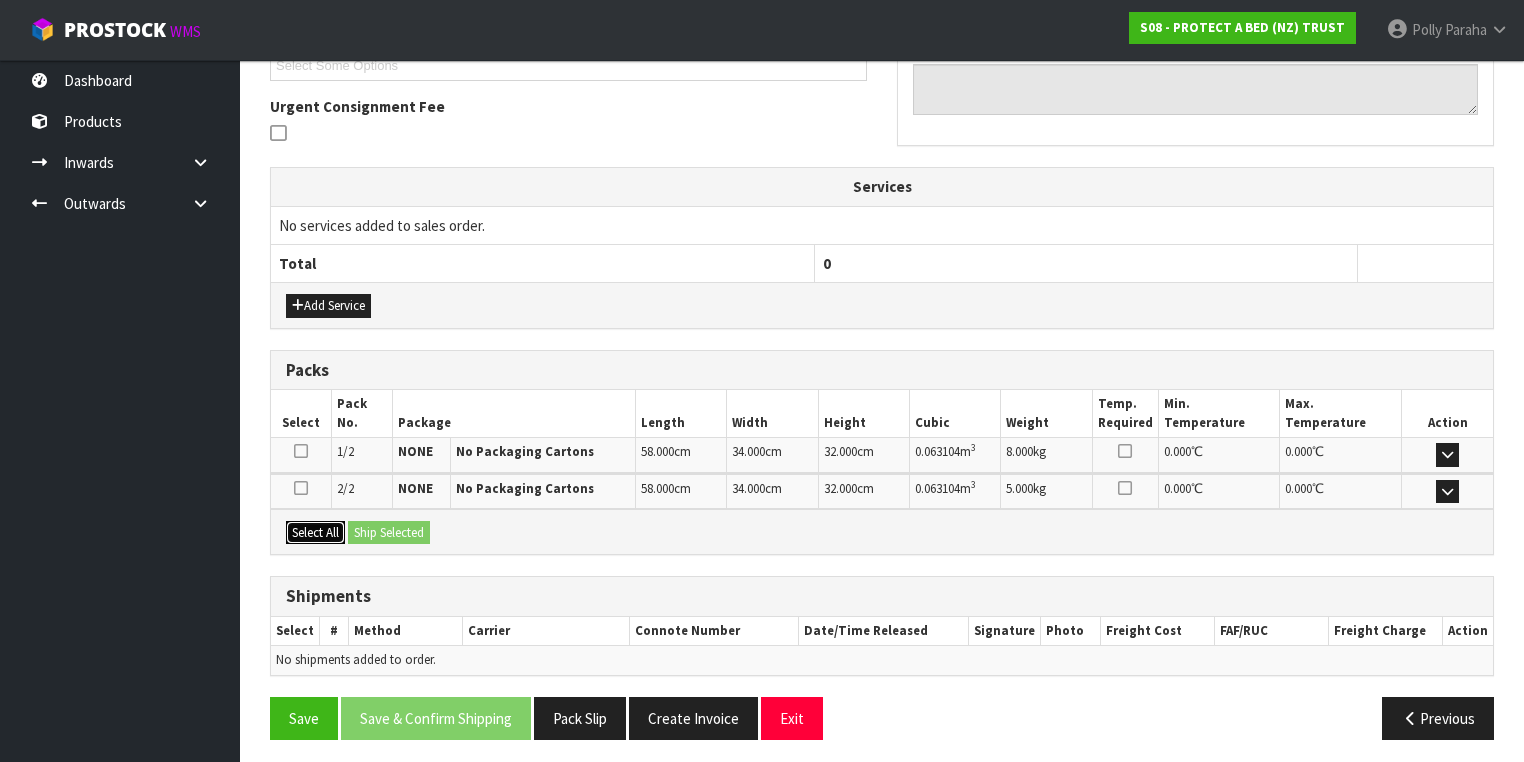 click on "Select All" at bounding box center (315, 533) 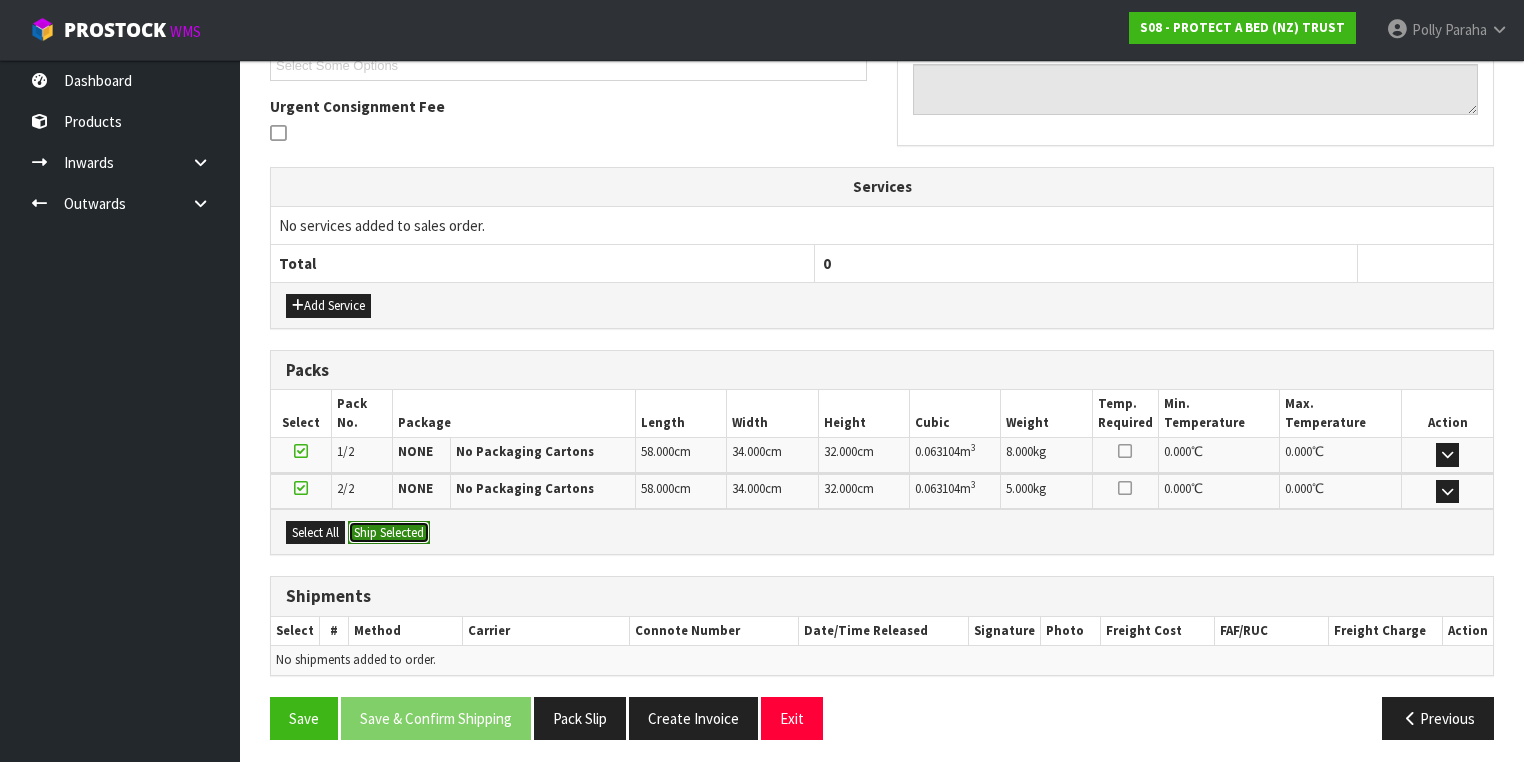 click on "Ship Selected" at bounding box center (389, 533) 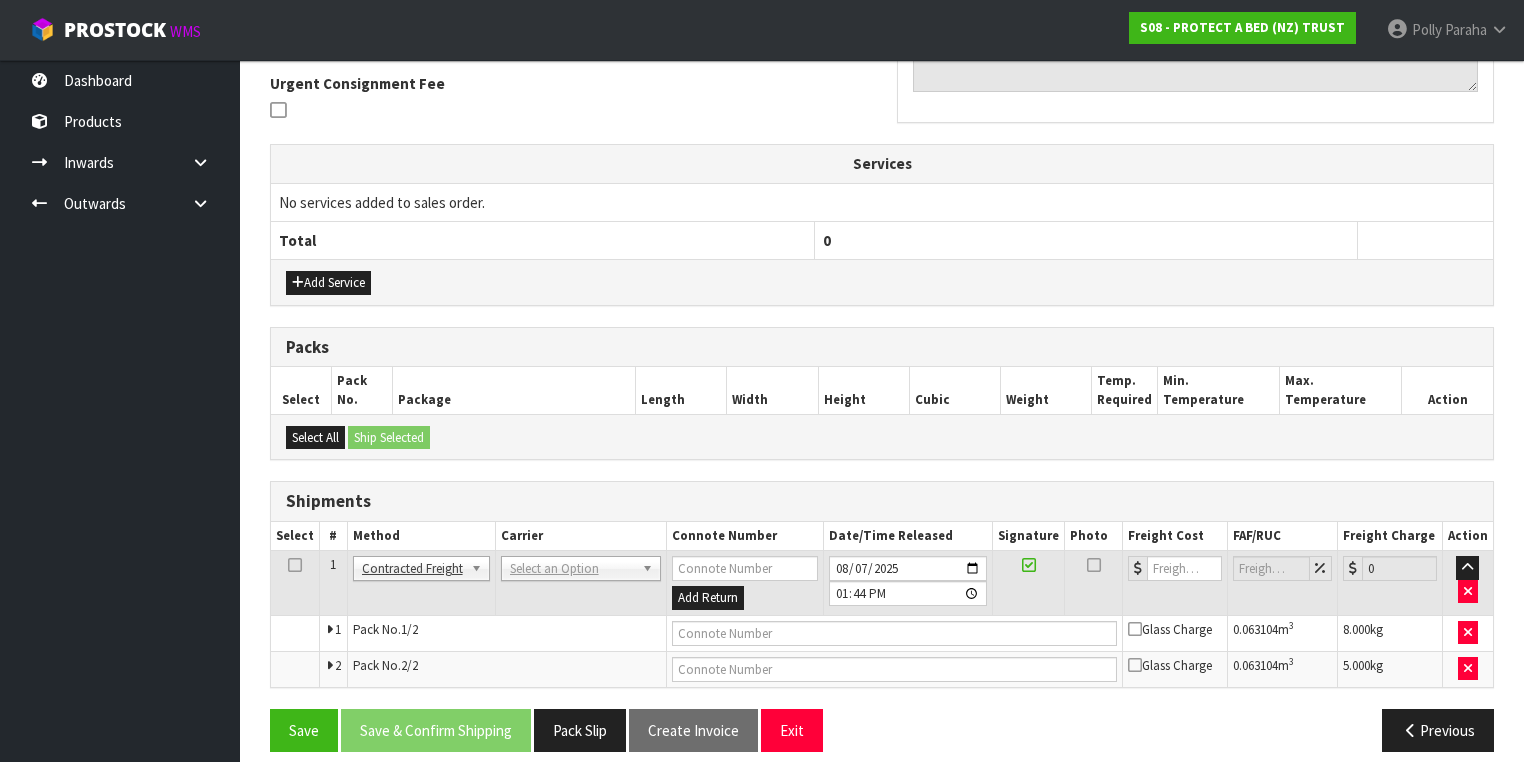 scroll, scrollTop: 528, scrollLeft: 0, axis: vertical 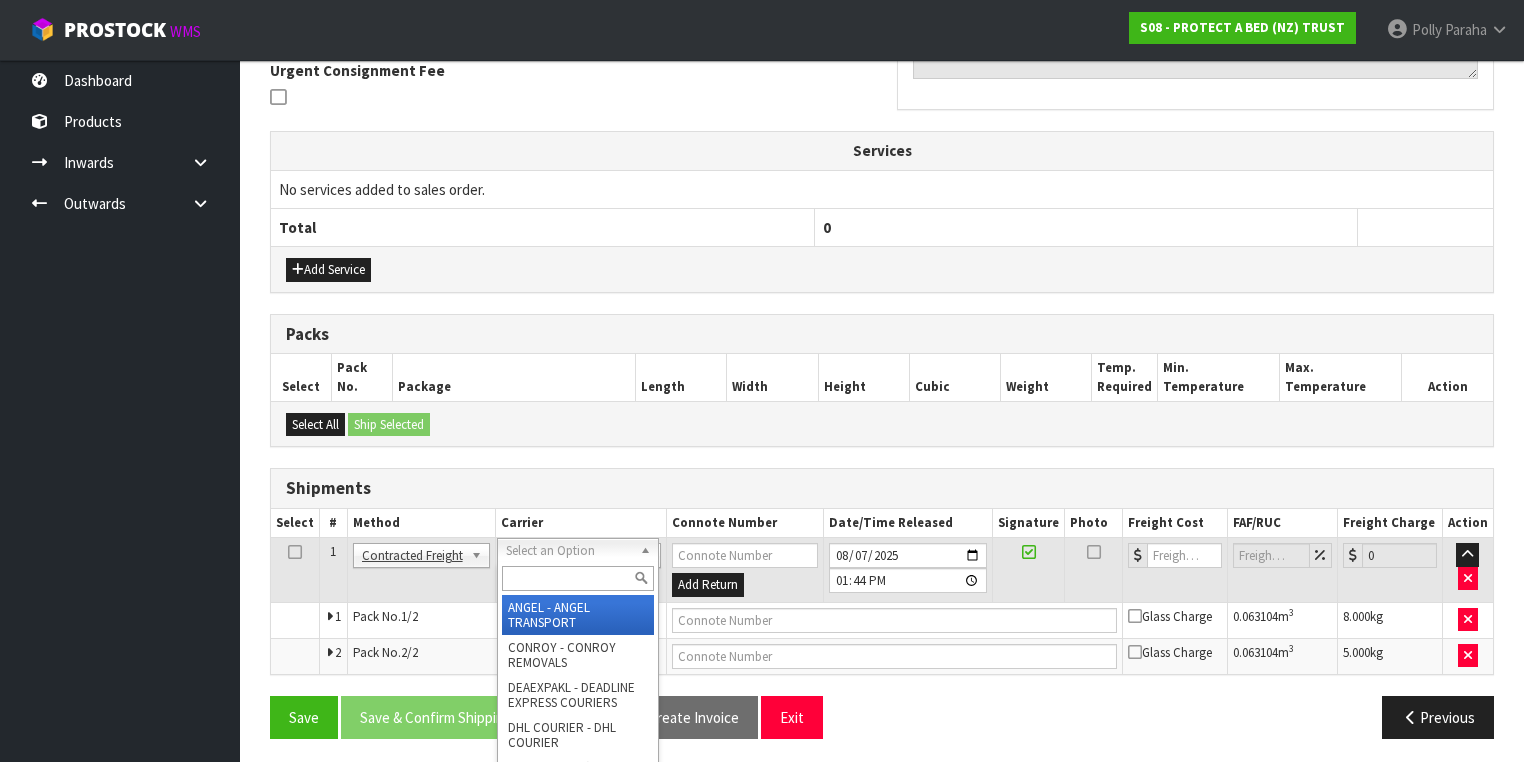 click at bounding box center [578, 578] 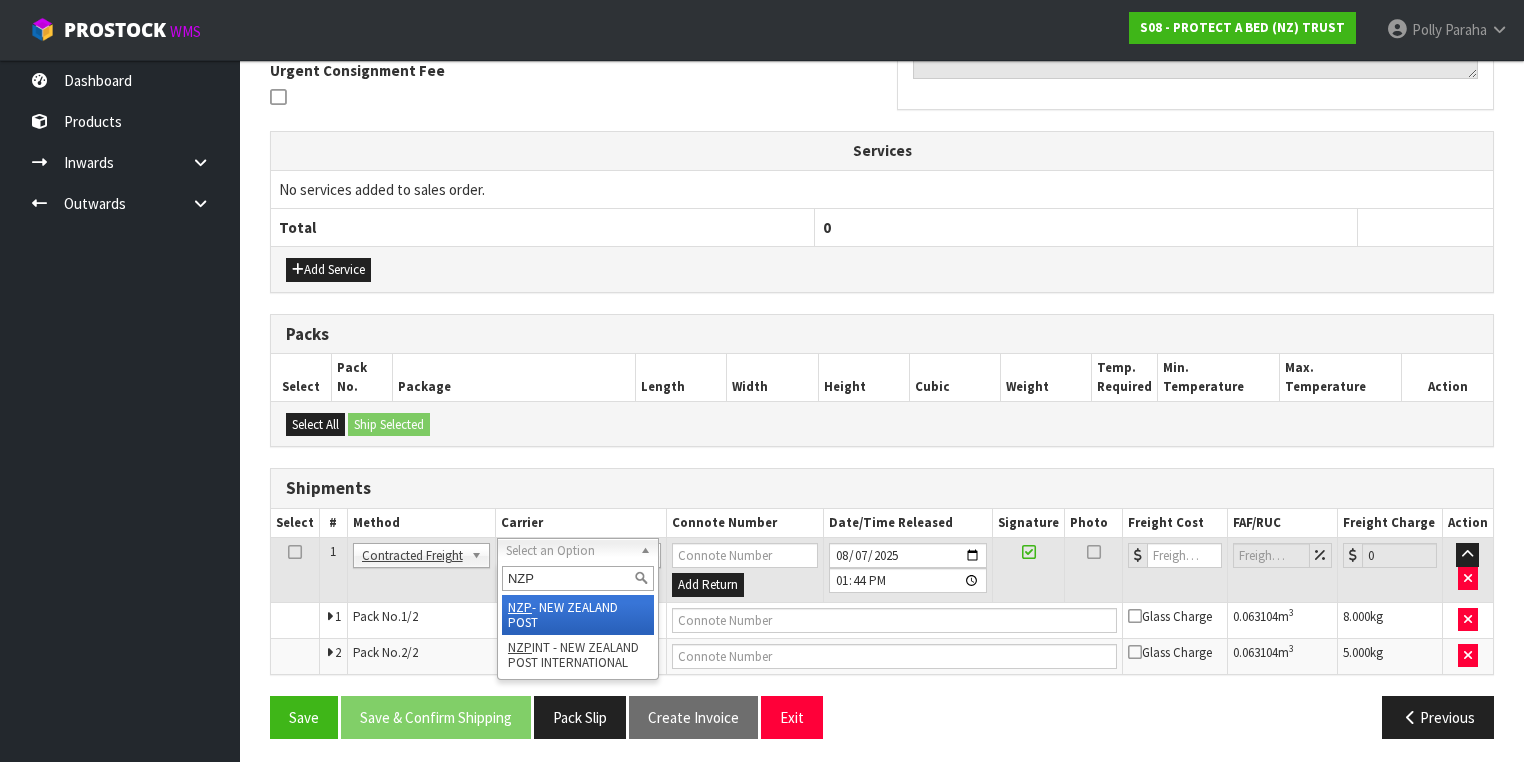 type on "NZP" 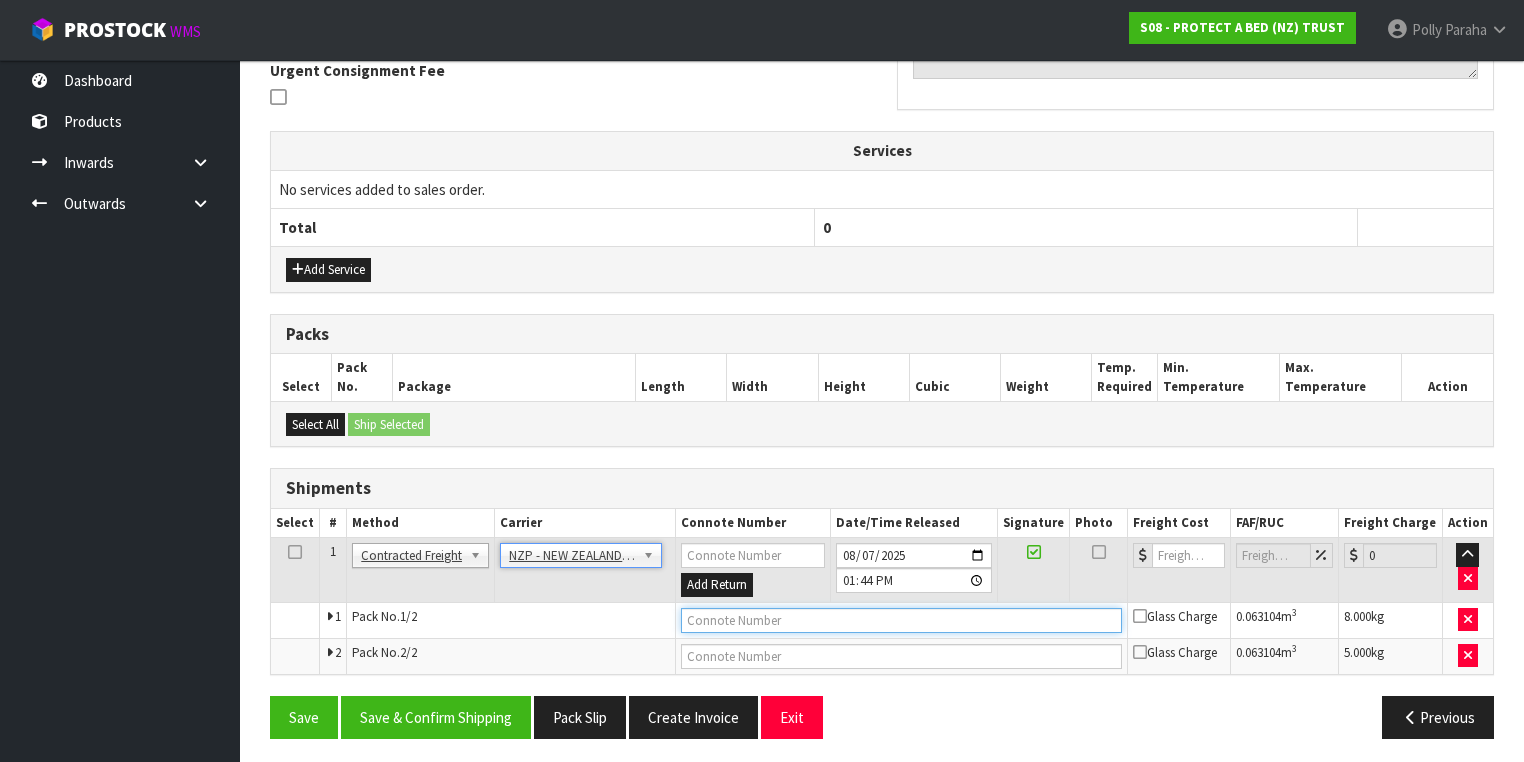 click at bounding box center (901, 620) 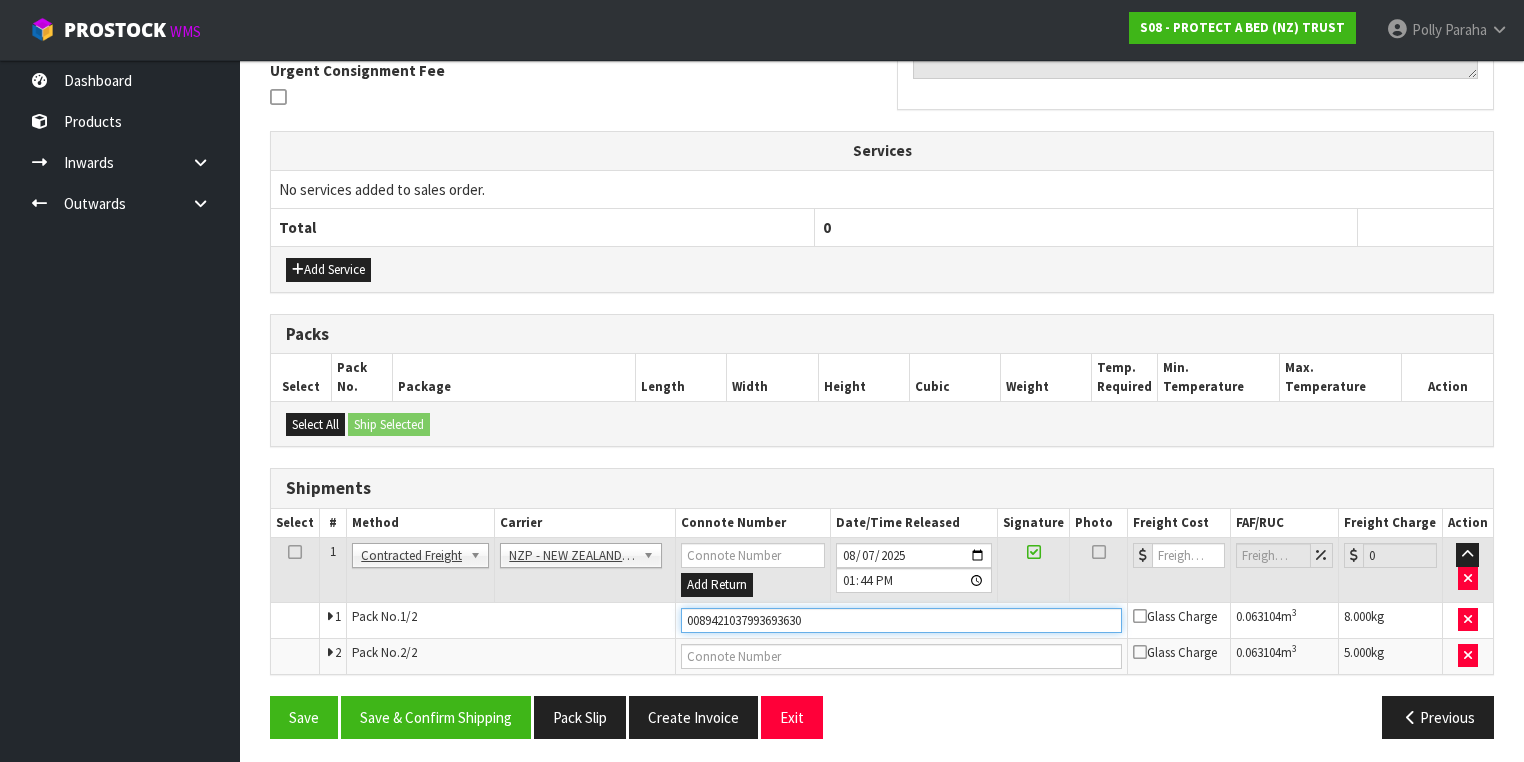 type on "[NUMBER]" 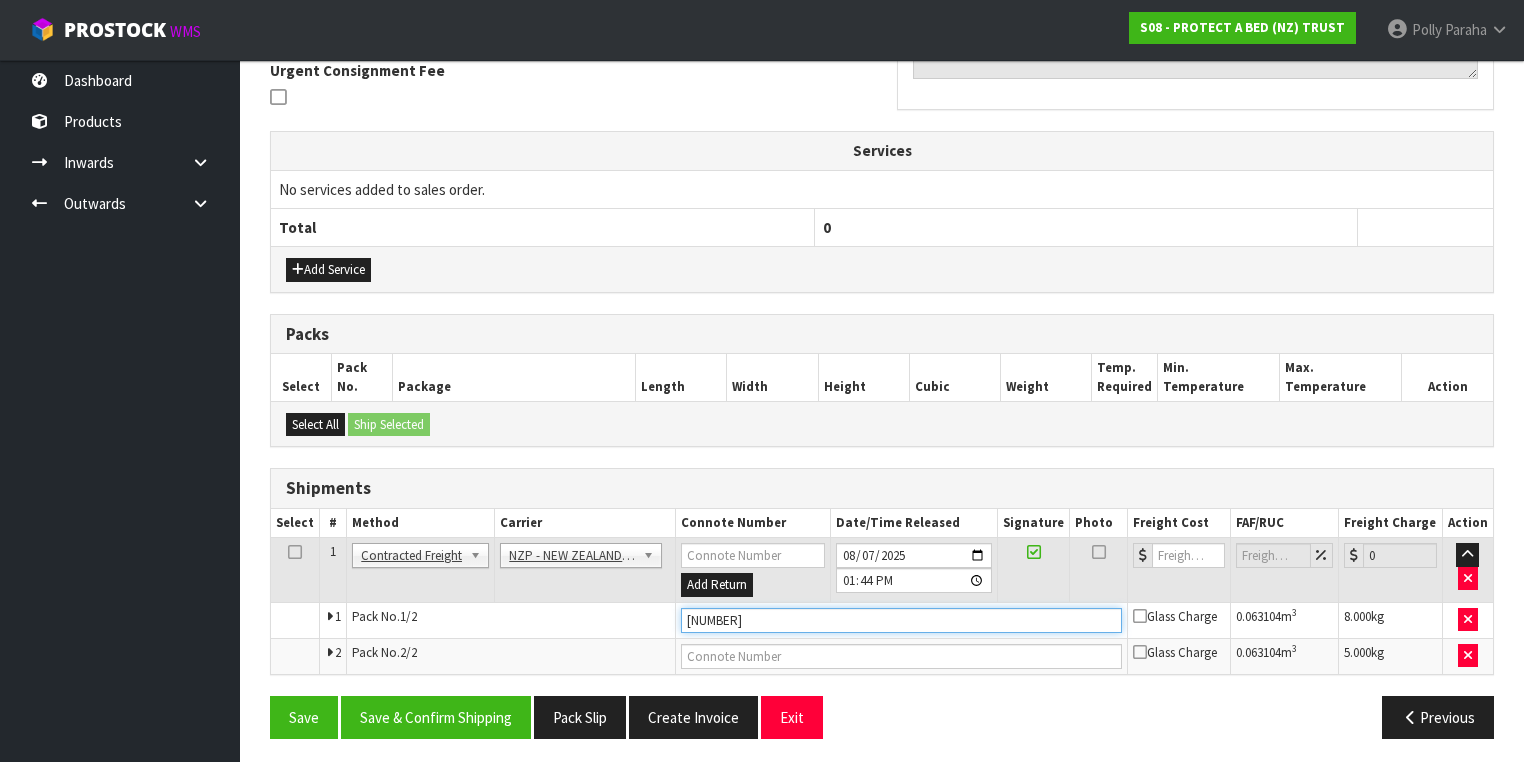 click on "Save" at bounding box center [304, 717] 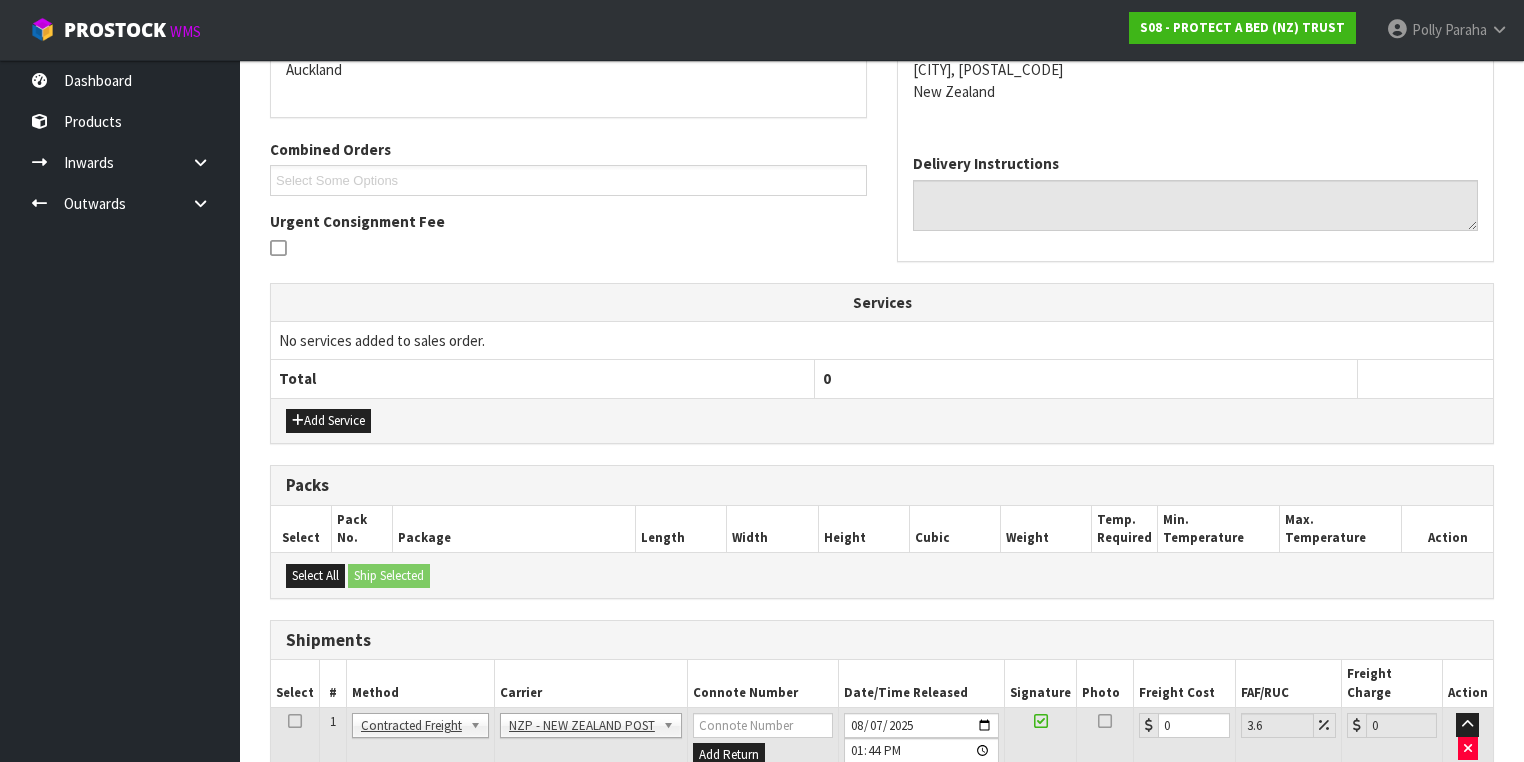 scroll, scrollTop: 600, scrollLeft: 0, axis: vertical 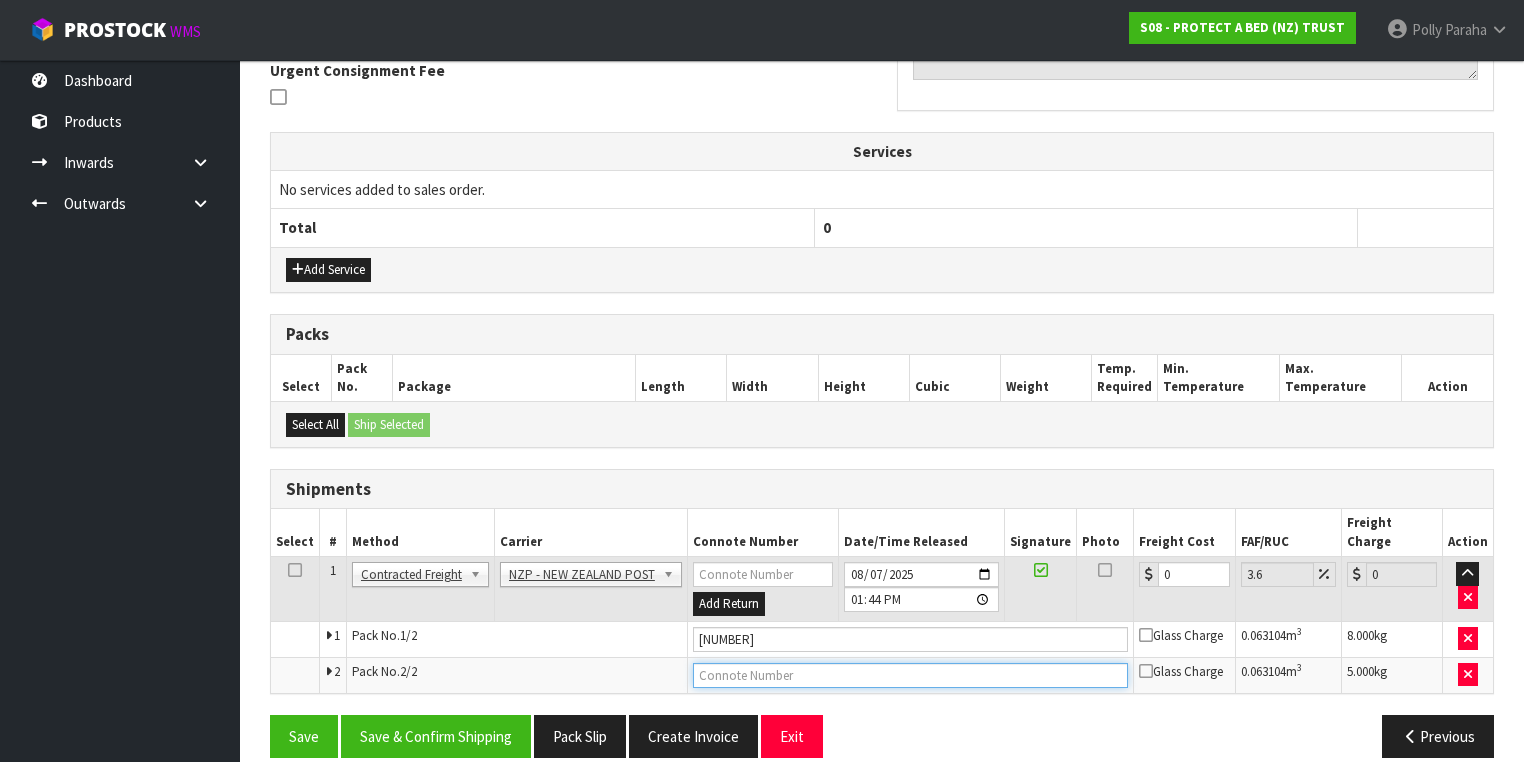 click at bounding box center (910, 675) 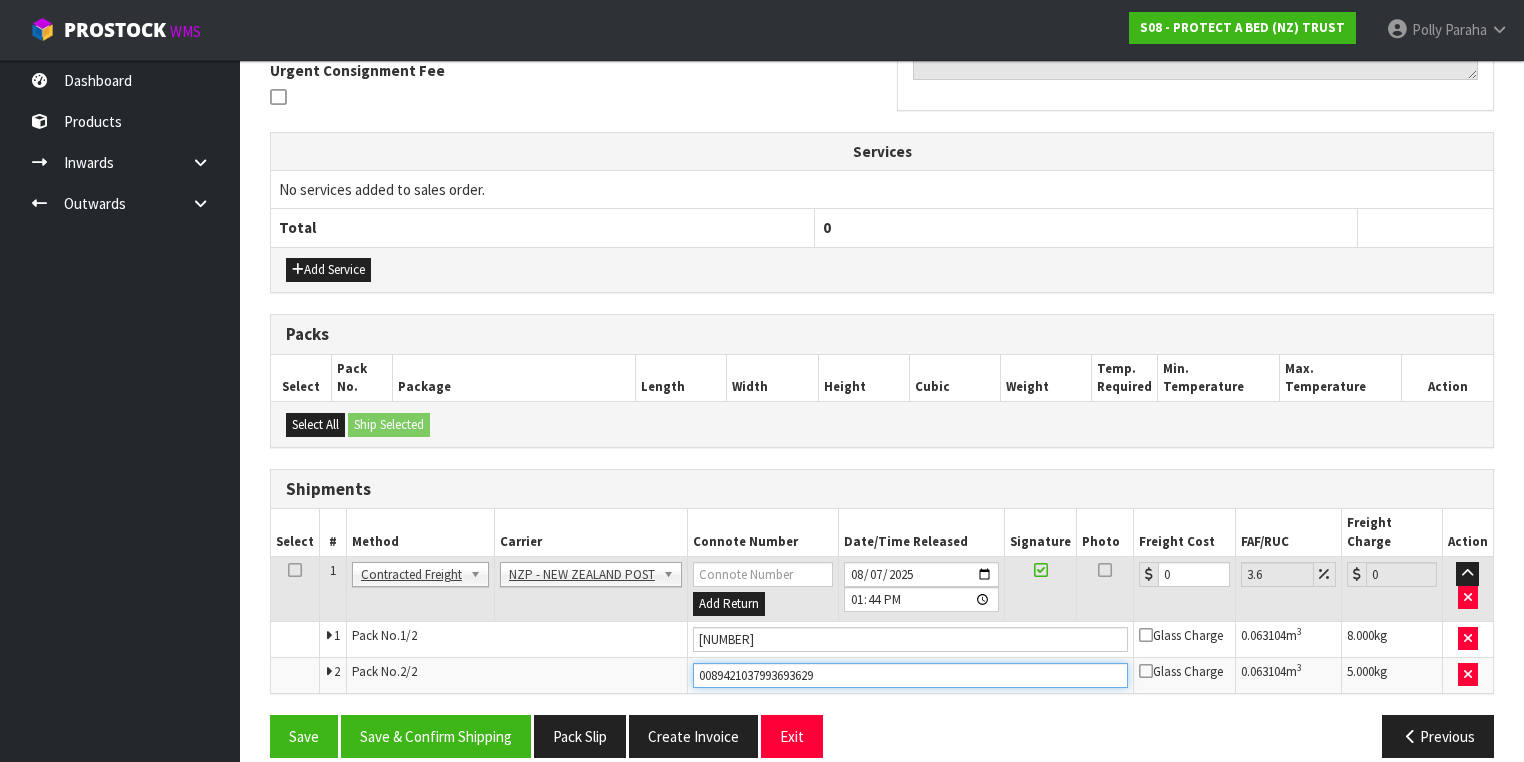 type on "[NUMBER]" 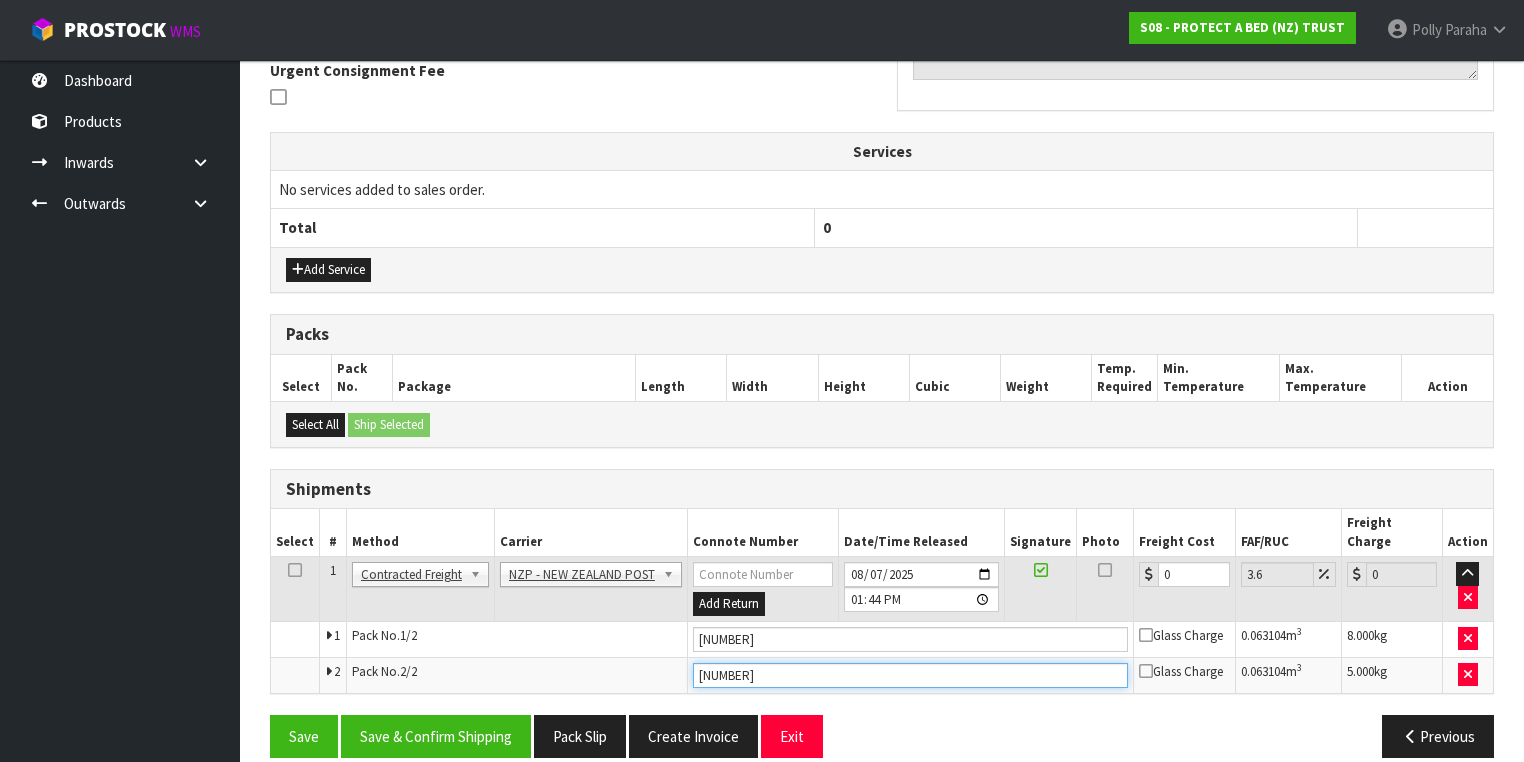 click on "Save" at bounding box center (304, 736) 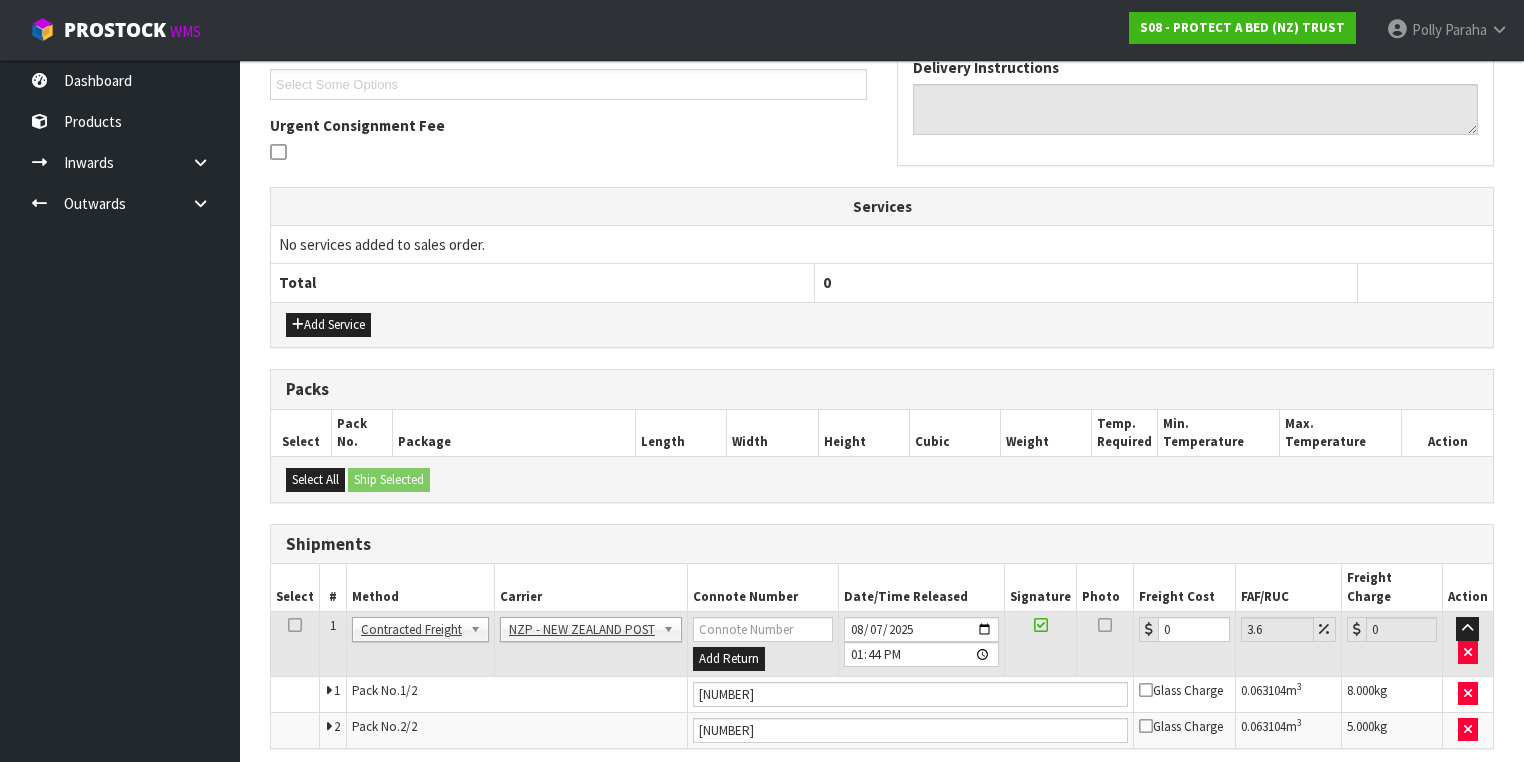 scroll, scrollTop: 600, scrollLeft: 0, axis: vertical 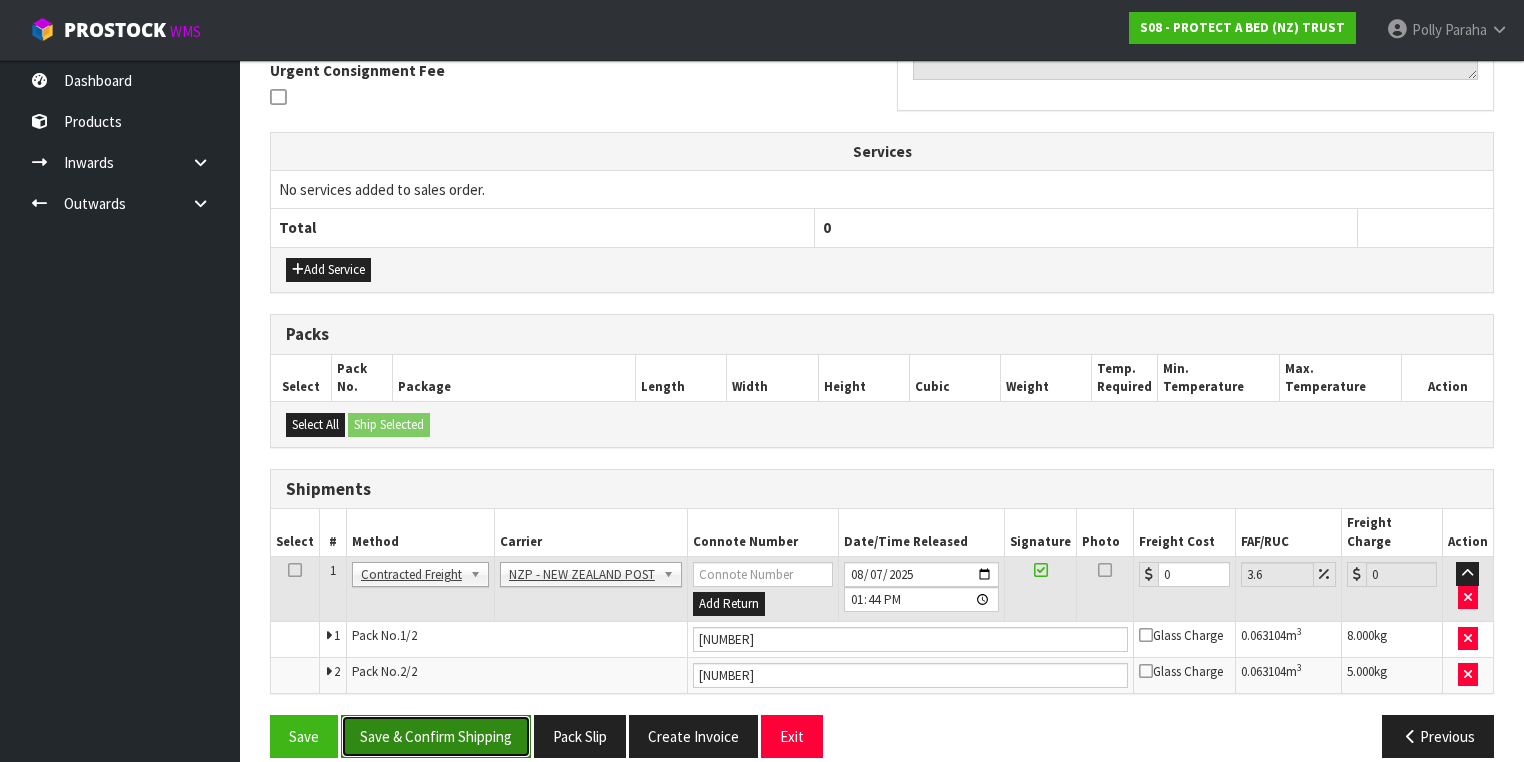 click on "Save & Confirm Shipping" at bounding box center (436, 736) 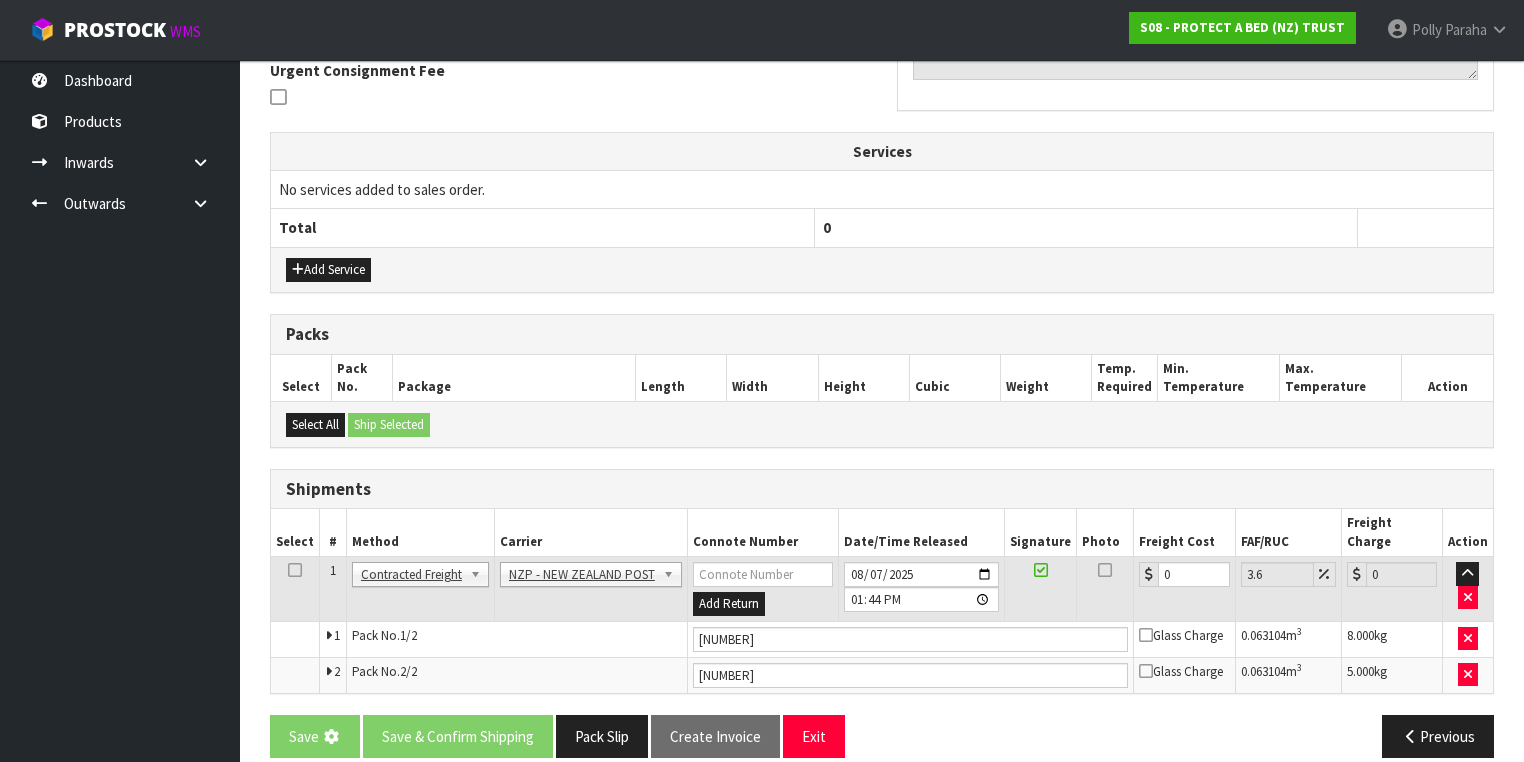scroll, scrollTop: 0, scrollLeft: 0, axis: both 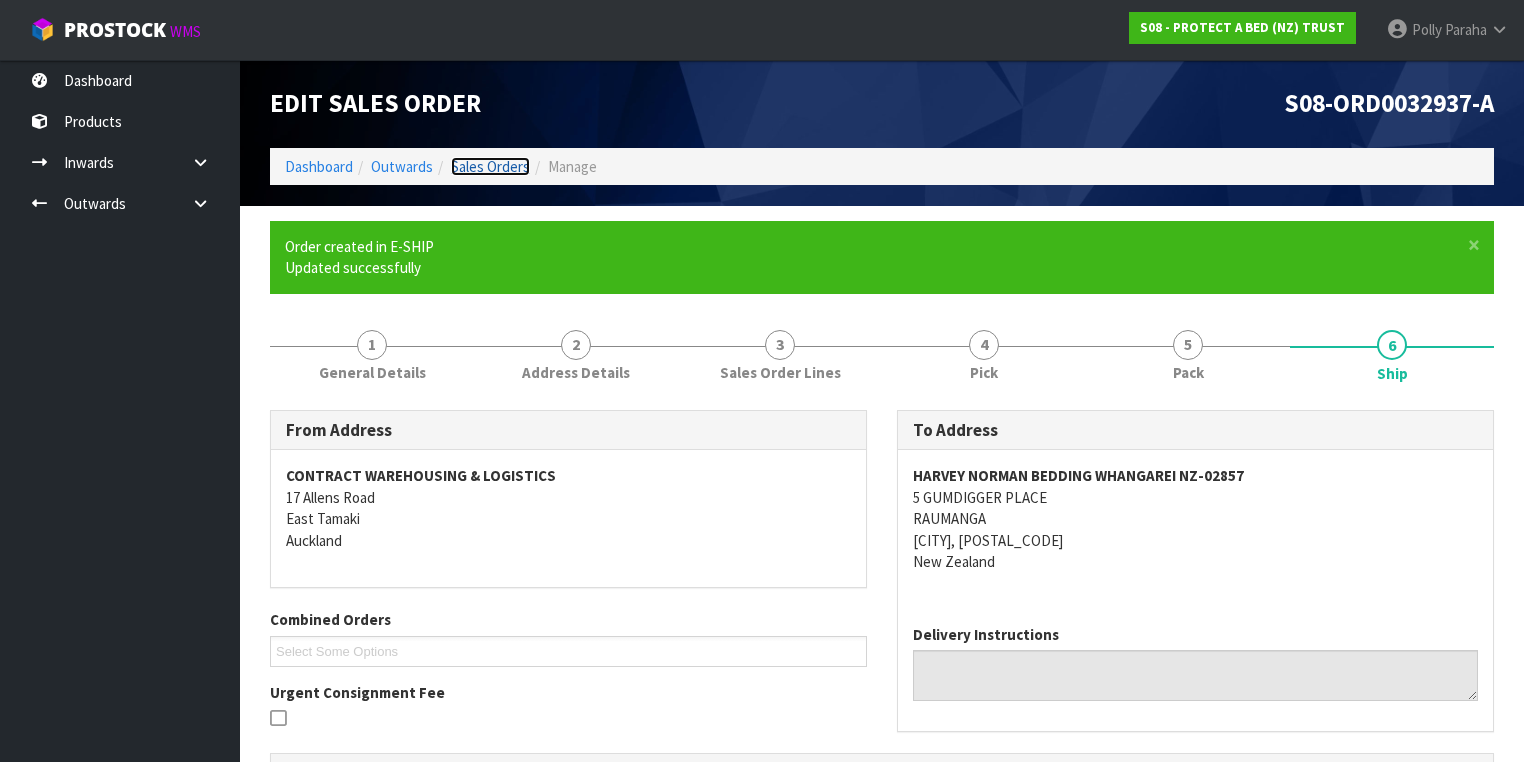 click on "Sales Orders" at bounding box center [490, 166] 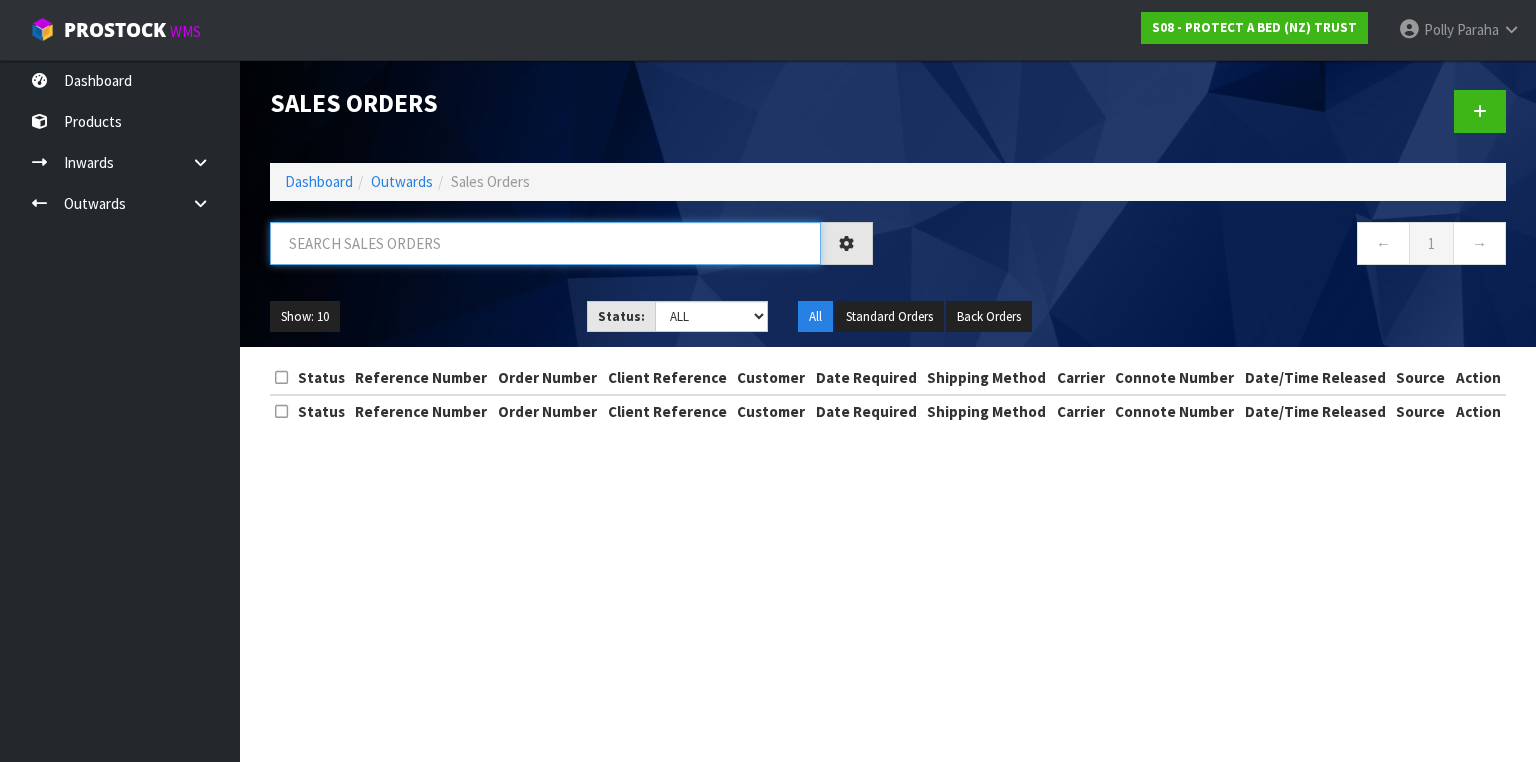 click at bounding box center (545, 243) 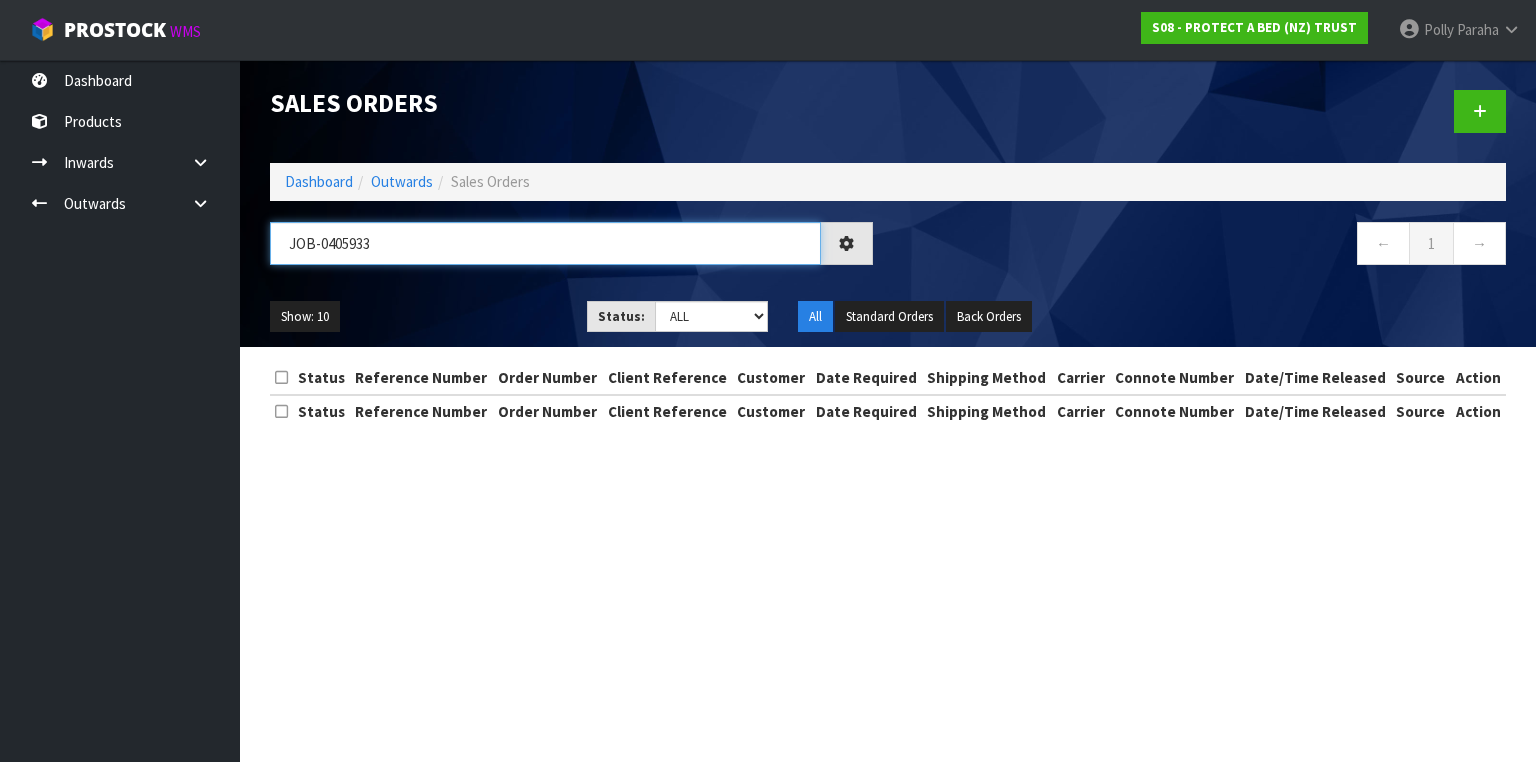 type on "JOB-0405933" 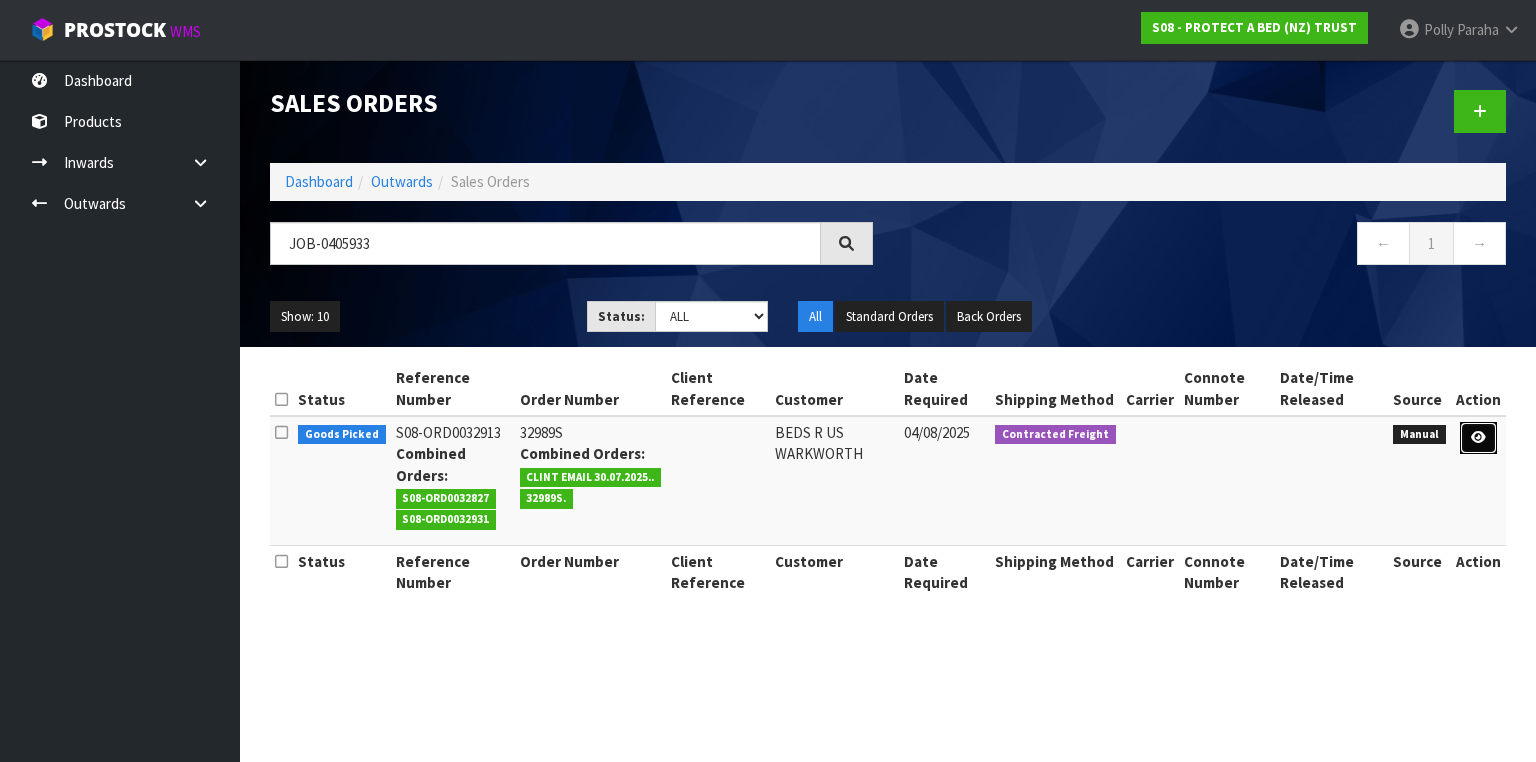 click at bounding box center [1478, 437] 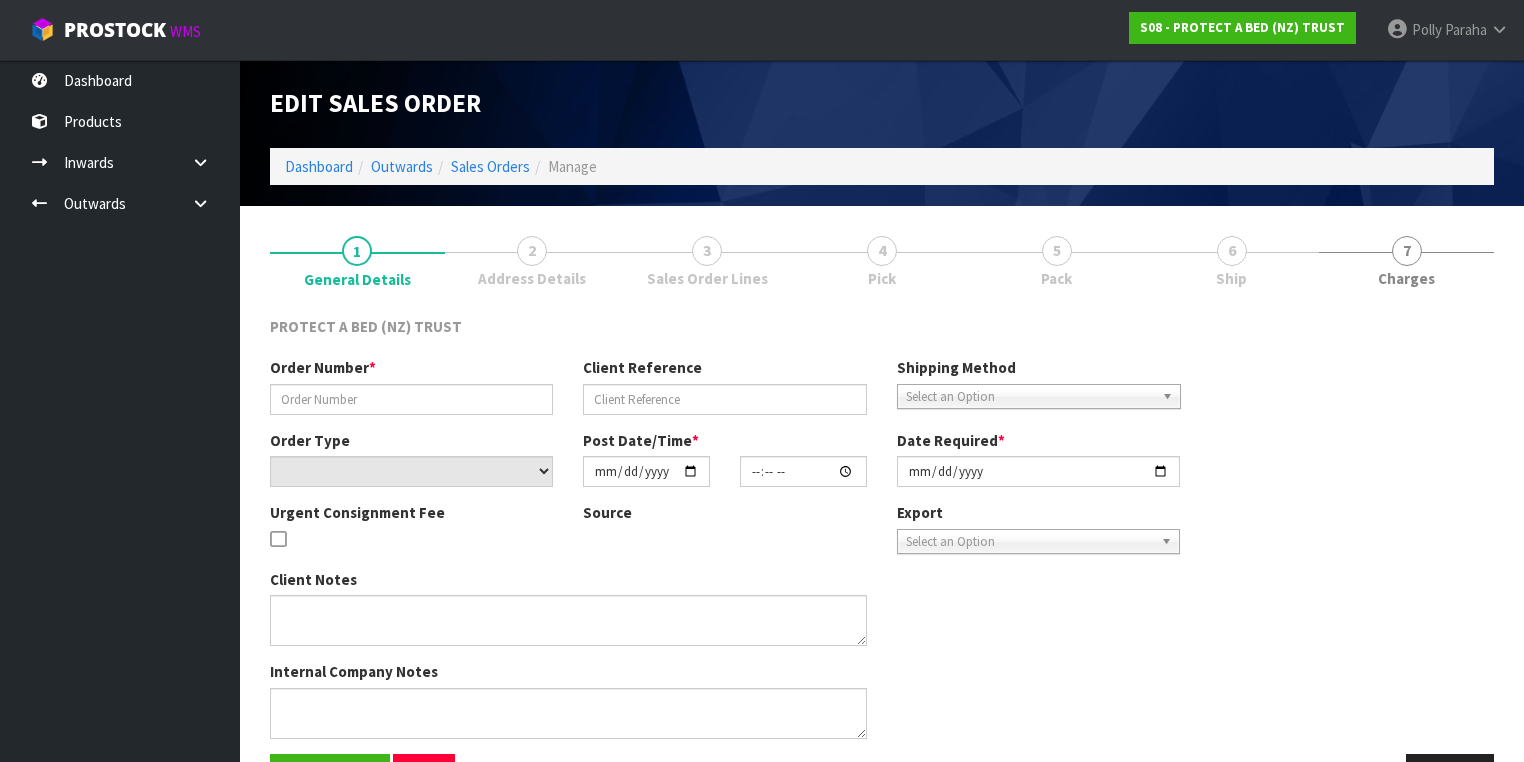type on "32989S" 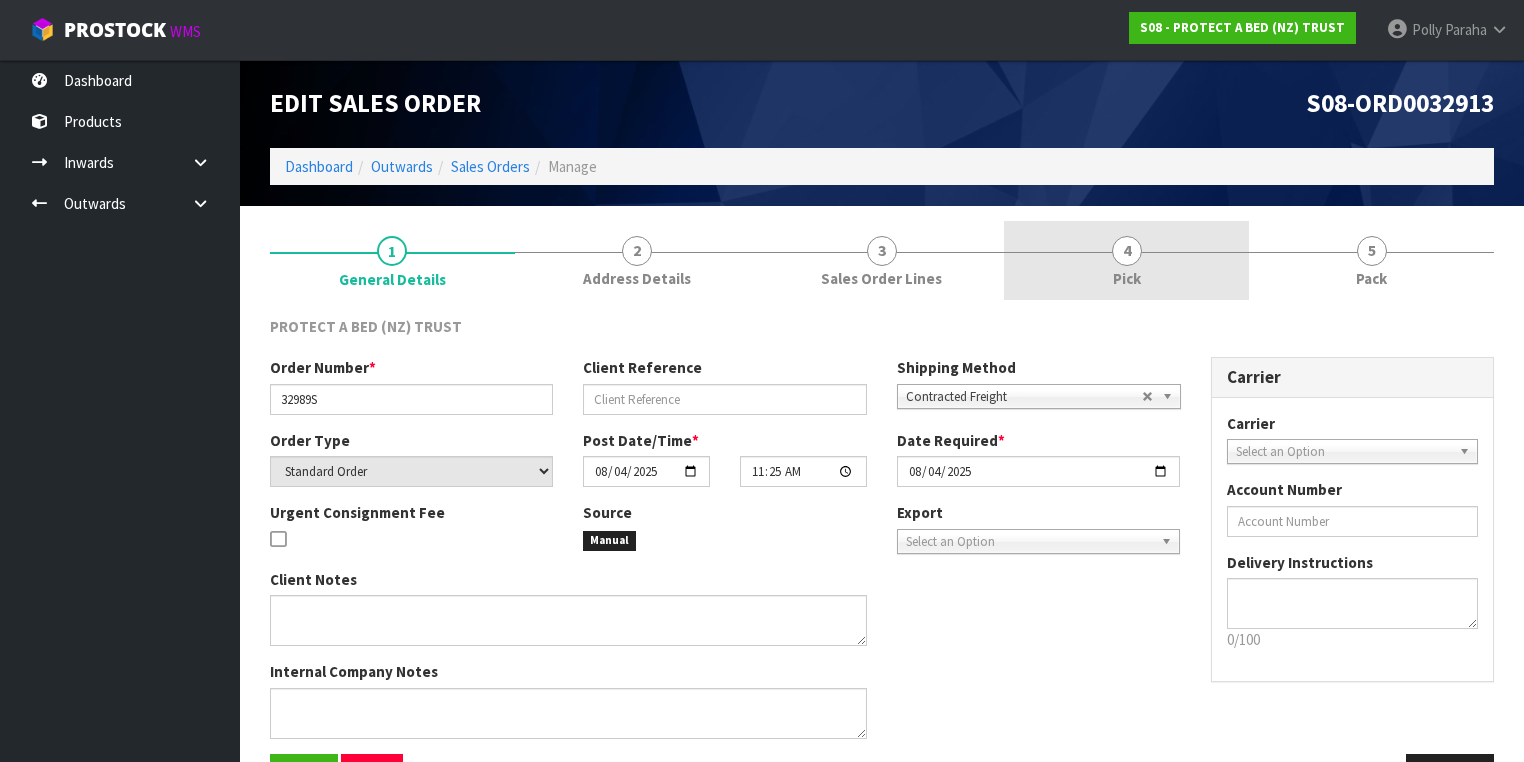 click on "4" at bounding box center (1127, 251) 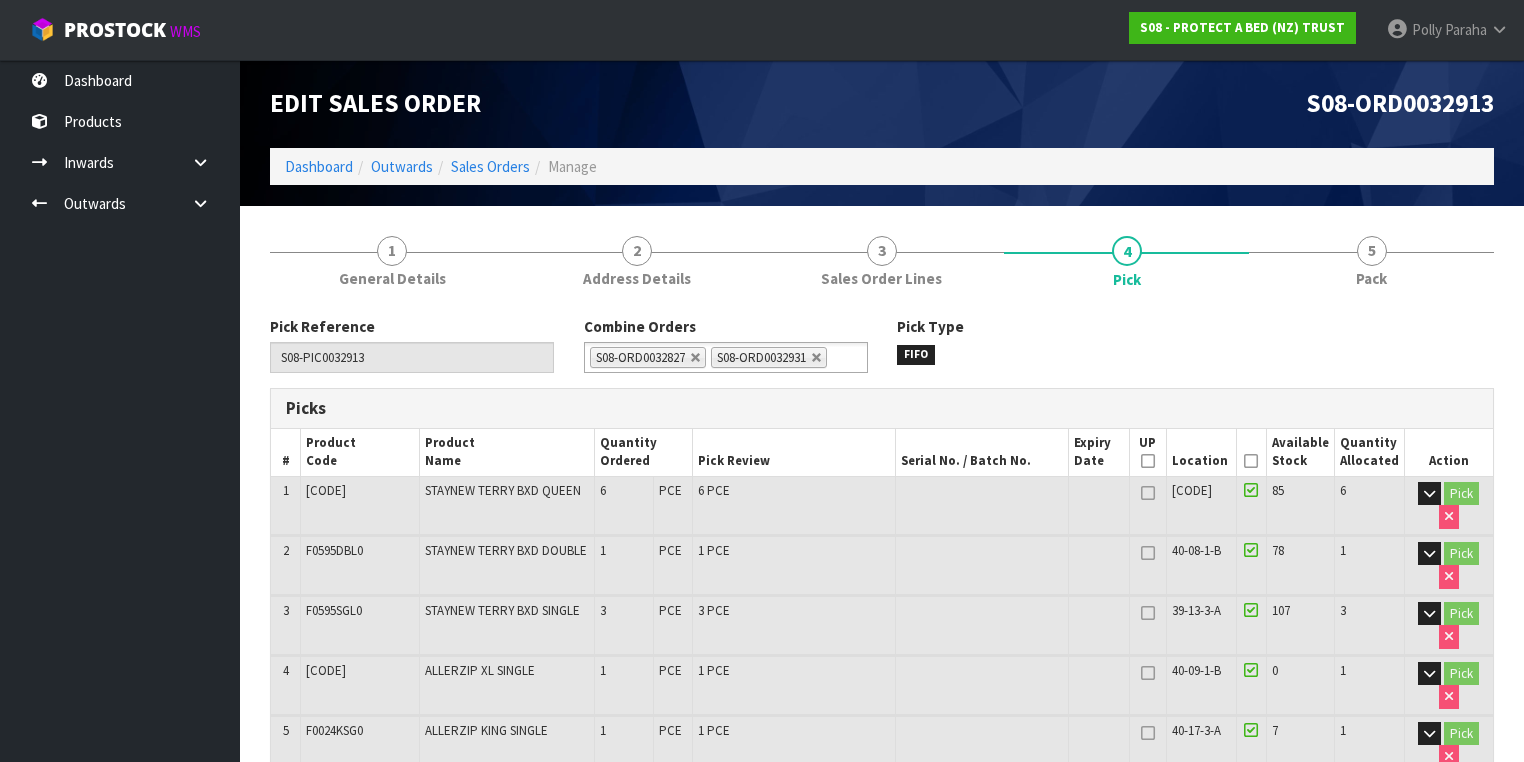 click at bounding box center (1251, 461) 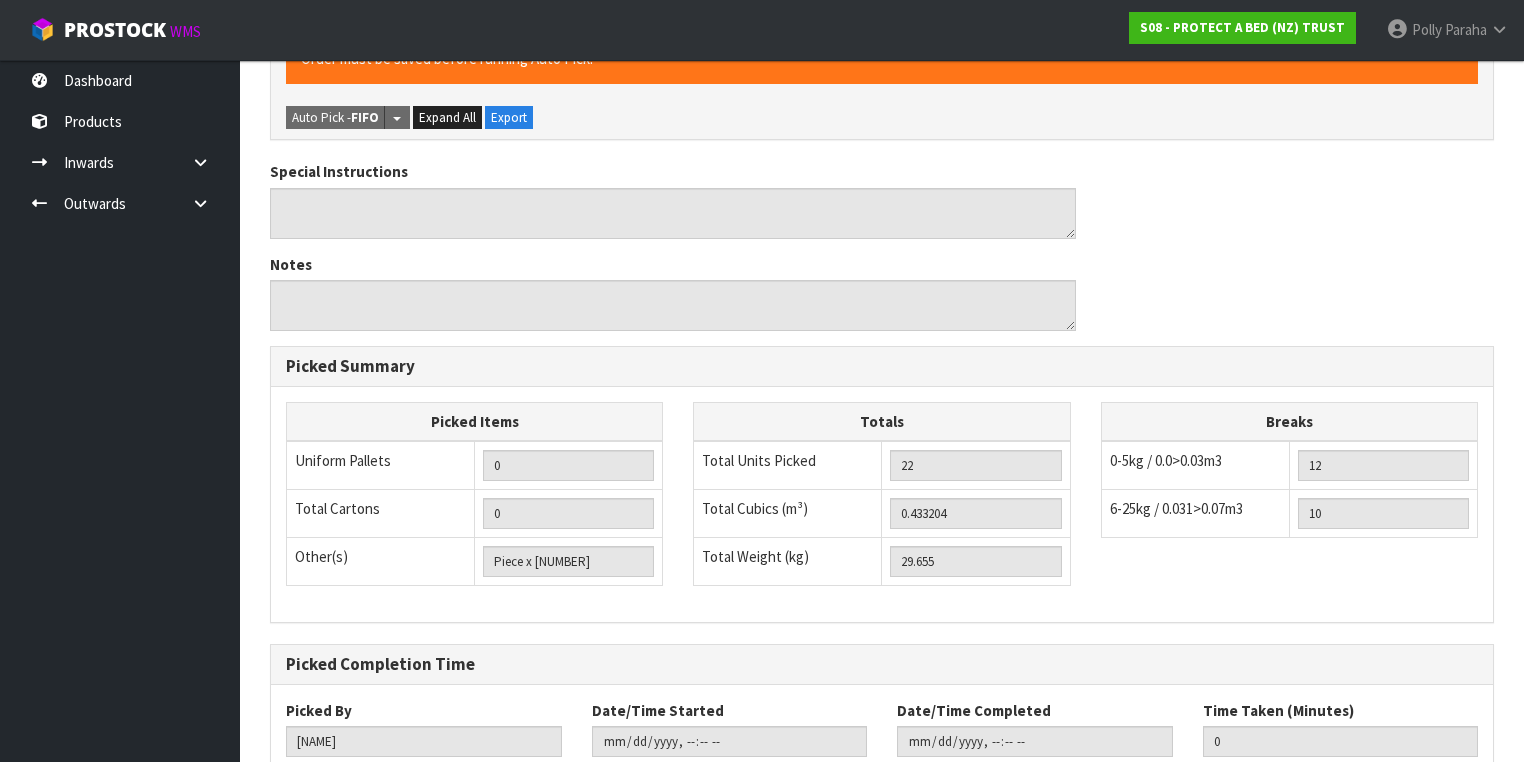 scroll, scrollTop: 1087, scrollLeft: 0, axis: vertical 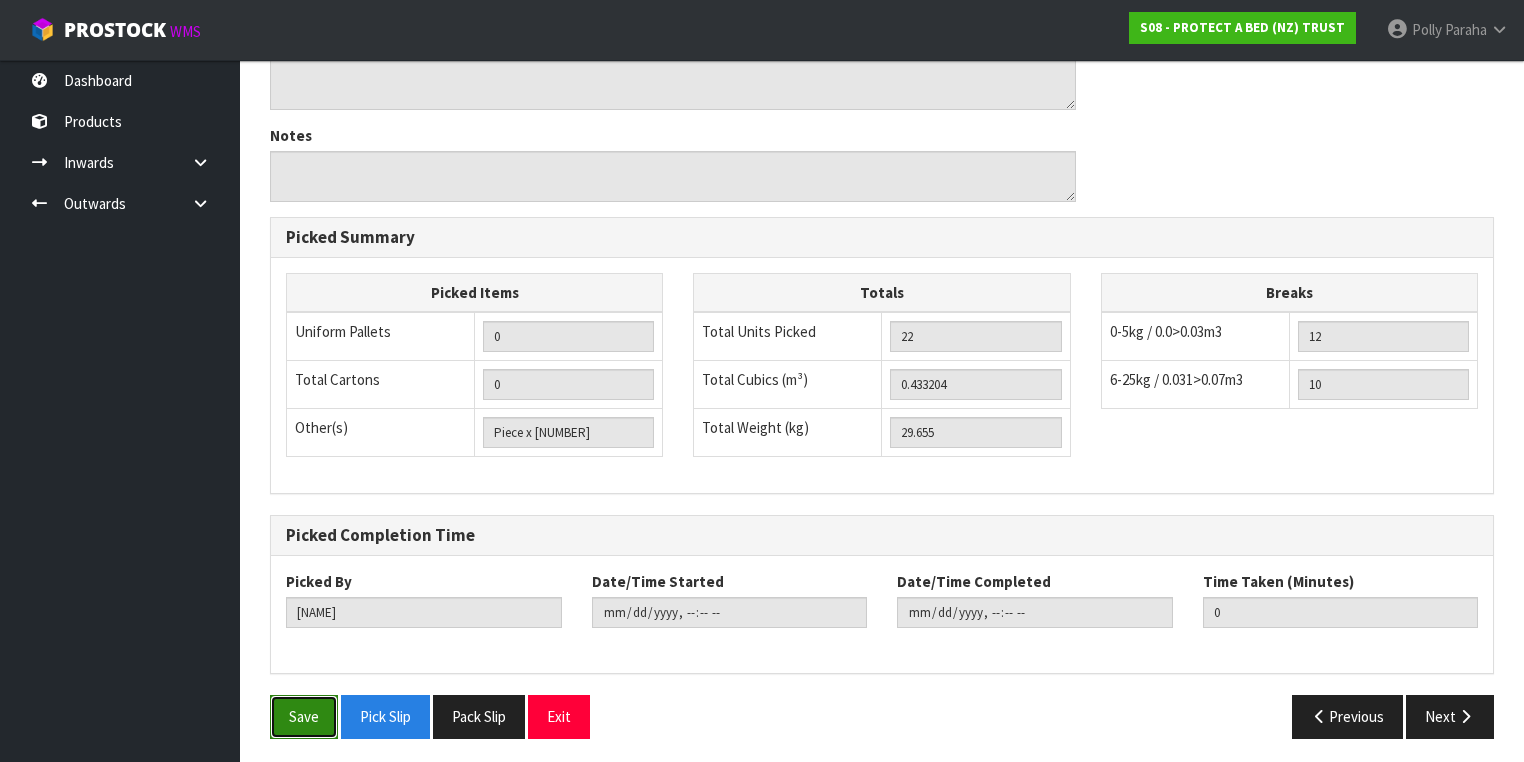 click on "Save" at bounding box center [304, 716] 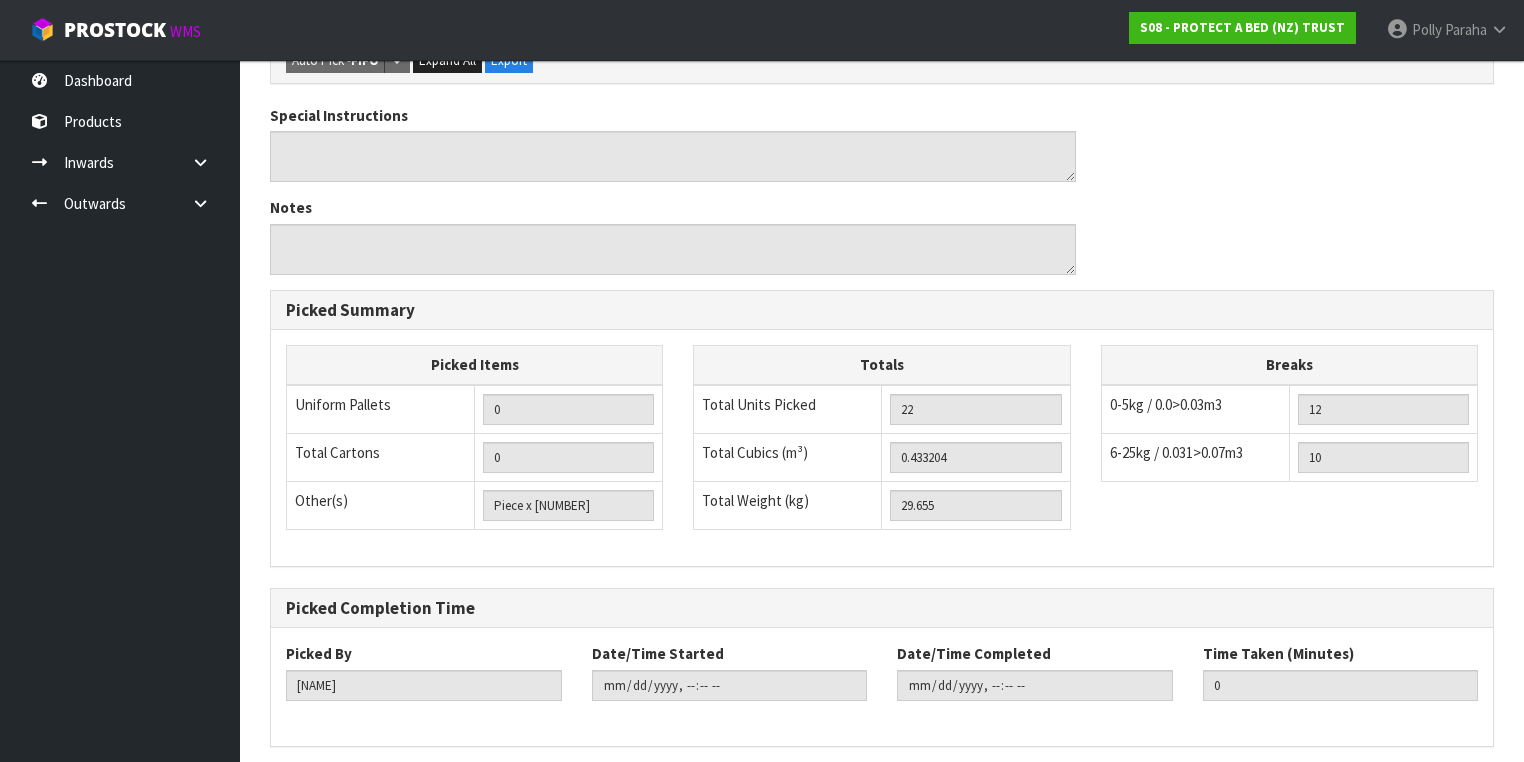 scroll, scrollTop: 0, scrollLeft: 0, axis: both 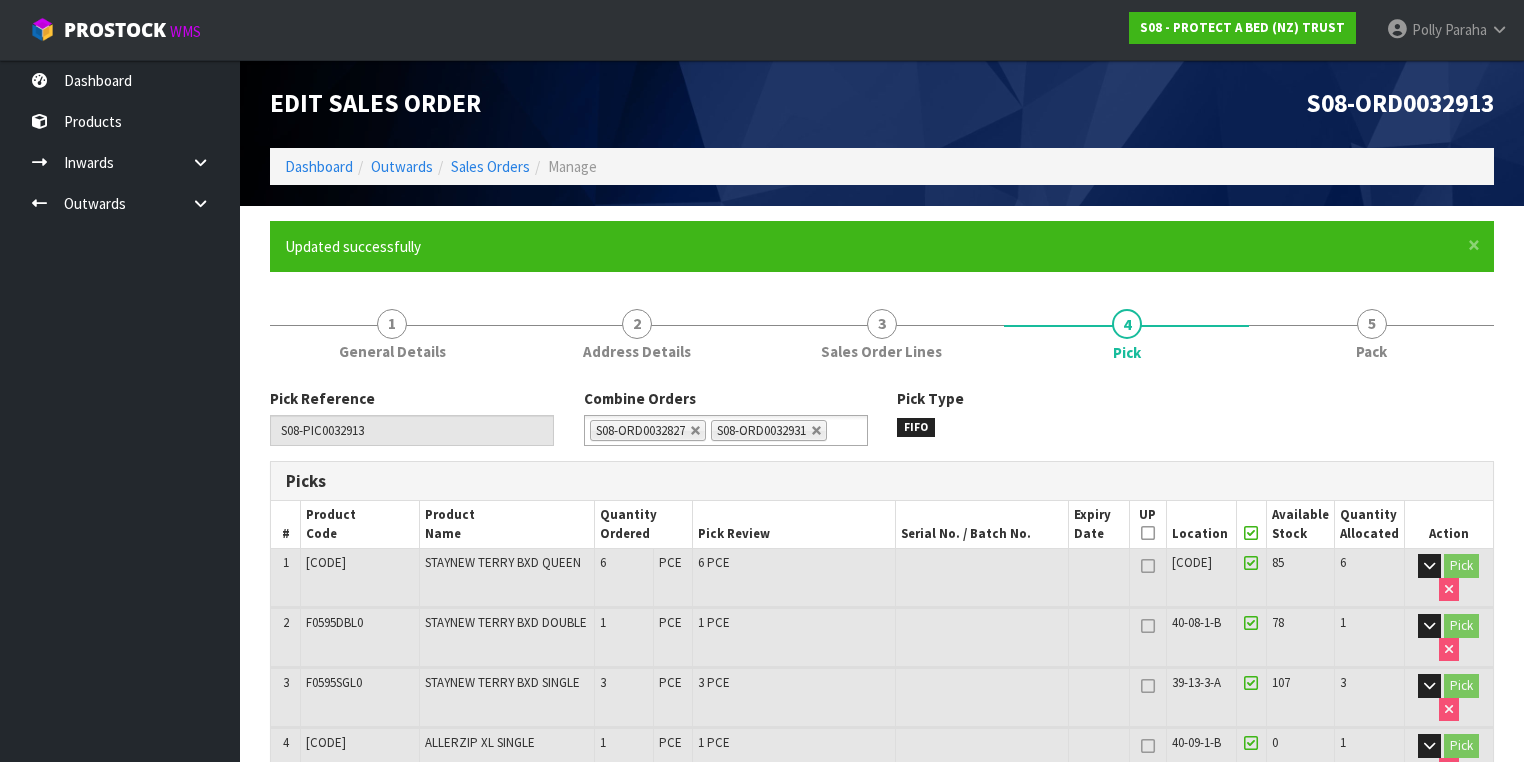 type on "Polly Paraha" 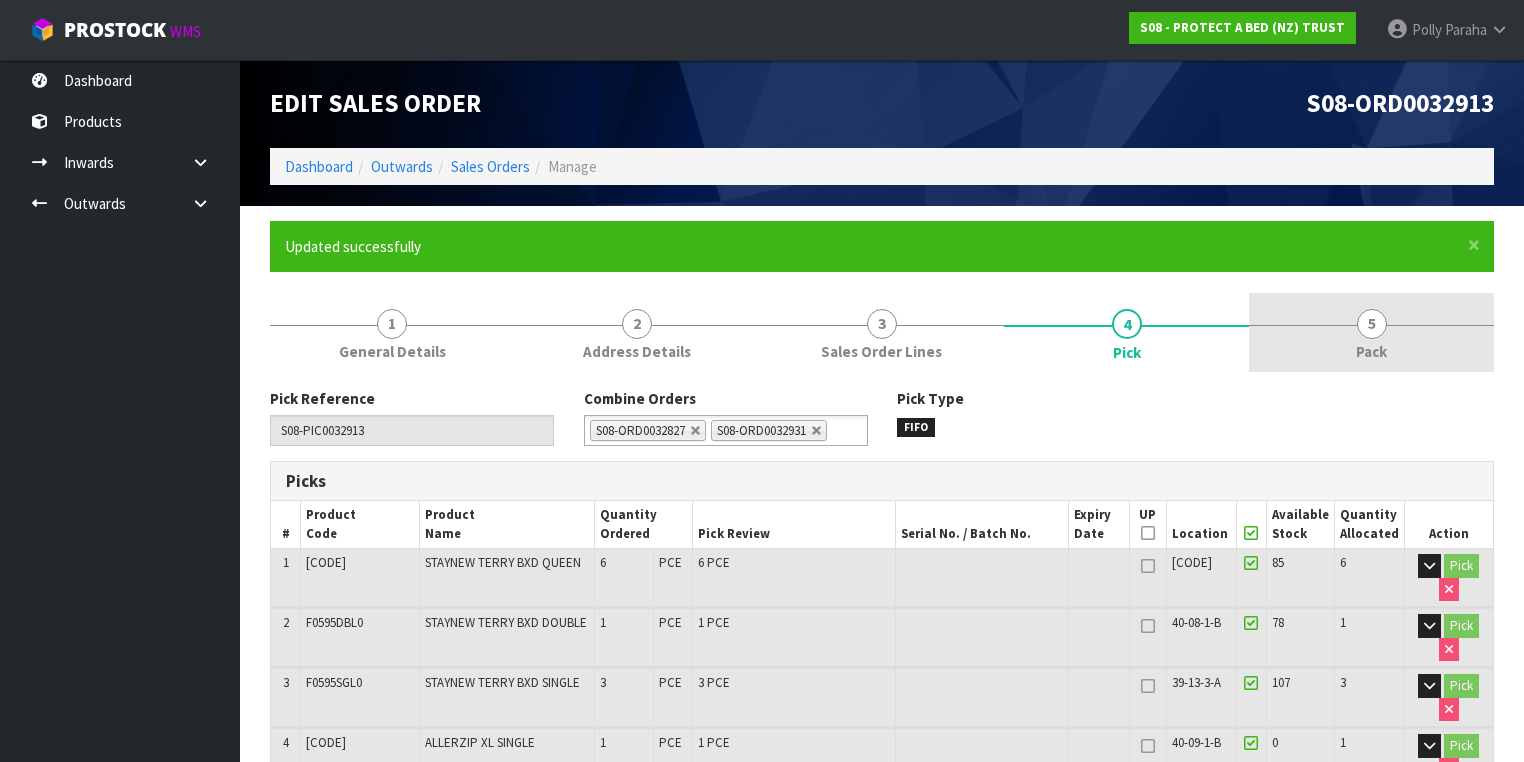 click on "5" at bounding box center [1372, 324] 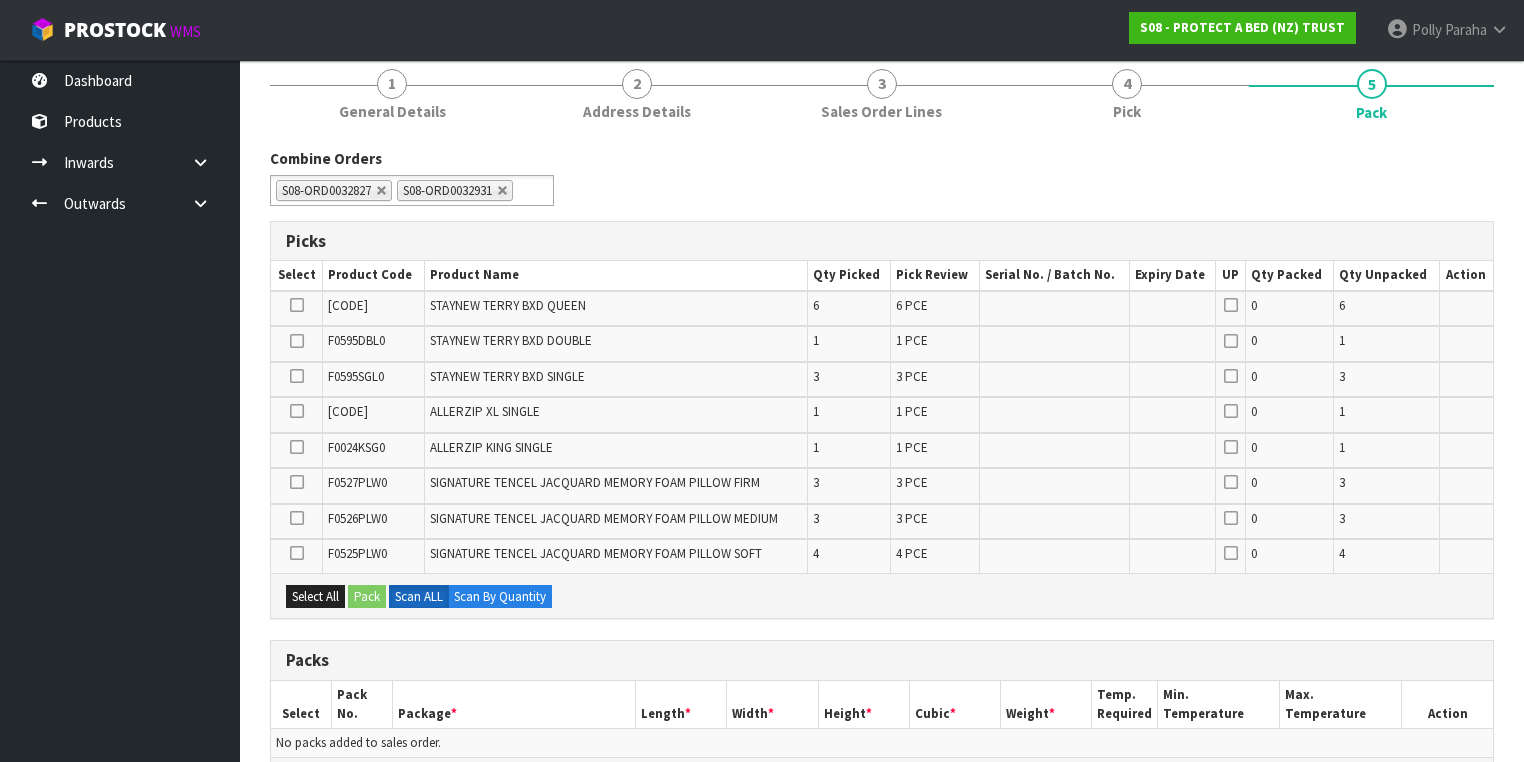scroll, scrollTop: 480, scrollLeft: 0, axis: vertical 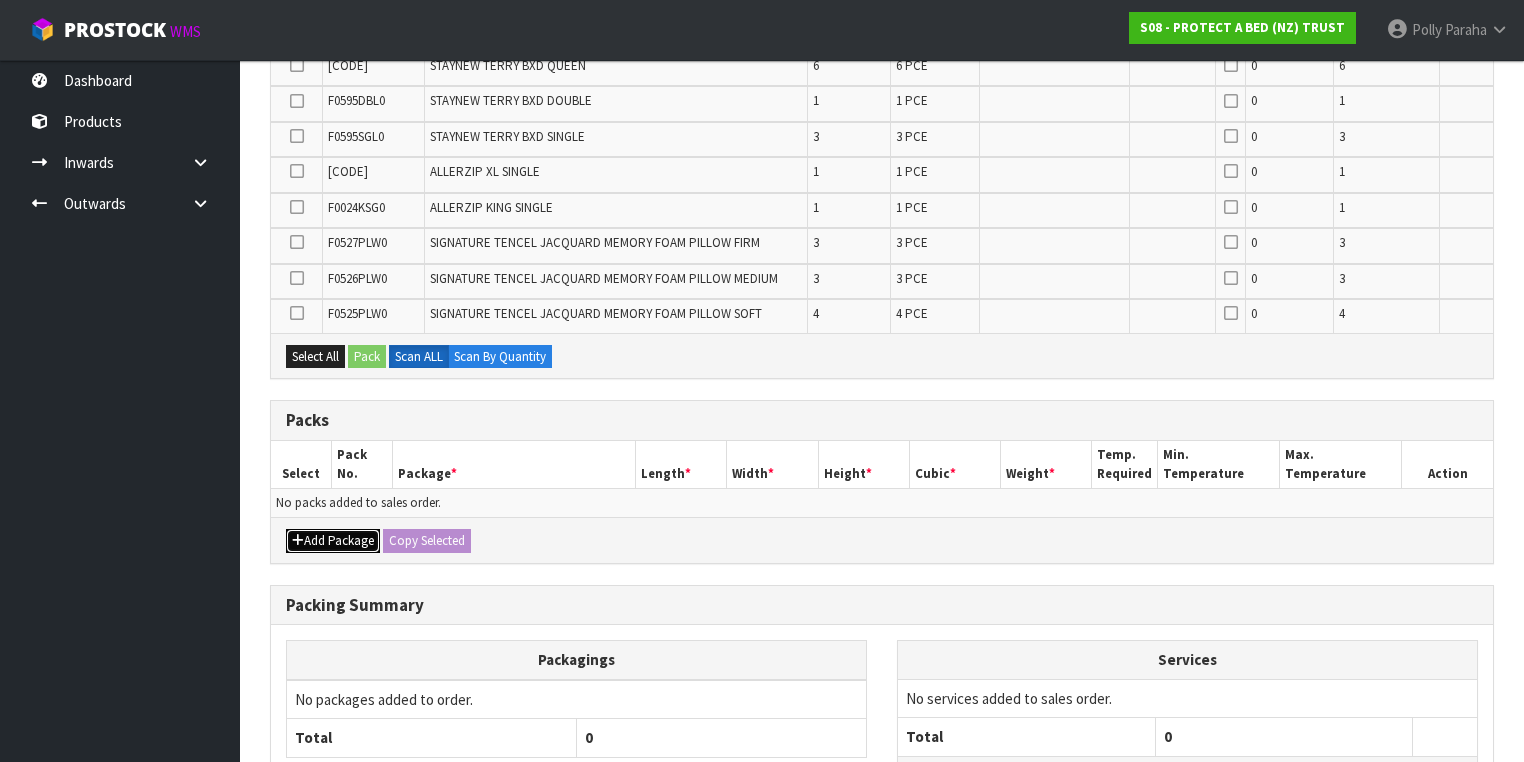 click on "Add Package" at bounding box center (333, 541) 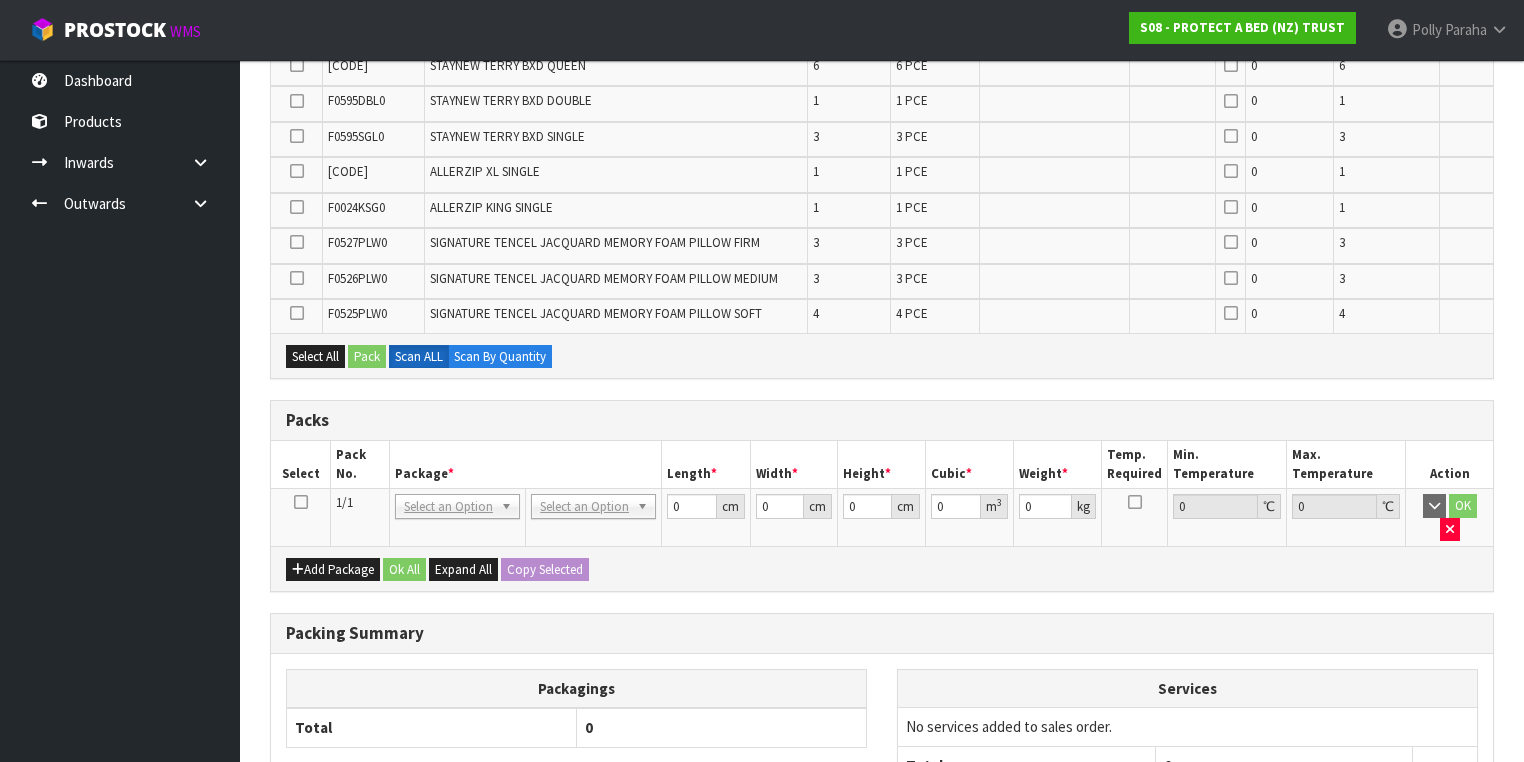 click at bounding box center (301, 502) 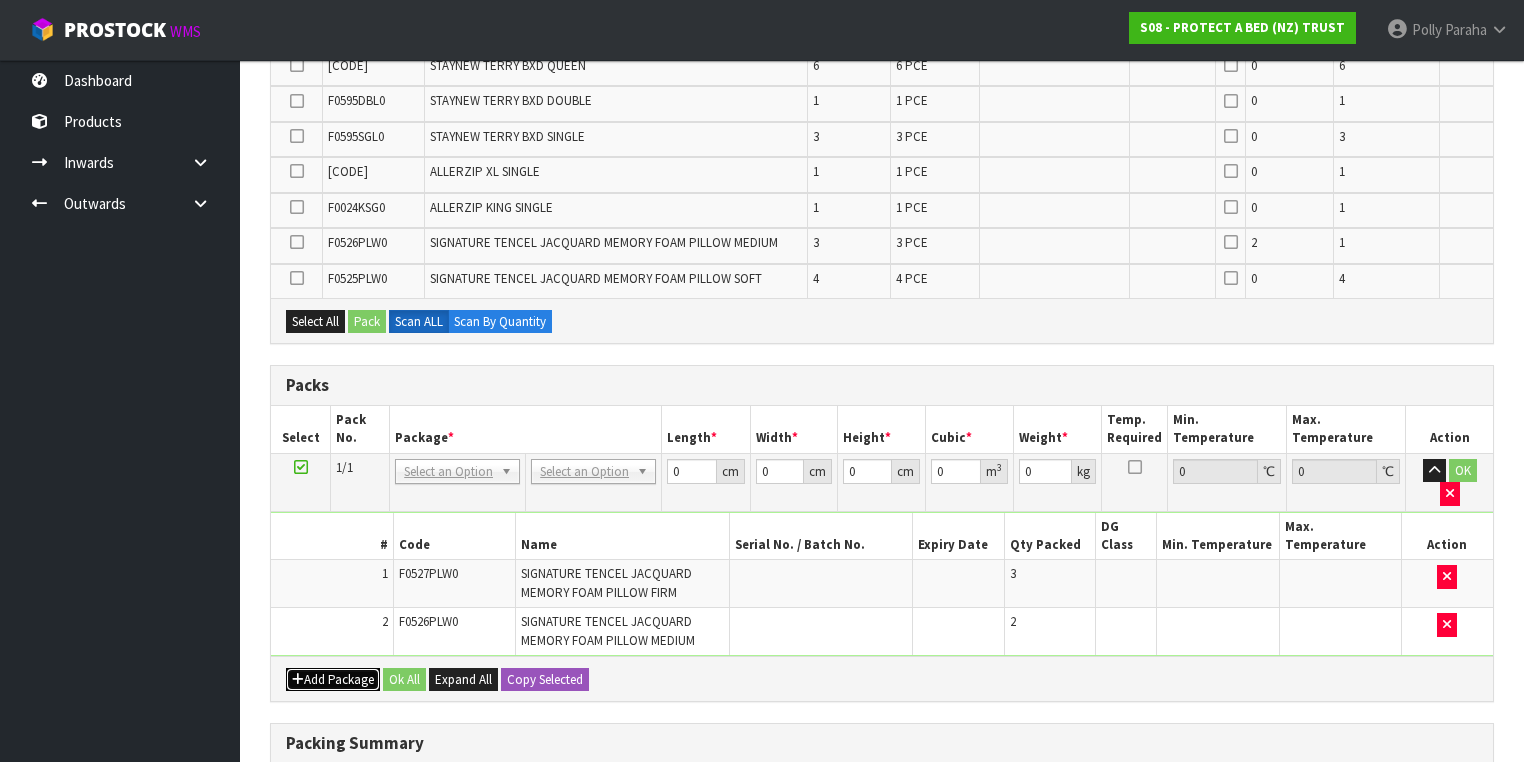 click on "Add Package" at bounding box center (333, 680) 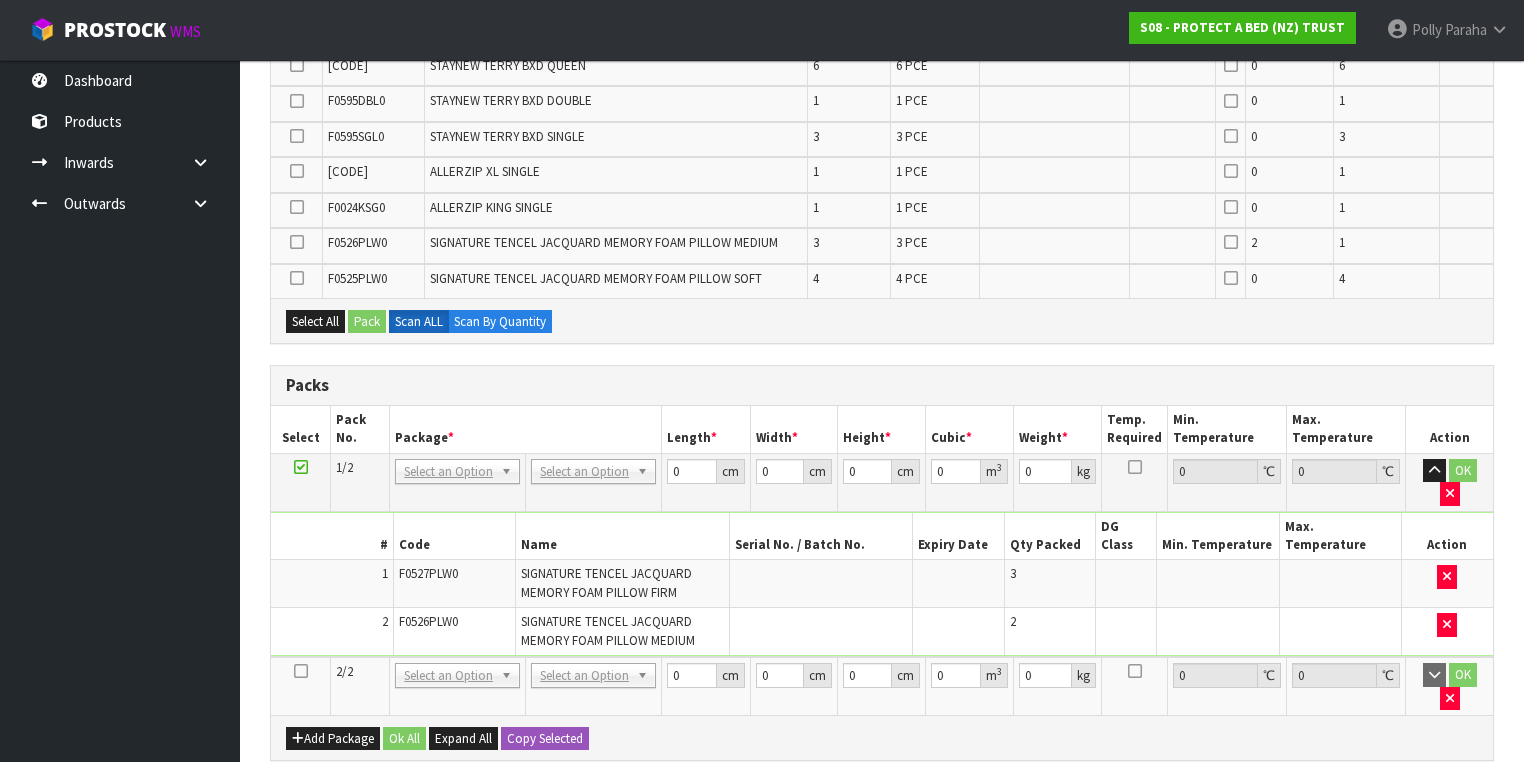 click at bounding box center [301, 671] 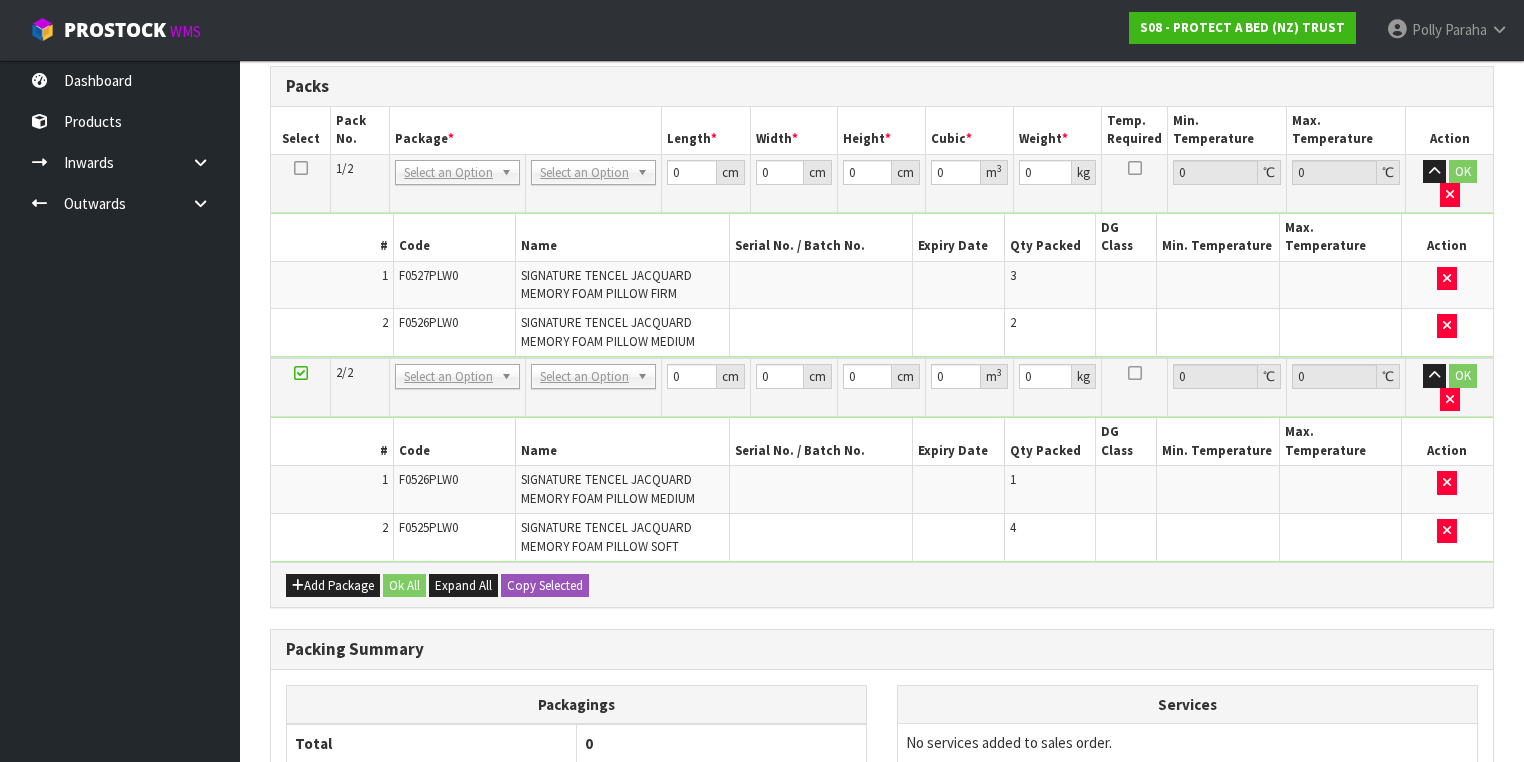 scroll, scrollTop: 856, scrollLeft: 0, axis: vertical 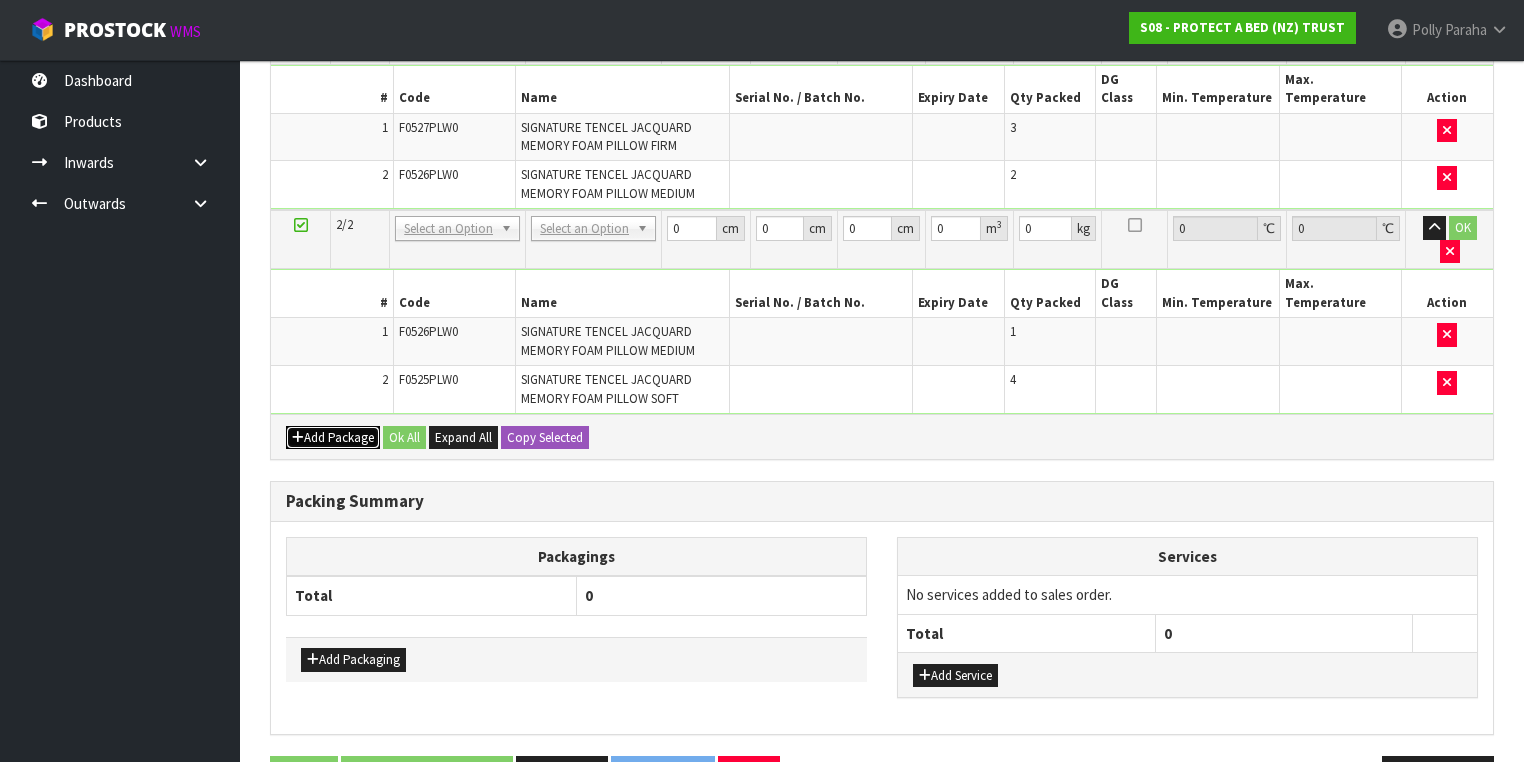click on "Add Package" at bounding box center (333, 438) 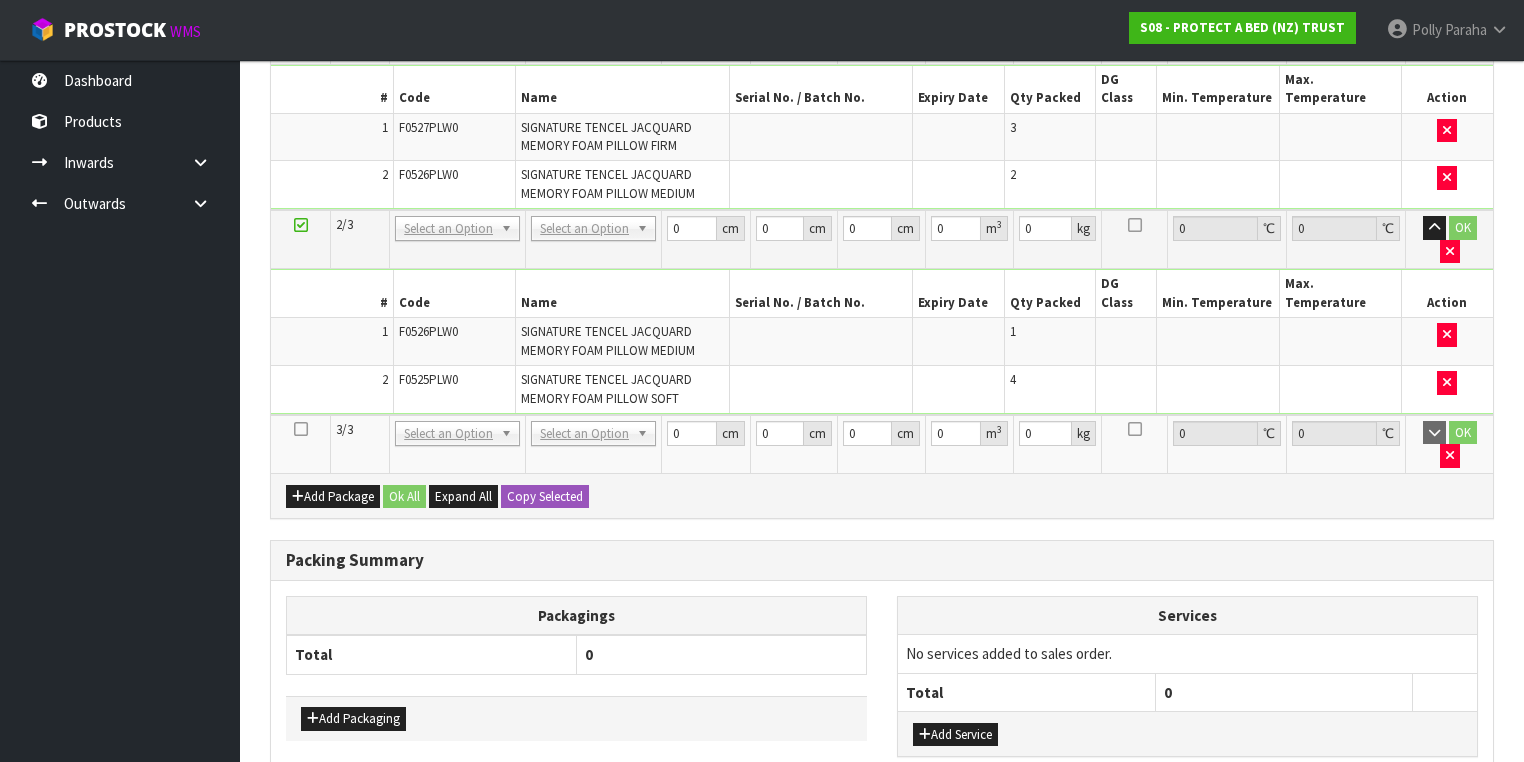 click at bounding box center (301, 429) 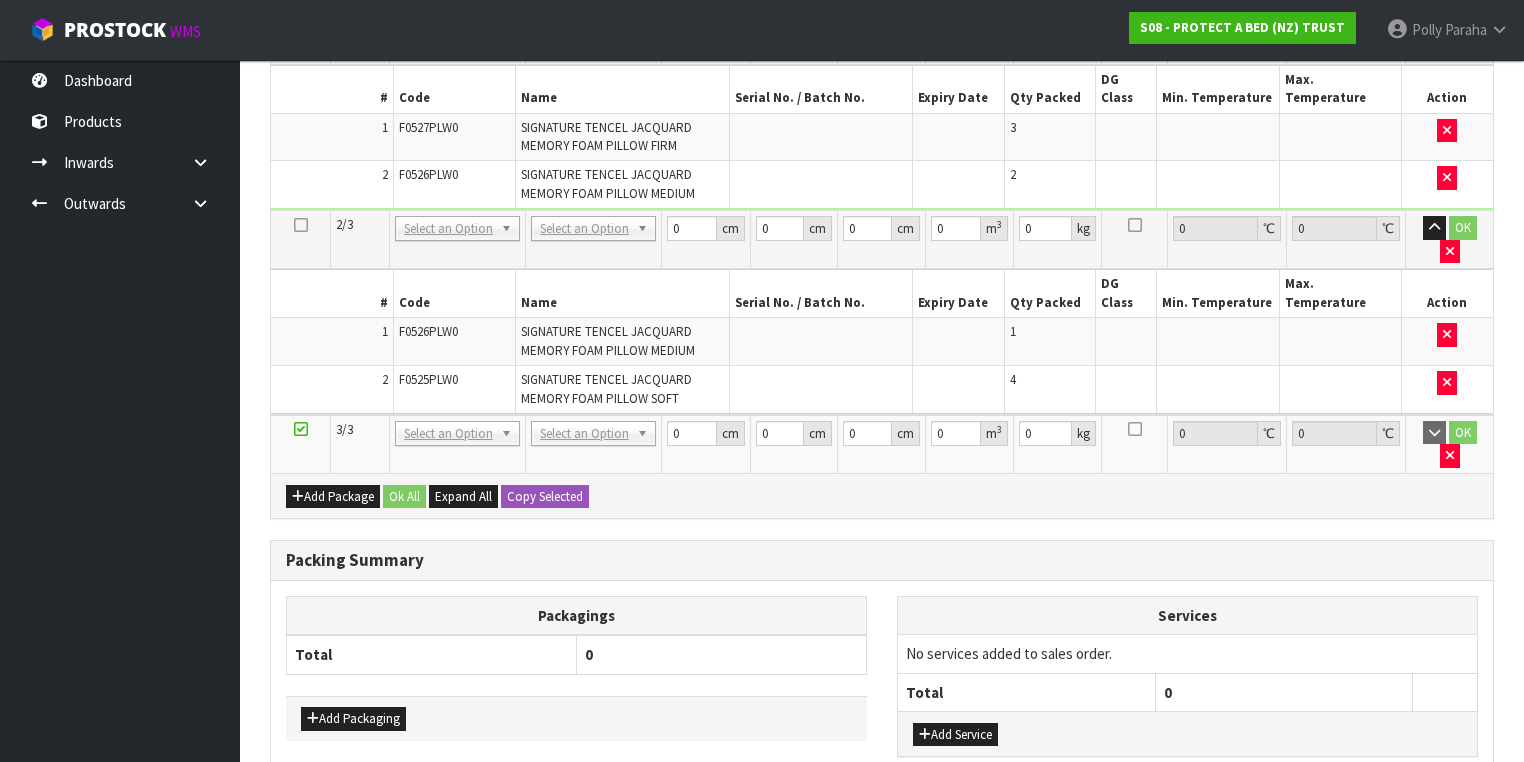 drag, startPoint x: 1056, startPoint y: 416, endPoint x: 1041, endPoint y: 416, distance: 15 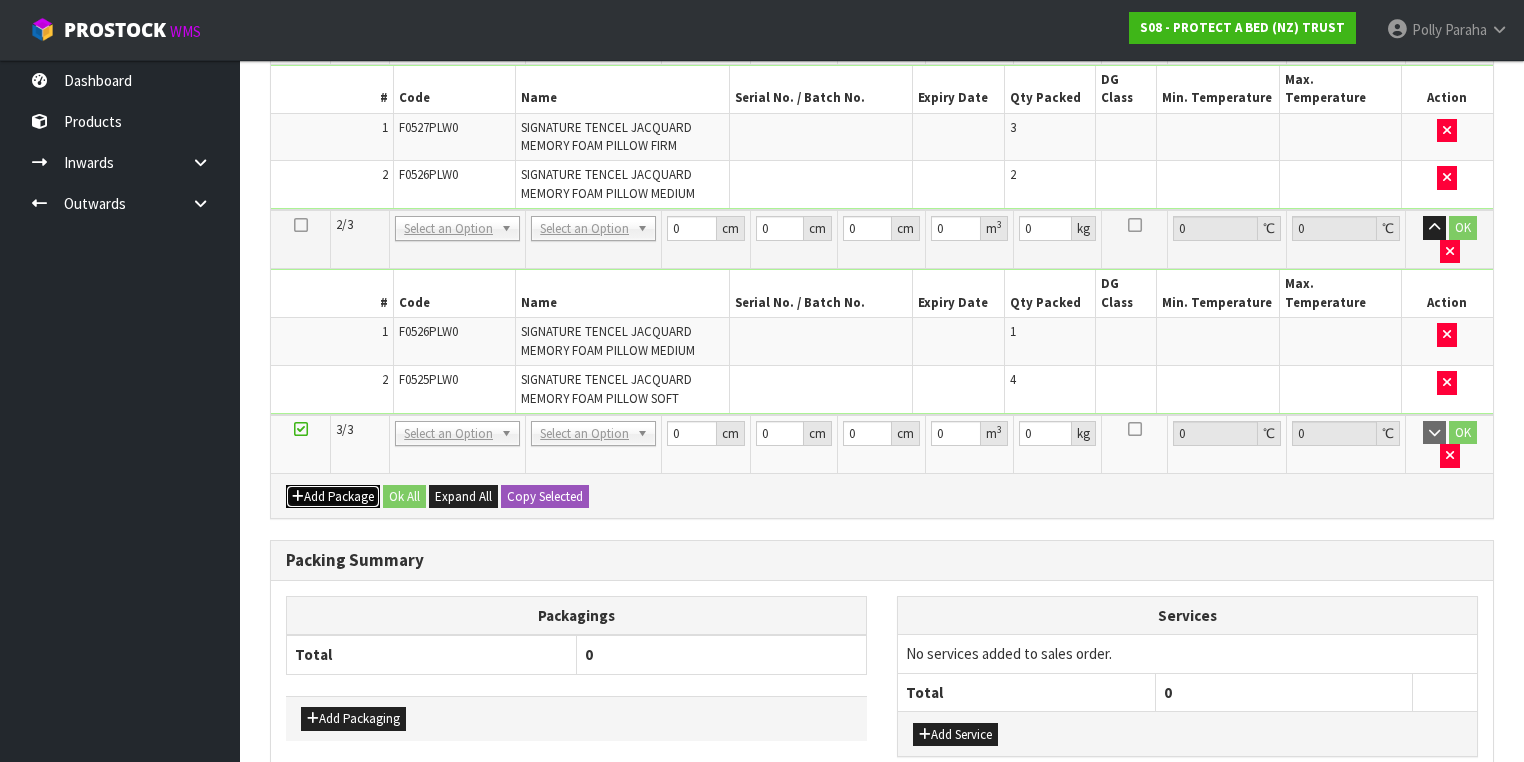 click on "Add Package" at bounding box center (333, 497) 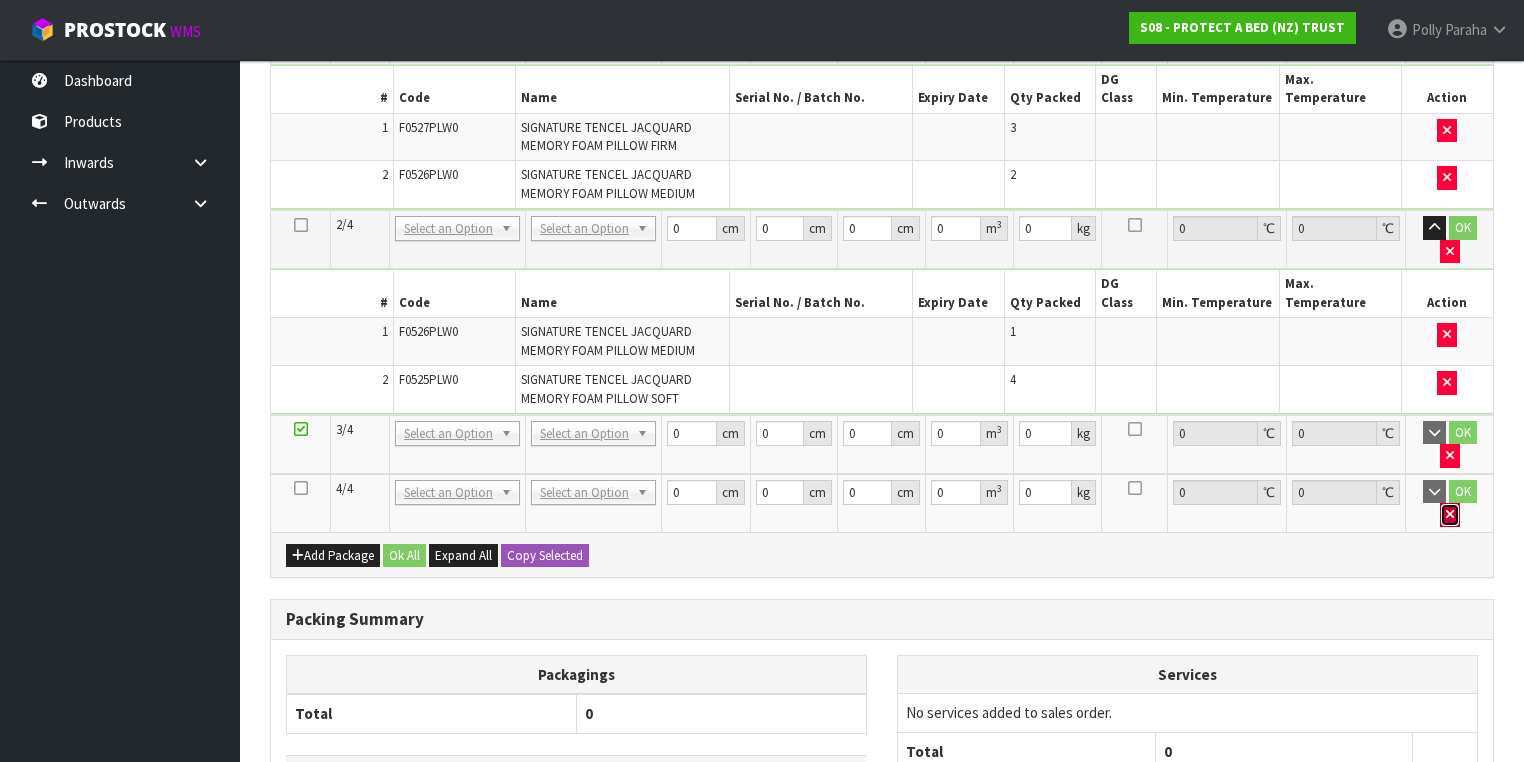 click at bounding box center (1450, 515) 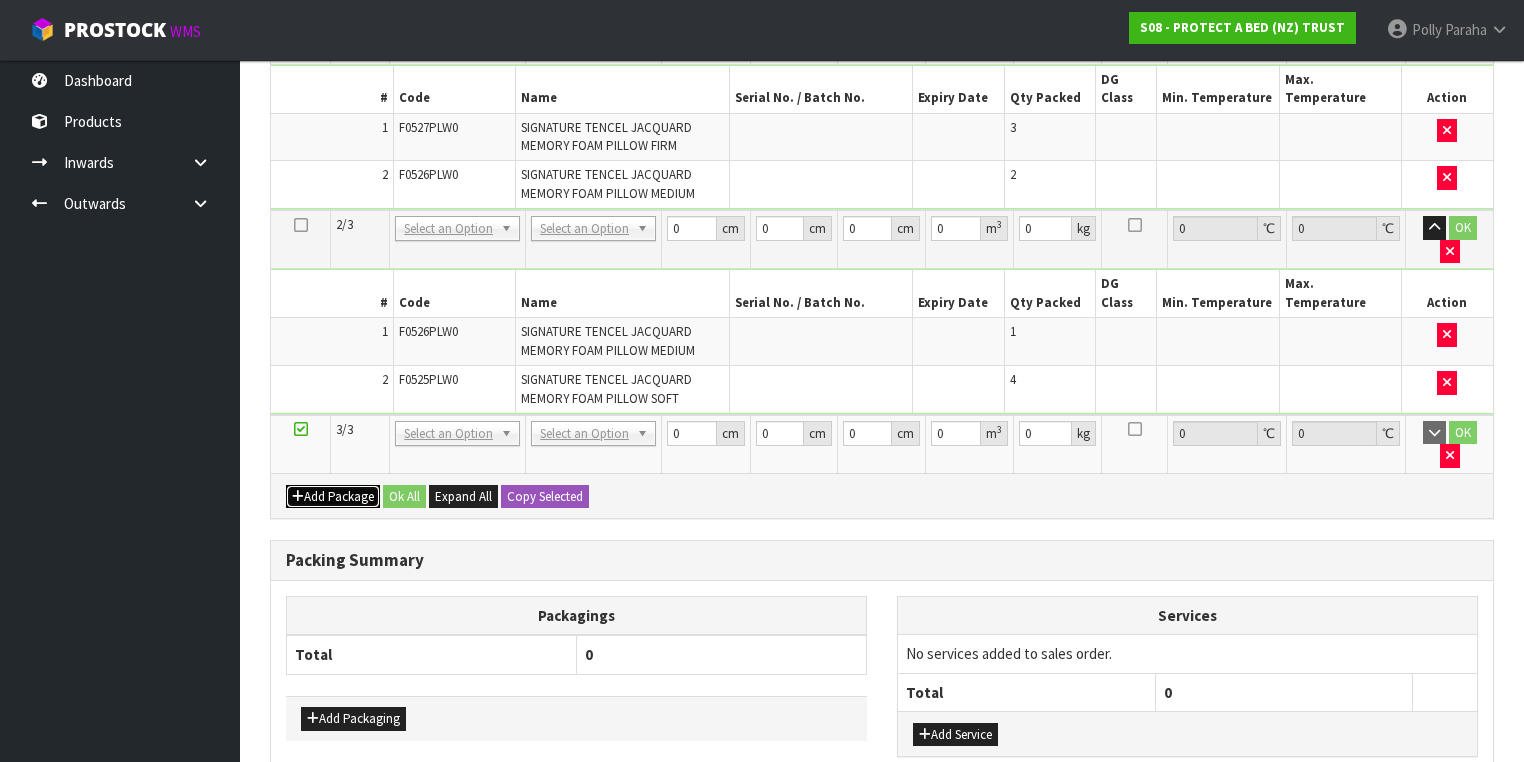click on "Add Package" at bounding box center [333, 497] 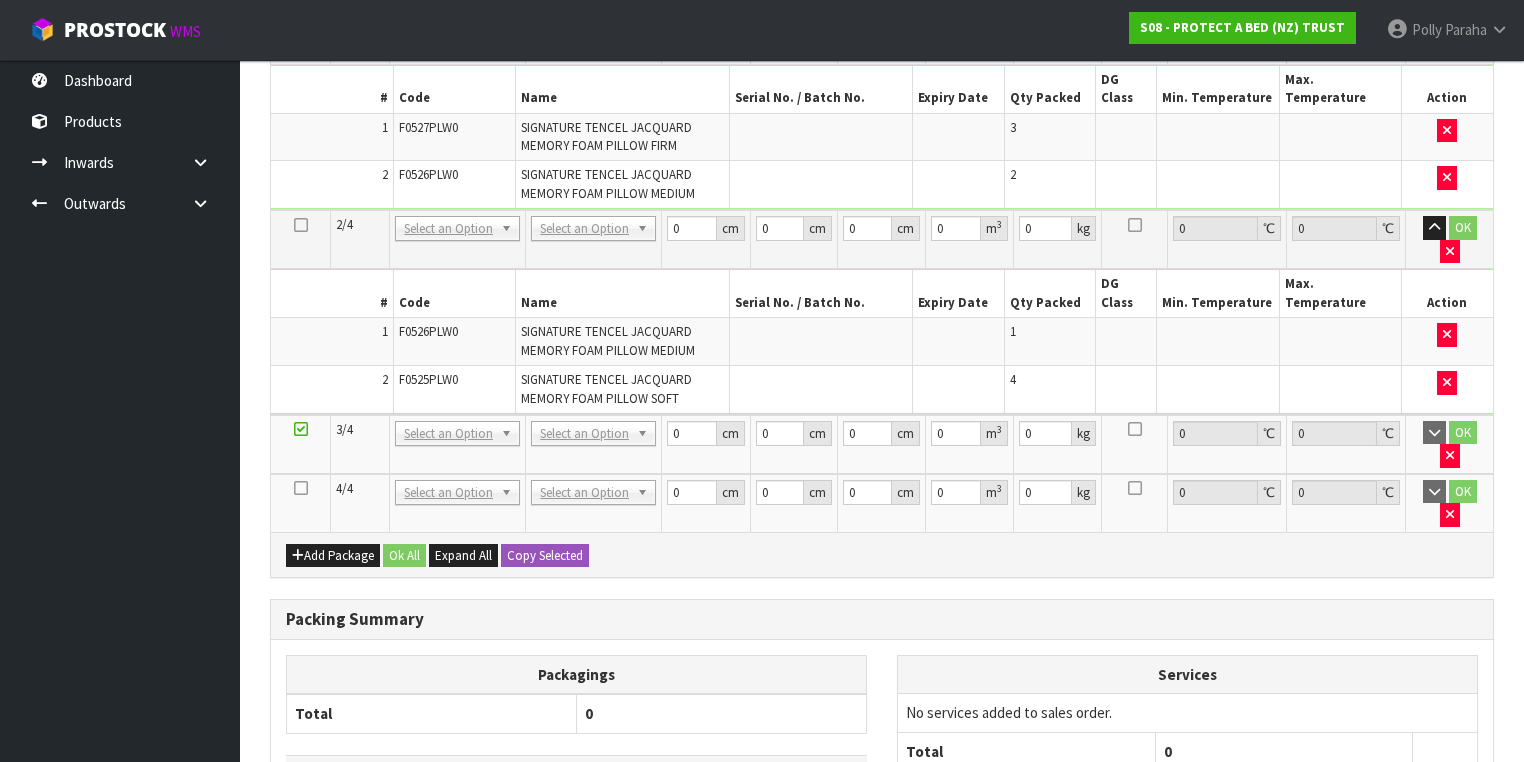 click at bounding box center [301, 488] 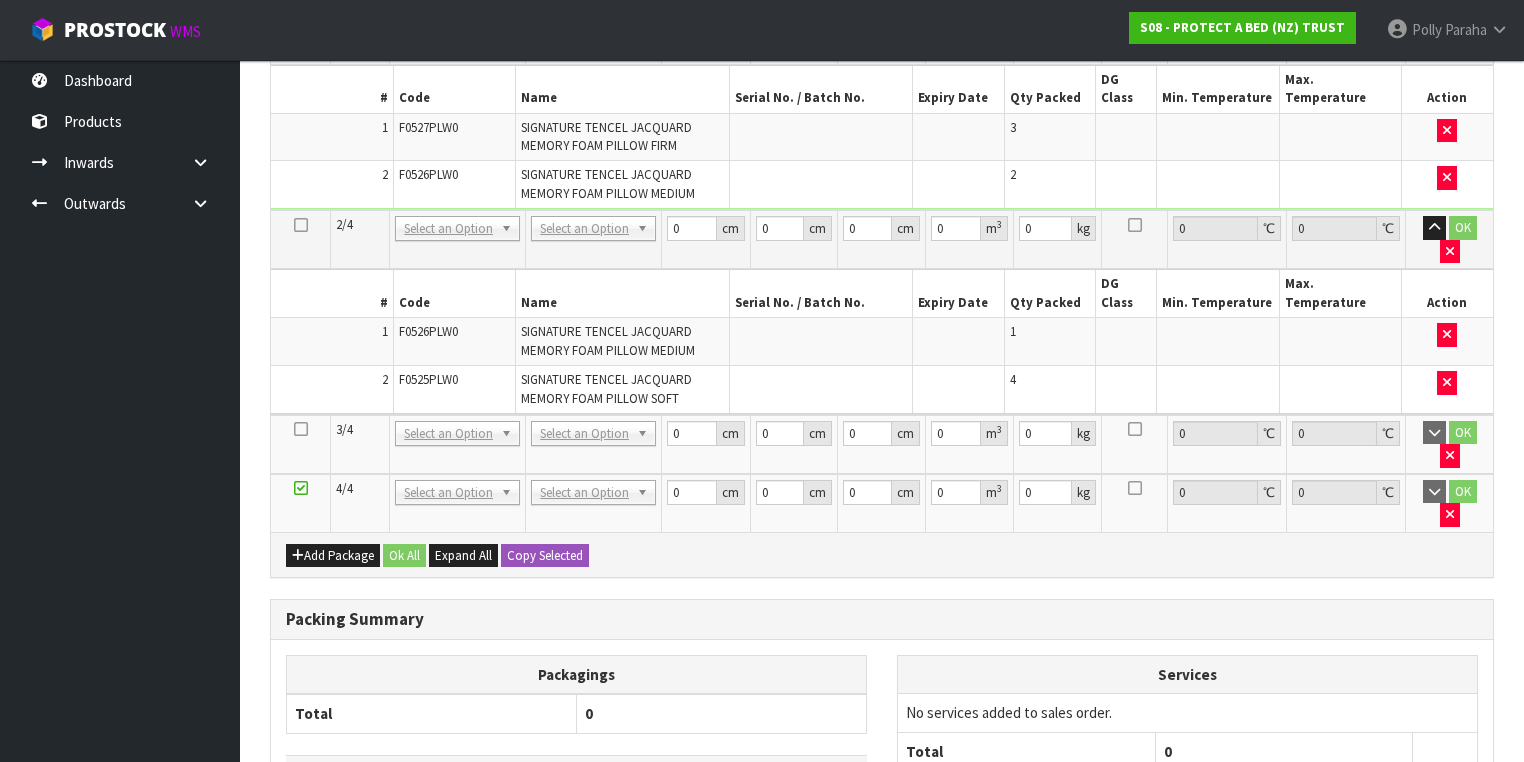 click at bounding box center [301, 429] 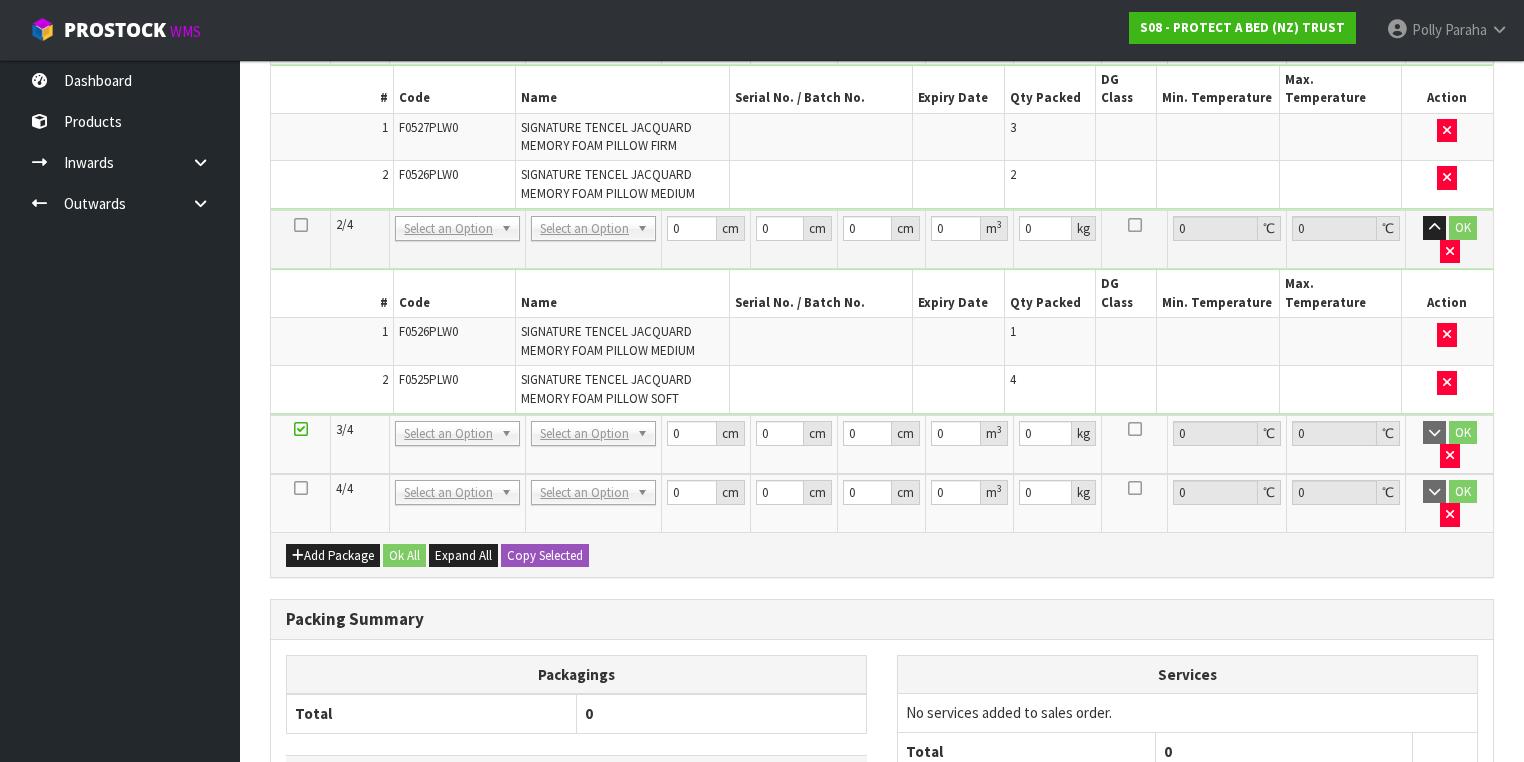 click at bounding box center (301, 488) 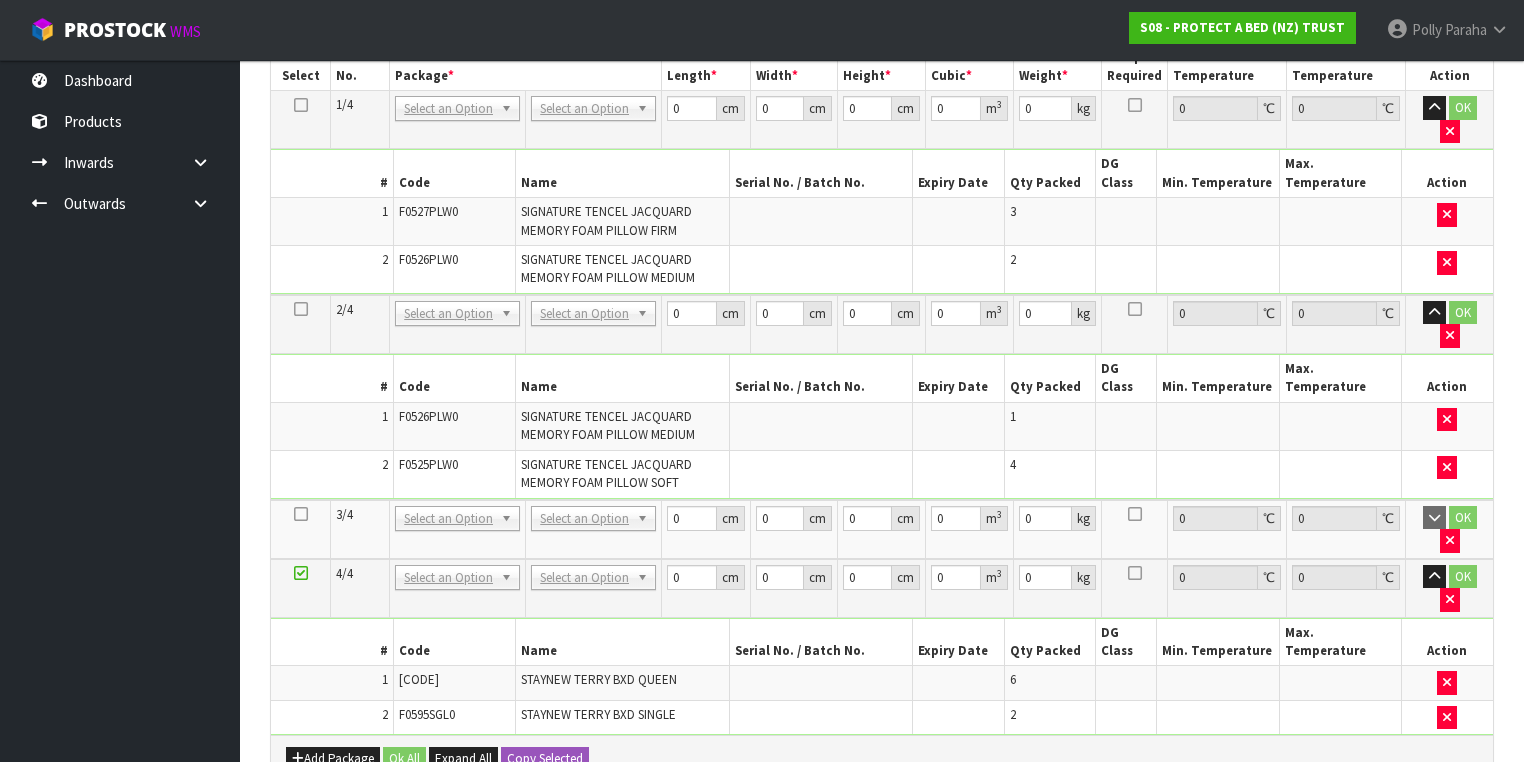 scroll, scrollTop: 901, scrollLeft: 0, axis: vertical 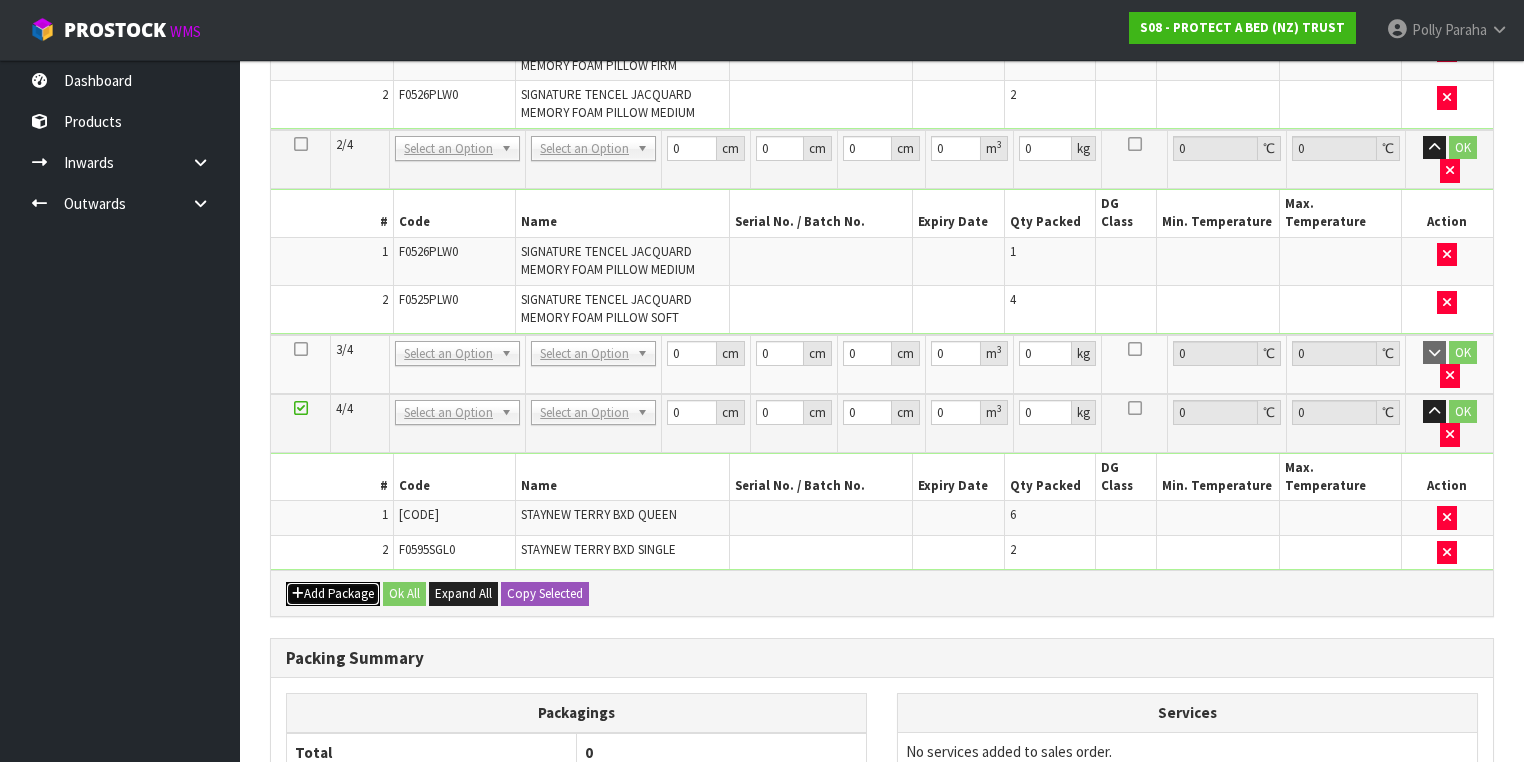 click on "Add Package" at bounding box center (333, 594) 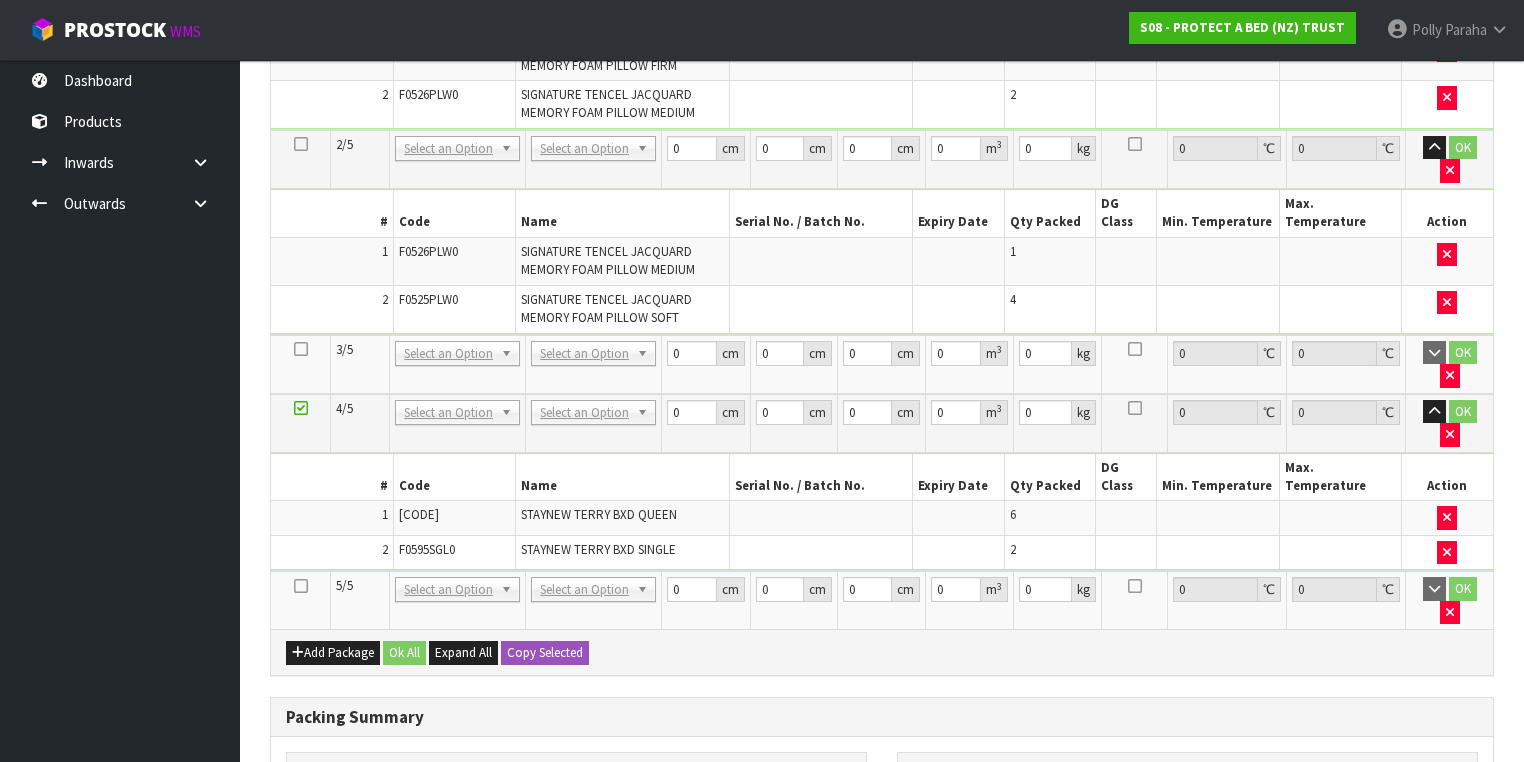 click at bounding box center (301, 586) 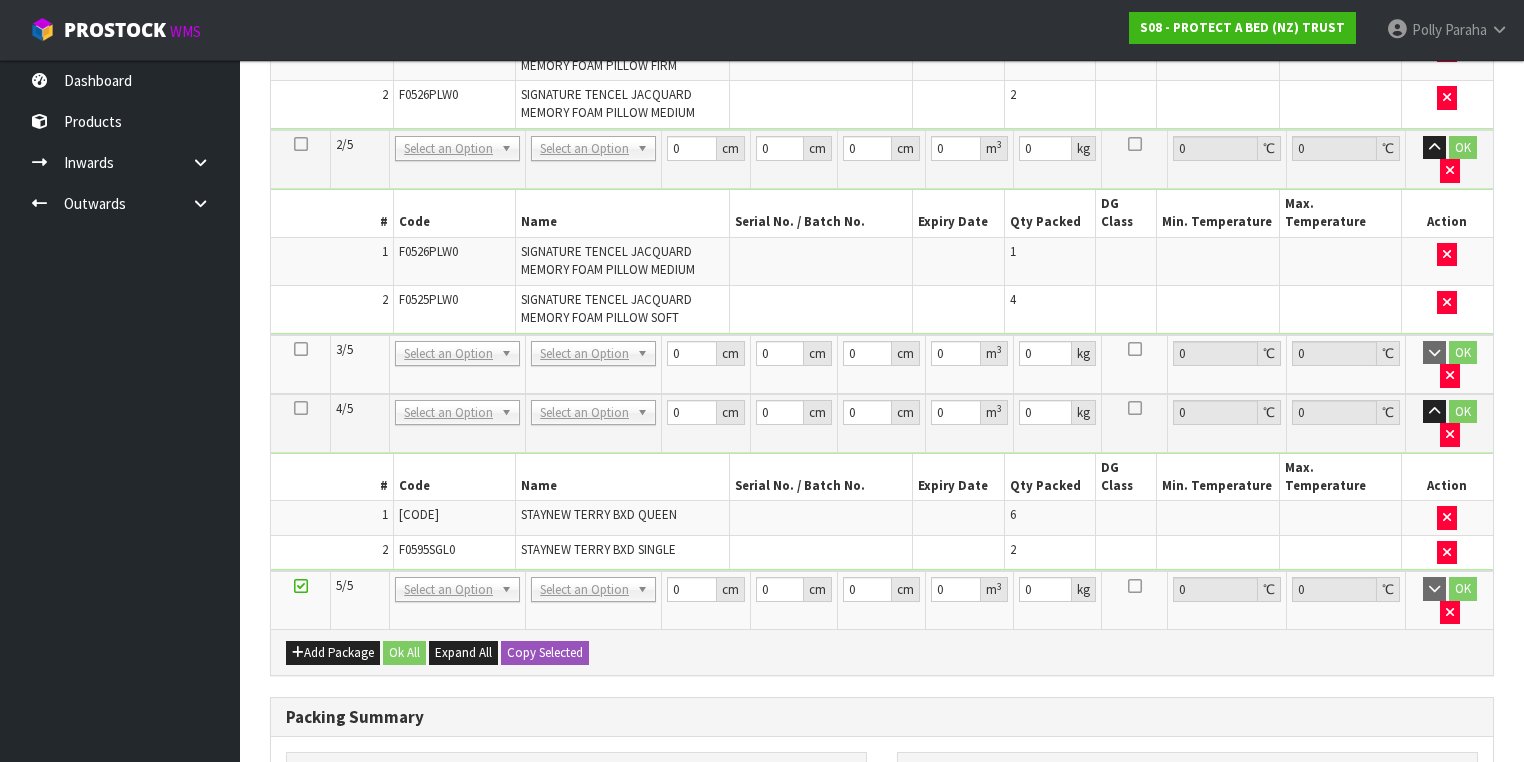 scroll, scrollTop: 0, scrollLeft: 0, axis: both 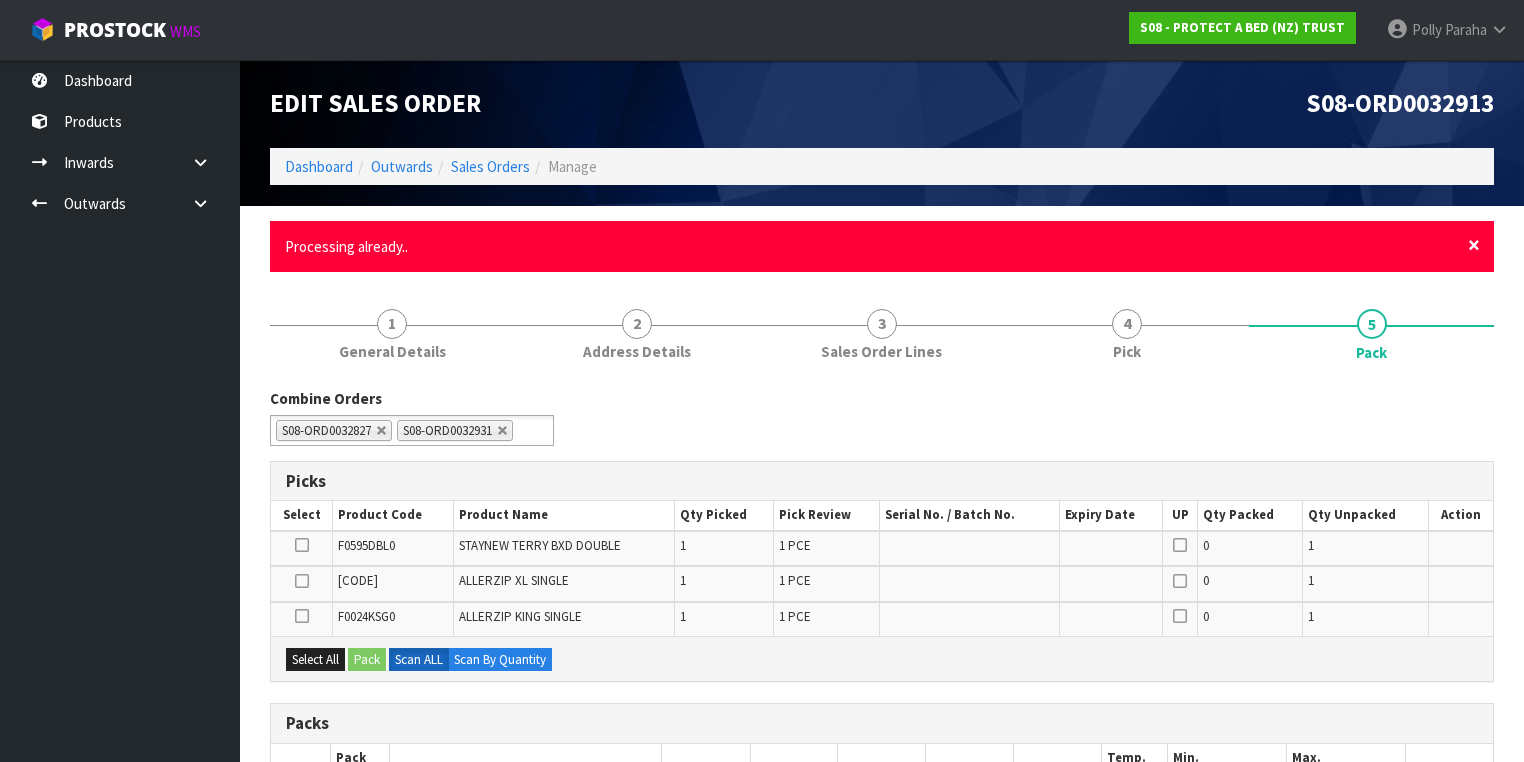 click on "×" at bounding box center [1474, 245] 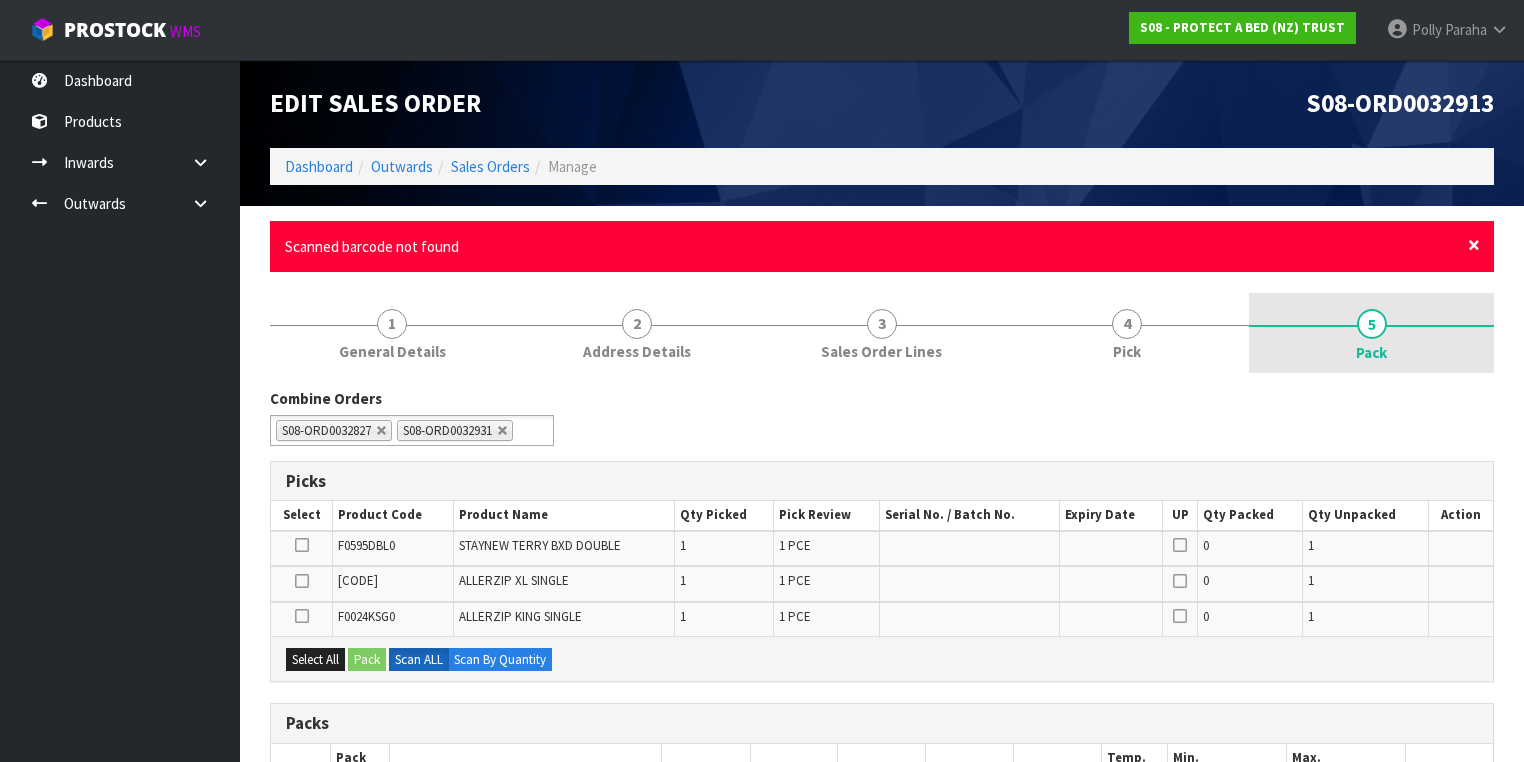 click on "×" at bounding box center [1474, 245] 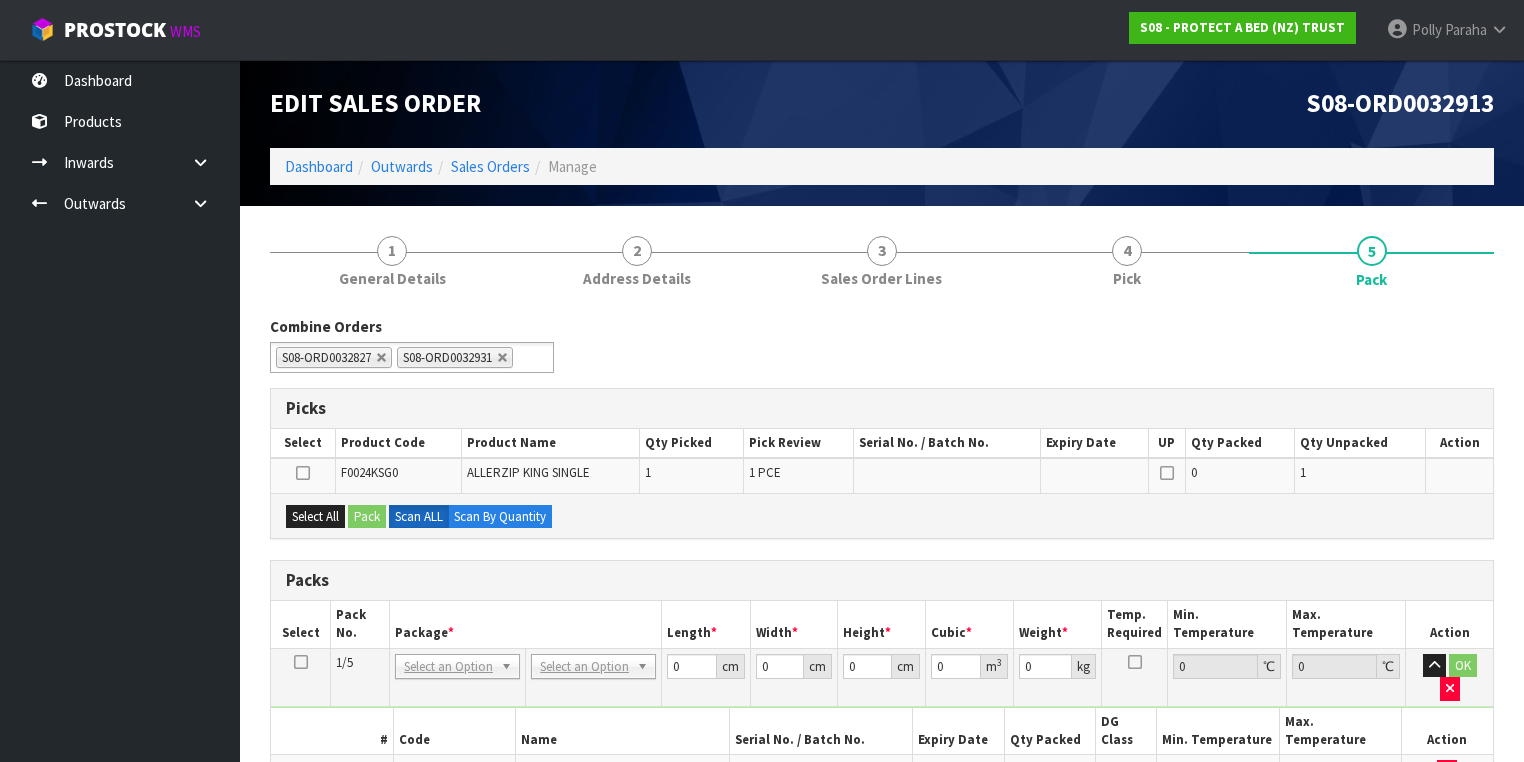 click at bounding box center [303, 473] 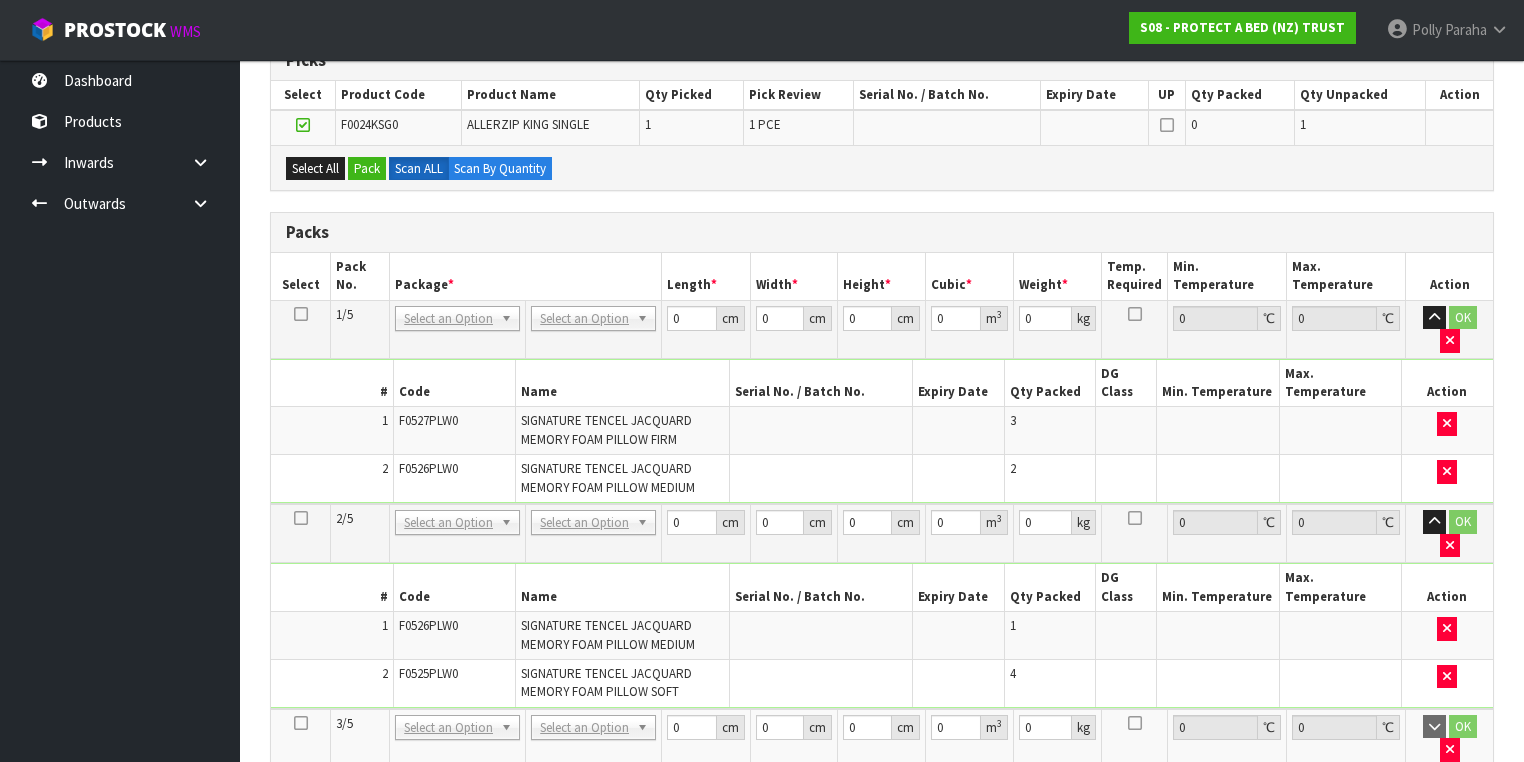 scroll, scrollTop: 160, scrollLeft: 0, axis: vertical 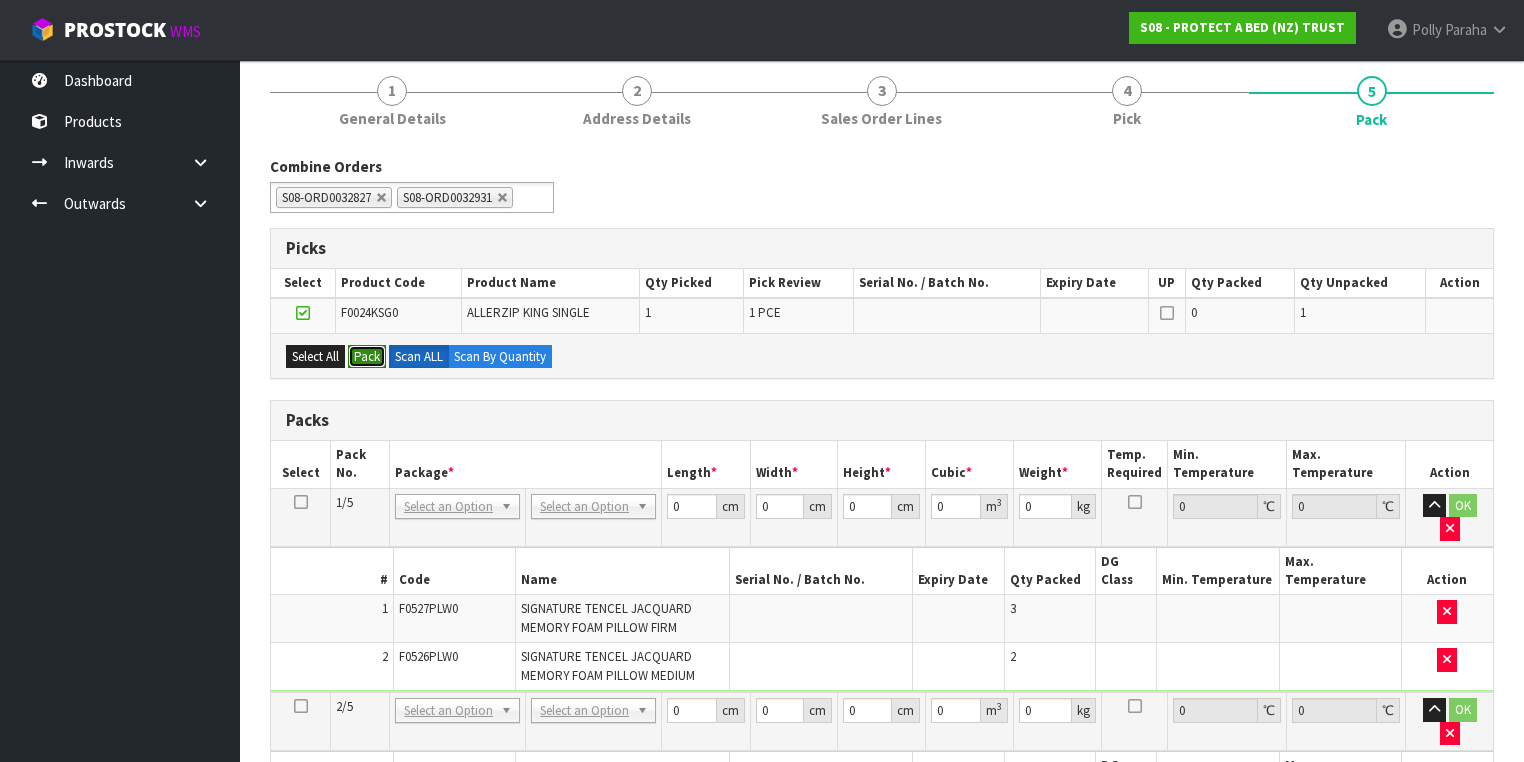click on "Pack" at bounding box center [367, 357] 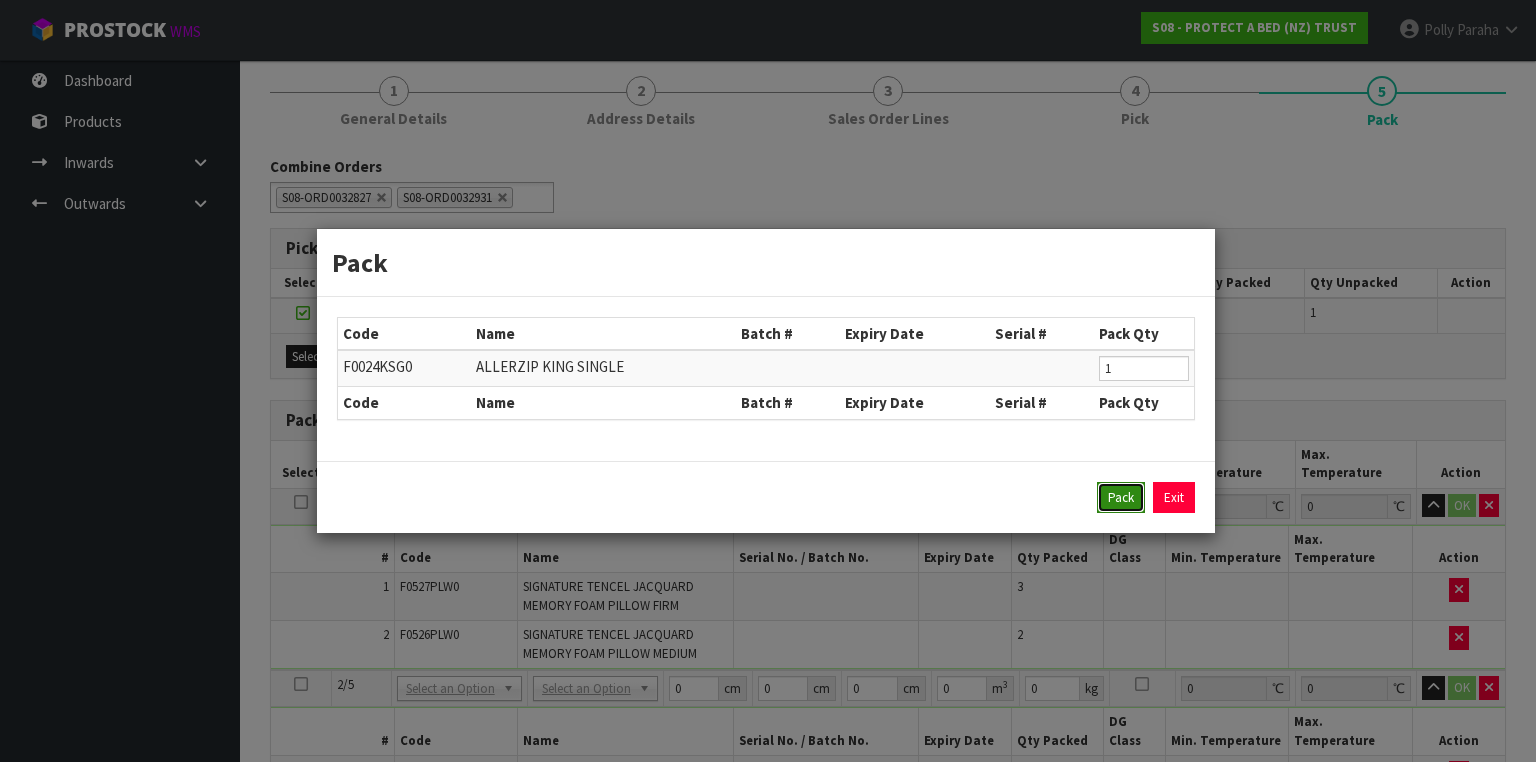 click on "Pack" at bounding box center (1121, 498) 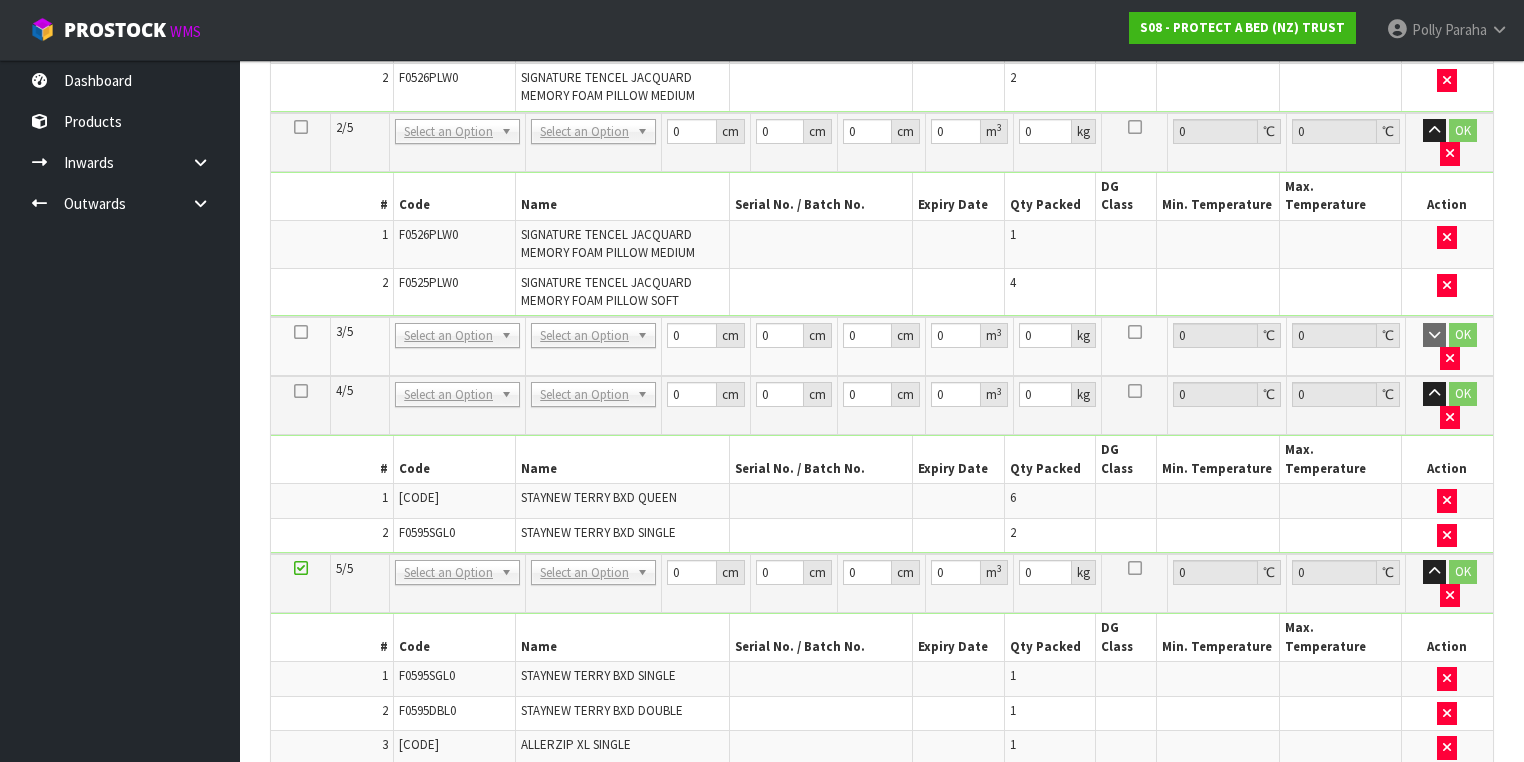 scroll, scrollTop: 664, scrollLeft: 0, axis: vertical 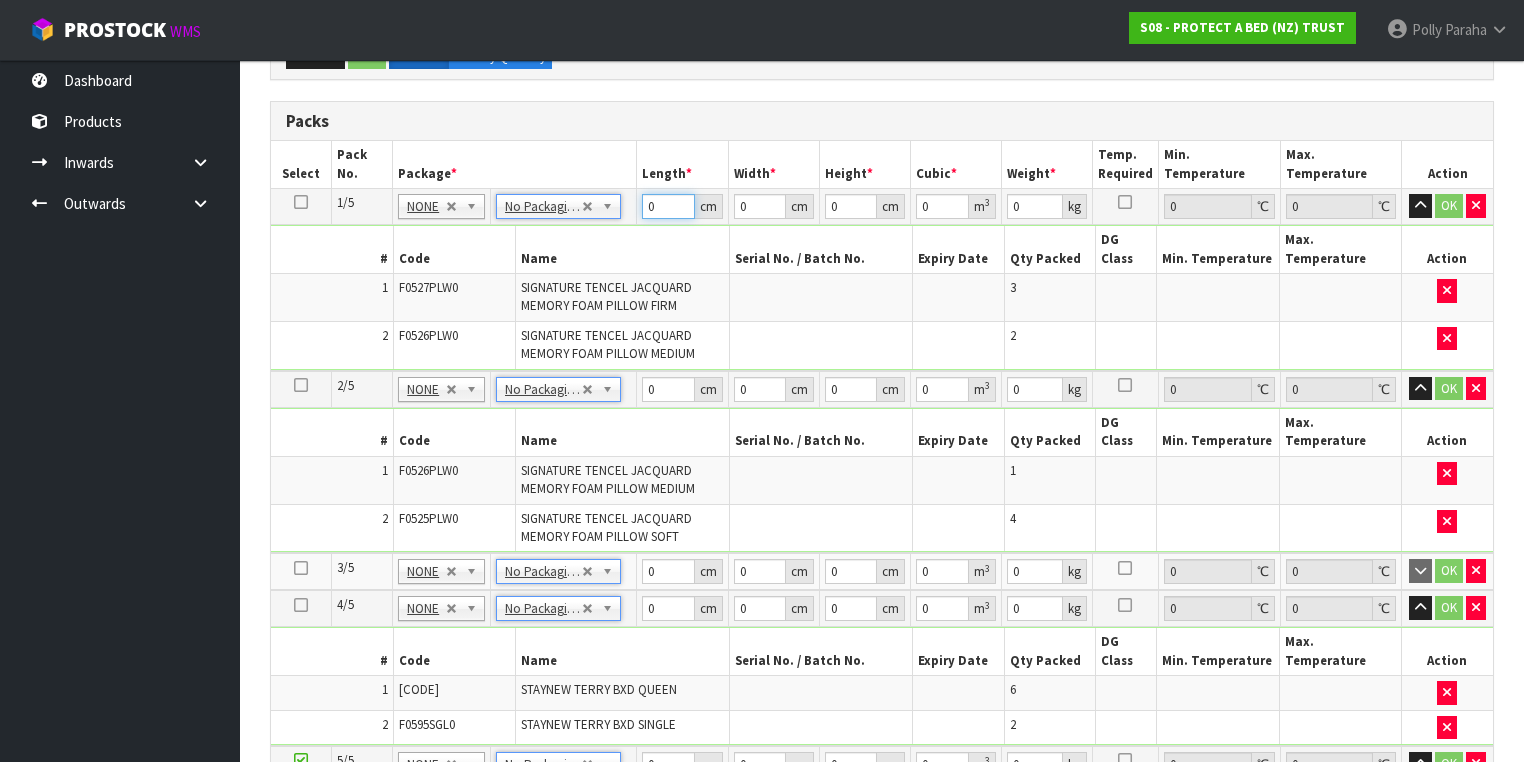 drag, startPoint x: 664, startPoint y: 232, endPoint x: 616, endPoint y: 231, distance: 48.010414 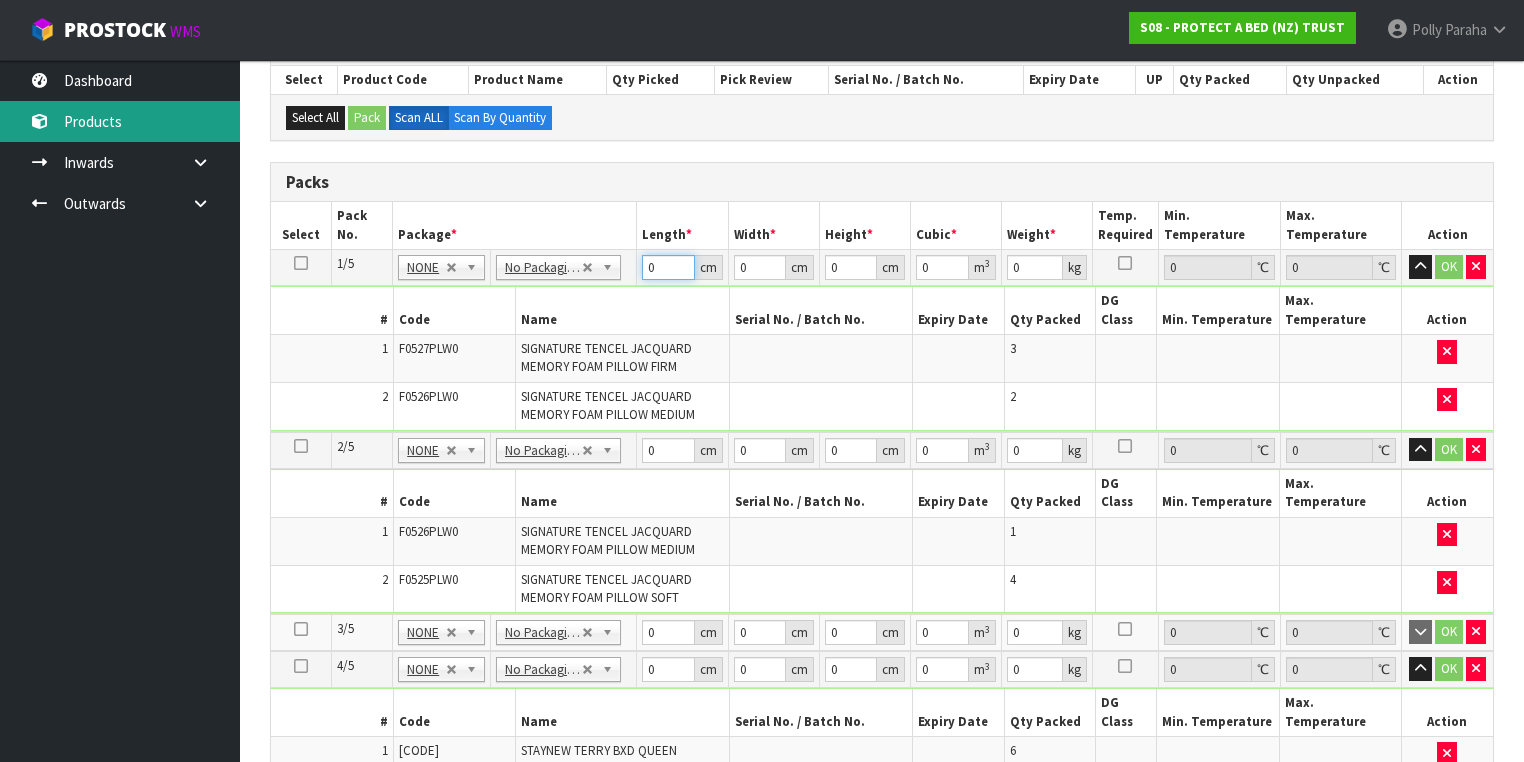 scroll, scrollTop: 264, scrollLeft: 0, axis: vertical 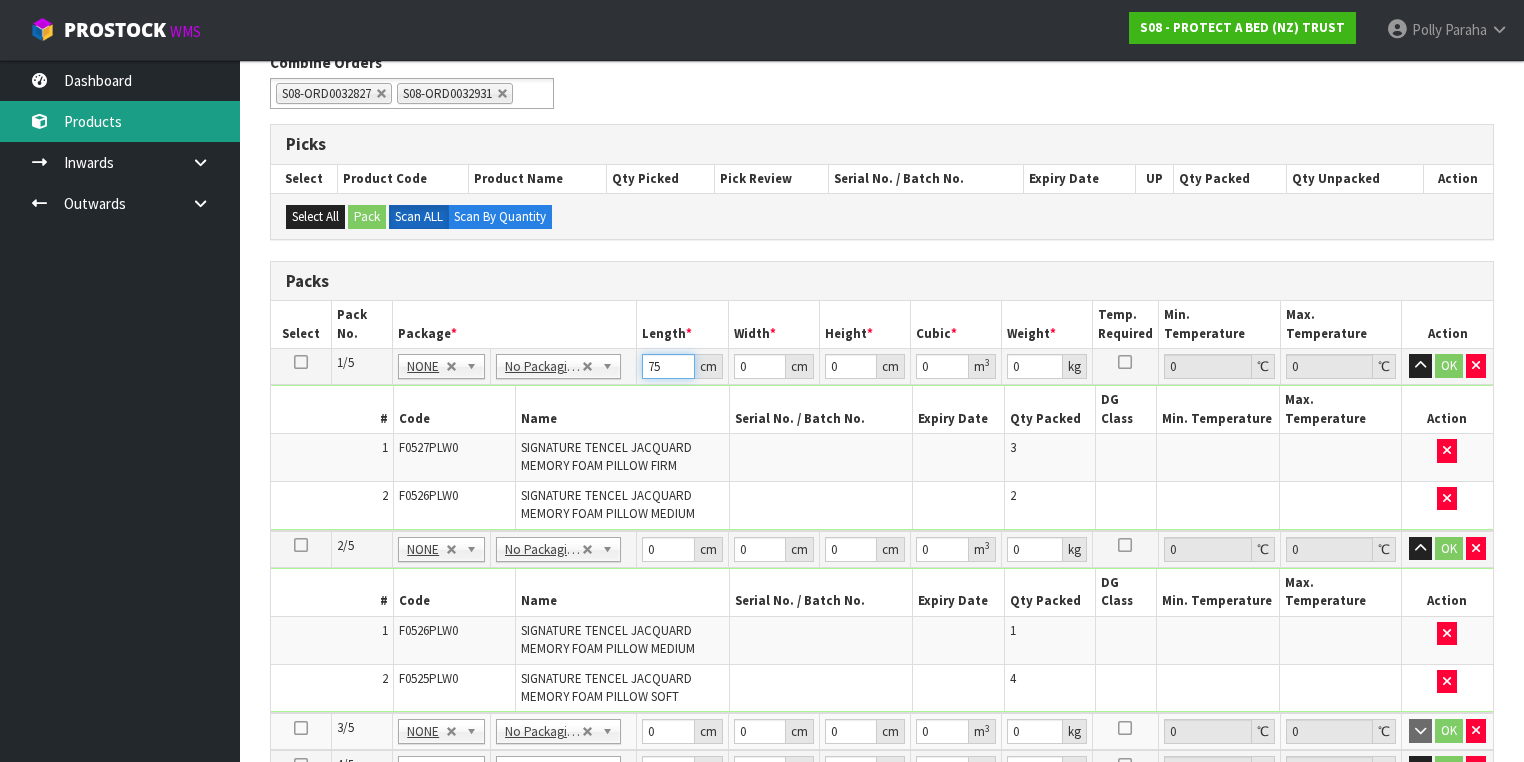 type on "75" 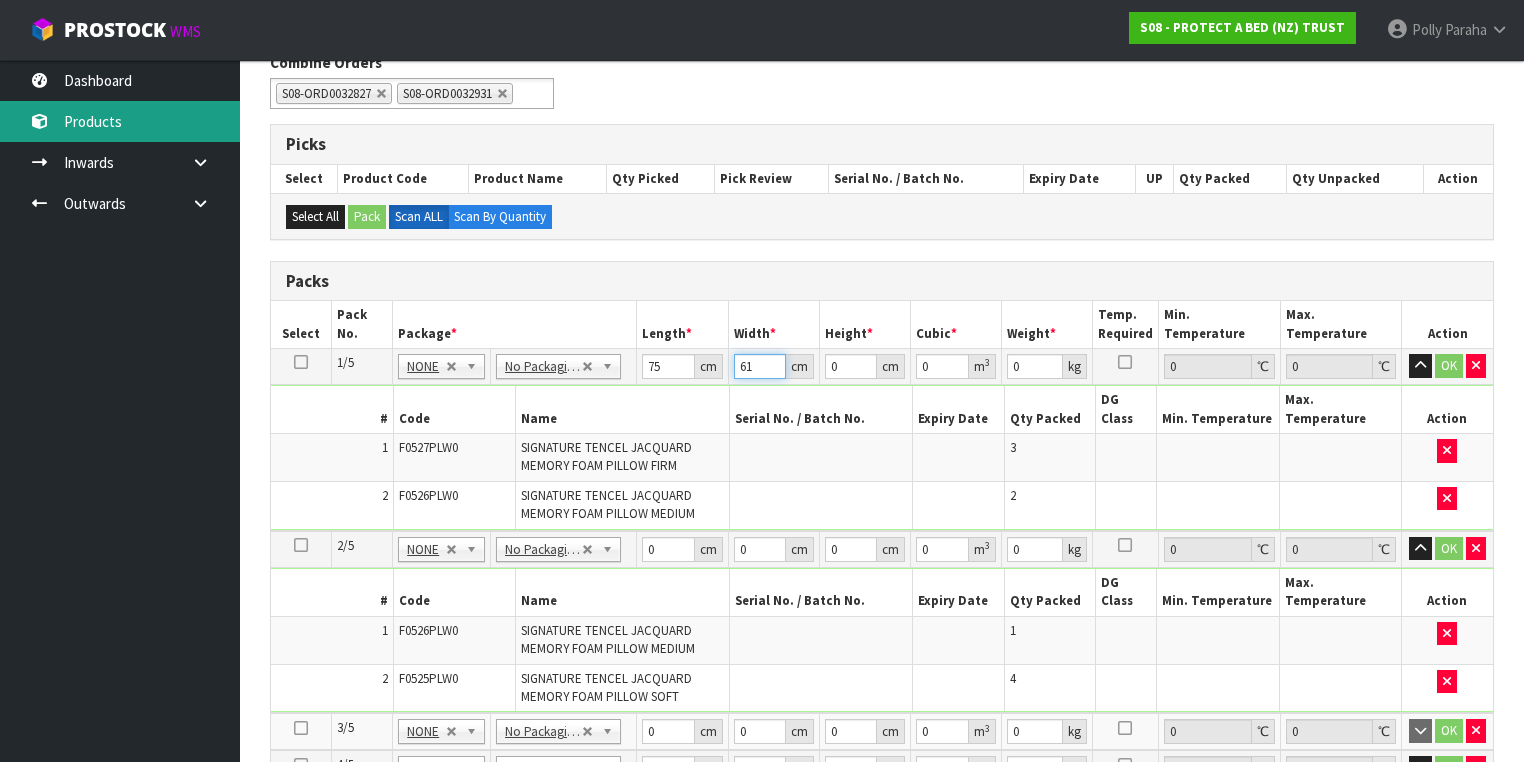 type on "61" 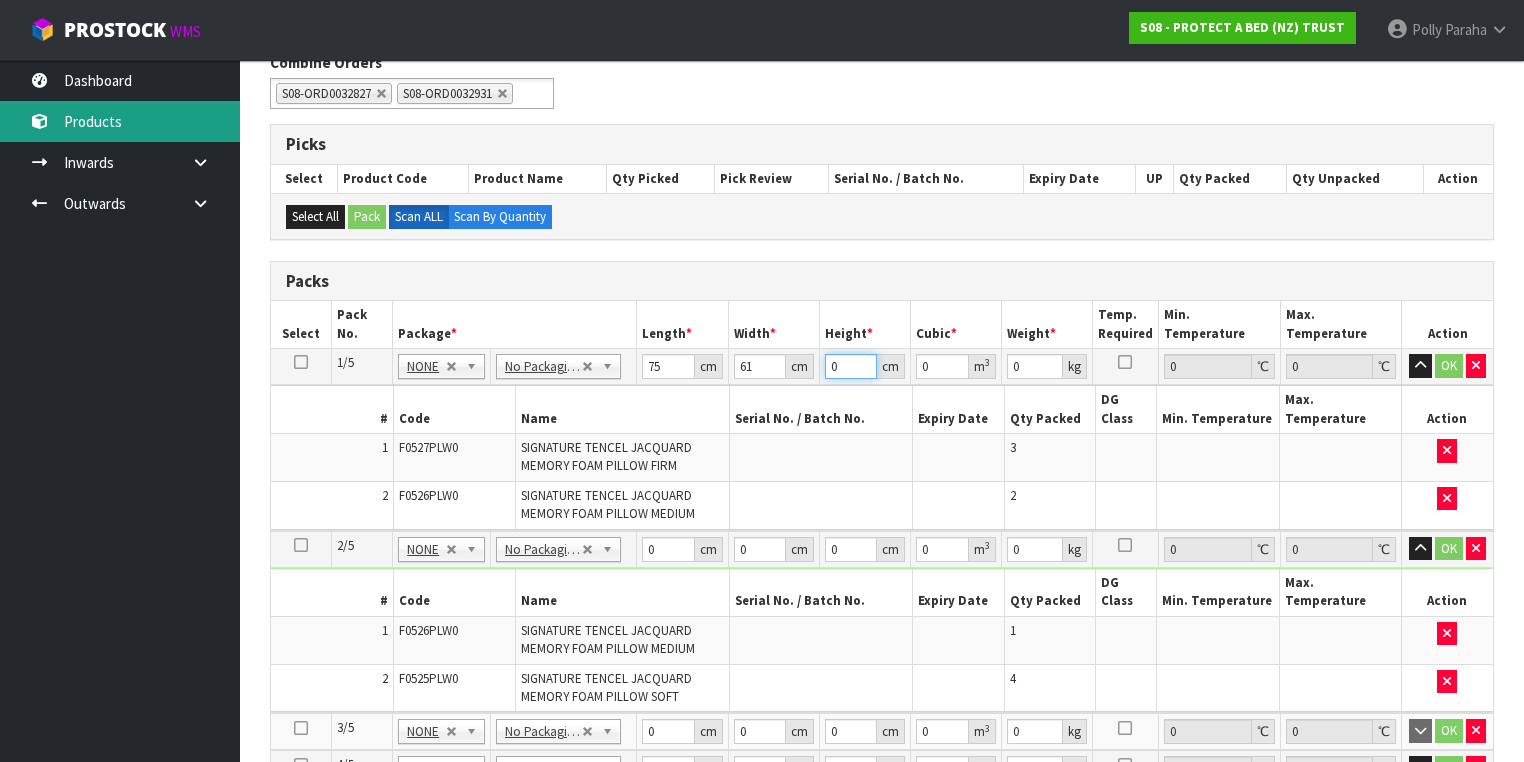 type on "4" 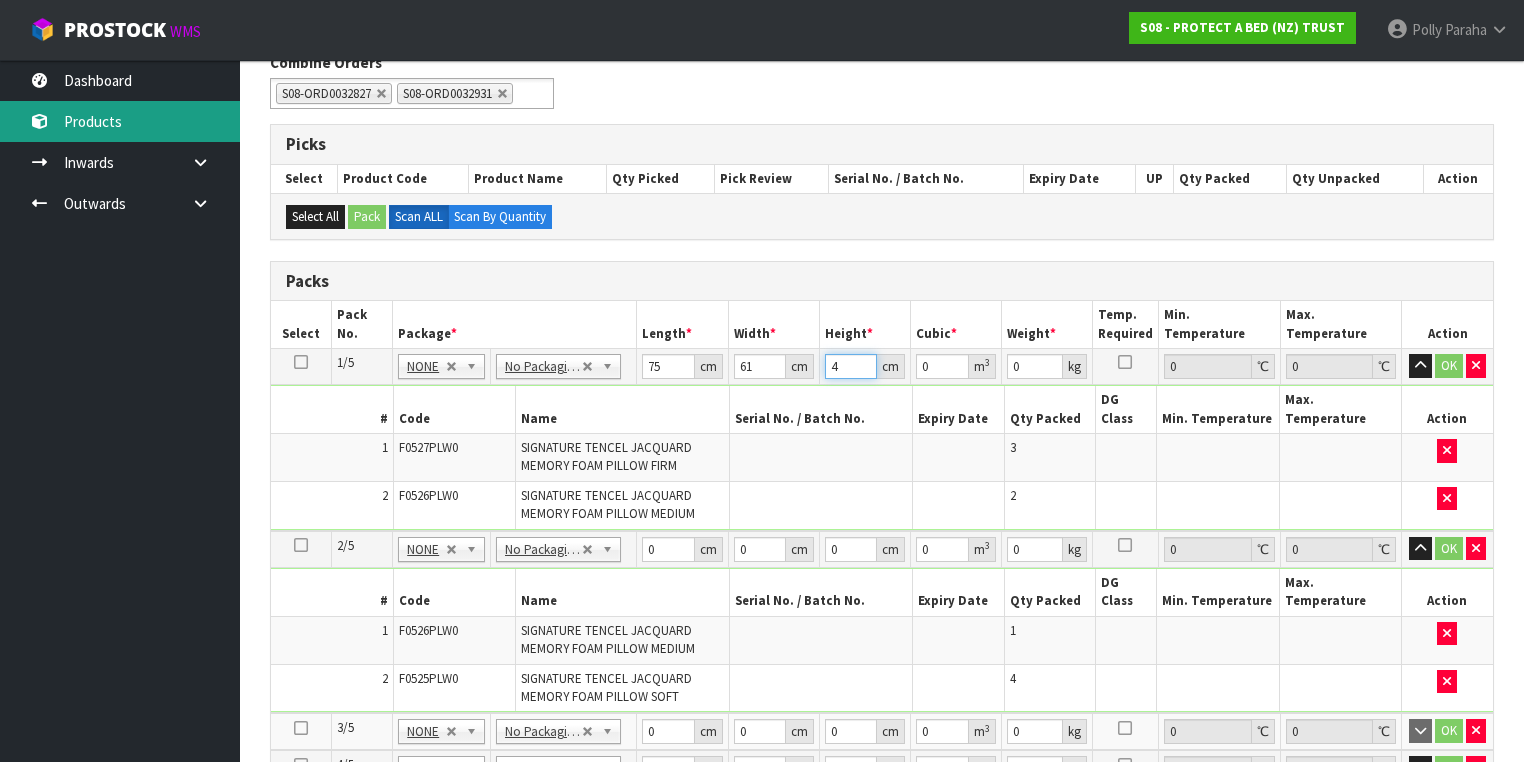 type on "43" 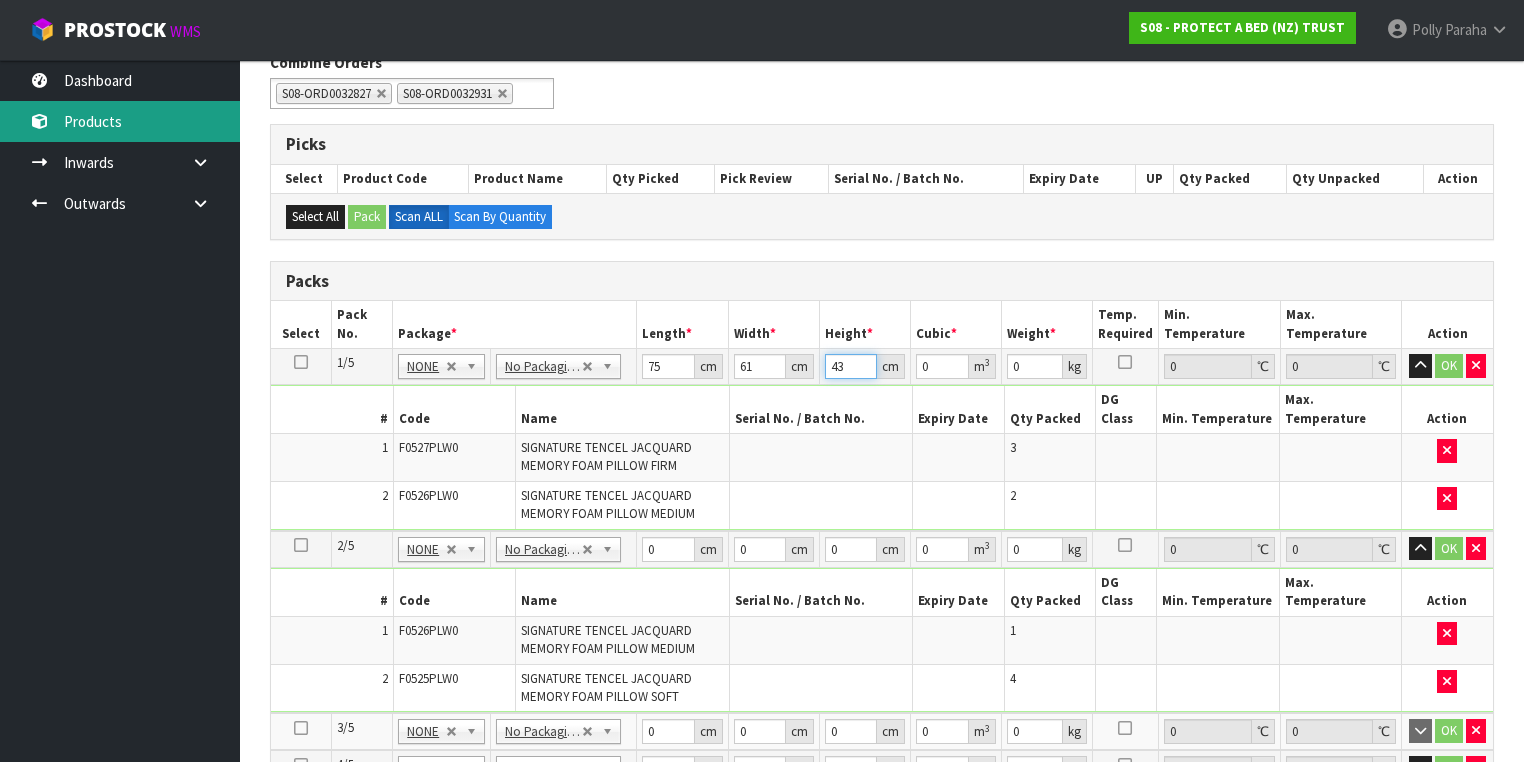 type on "43" 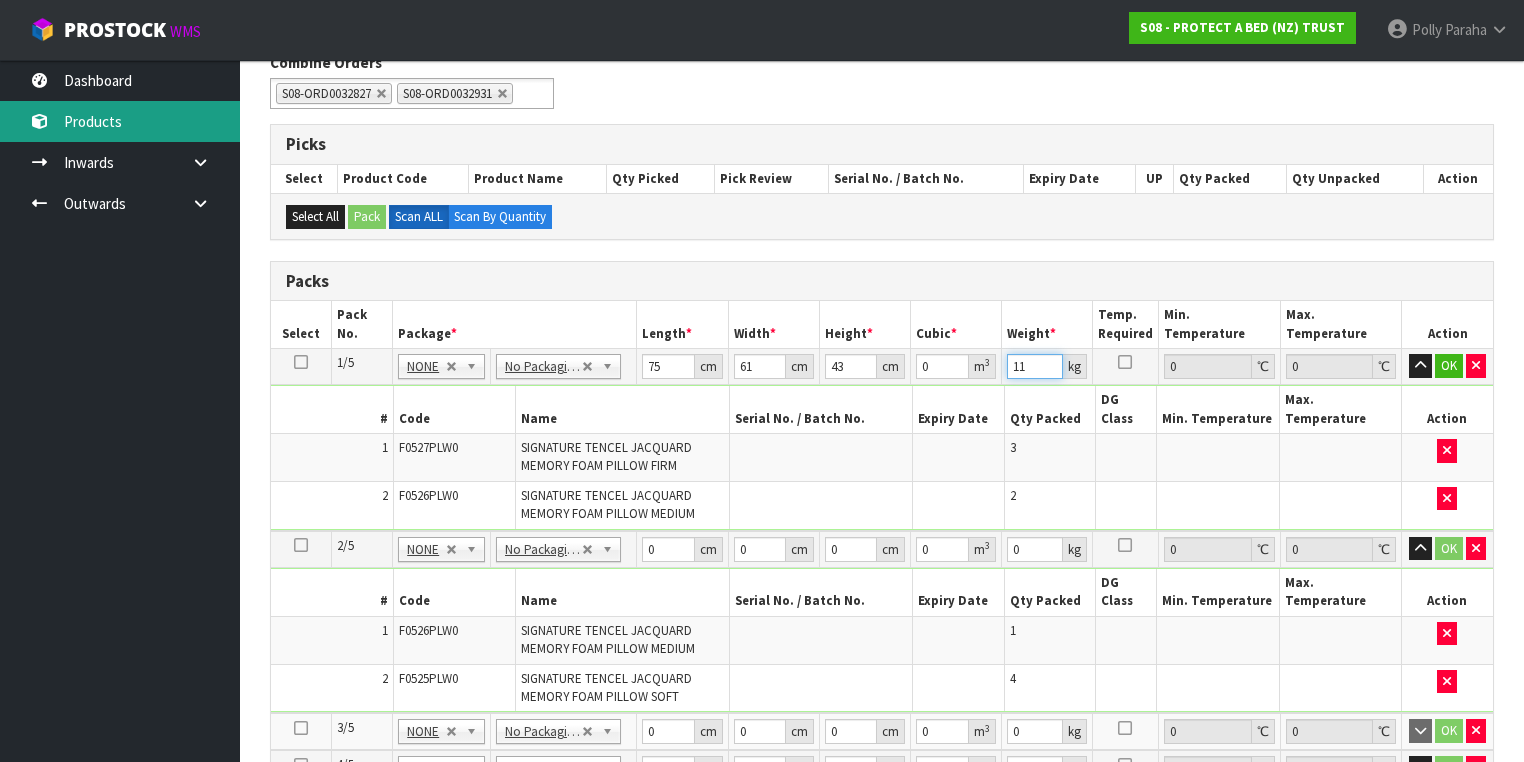 type on "11" 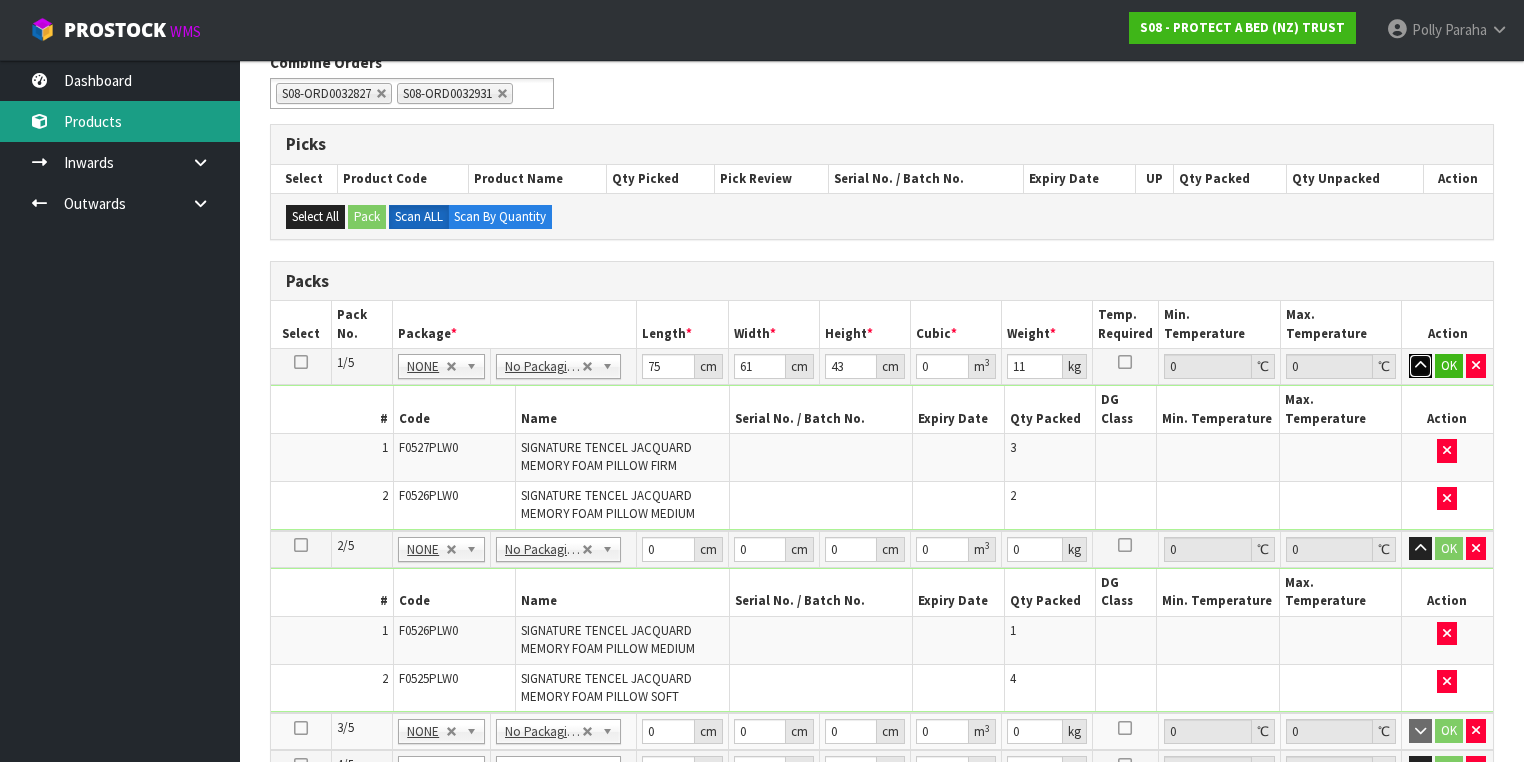 type 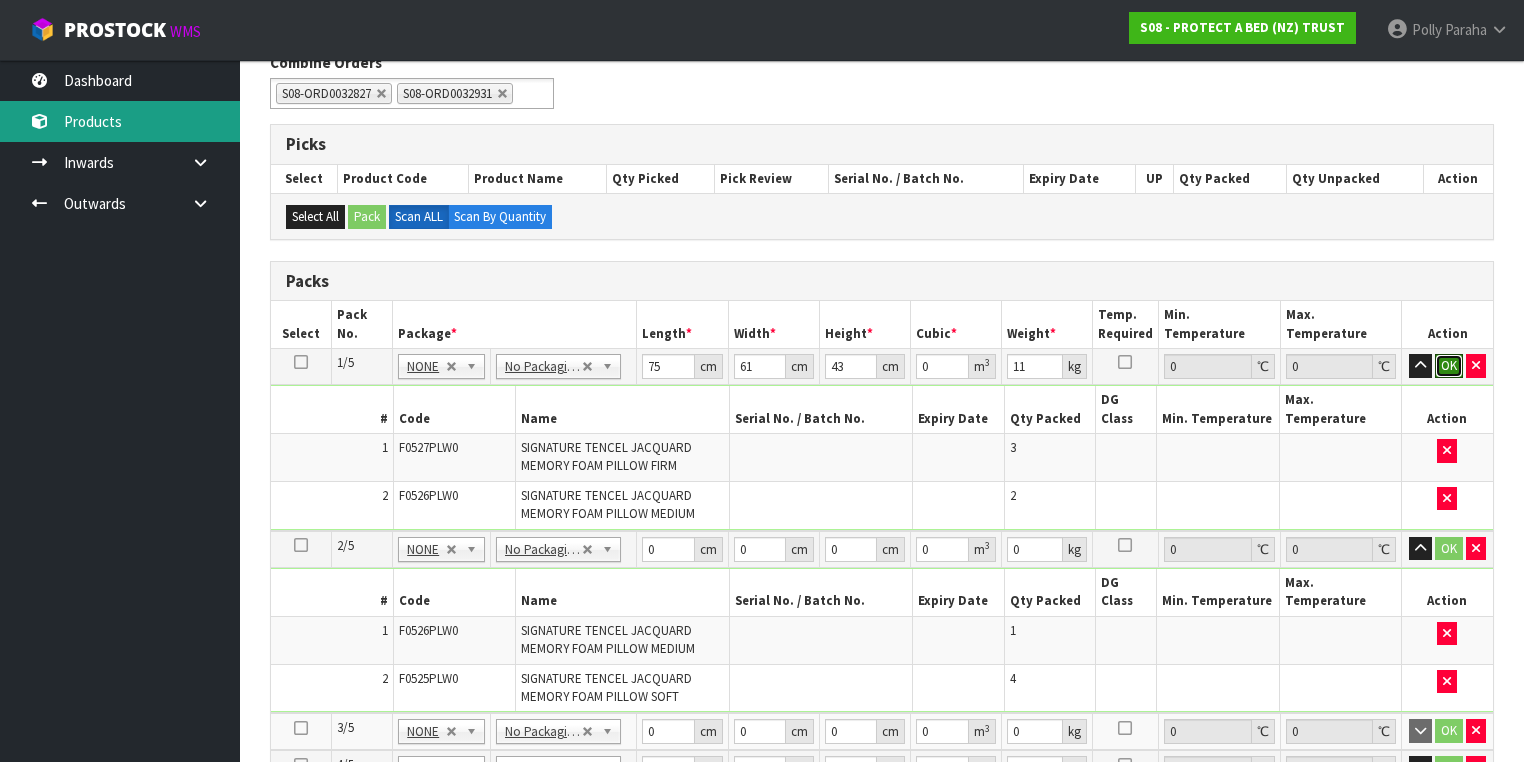 type 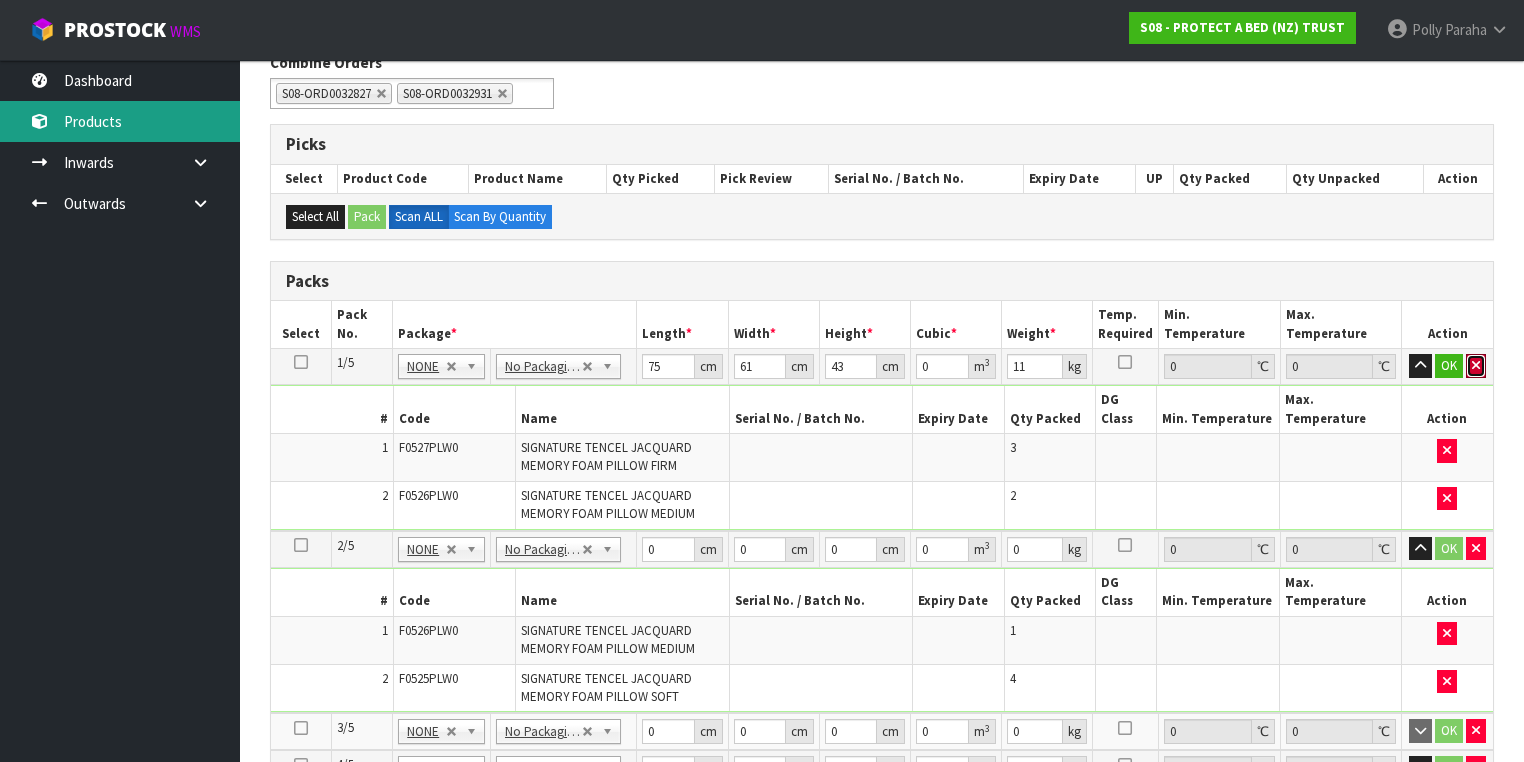 type 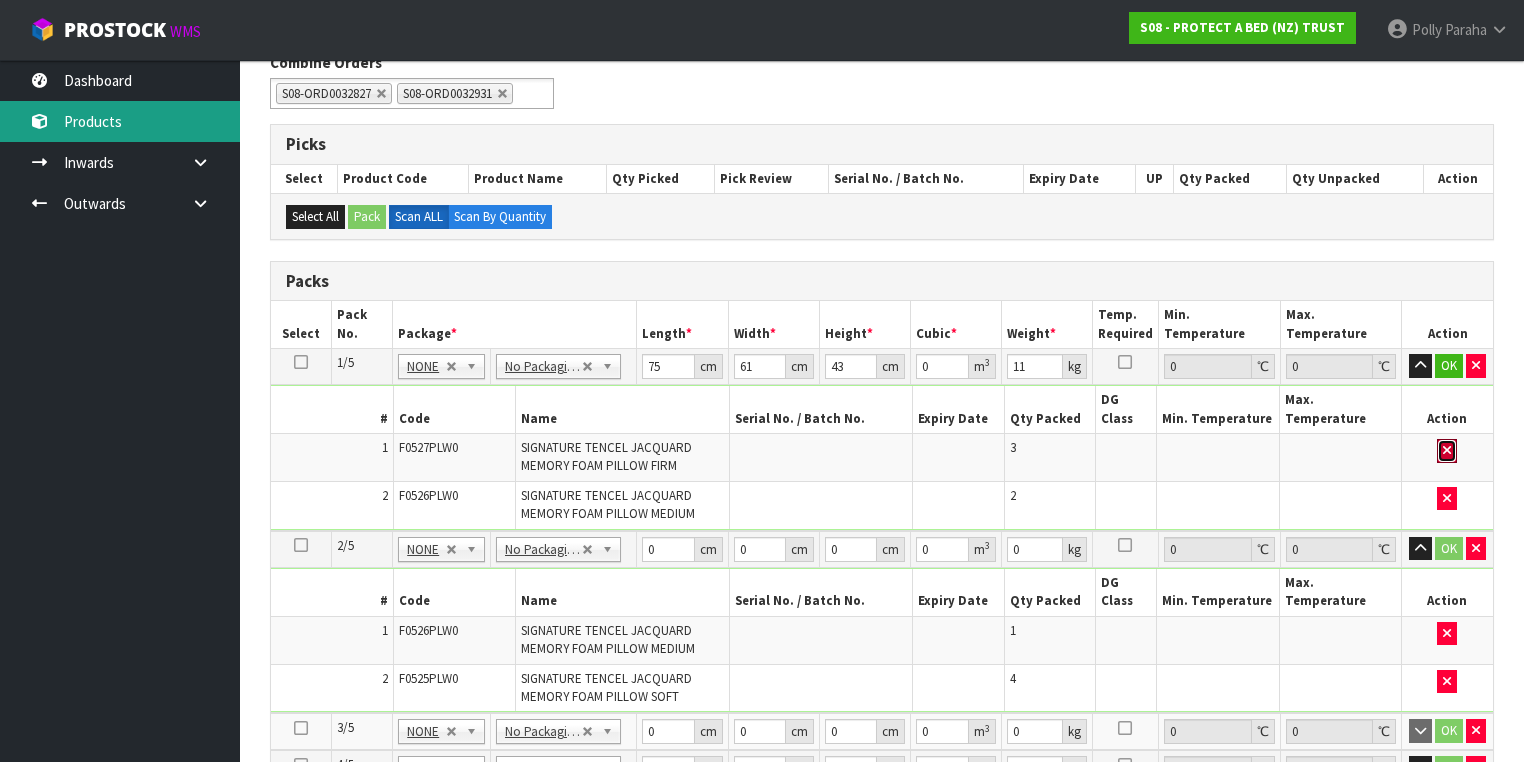 type 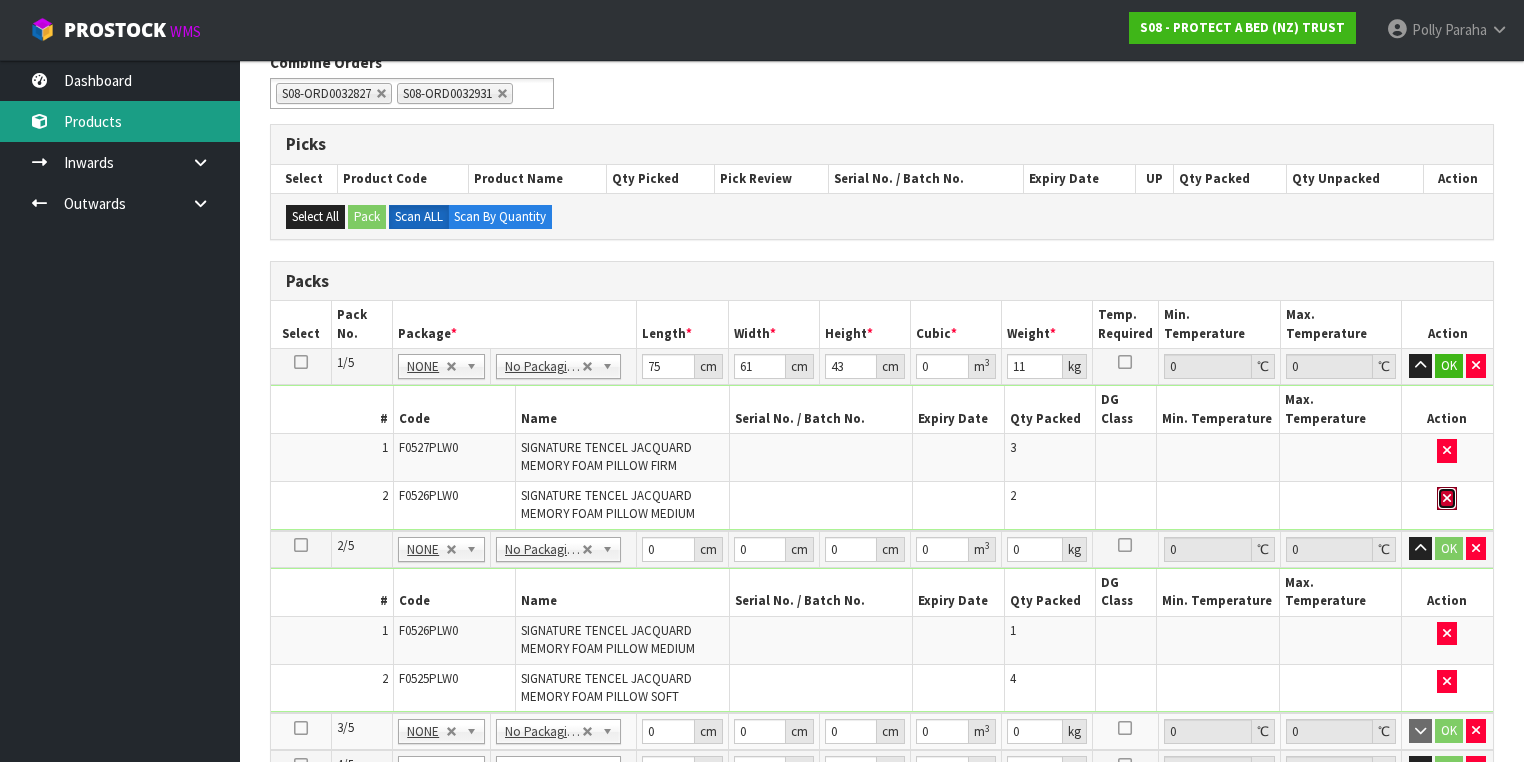type 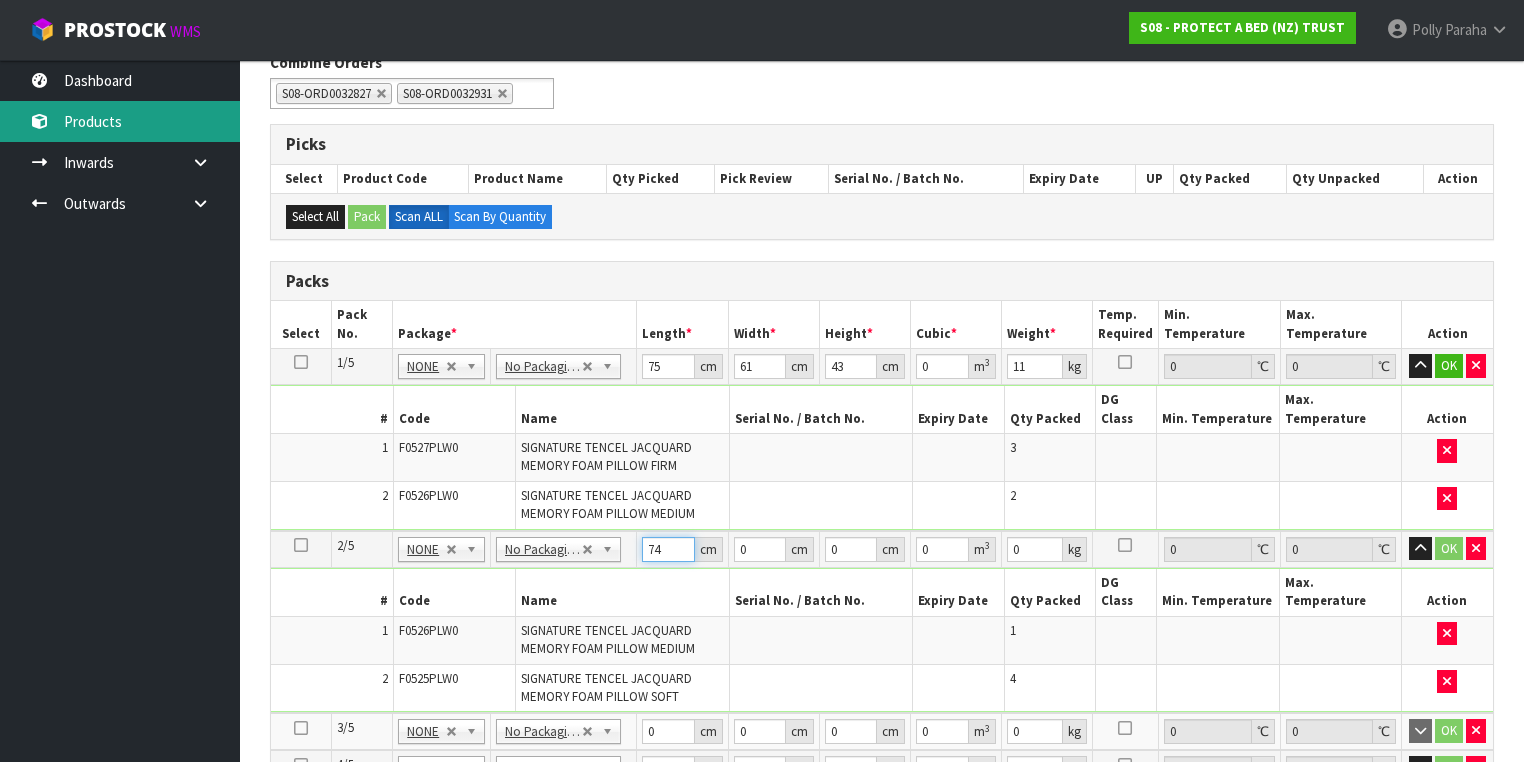 type on "74" 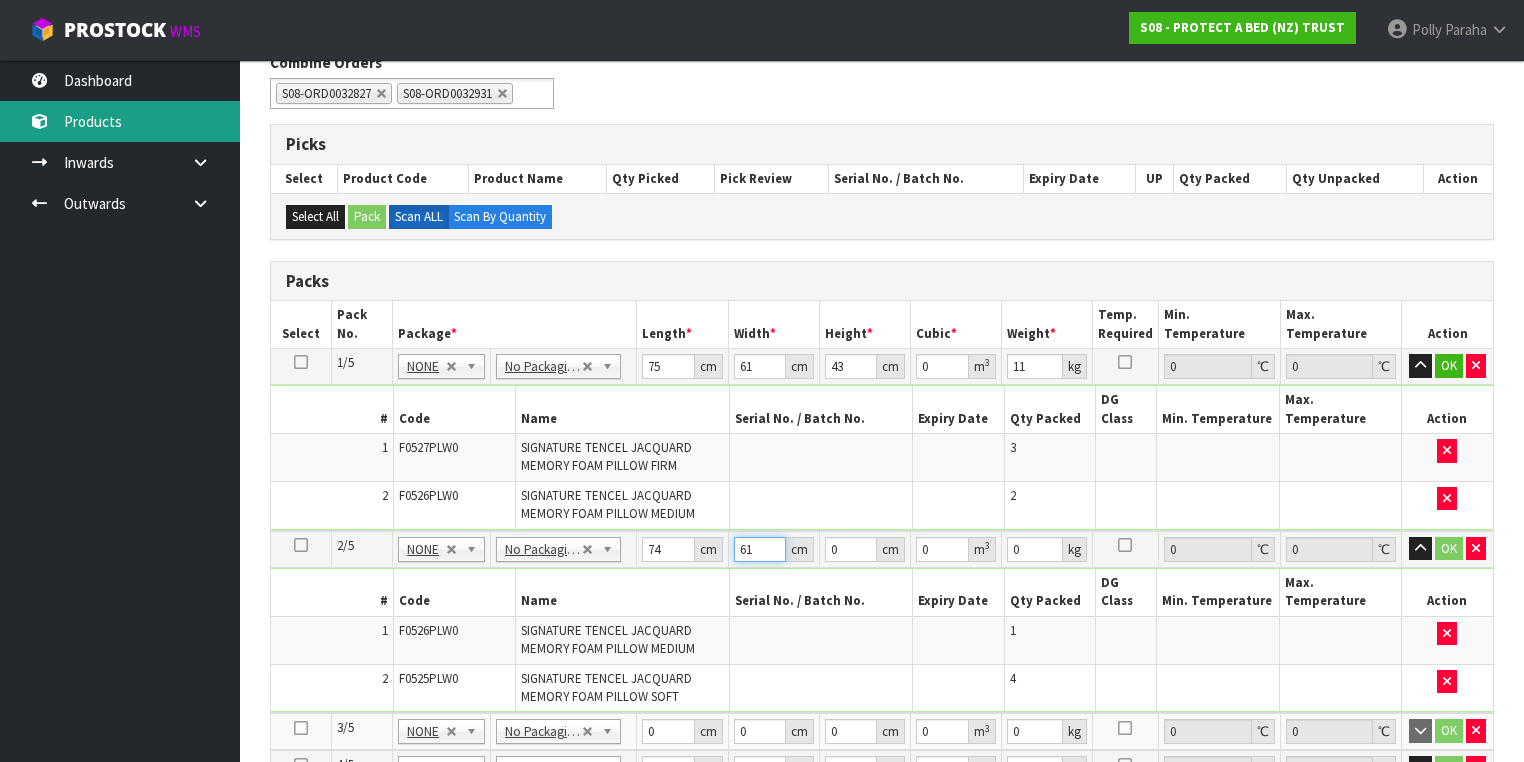 type on "61" 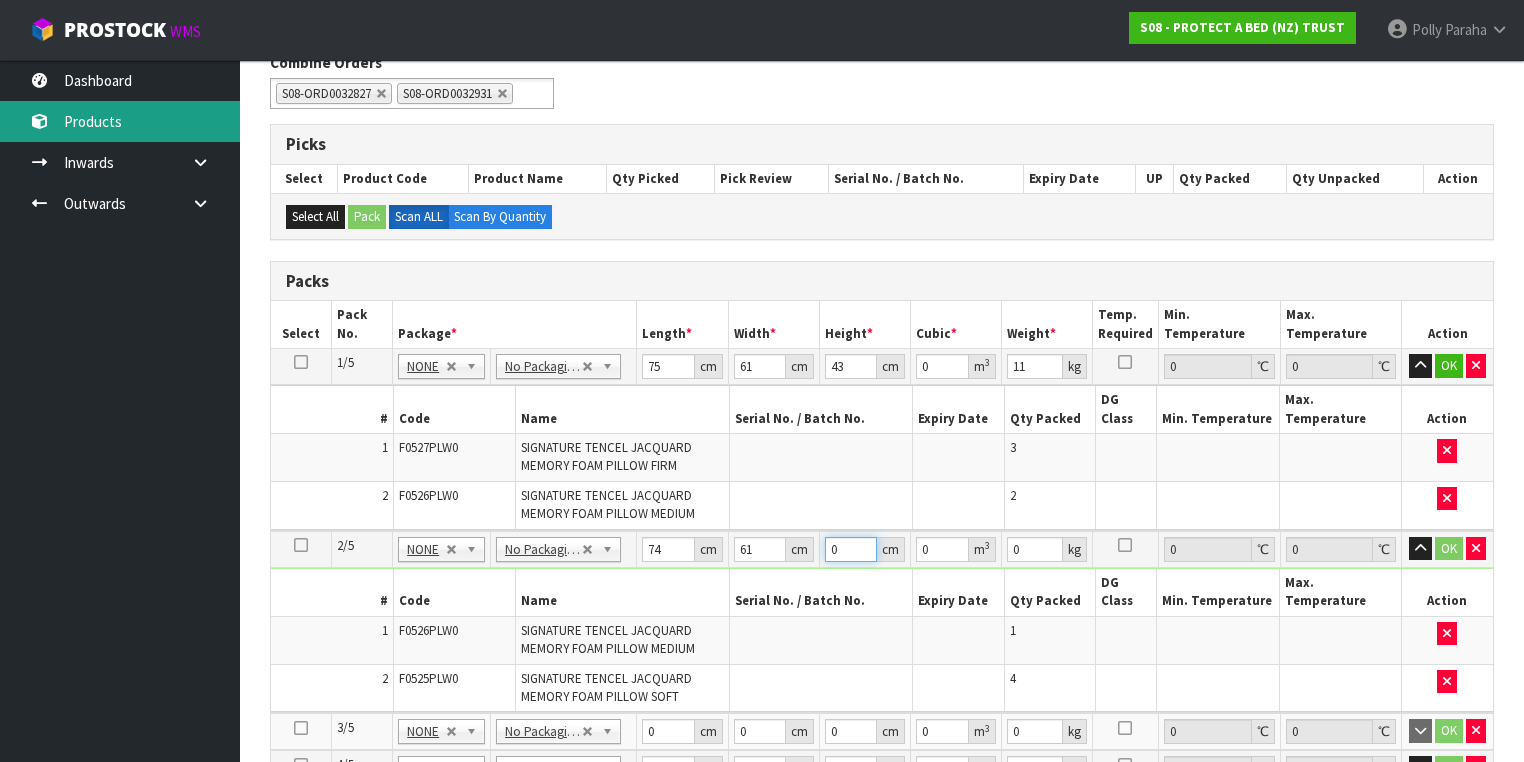 type 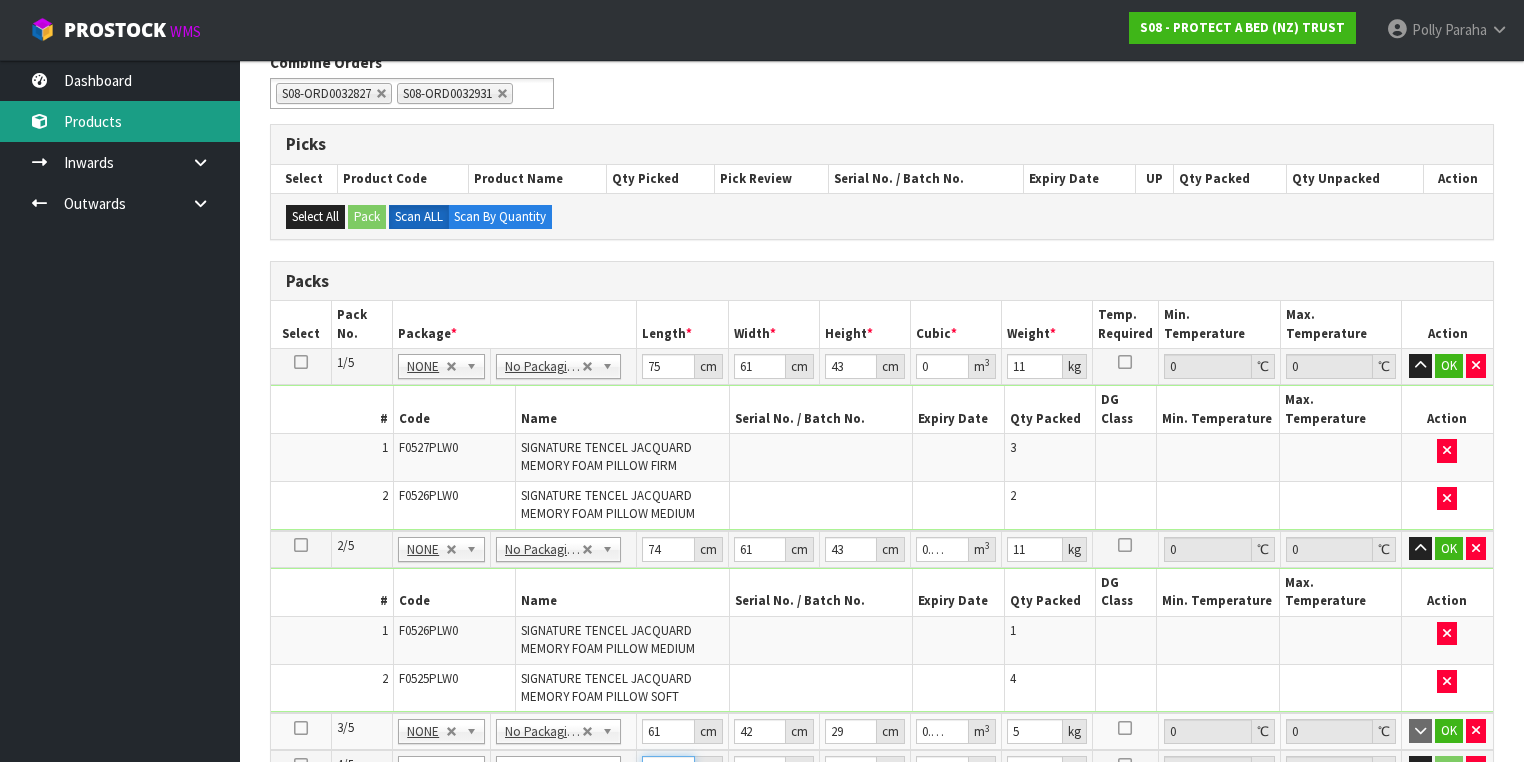 scroll, scrollTop: 266, scrollLeft: 0, axis: vertical 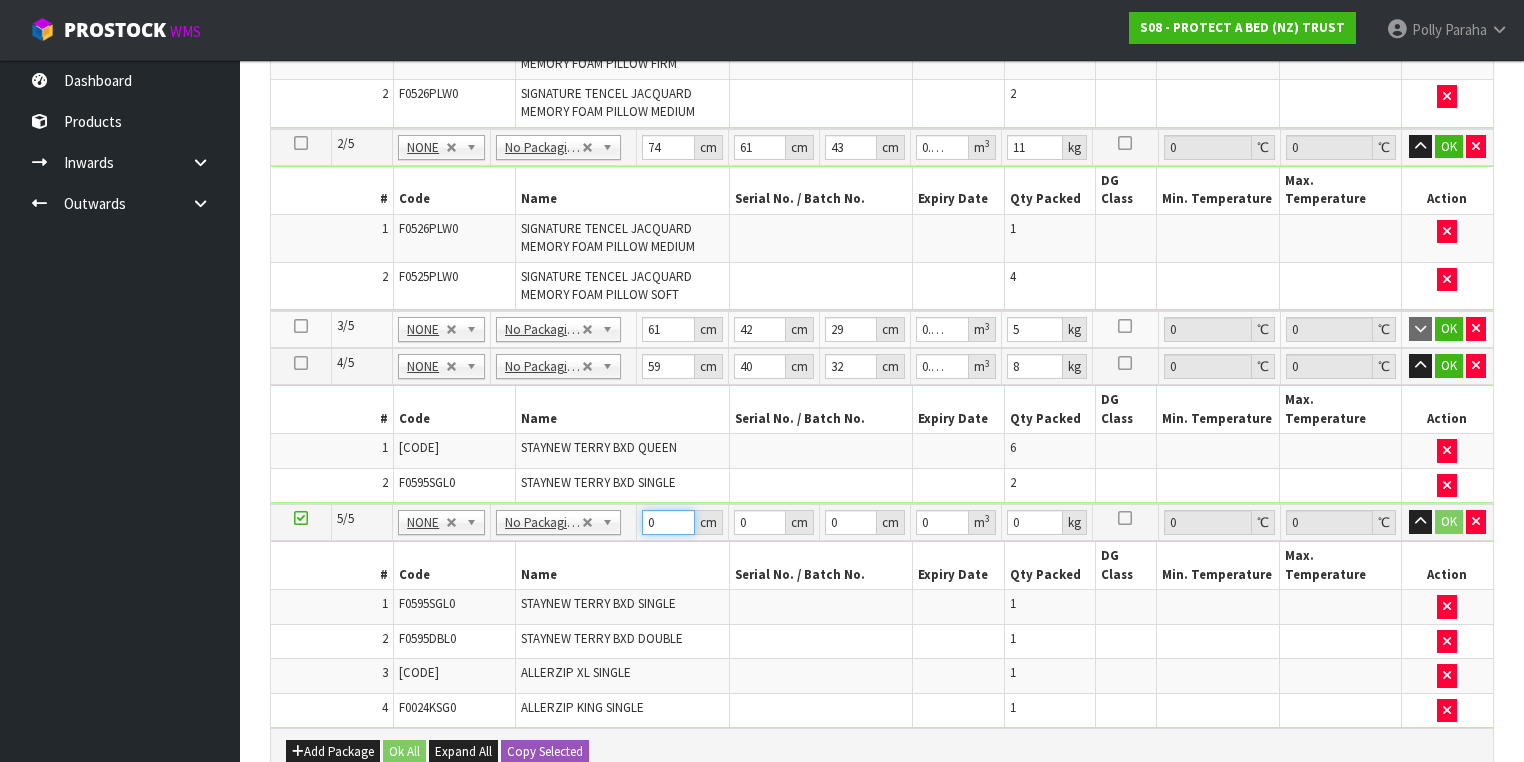 drag, startPoint x: 653, startPoint y: 484, endPoint x: 639, endPoint y: 484, distance: 14 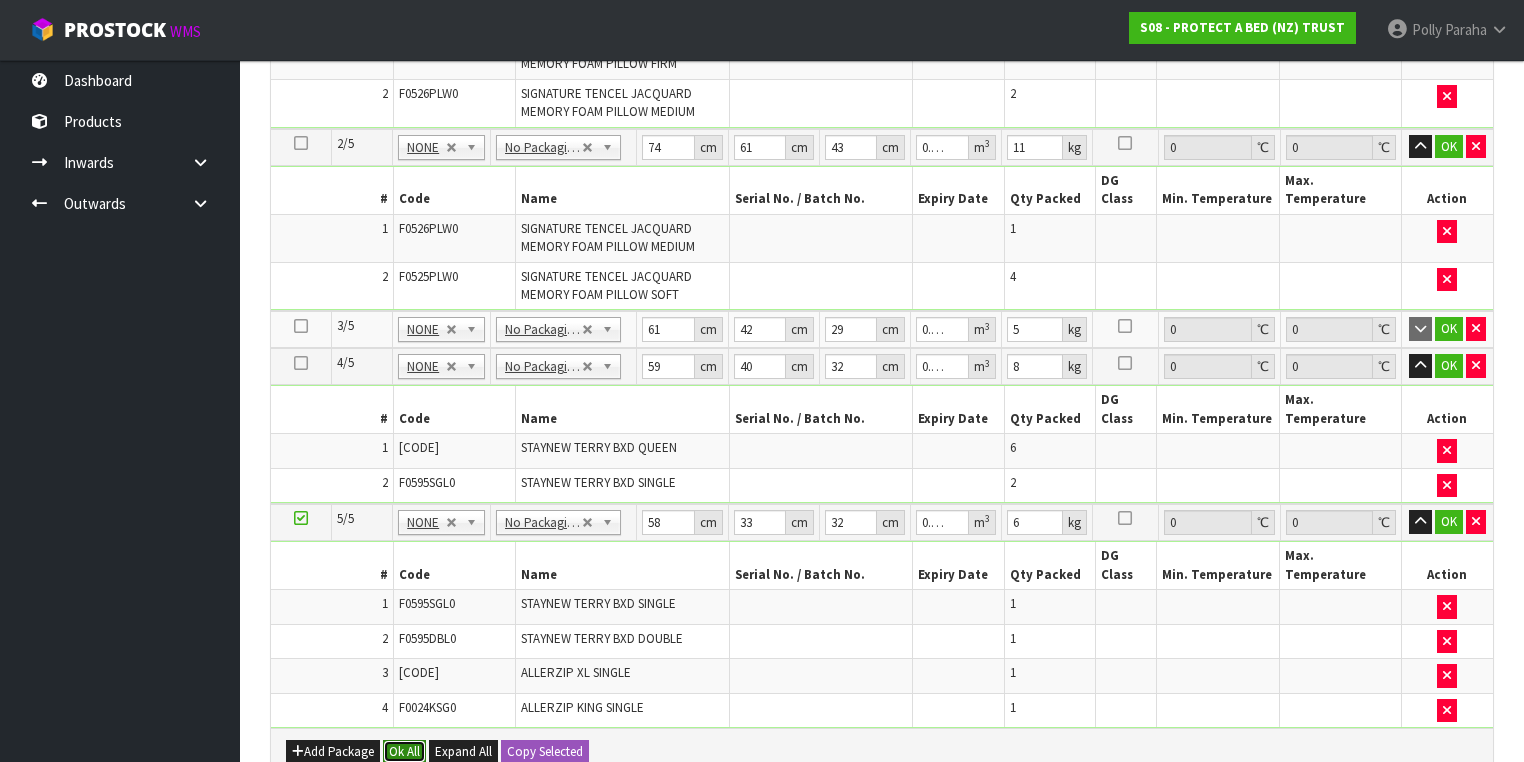 click on "Ok All" at bounding box center [404, 752] 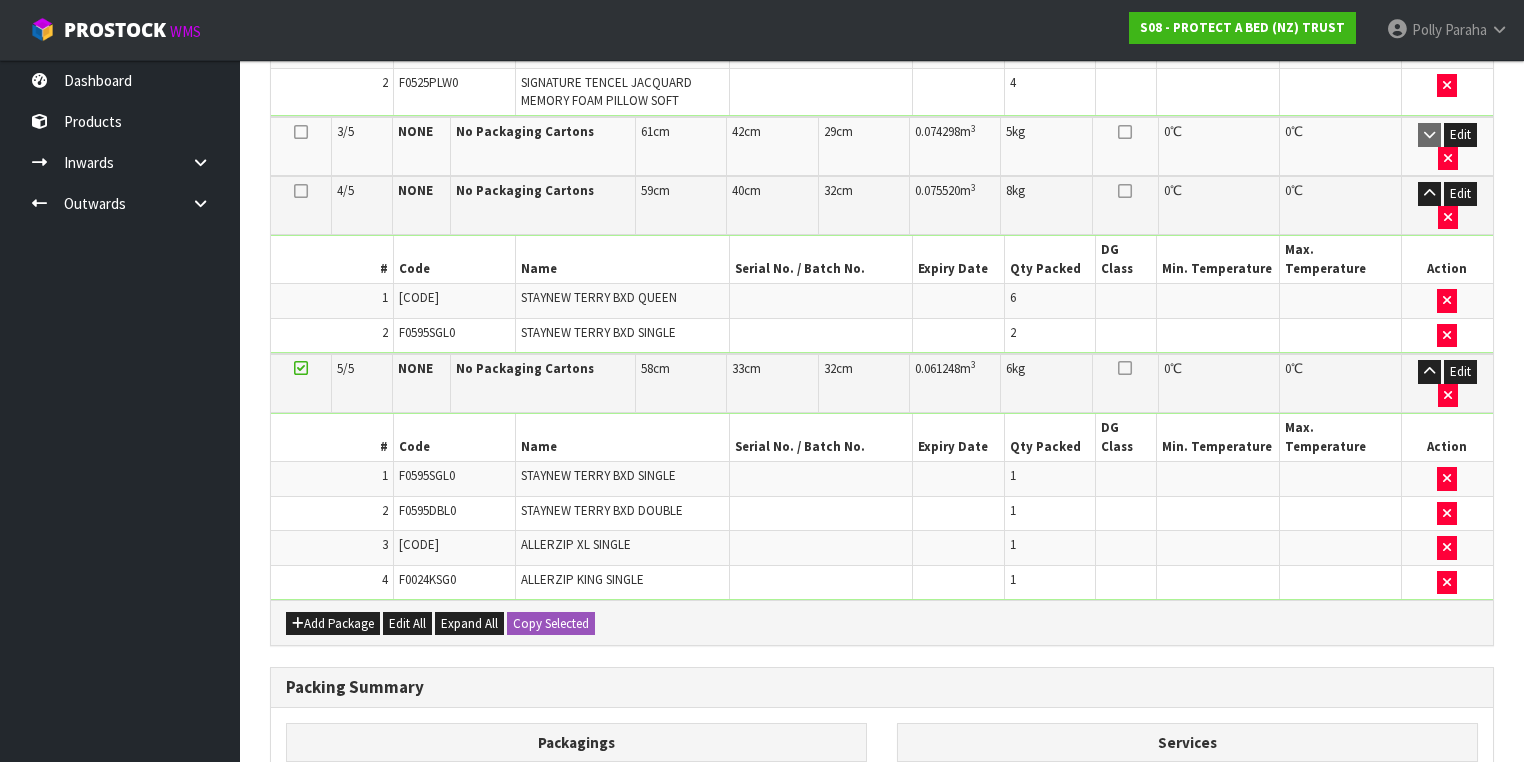 scroll, scrollTop: 986, scrollLeft: 0, axis: vertical 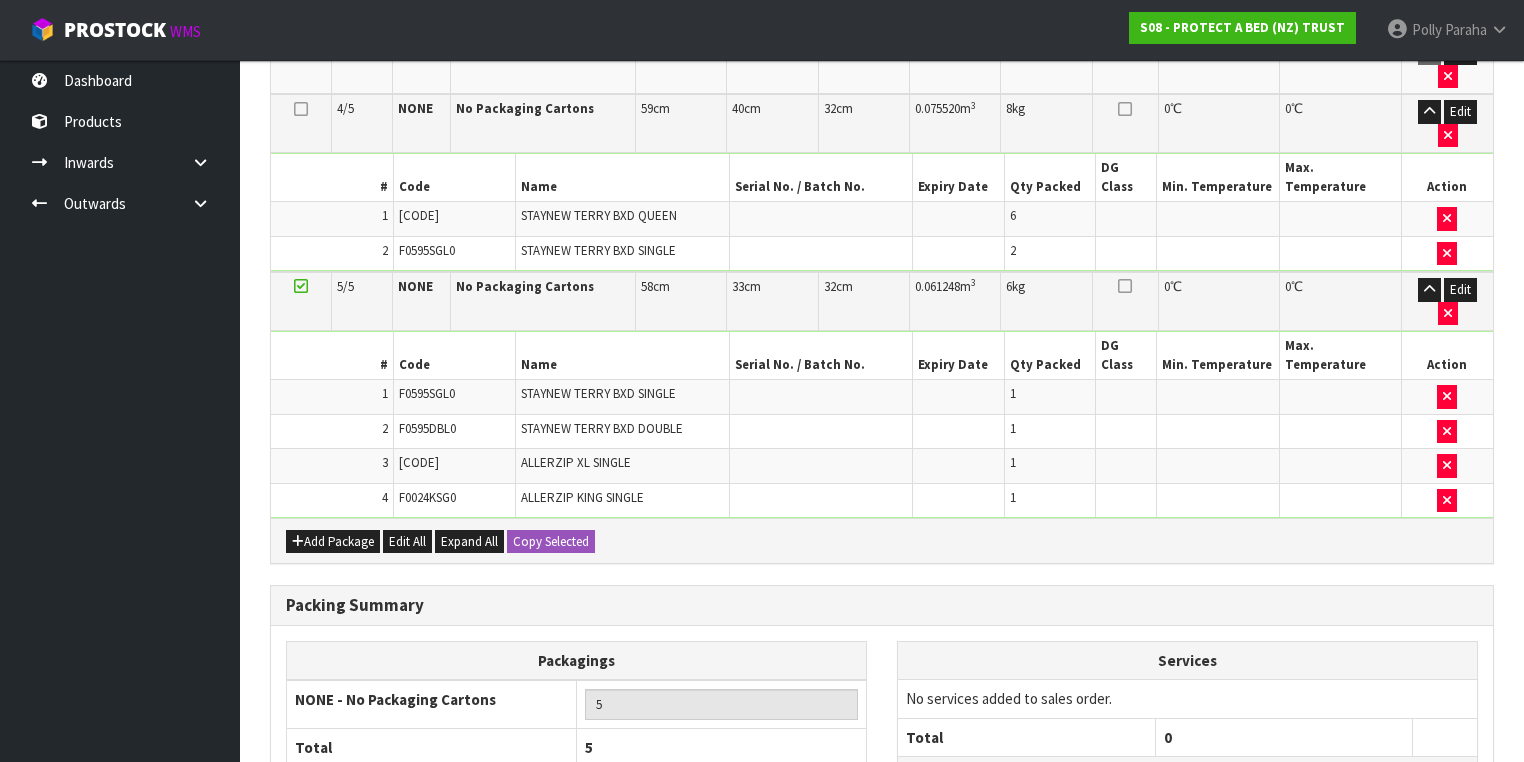 click on "Save & Confirm Packs" at bounding box center [427, 892] 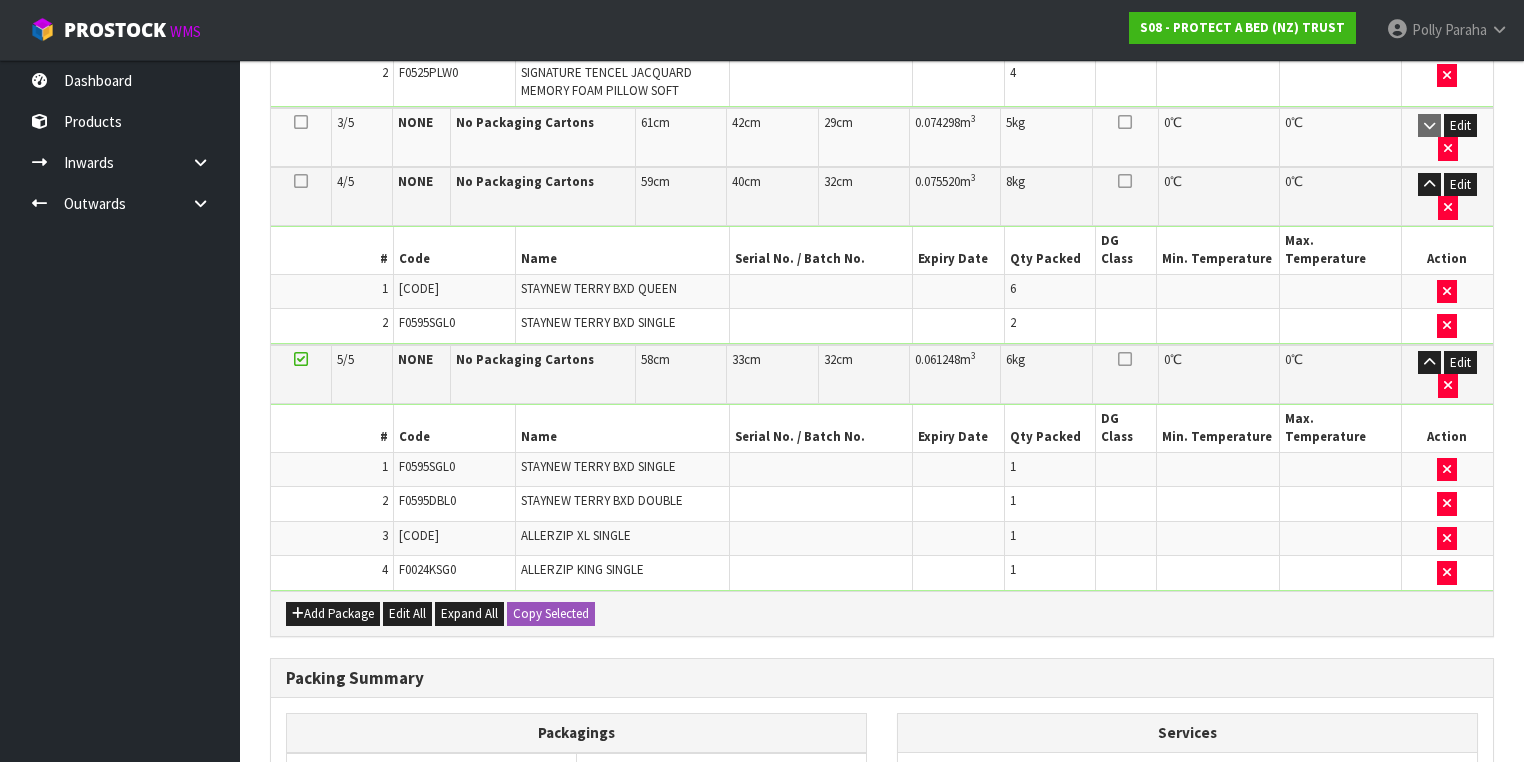 scroll, scrollTop: 0, scrollLeft: 0, axis: both 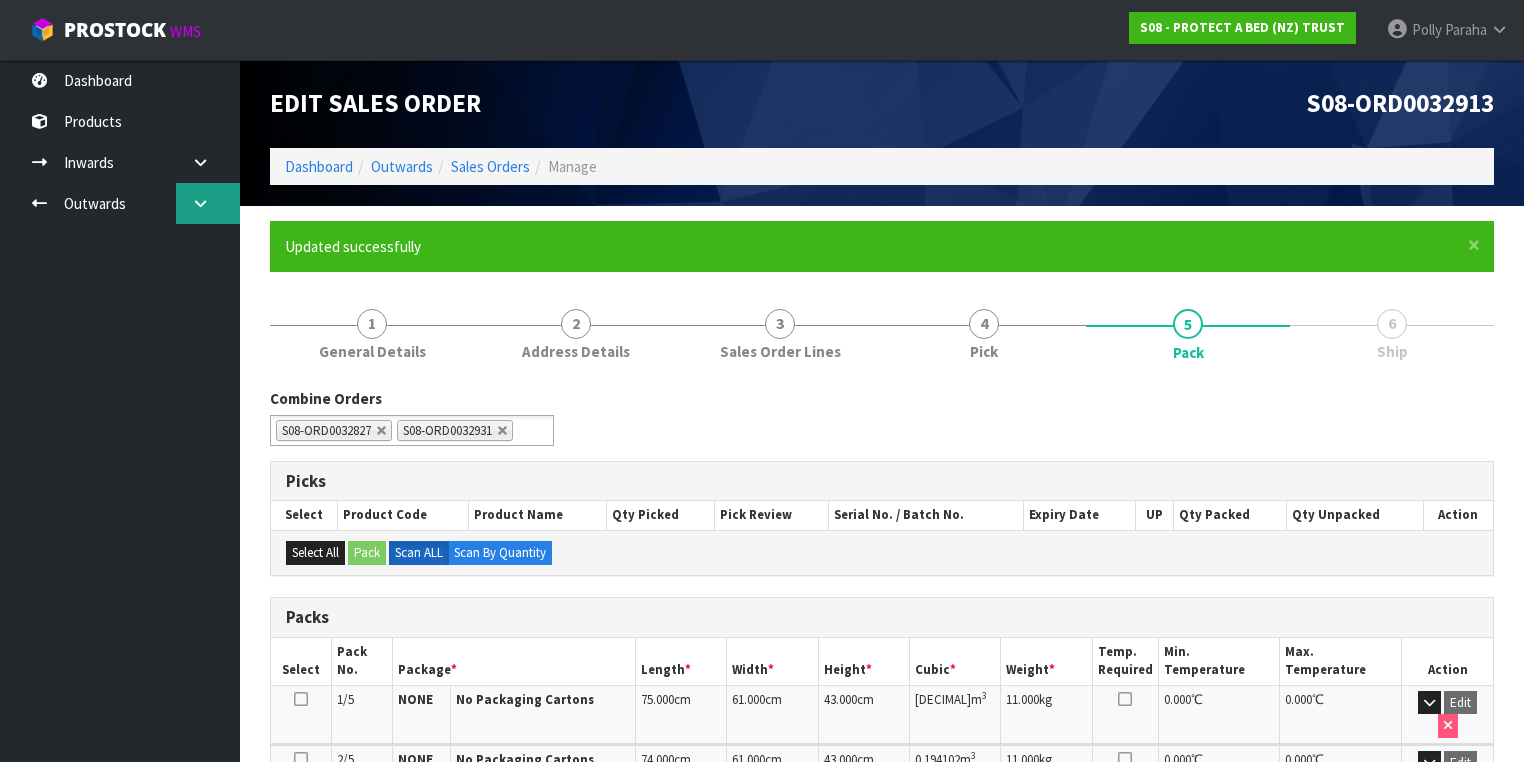 click at bounding box center [200, 203] 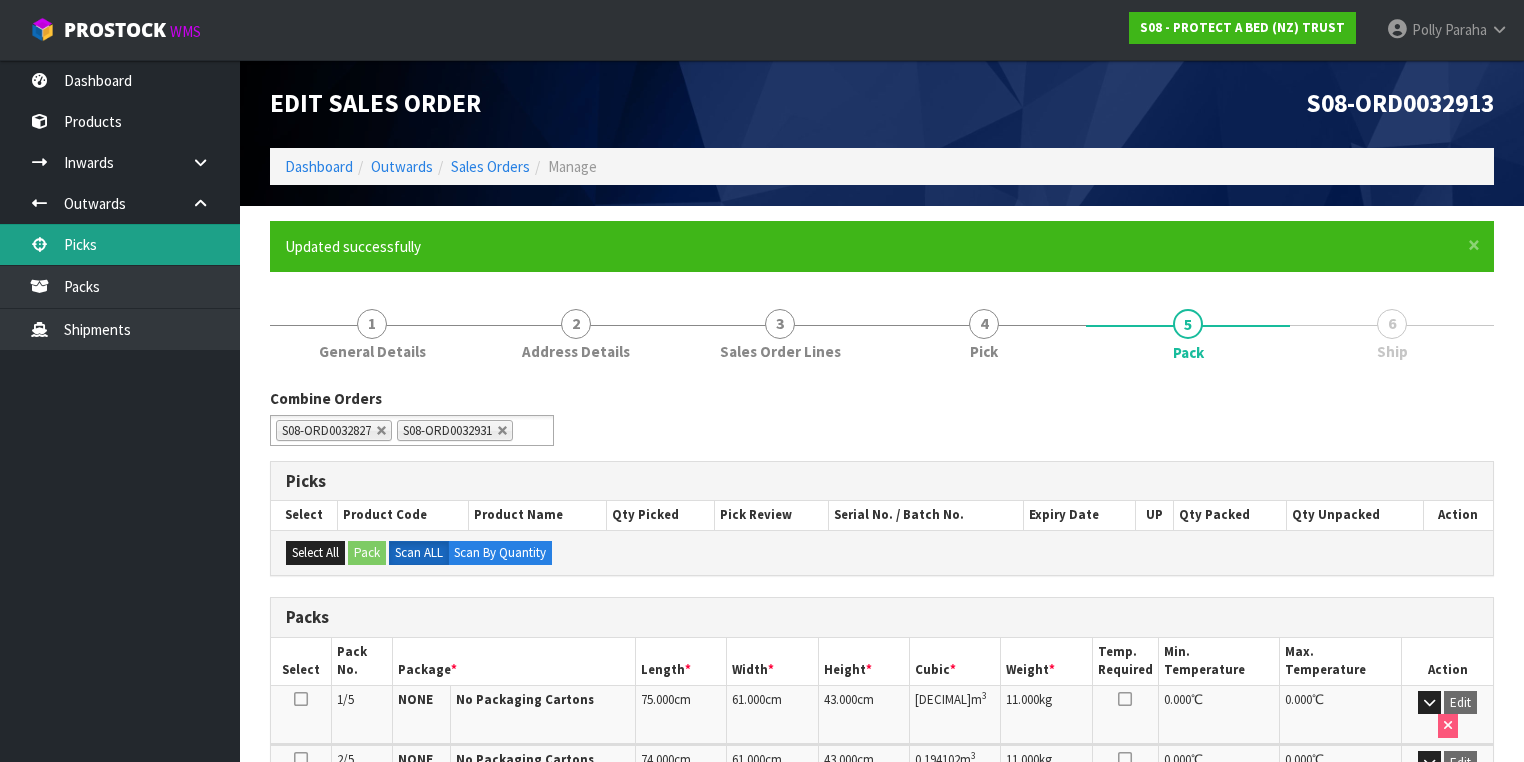click on "Picks" at bounding box center [120, 244] 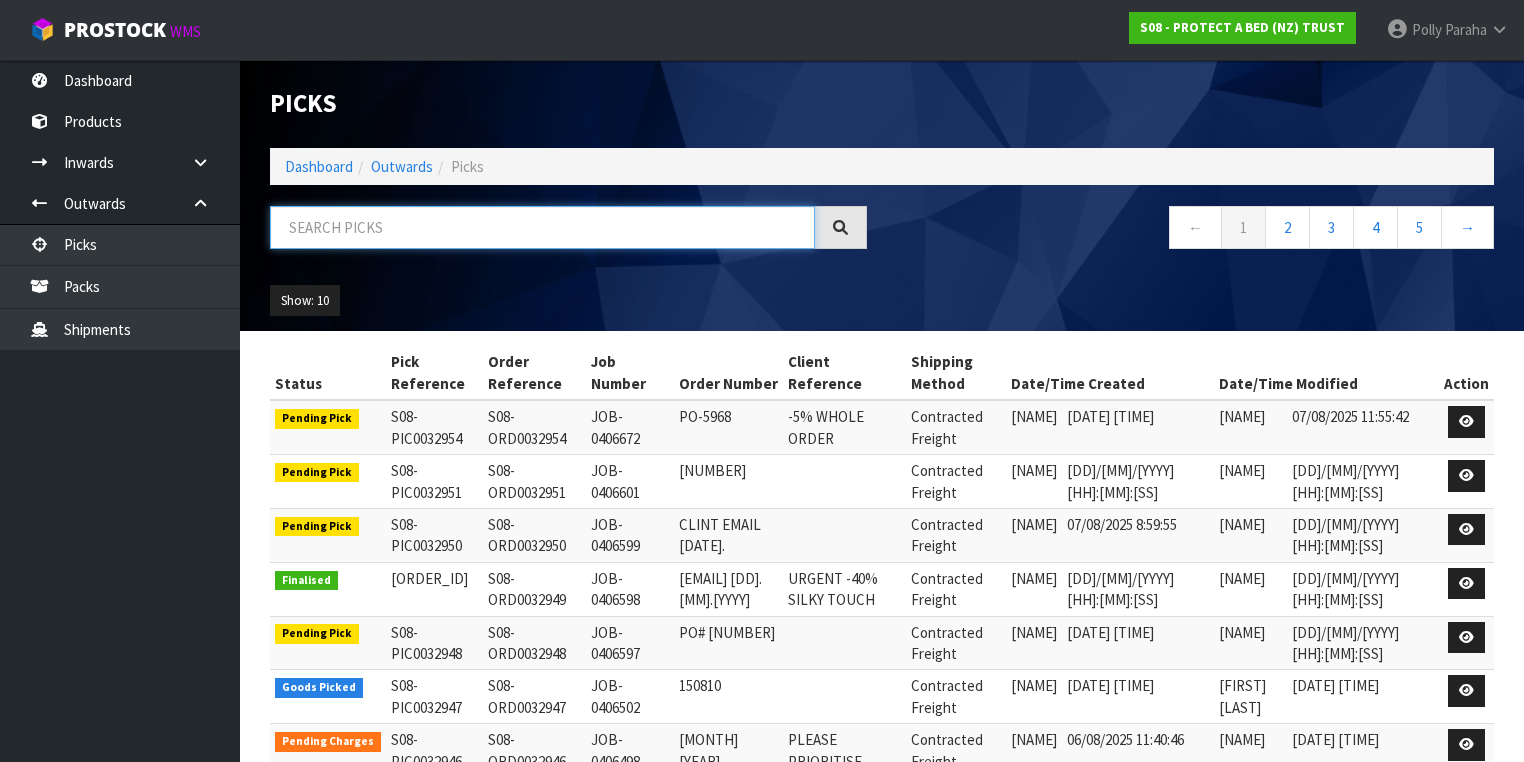 click at bounding box center [542, 227] 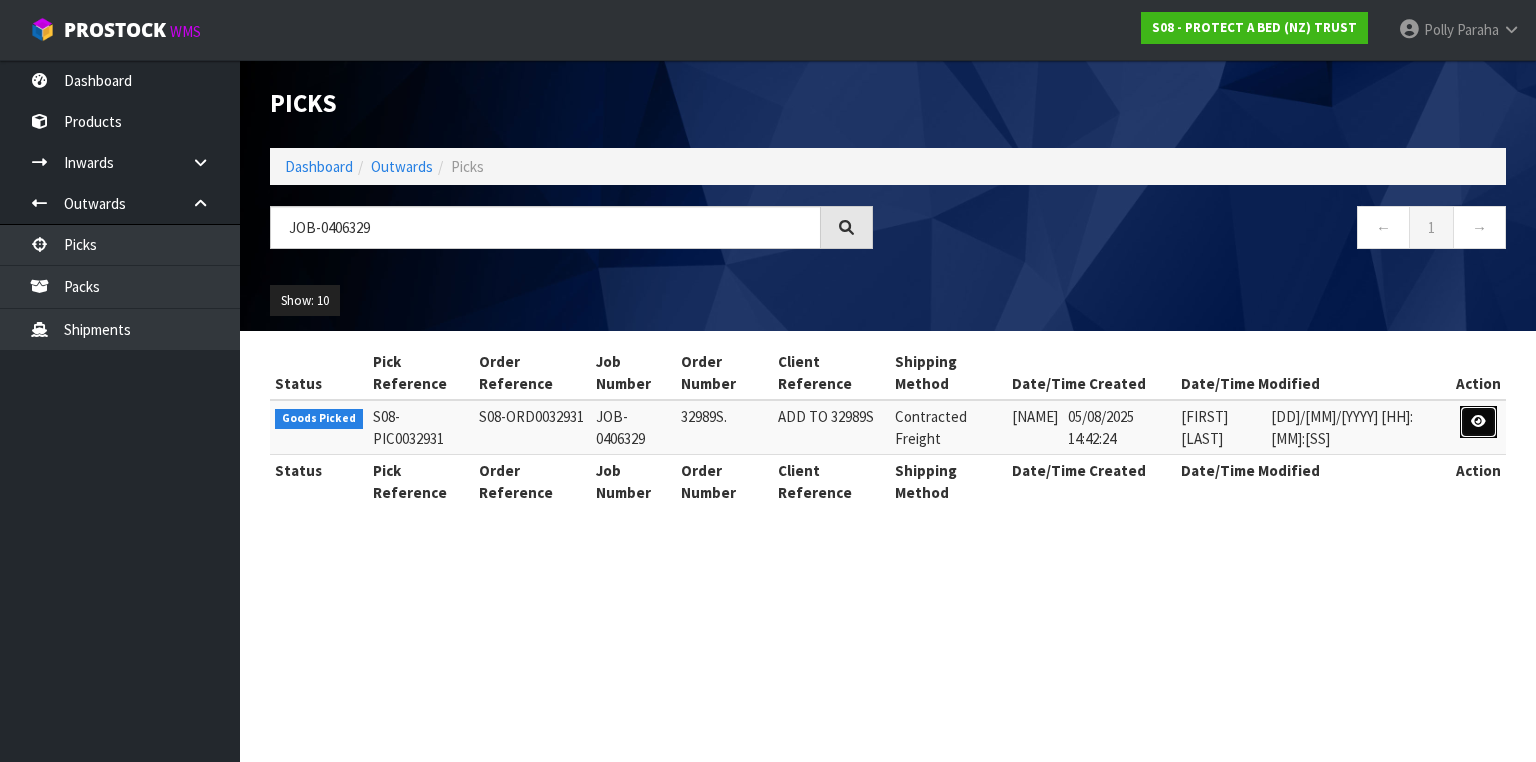 click at bounding box center (1478, 421) 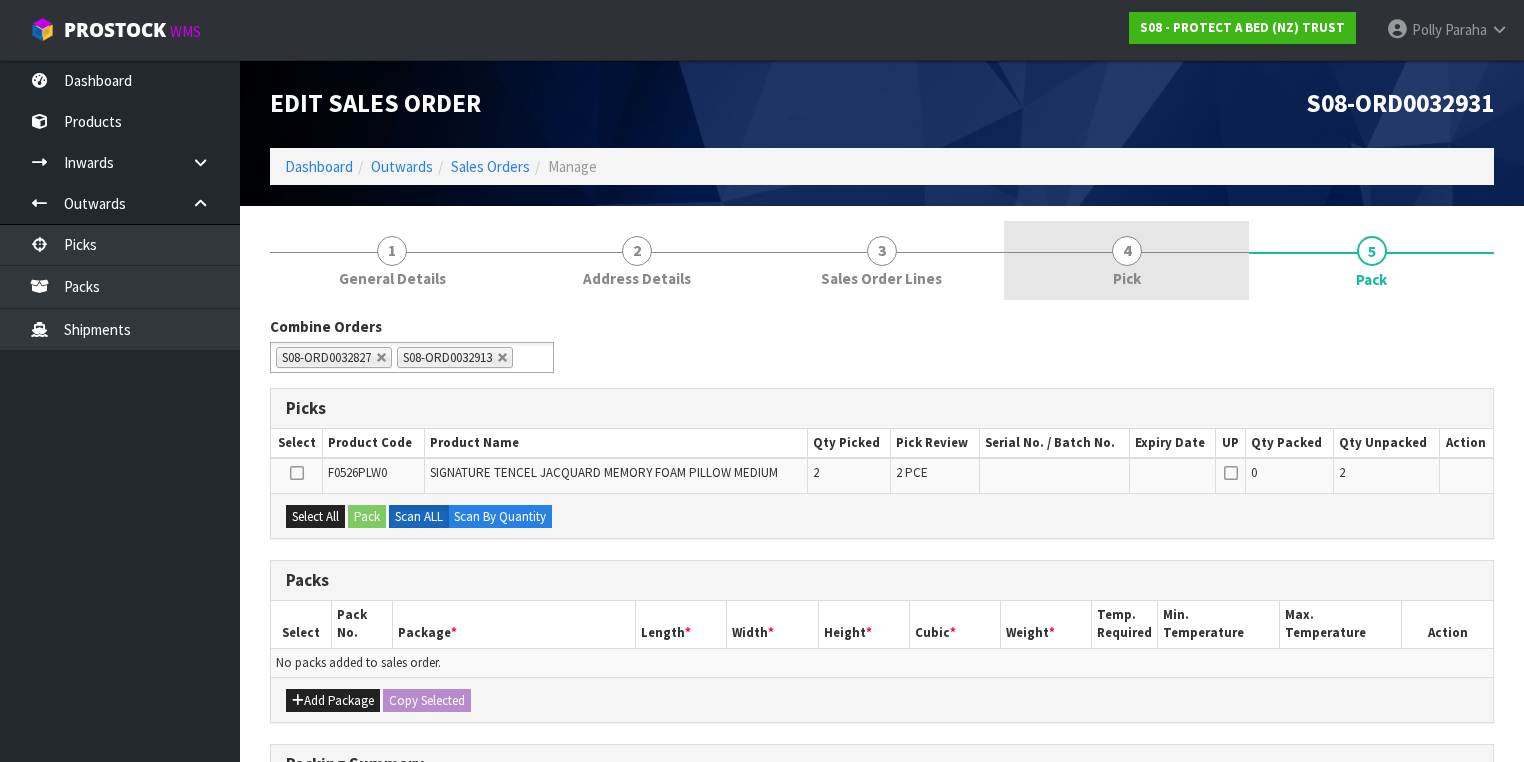 click on "4" at bounding box center [1127, 251] 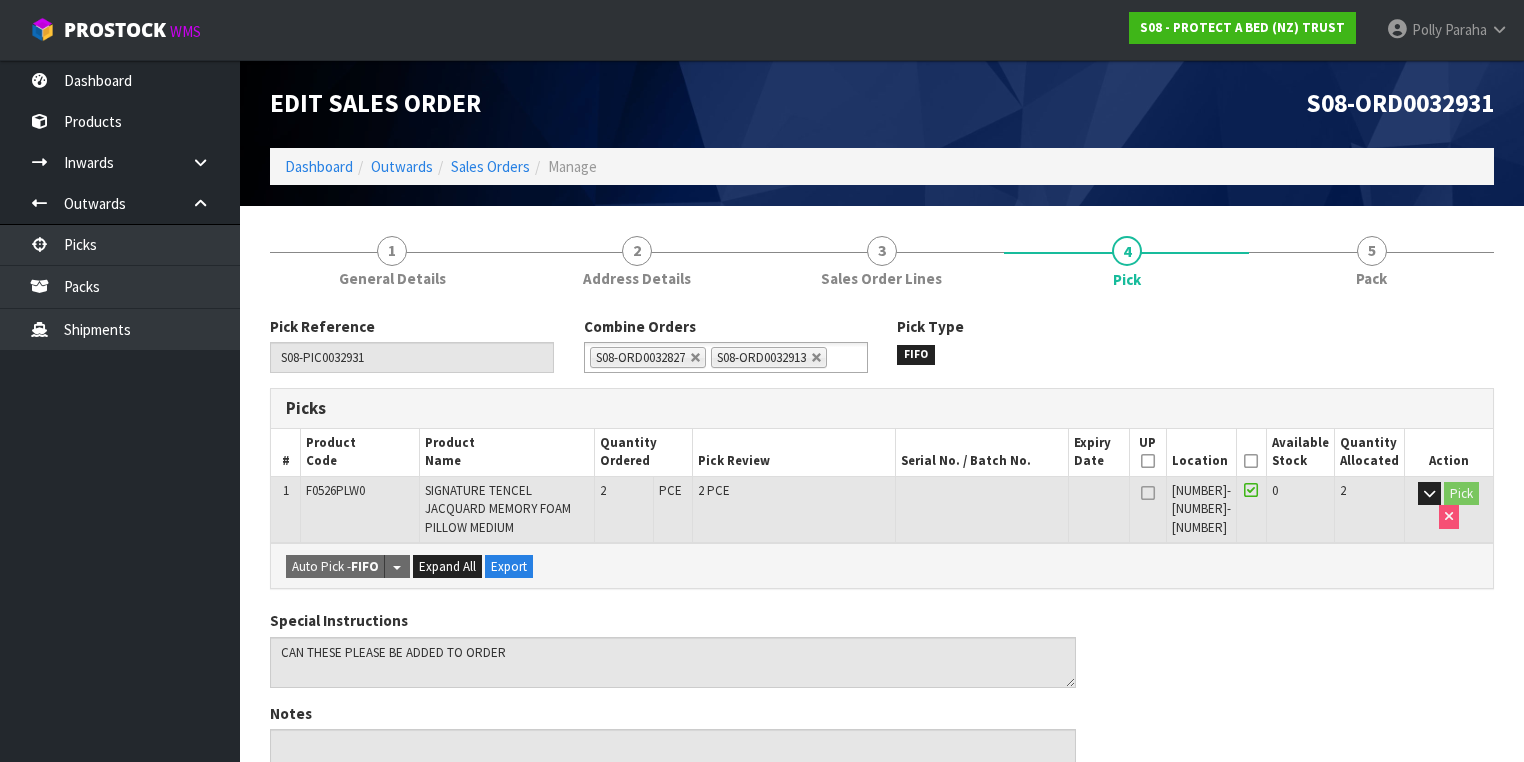 click at bounding box center (1251, 461) 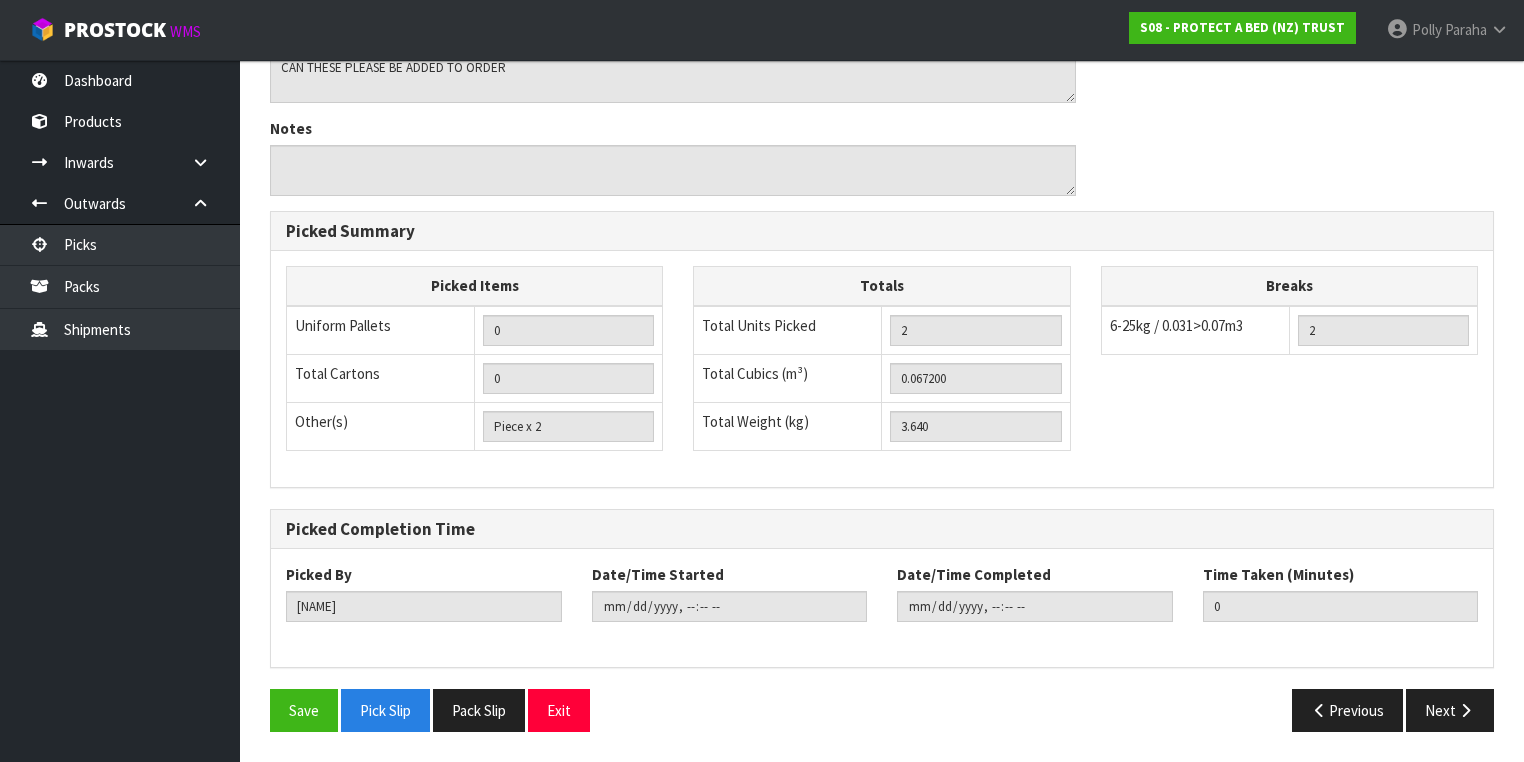 scroll, scrollTop: 676, scrollLeft: 0, axis: vertical 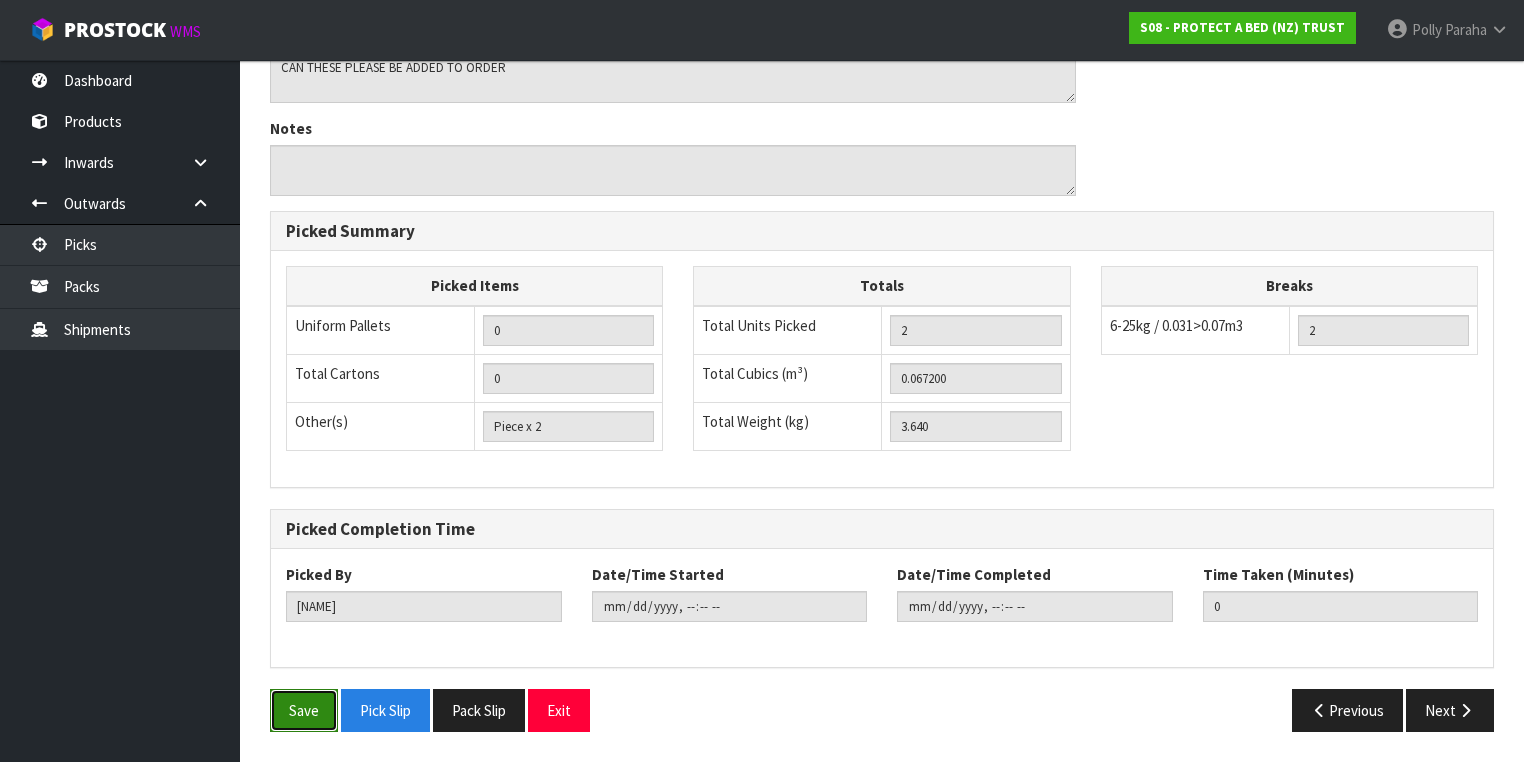 click on "Save" at bounding box center [304, 710] 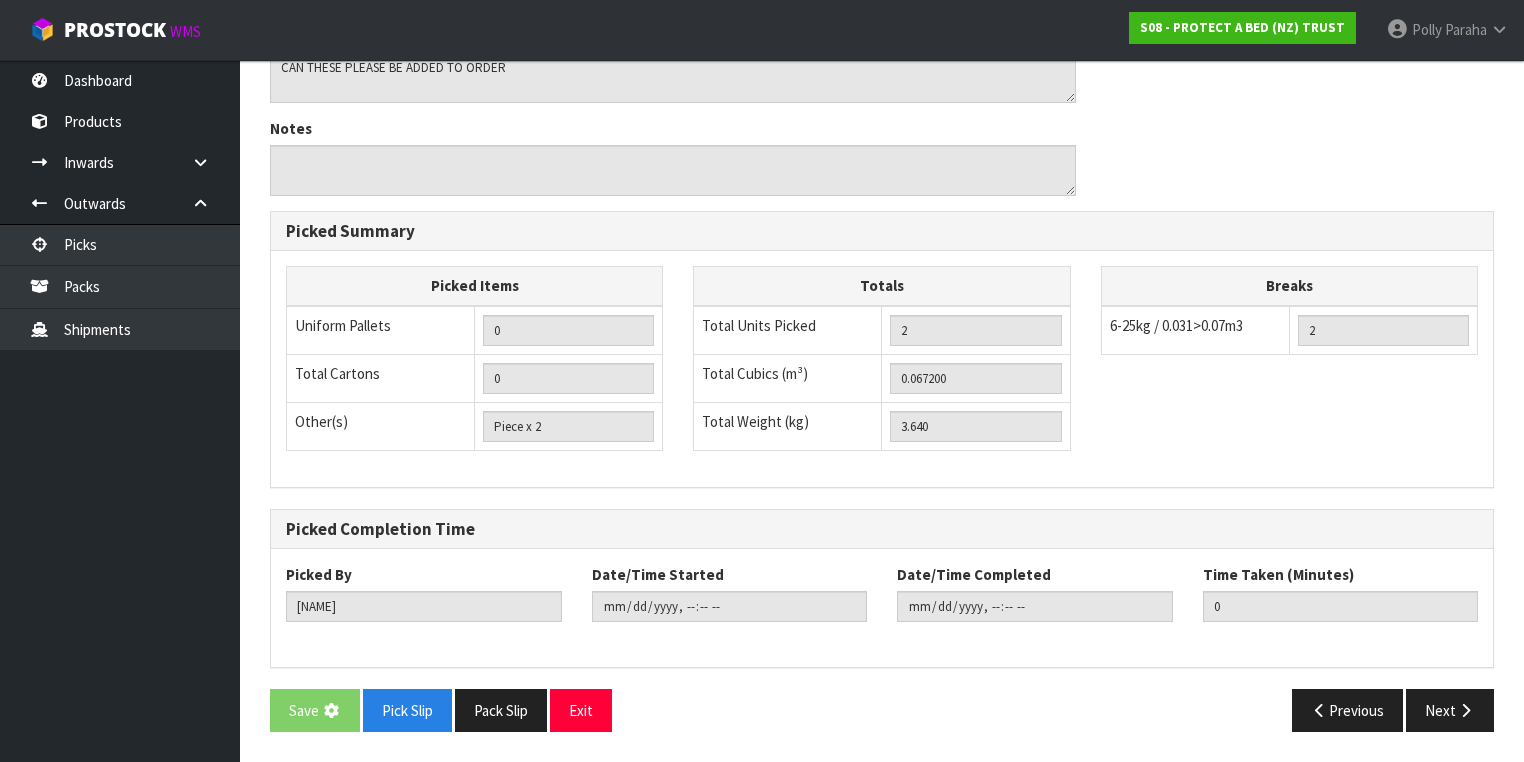 scroll, scrollTop: 0, scrollLeft: 0, axis: both 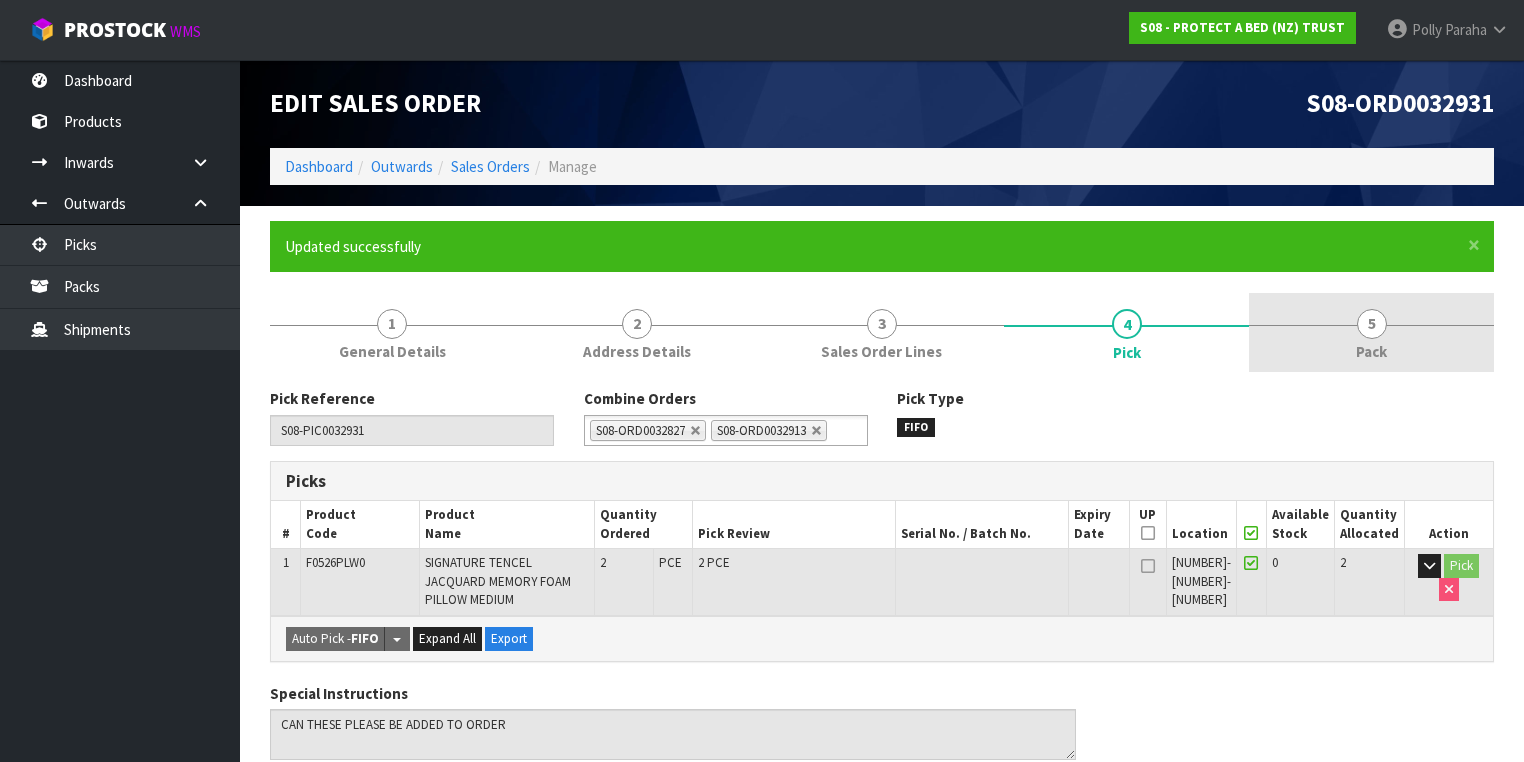 click on "5" at bounding box center [1372, 324] 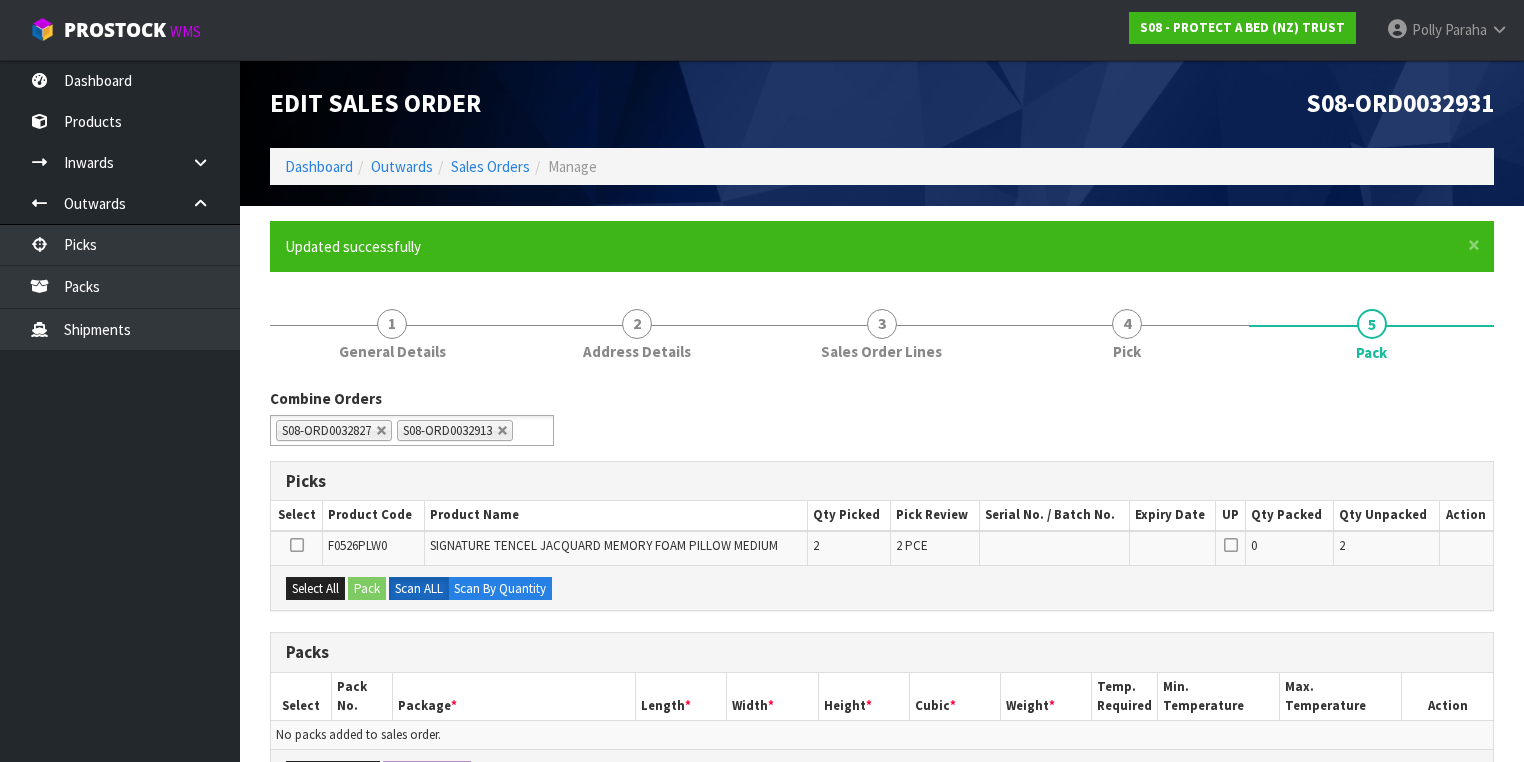 scroll, scrollTop: 80, scrollLeft: 0, axis: vertical 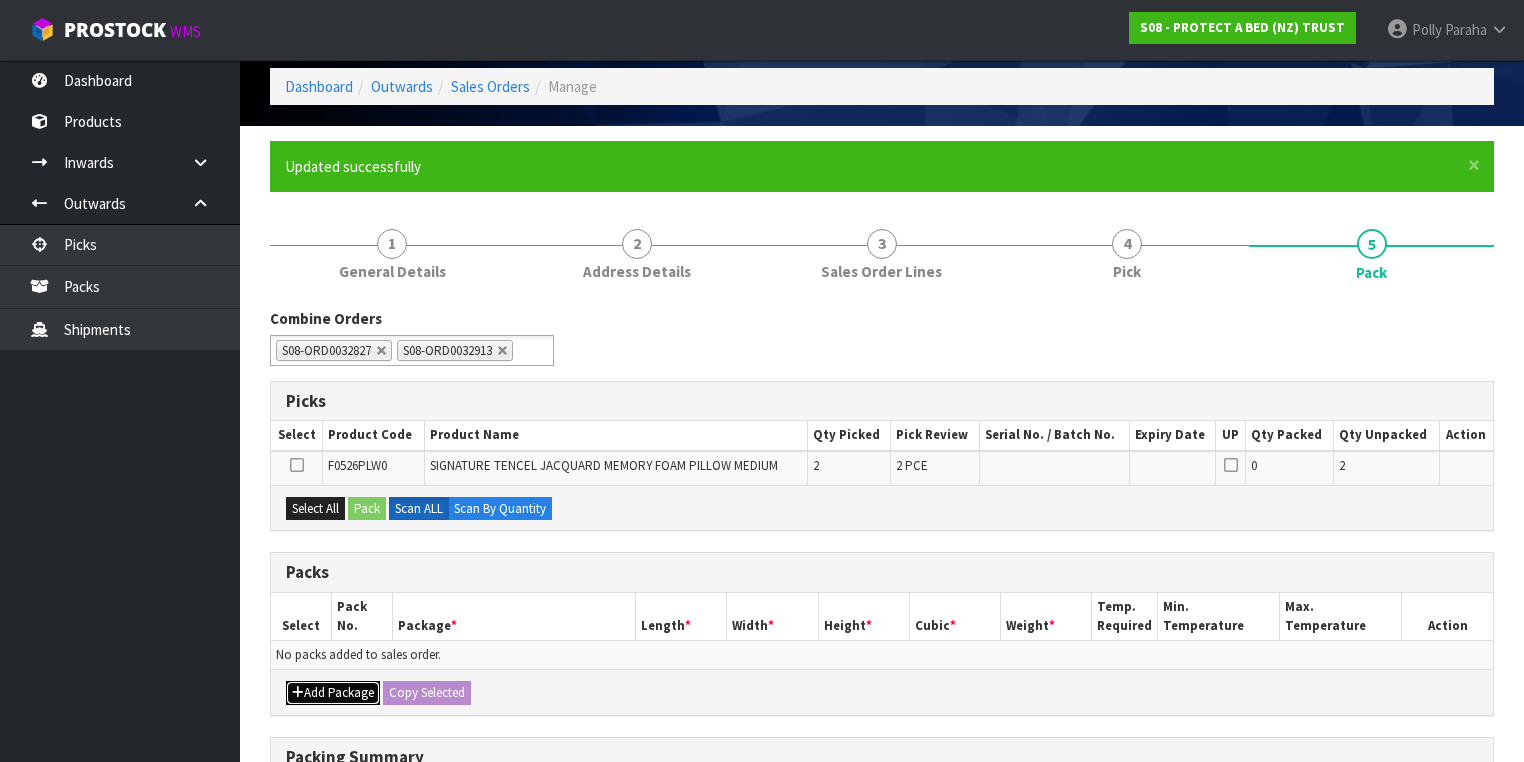 click on "Add Package" at bounding box center [333, 693] 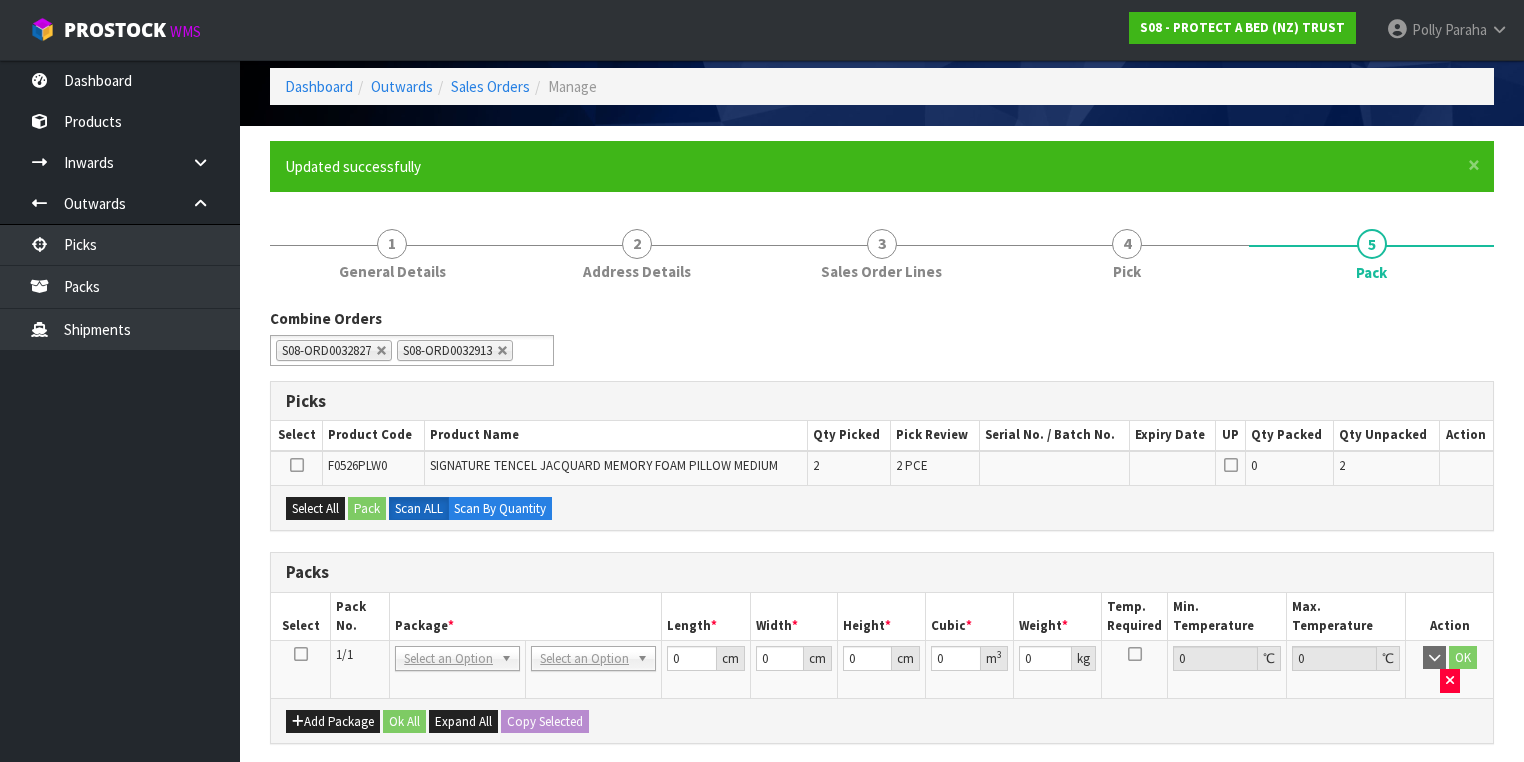 click at bounding box center (301, 654) 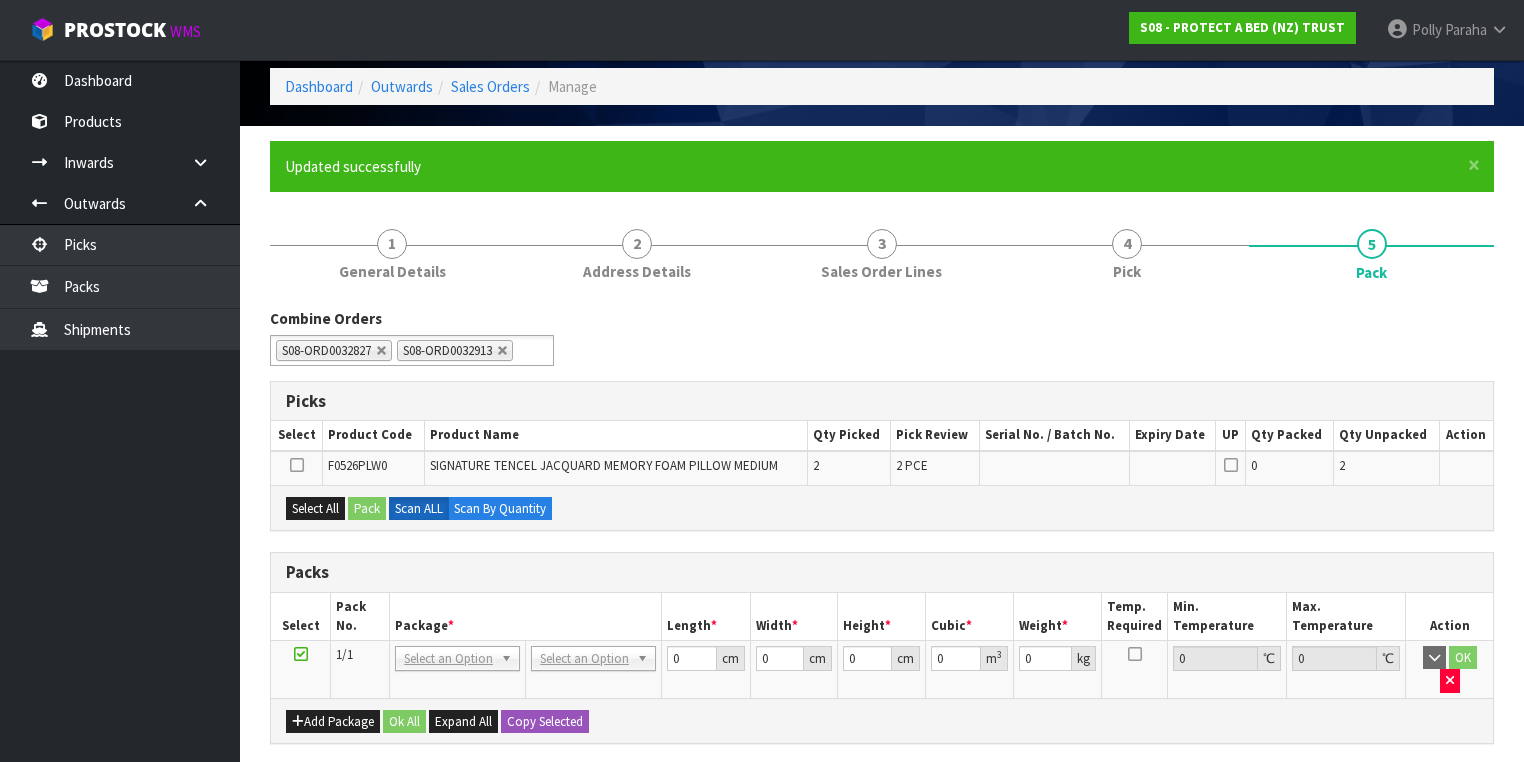 click at bounding box center (301, 654) 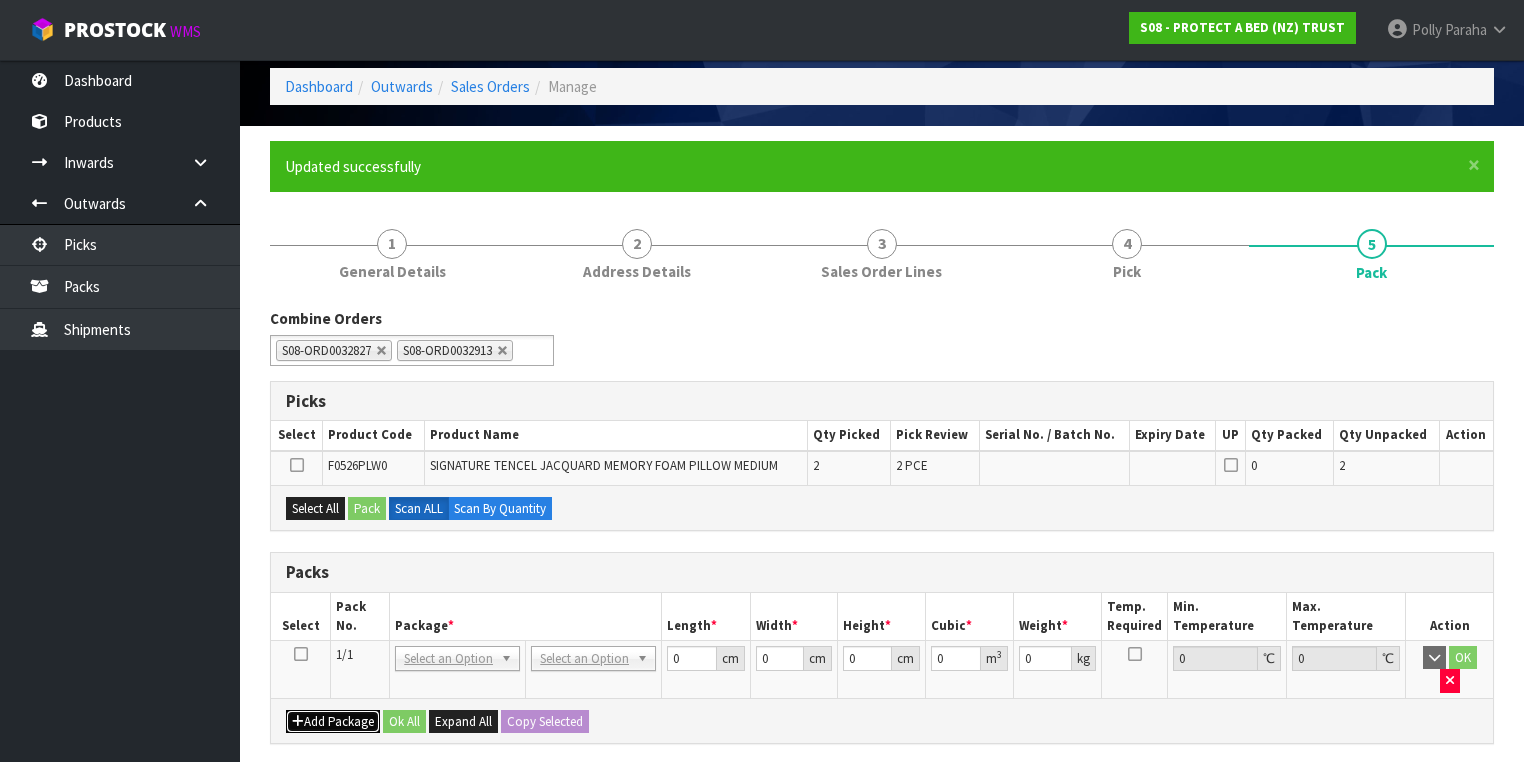 click on "Add Package" at bounding box center (333, 722) 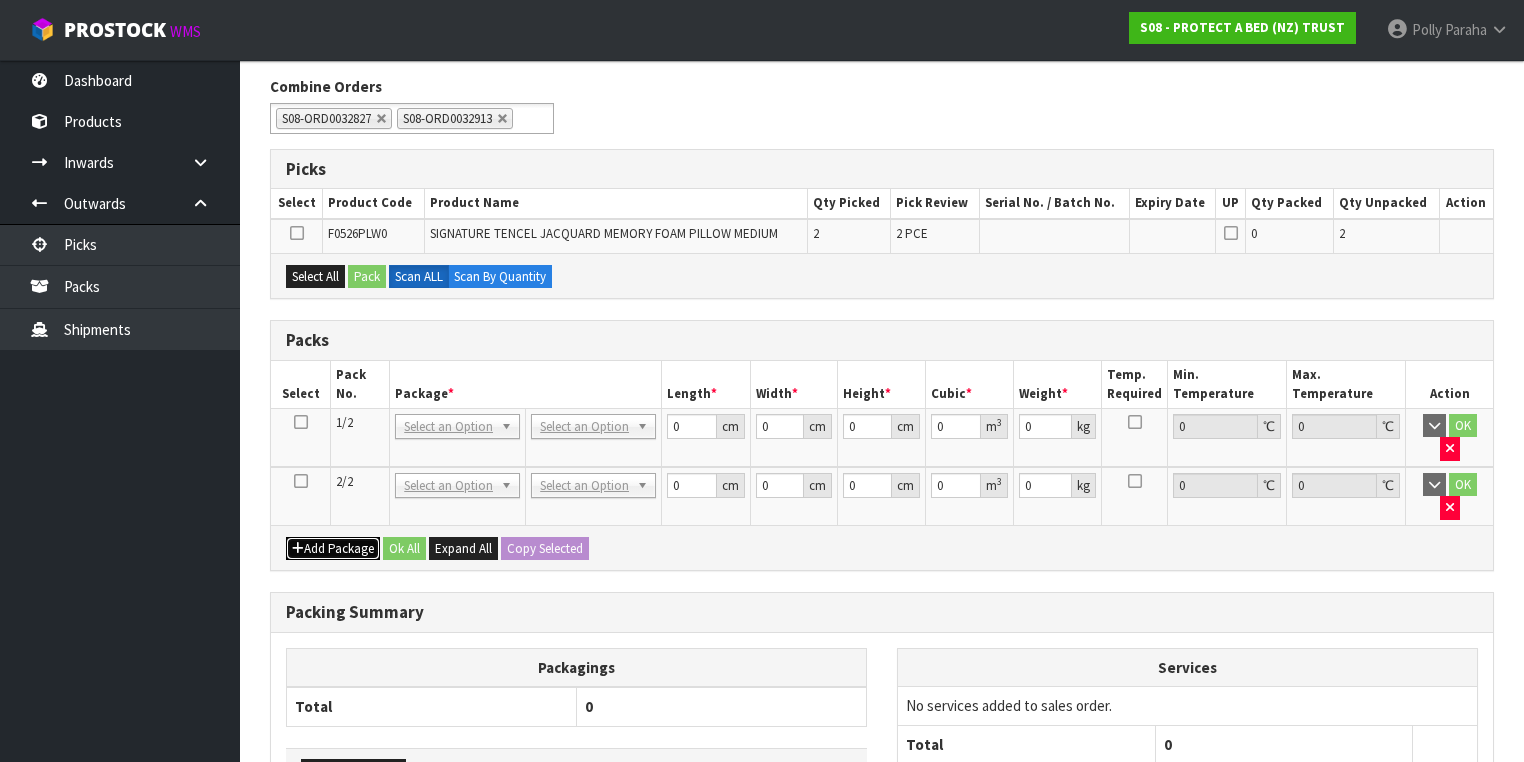 scroll, scrollTop: 320, scrollLeft: 0, axis: vertical 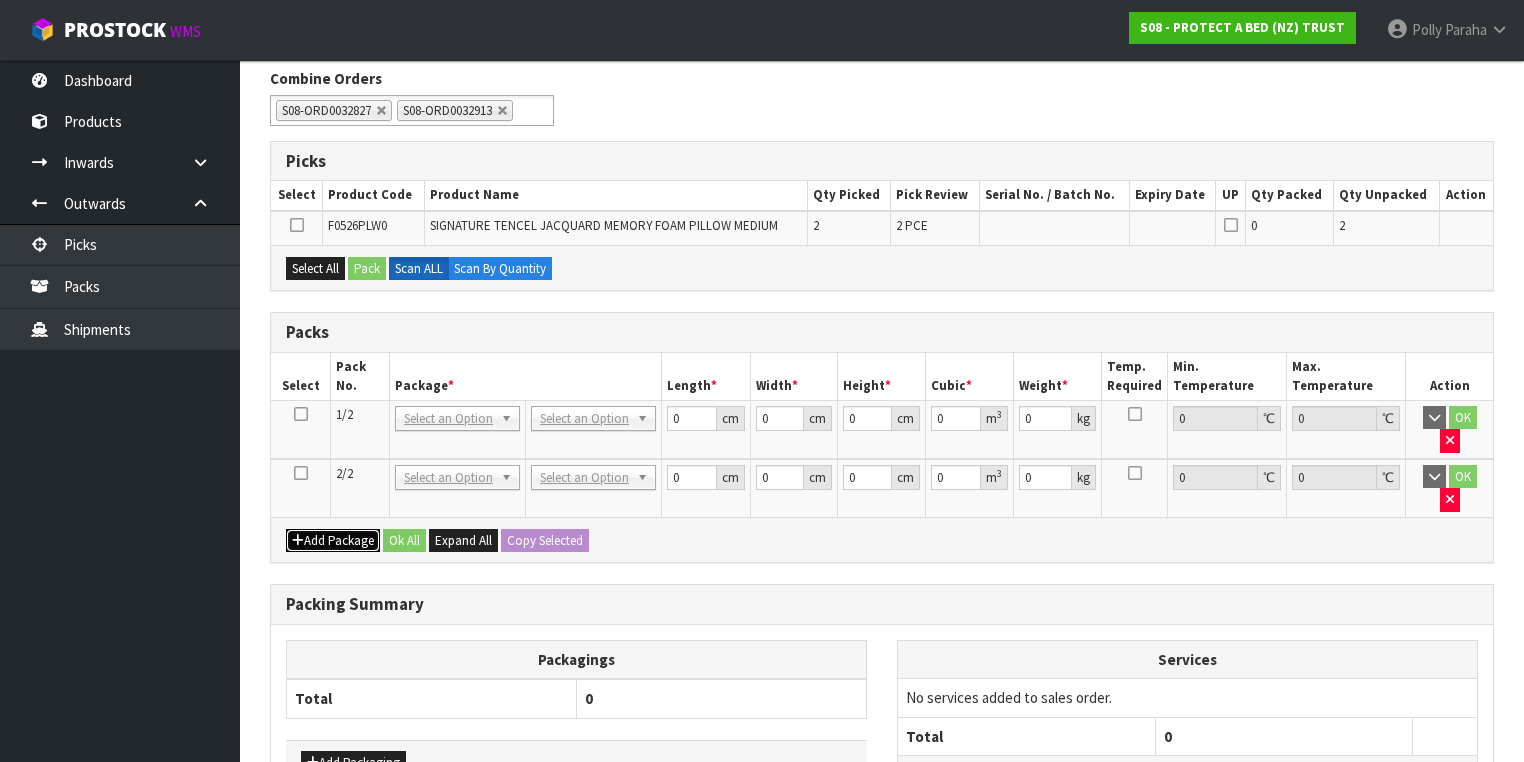 click on "Add Package" at bounding box center (333, 541) 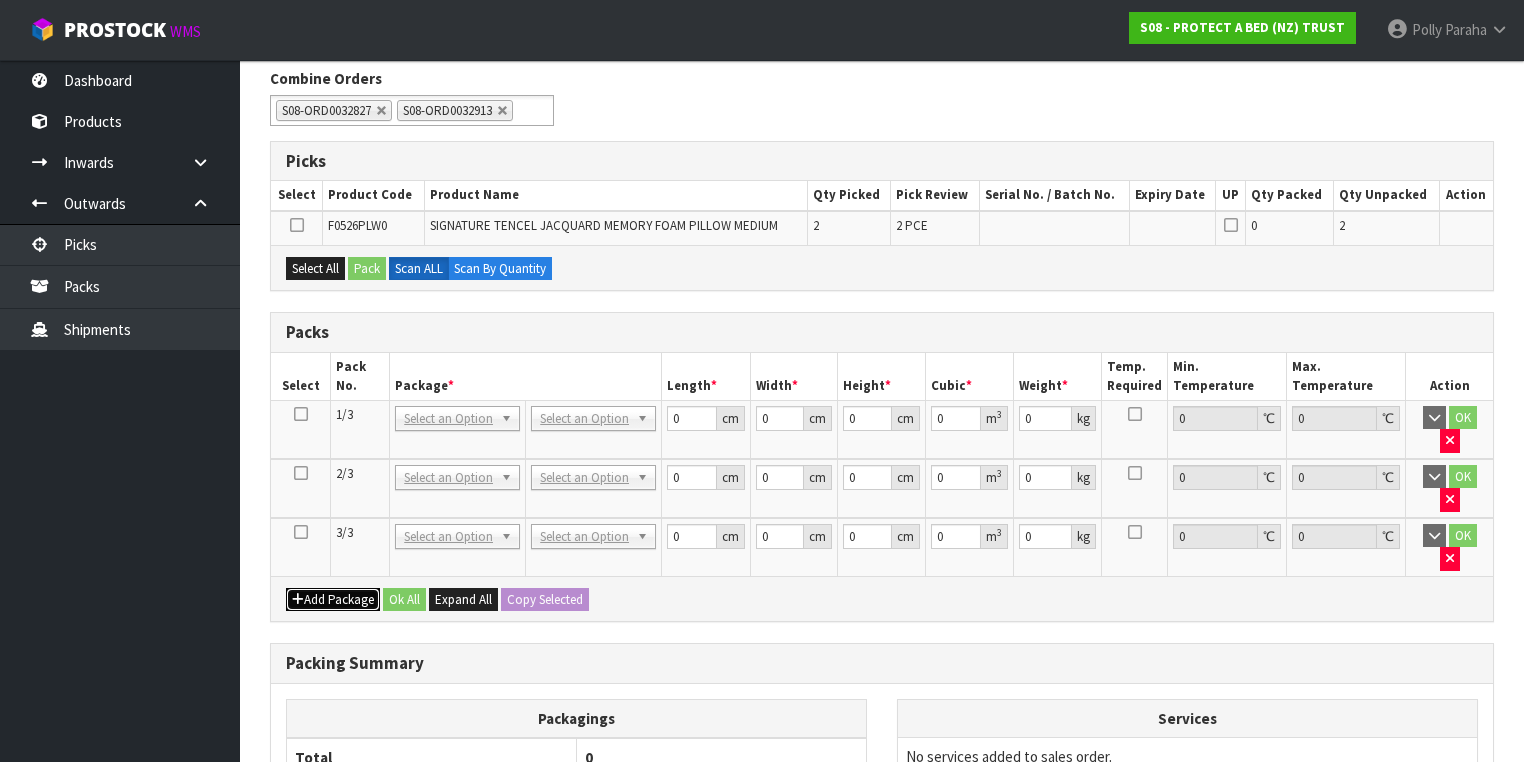 click on "Add Package" at bounding box center [333, 600] 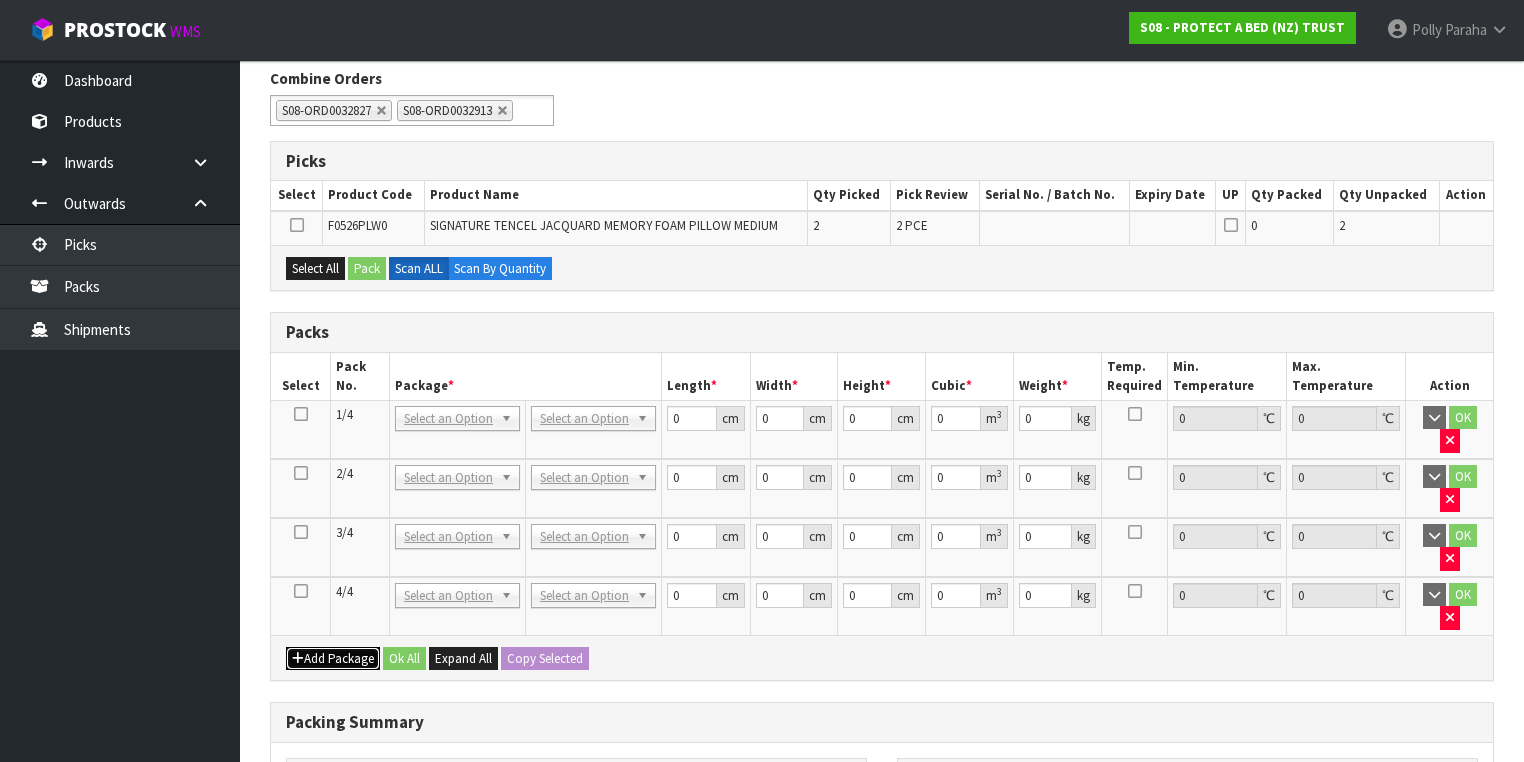 click on "Add Package" at bounding box center [333, 659] 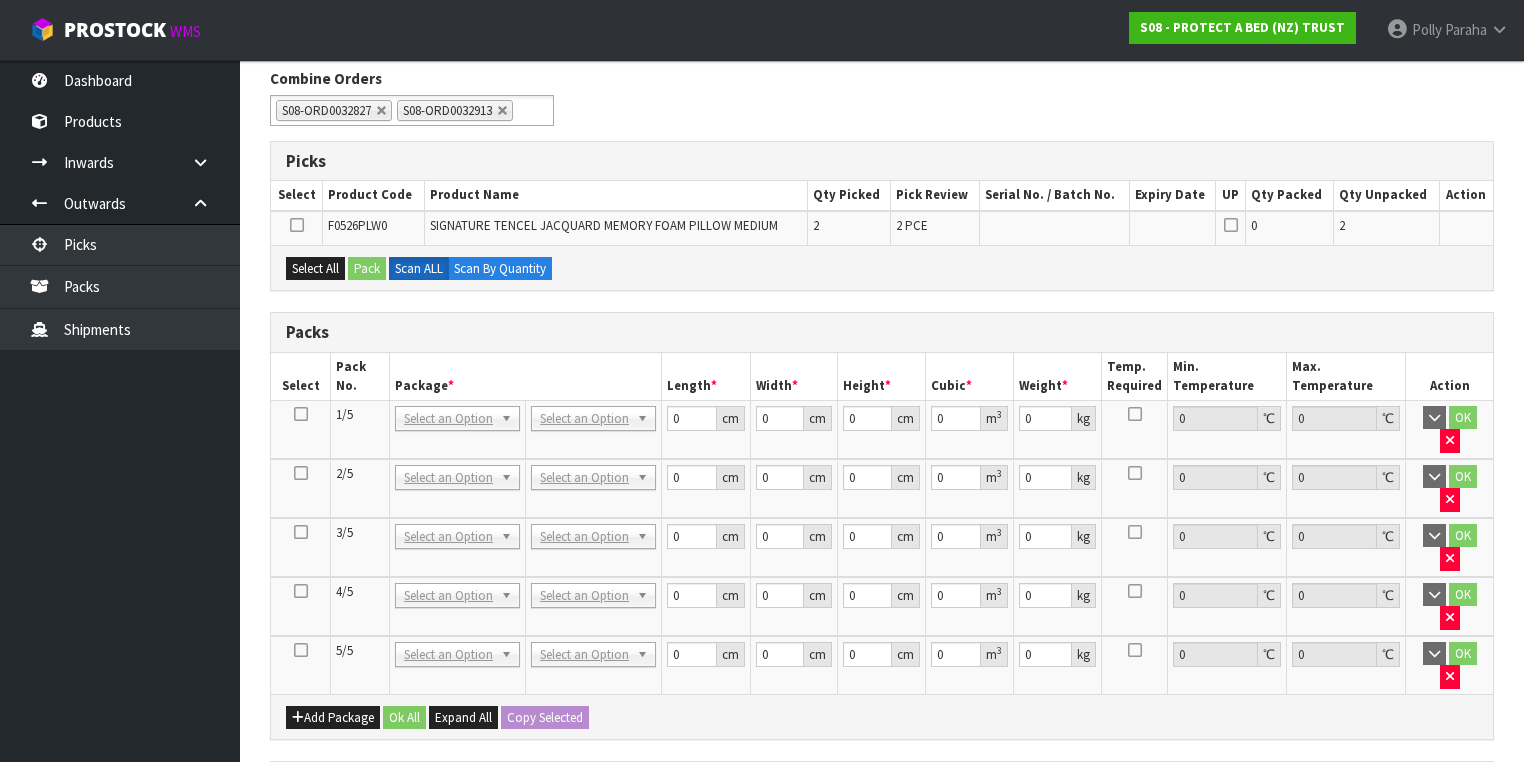 click at bounding box center [301, 532] 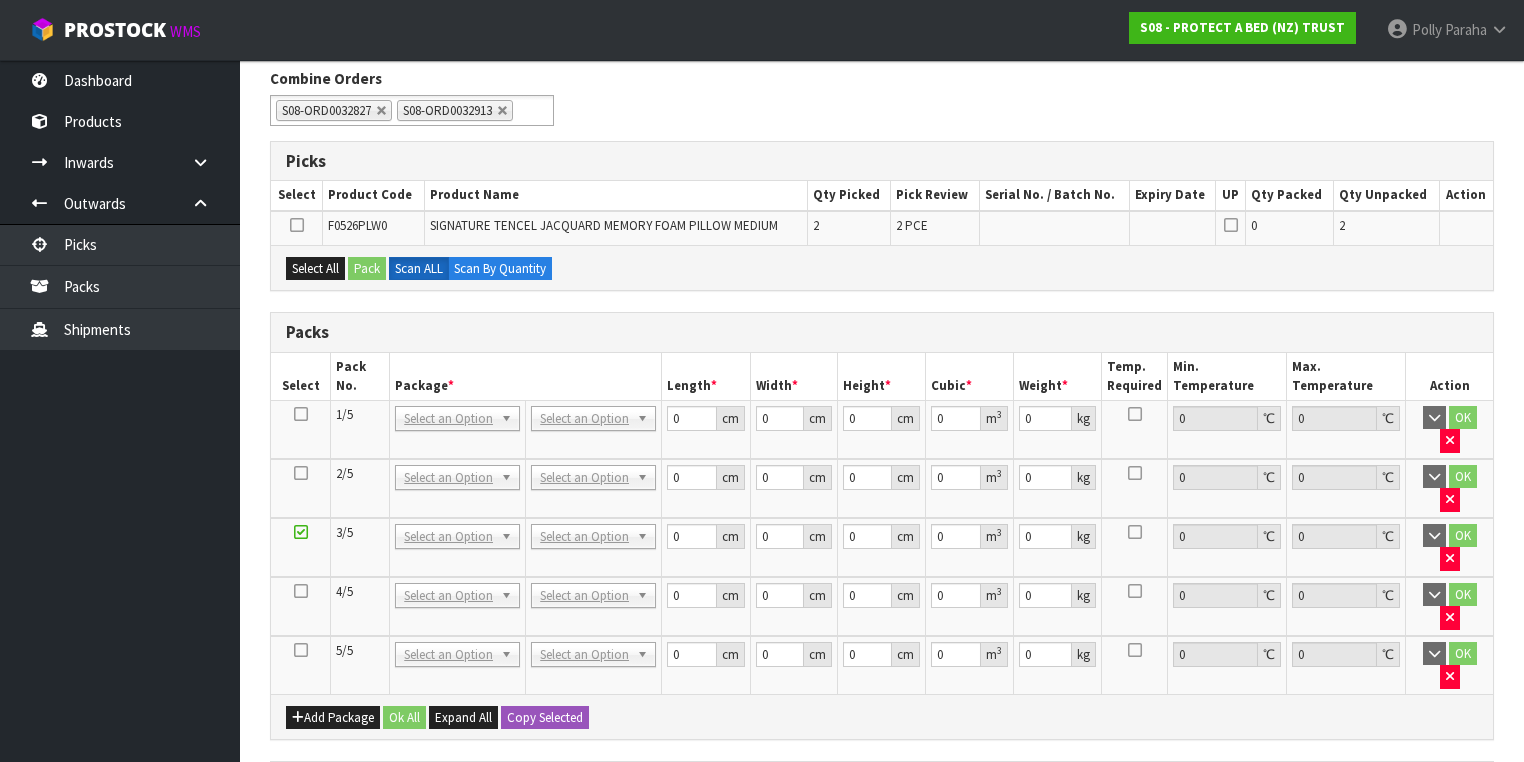 click at bounding box center [297, 225] 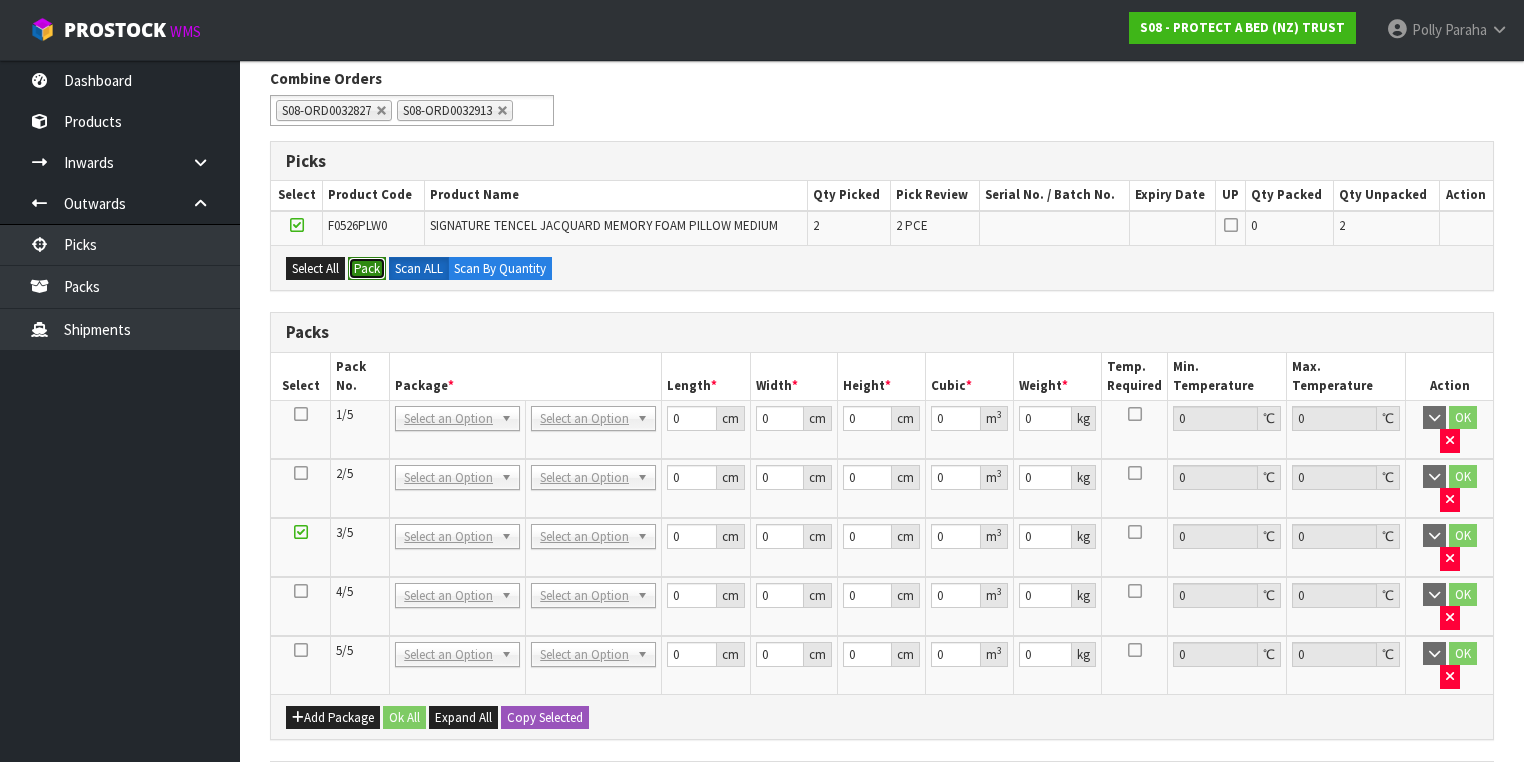 click on "Pack" at bounding box center (367, 269) 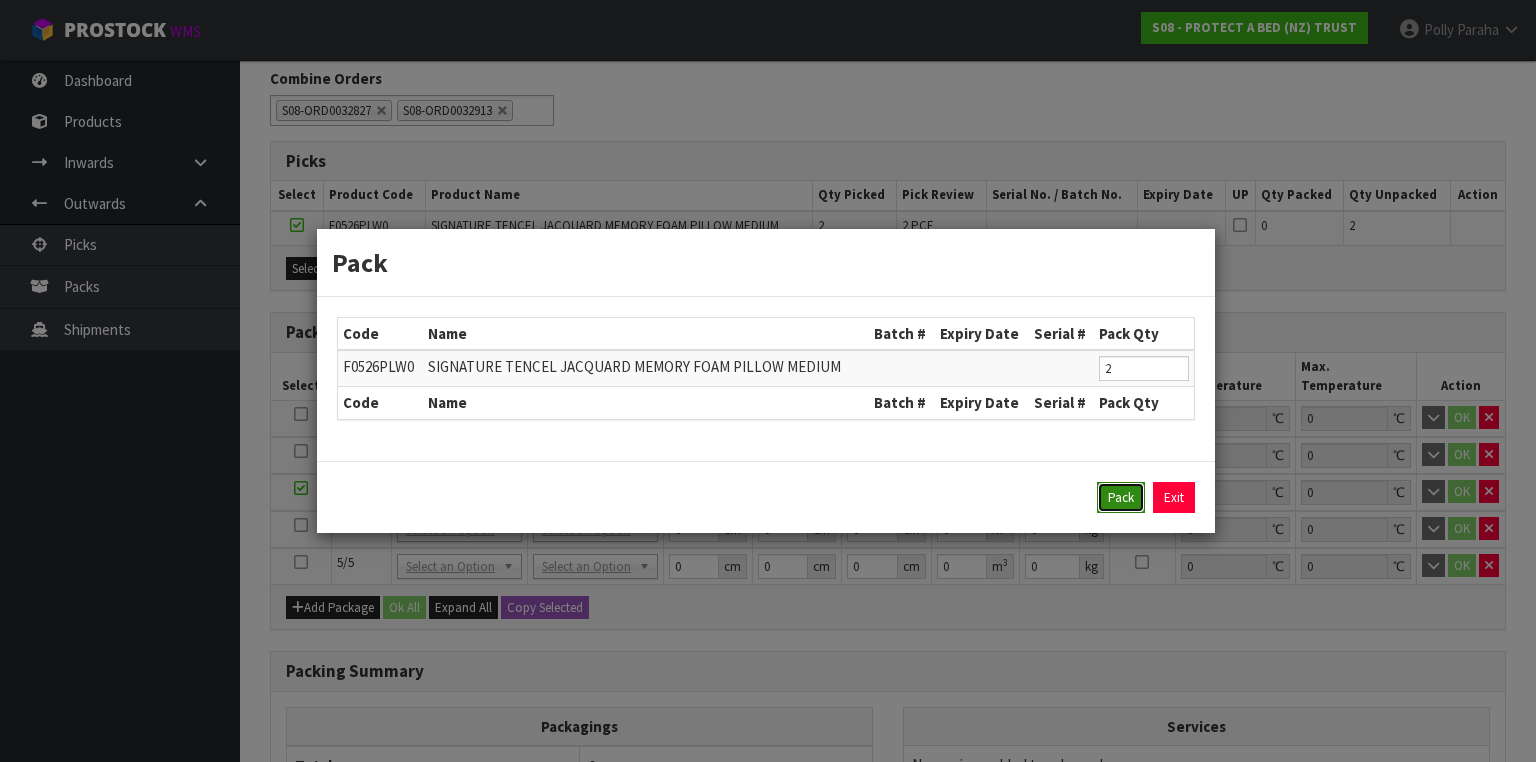 click on "Pack" at bounding box center [1121, 498] 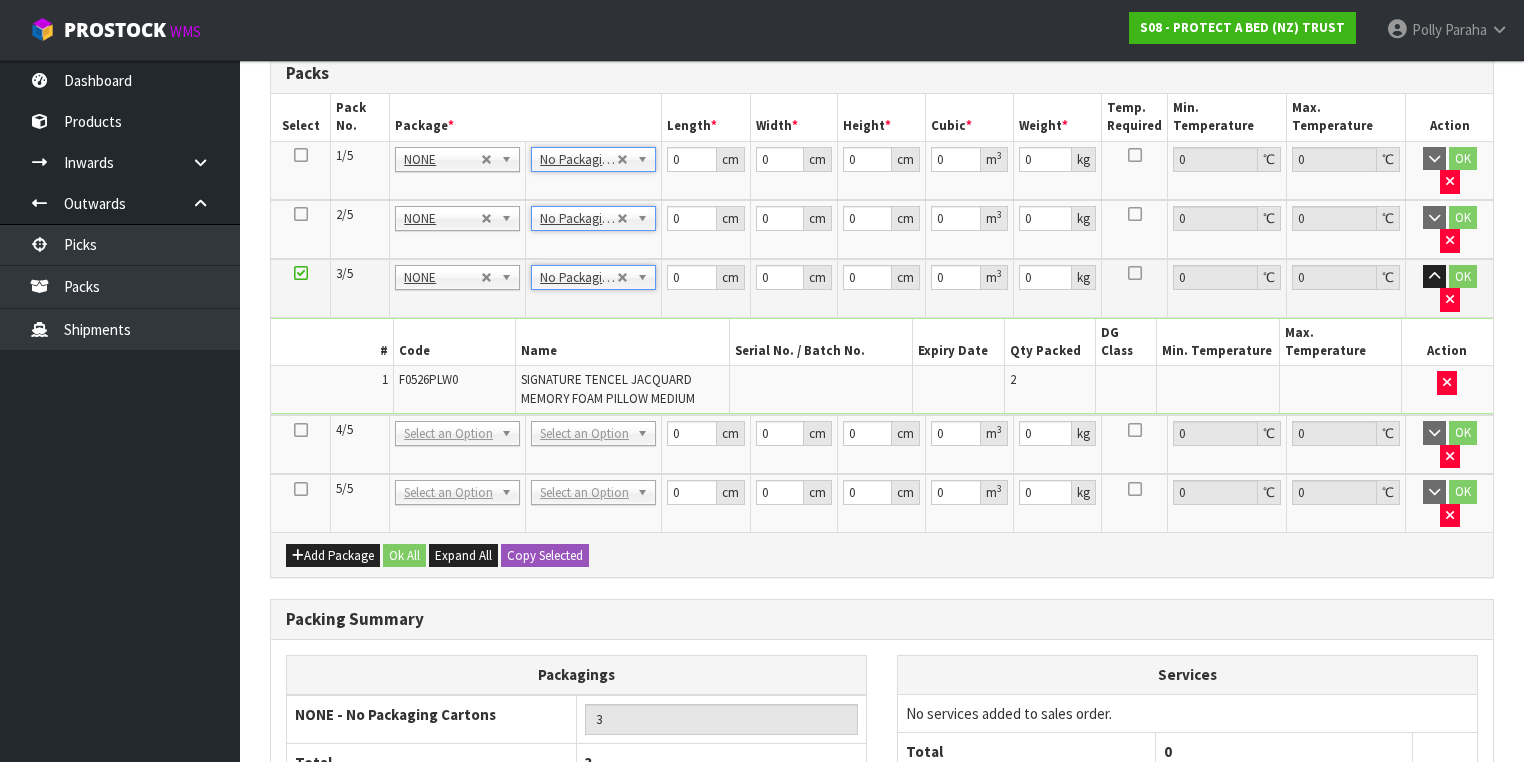 scroll, scrollTop: 560, scrollLeft: 0, axis: vertical 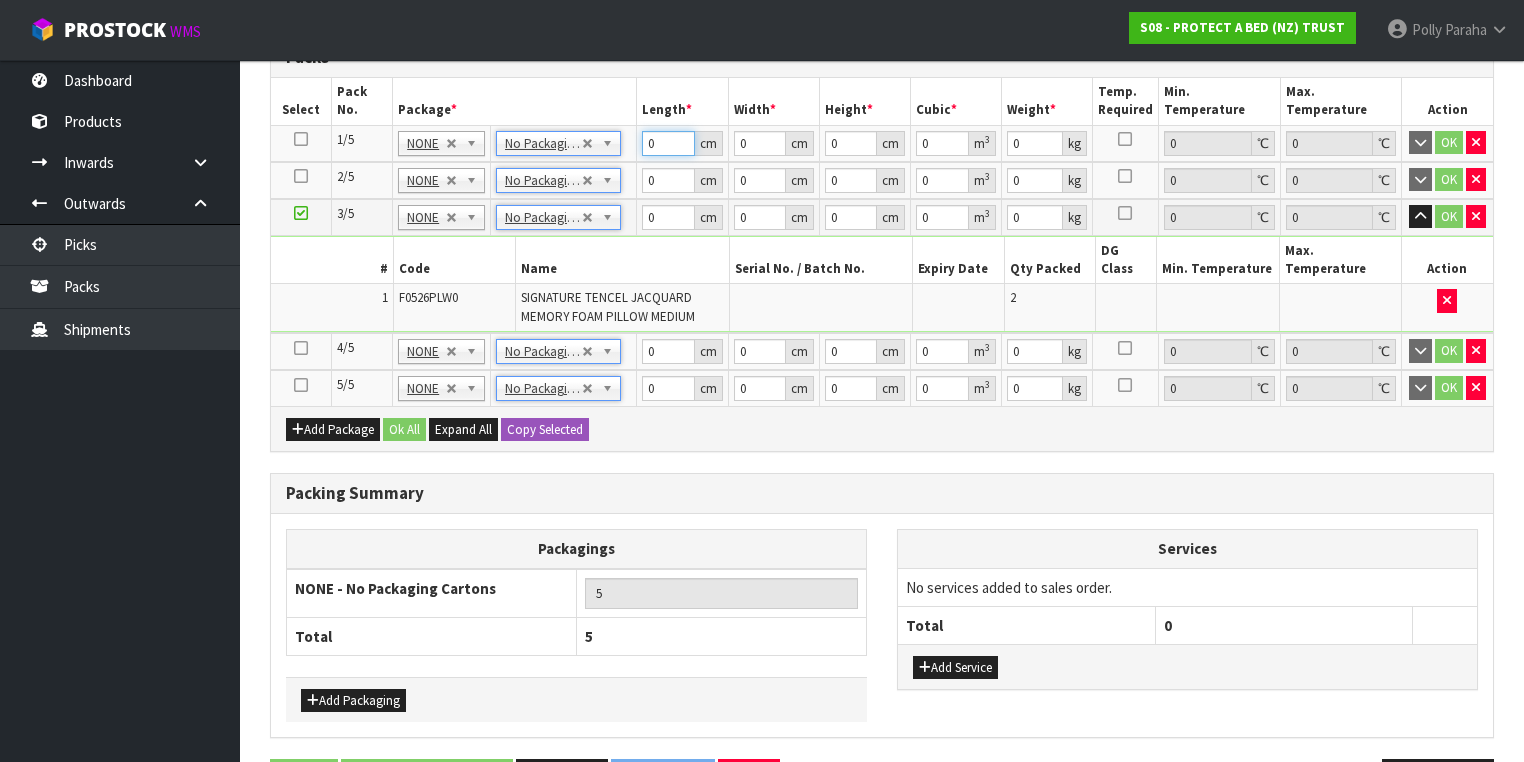 drag, startPoint x: 655, startPoint y: 164, endPoint x: 640, endPoint y: 160, distance: 15.524175 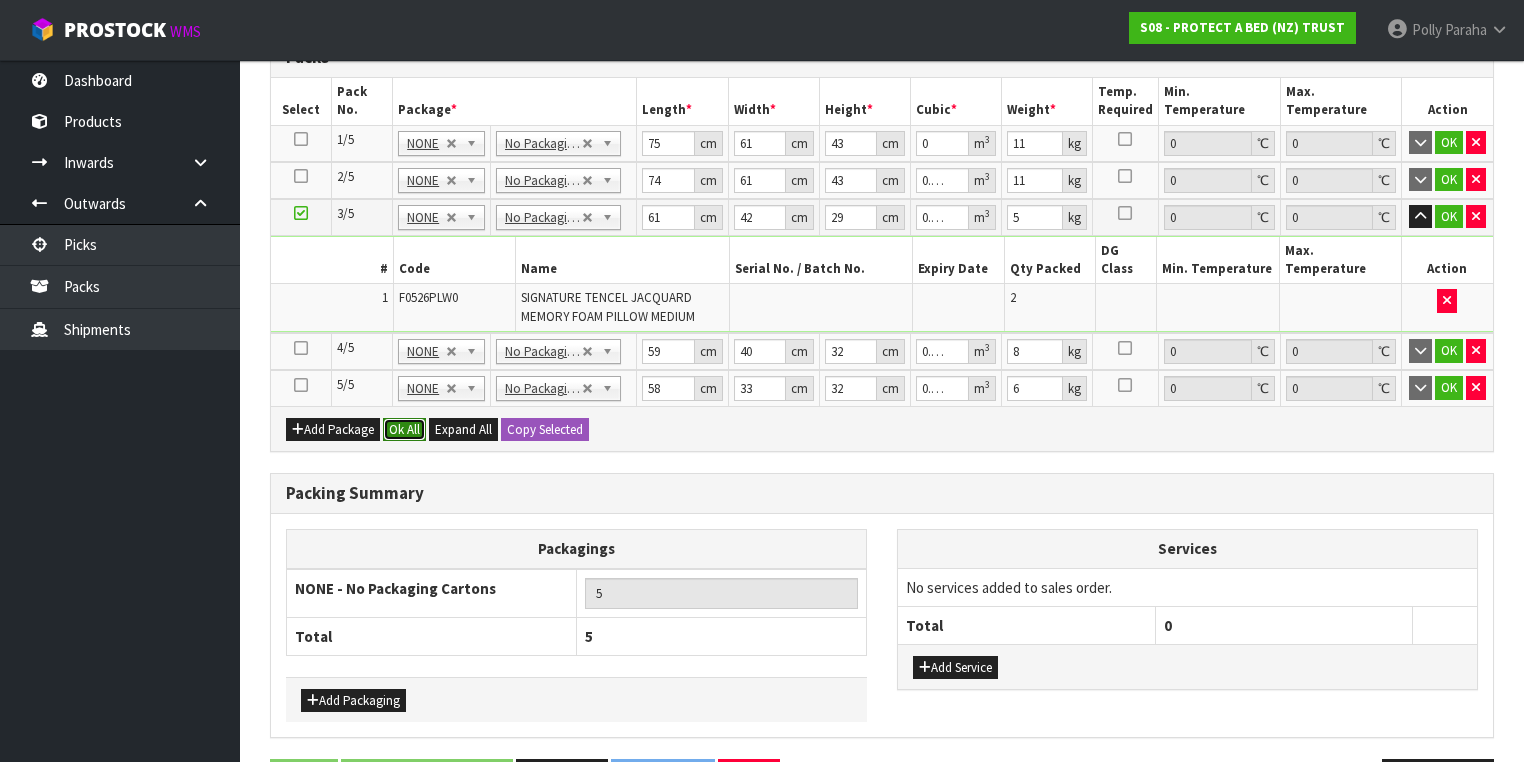 click on "Ok All" at bounding box center (404, 430) 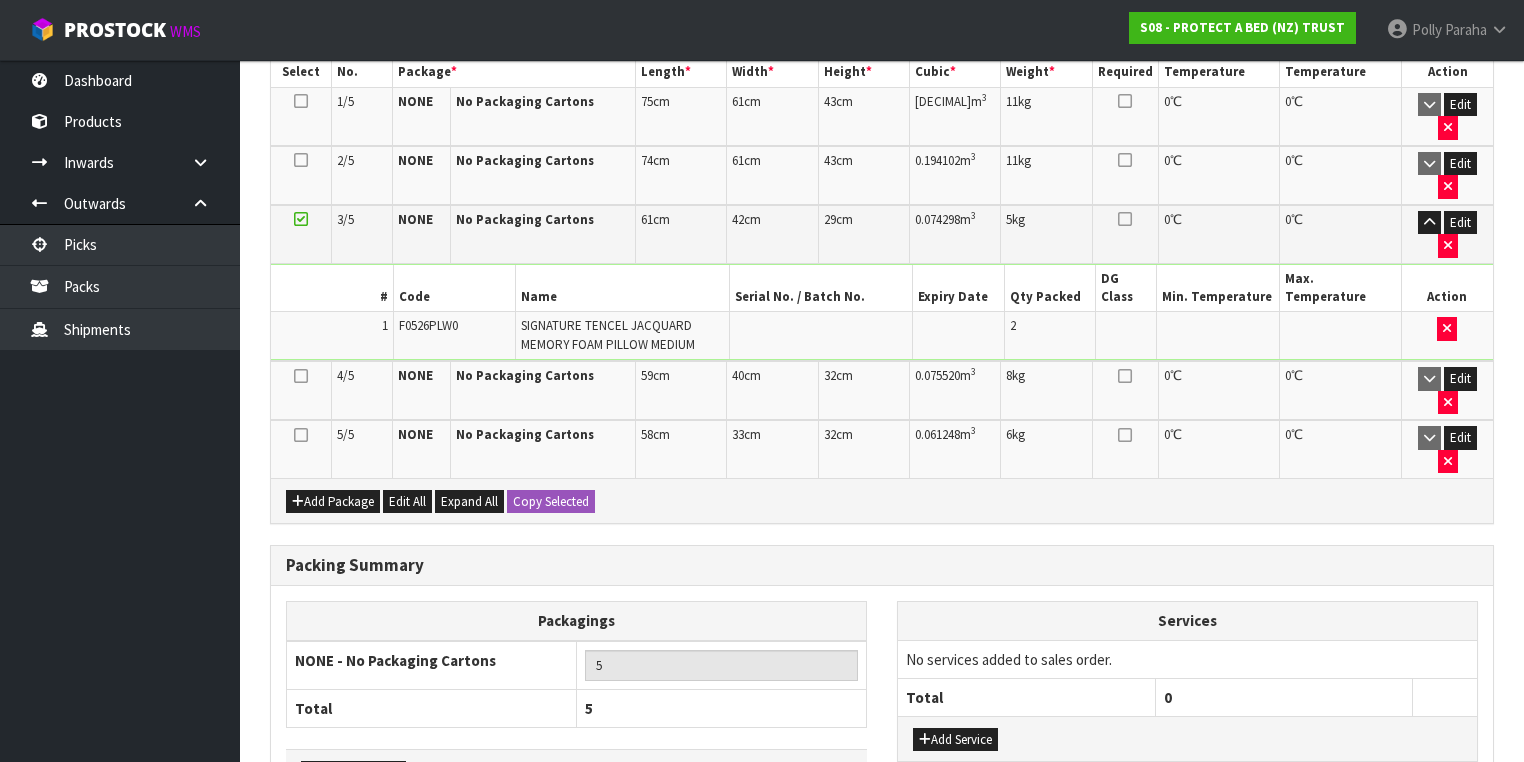 scroll, scrollTop: 620, scrollLeft: 0, axis: vertical 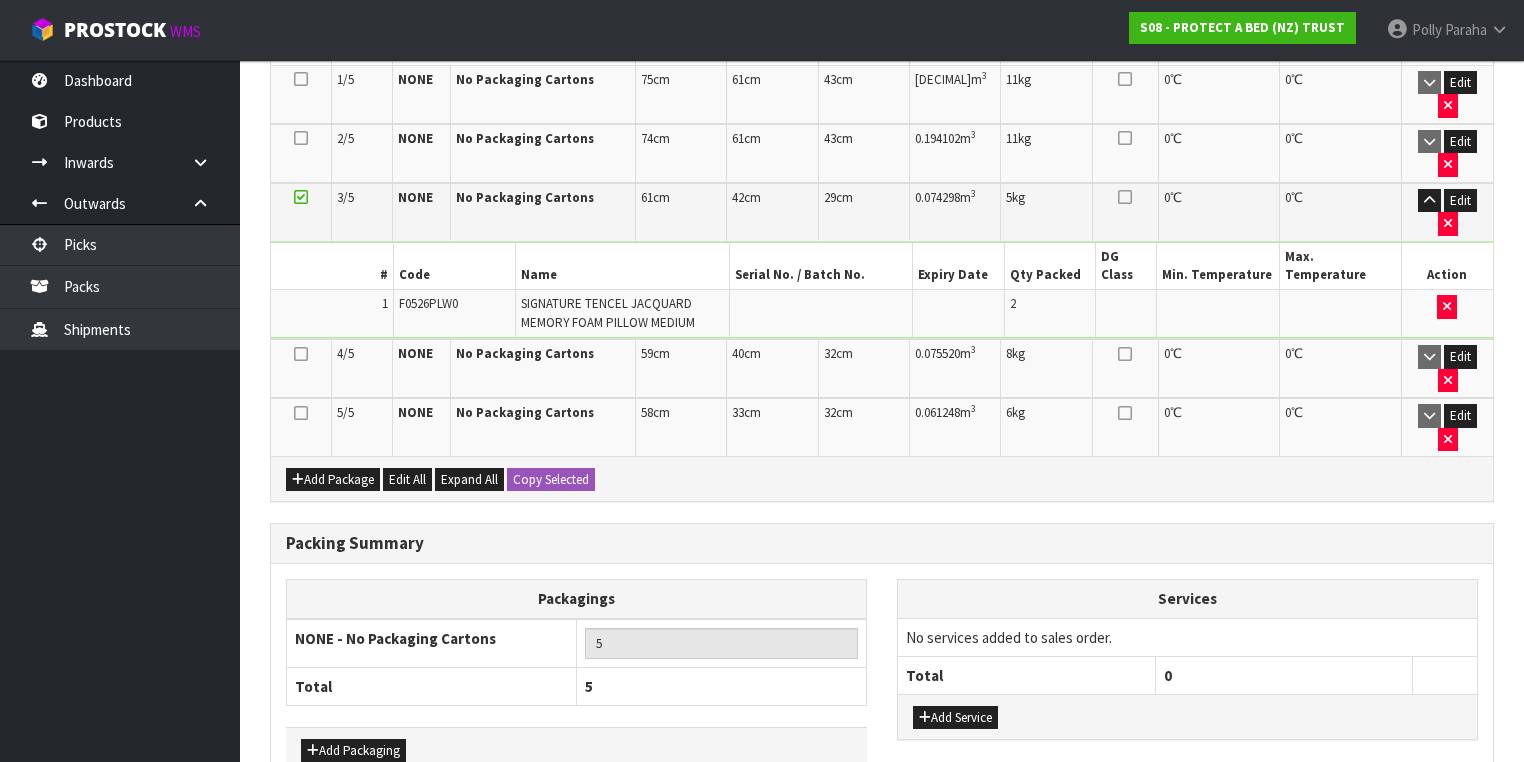 click on "Save & Confirm Packs" at bounding box center (427, 830) 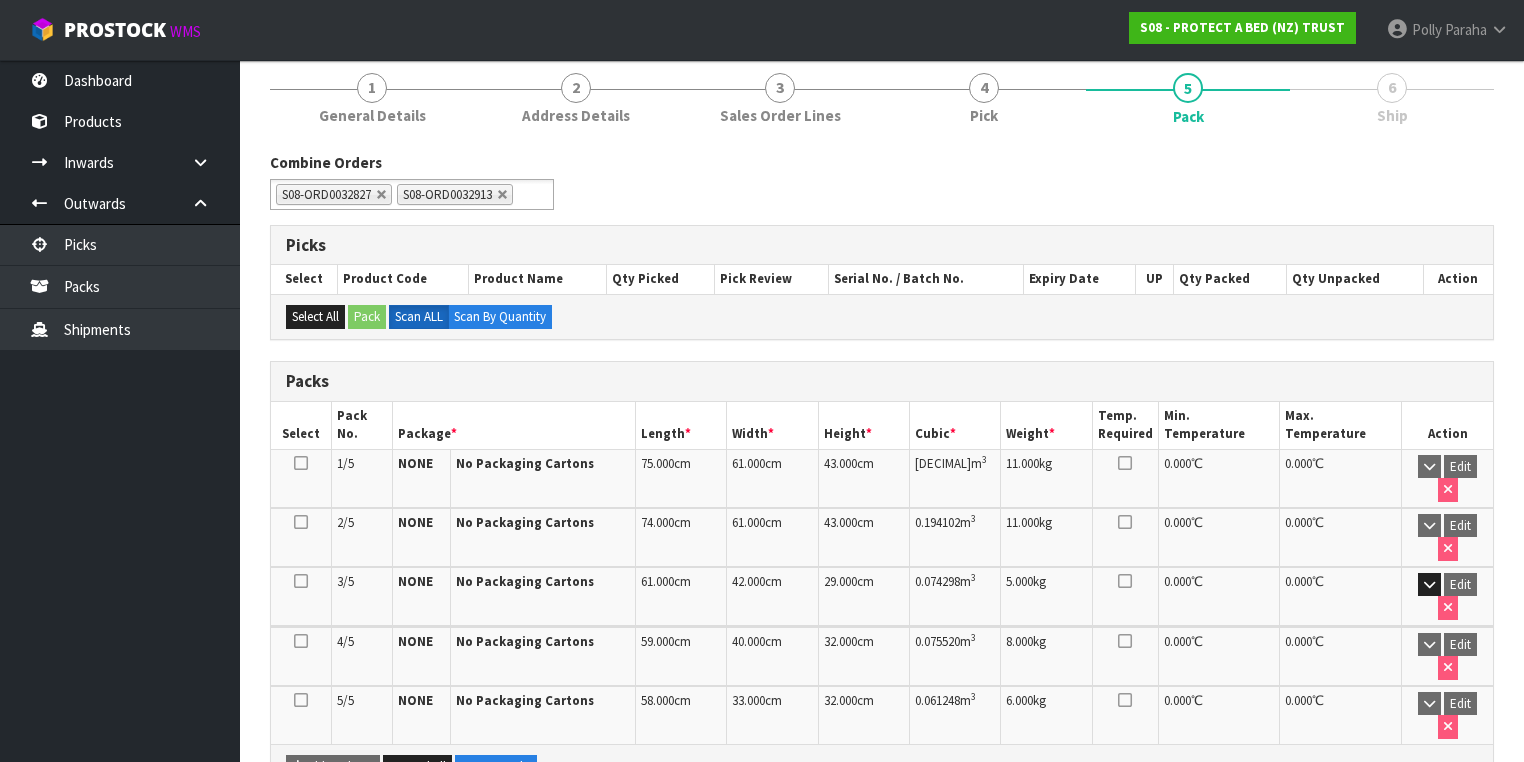 scroll, scrollTop: 80, scrollLeft: 0, axis: vertical 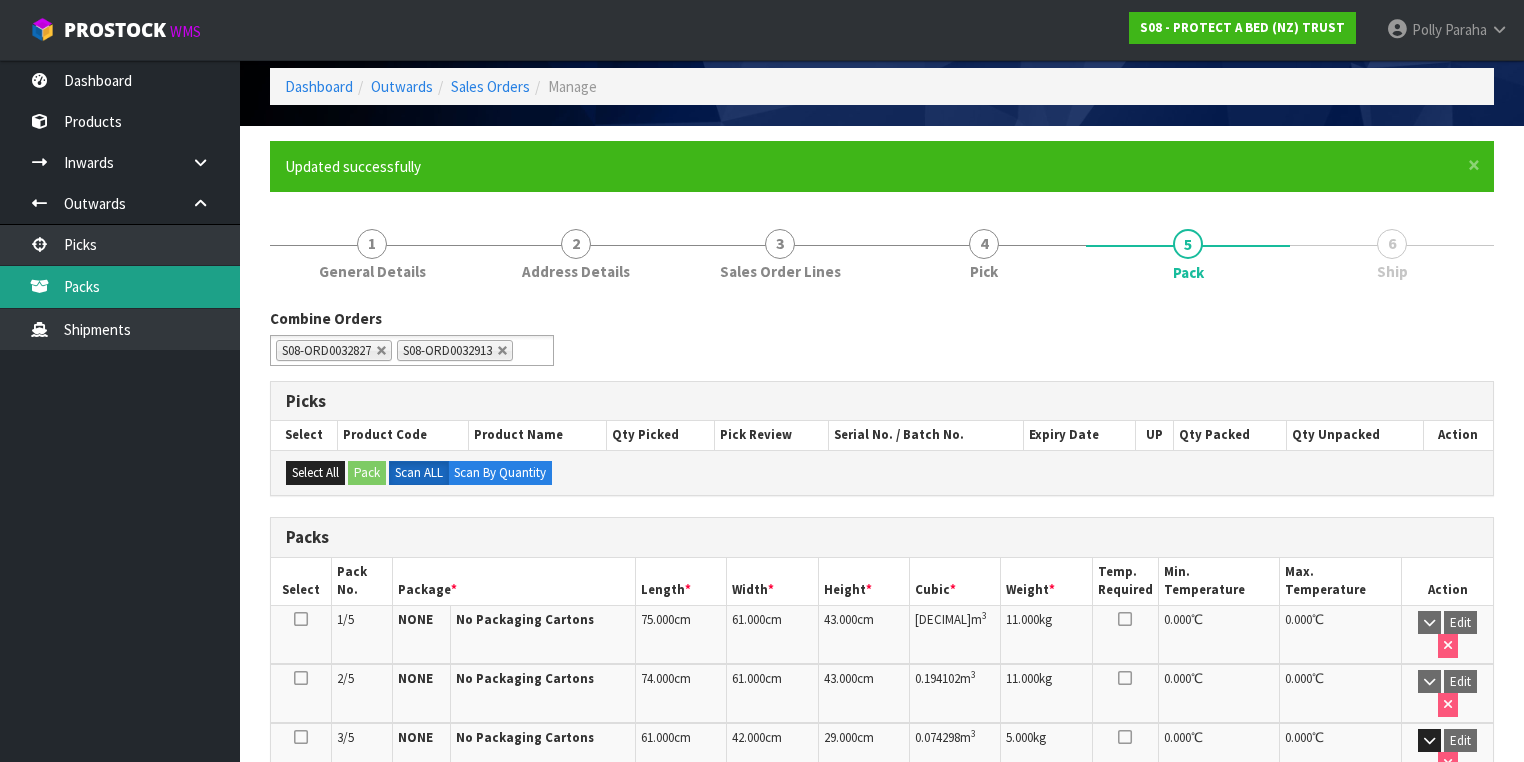 click on "Packs" at bounding box center [120, 286] 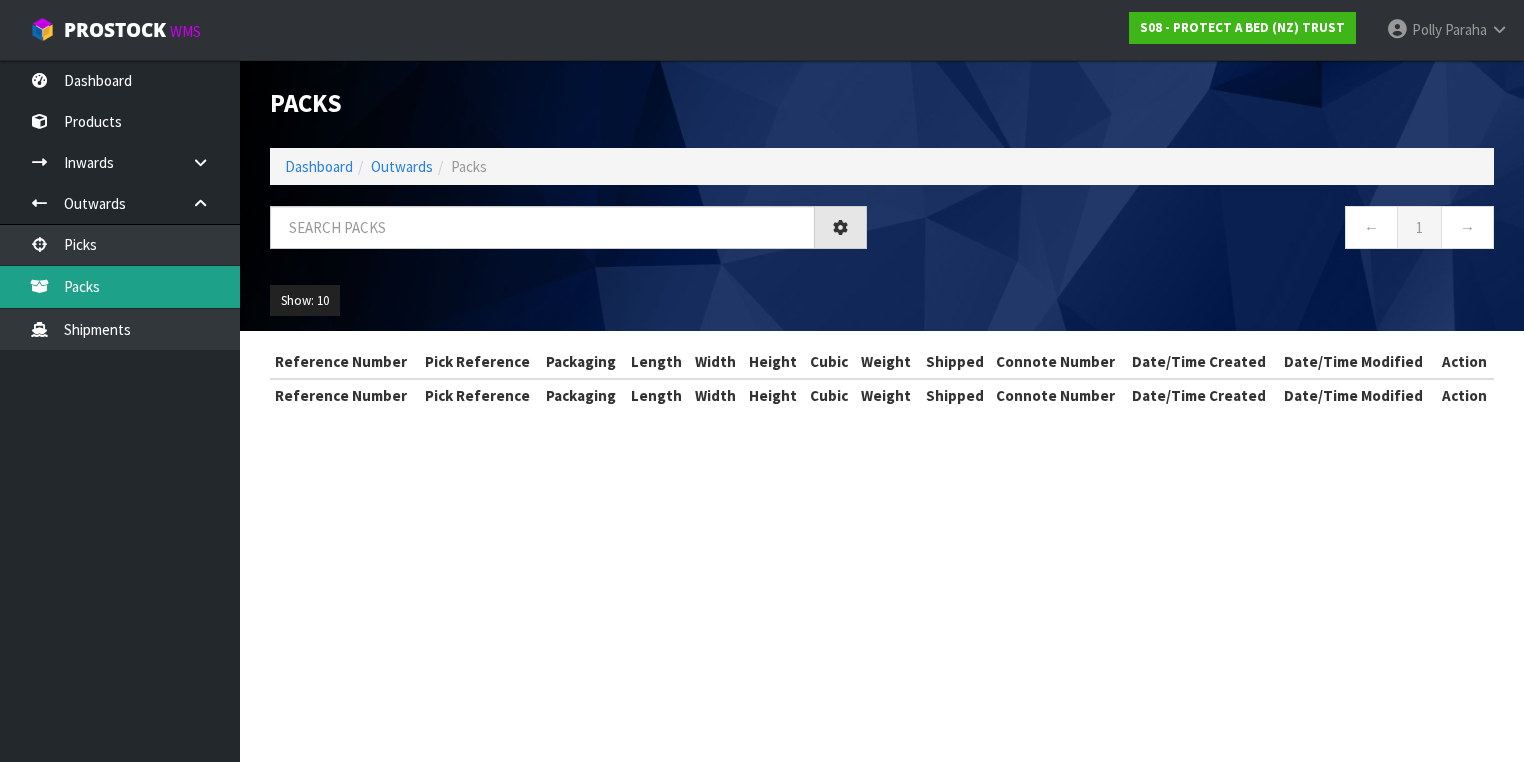 scroll, scrollTop: 0, scrollLeft: 0, axis: both 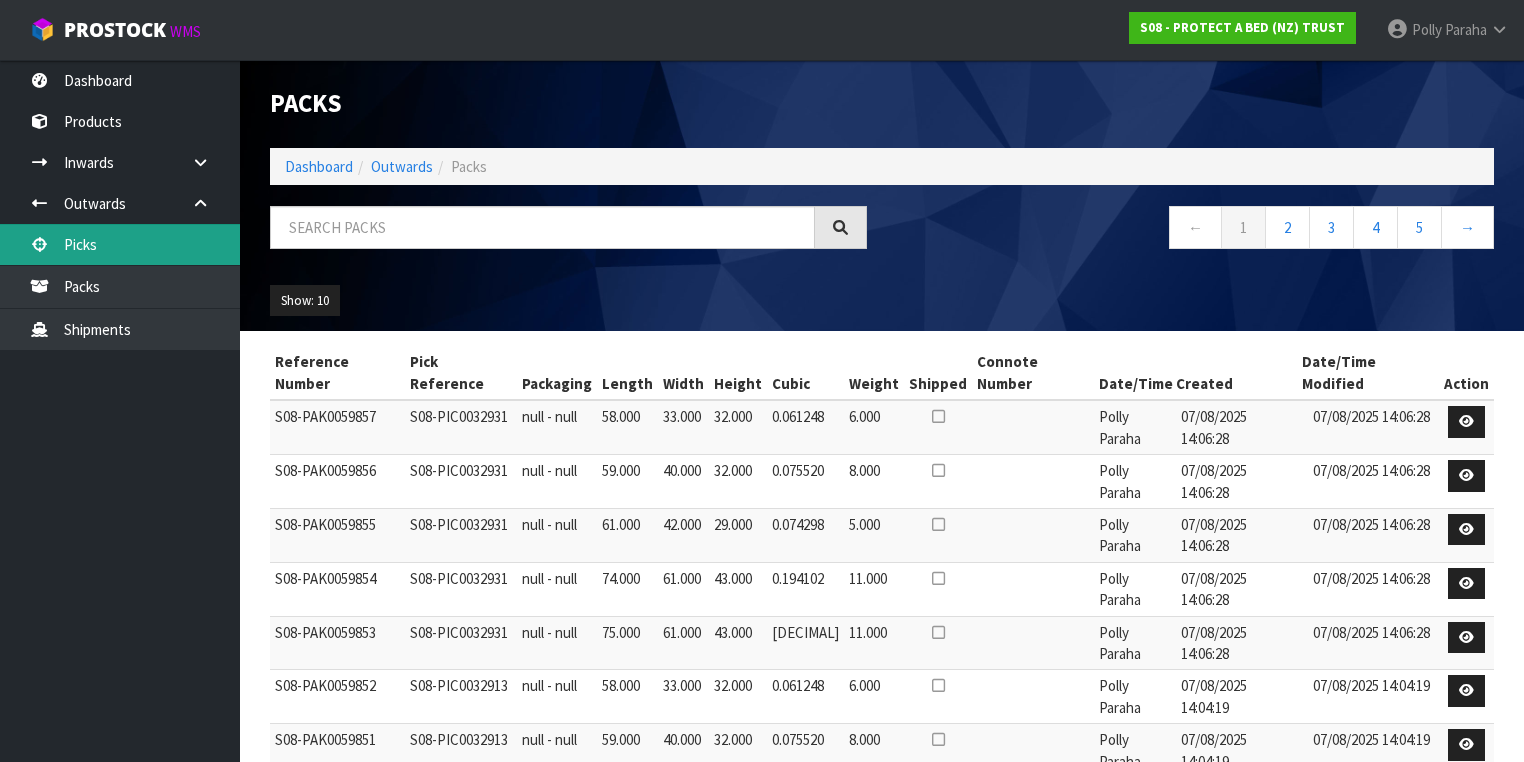 click on "Picks" at bounding box center [120, 244] 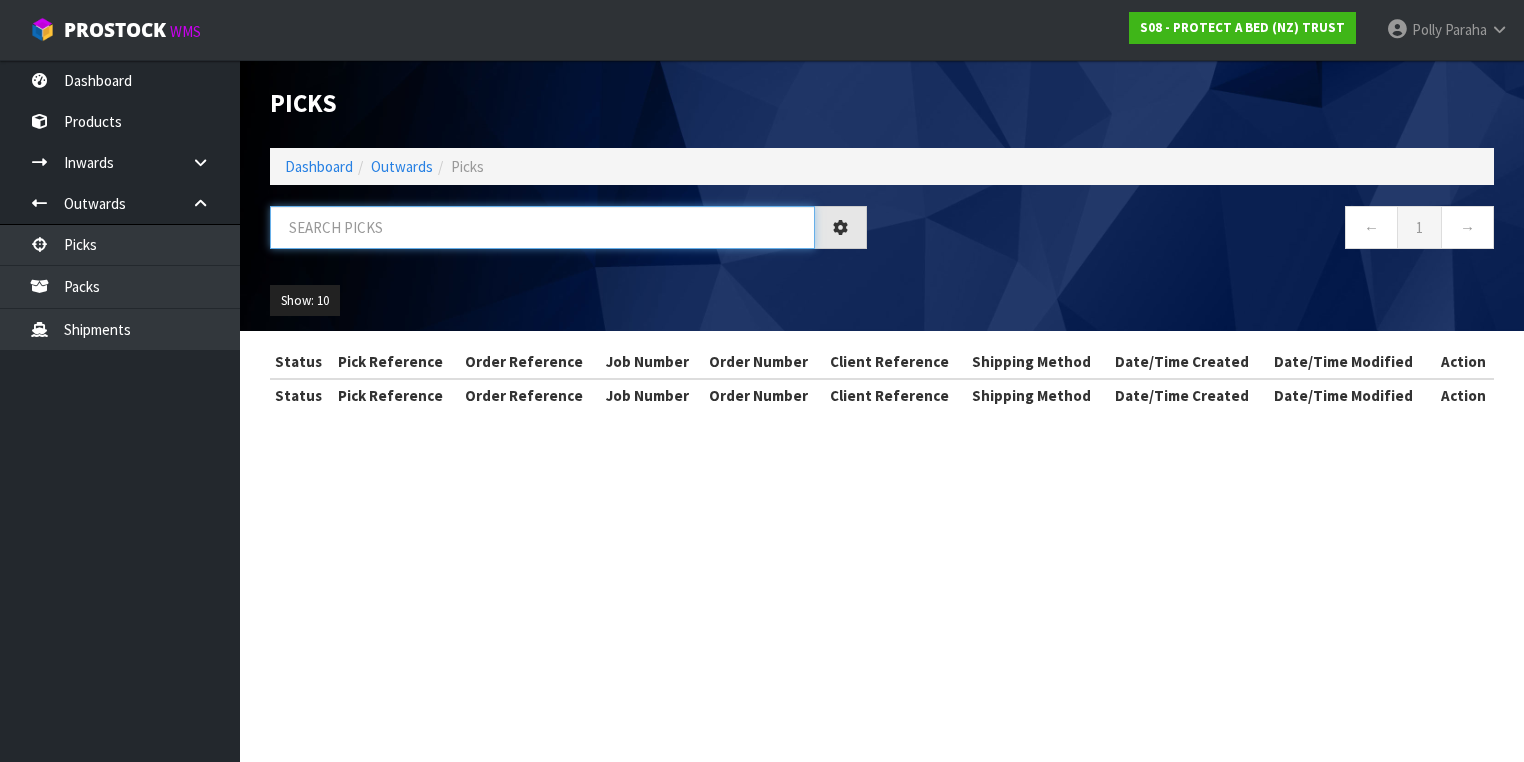 click at bounding box center (542, 227) 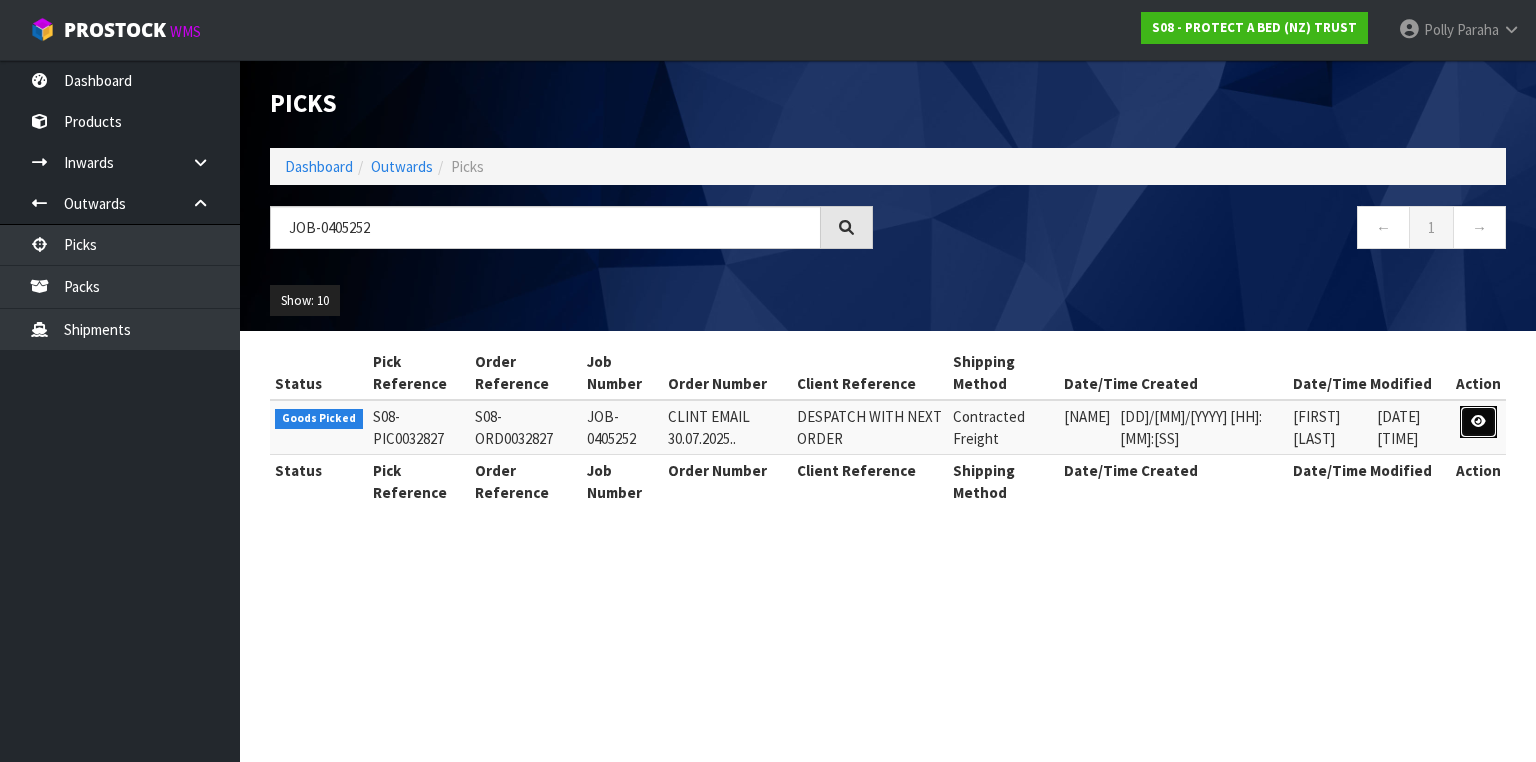 click at bounding box center [1478, 421] 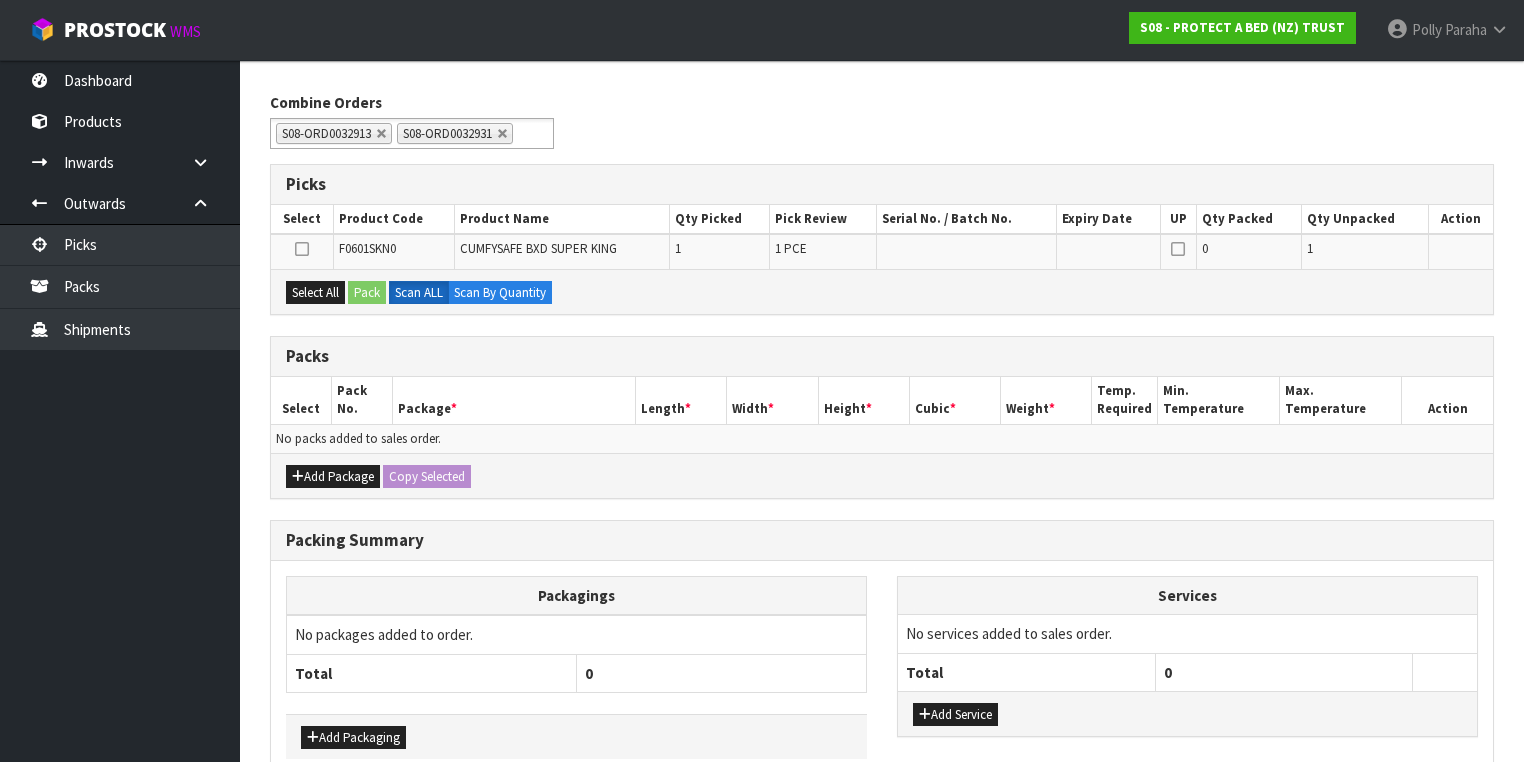 scroll, scrollTop: 80, scrollLeft: 0, axis: vertical 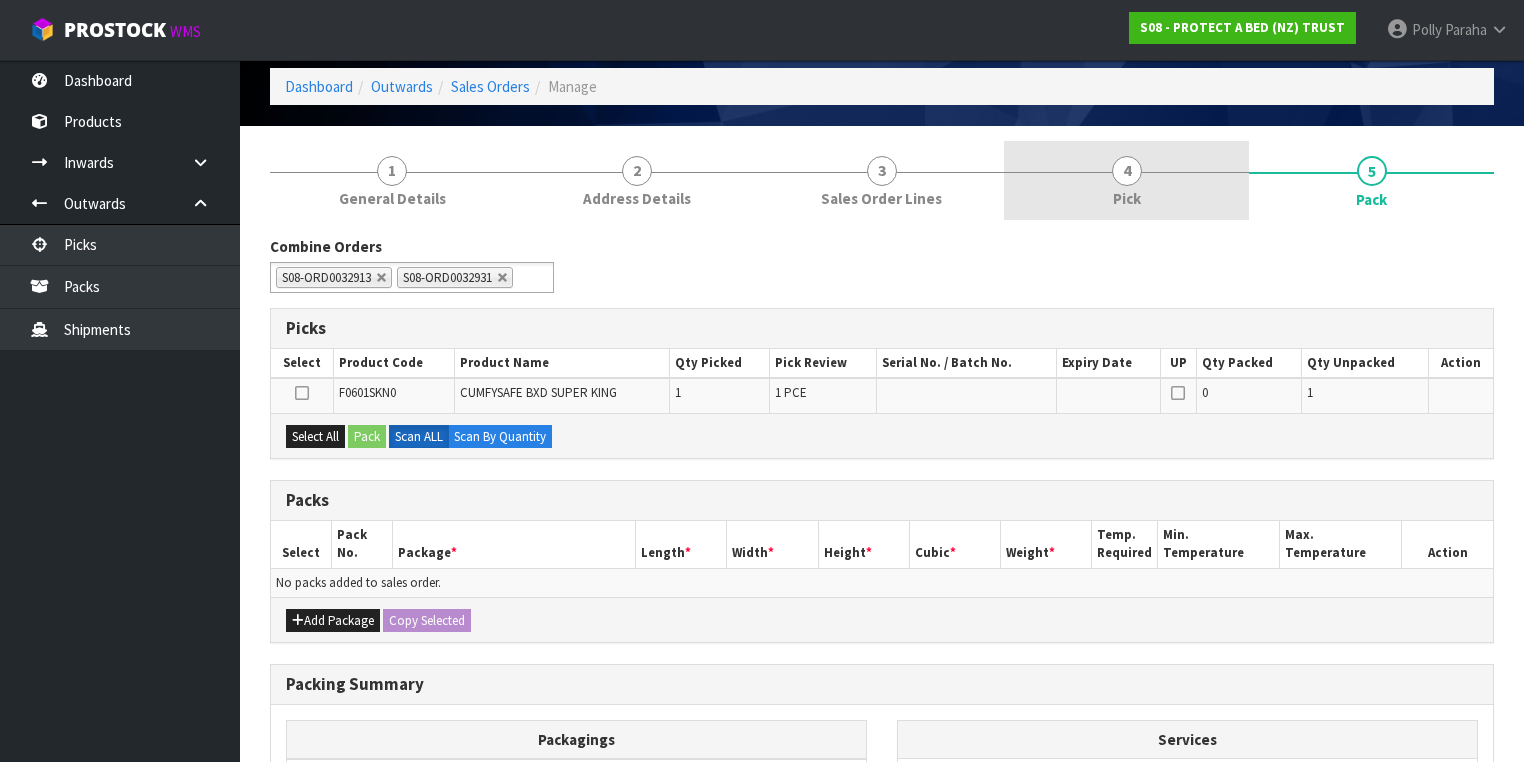click on "4" at bounding box center (1127, 171) 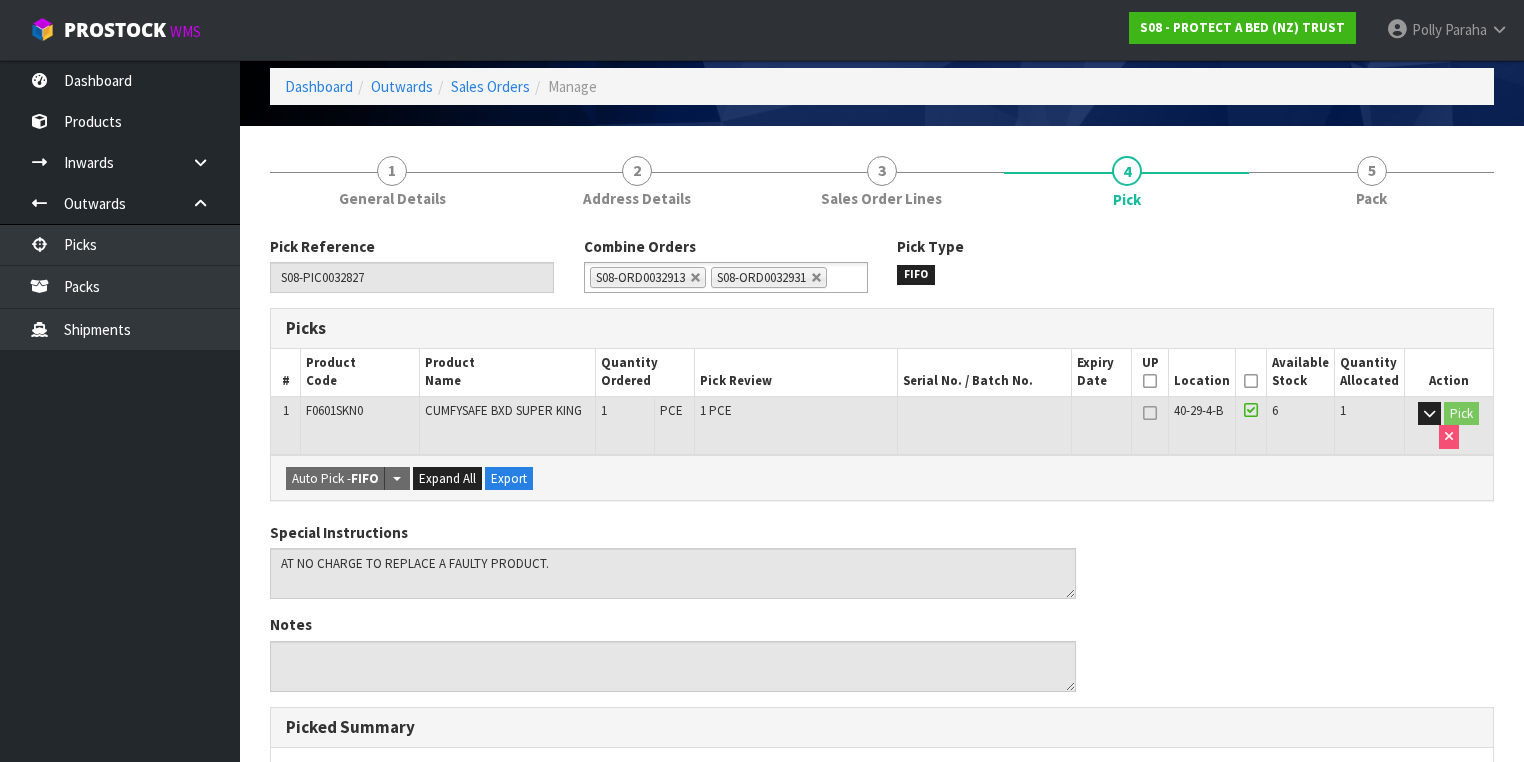 click at bounding box center (1251, 381) 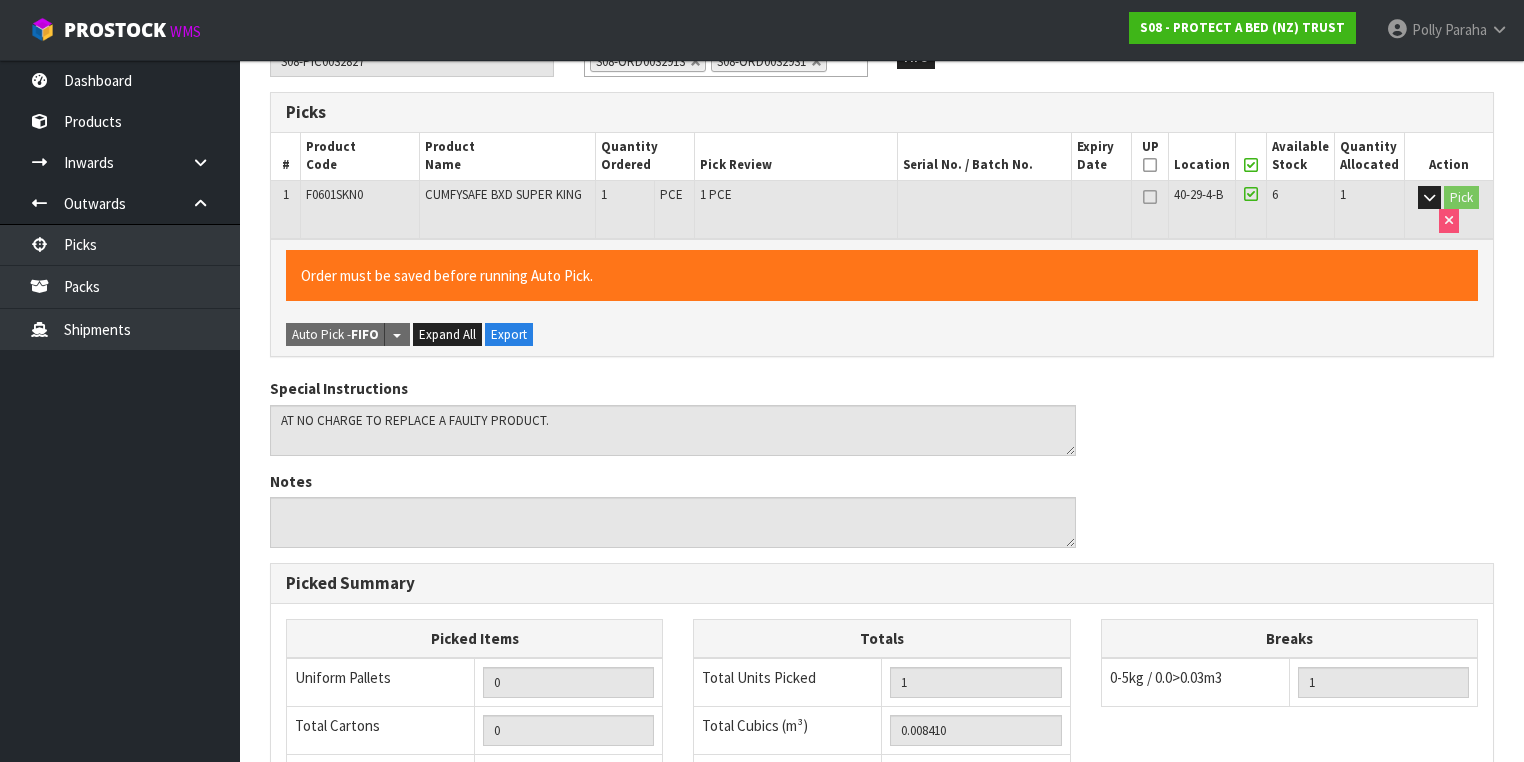 scroll, scrollTop: 480, scrollLeft: 0, axis: vertical 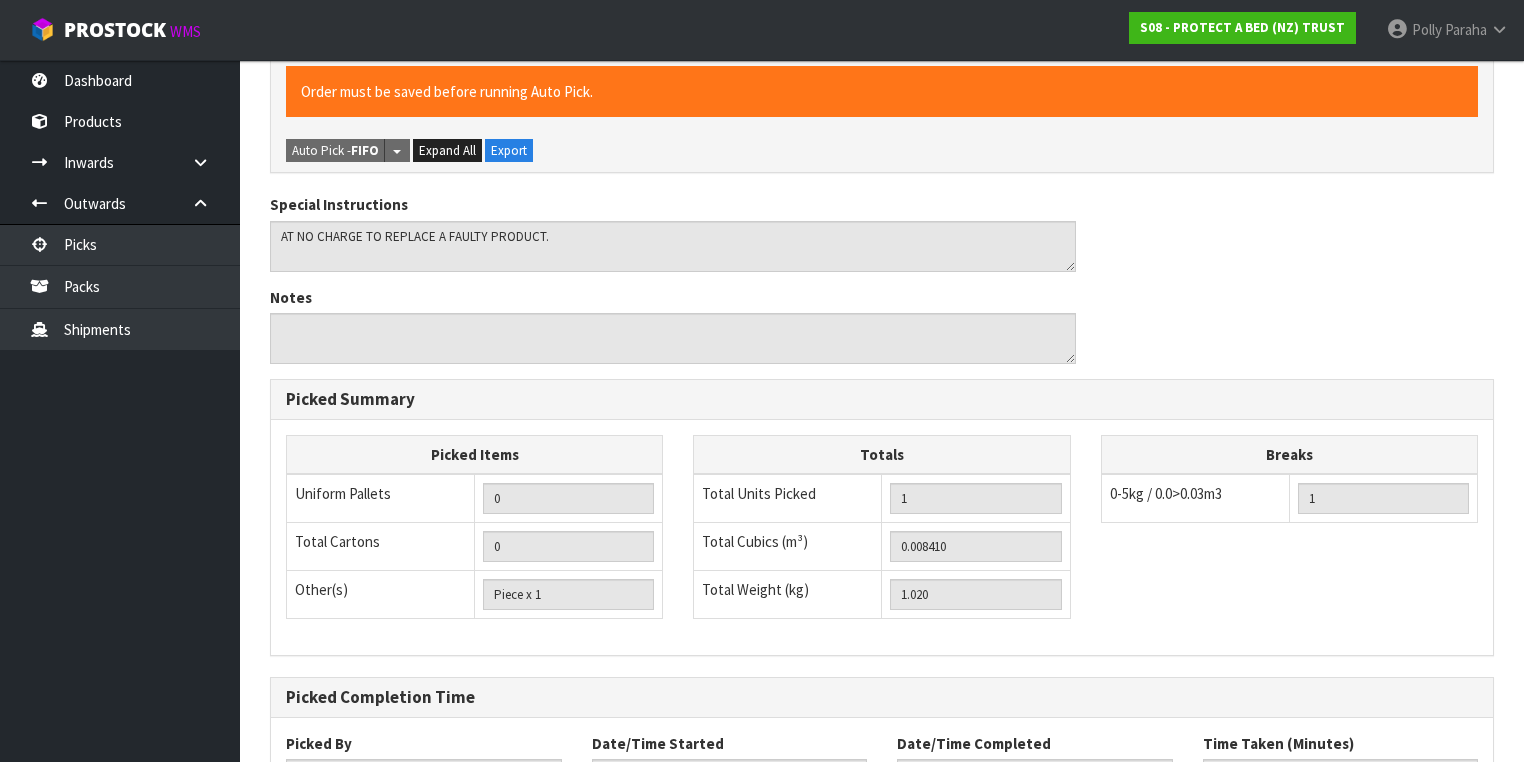 click on "Picked Items
Uniform Pallets
0
Total Cartons
0
Other(s)
Bag x 0
Bar x 0
Basket x 0
Bin x 0
Bottle x 0
Box x 0
Bundle x 0
Cabinet x 0
Cage x 0
Carton x 0
Case x 0
Coil x 0
Cradle x 0
Crate x 0
Cube x 0
Cylinder x 0
Drum x 0
Jar x 0
Metre x 0" at bounding box center [882, 537] 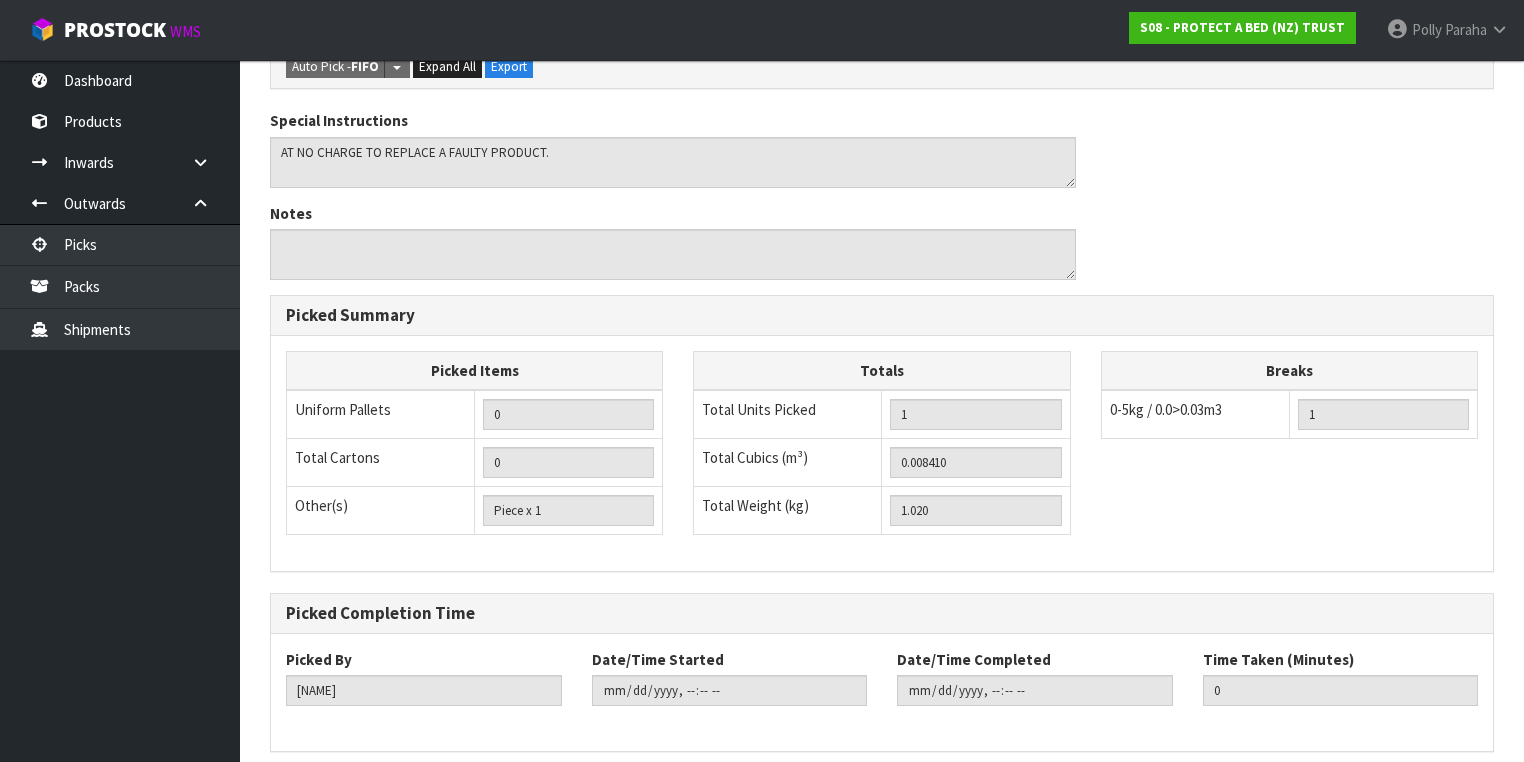 scroll, scrollTop: 668, scrollLeft: 0, axis: vertical 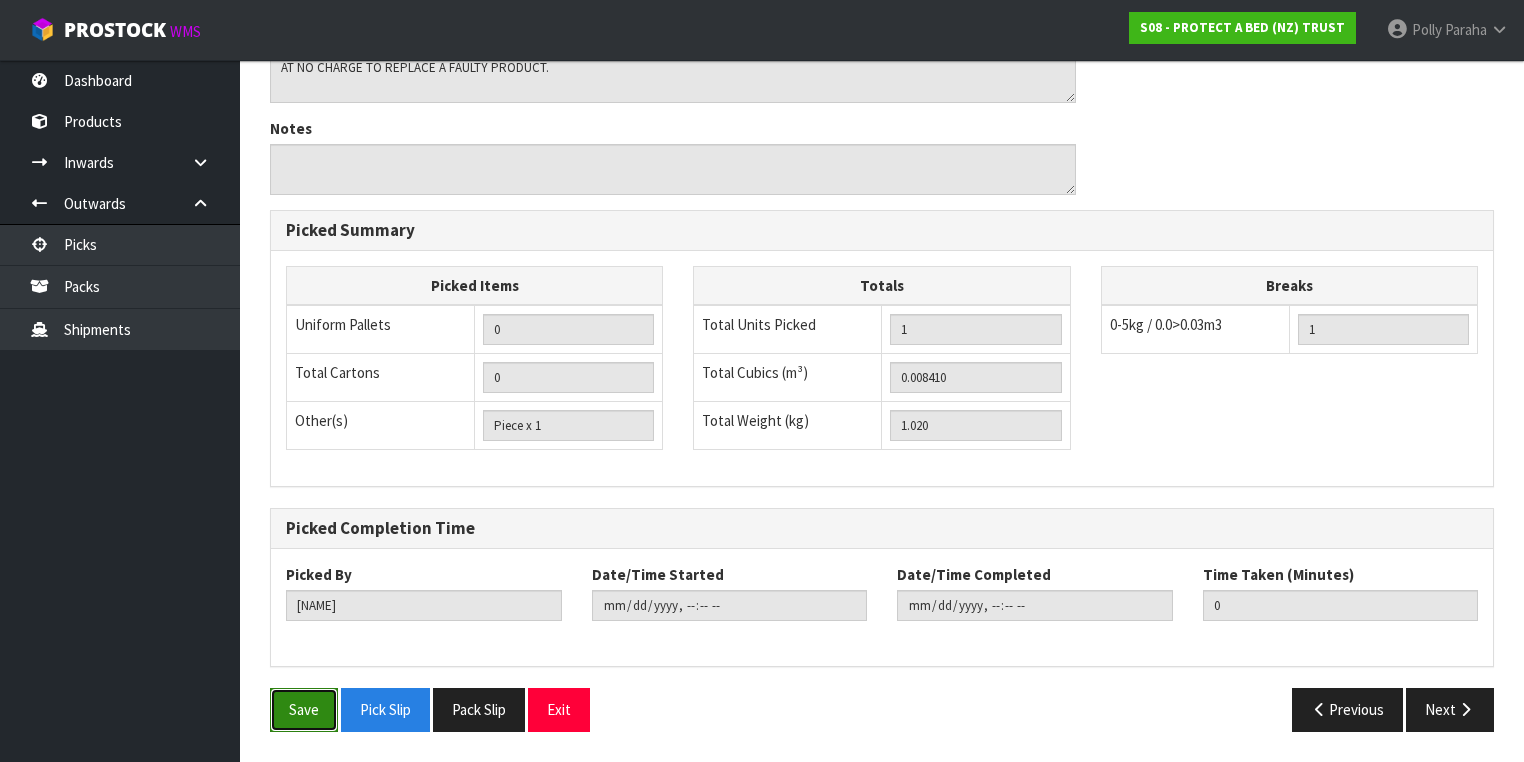 click on "Save" at bounding box center [304, 709] 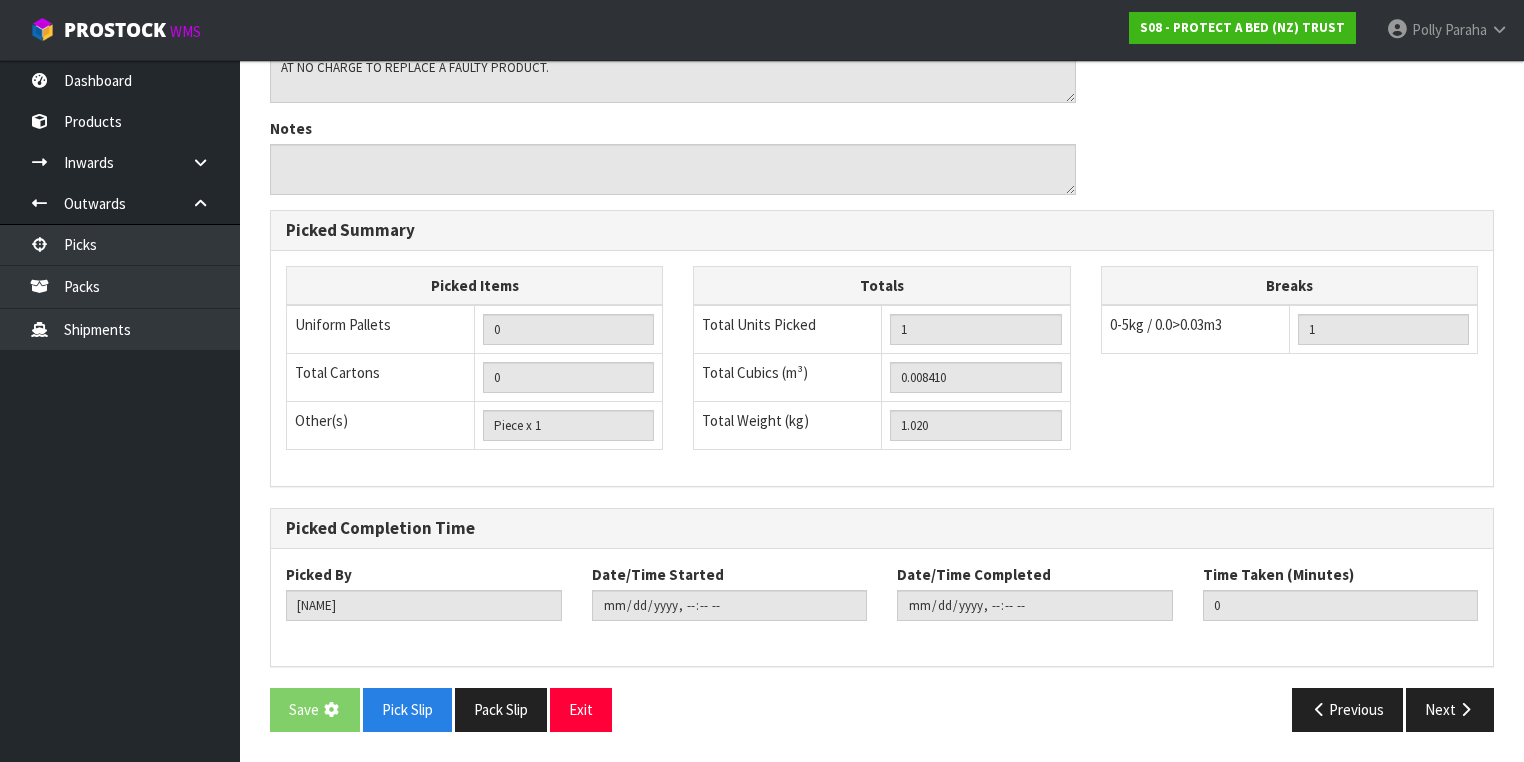 scroll, scrollTop: 0, scrollLeft: 0, axis: both 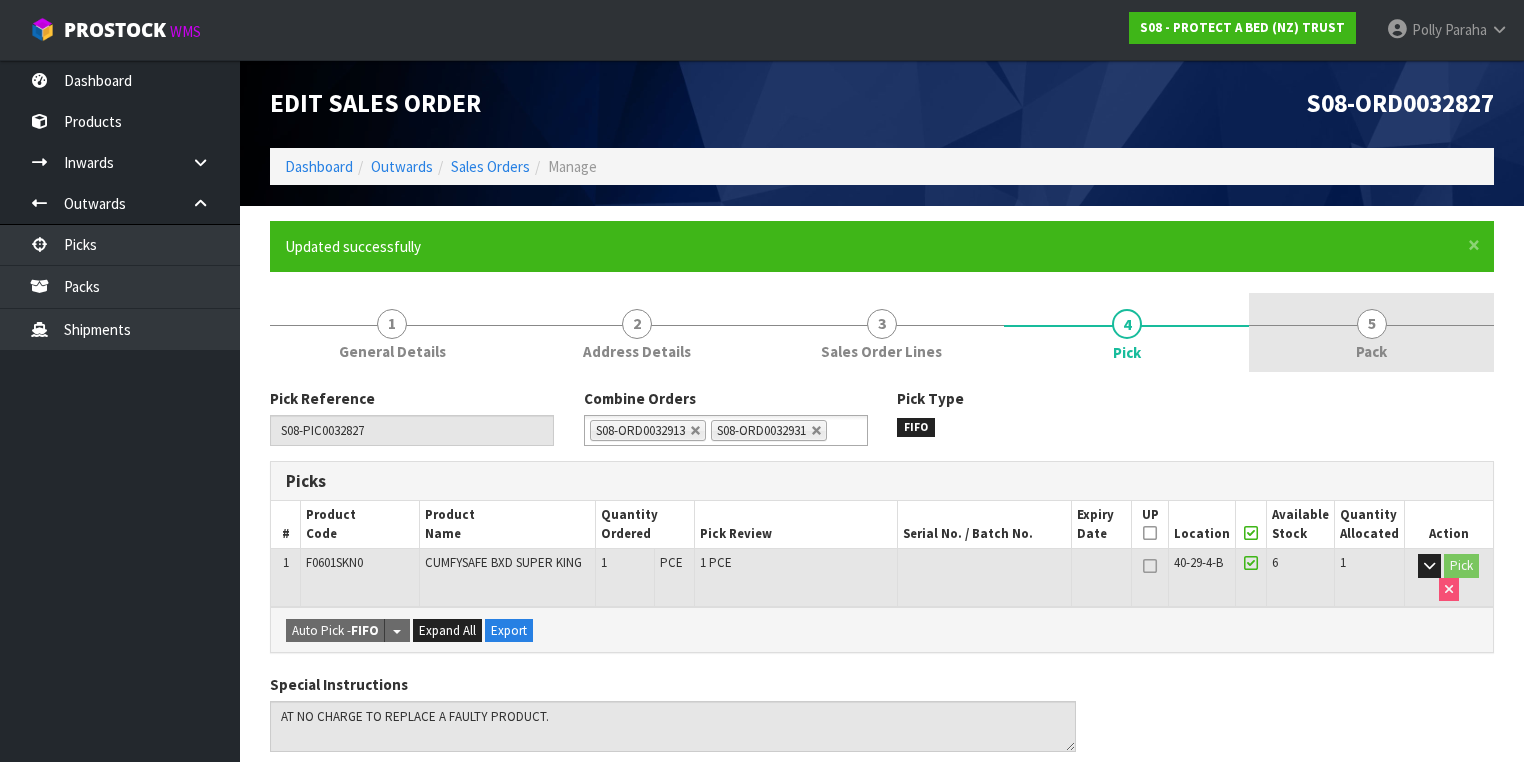 click on "5" at bounding box center [1372, 324] 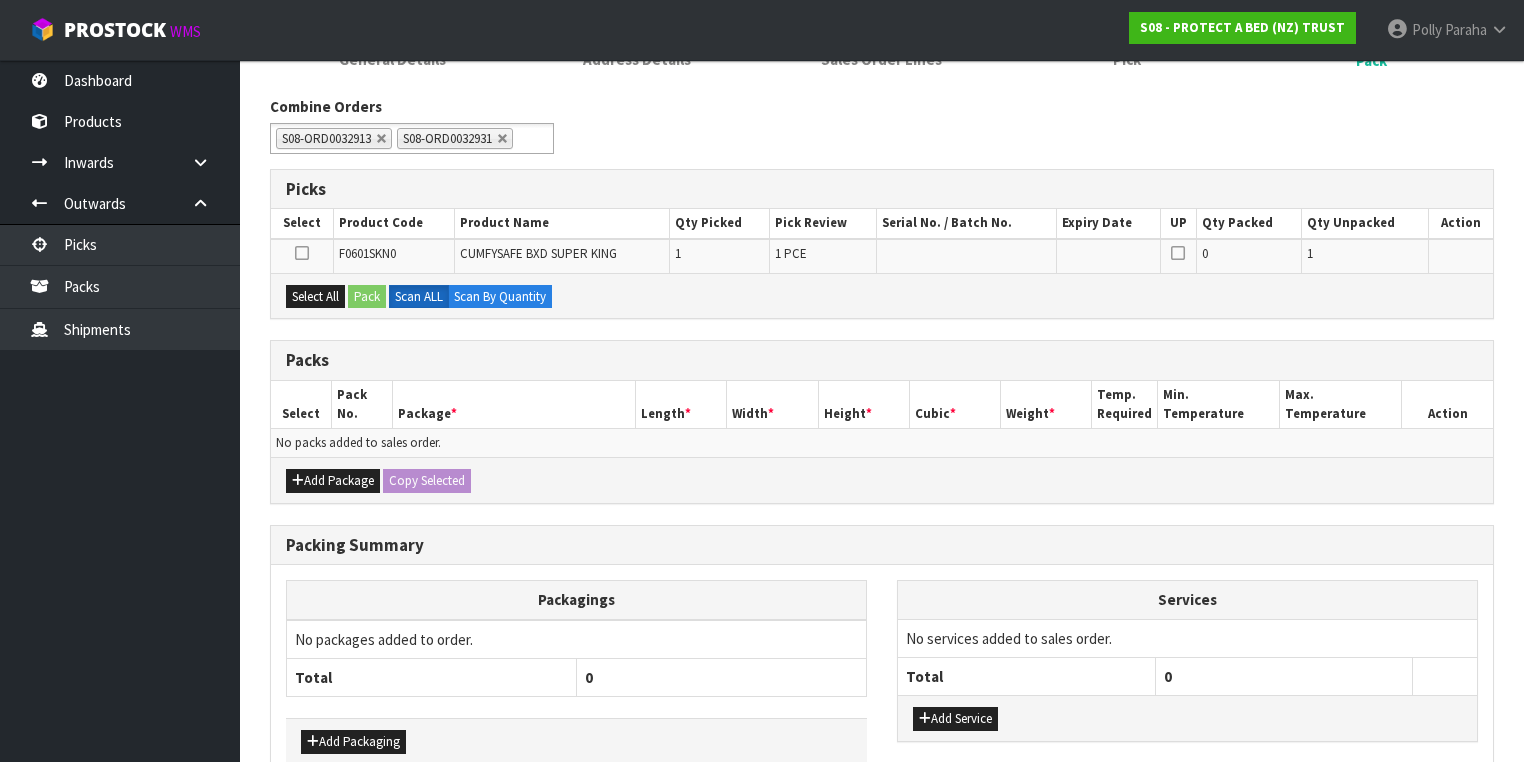 scroll, scrollTop: 320, scrollLeft: 0, axis: vertical 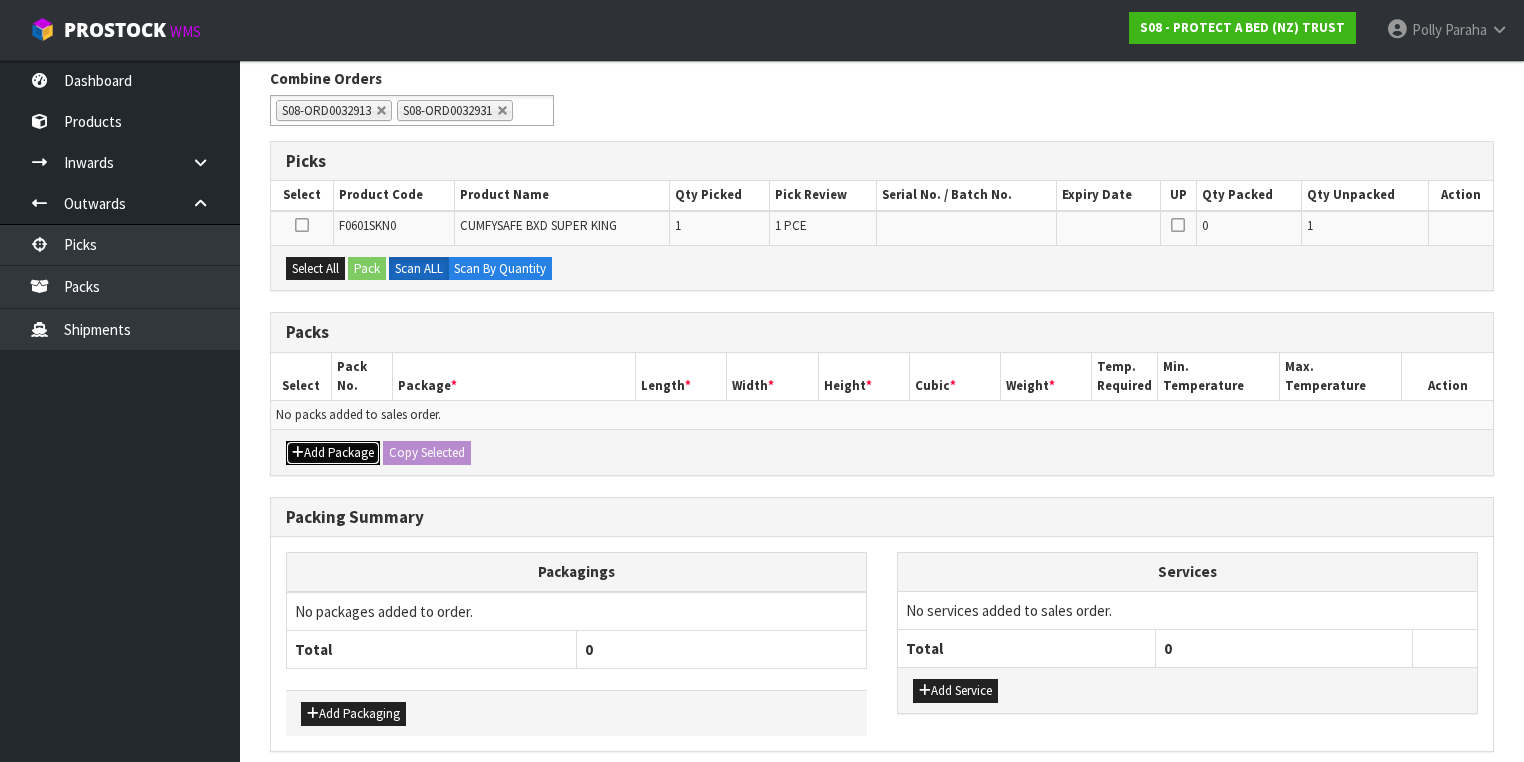 click on "Add Package" at bounding box center (333, 453) 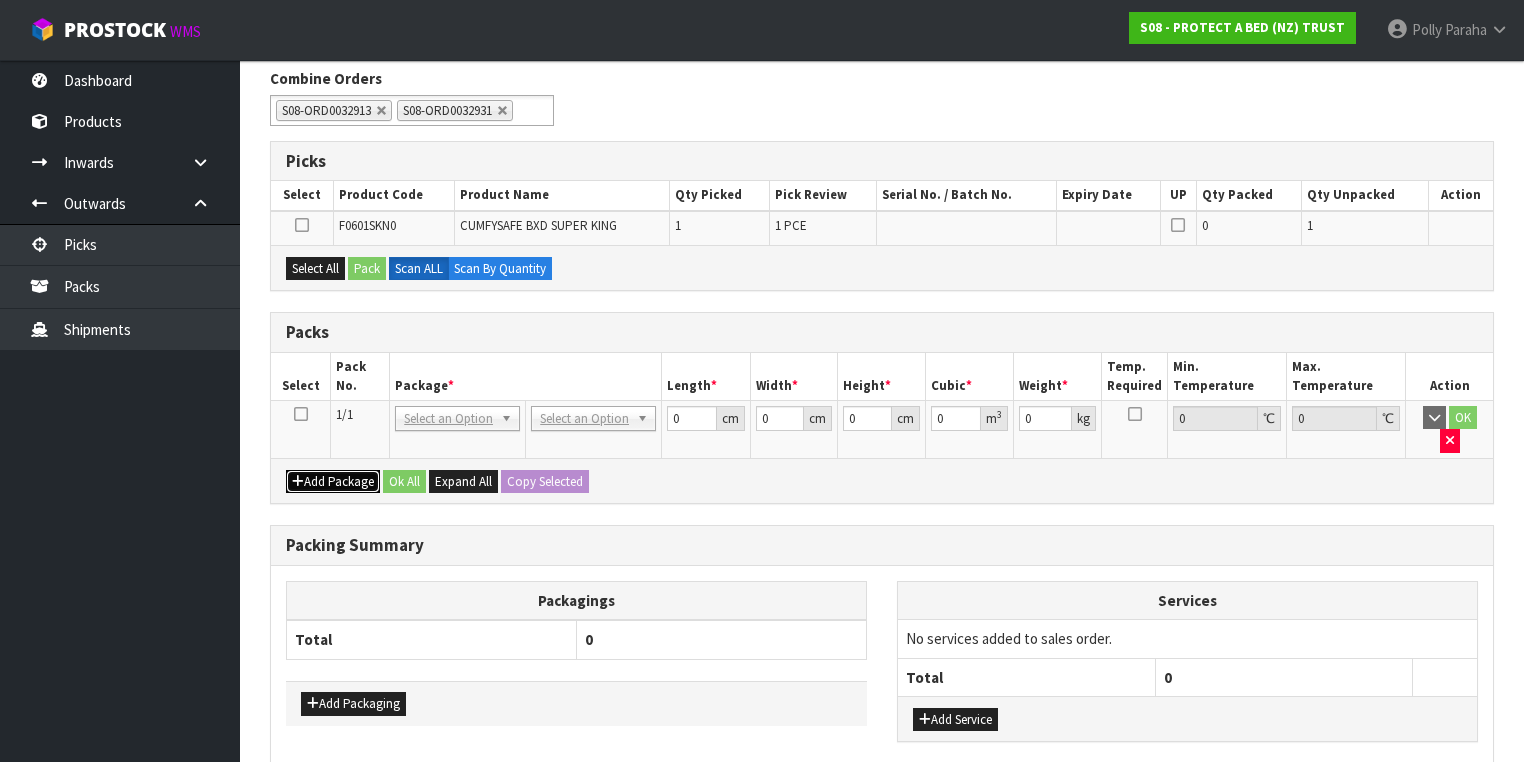 click on "Add Package" at bounding box center [333, 482] 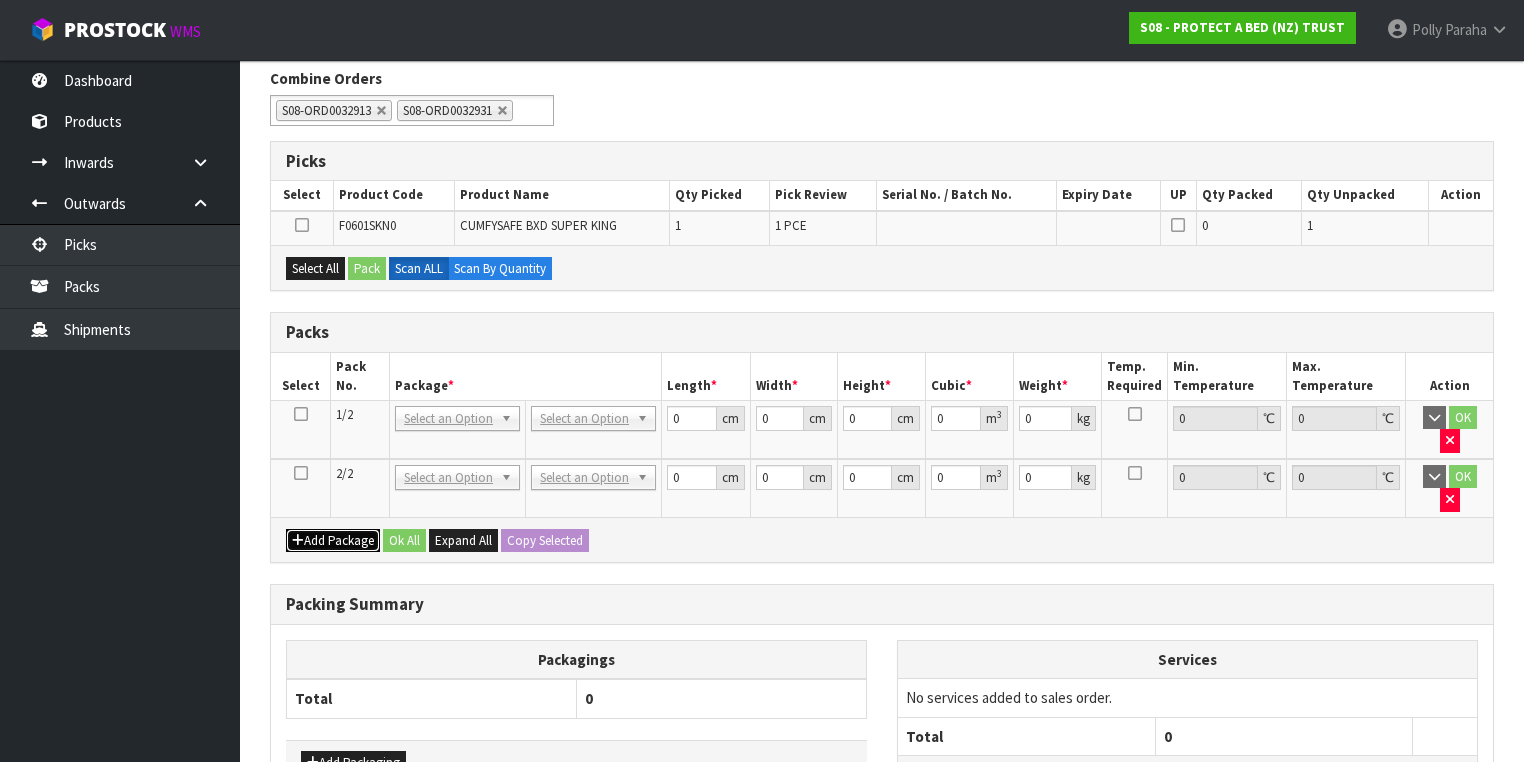 click on "Add Package" at bounding box center (333, 541) 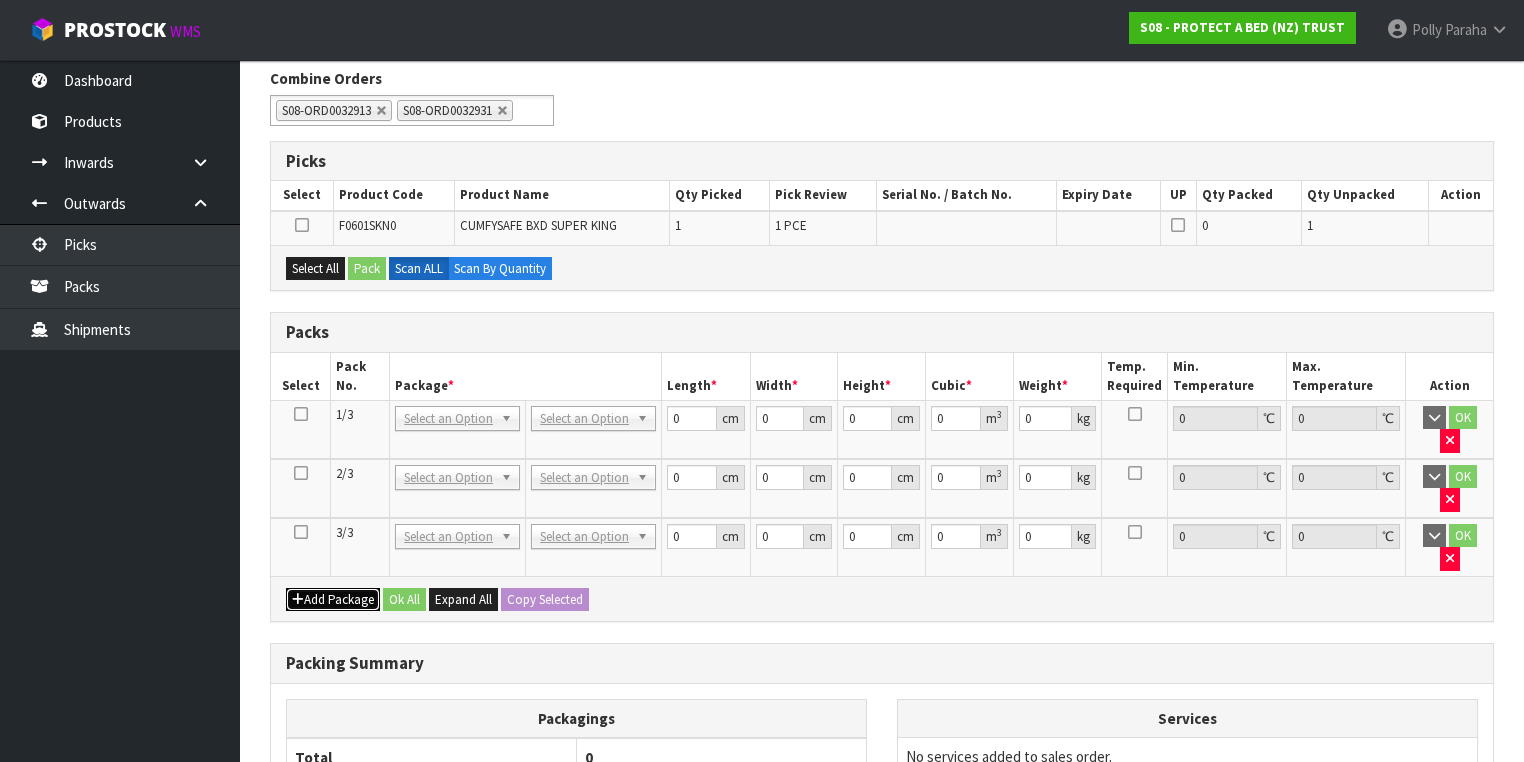click on "Add Package" at bounding box center (333, 600) 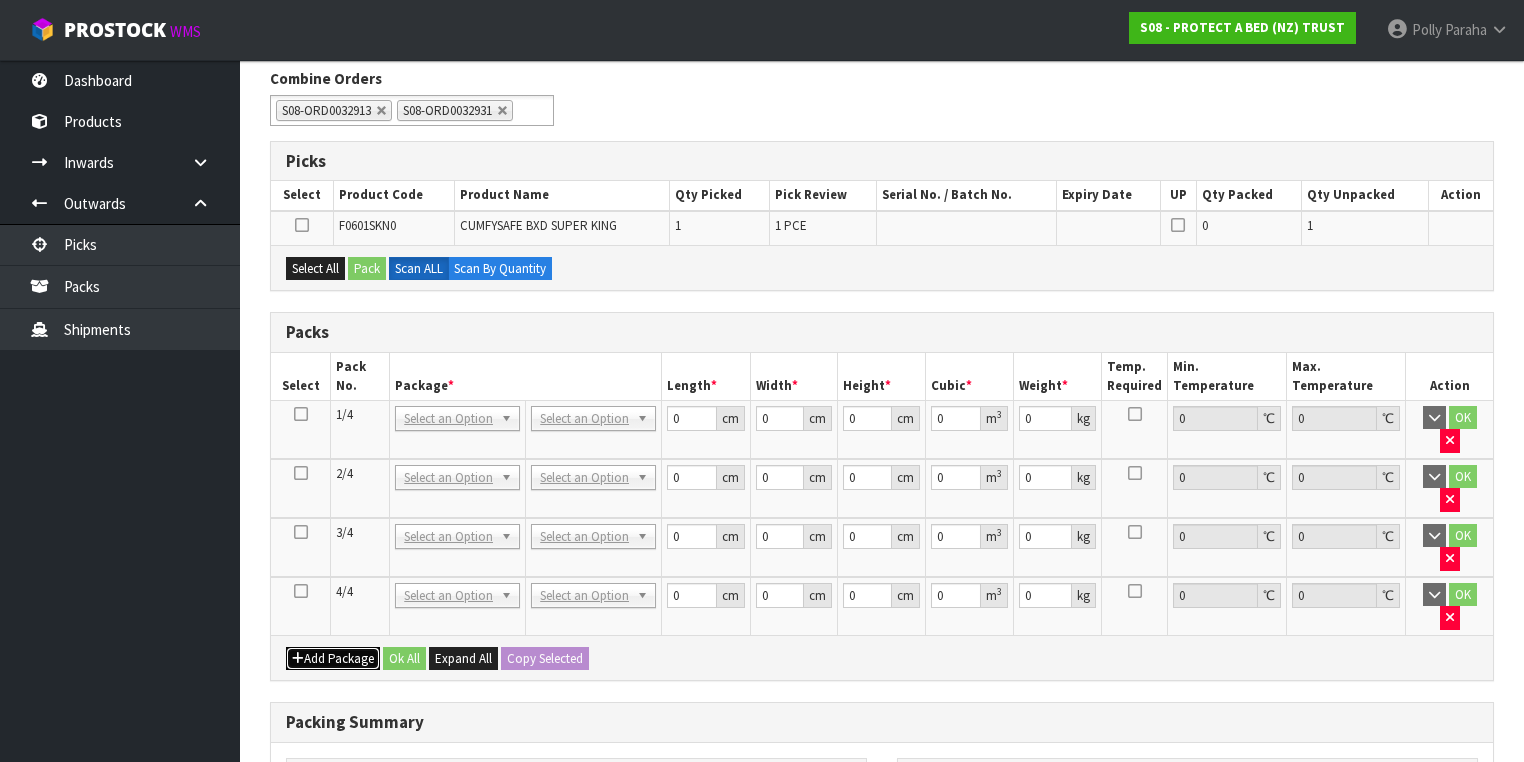 click on "Add Package" at bounding box center [333, 659] 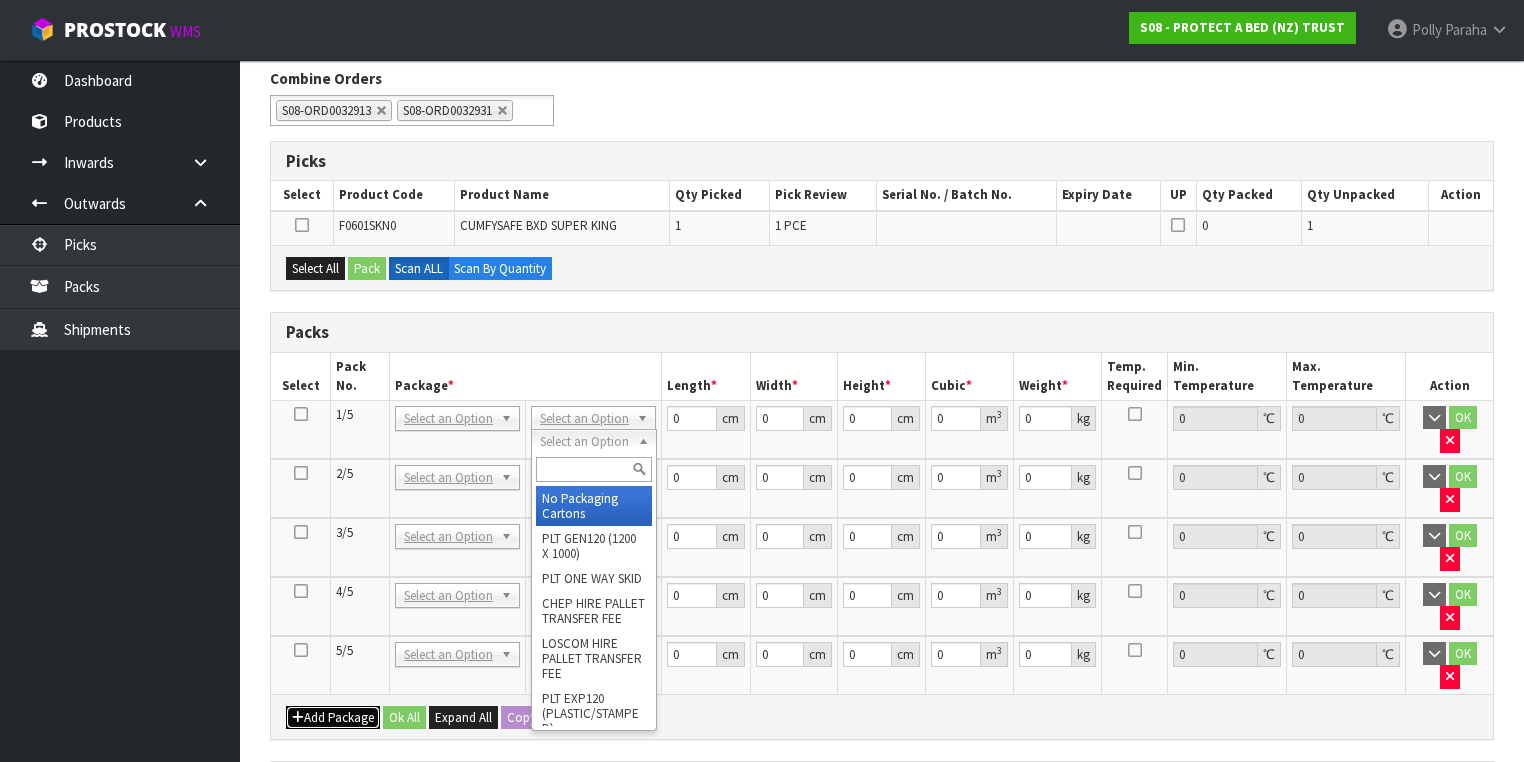 drag, startPoint x: 572, startPoint y: 440, endPoint x: 572, endPoint y: 453, distance: 13 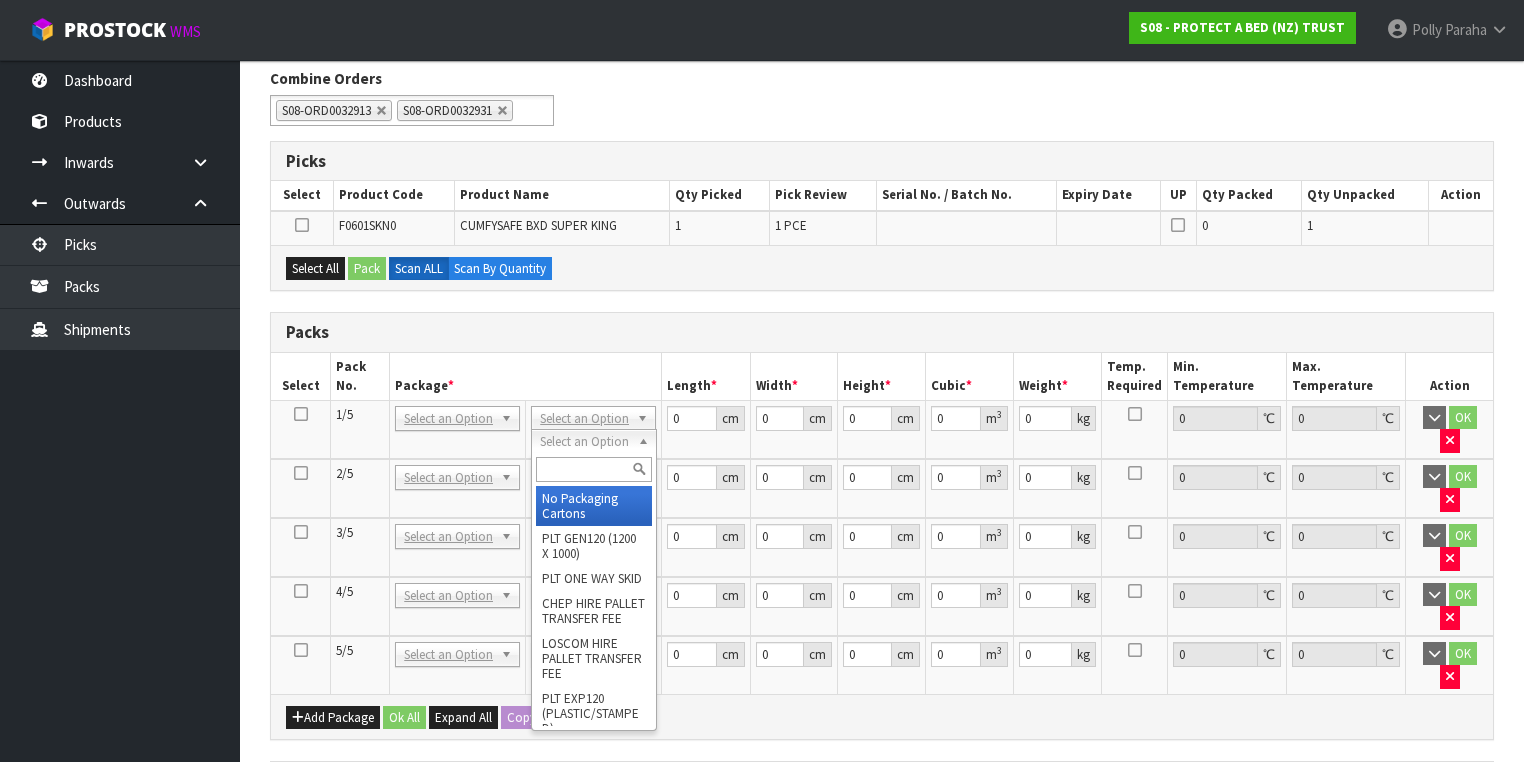 click at bounding box center (593, 469) 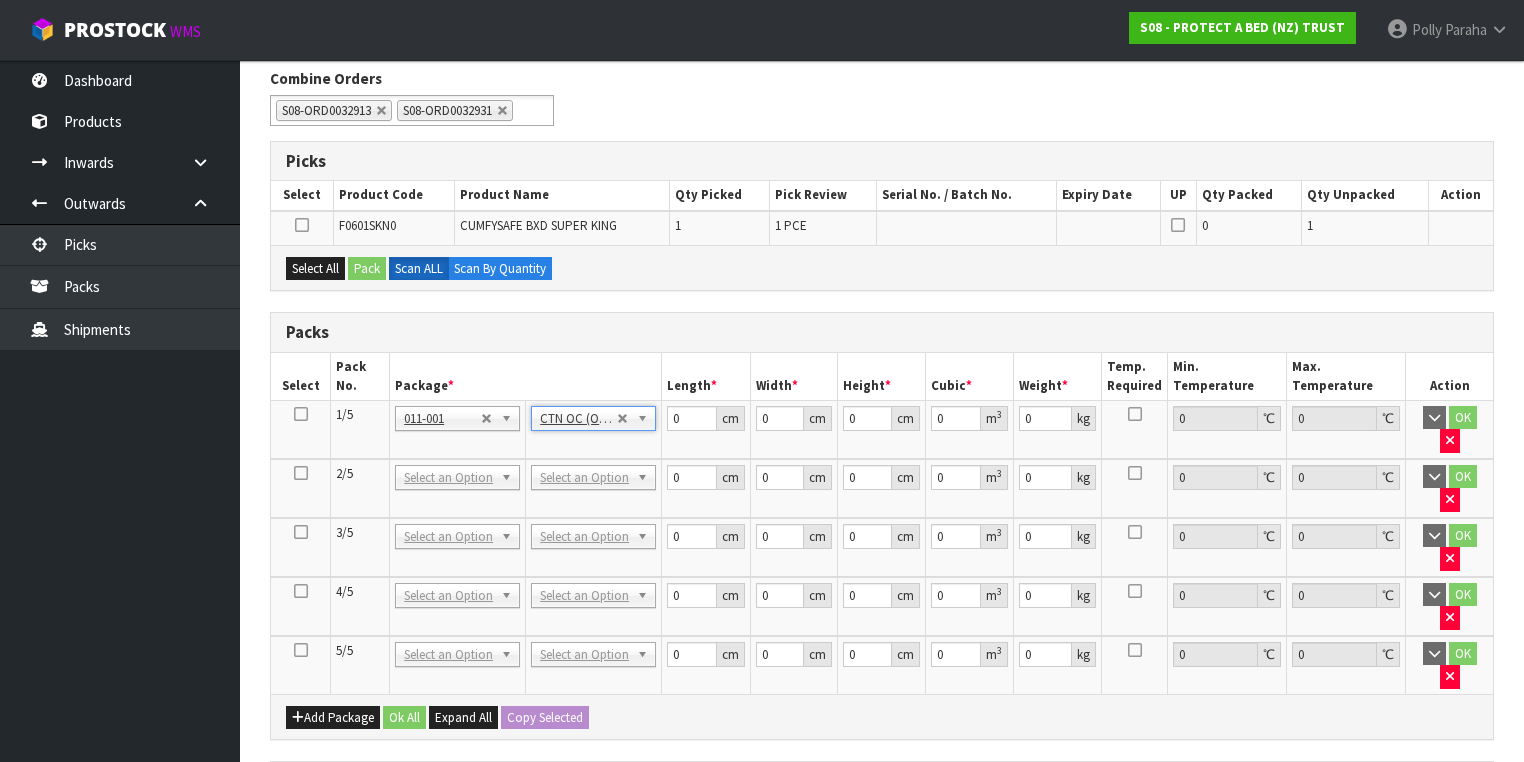 click at bounding box center (301, 414) 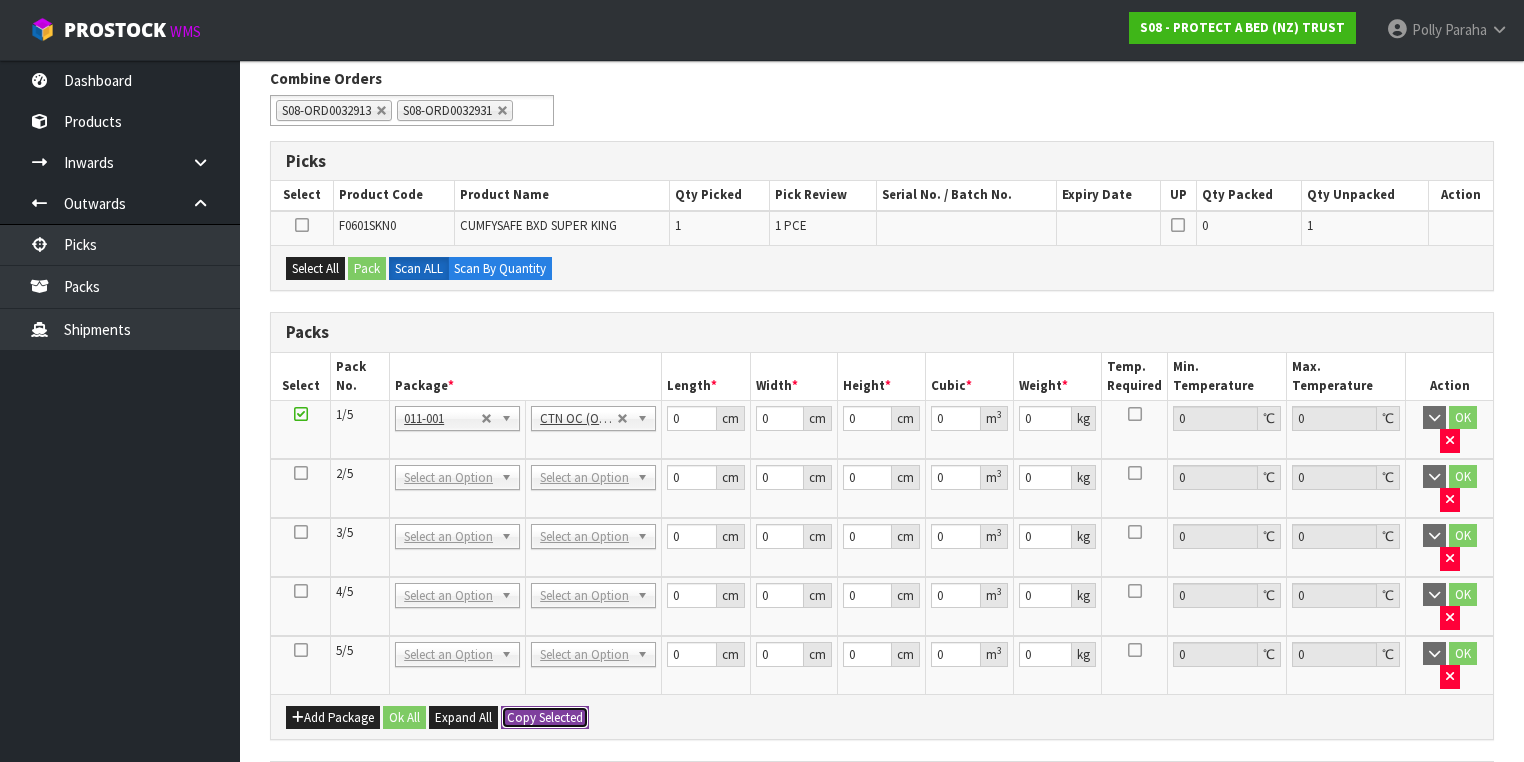 click on "Copy Selected" at bounding box center (545, 718) 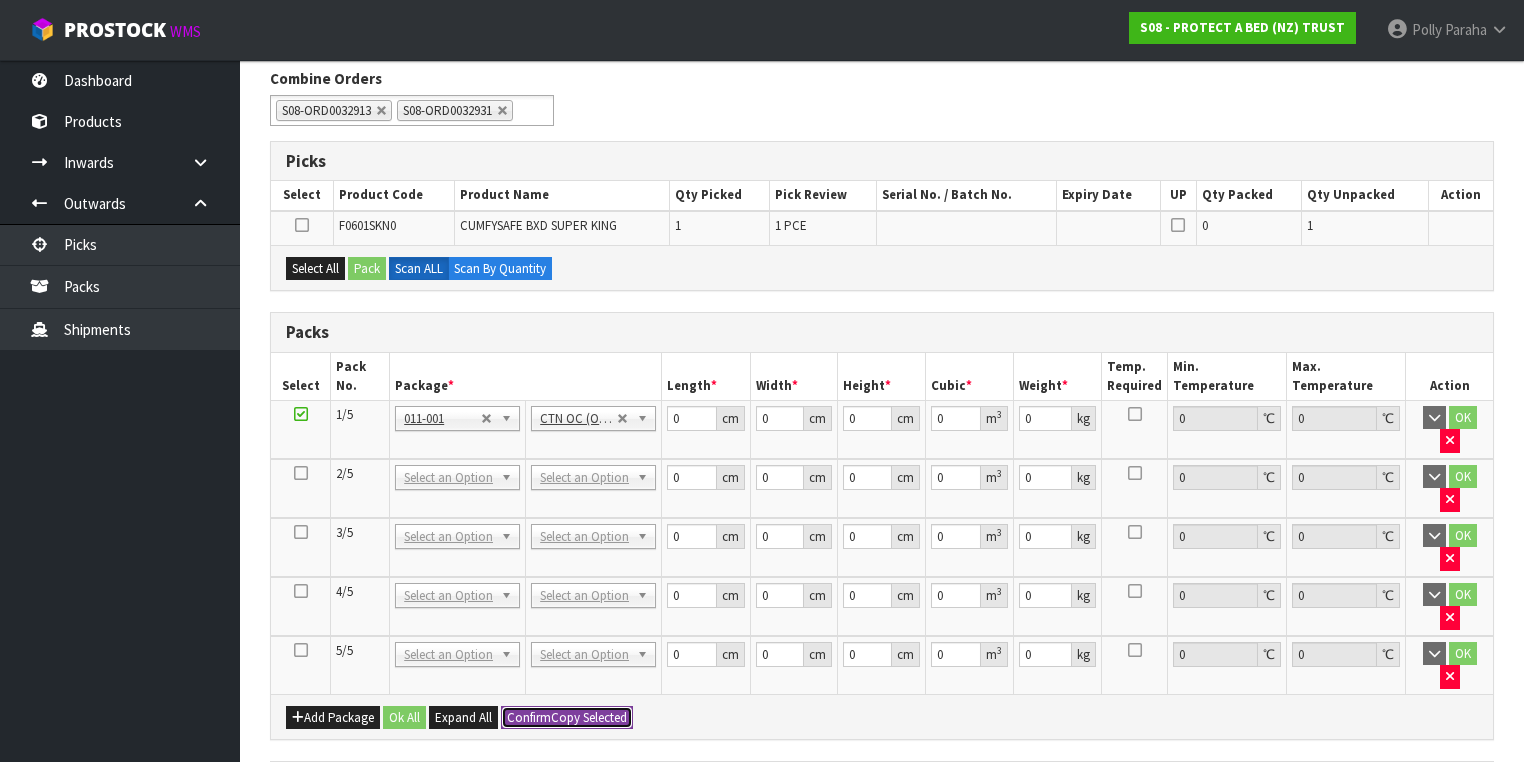 click on "Confirm" at bounding box center [529, 717] 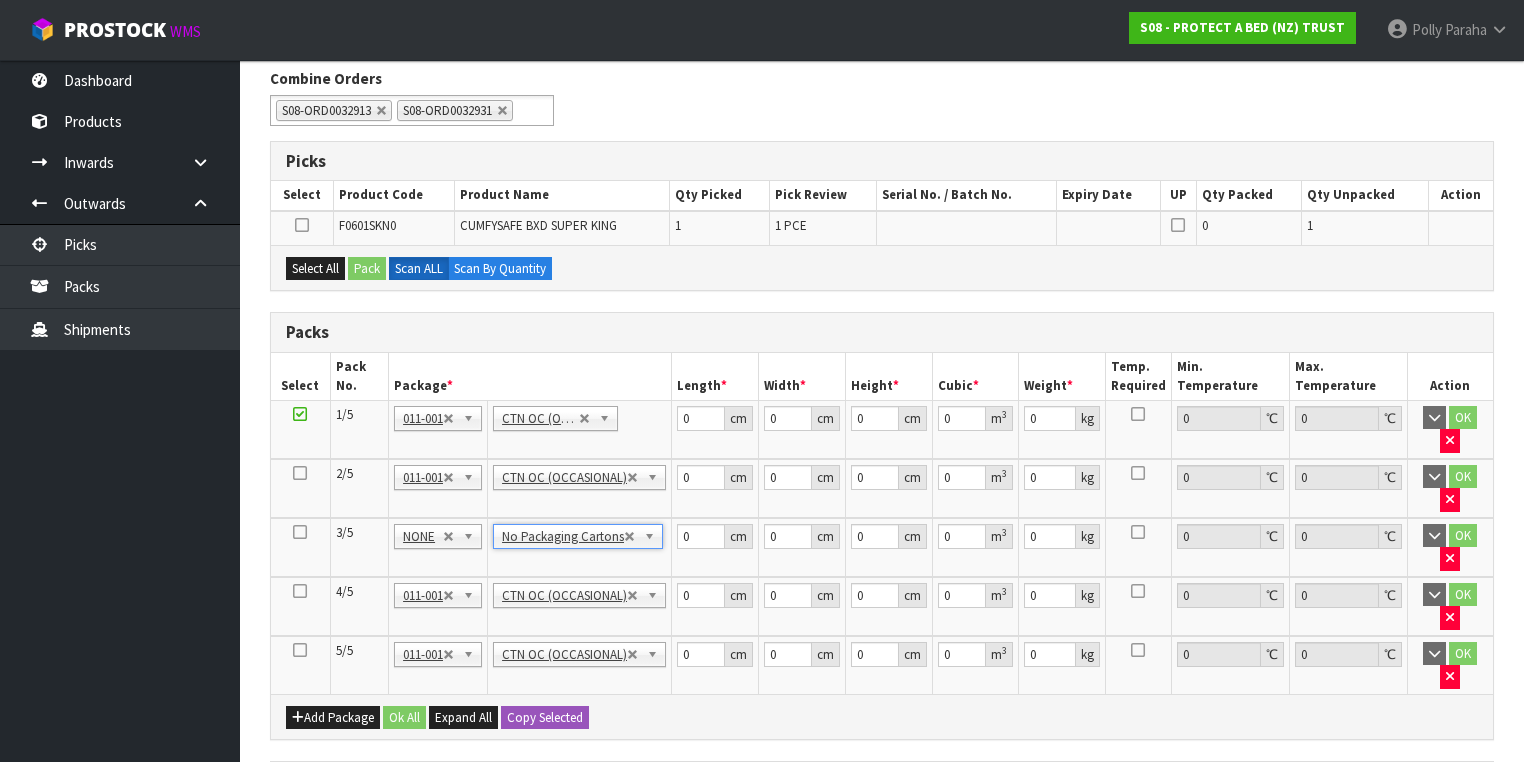 scroll, scrollTop: 632, scrollLeft: 0, axis: vertical 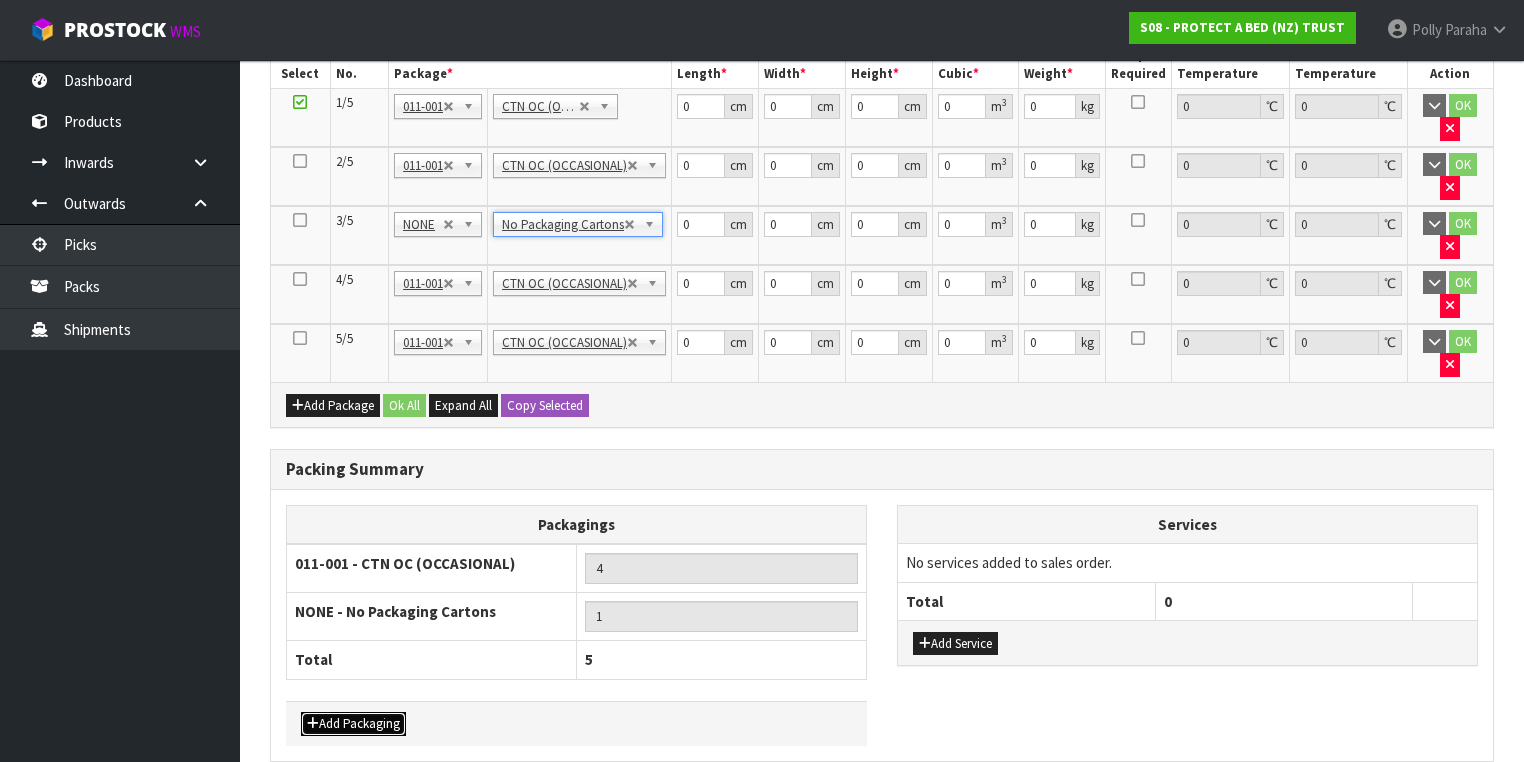 click on "Add Packaging" at bounding box center [353, 724] 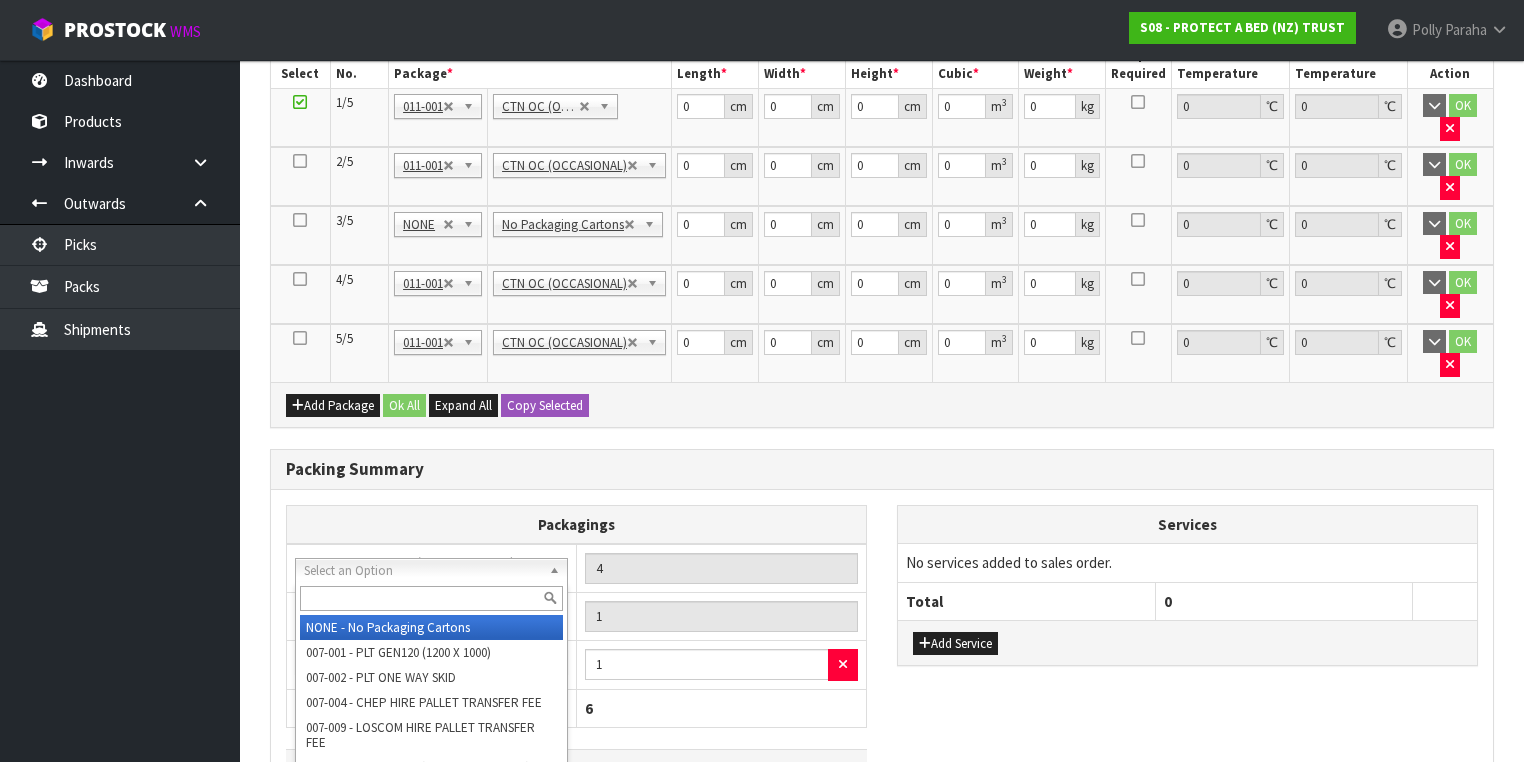 click at bounding box center [431, 598] 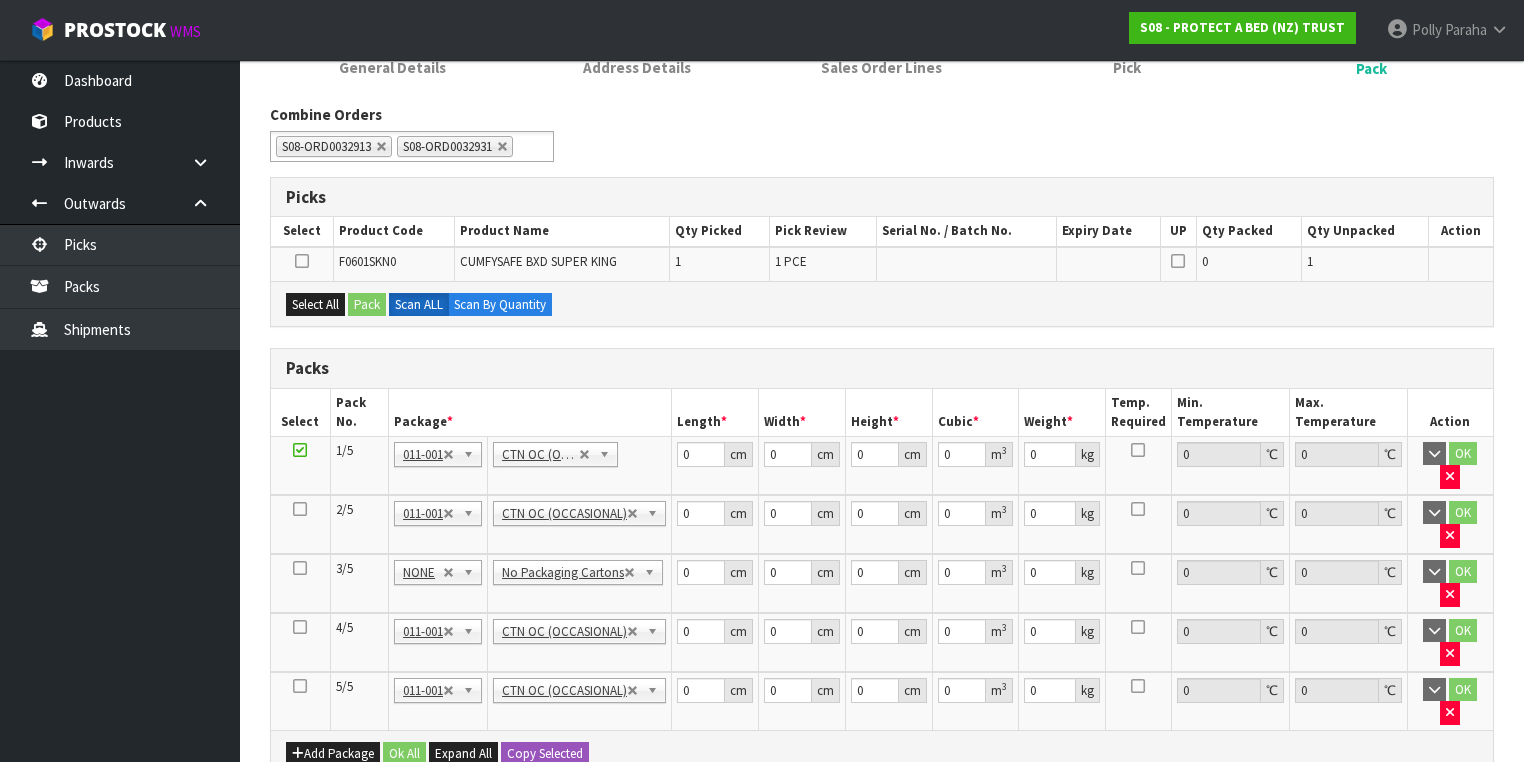 scroll, scrollTop: 312, scrollLeft: 0, axis: vertical 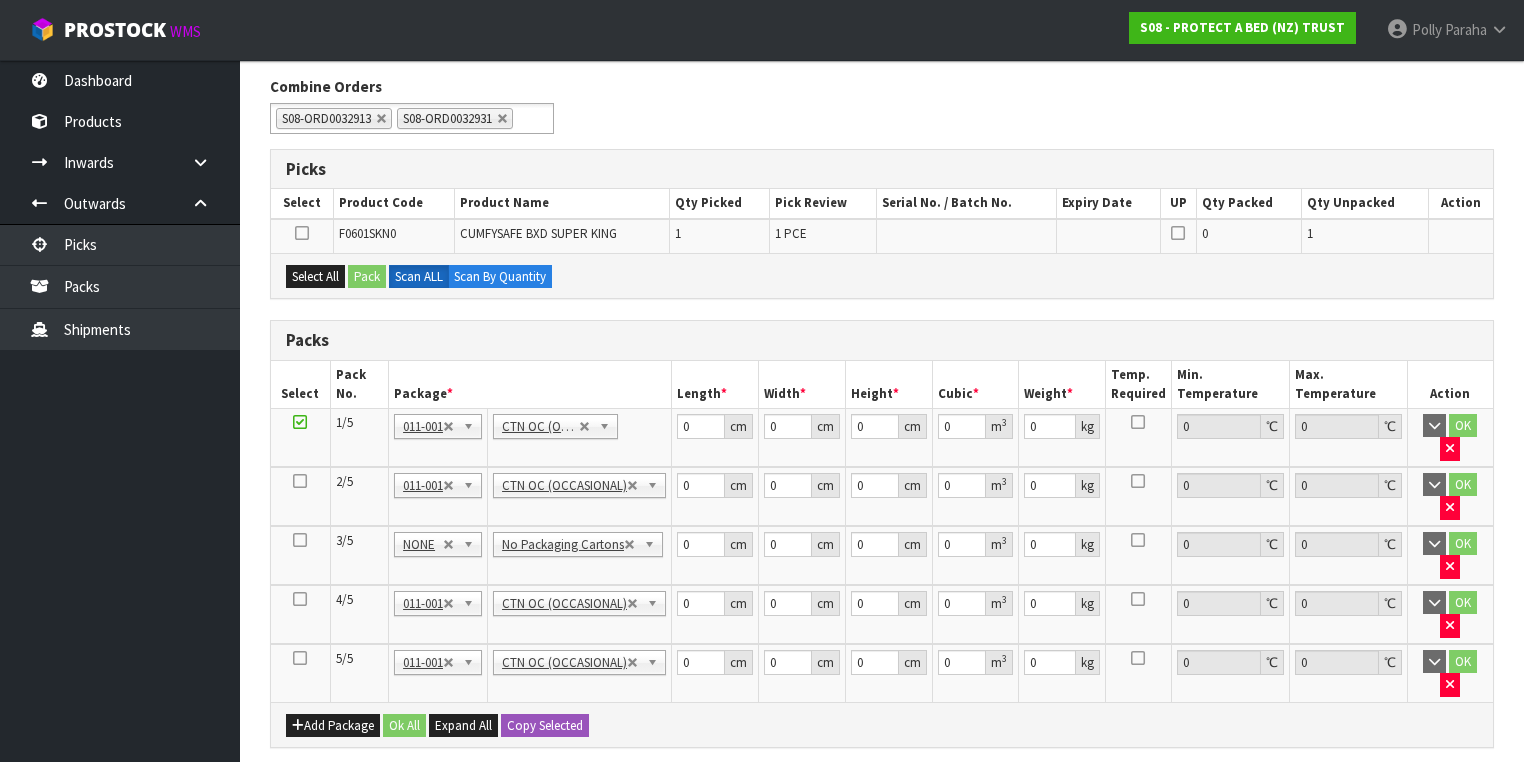 click at bounding box center (300, 658) 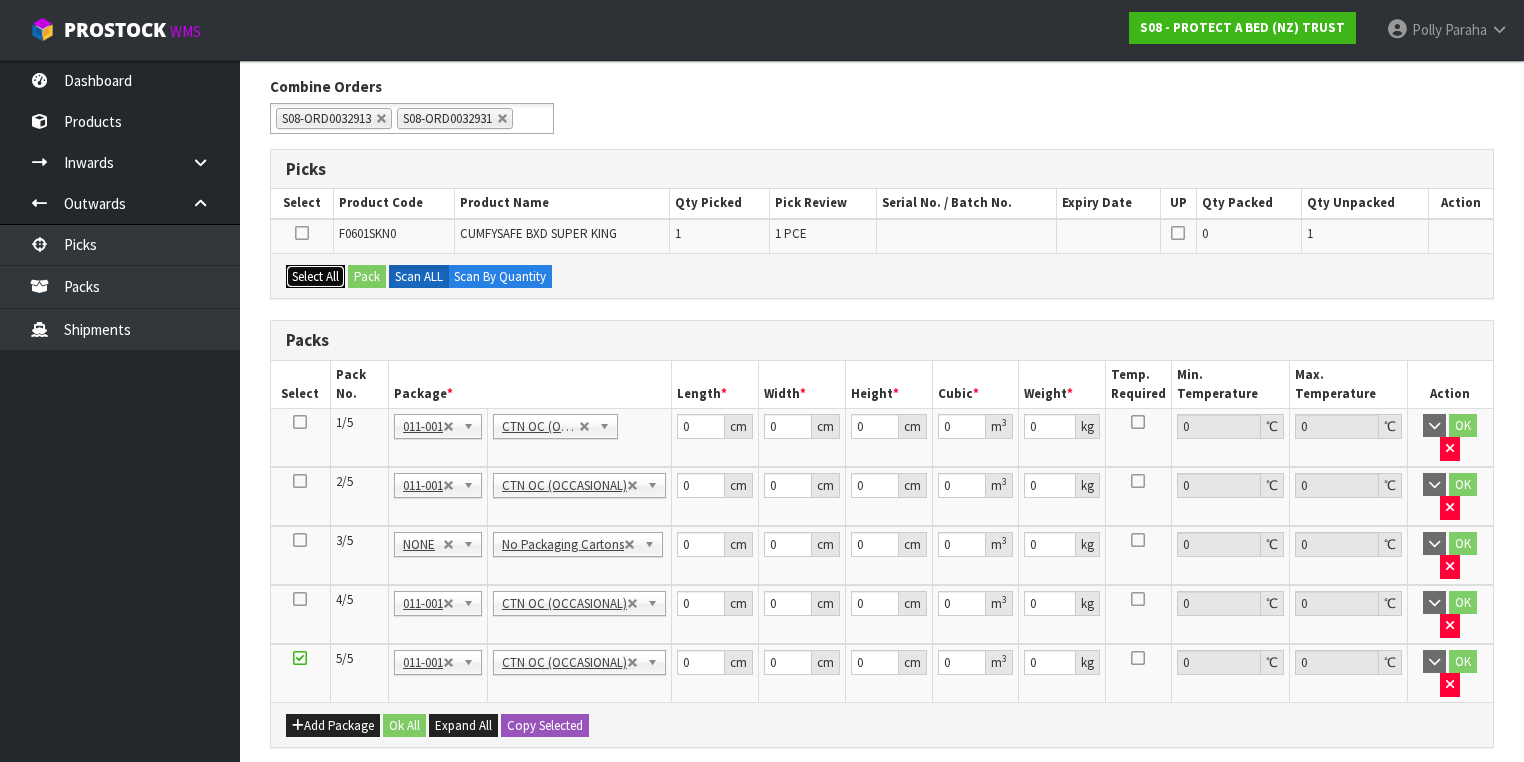 click on "Select All" at bounding box center (315, 277) 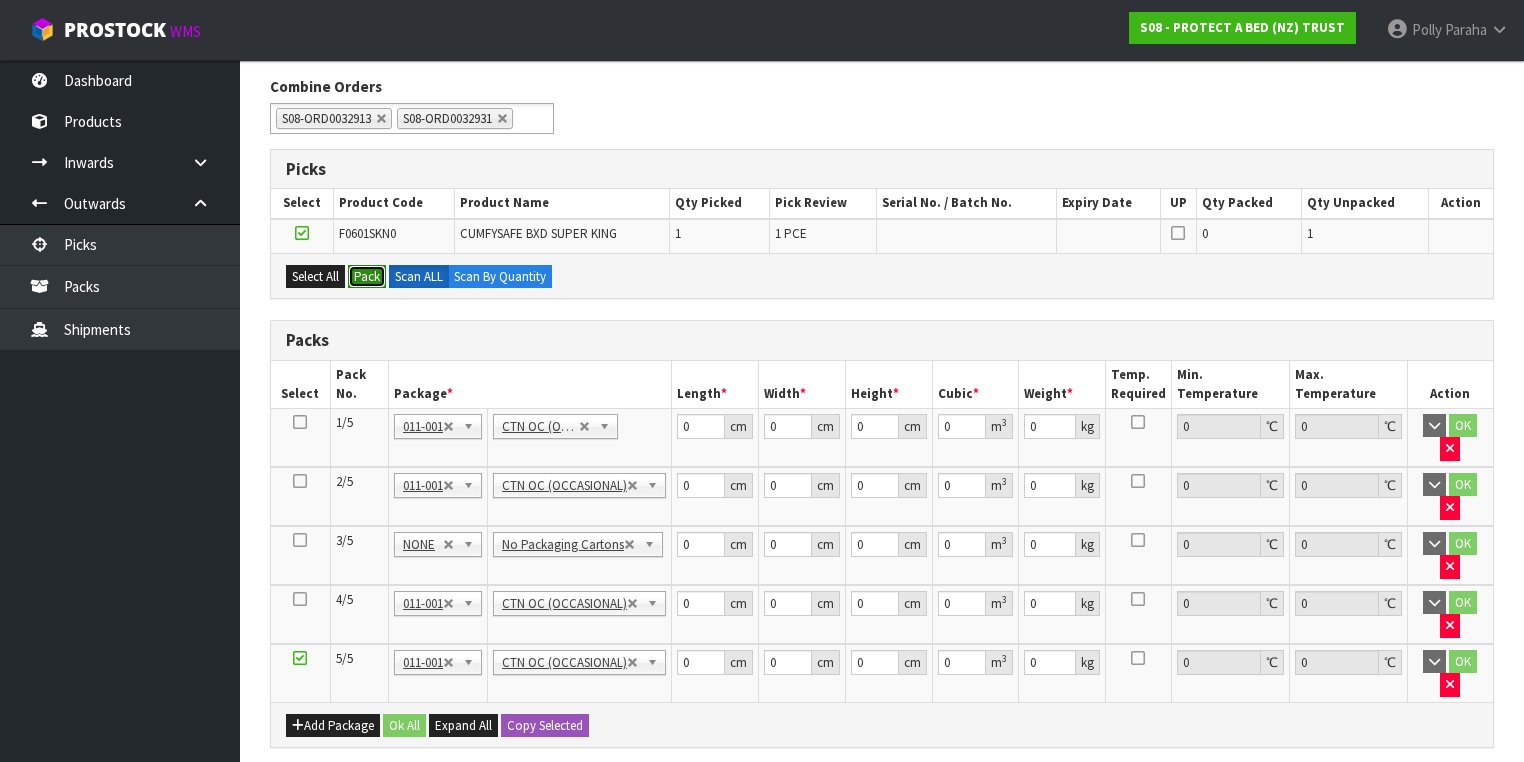 click on "Pack" at bounding box center (367, 277) 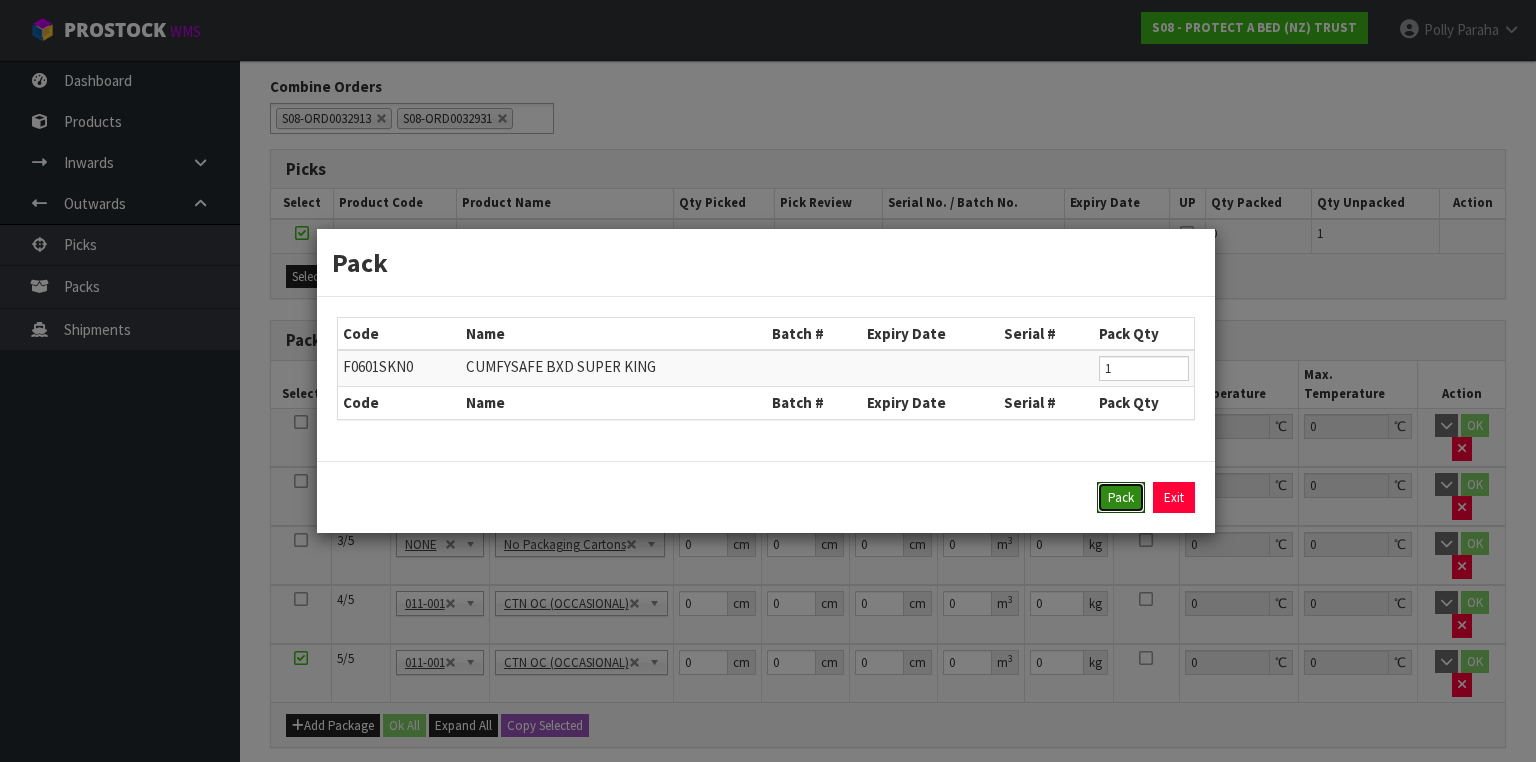 click on "Pack" at bounding box center [1121, 498] 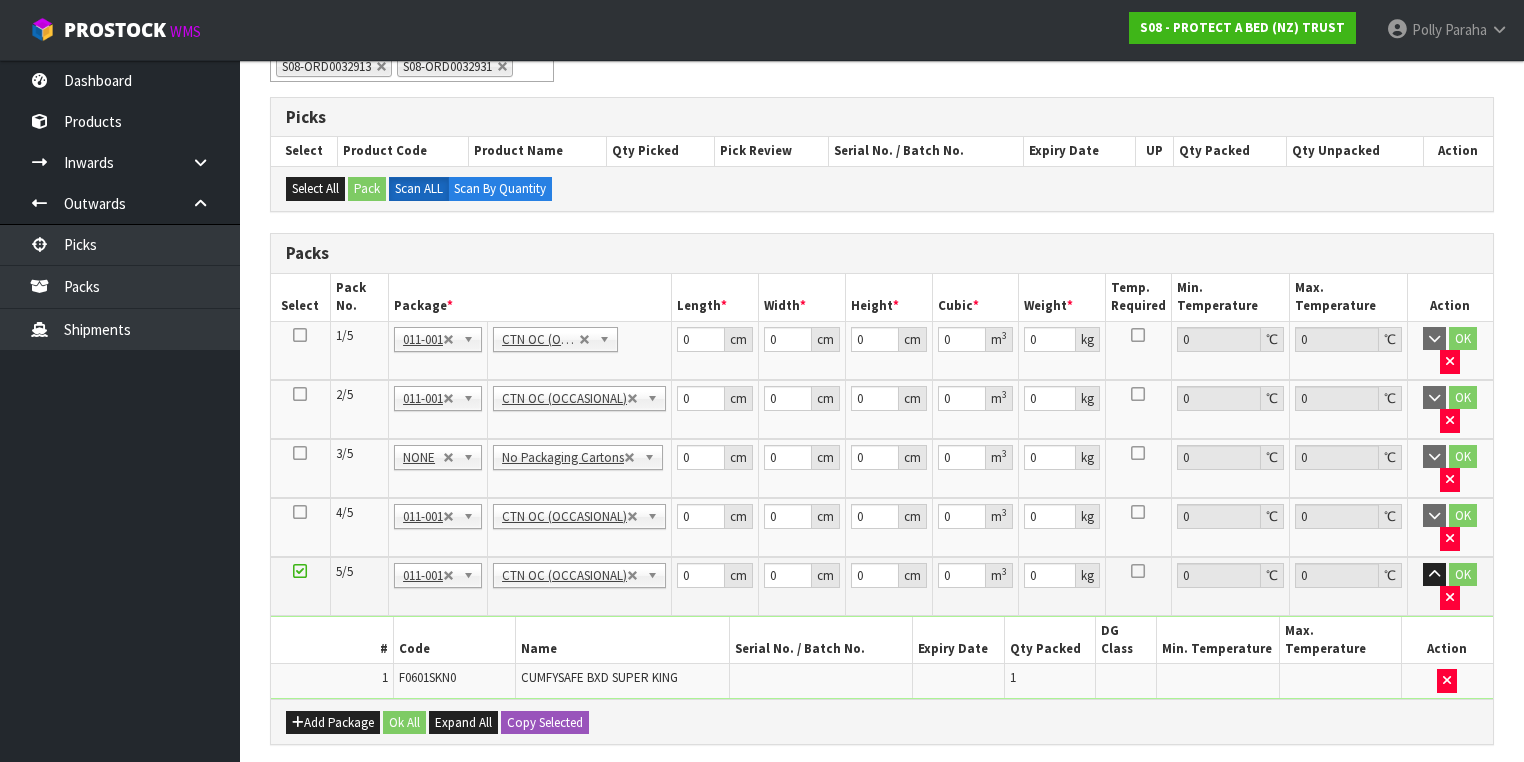 scroll, scrollTop: 392, scrollLeft: 0, axis: vertical 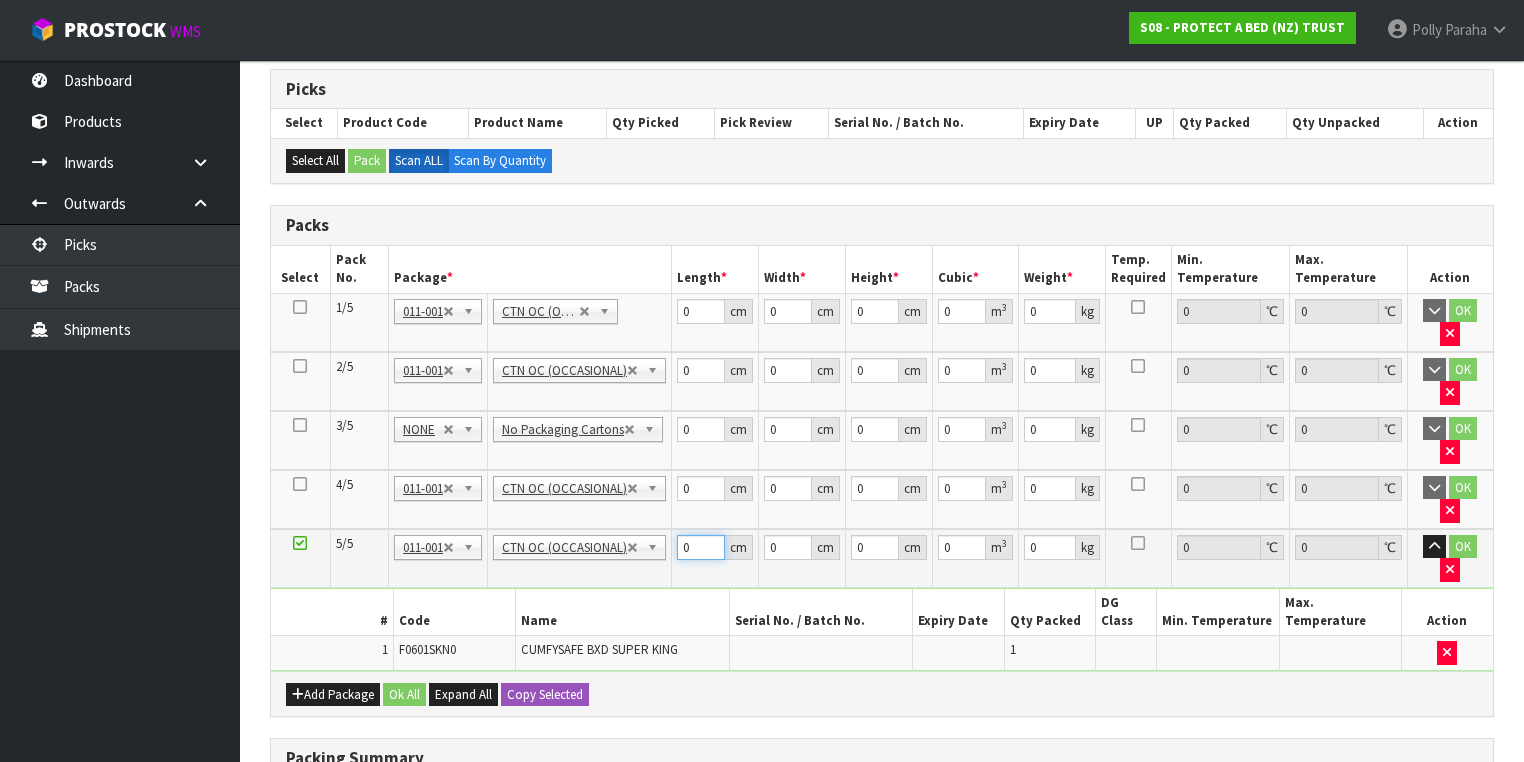 drag, startPoint x: 701, startPoint y: 484, endPoint x: 664, endPoint y: 437, distance: 59.816387 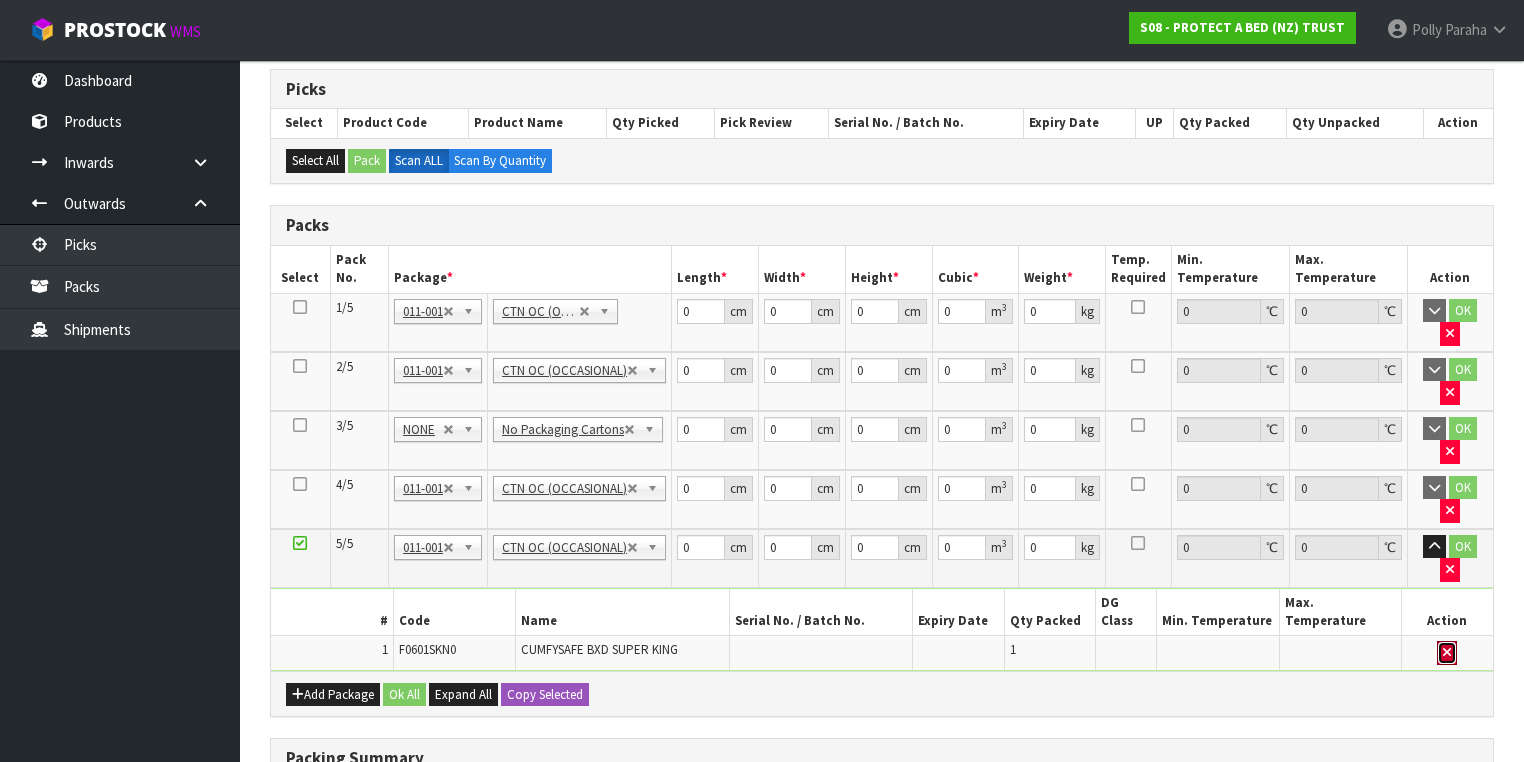 drag, startPoint x: 1447, startPoint y: 541, endPoint x: 1251, endPoint y: 540, distance: 196.00255 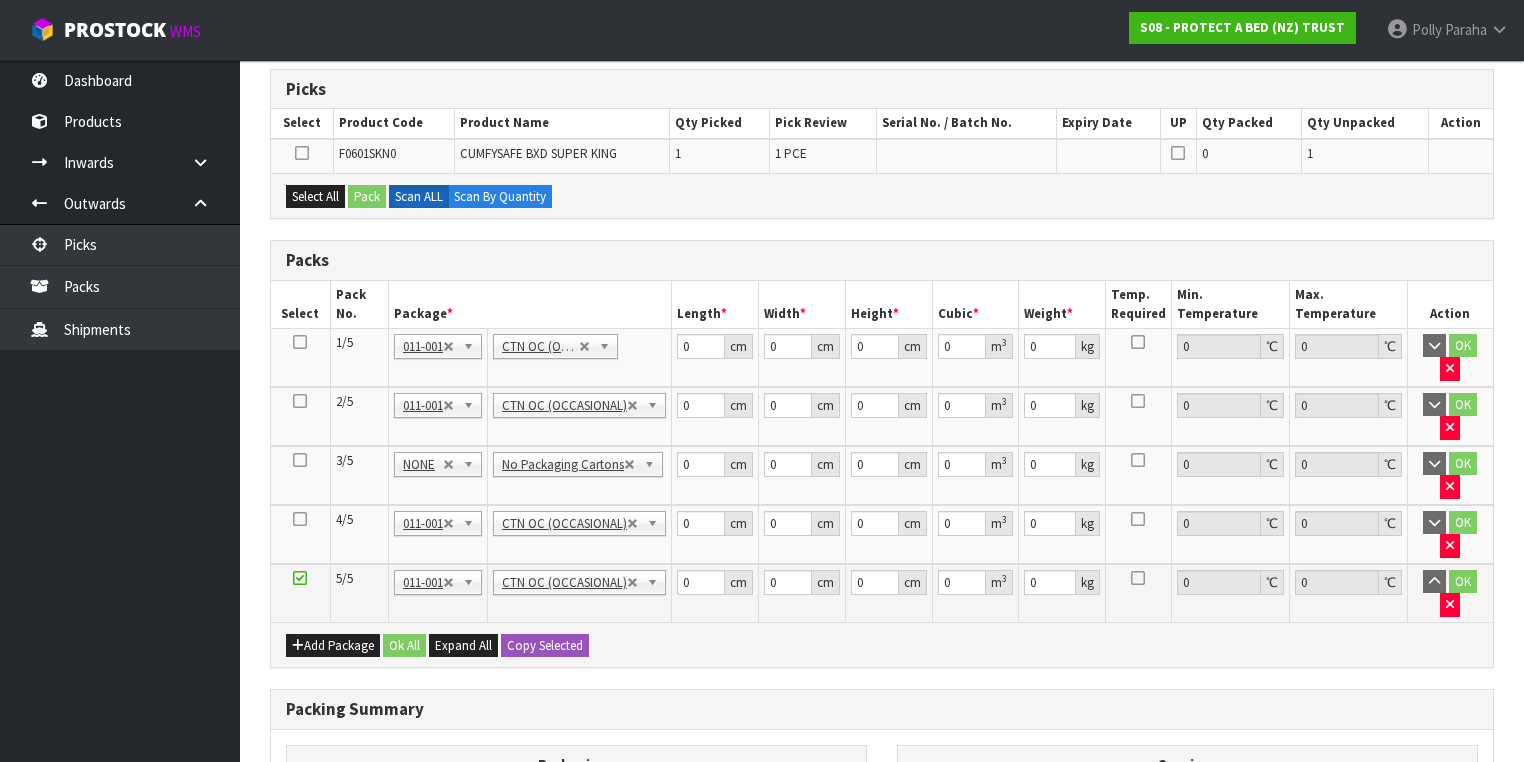 click at bounding box center [300, 401] 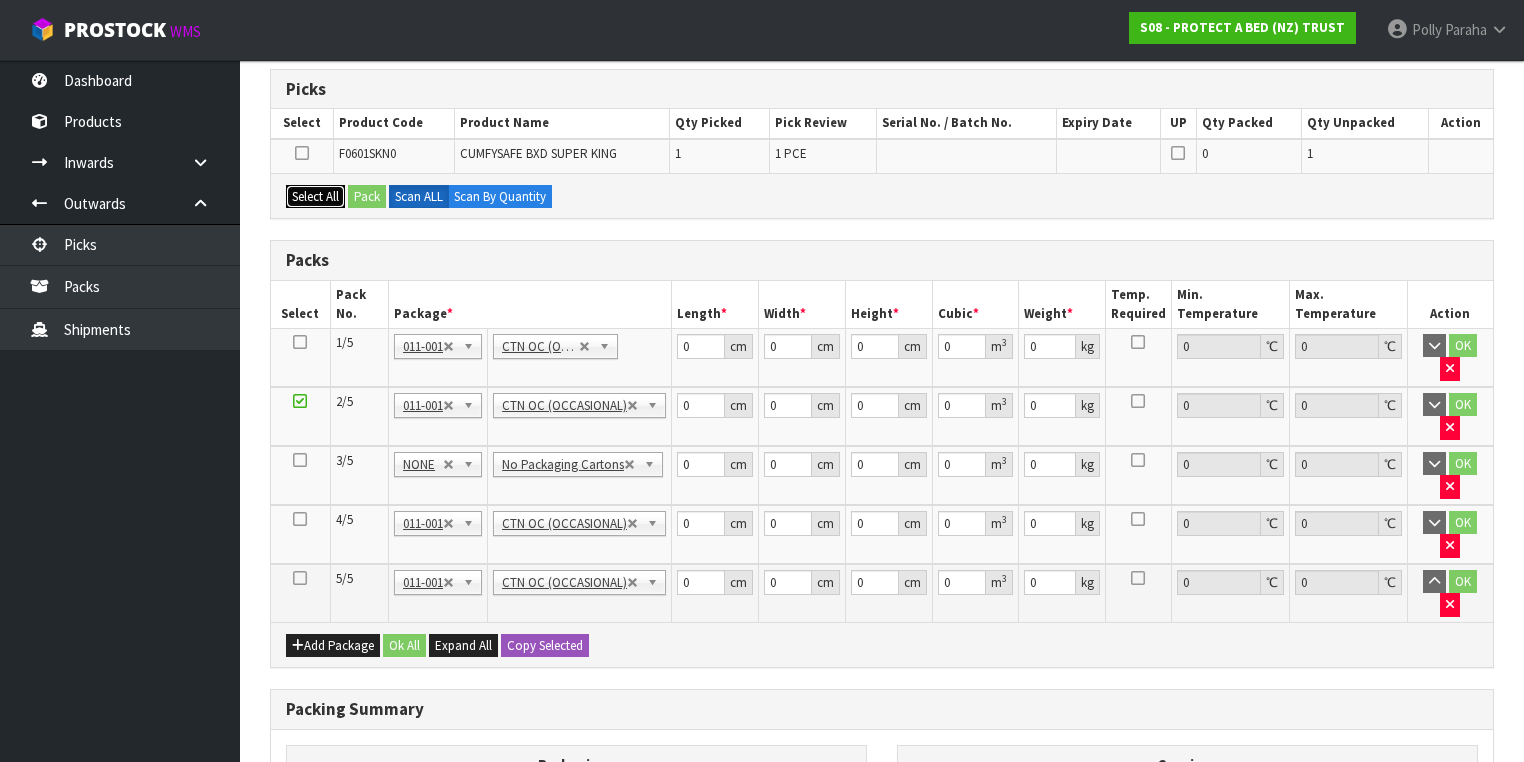 drag, startPoint x: 324, startPoint y: 216, endPoint x: 343, endPoint y: 218, distance: 19.104973 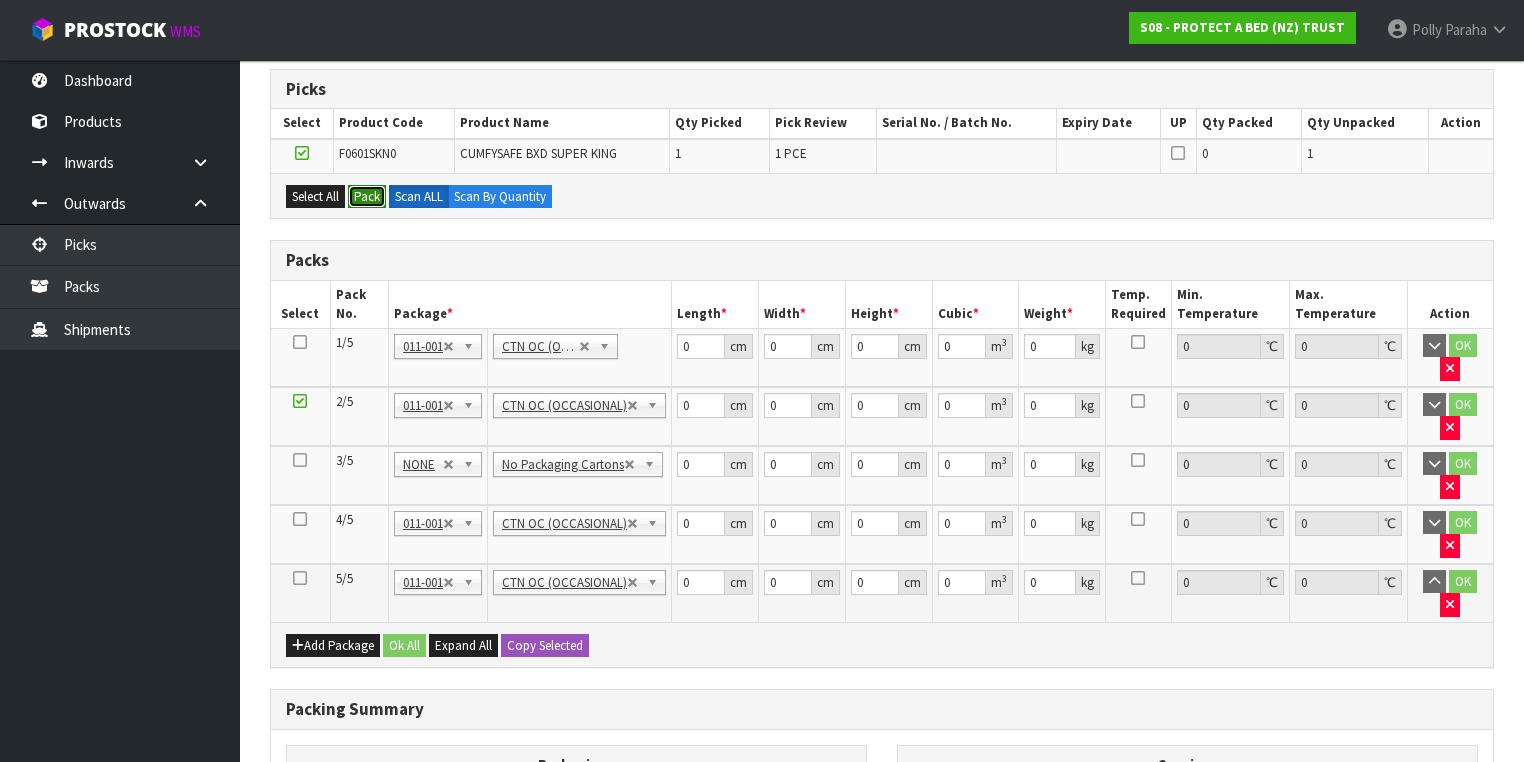 click on "Pack" at bounding box center (367, 197) 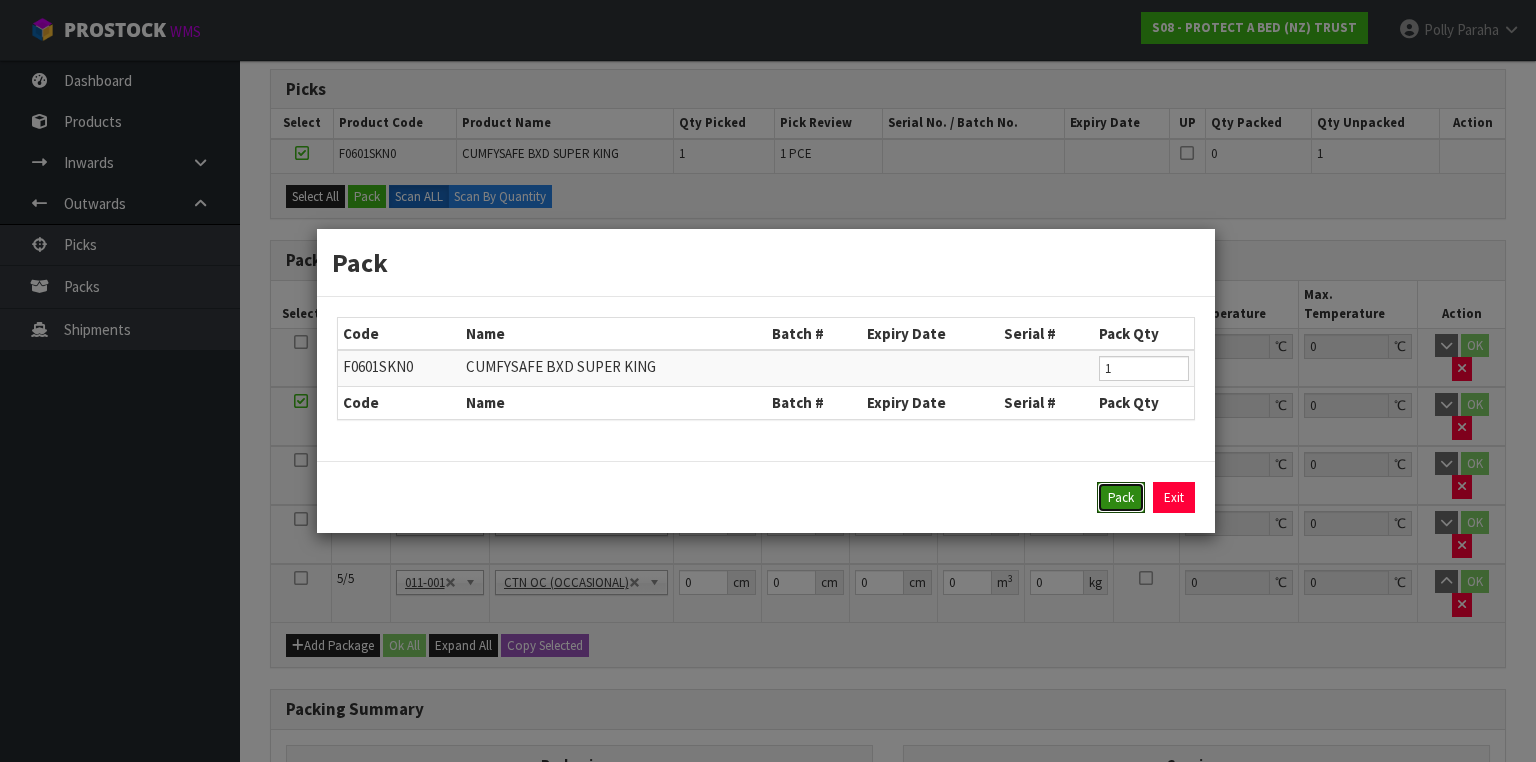 drag, startPoint x: 1106, startPoint y: 492, endPoint x: 1028, endPoint y: 475, distance: 79.83107 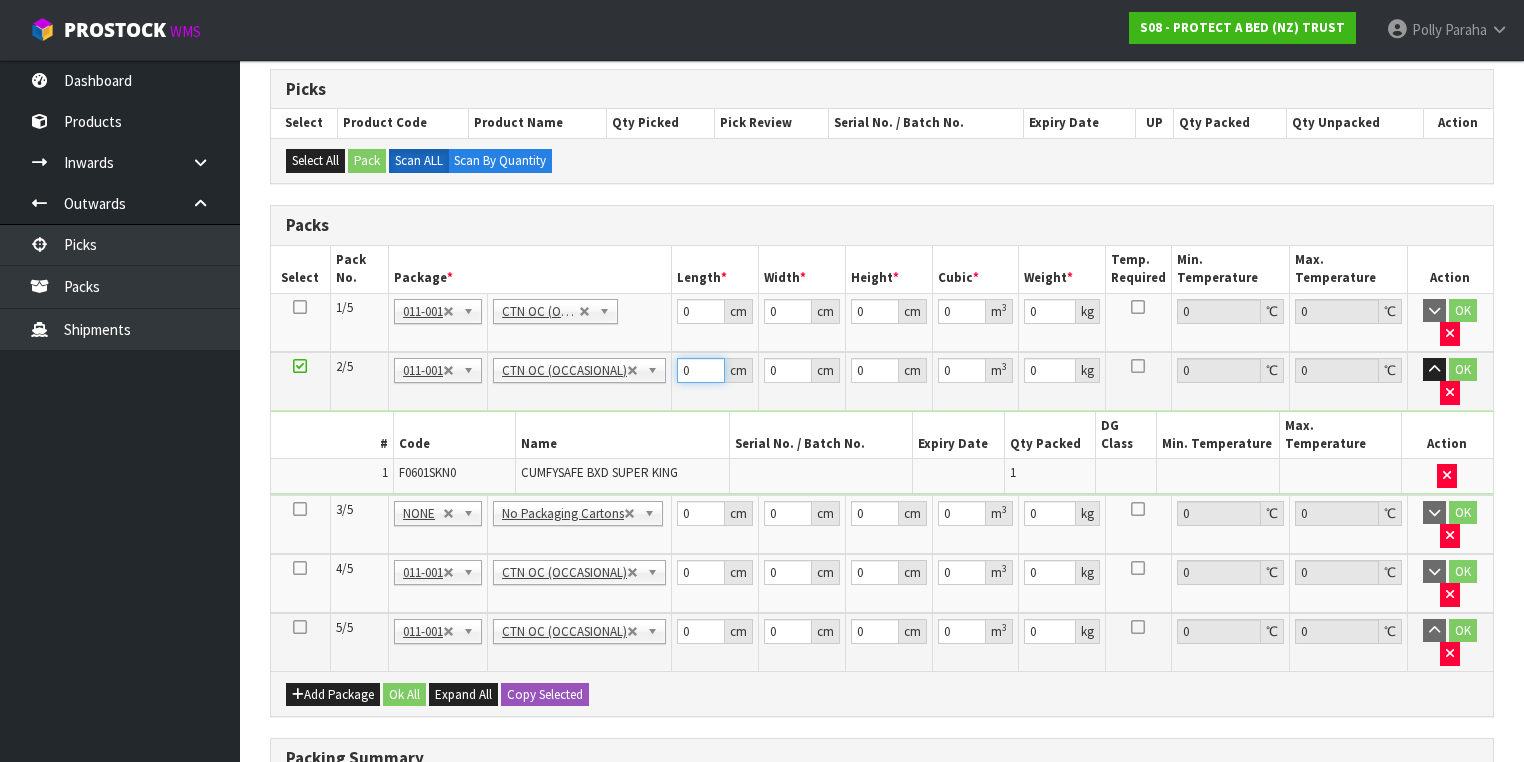drag, startPoint x: 689, startPoint y: 373, endPoint x: 689, endPoint y: 317, distance: 56 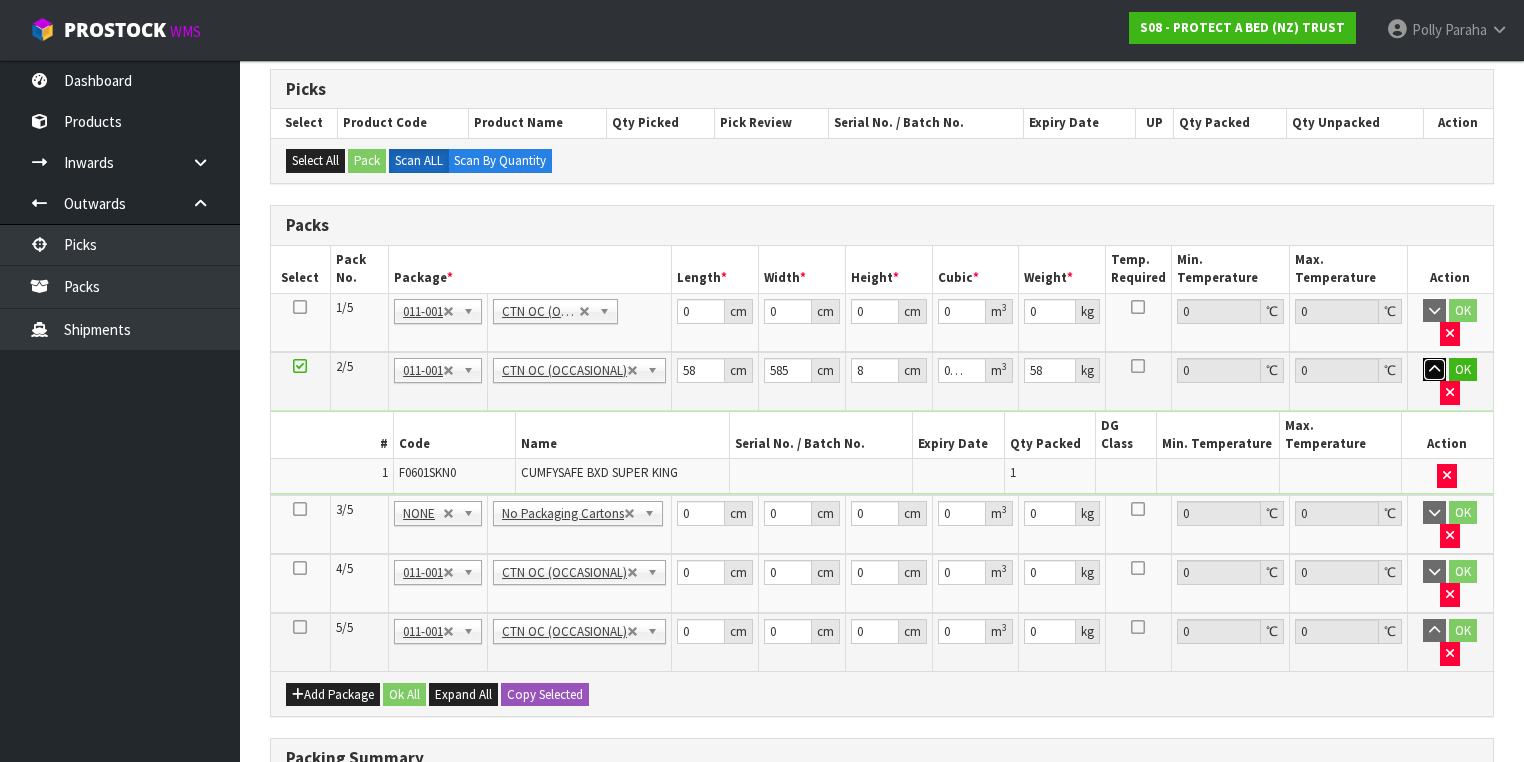 click at bounding box center [1434, 370] 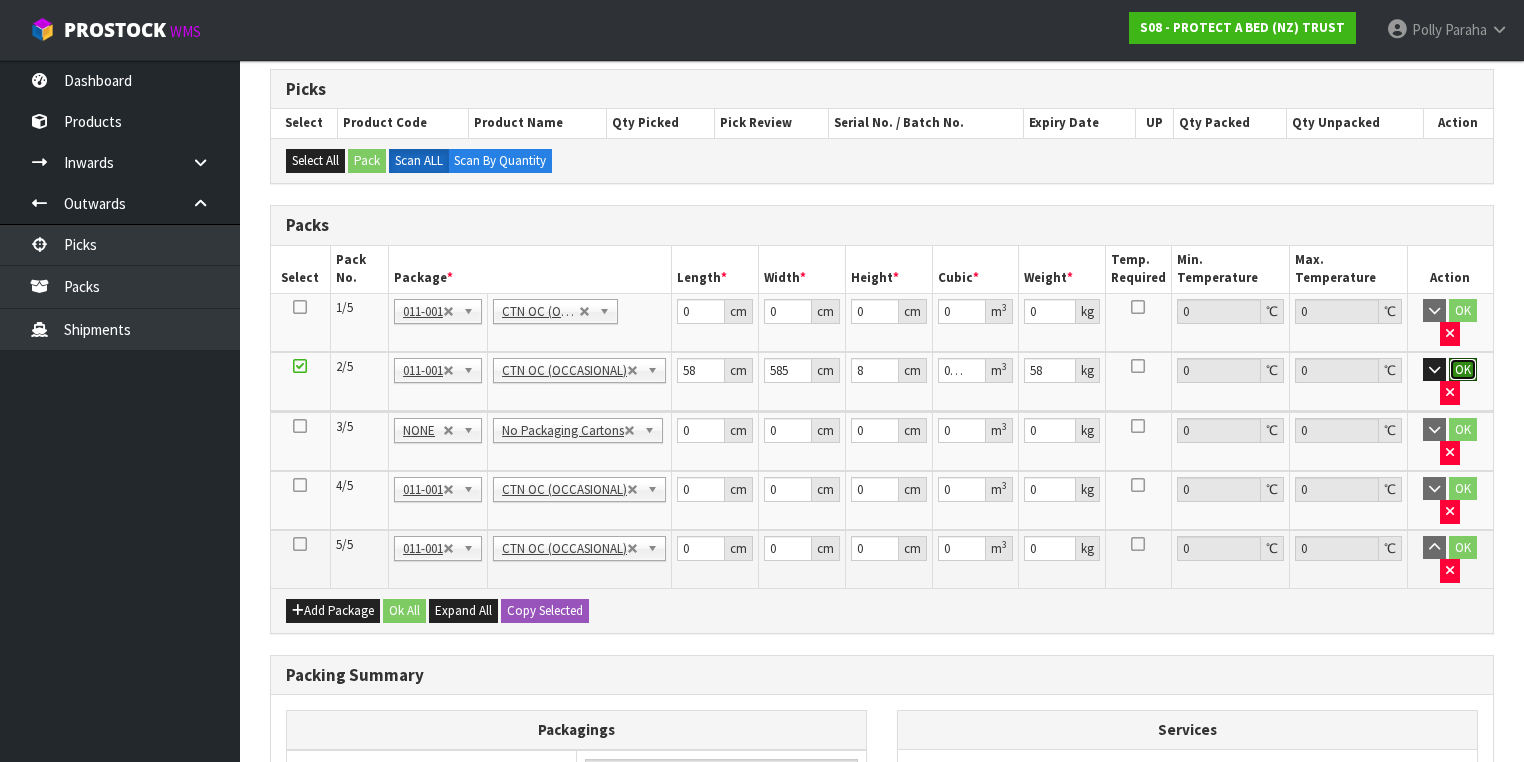click on "OK" at bounding box center [1463, 370] 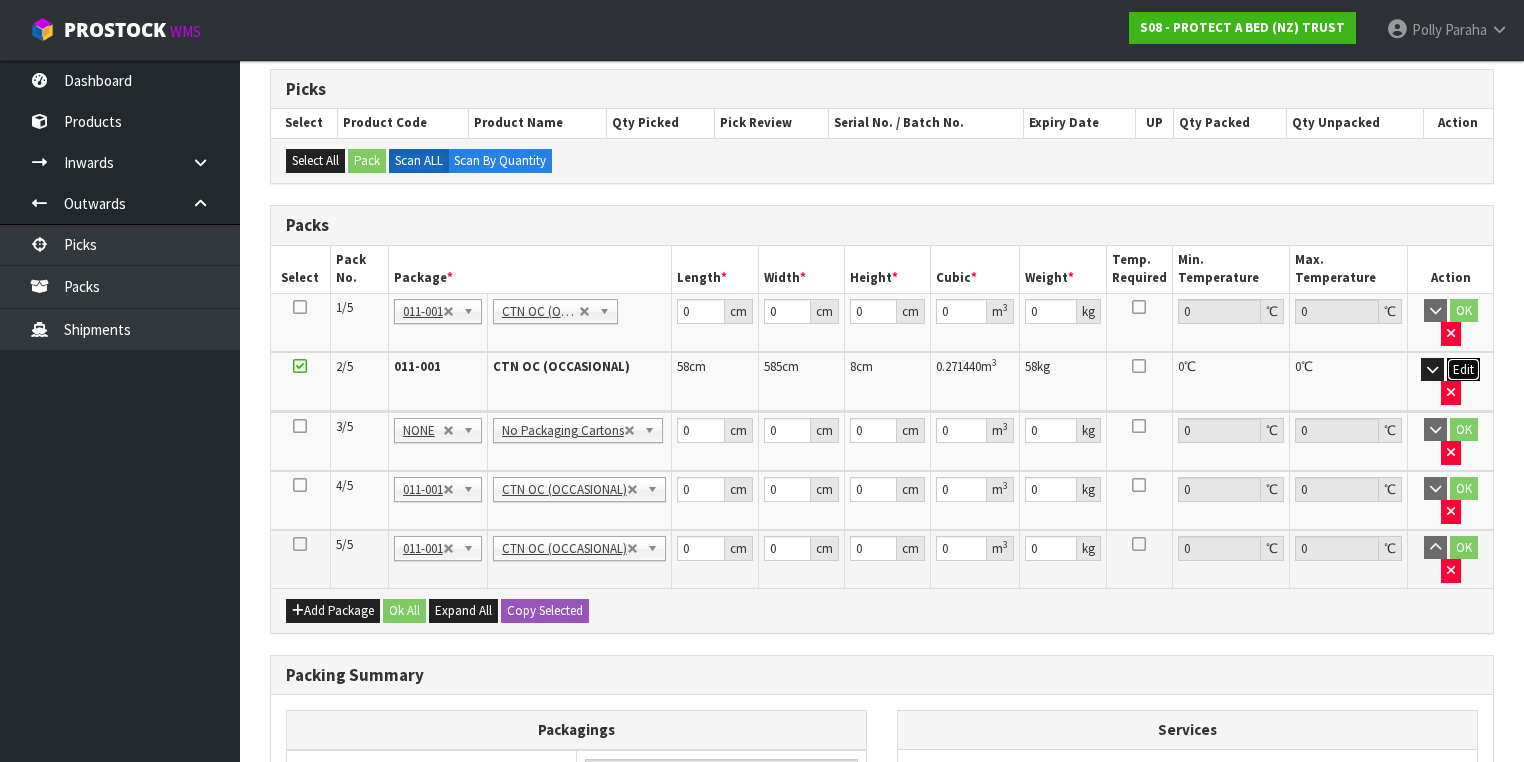 click on "Edit" at bounding box center (1463, 370) 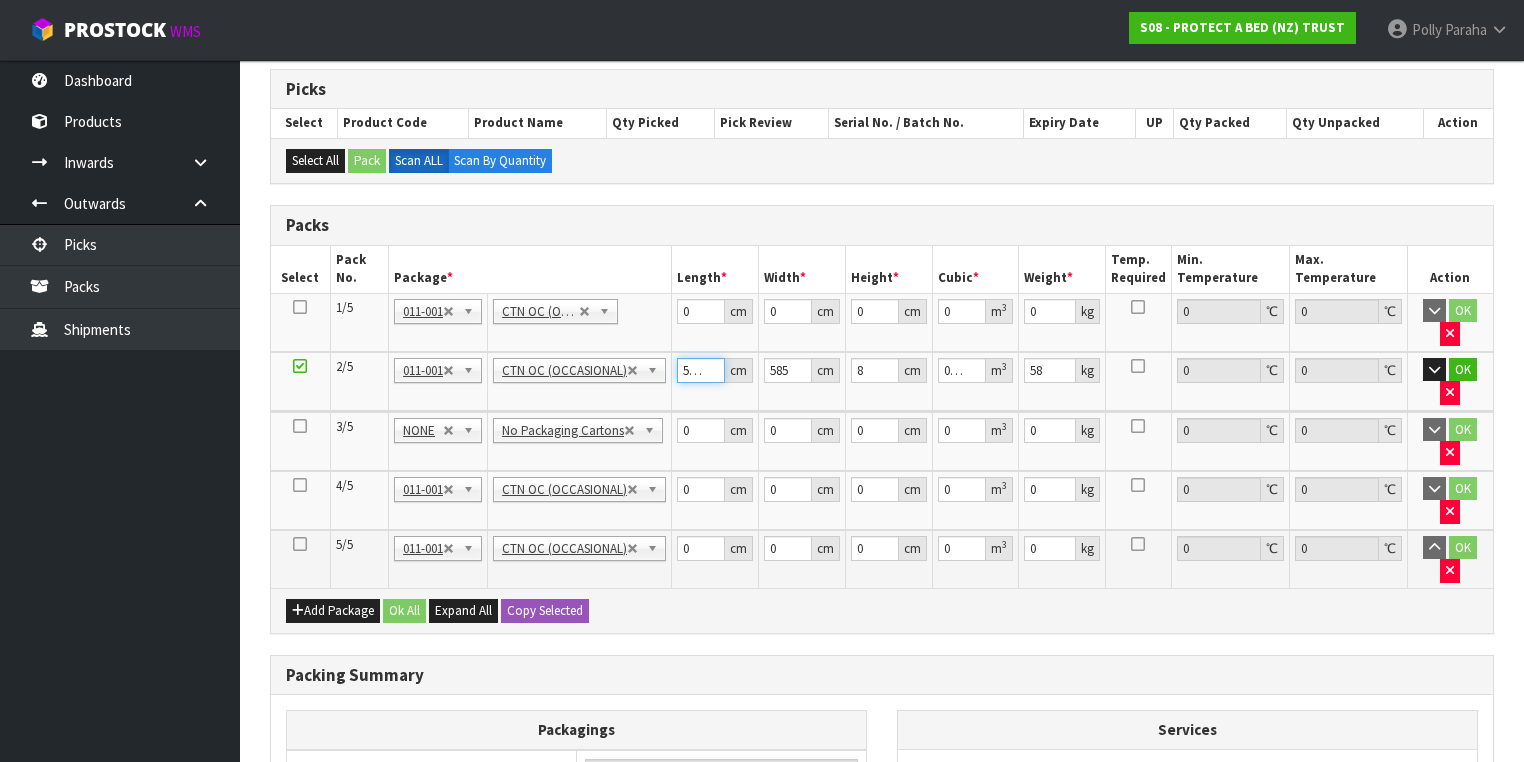 drag, startPoint x: 703, startPoint y: 376, endPoint x: 676, endPoint y: 365, distance: 29.15476 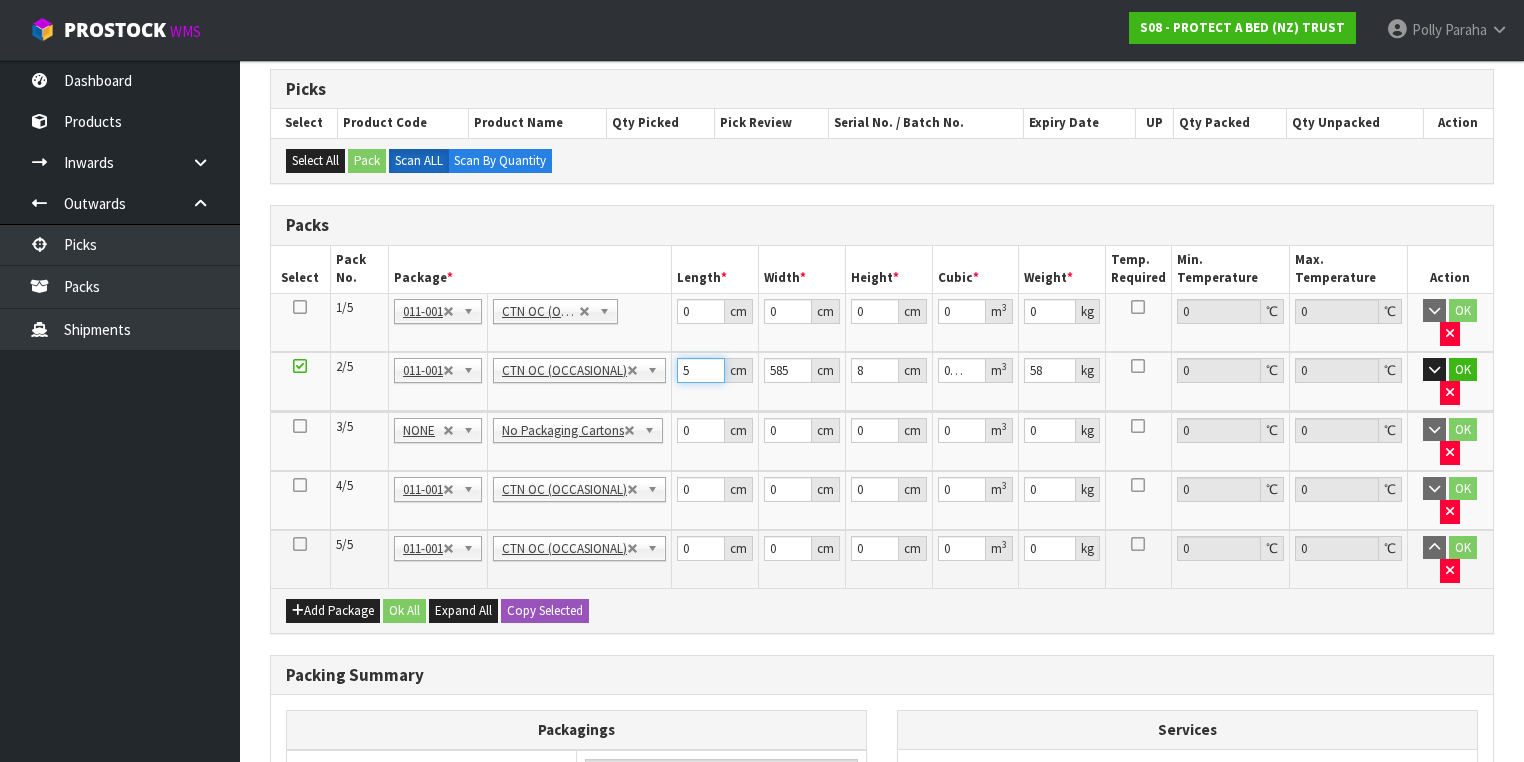 scroll, scrollTop: 0, scrollLeft: 0, axis: both 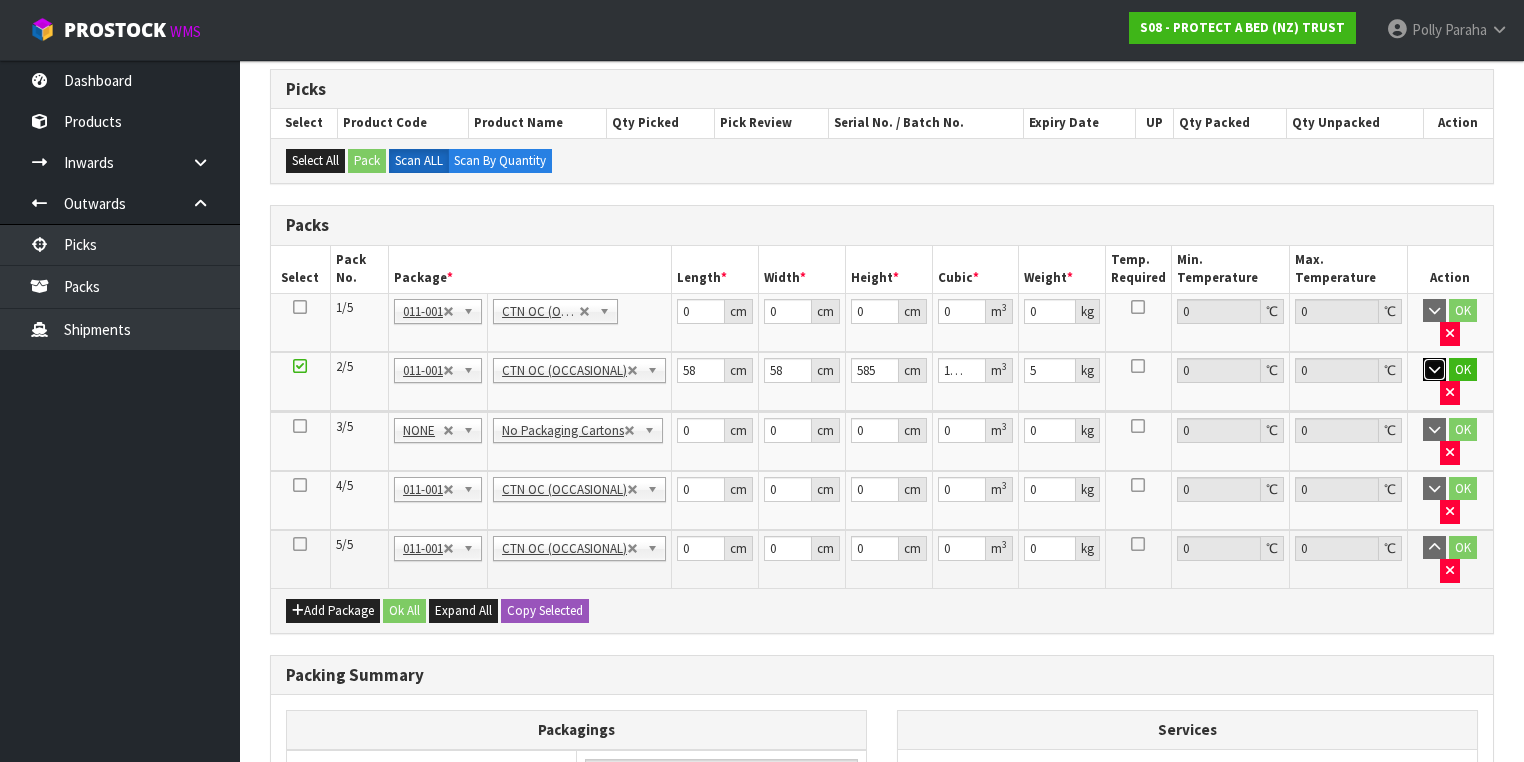 click at bounding box center [1434, 370] 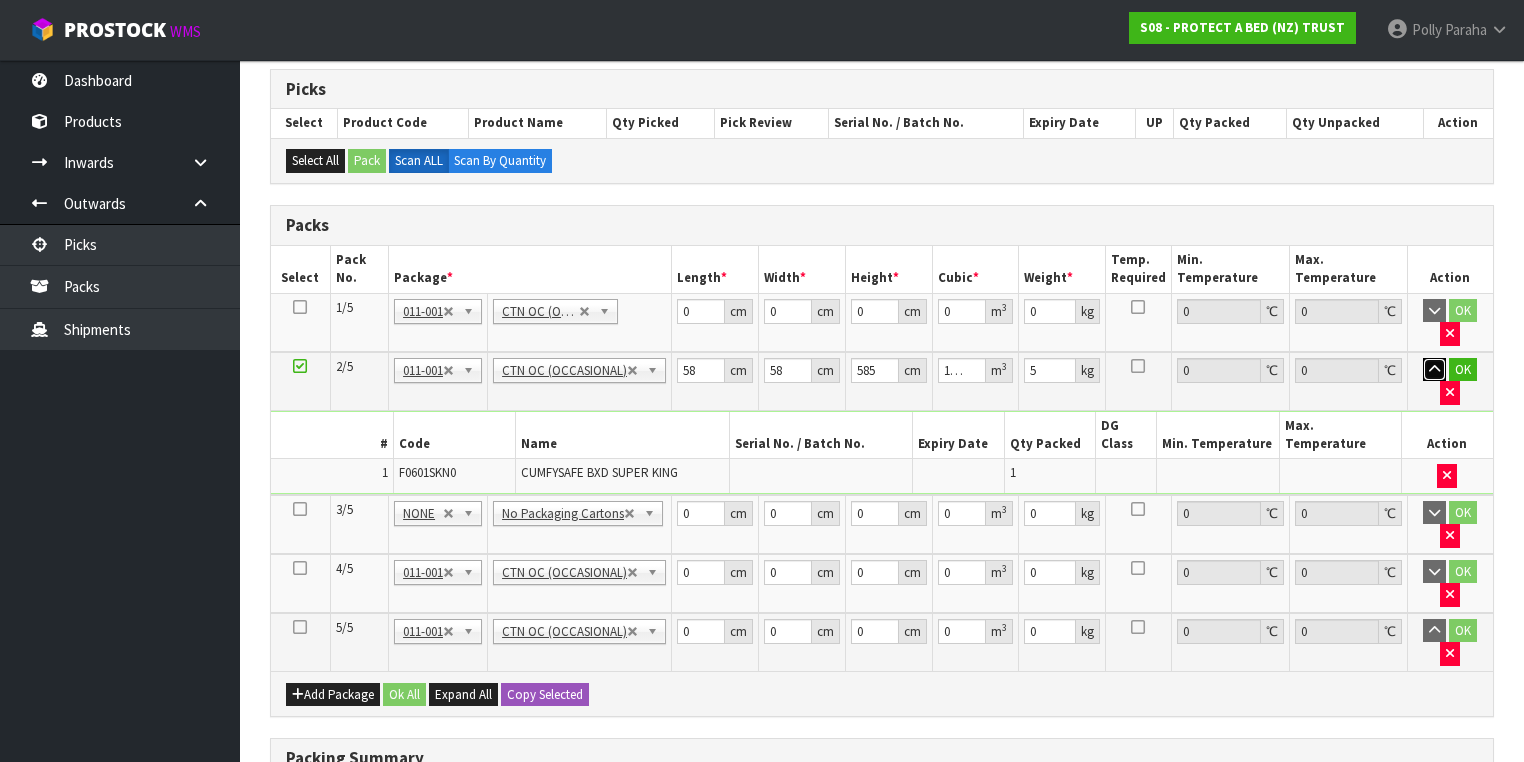 click at bounding box center [1434, 370] 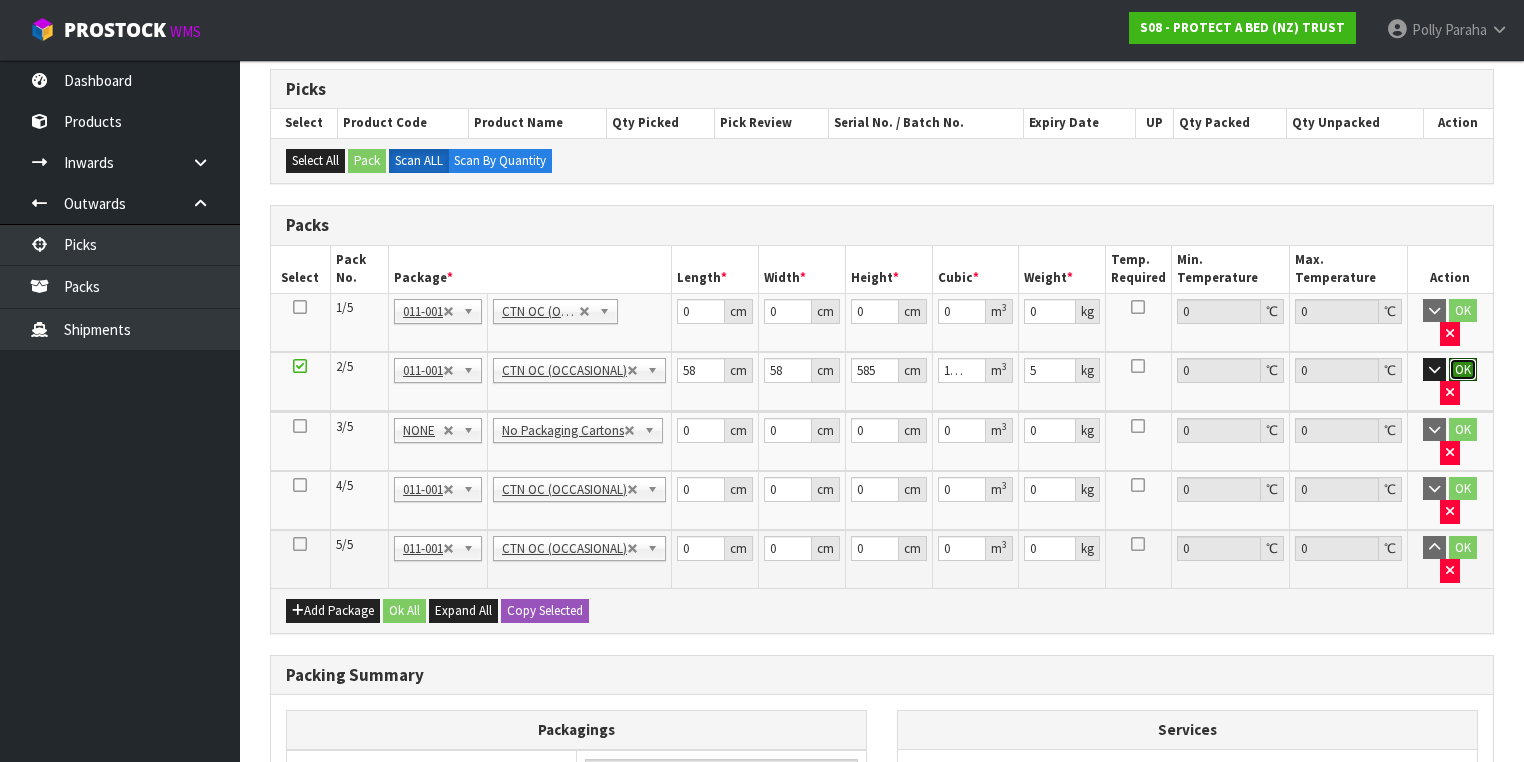 click on "OK" at bounding box center (1463, 370) 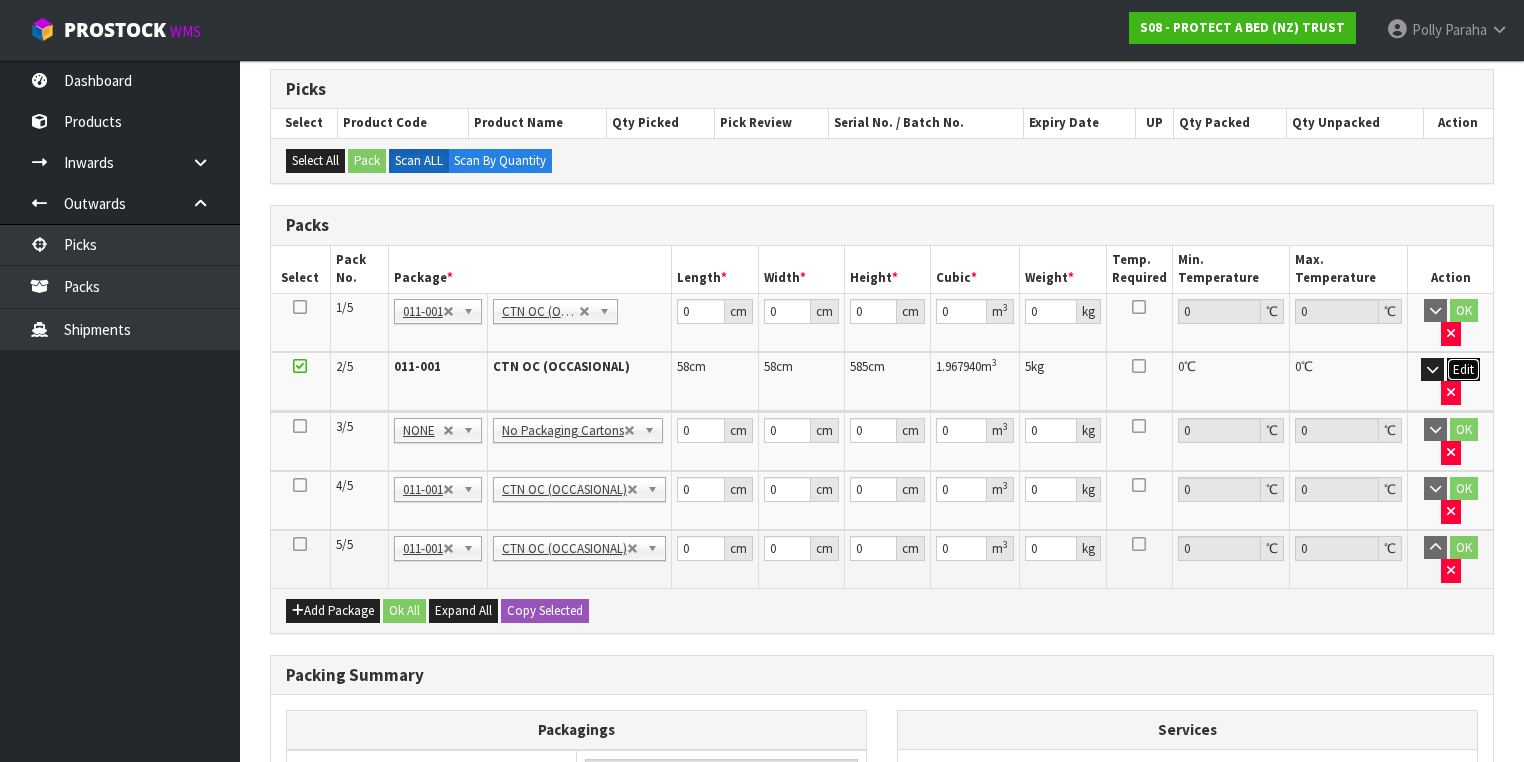 click on "Edit" at bounding box center [1463, 370] 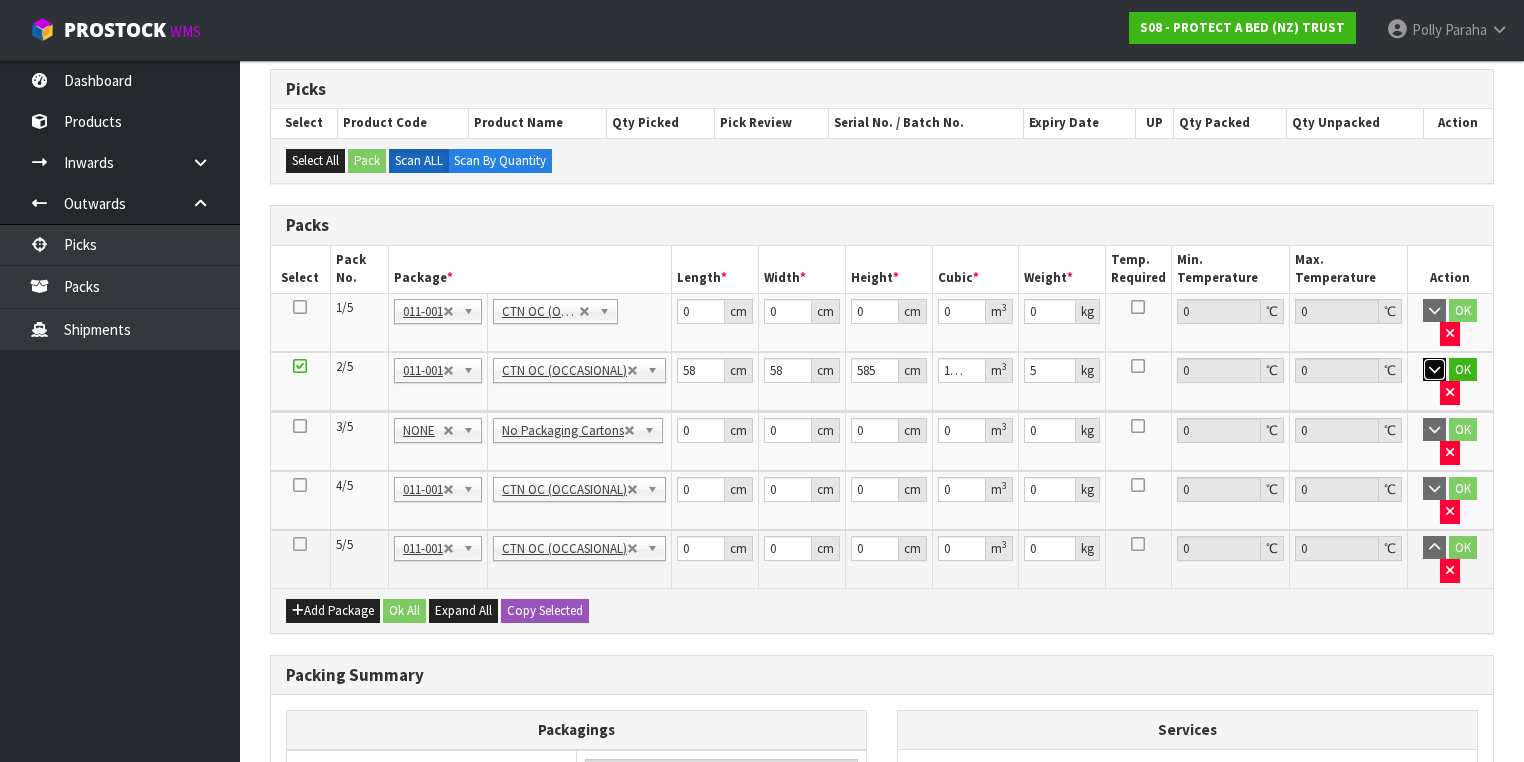 click at bounding box center (1434, 369) 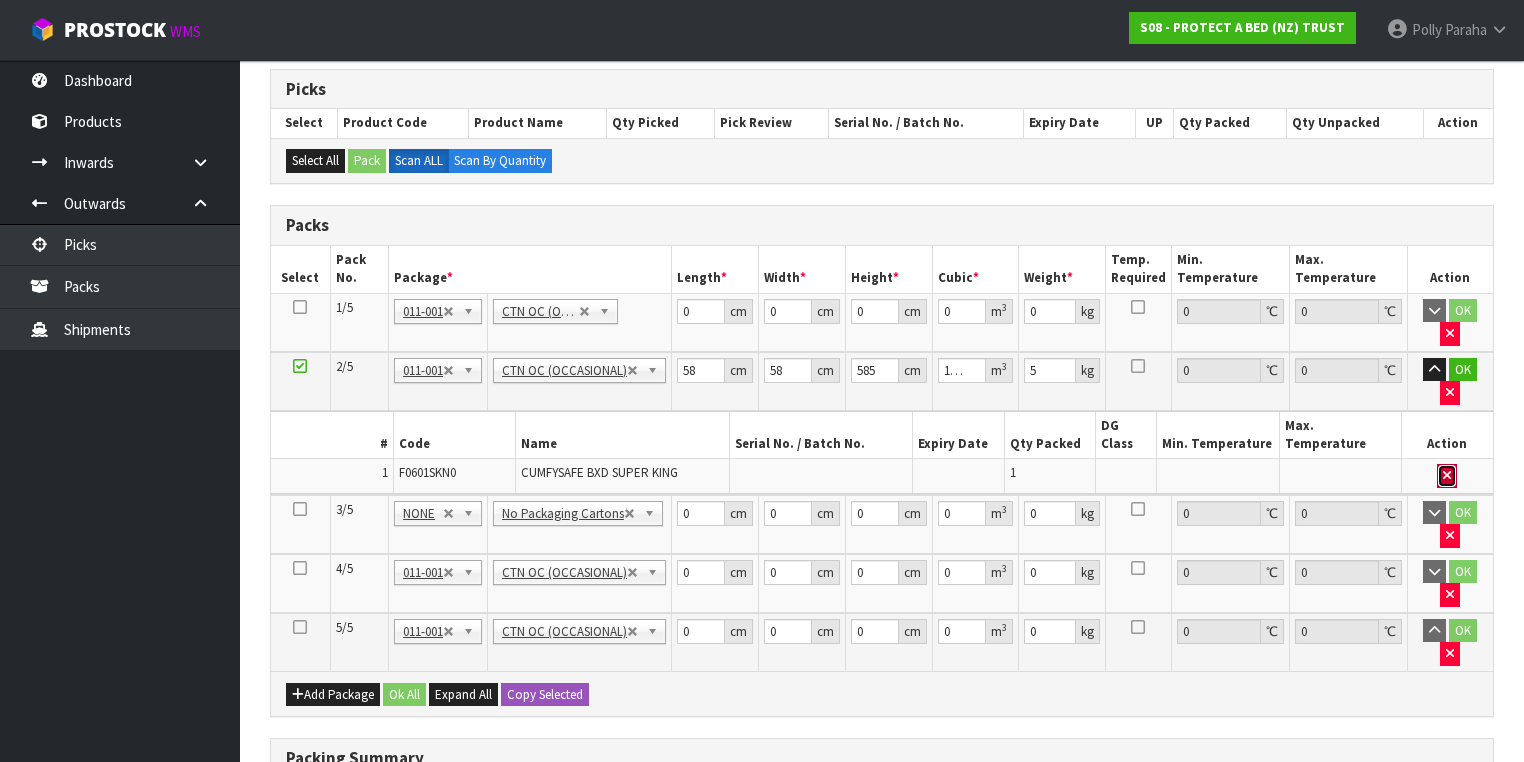 click at bounding box center [1447, 476] 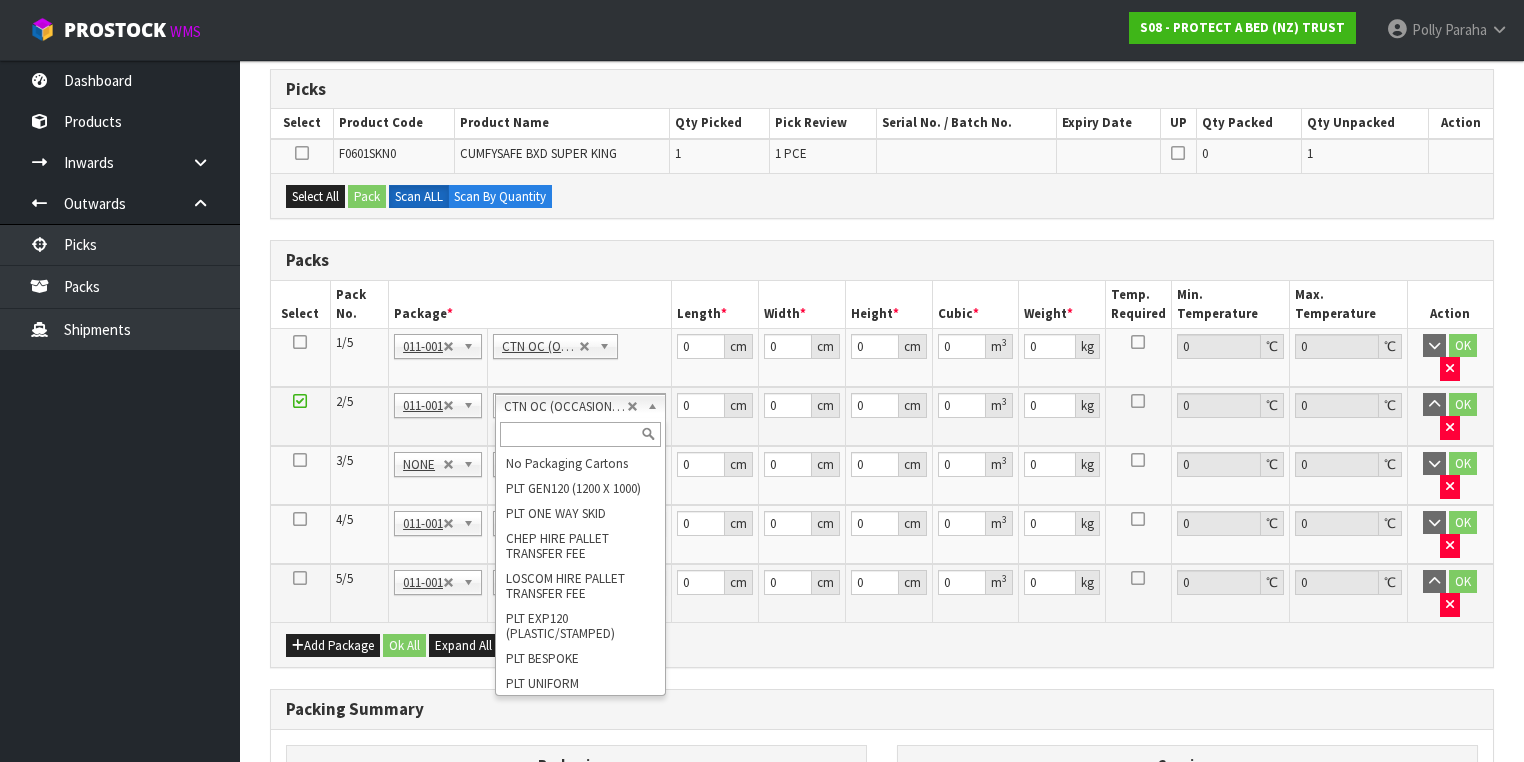 click on "Package  *" at bounding box center [530, 304] 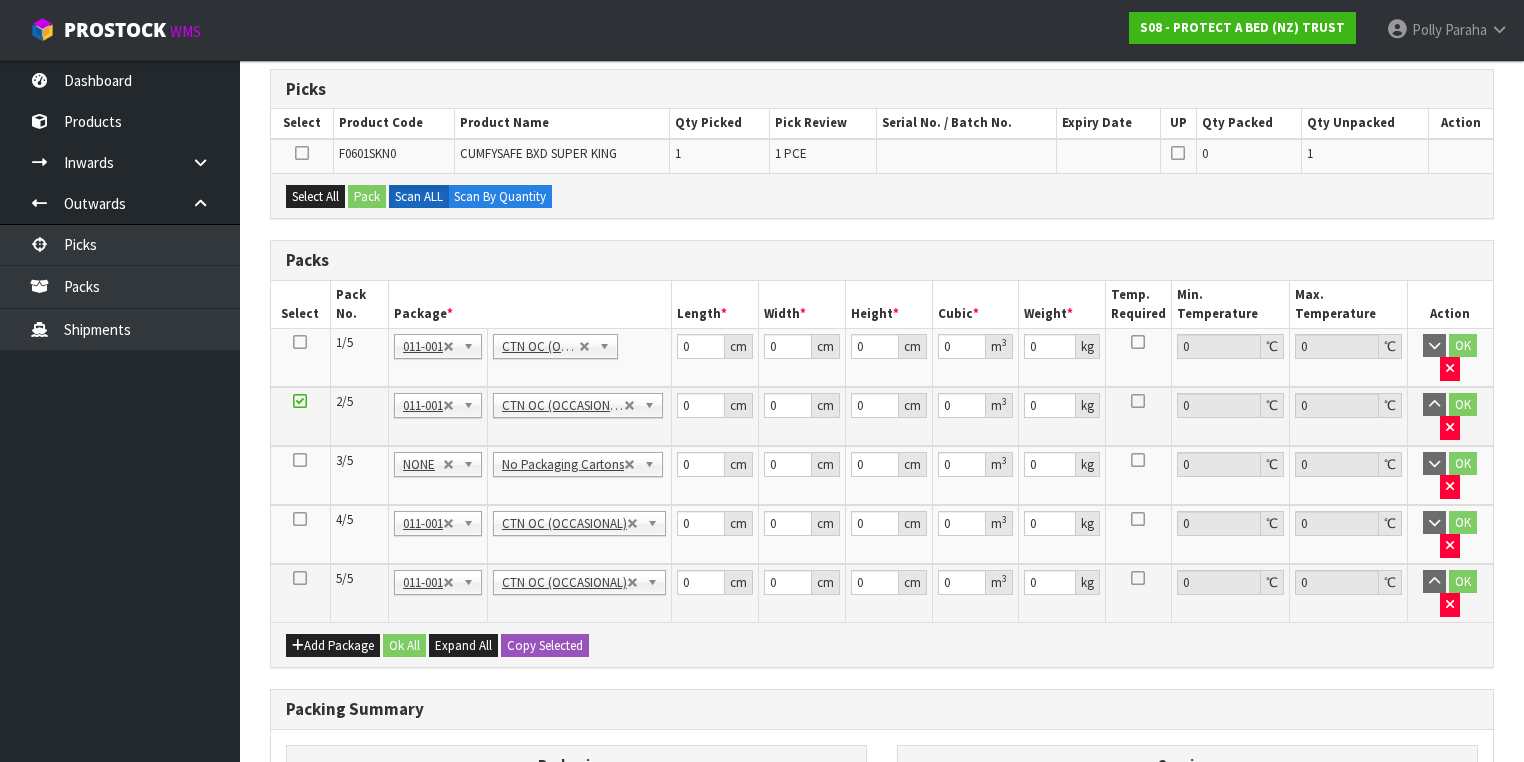 click at bounding box center [300, 593] 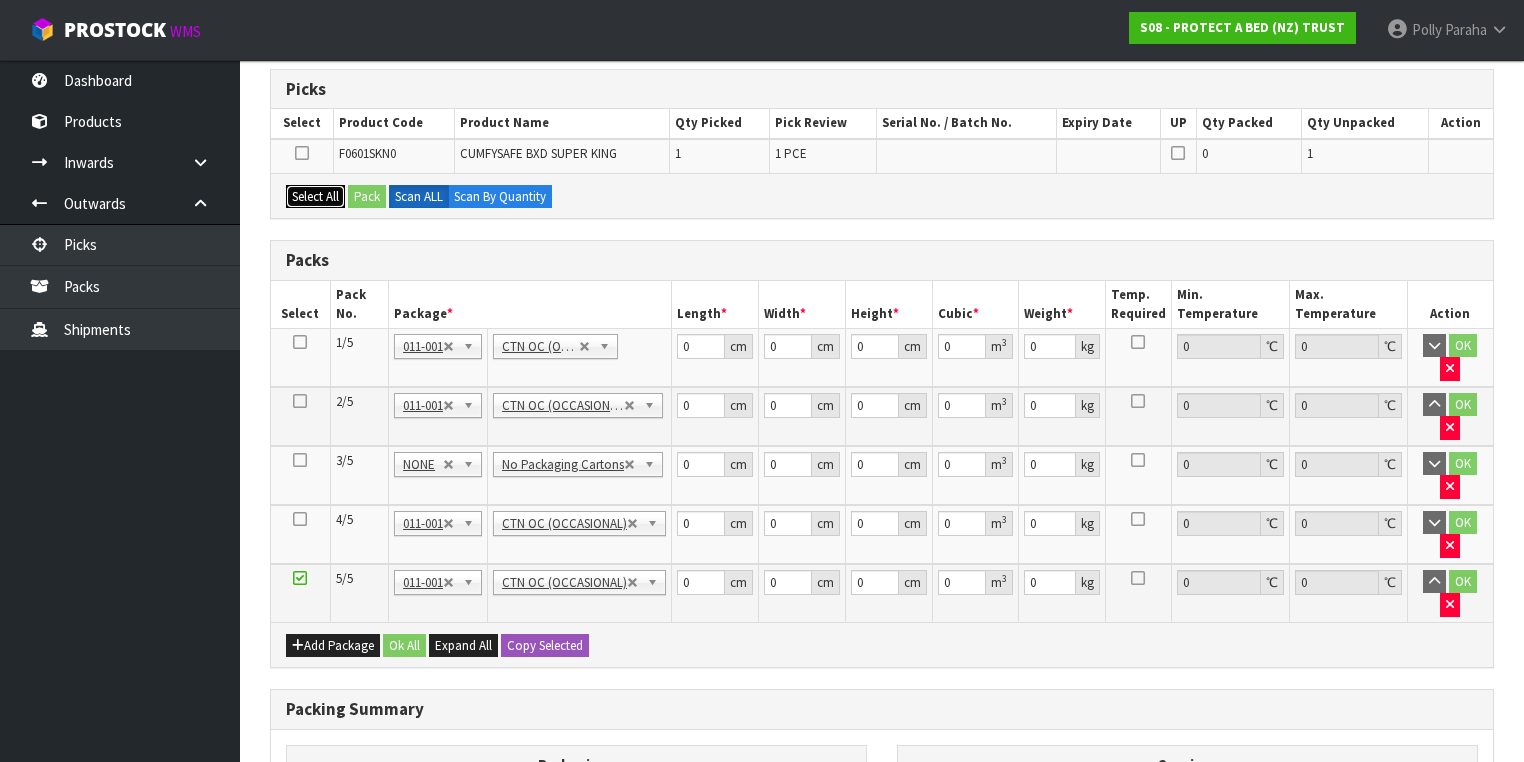 click on "Select All" at bounding box center [315, 197] 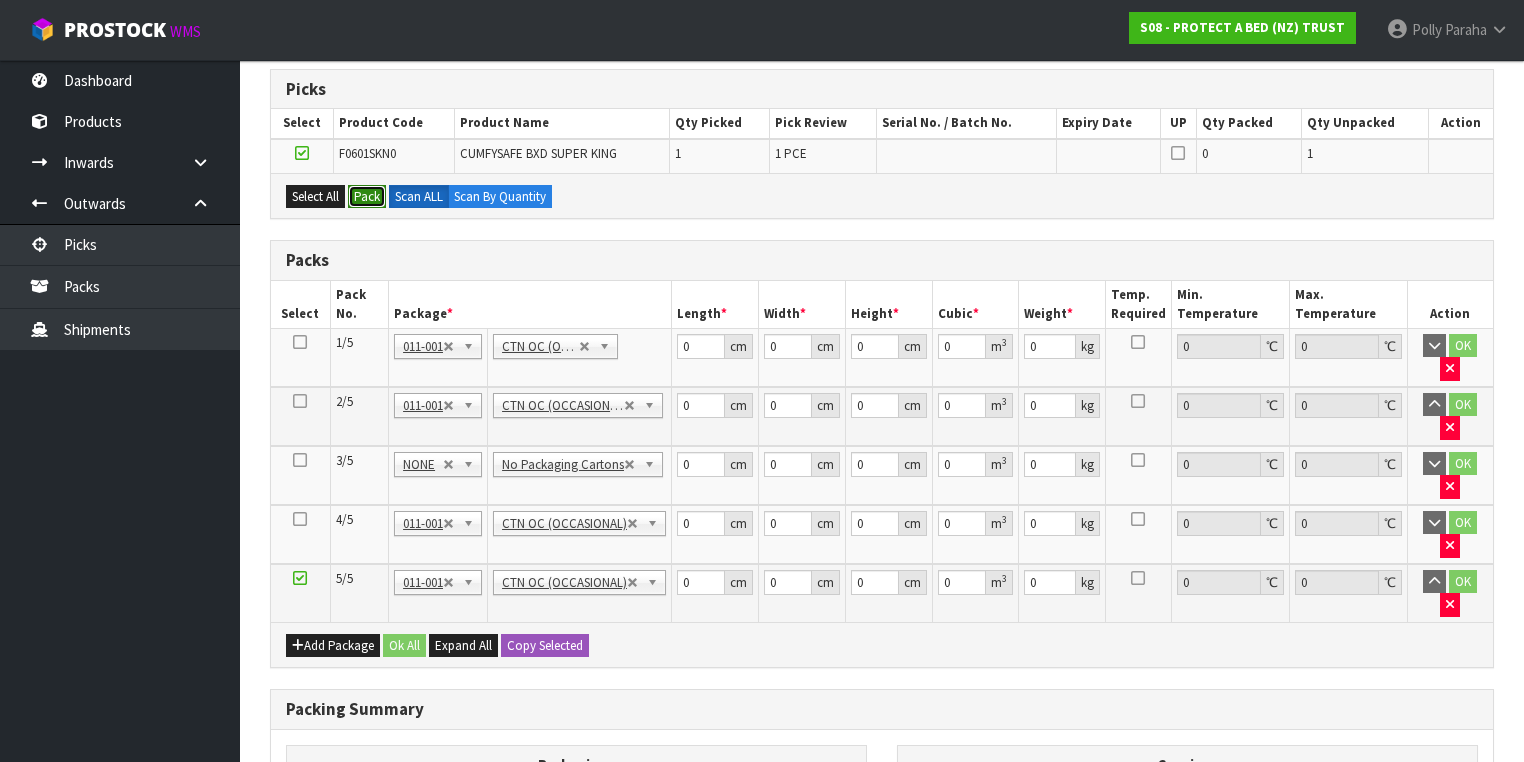 click on "Pack" at bounding box center (367, 197) 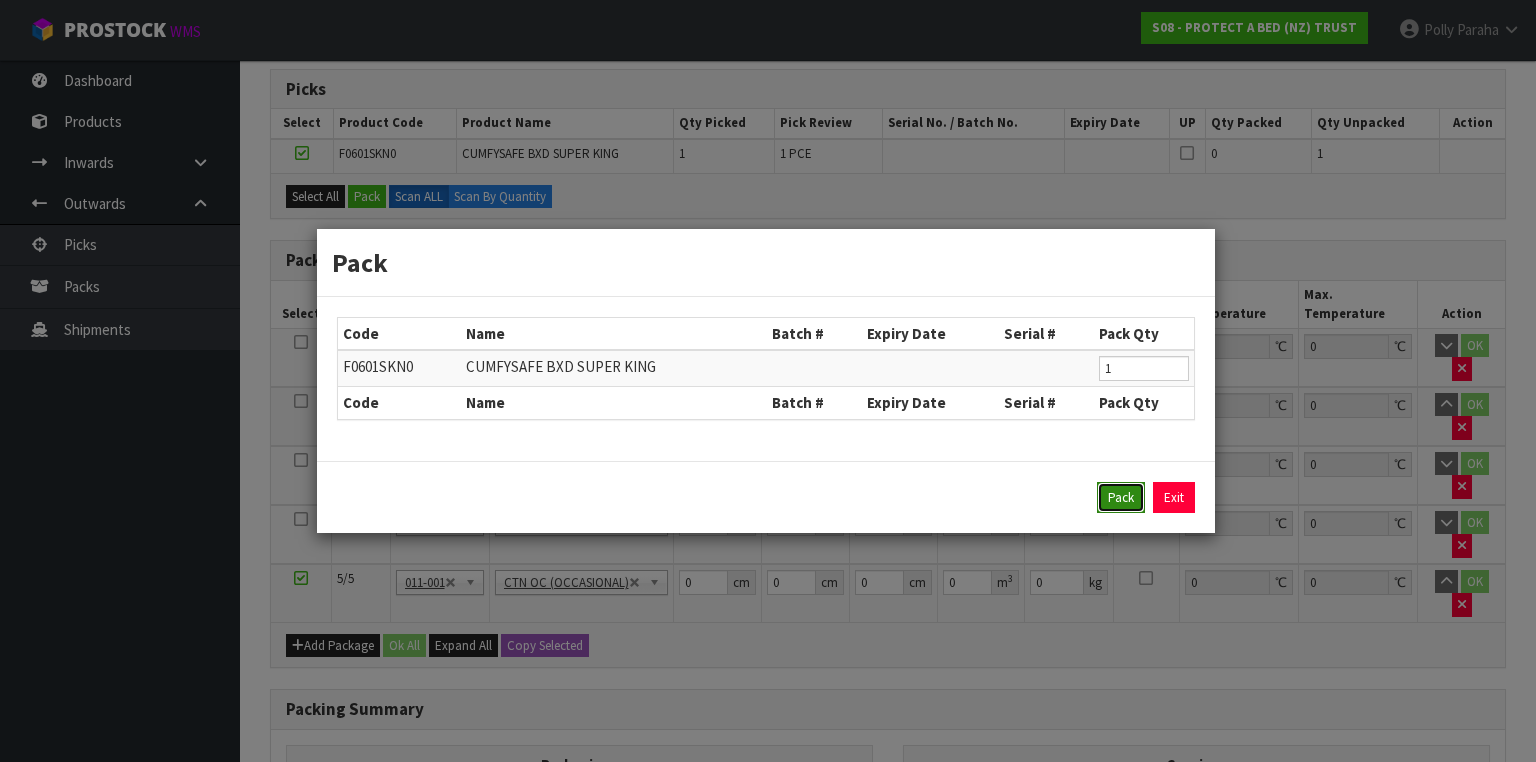 click on "Pack" at bounding box center (1121, 498) 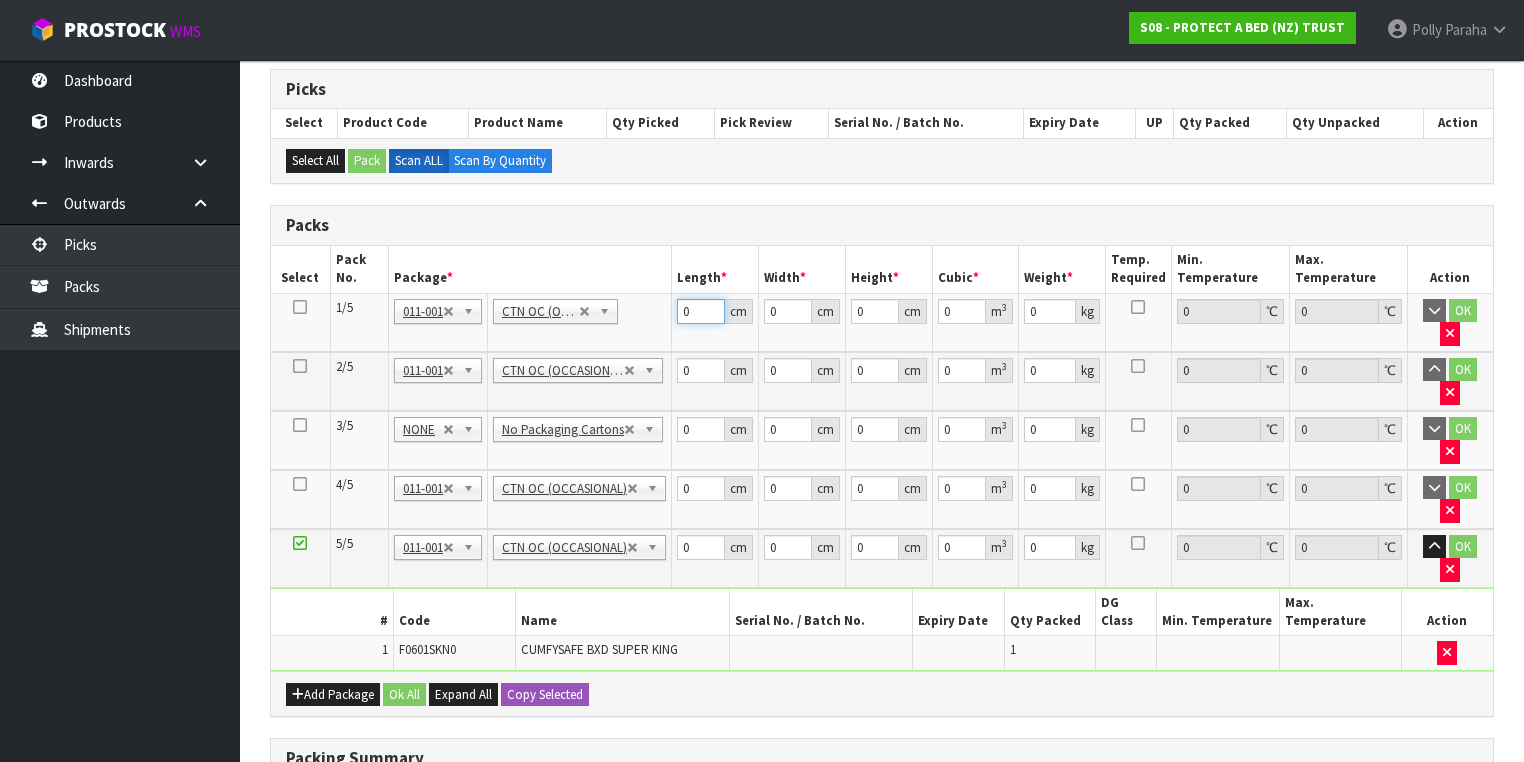 drag, startPoint x: 694, startPoint y: 332, endPoint x: 664, endPoint y: 273, distance: 66.189125 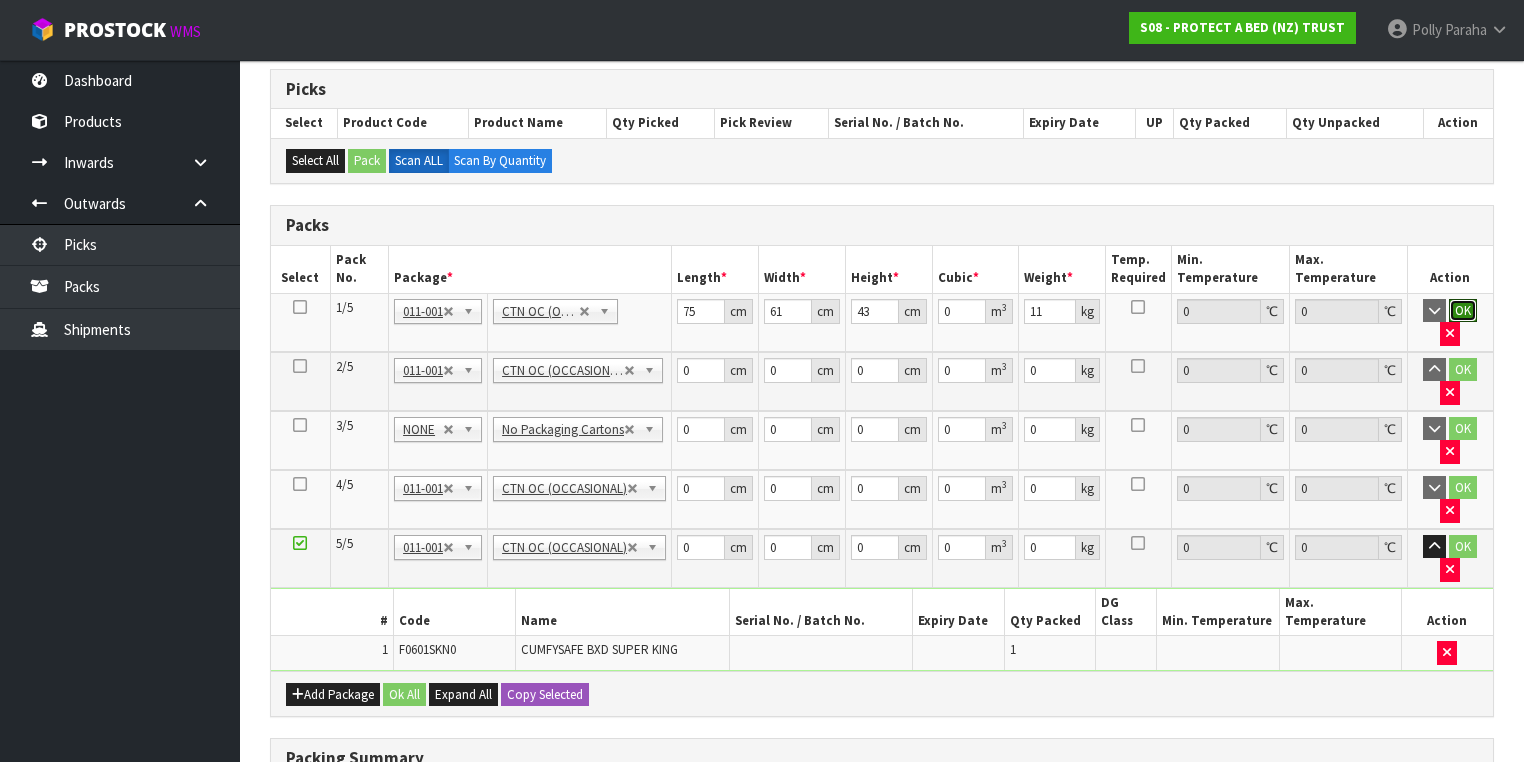 click on "OK" at bounding box center [1463, 311] 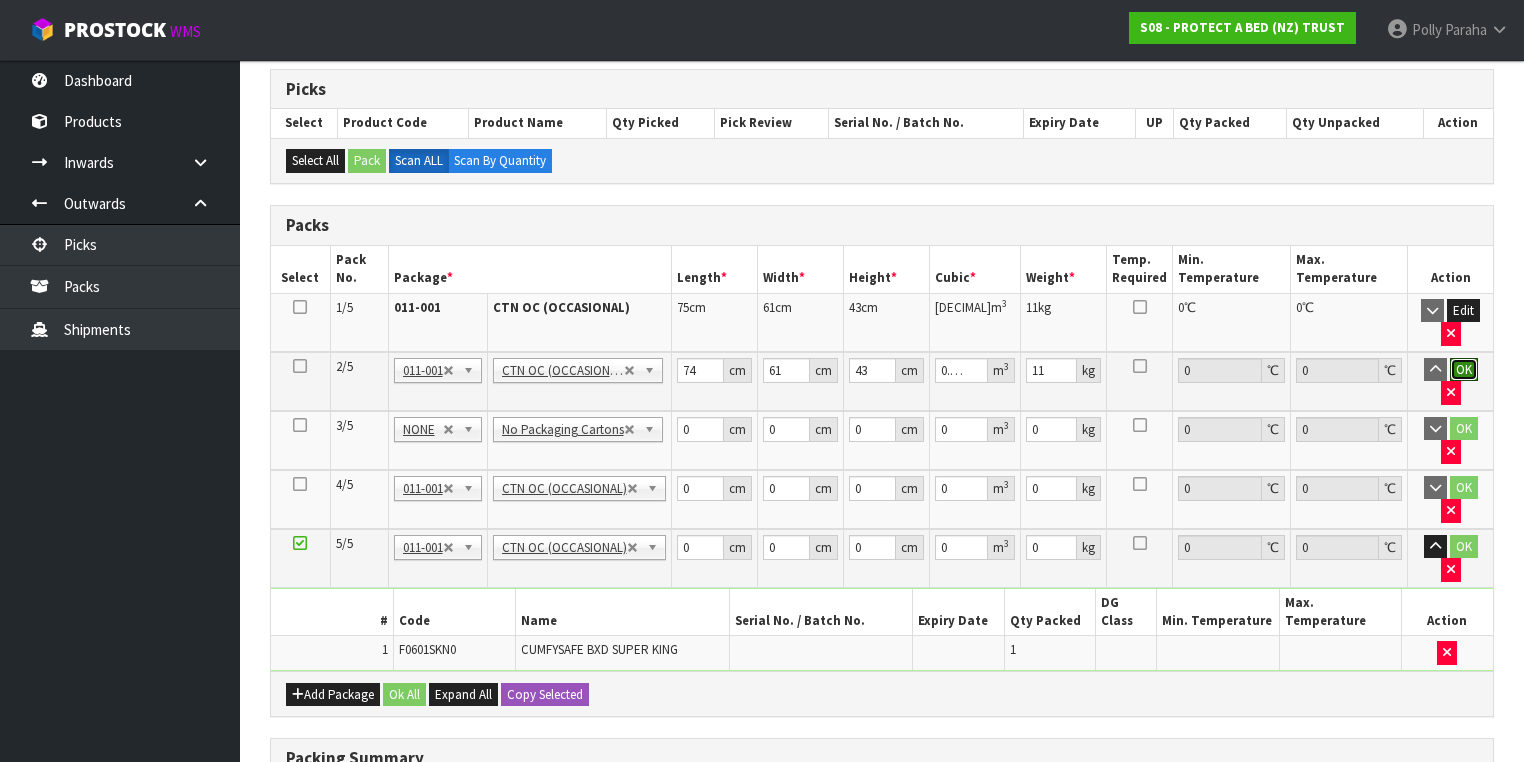 click on "OK" at bounding box center (1464, 370) 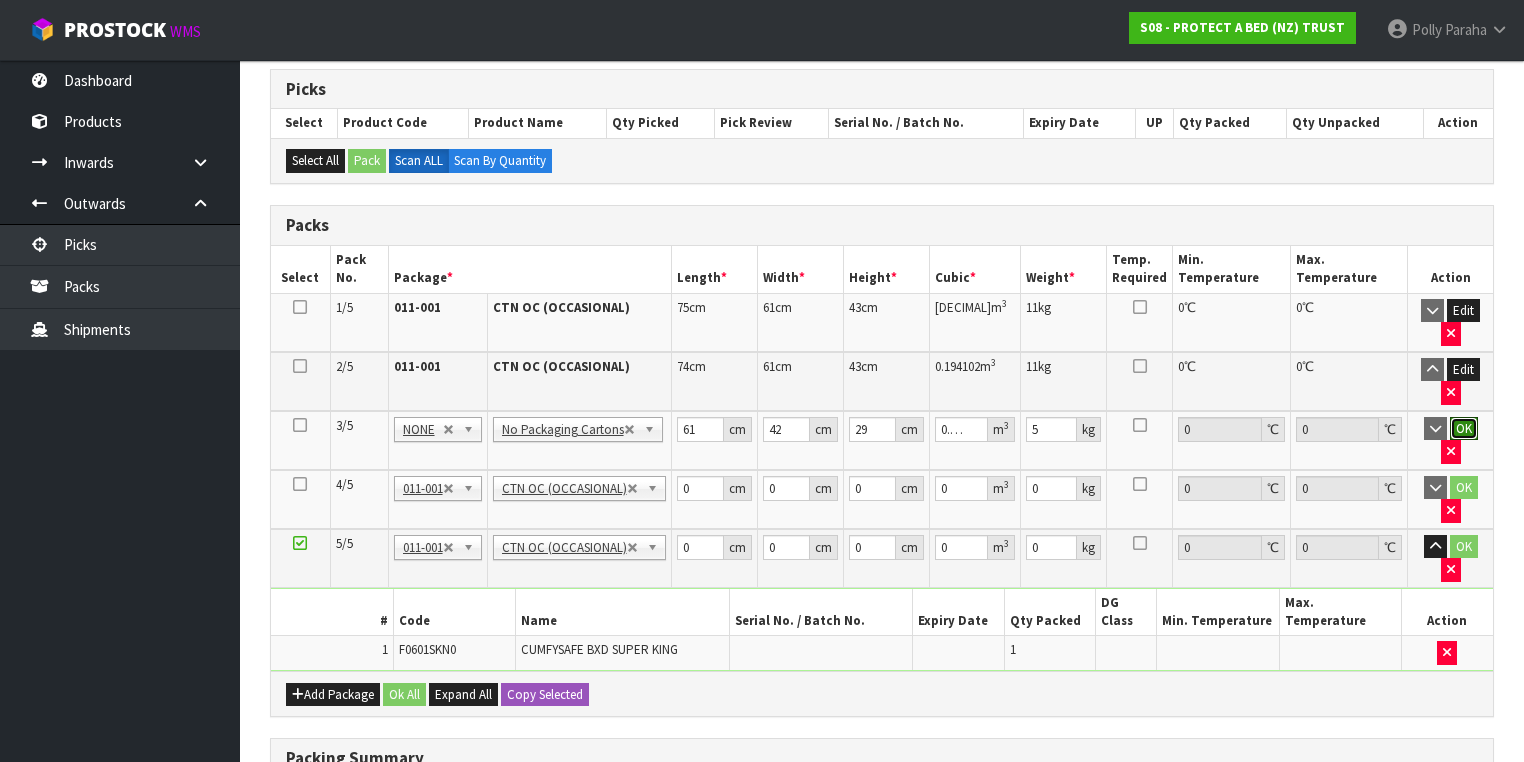 click on "OK" at bounding box center (1464, 429) 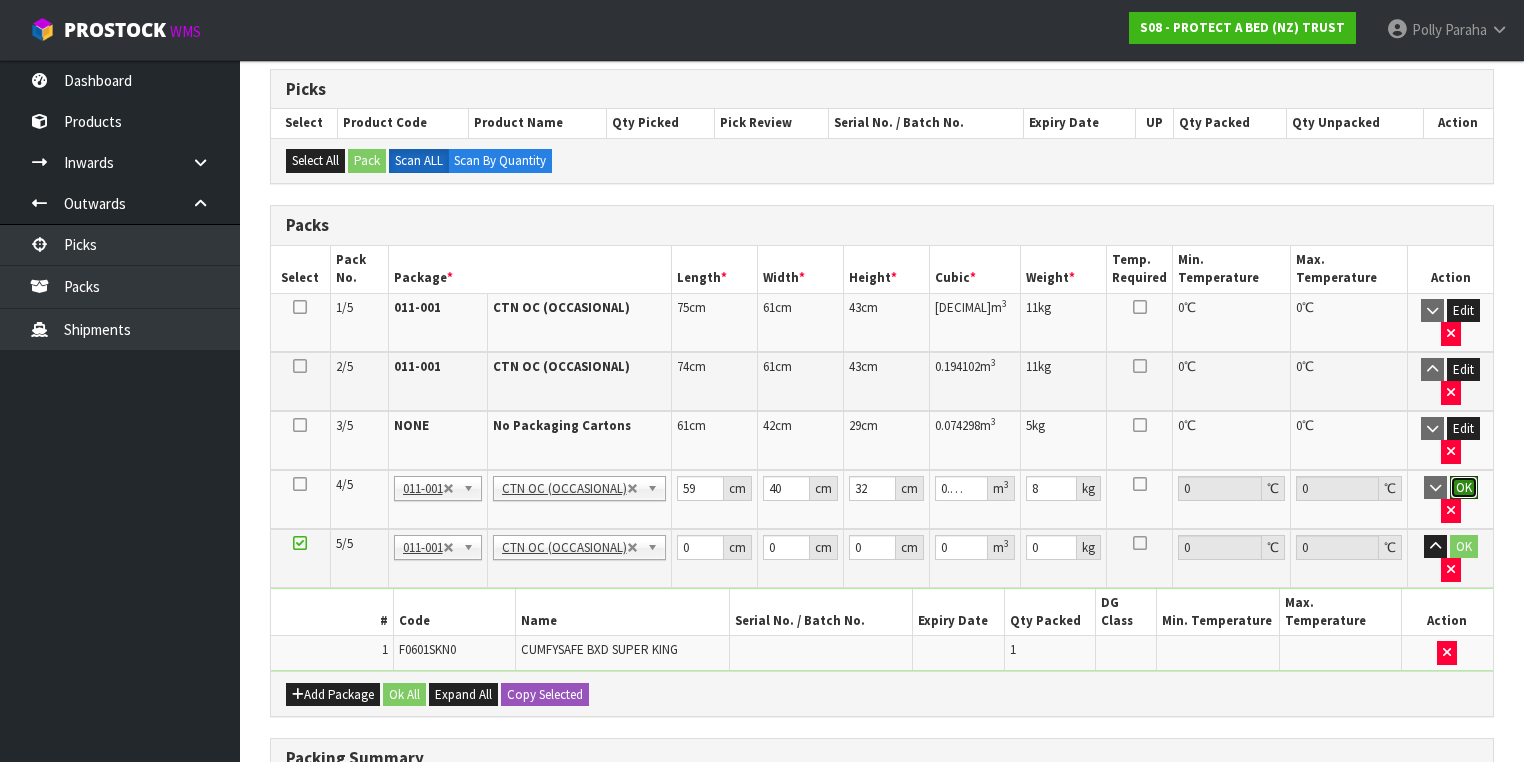 click on "OK" at bounding box center [1464, 488] 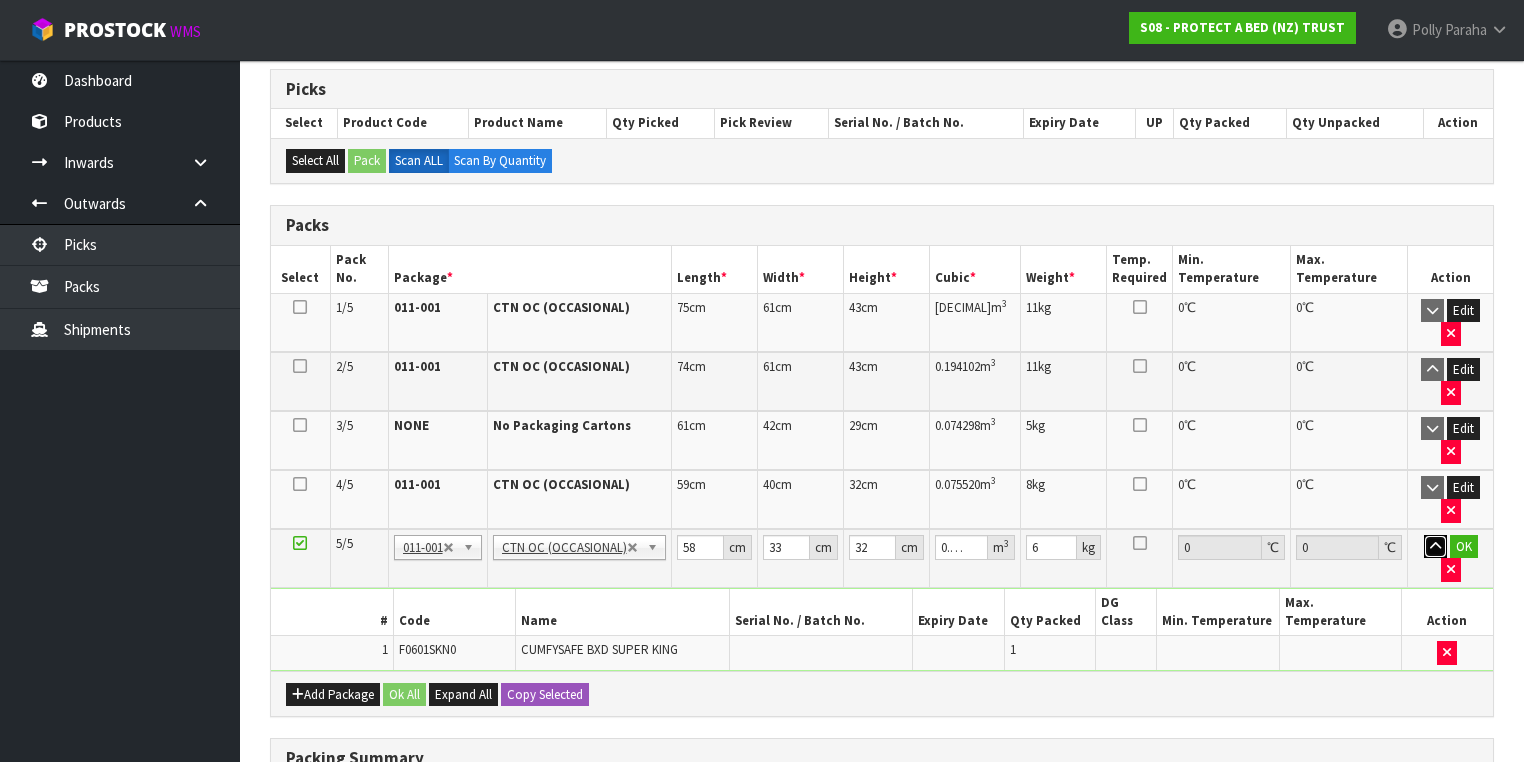 click at bounding box center [1435, 547] 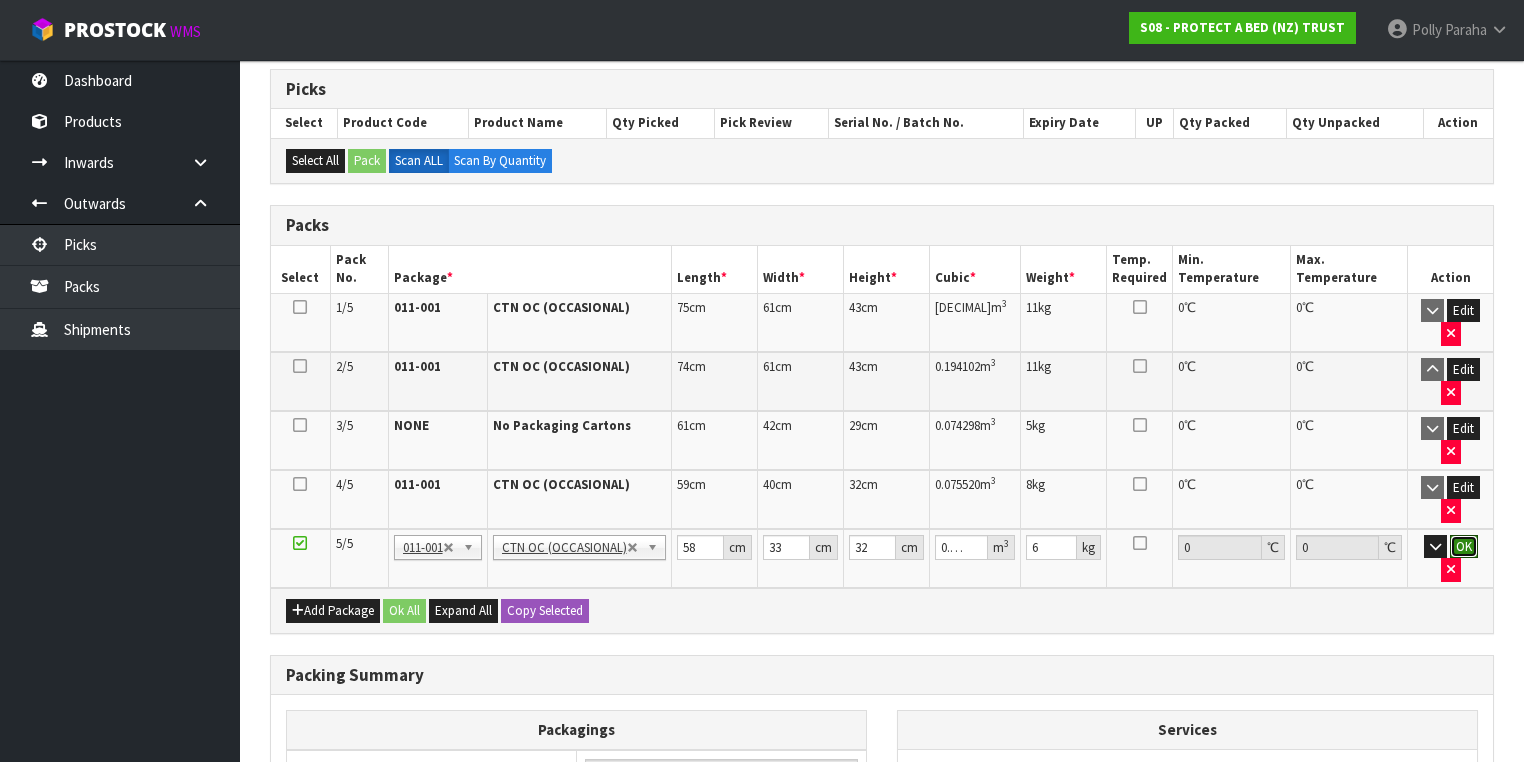 click on "OK" at bounding box center [1464, 547] 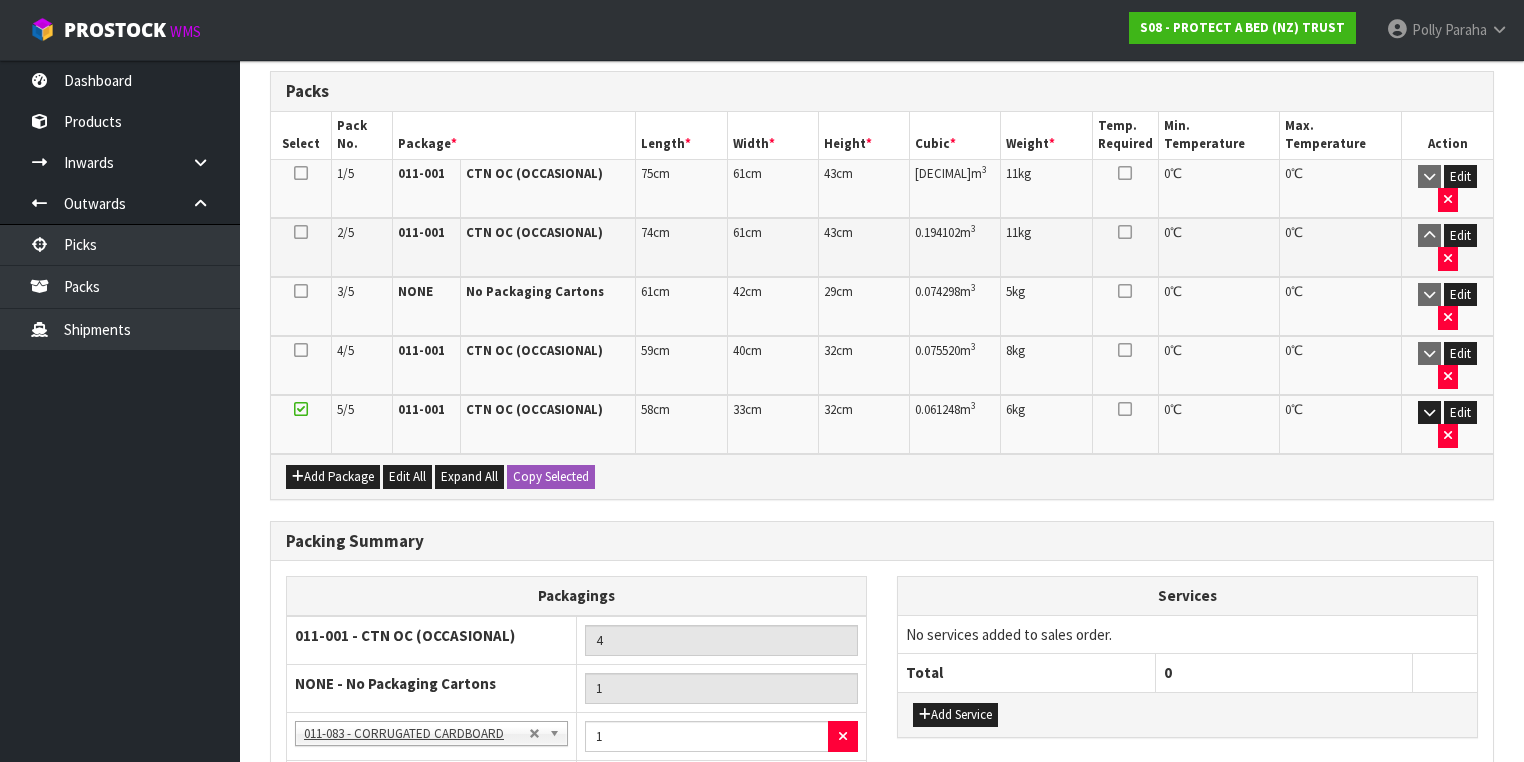 scroll, scrollTop: 638, scrollLeft: 0, axis: vertical 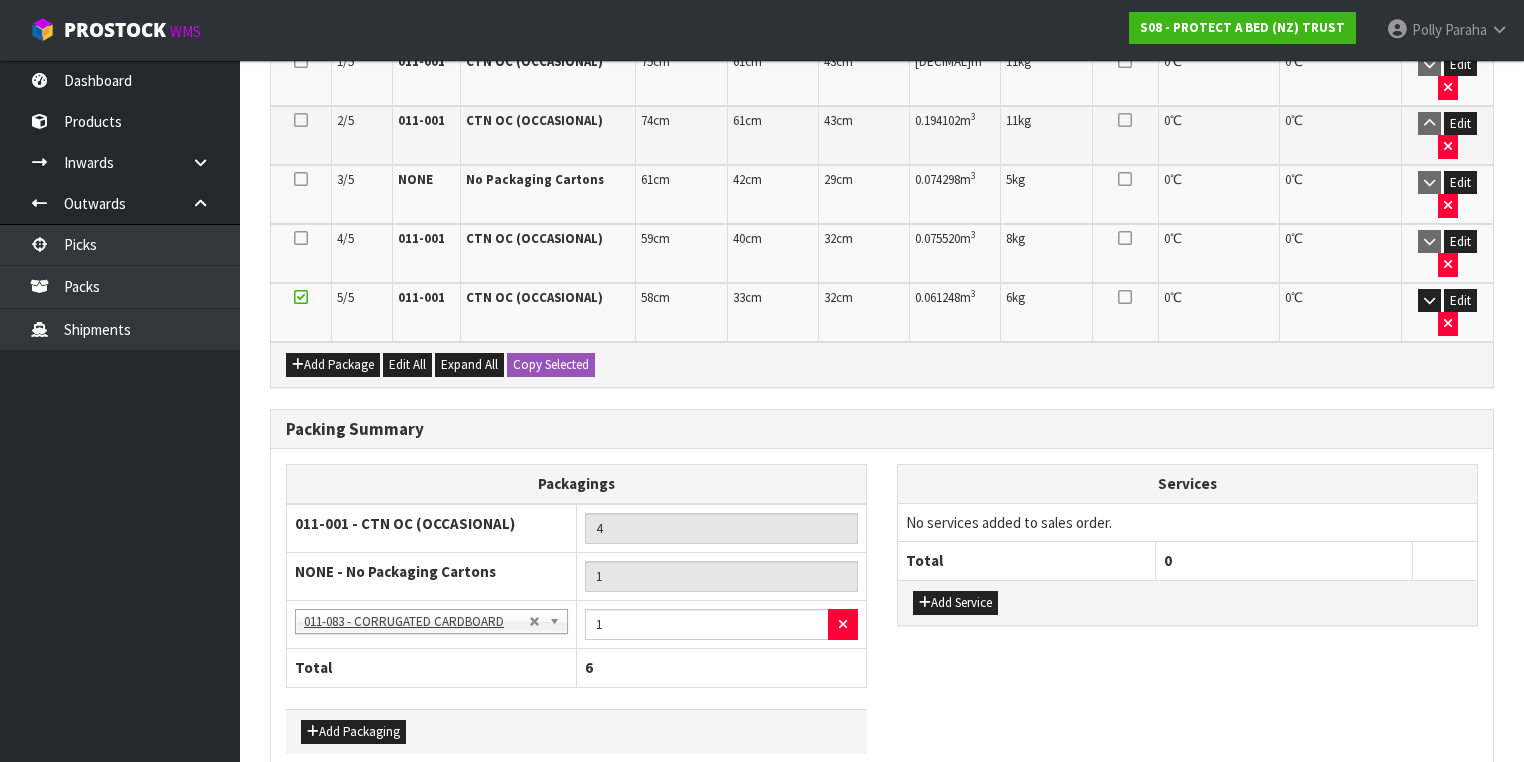 click on "Save & Confirm Packs" at bounding box center [427, 812] 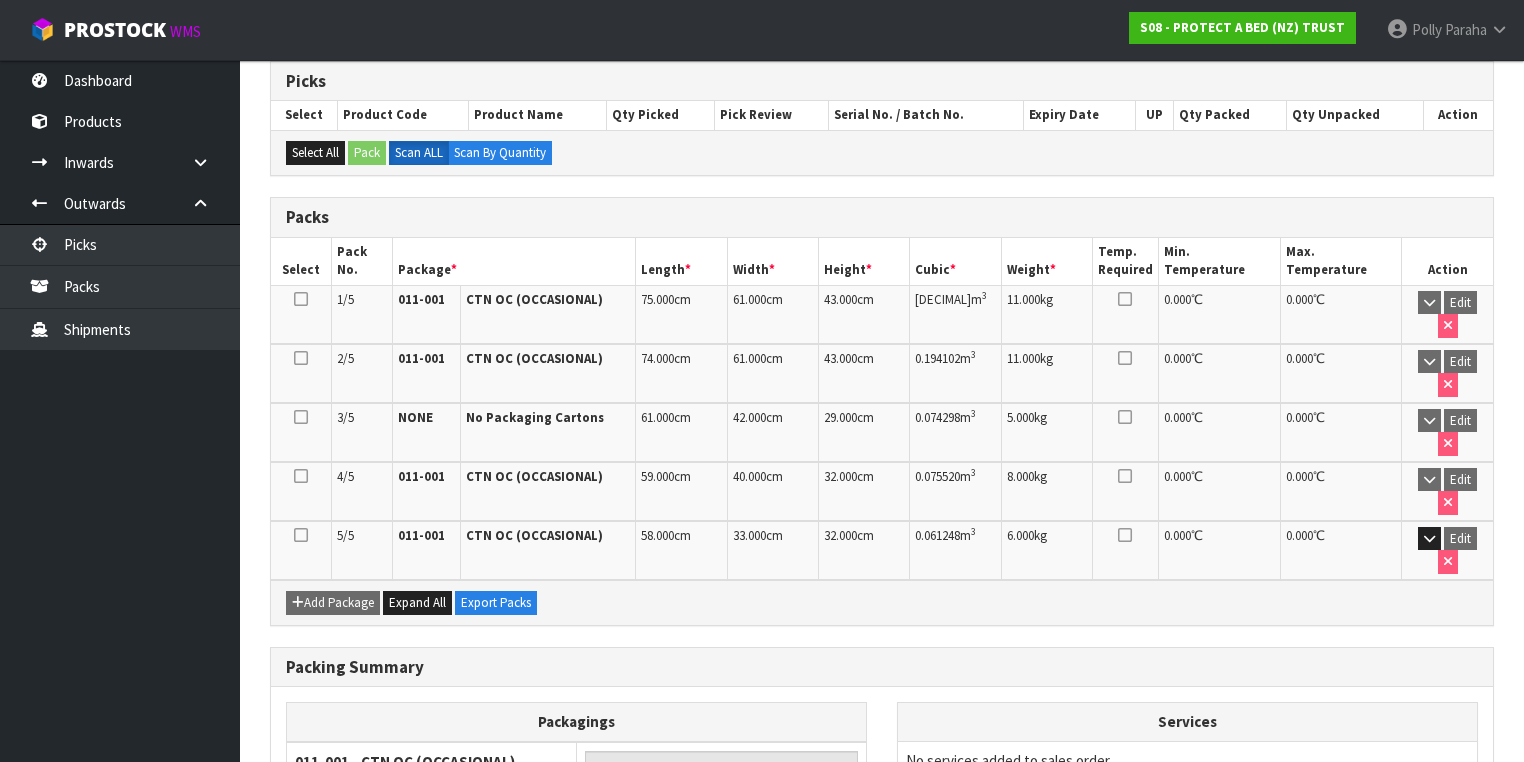 scroll, scrollTop: 594, scrollLeft: 0, axis: vertical 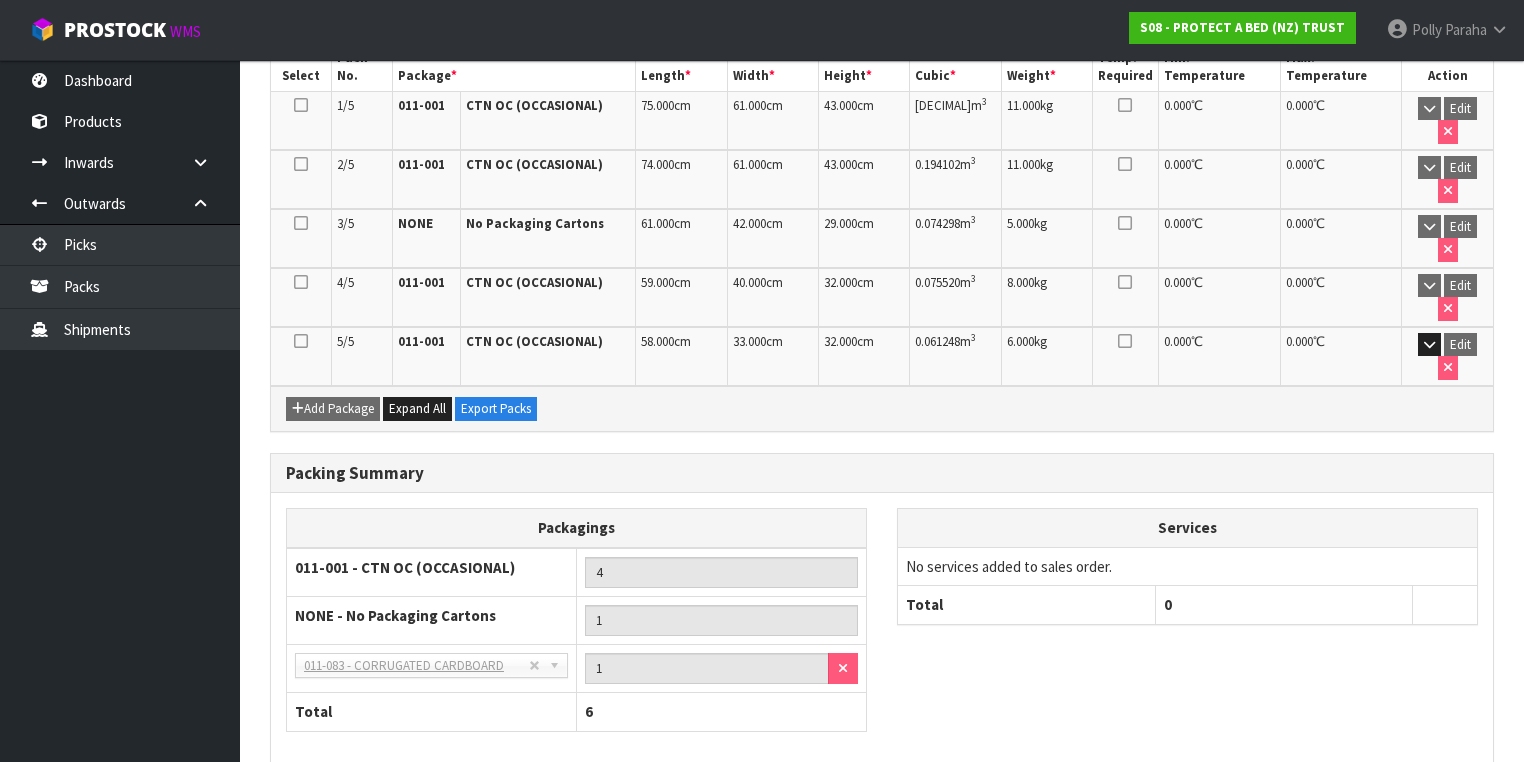click on "Next" at bounding box center [1450, 811] 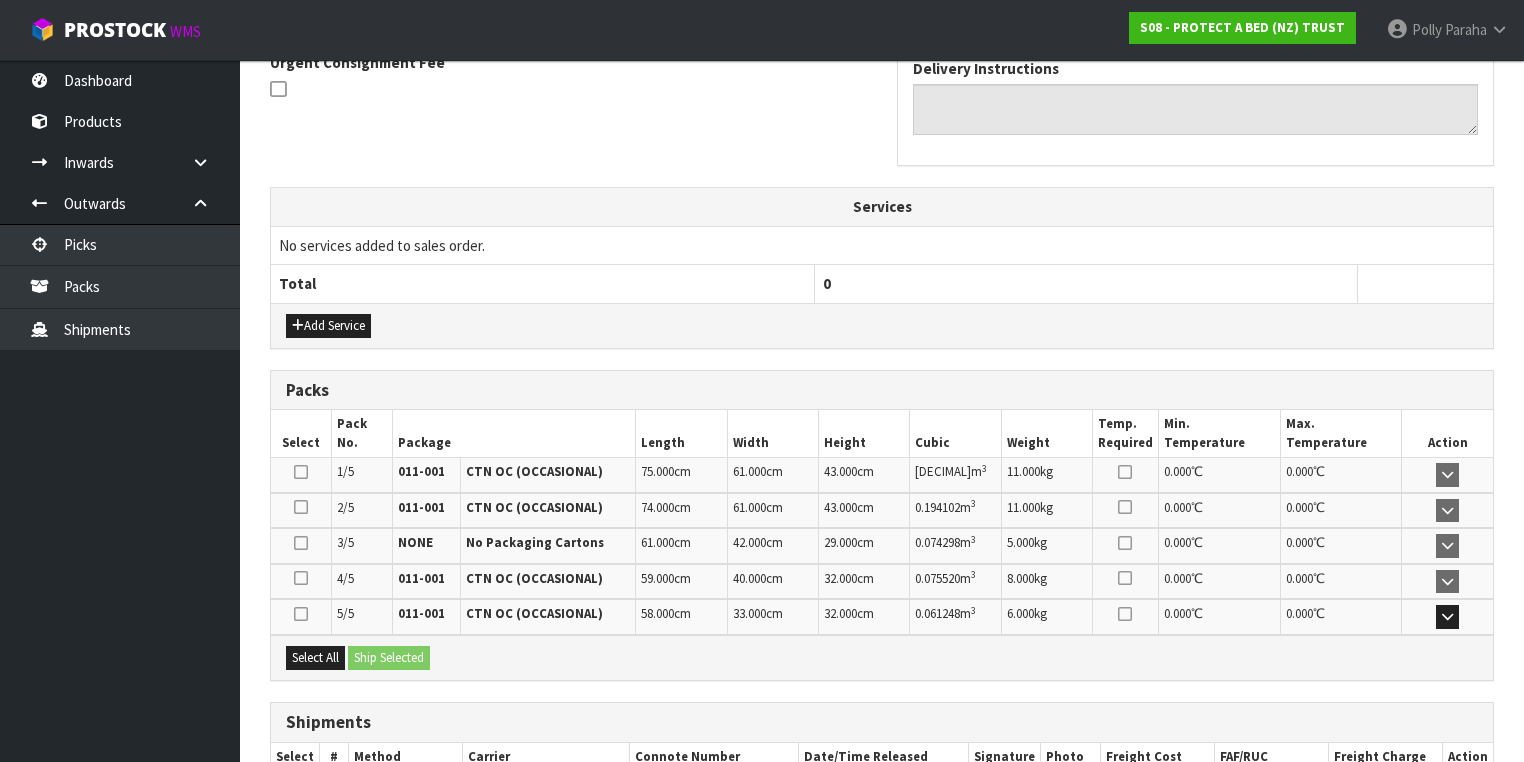 scroll, scrollTop: 732, scrollLeft: 0, axis: vertical 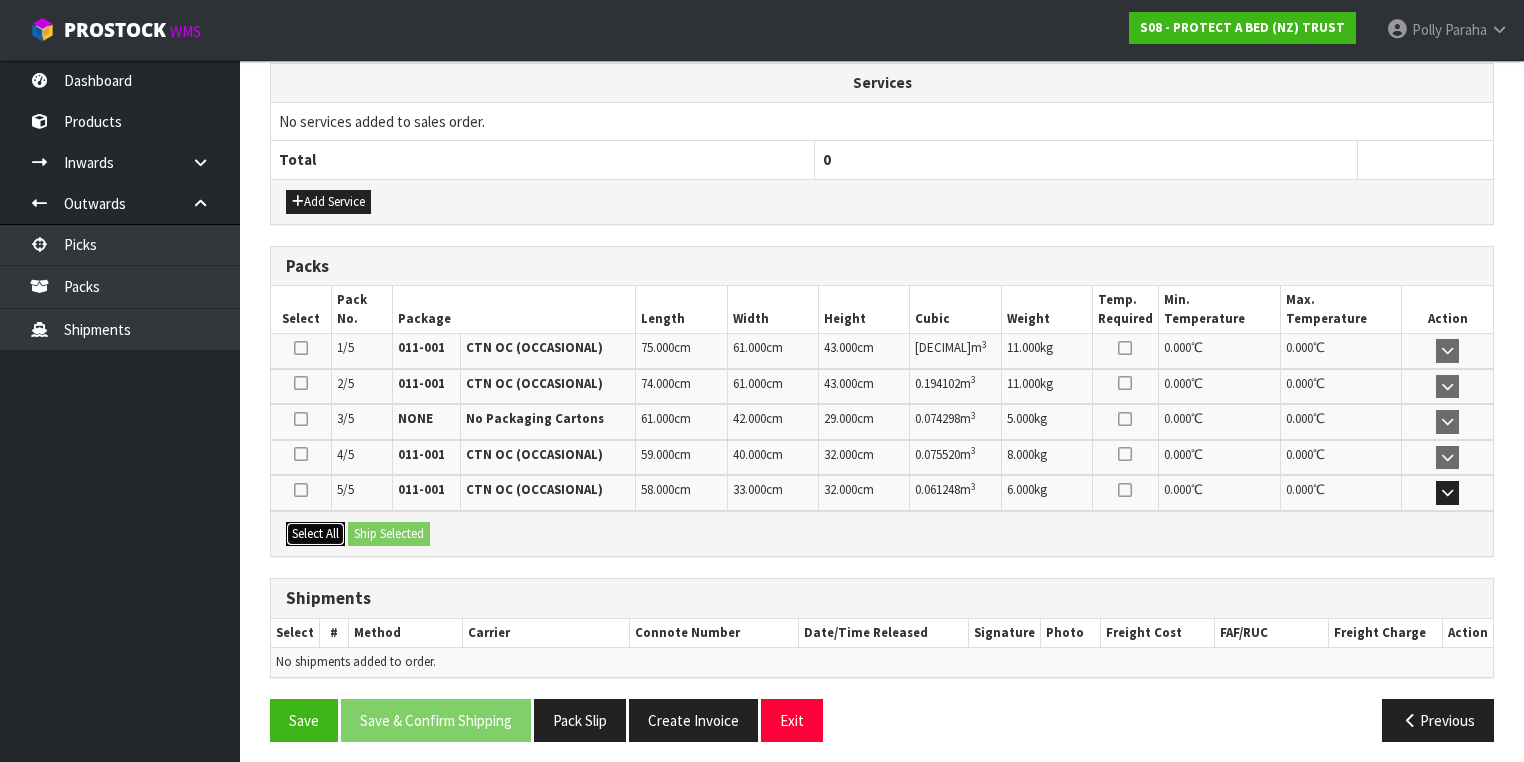 click on "Select All" at bounding box center (315, 534) 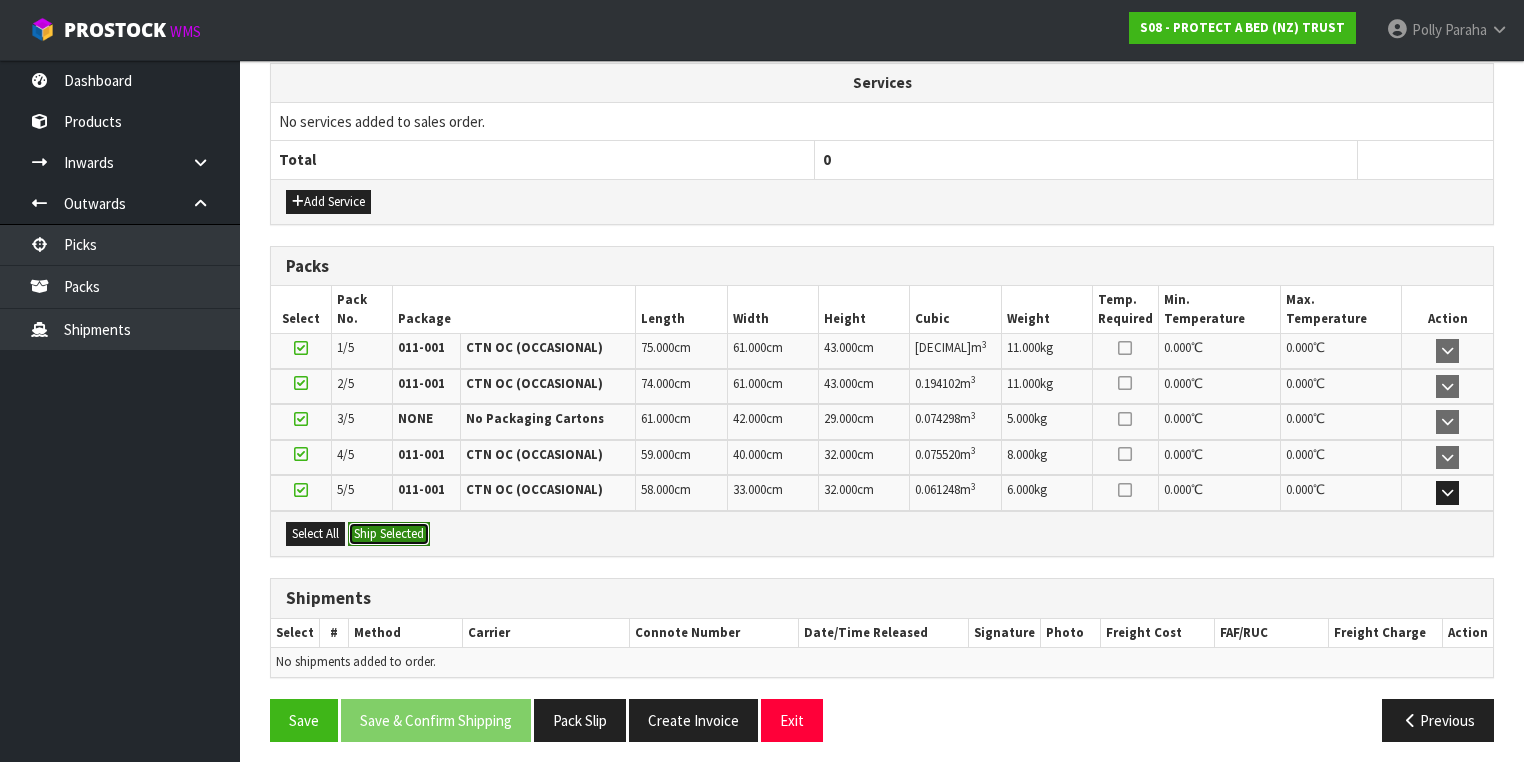 click on "Ship Selected" at bounding box center (389, 534) 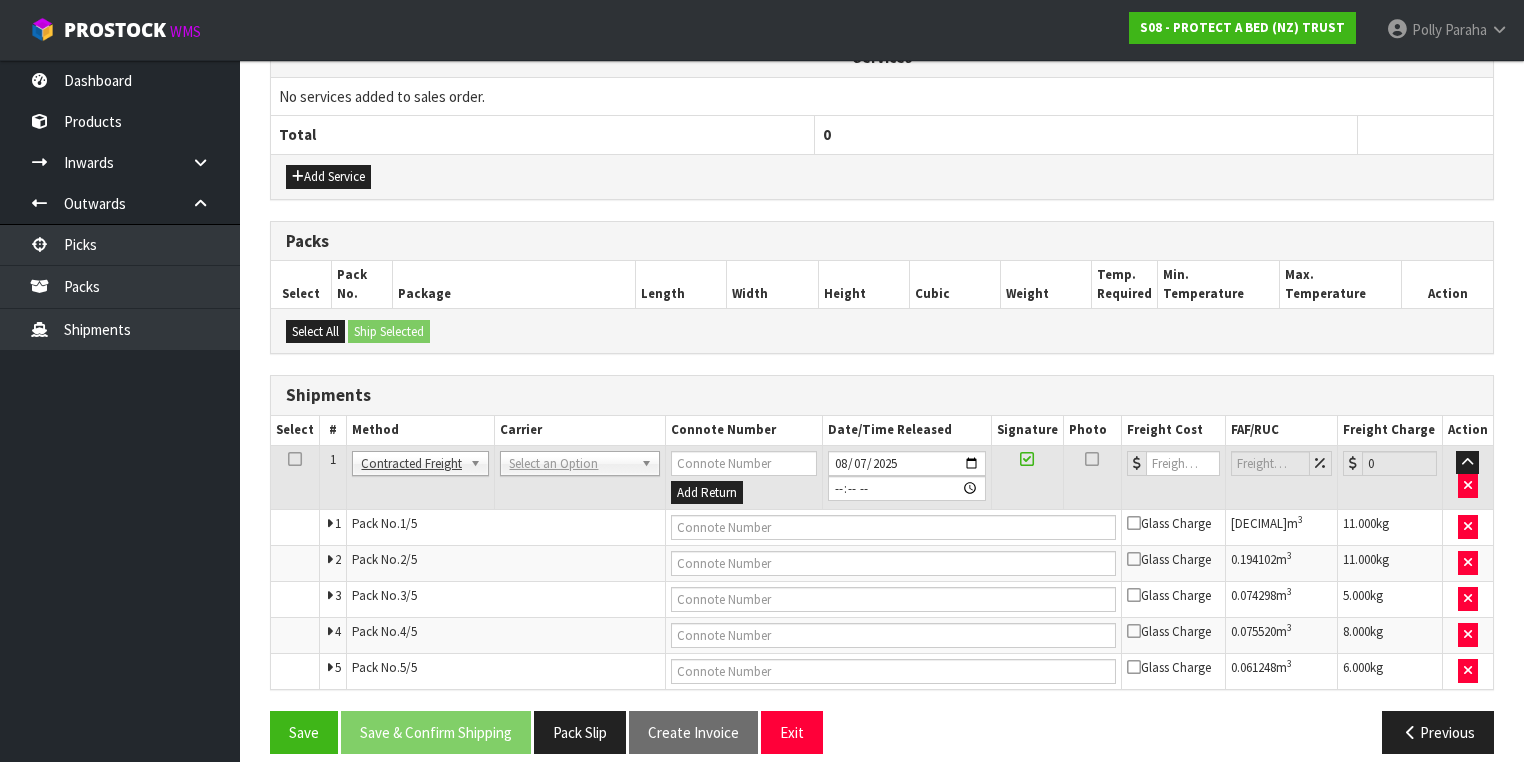 scroll, scrollTop: 771, scrollLeft: 0, axis: vertical 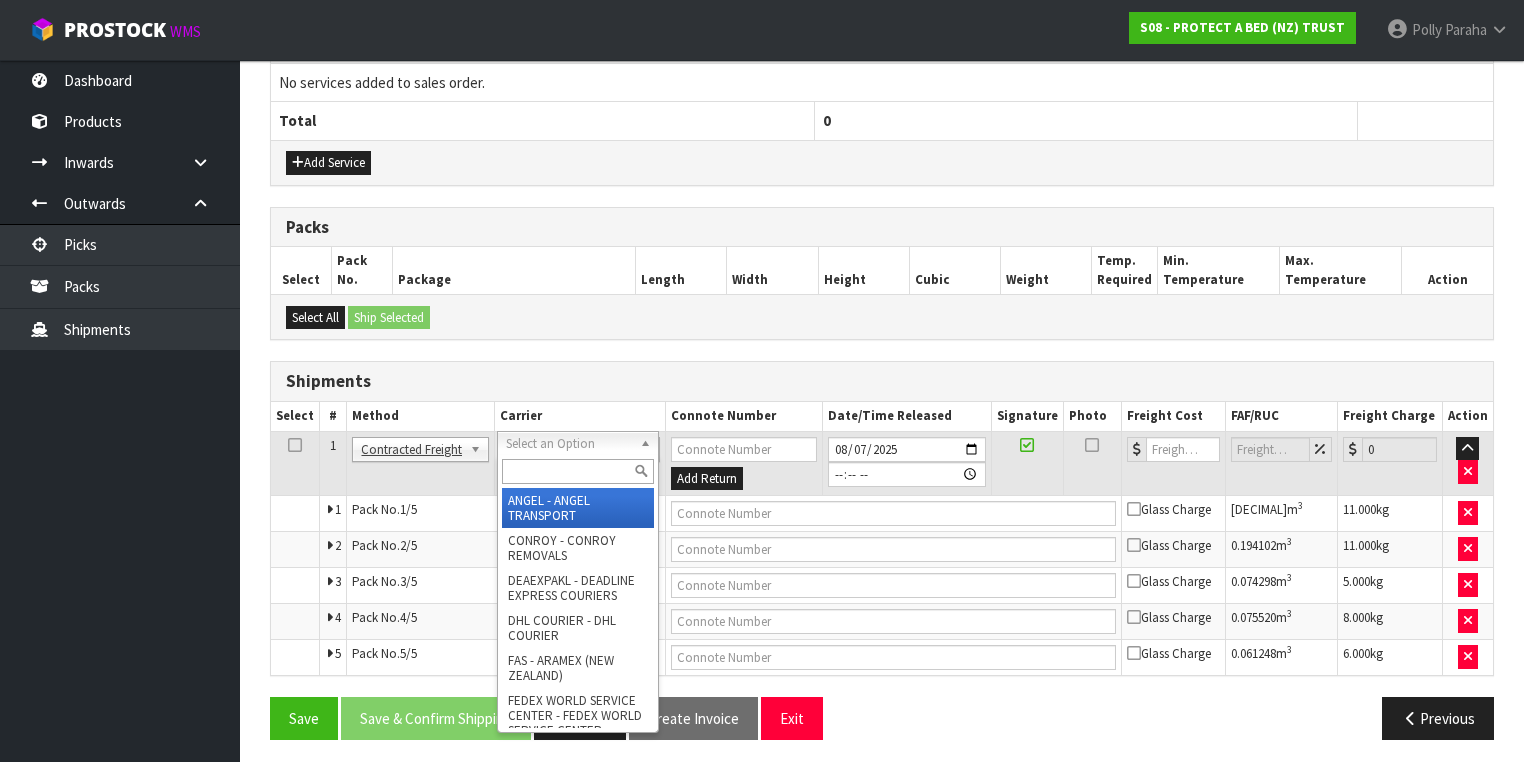 click at bounding box center (578, 471) 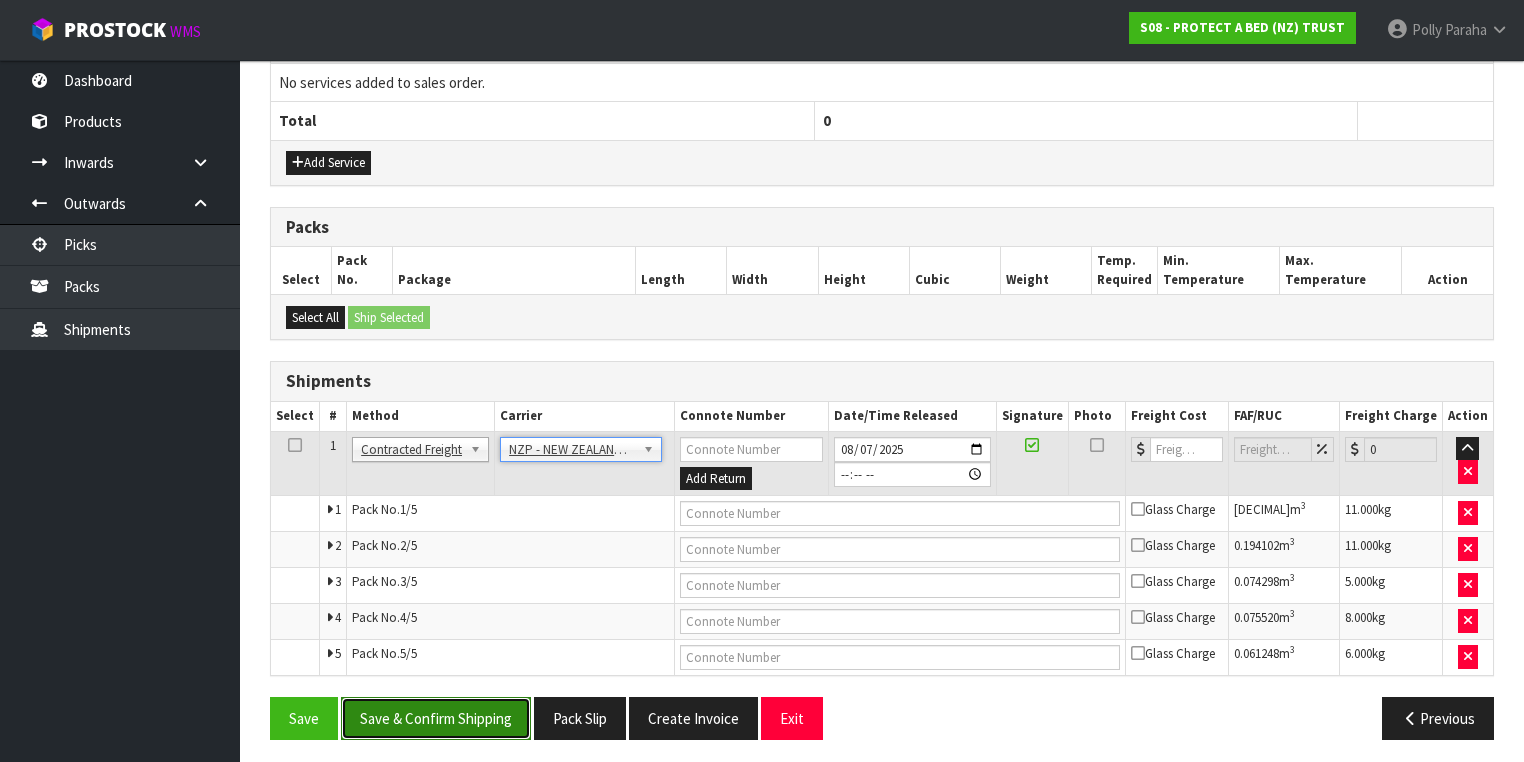 click on "Save & Confirm Shipping" at bounding box center [436, 718] 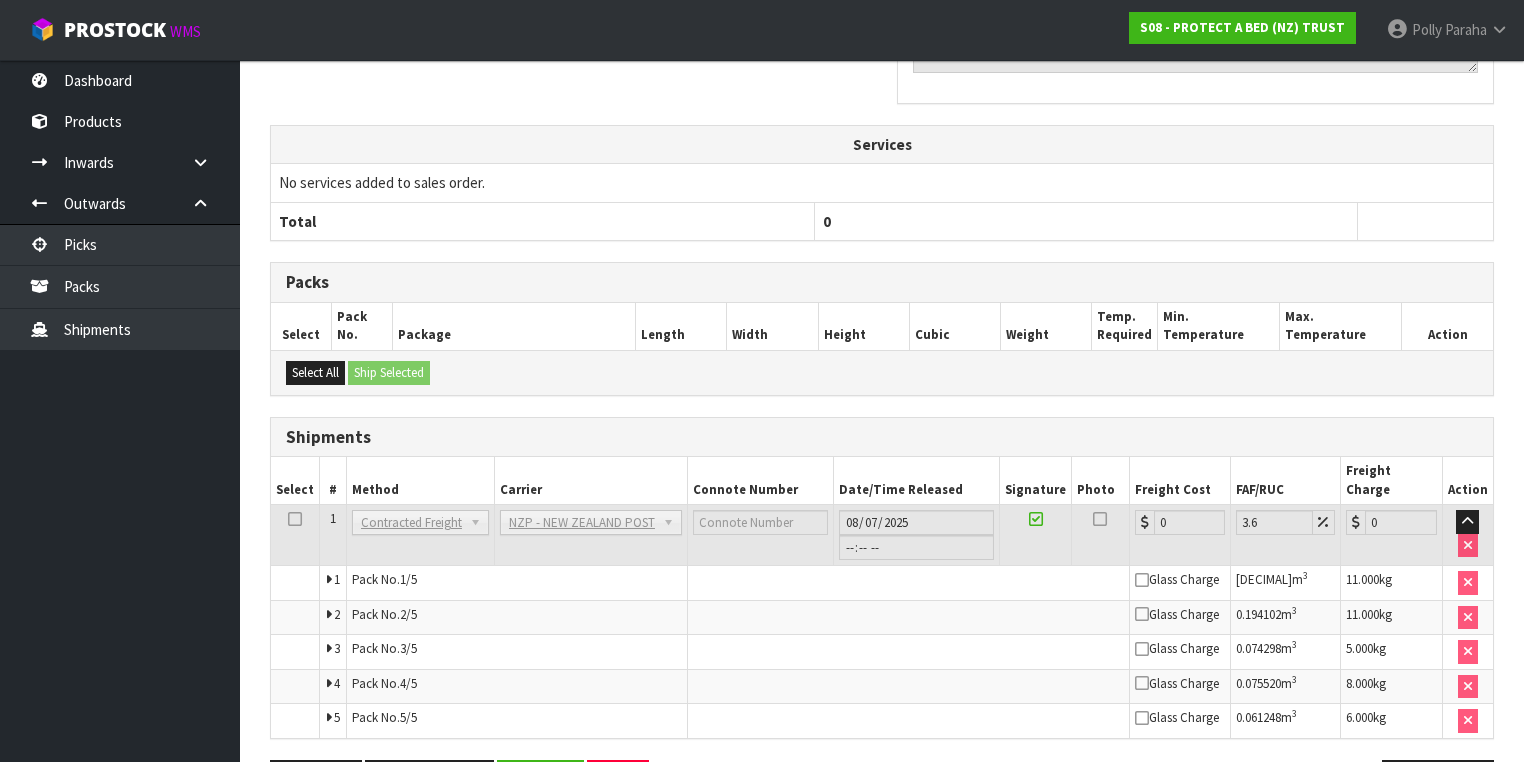 scroll, scrollTop: 736, scrollLeft: 0, axis: vertical 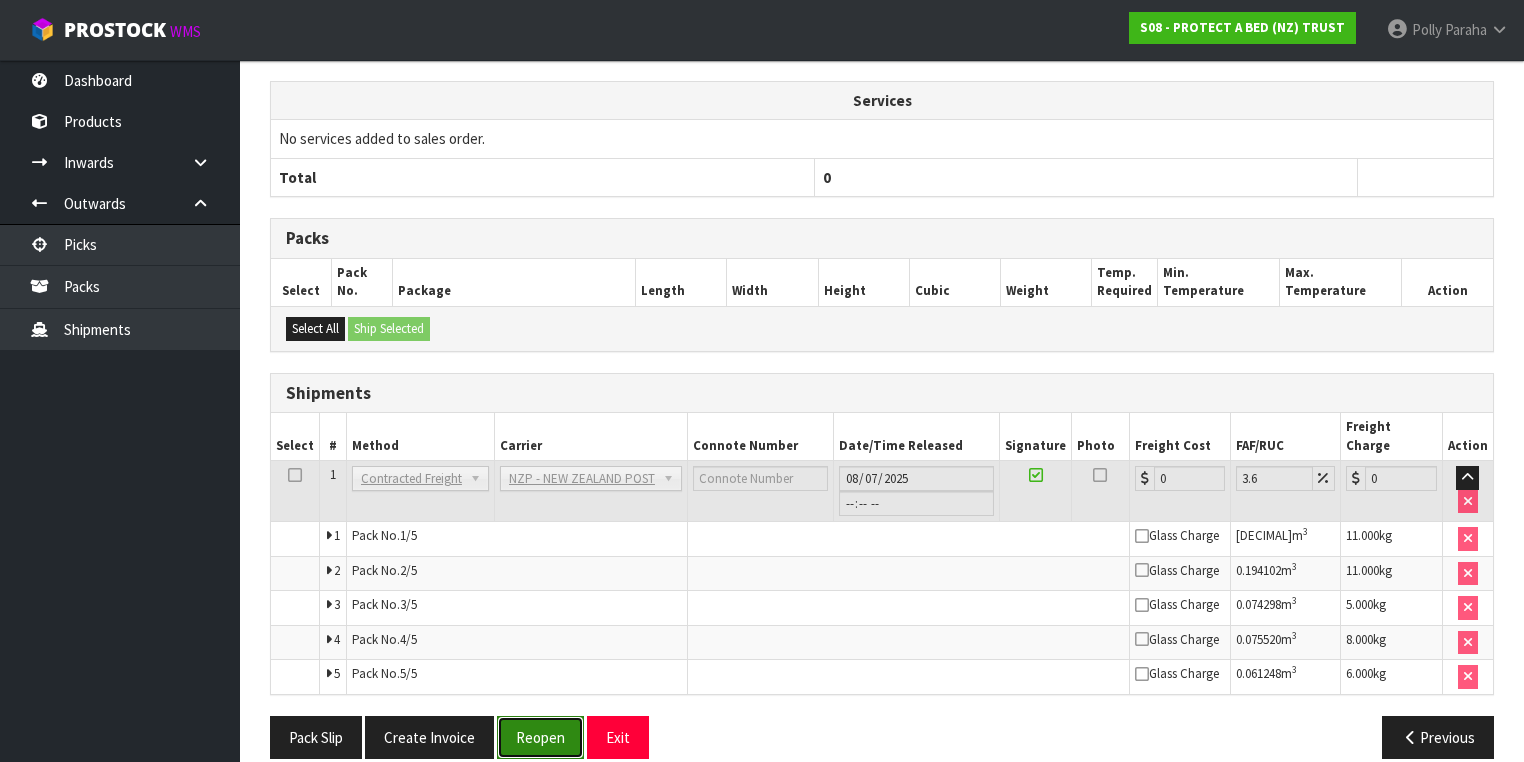 click on "Reopen" at bounding box center (540, 737) 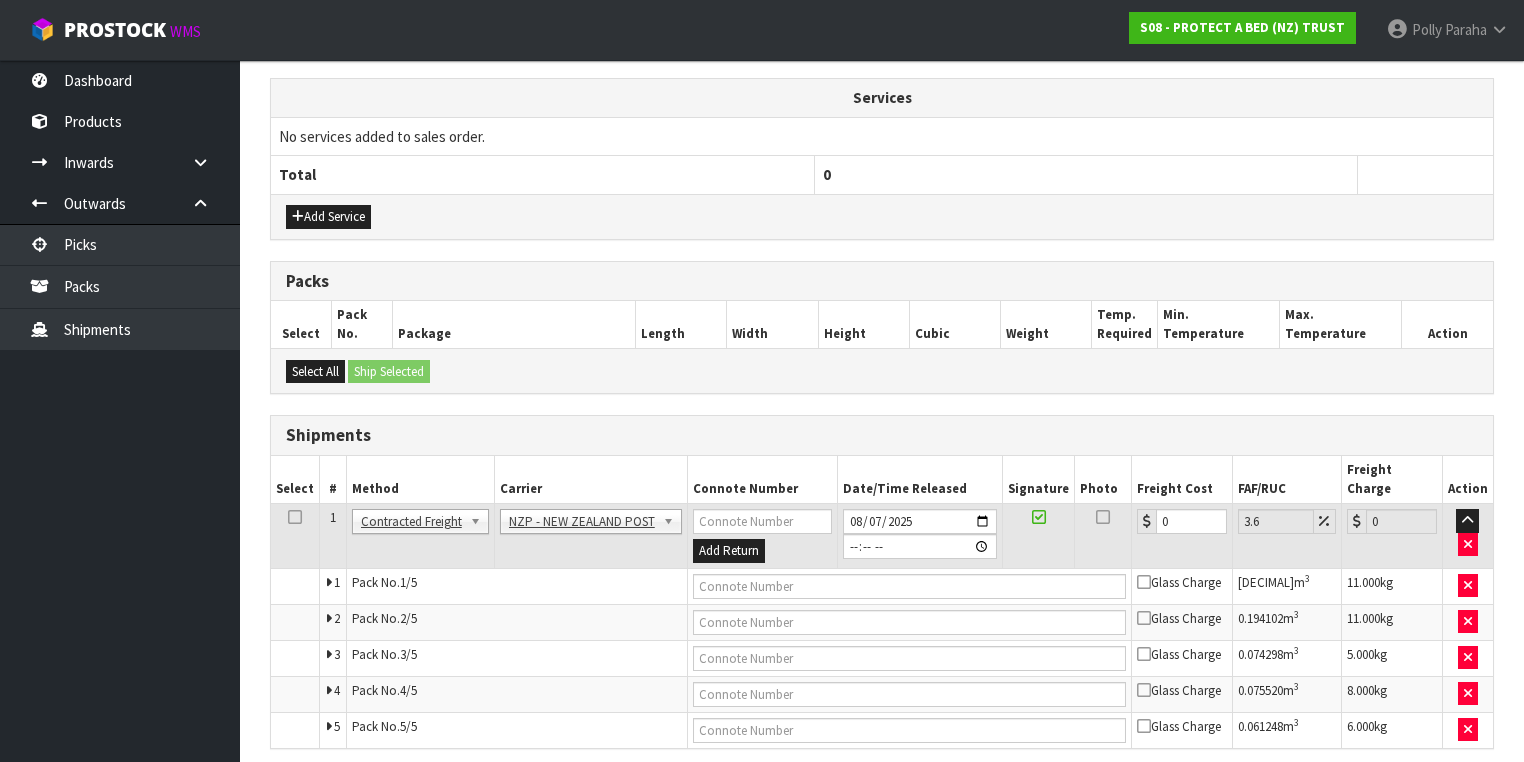 scroll, scrollTop: 771, scrollLeft: 0, axis: vertical 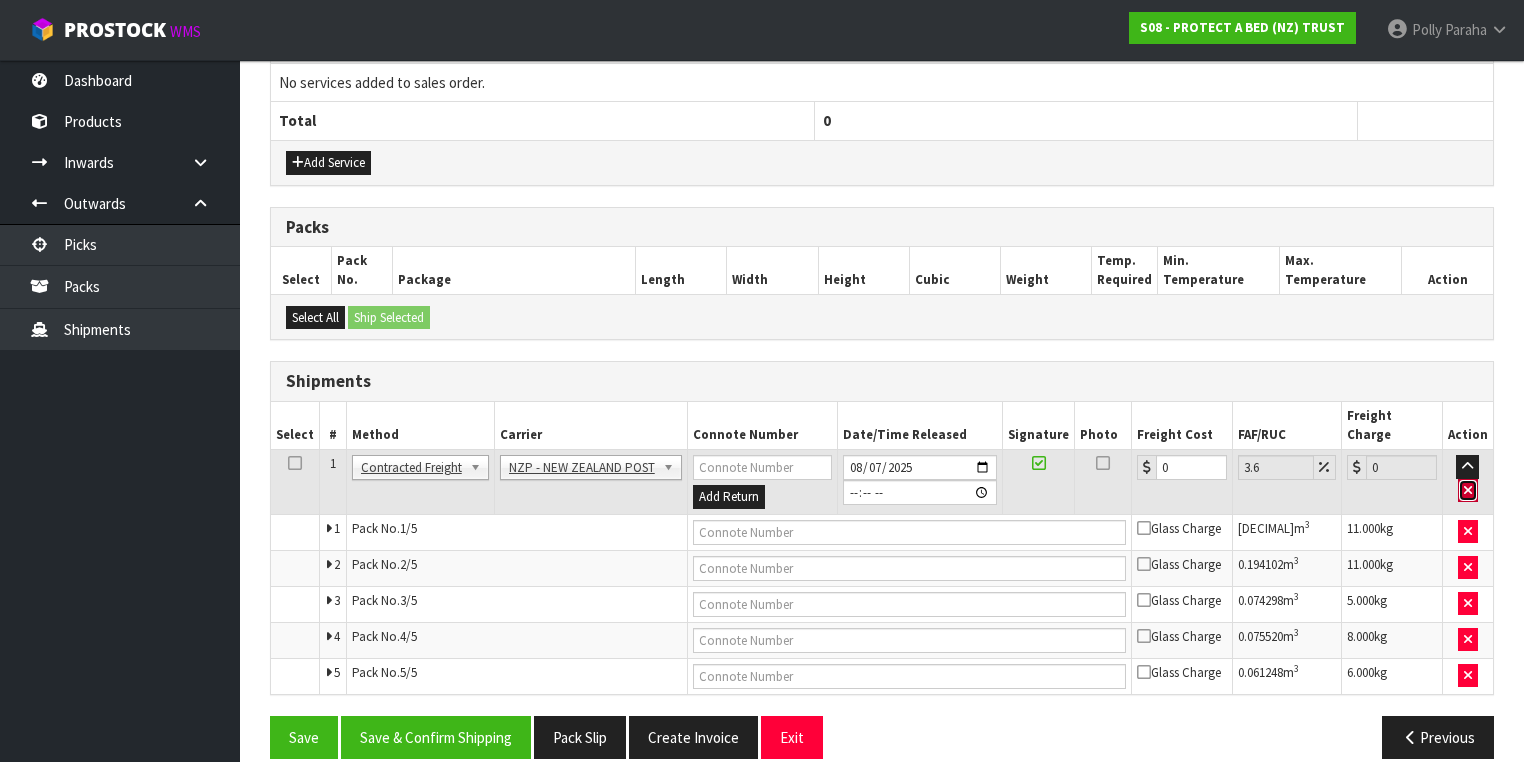click at bounding box center [1468, 490] 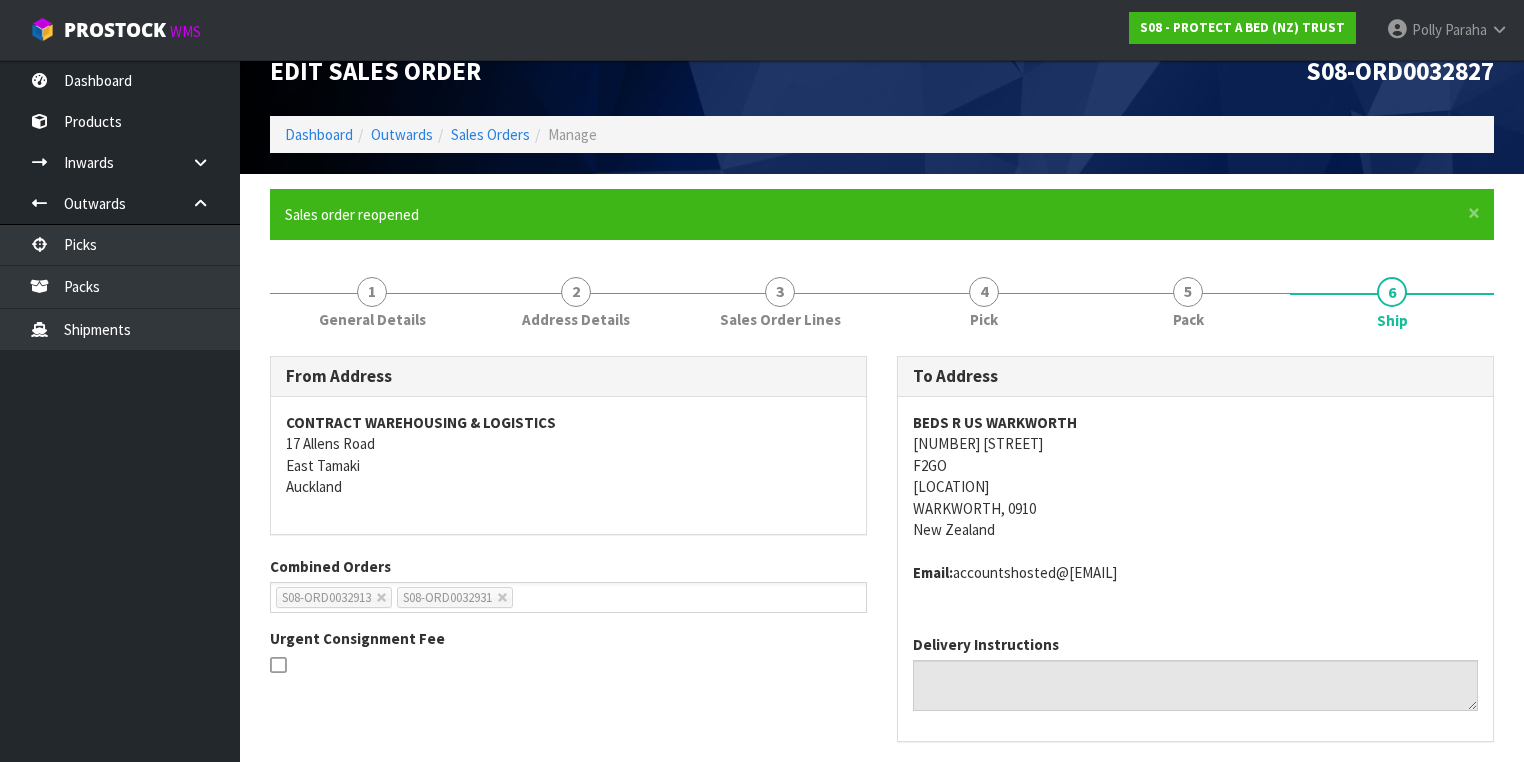 scroll, scrollTop: 0, scrollLeft: 0, axis: both 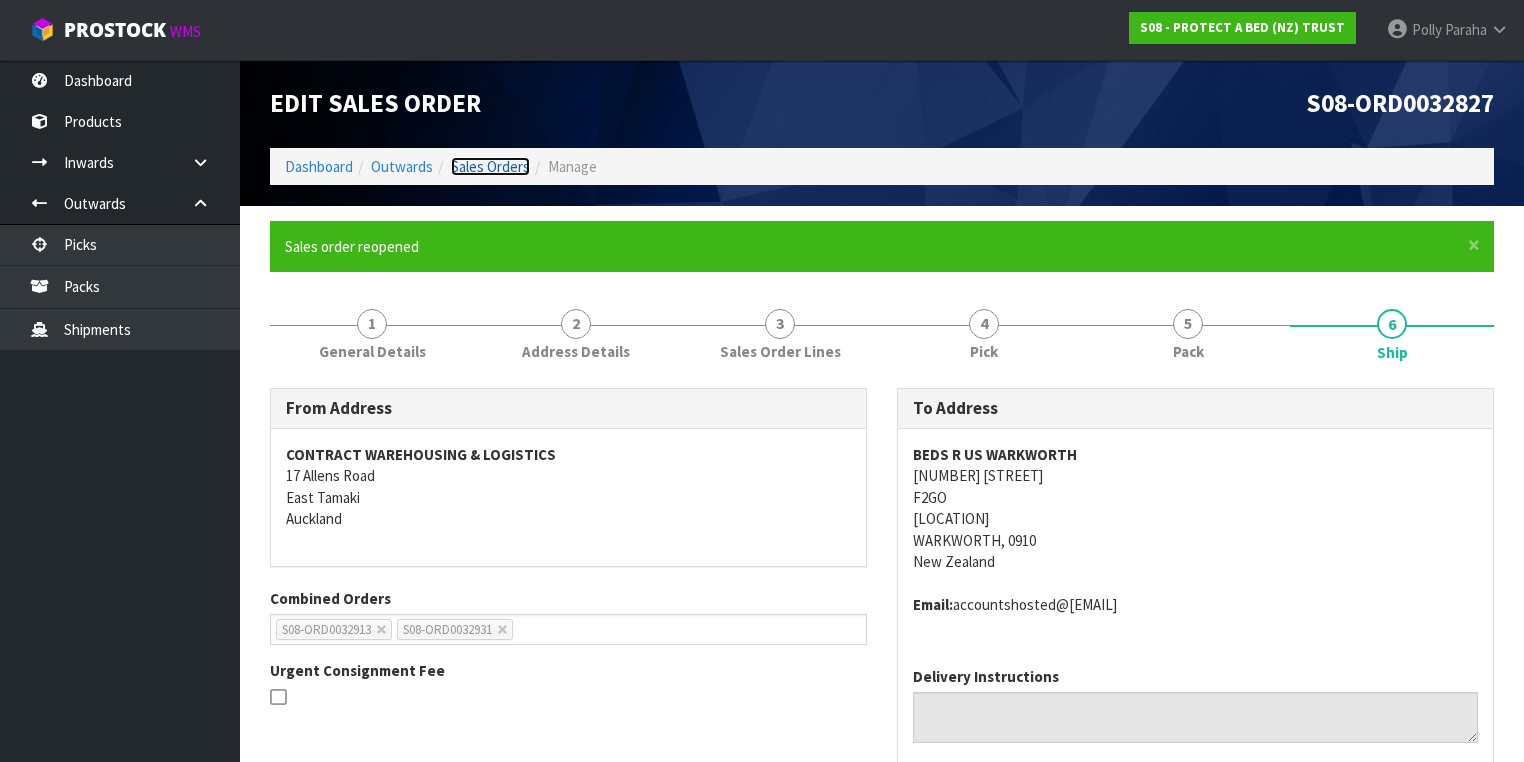 click on "Sales Orders" at bounding box center (490, 166) 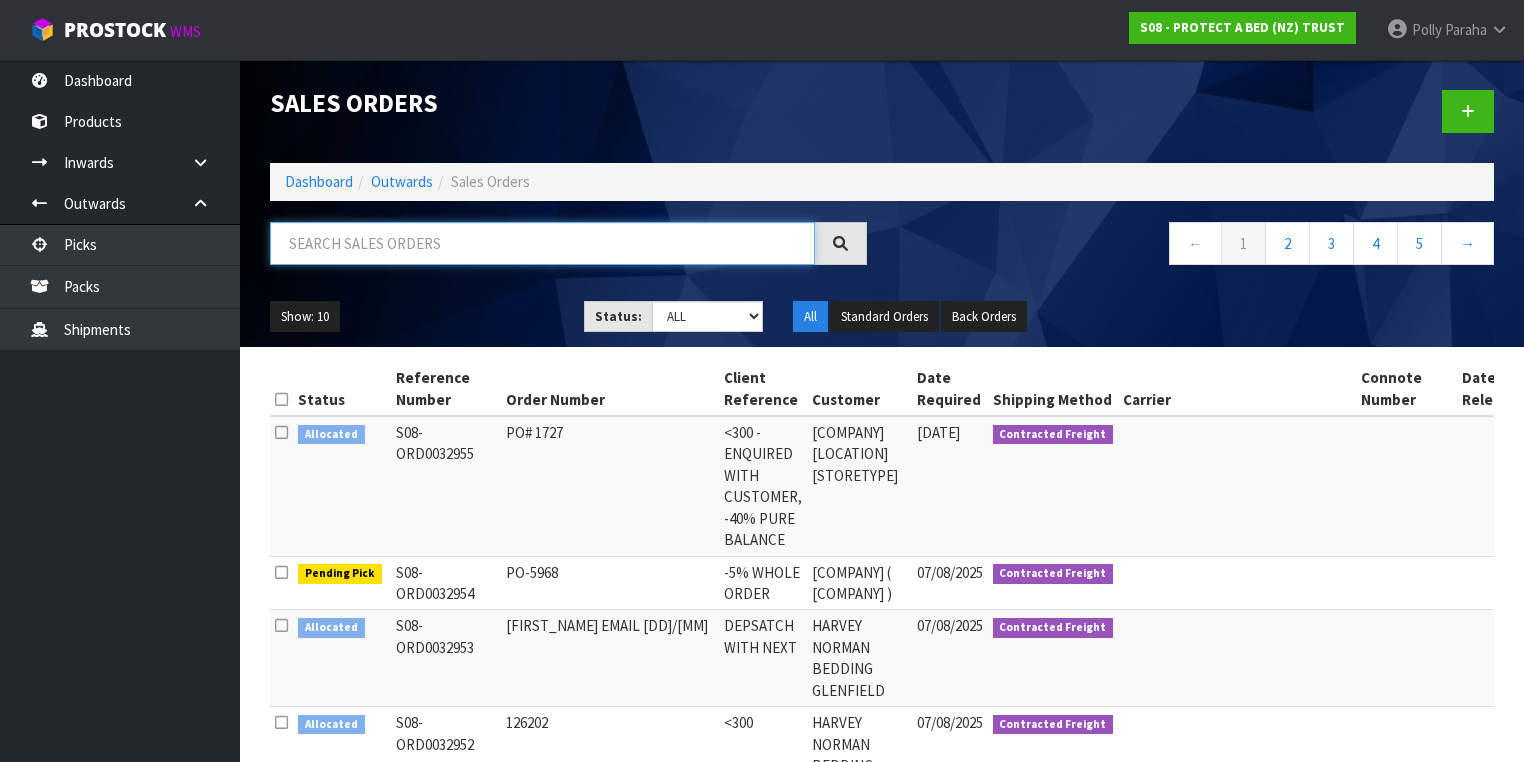 click at bounding box center [542, 243] 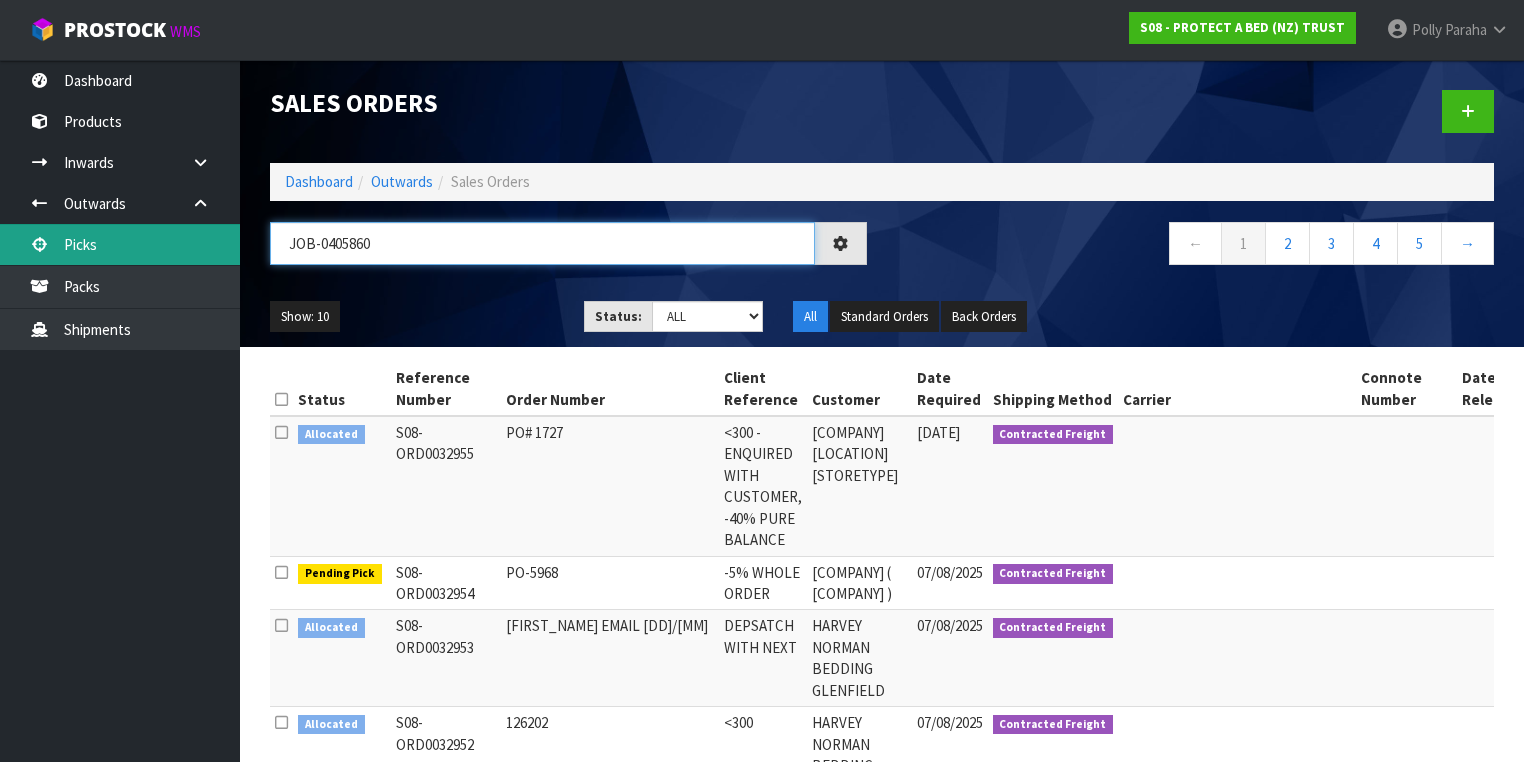drag, startPoint x: 382, startPoint y: 229, endPoint x: 238, endPoint y: 247, distance: 145.12064 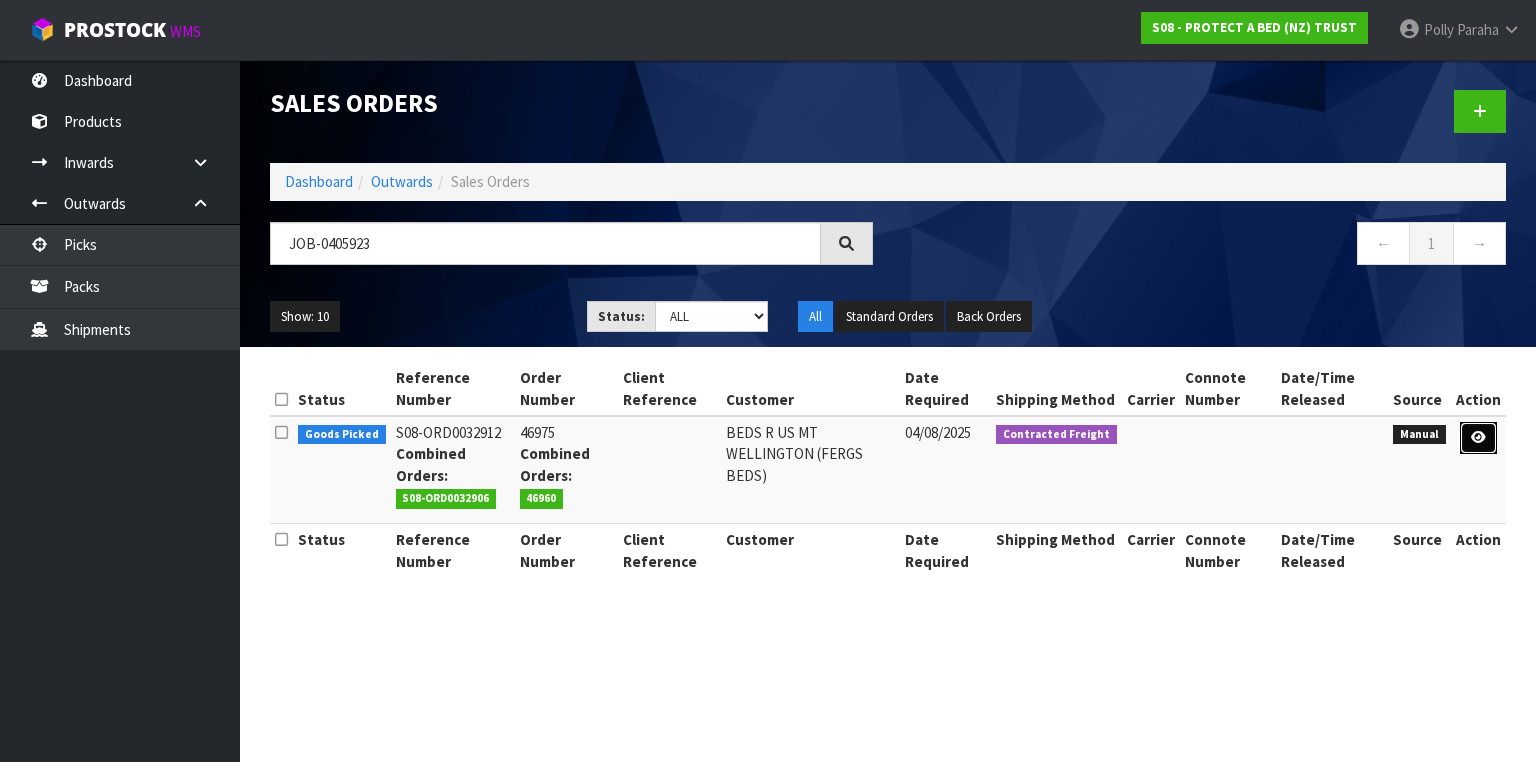 click at bounding box center [1478, 438] 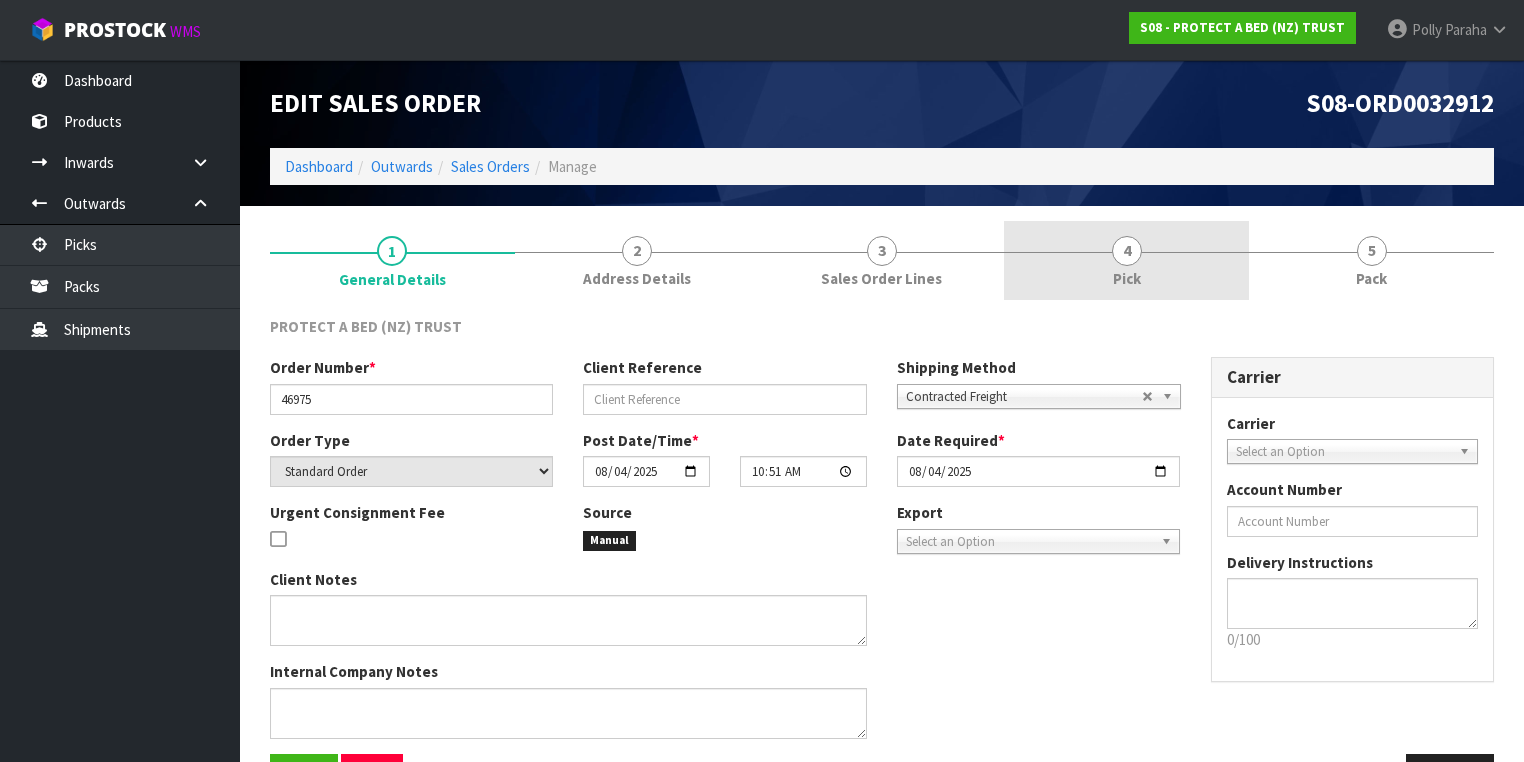 click on "4" at bounding box center [1127, 251] 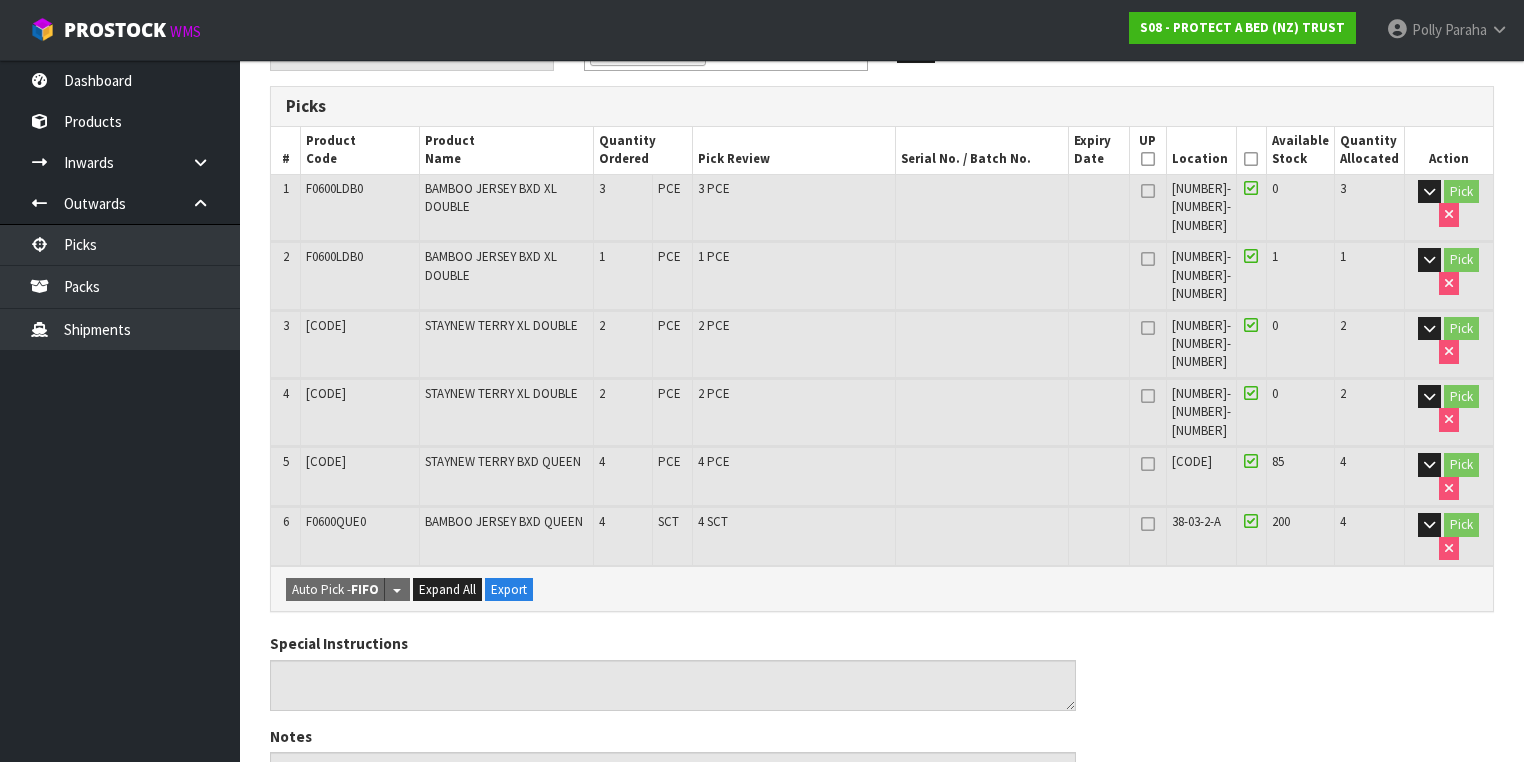 scroll, scrollTop: 160, scrollLeft: 0, axis: vertical 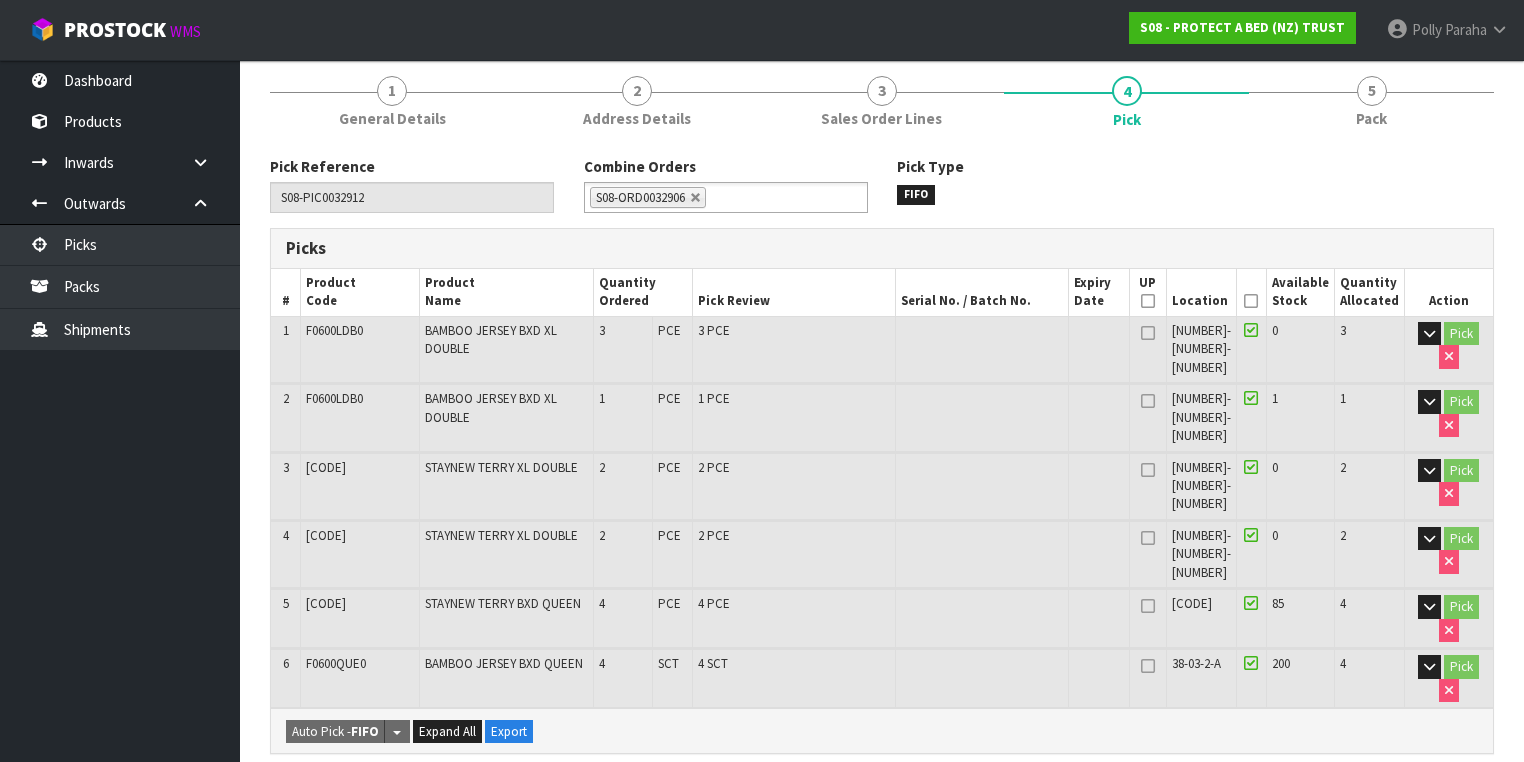 click at bounding box center (1251, 301) 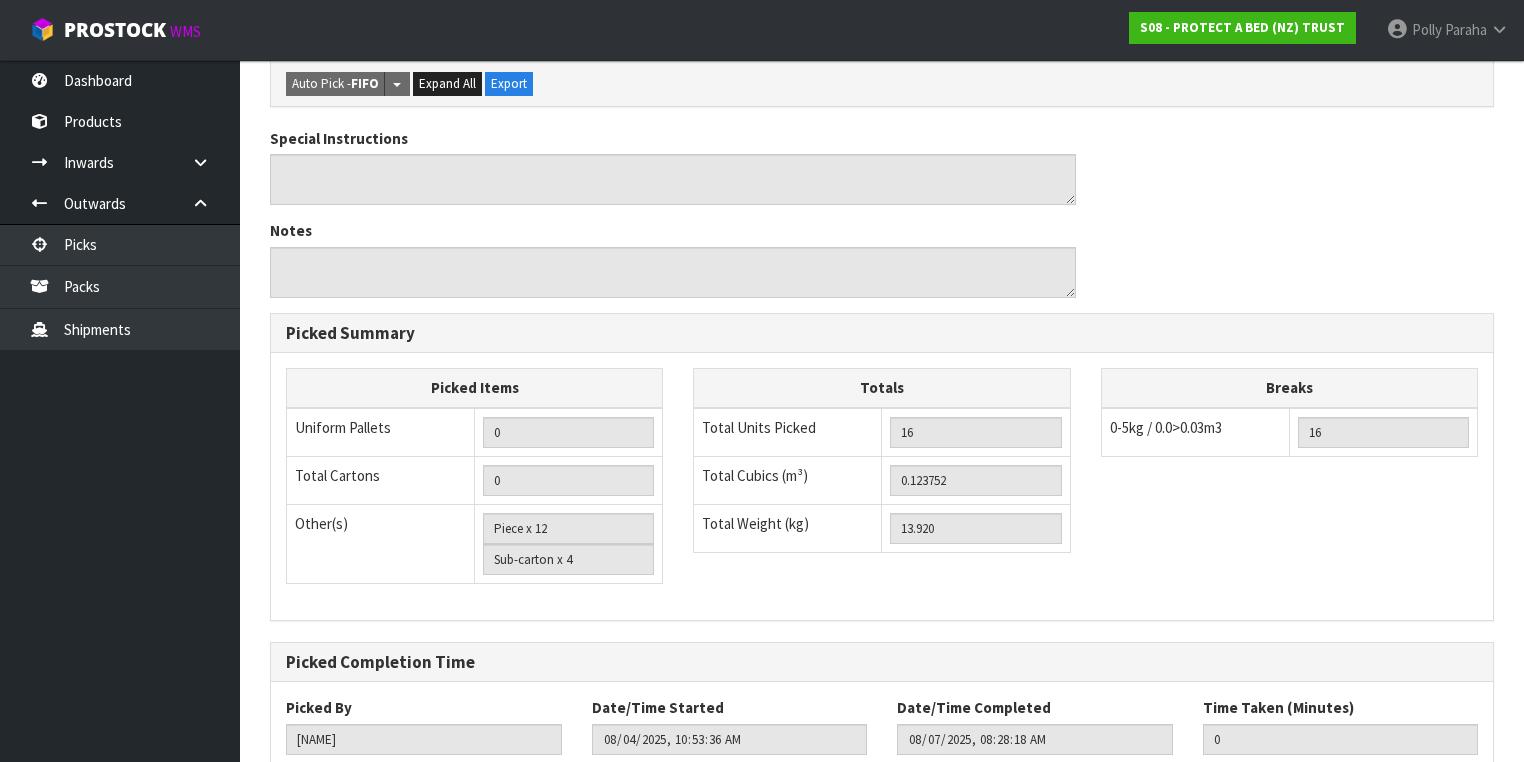 scroll, scrollTop: 965, scrollLeft: 0, axis: vertical 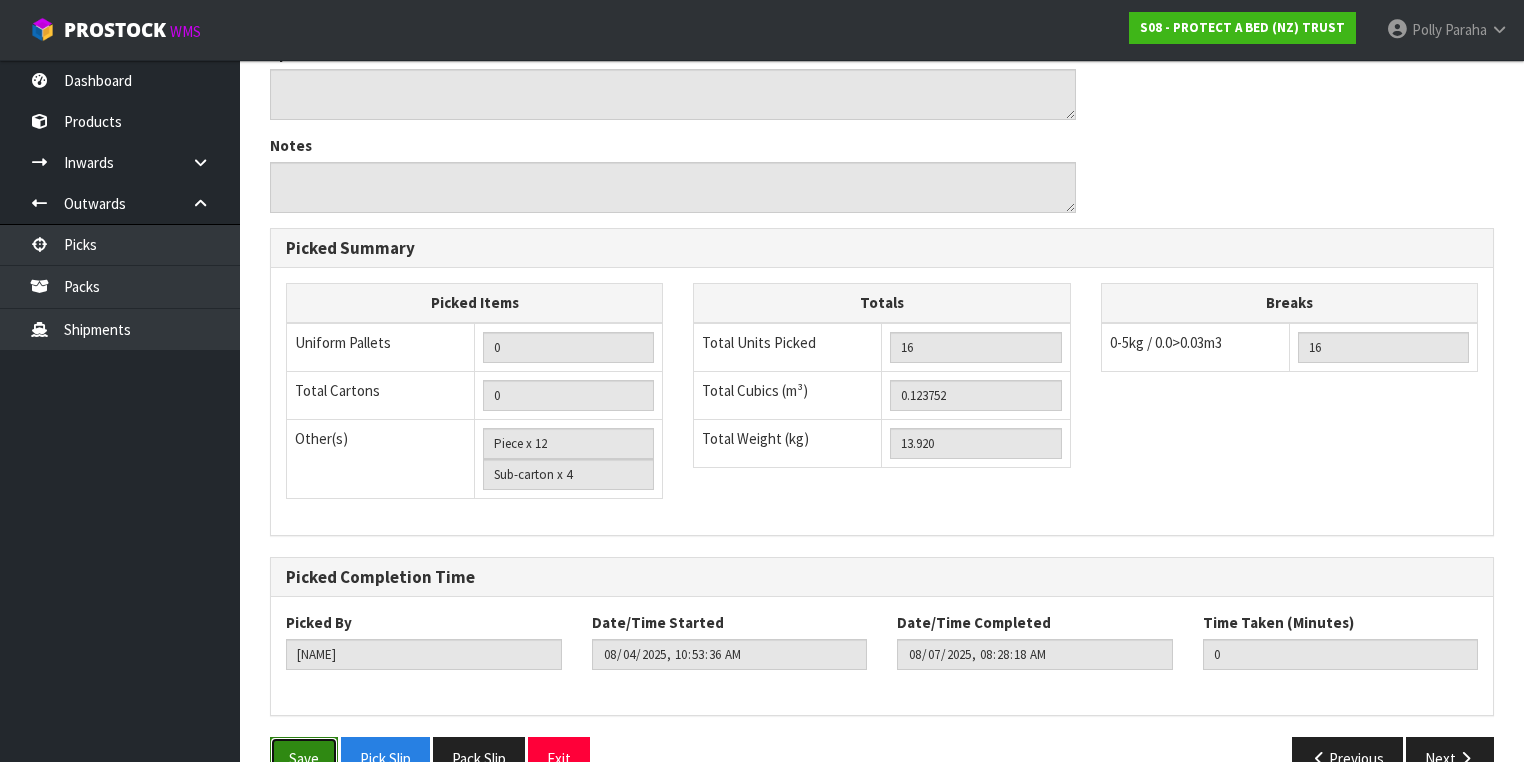 click on "Save" at bounding box center [304, 758] 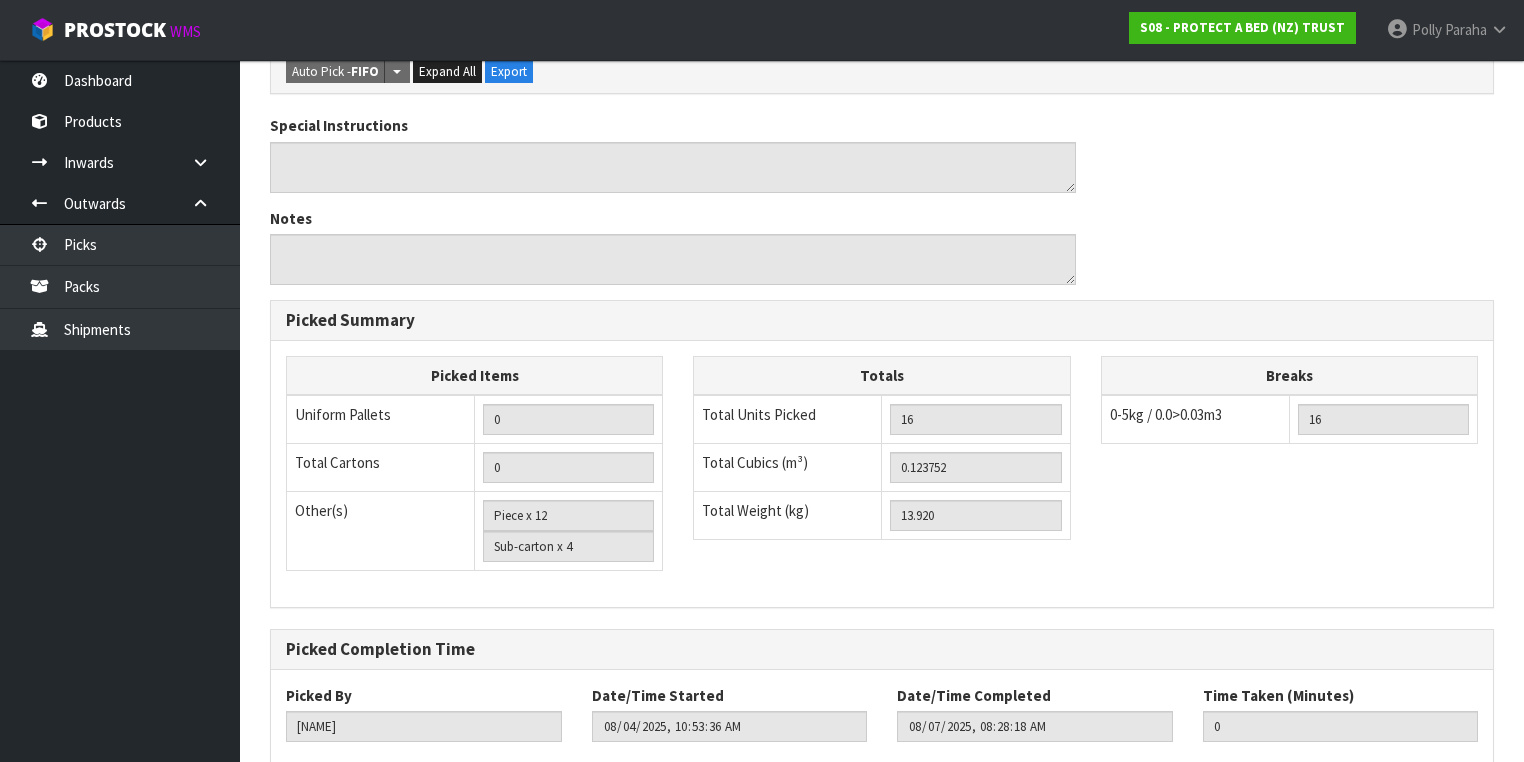 scroll, scrollTop: 0, scrollLeft: 0, axis: both 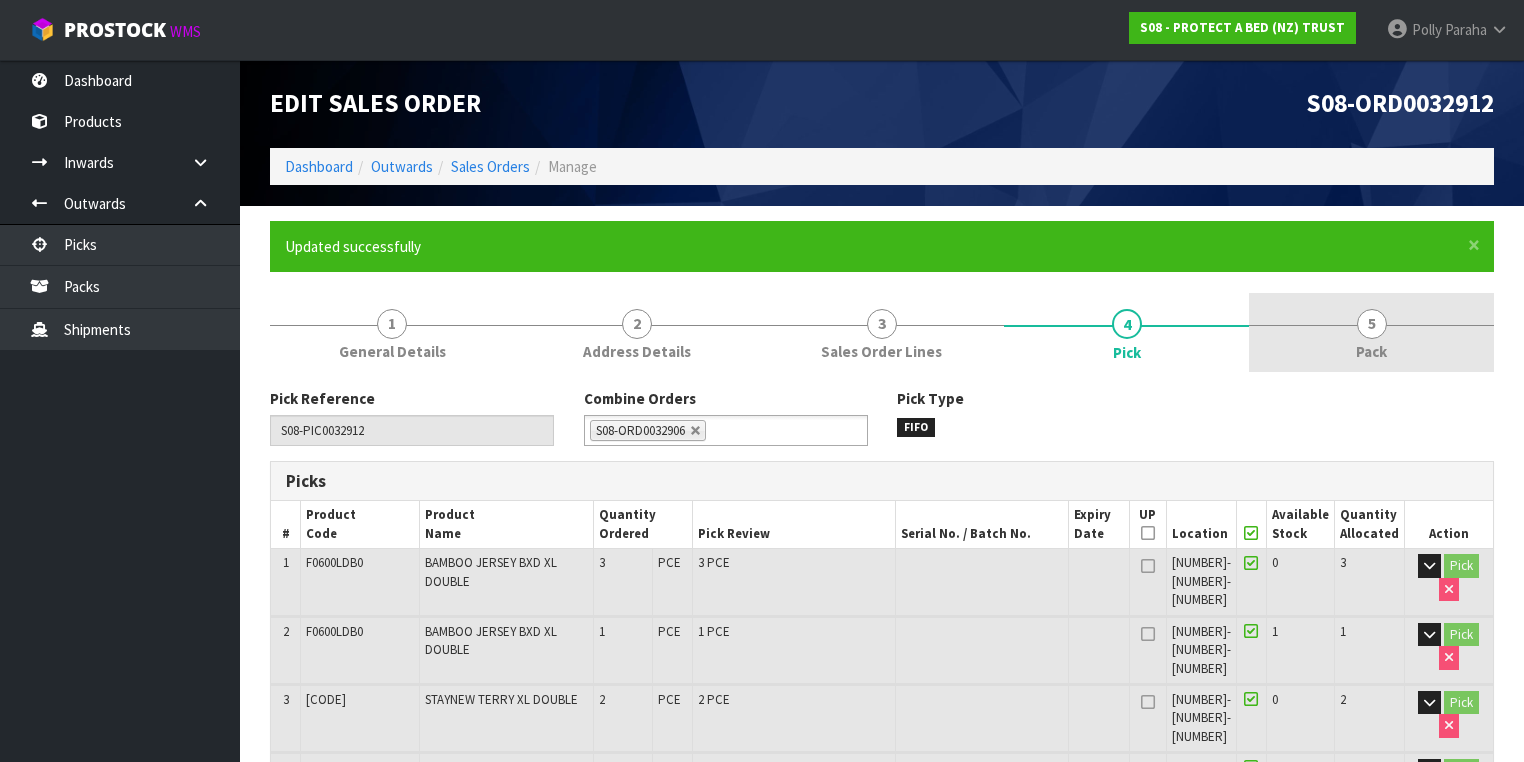 click on "5" at bounding box center (1372, 324) 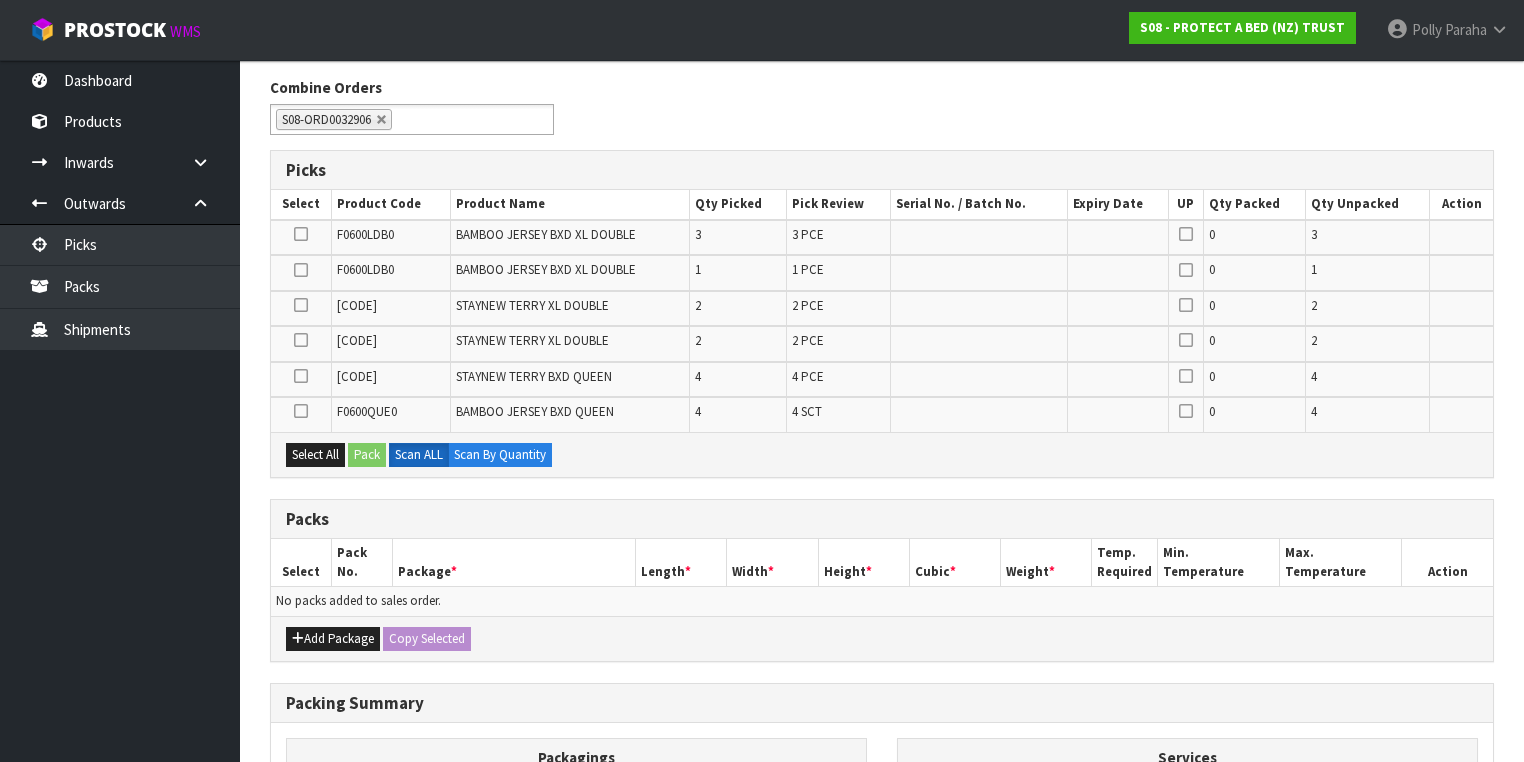 scroll, scrollTop: 400, scrollLeft: 0, axis: vertical 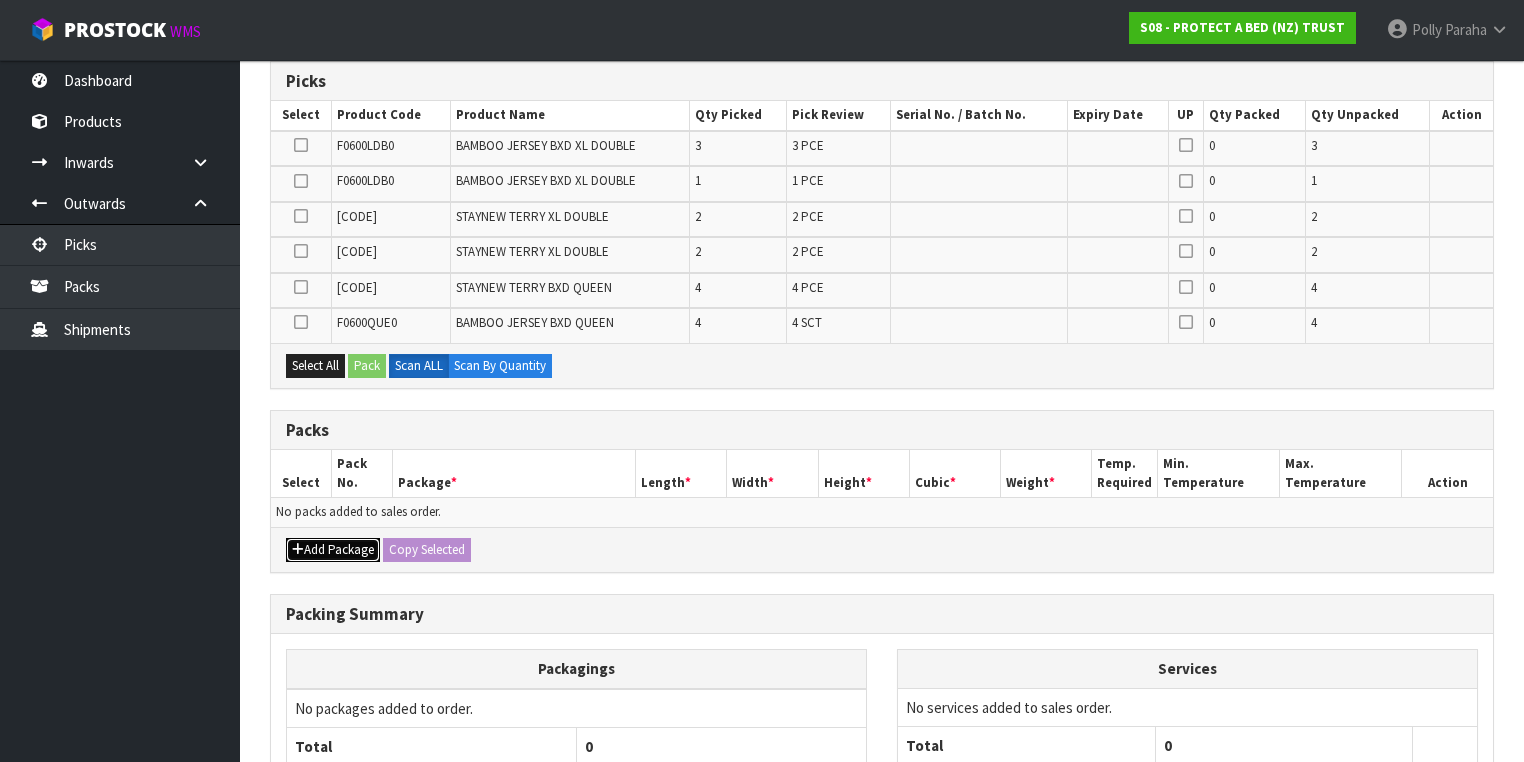 click on "Add Package" at bounding box center (333, 550) 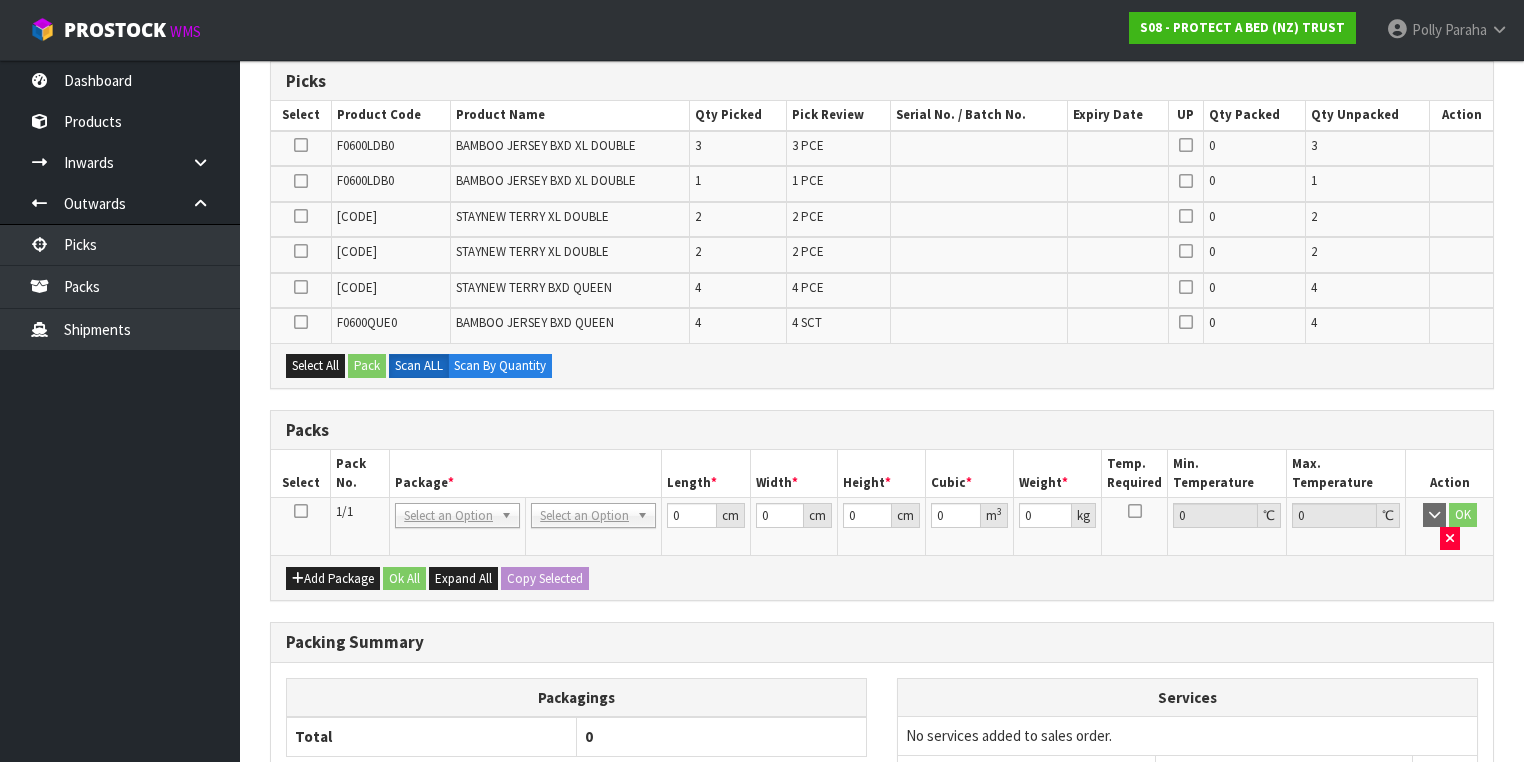 click at bounding box center (301, 511) 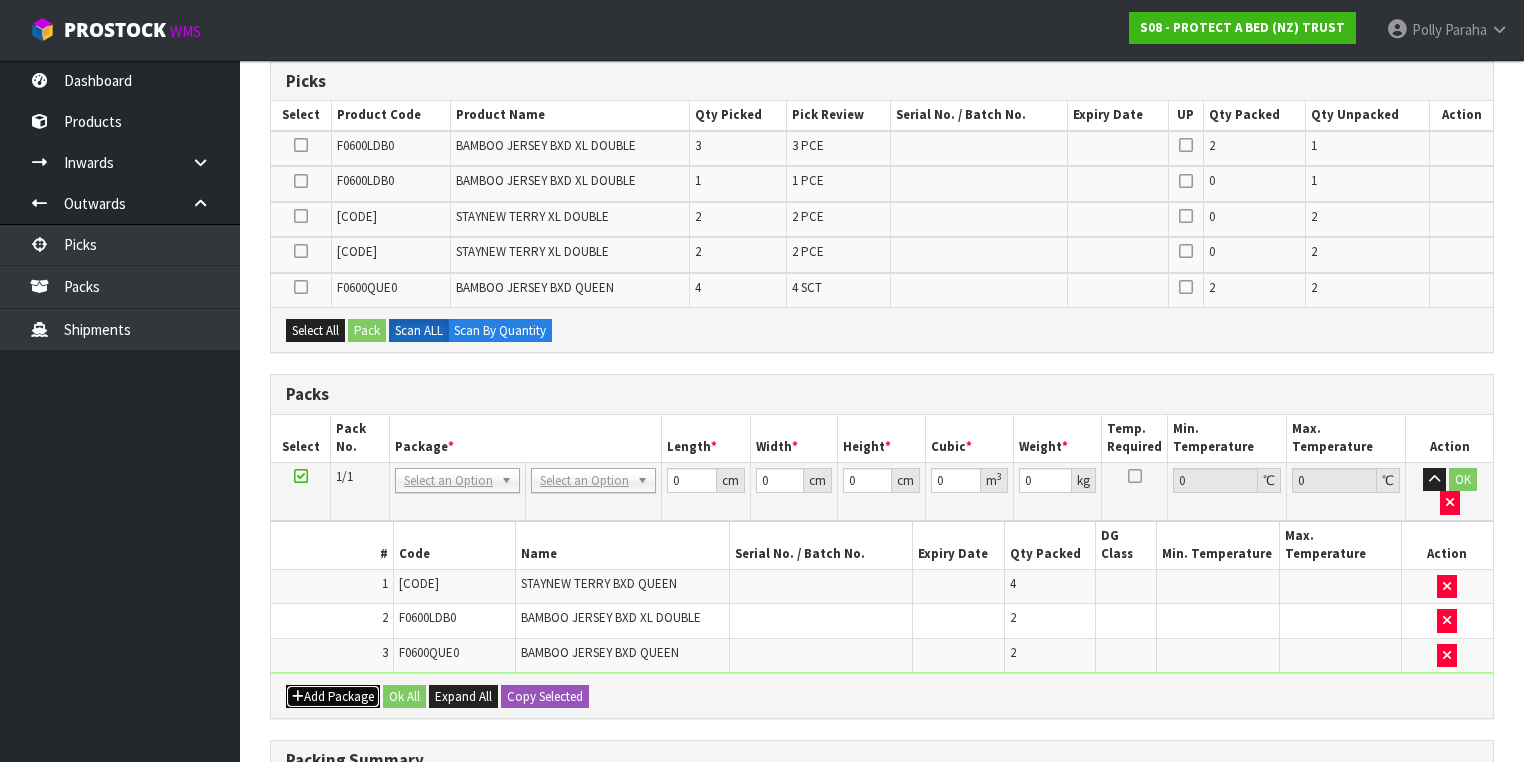 click on "Add Package" at bounding box center [333, 697] 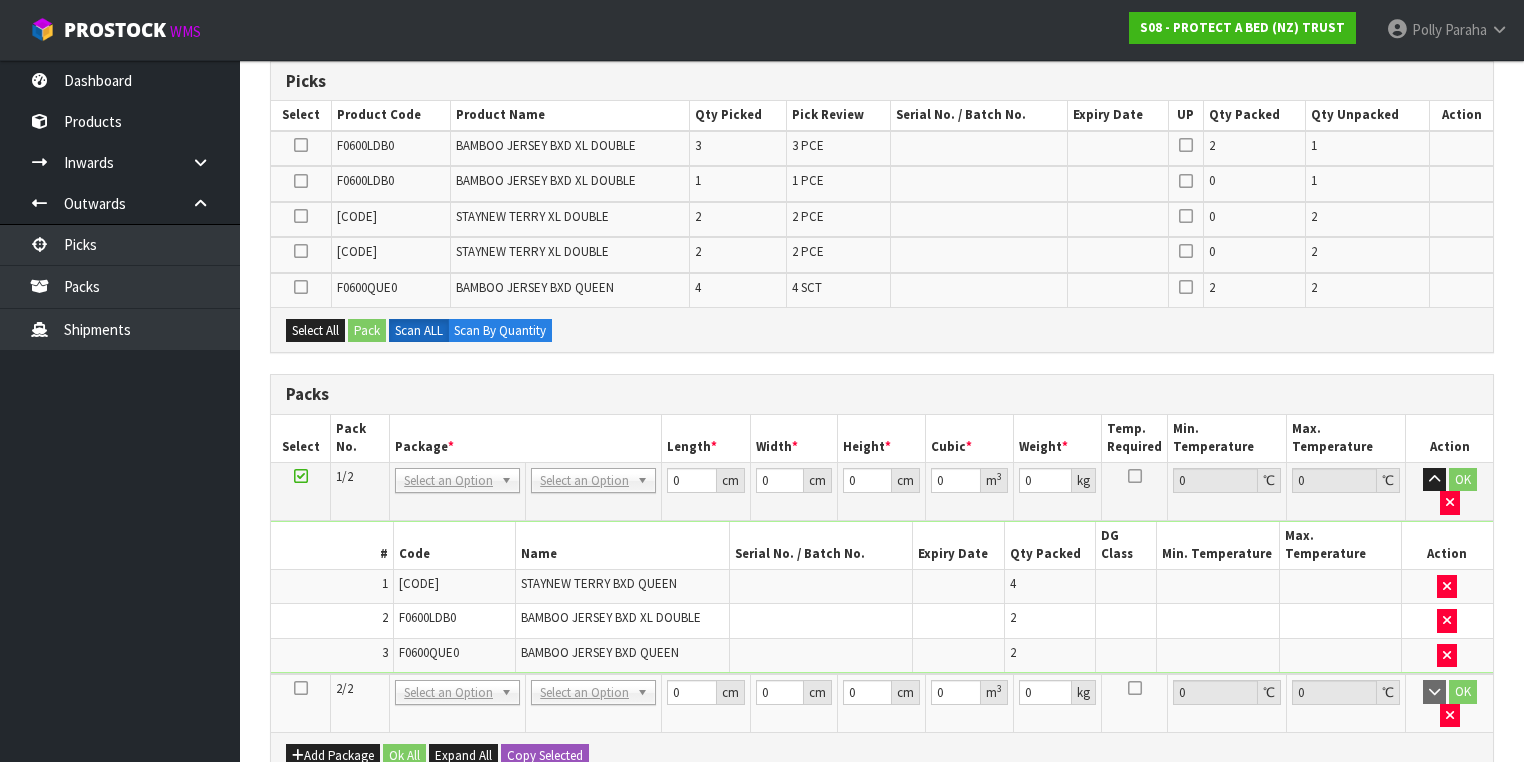 click at bounding box center [301, 688] 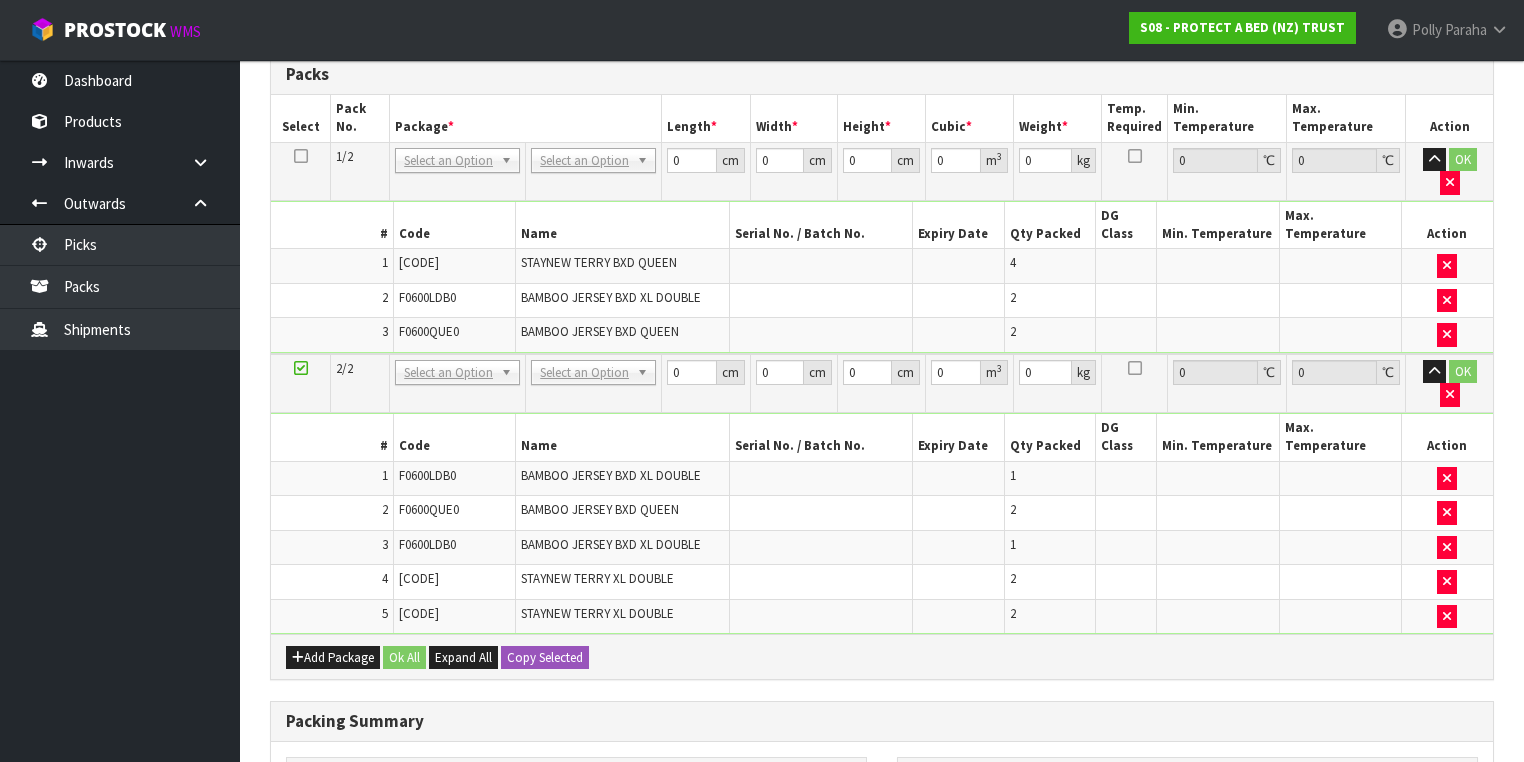 scroll, scrollTop: 454, scrollLeft: 0, axis: vertical 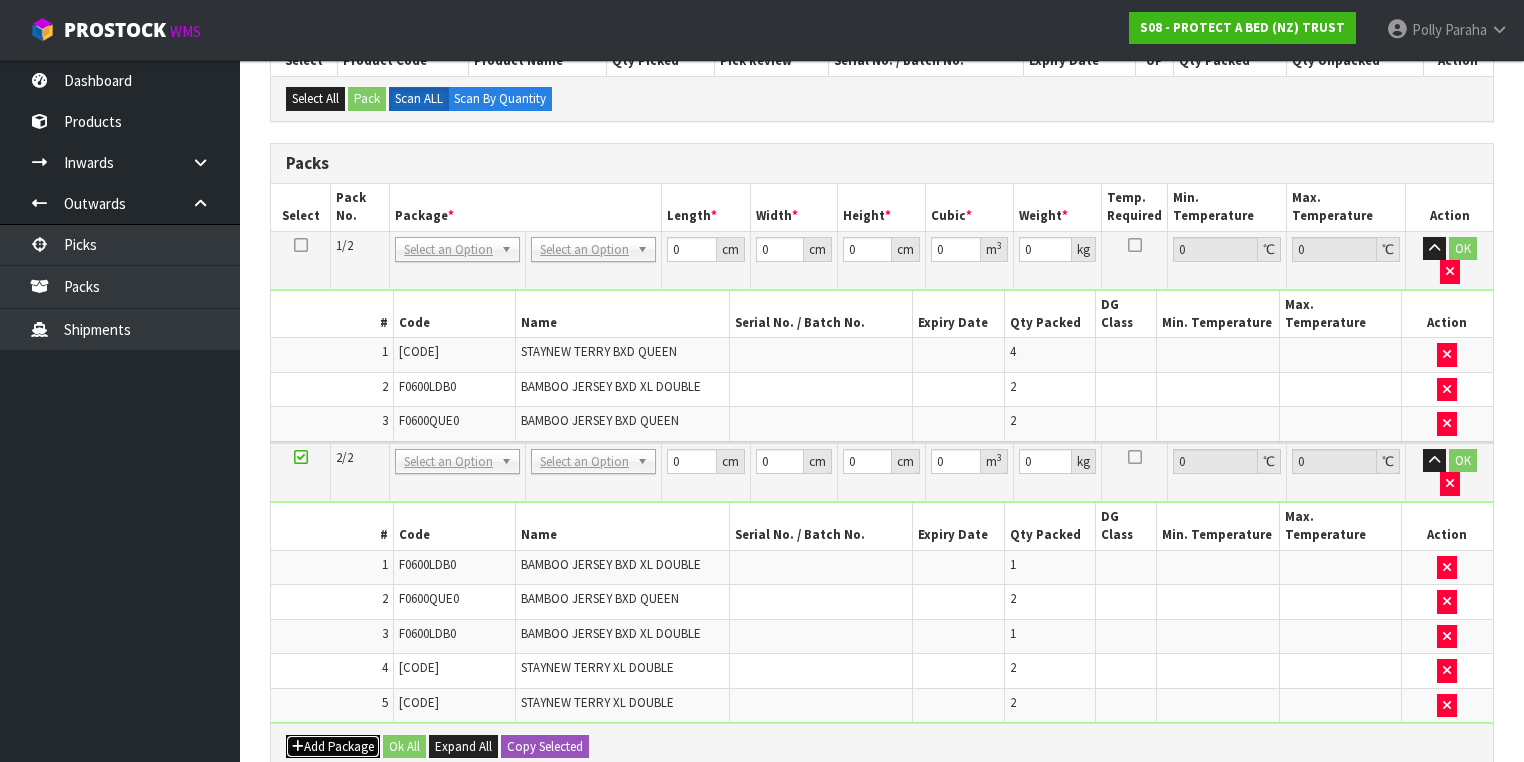 click on "Add Package" at bounding box center [333, 747] 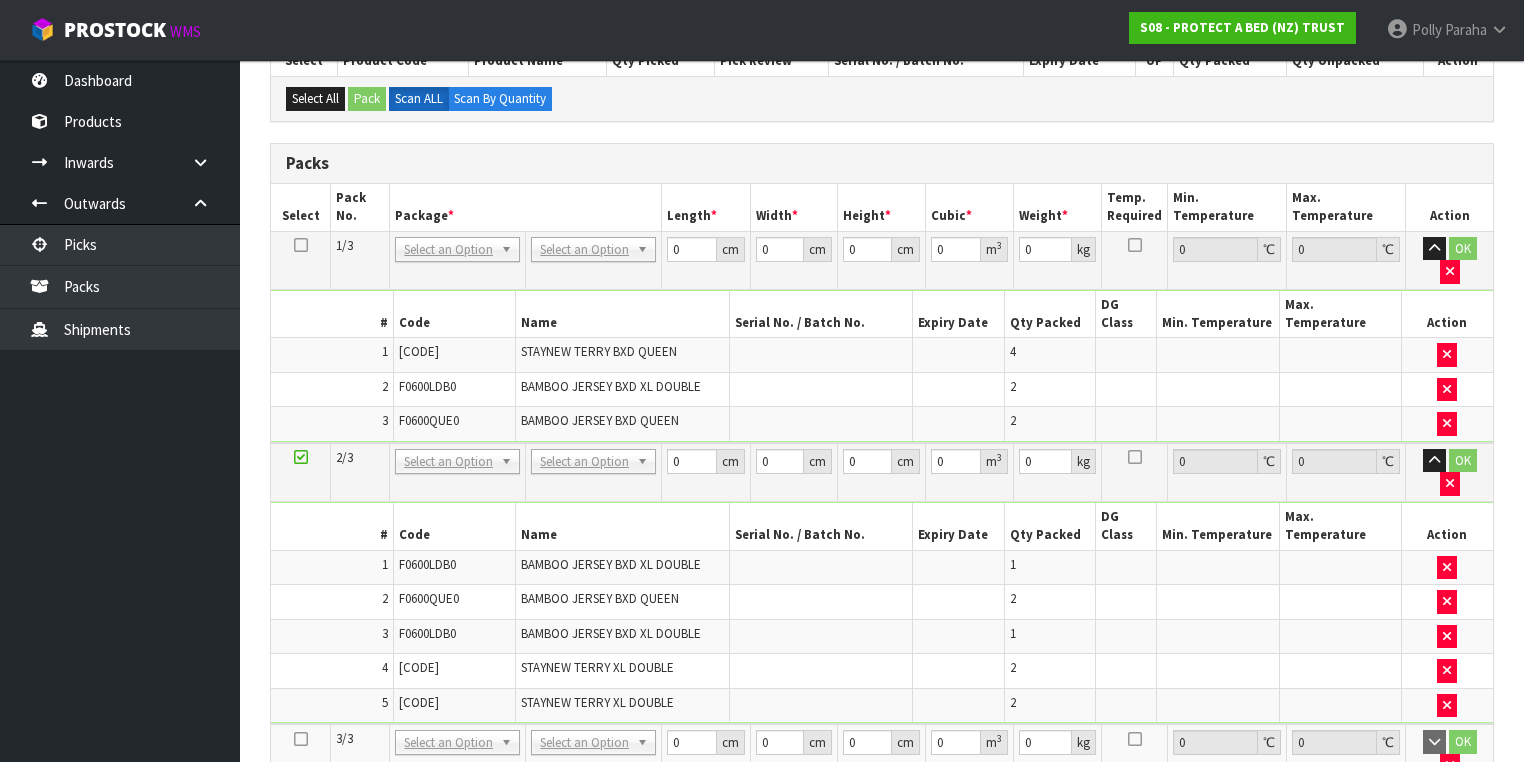 click at bounding box center [301, 739] 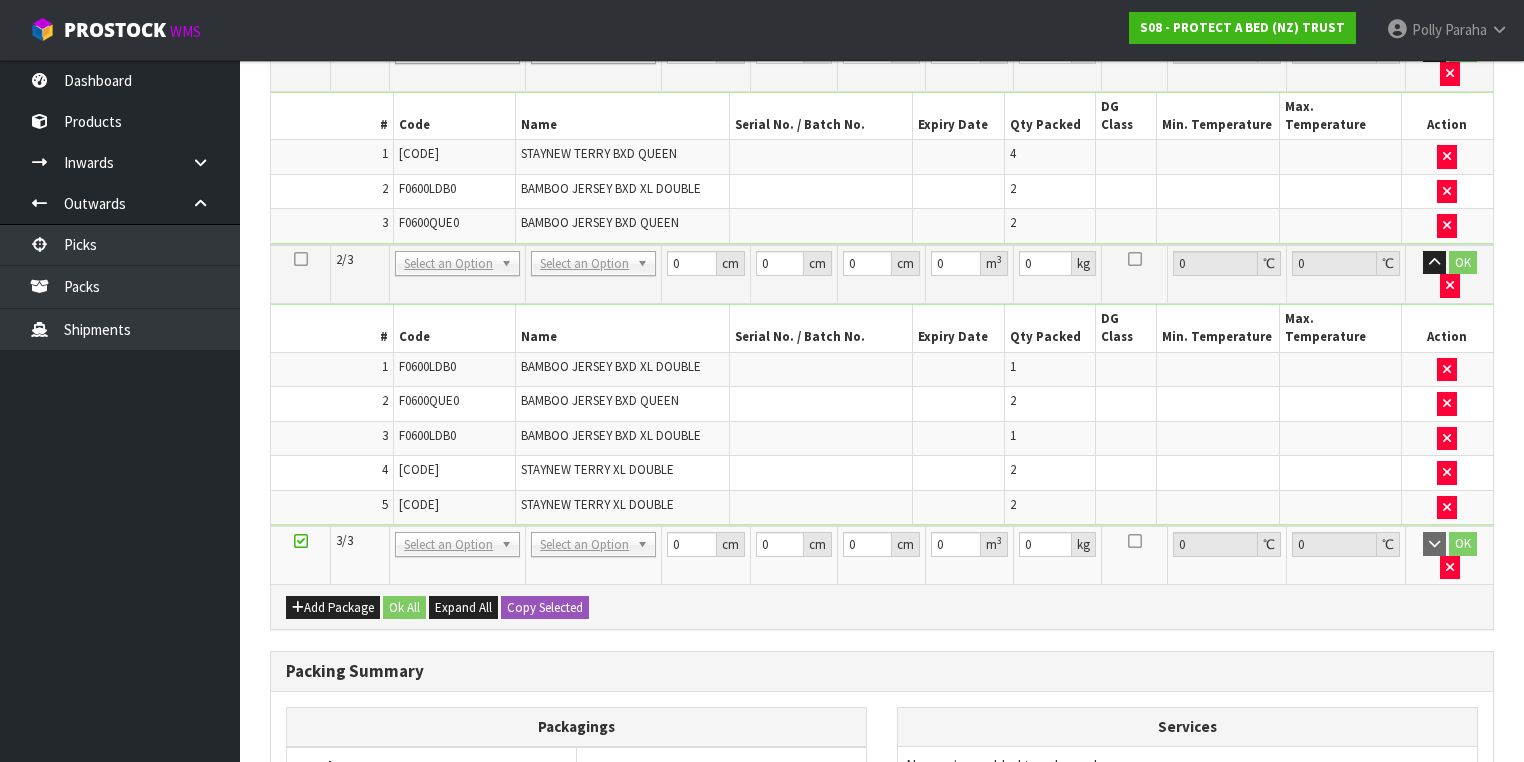 scroll, scrollTop: 452, scrollLeft: 0, axis: vertical 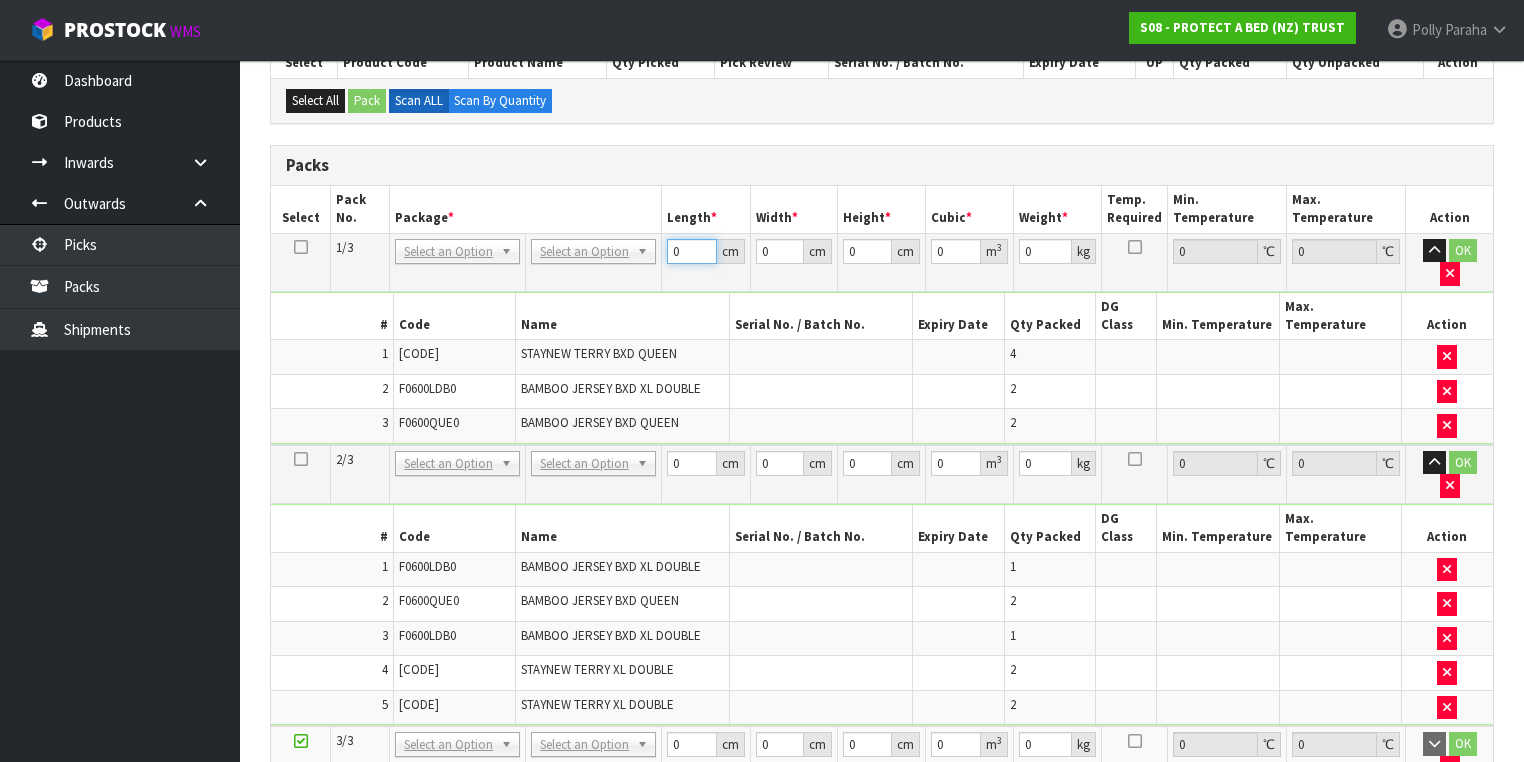 drag, startPoint x: 682, startPoint y: 254, endPoint x: 648, endPoint y: 277, distance: 41.04875 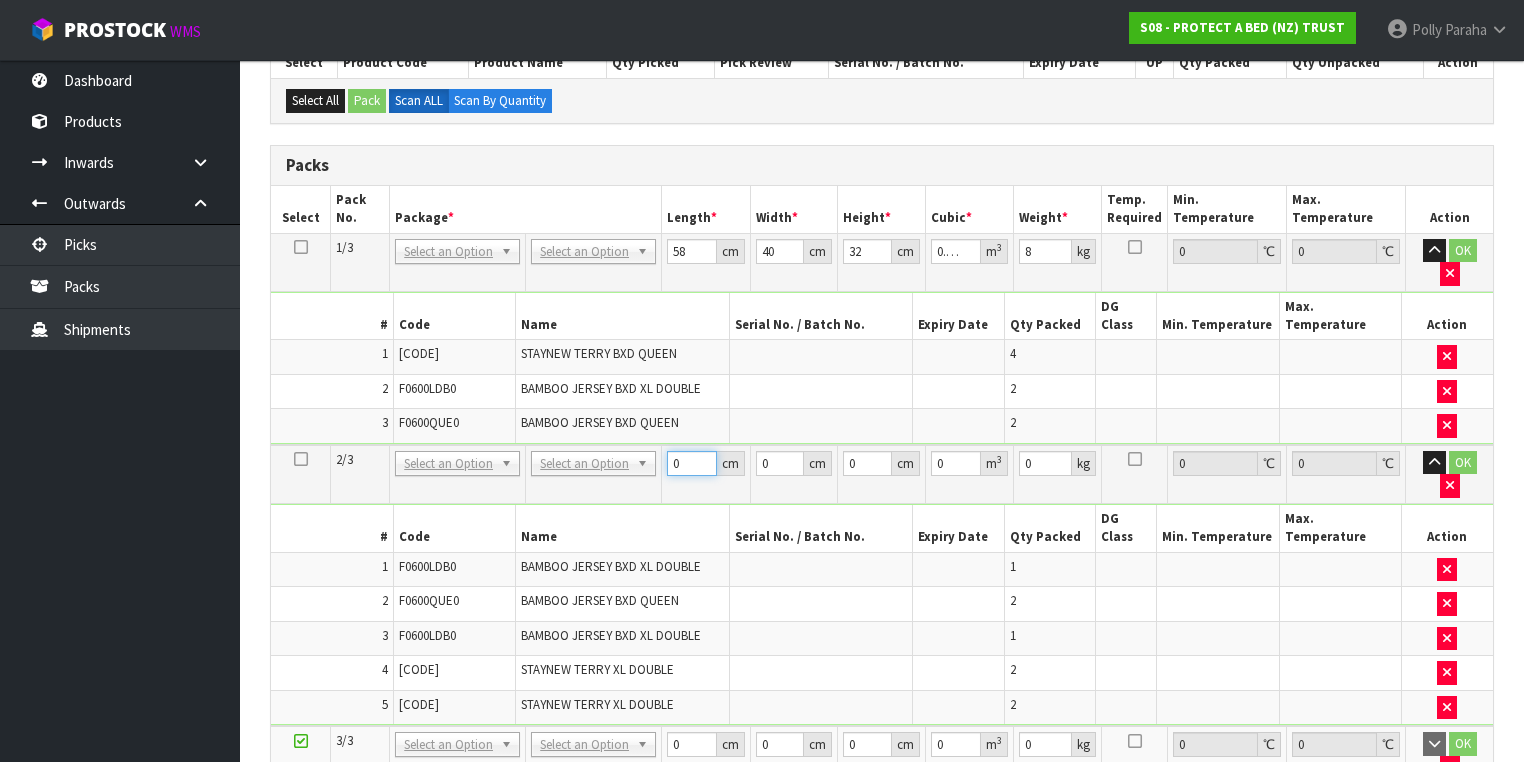 drag, startPoint x: 680, startPoint y: 424, endPoint x: 653, endPoint y: 424, distance: 27 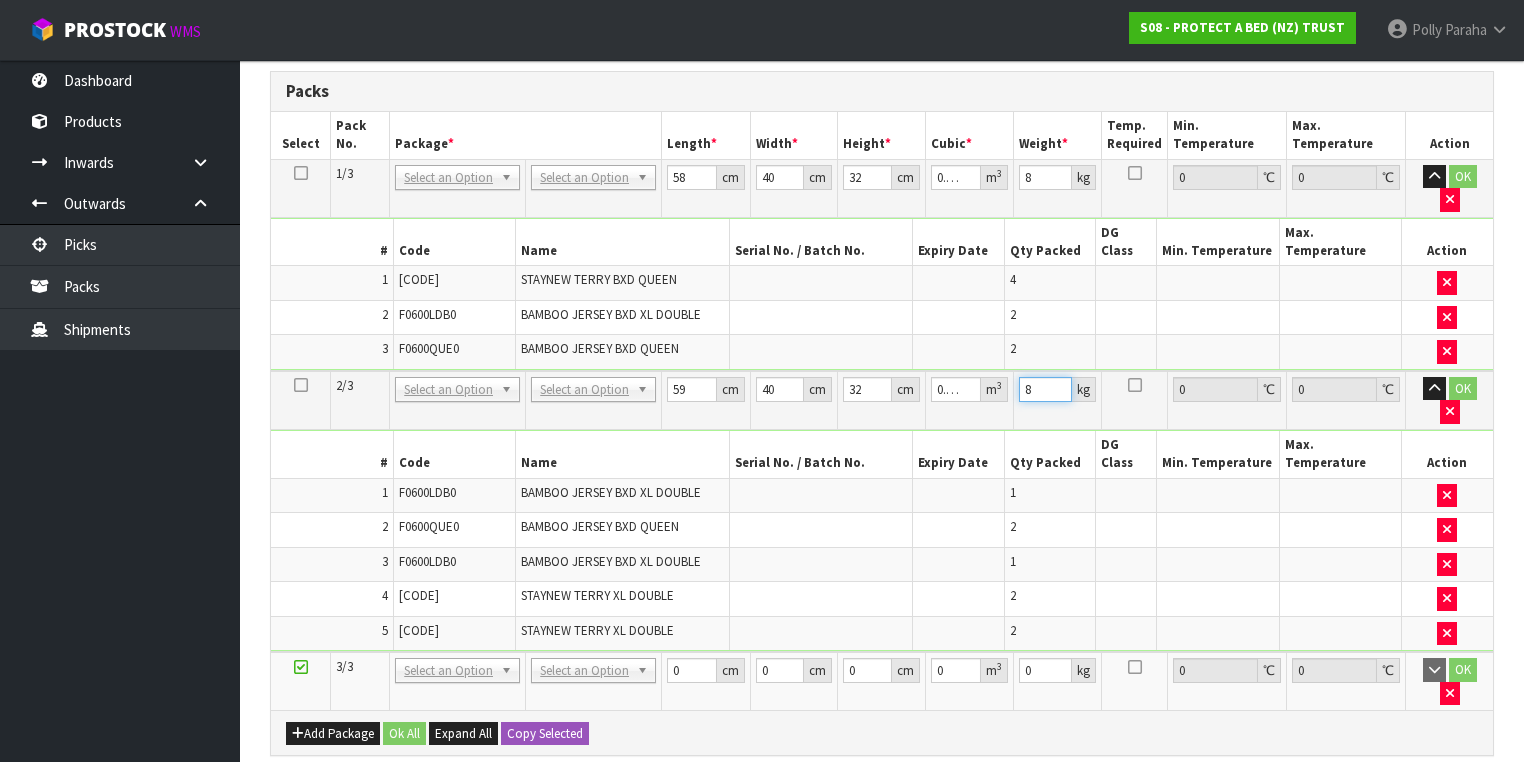 scroll, scrollTop: 532, scrollLeft: 0, axis: vertical 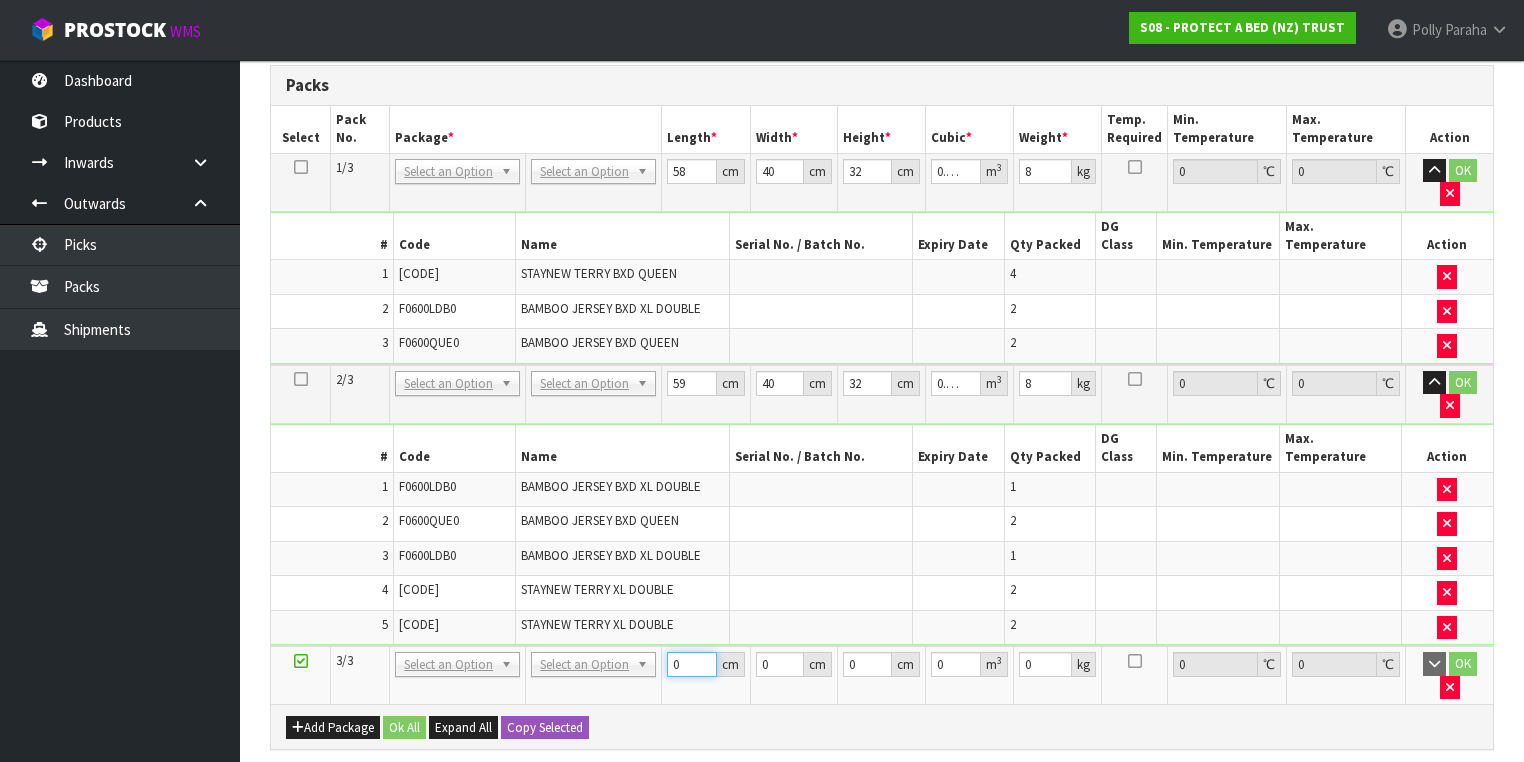 drag, startPoint x: 671, startPoint y: 573, endPoint x: 656, endPoint y: 573, distance: 15 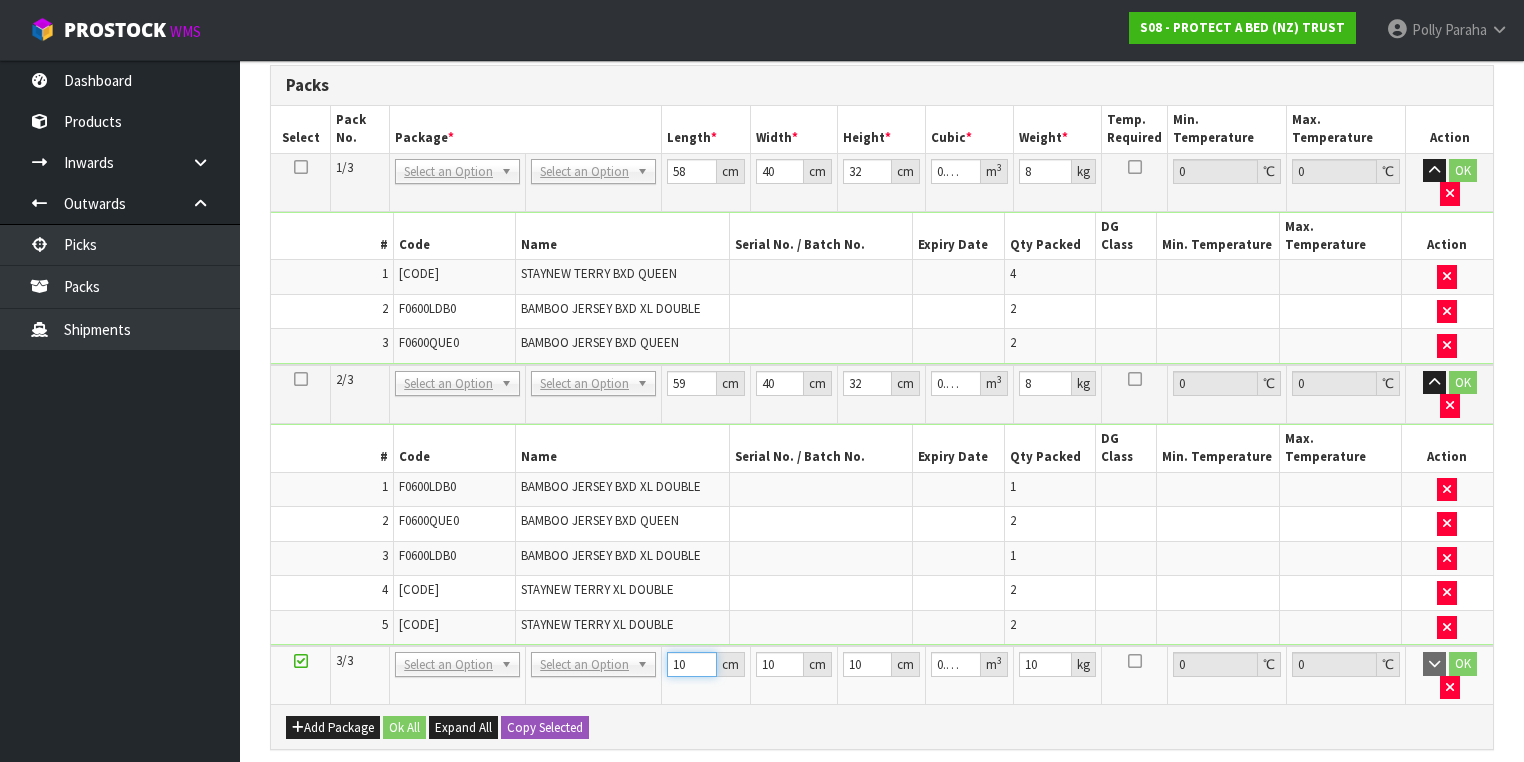 drag, startPoint x: 686, startPoint y: 575, endPoint x: 644, endPoint y: 578, distance: 42.107006 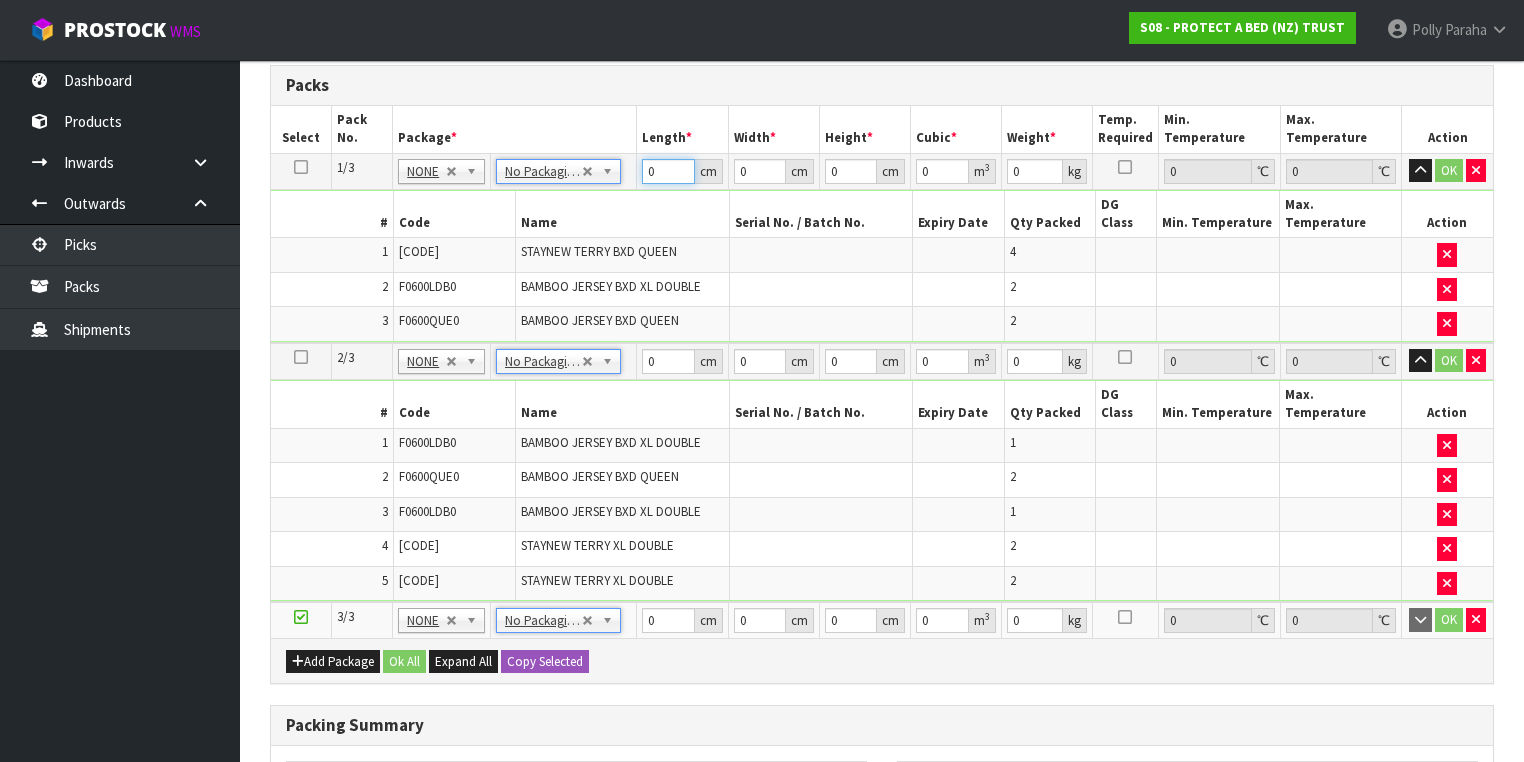 drag, startPoint x: 664, startPoint y: 168, endPoint x: 623, endPoint y: 173, distance: 41.303753 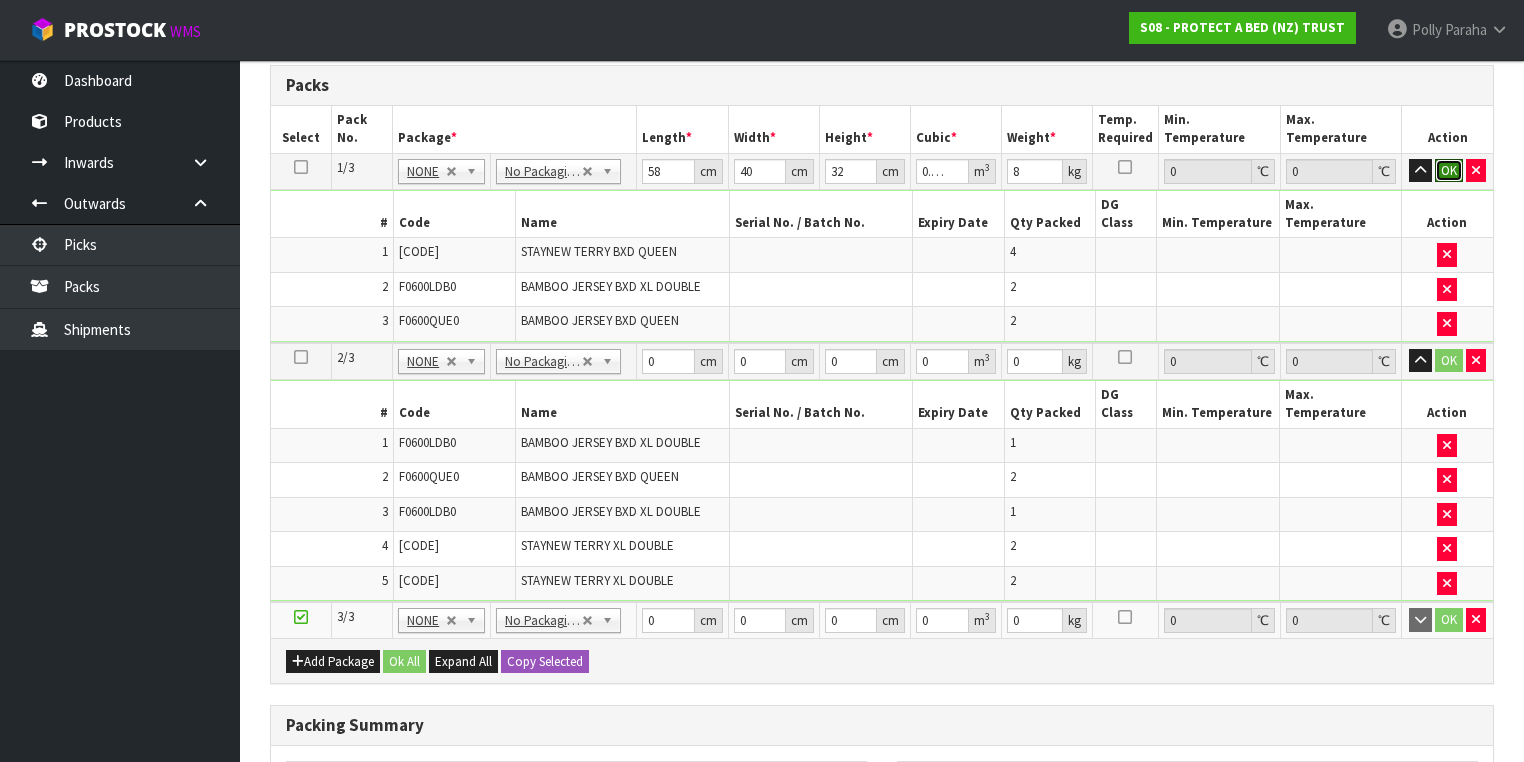 click on "OK" at bounding box center [1449, 171] 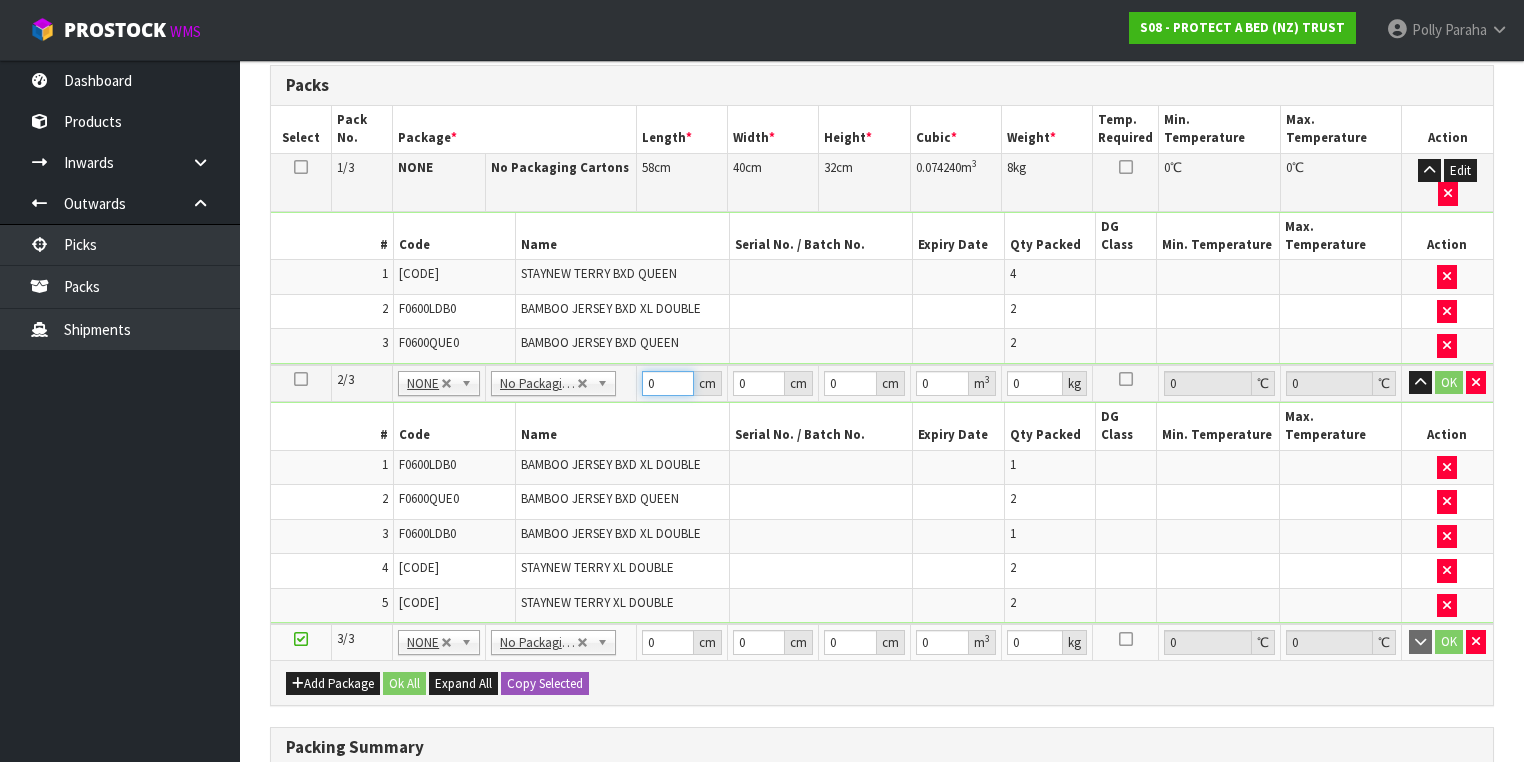 drag, startPoint x: 656, startPoint y: 339, endPoint x: 644, endPoint y: 333, distance: 13.416408 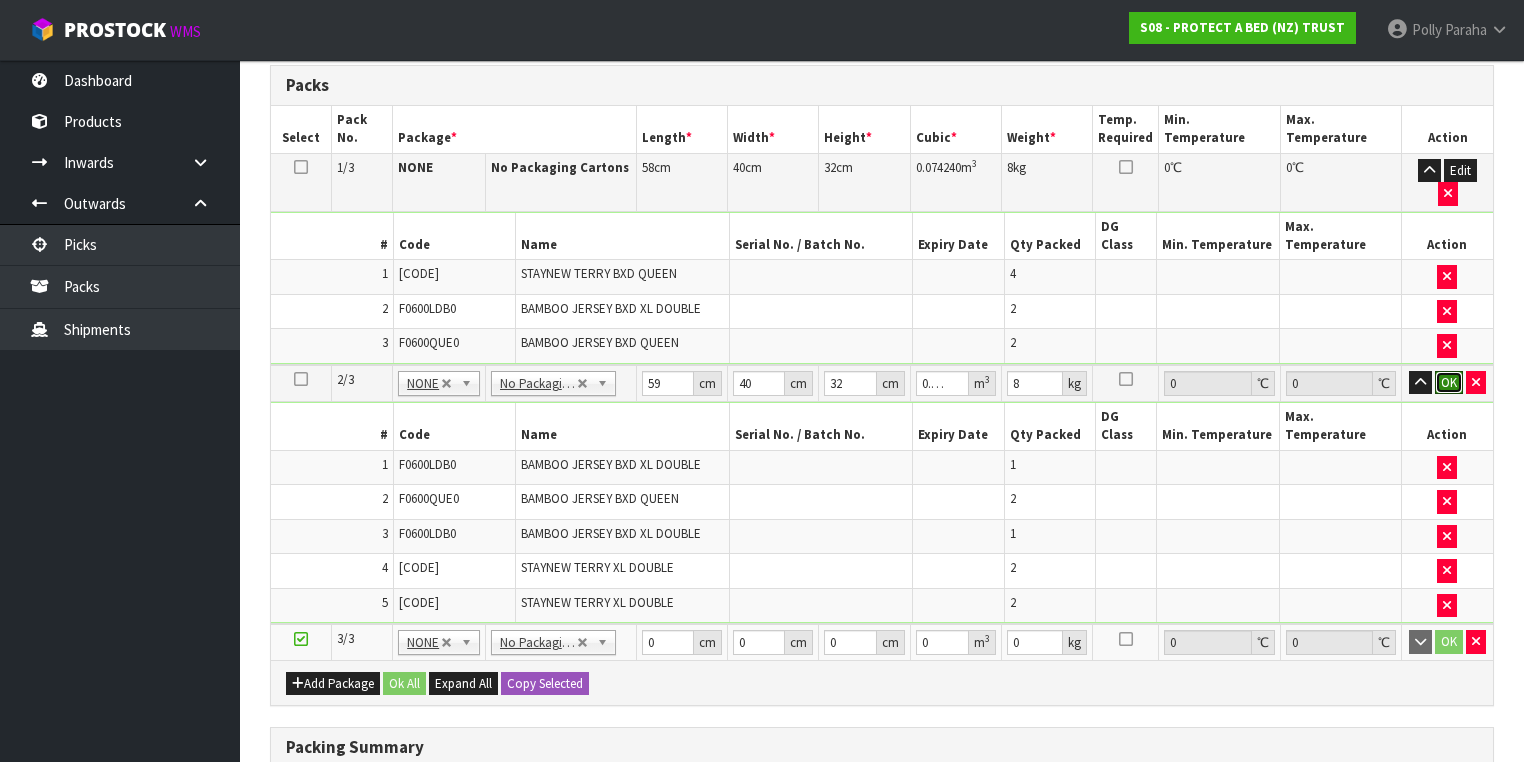 click on "OK" at bounding box center [1449, 383] 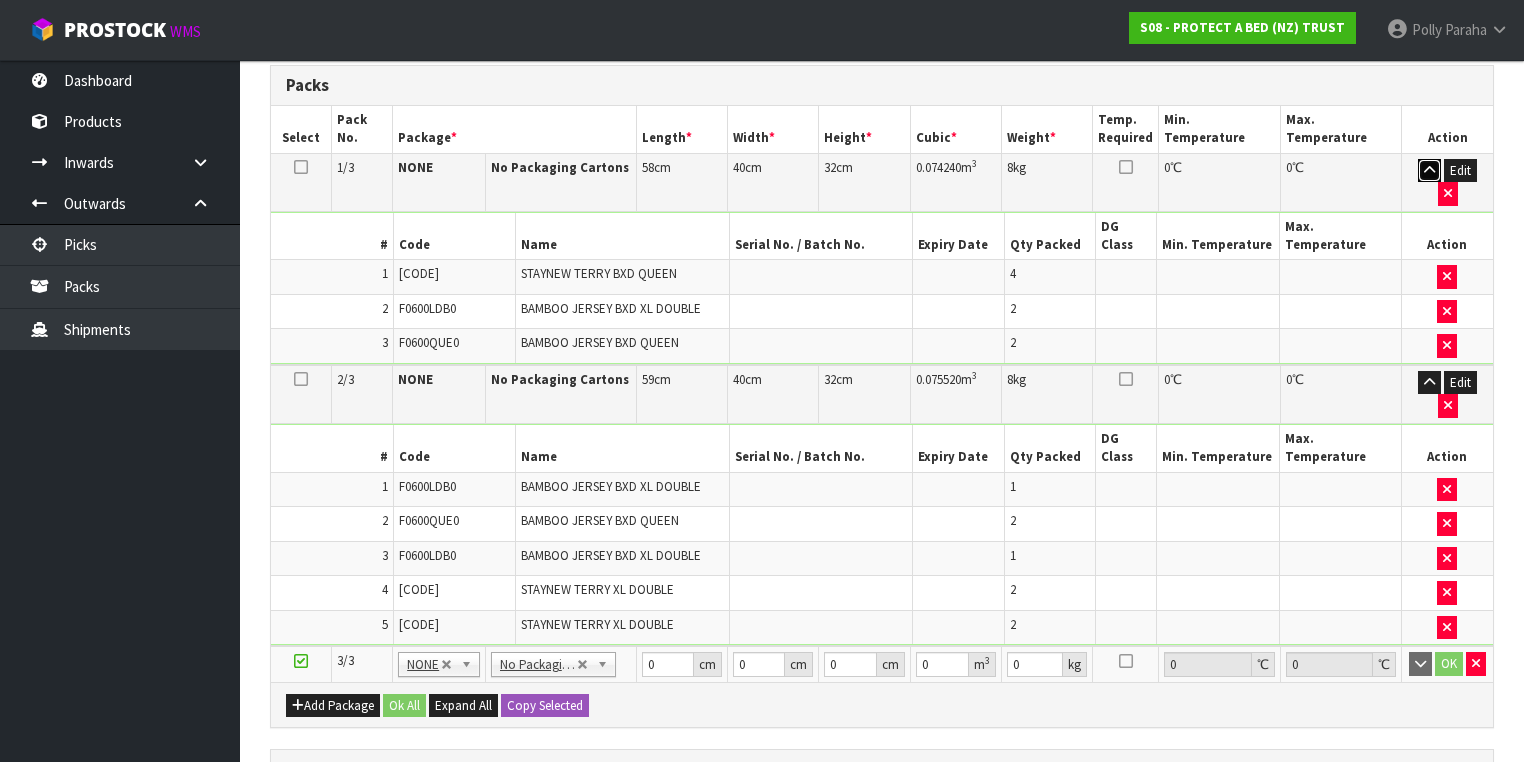 click at bounding box center [1429, 170] 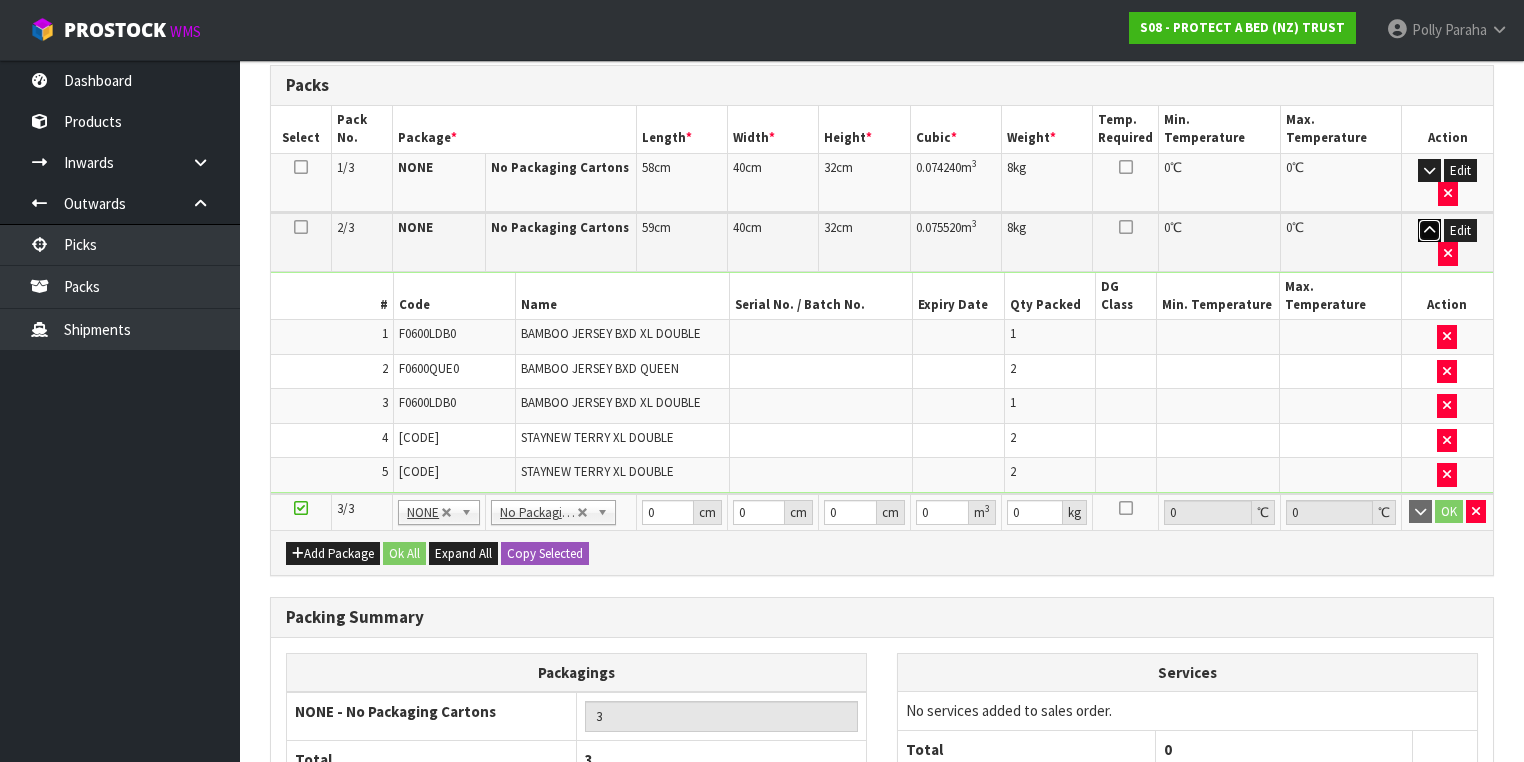 click at bounding box center (1429, 230) 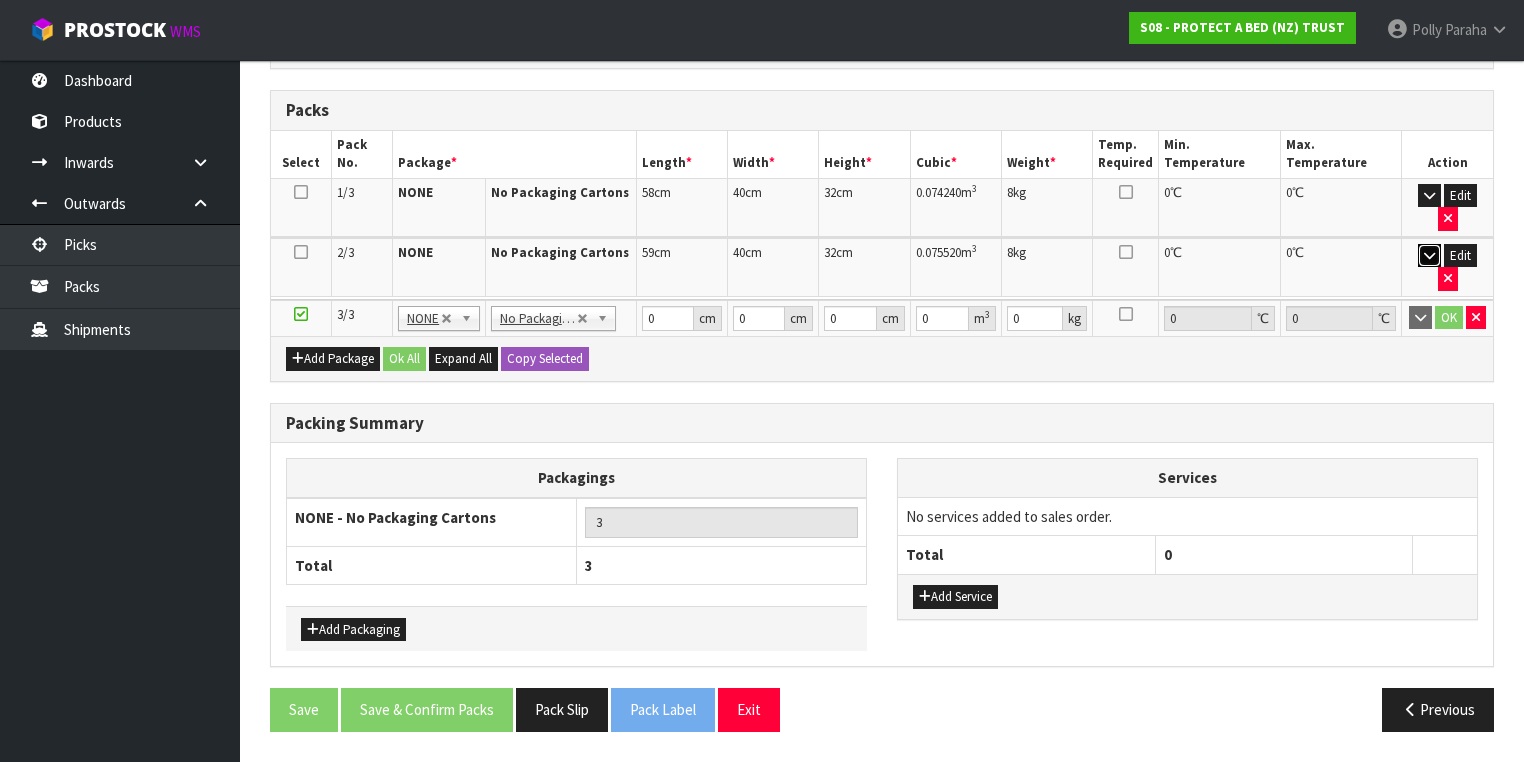 scroll, scrollTop: 448, scrollLeft: 0, axis: vertical 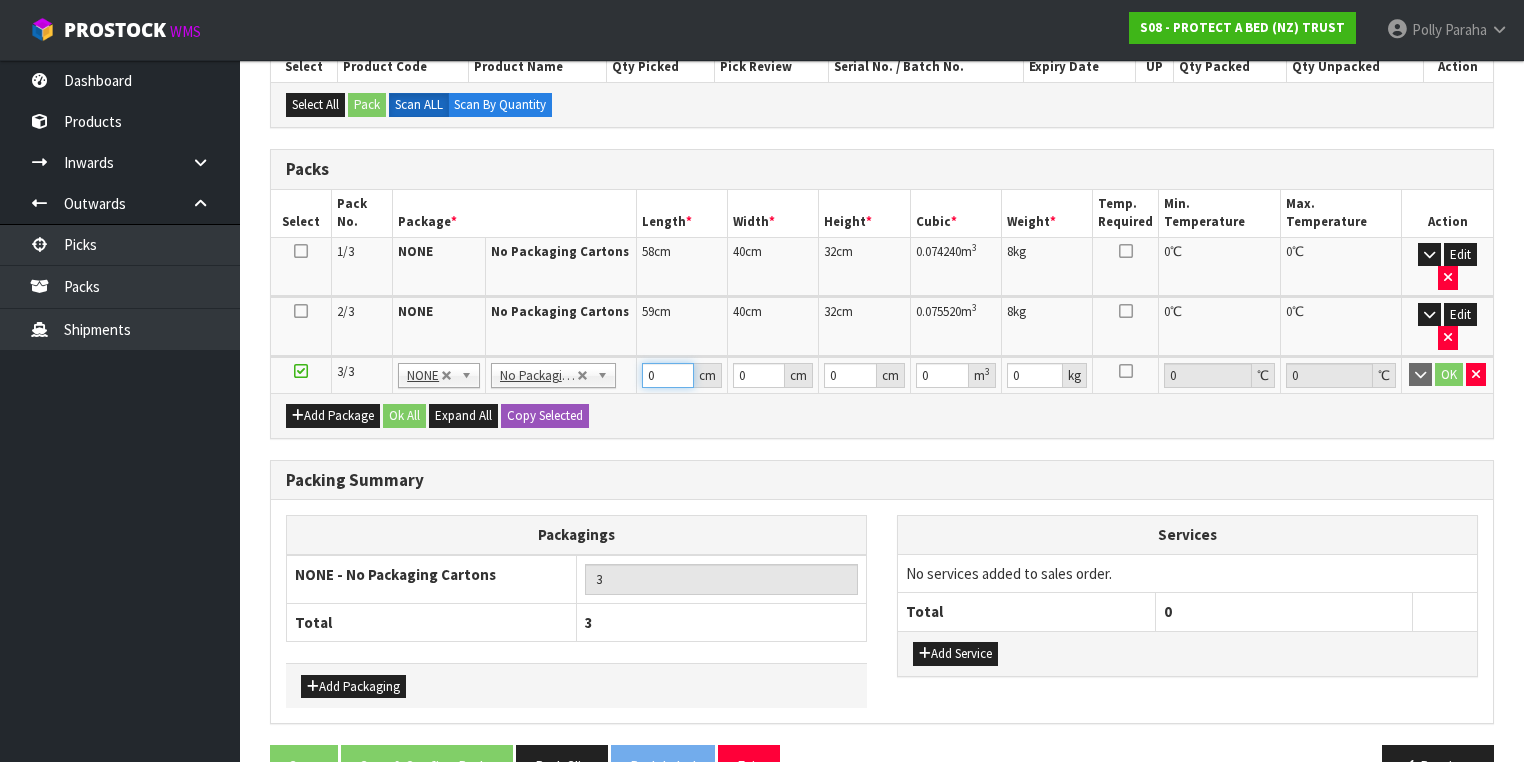 drag, startPoint x: 661, startPoint y: 325, endPoint x: 648, endPoint y: 322, distance: 13.341664 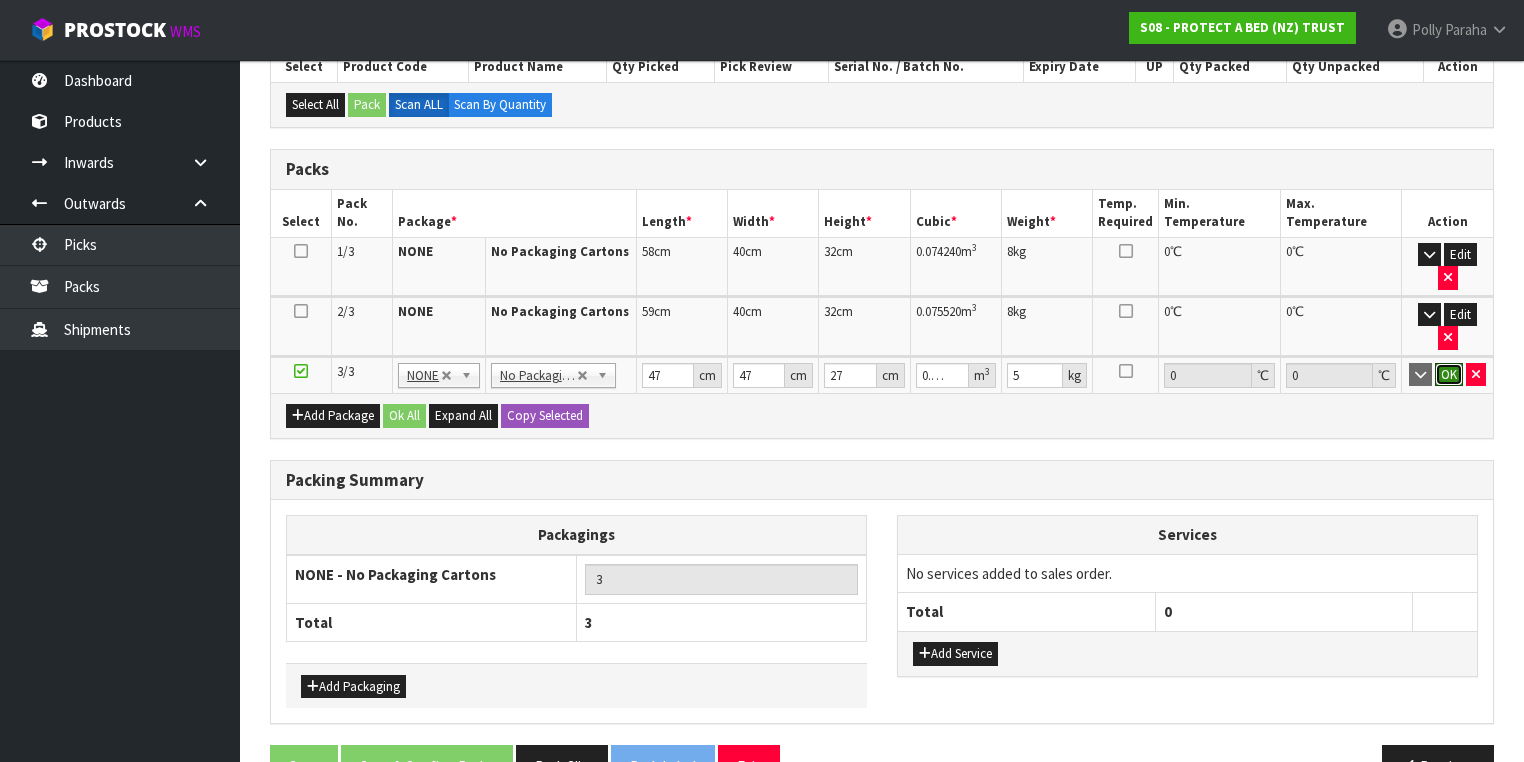 click on "OK" at bounding box center (1449, 375) 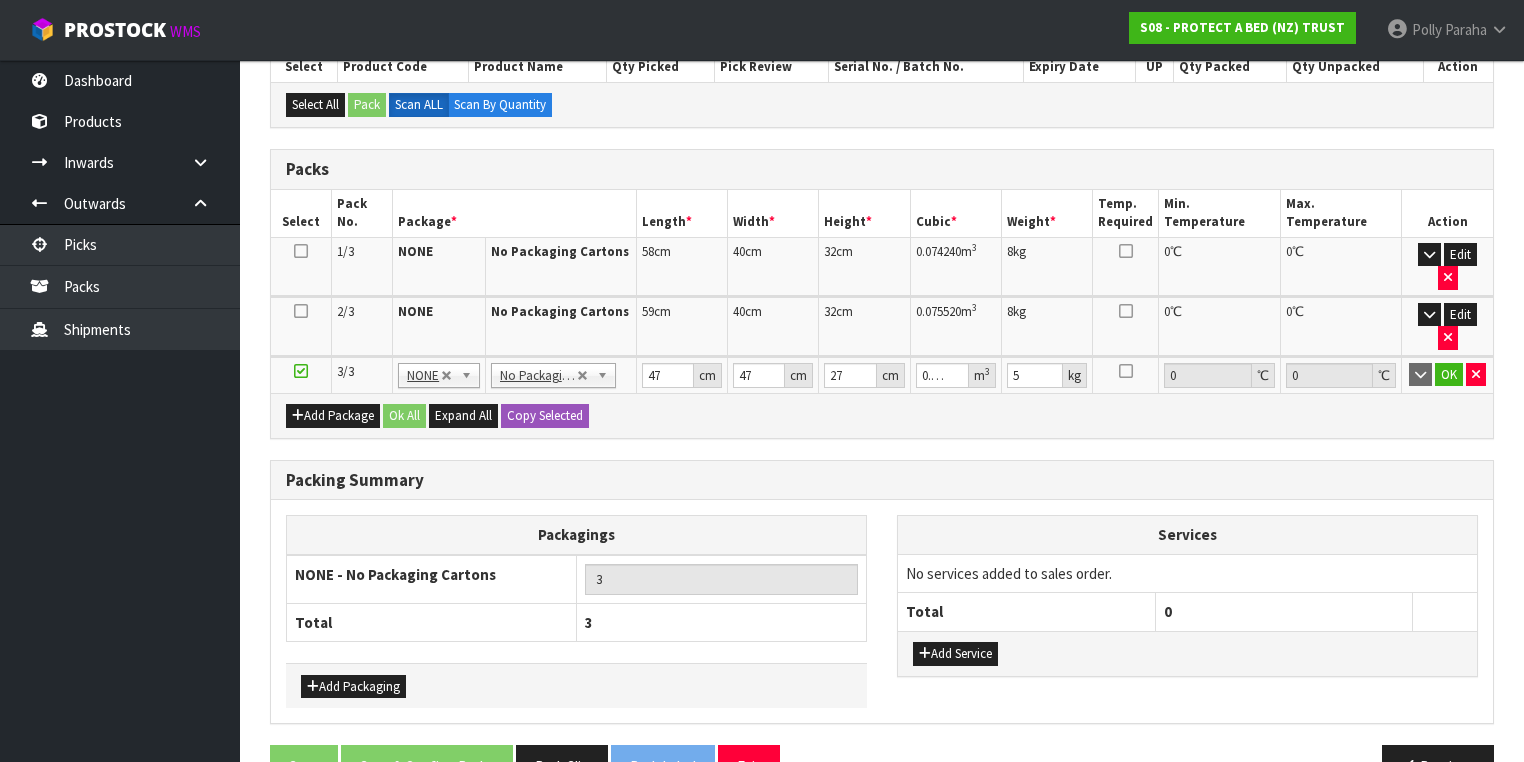 scroll, scrollTop: 446, scrollLeft: 0, axis: vertical 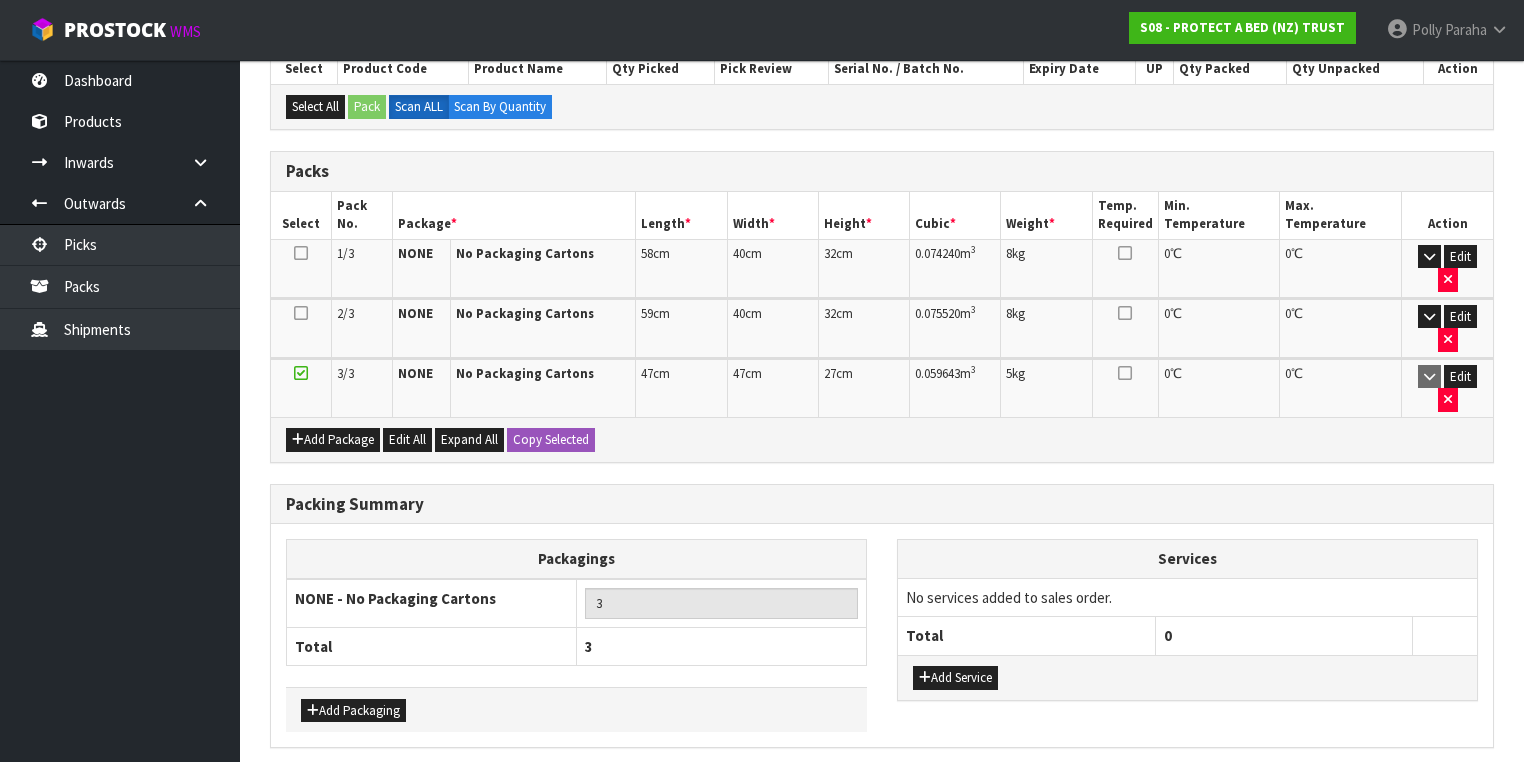 click on "Save & Confirm Packs" at bounding box center [427, 790] 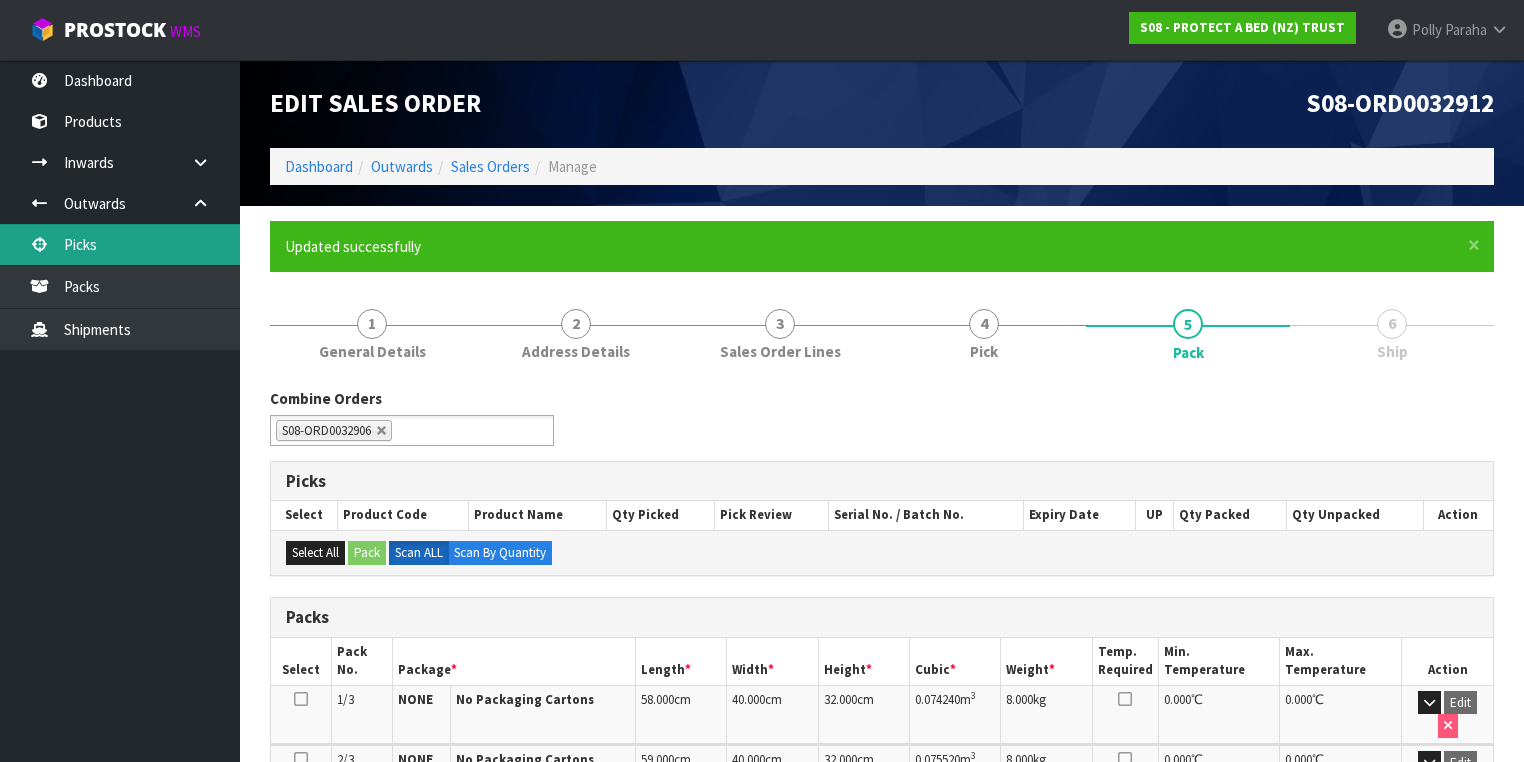 click on "Picks" at bounding box center (120, 244) 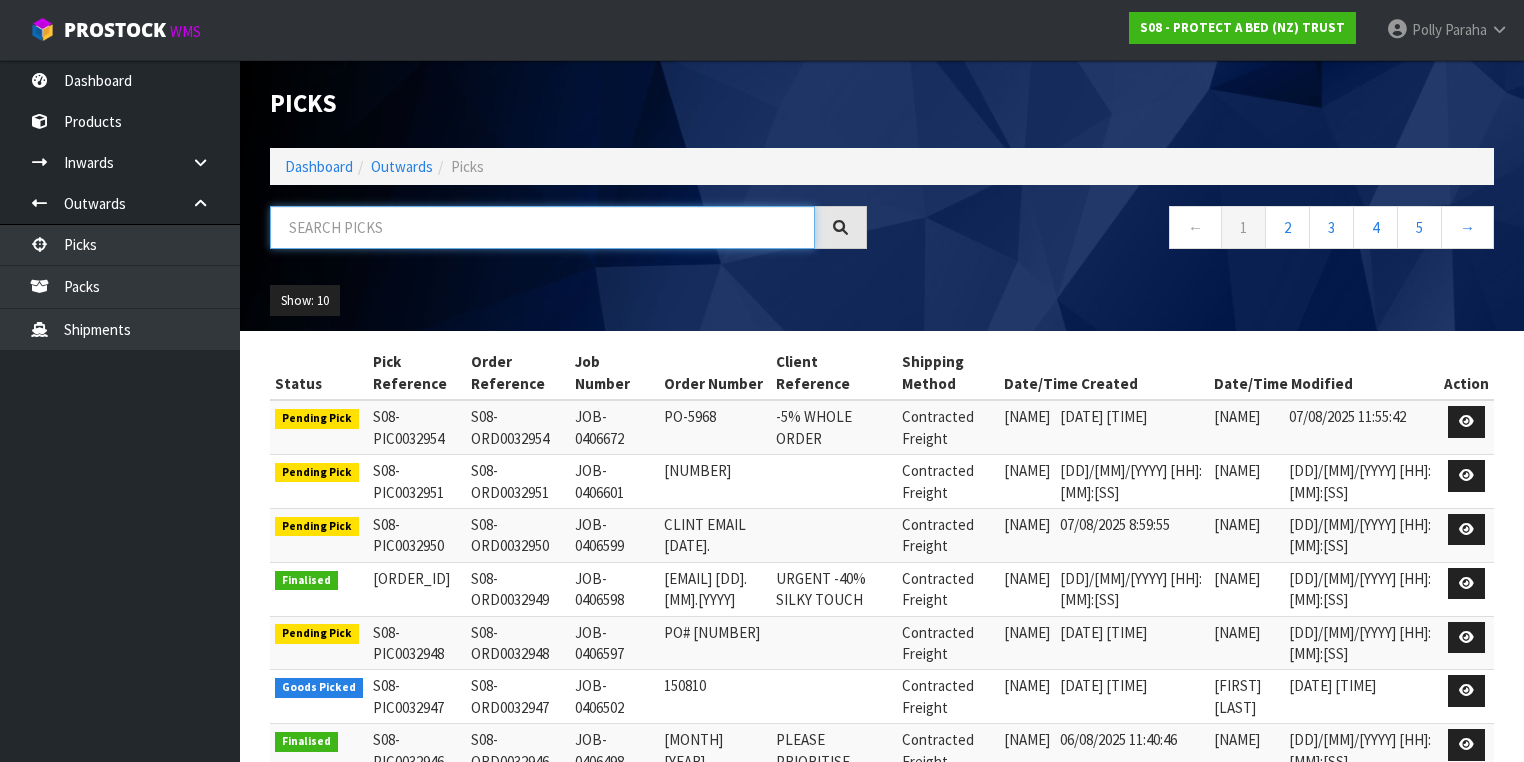 click at bounding box center (542, 227) 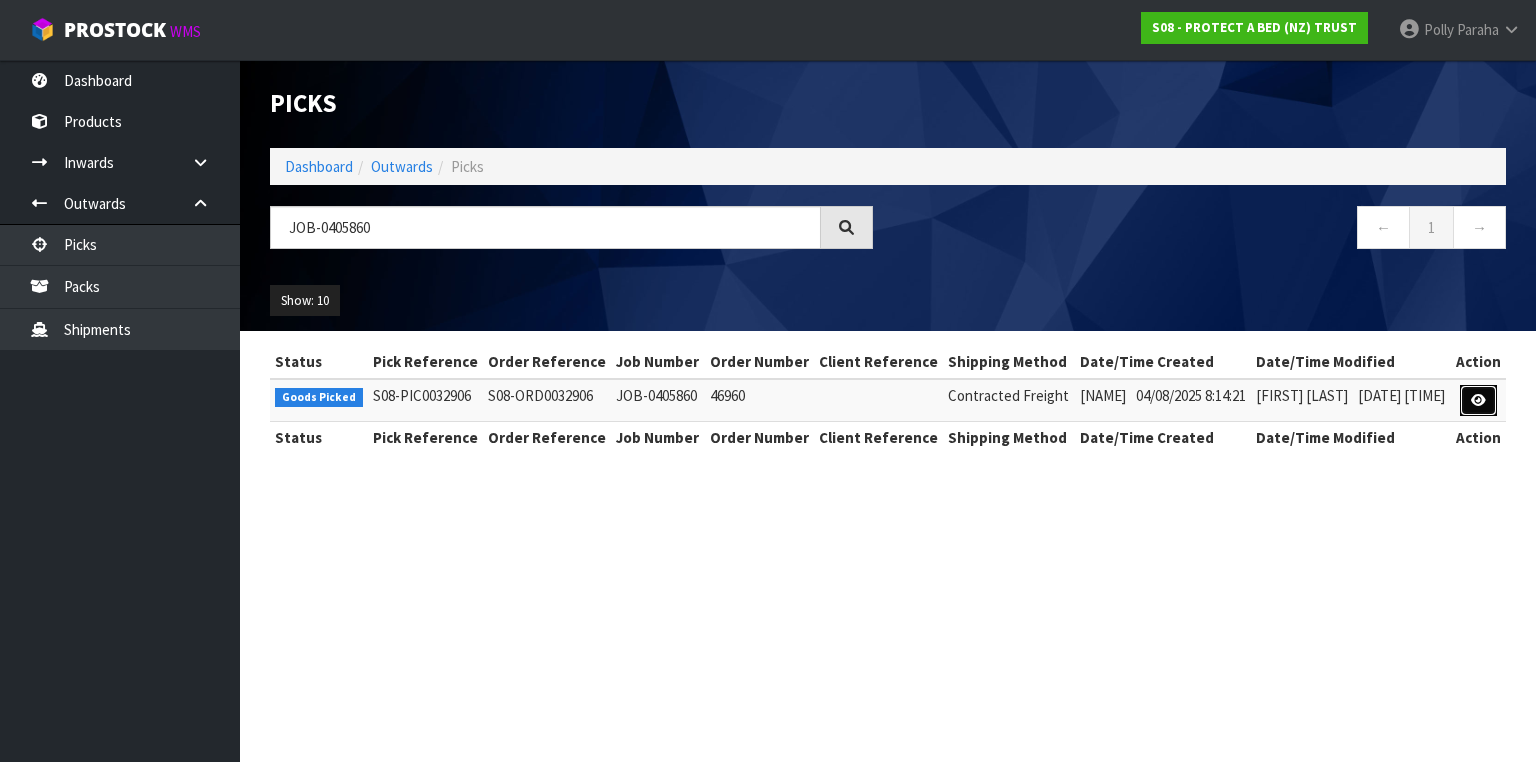 click at bounding box center (1478, 400) 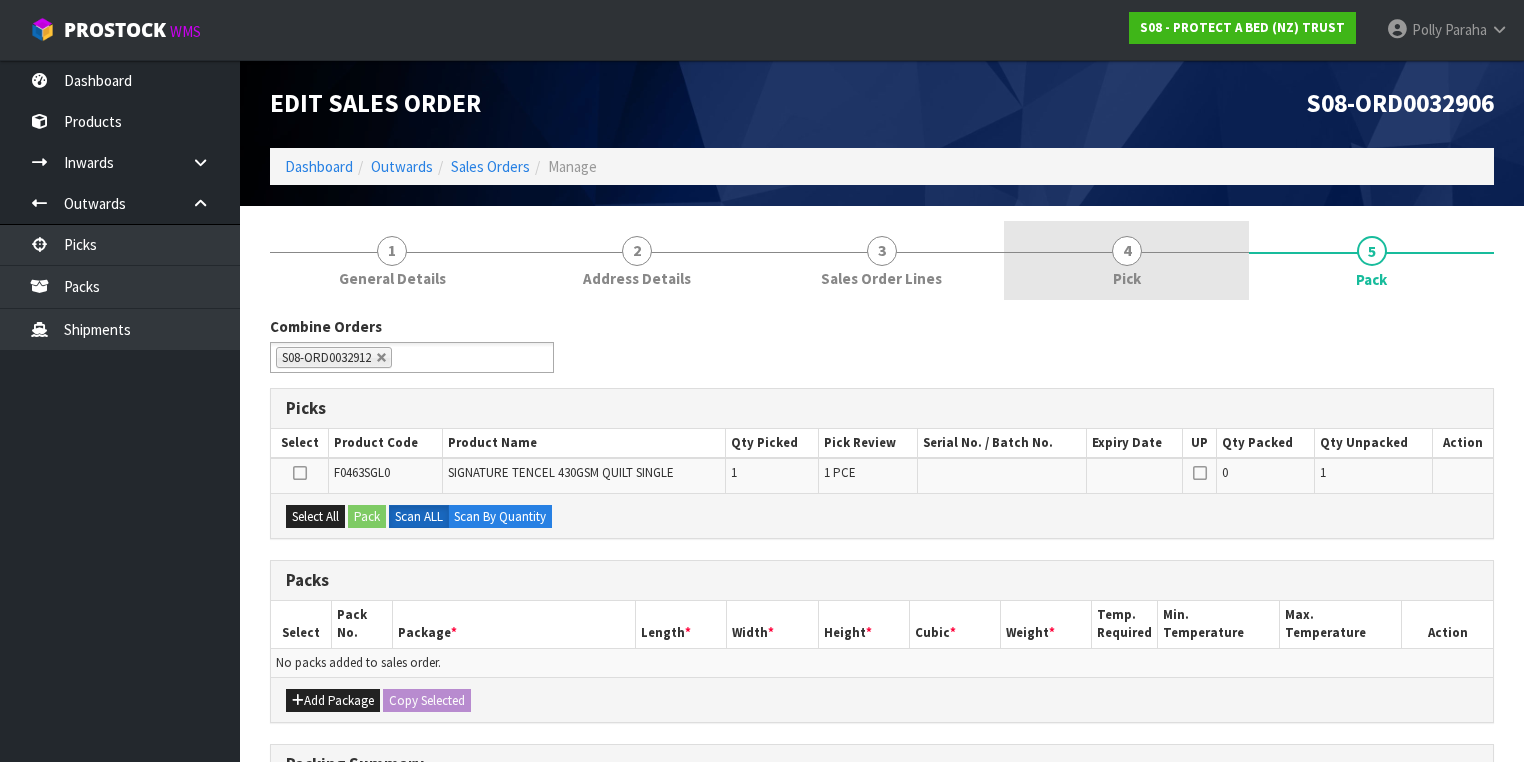 click on "4" at bounding box center (1127, 251) 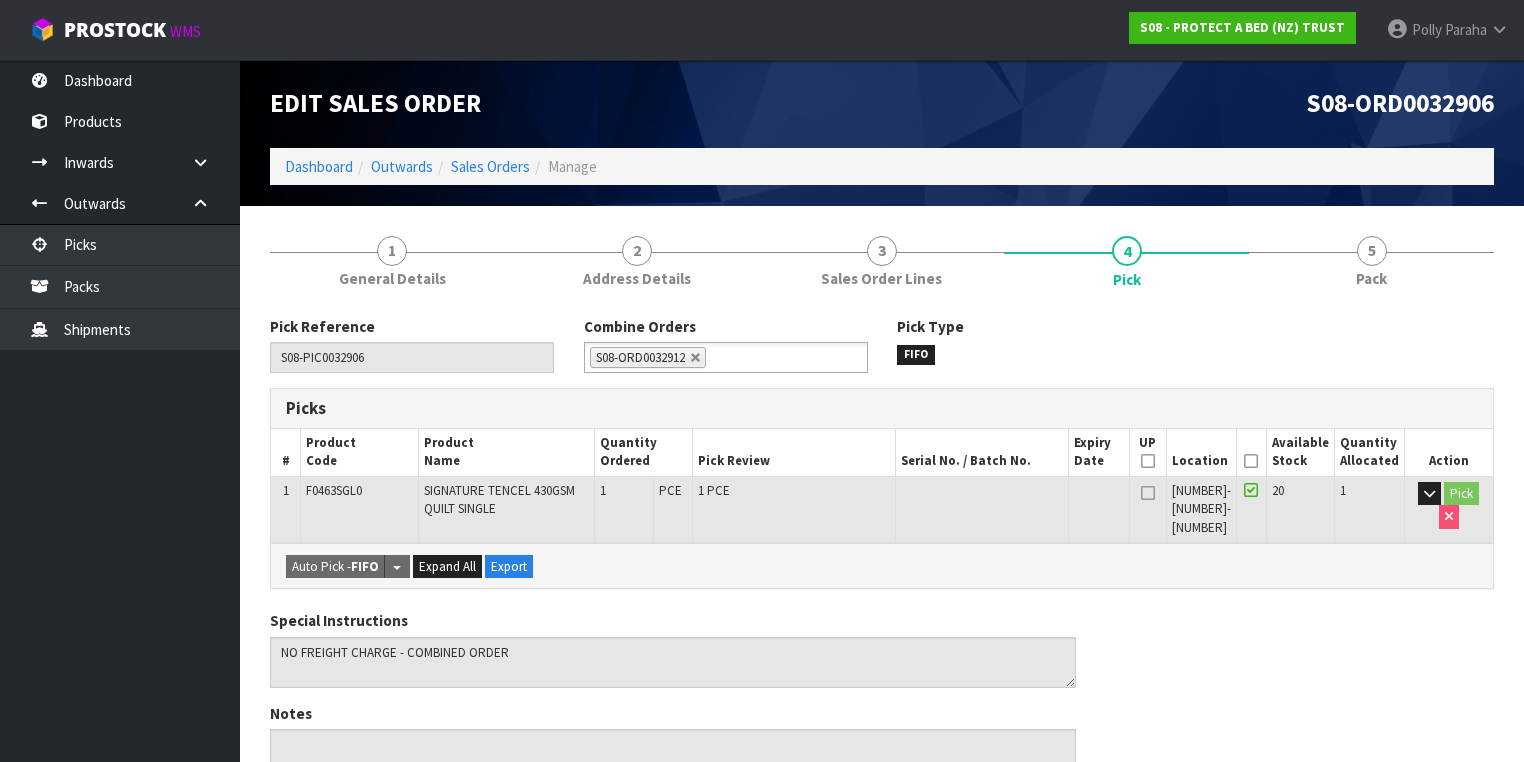click at bounding box center (1251, 461) 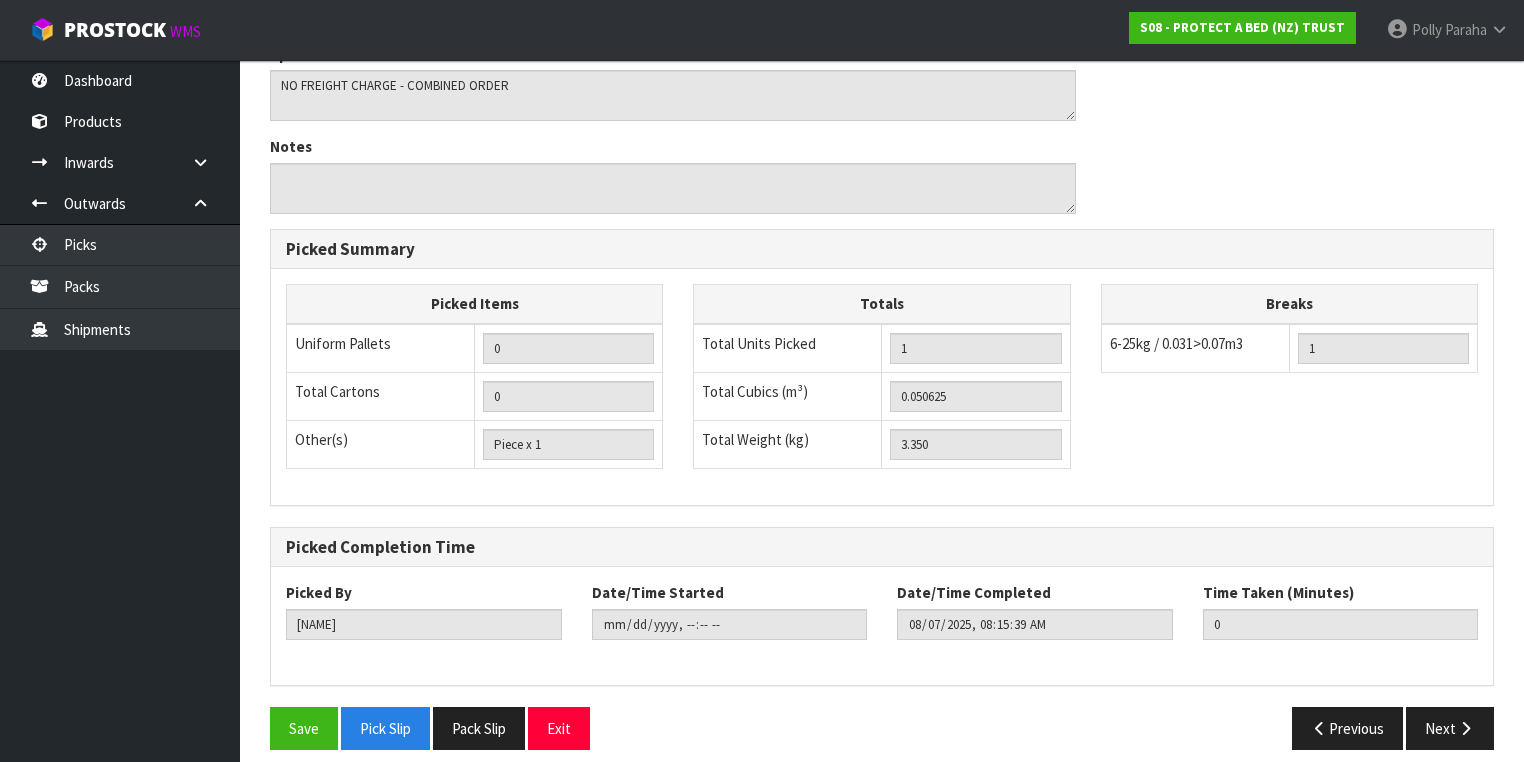scroll, scrollTop: 641, scrollLeft: 0, axis: vertical 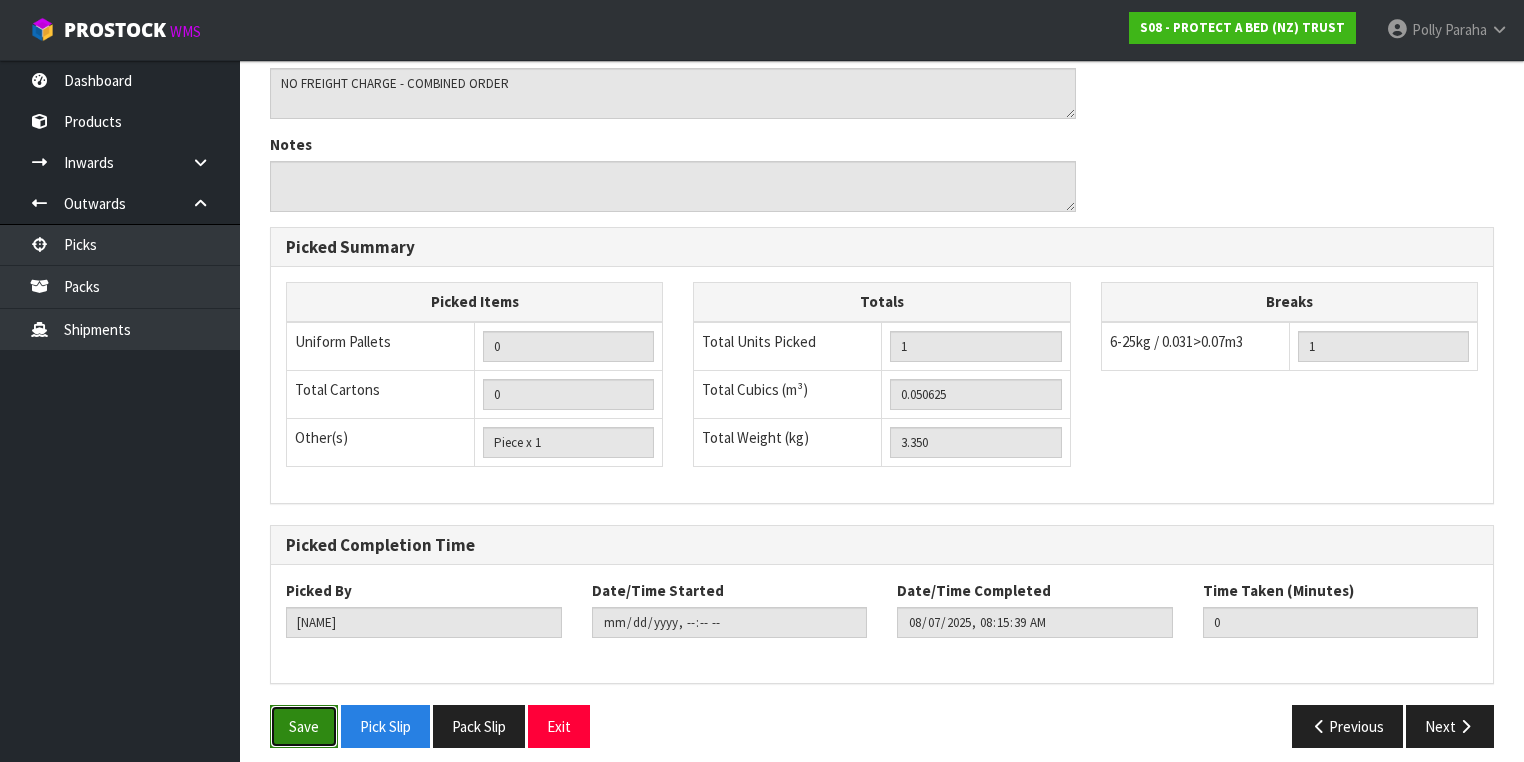 click on "Save" at bounding box center [304, 726] 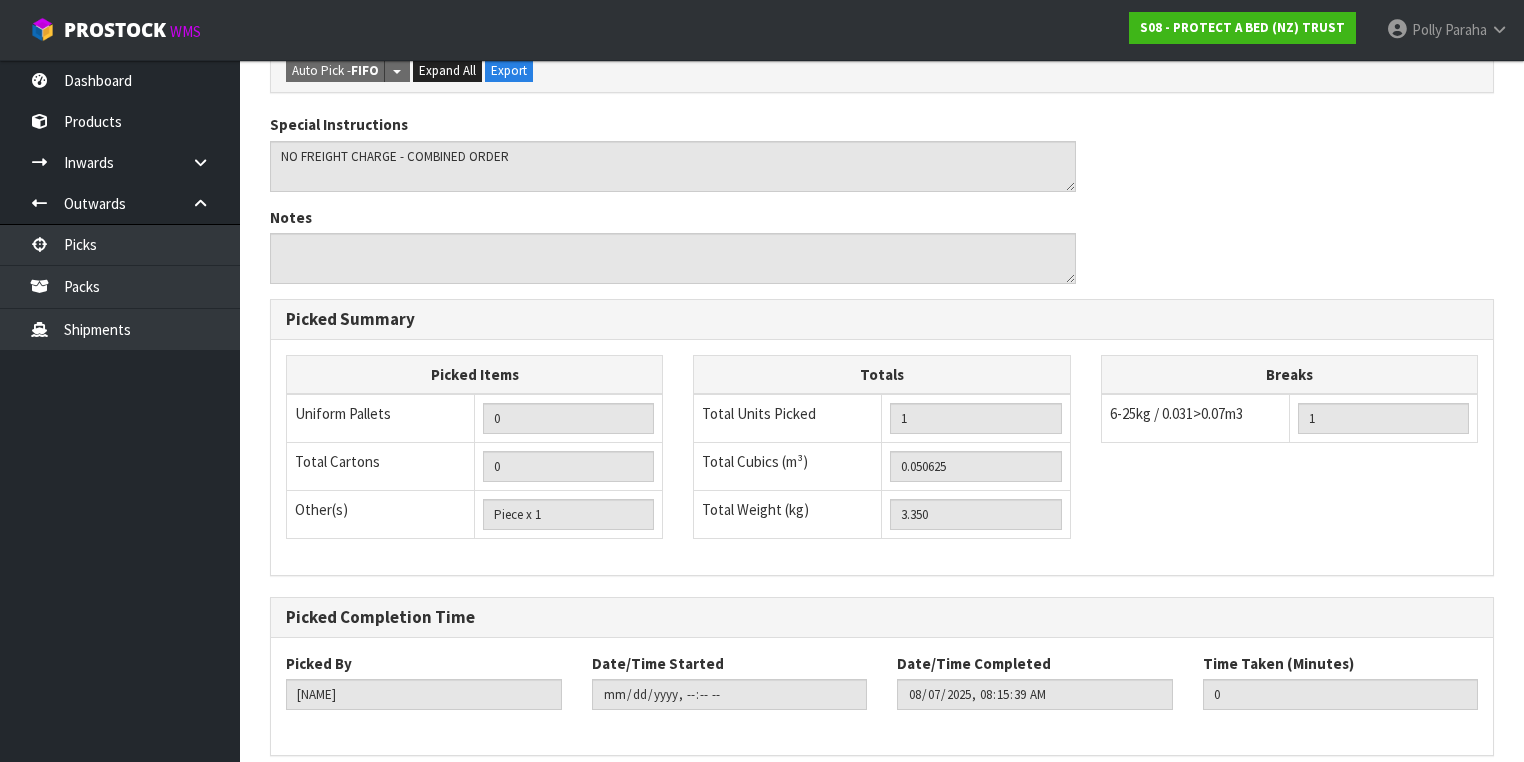 scroll, scrollTop: 0, scrollLeft: 0, axis: both 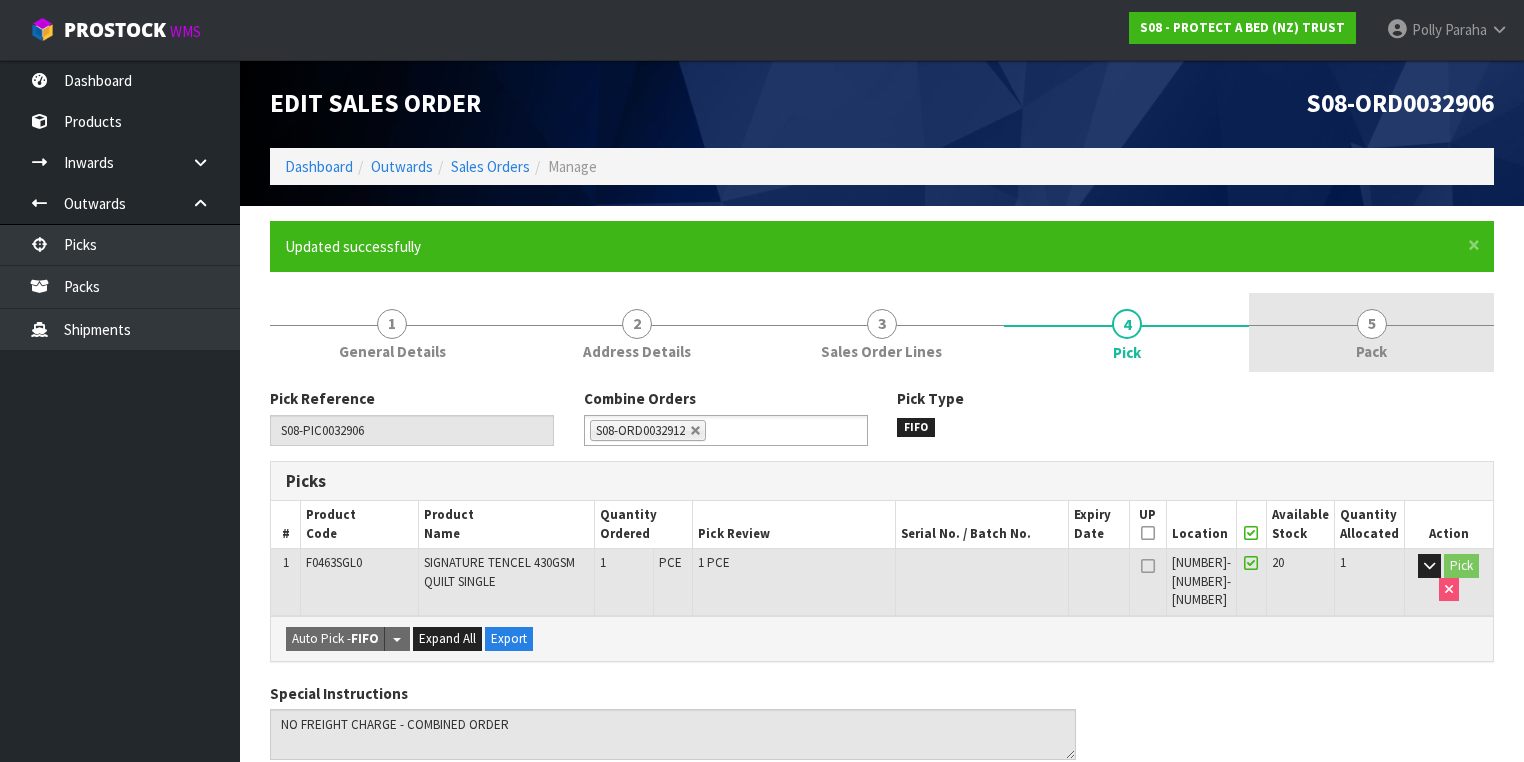 click on "5" at bounding box center [1372, 324] 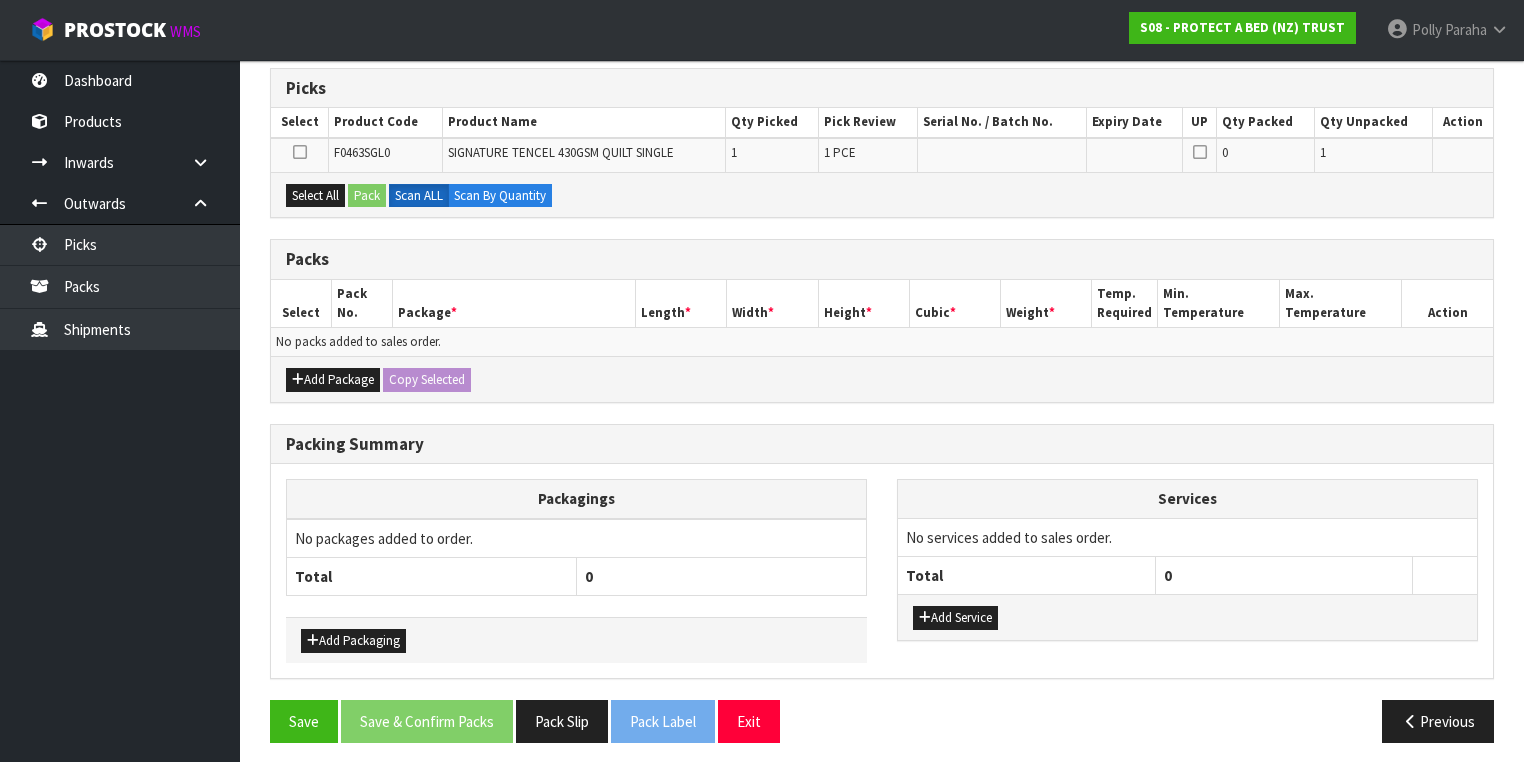scroll, scrollTop: 395, scrollLeft: 0, axis: vertical 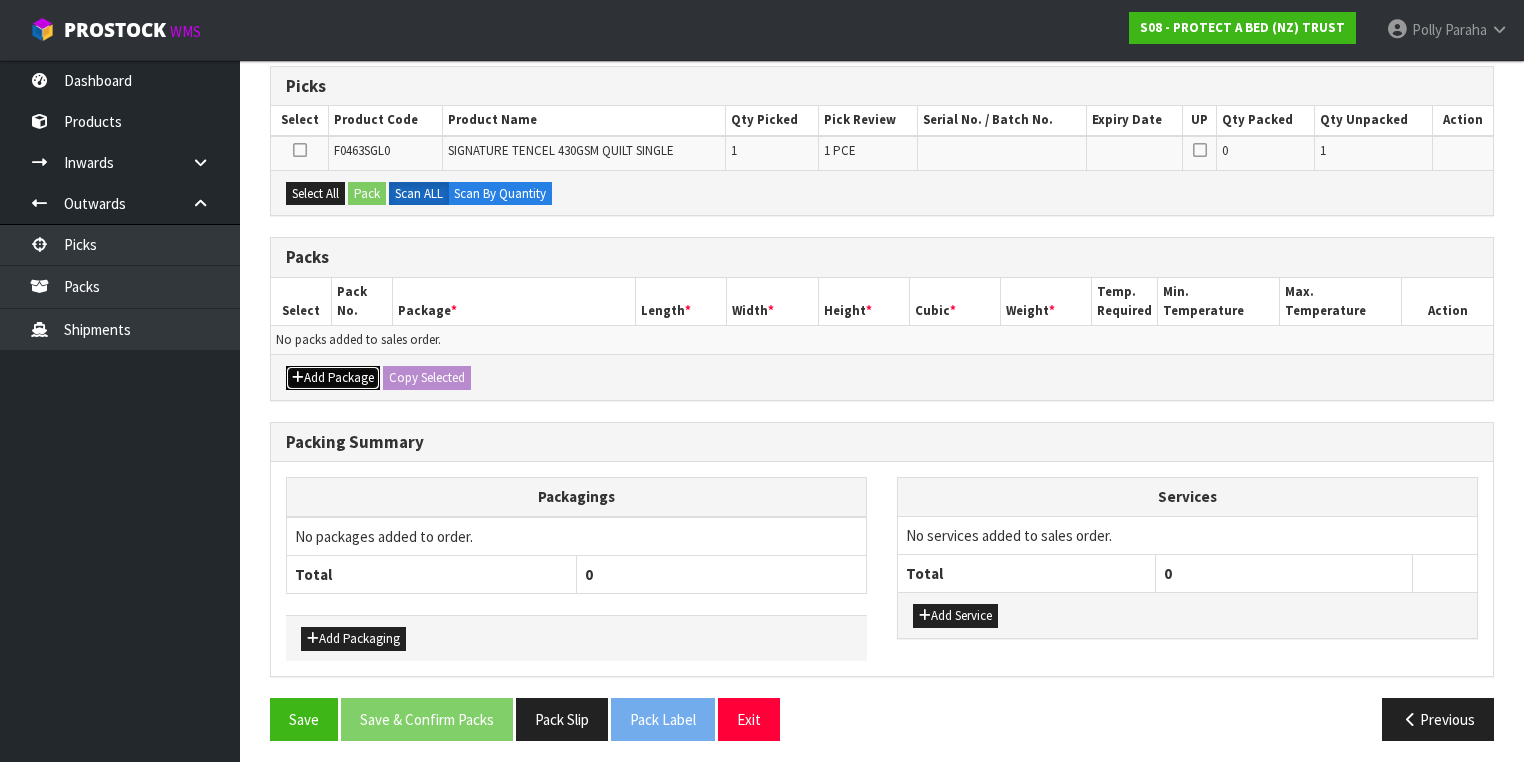 click on "Add Package" at bounding box center [333, 378] 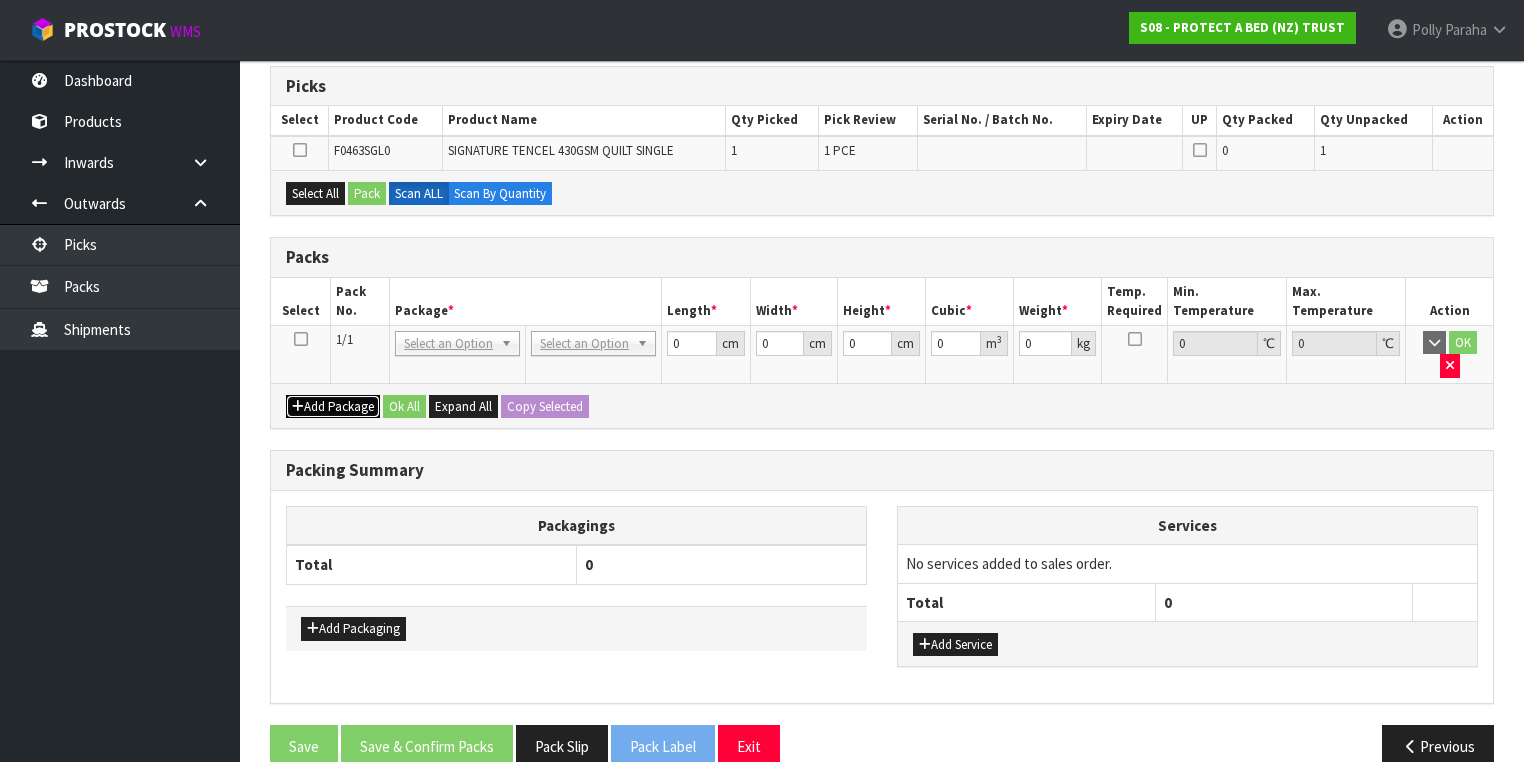 click on "Add Package" at bounding box center [333, 407] 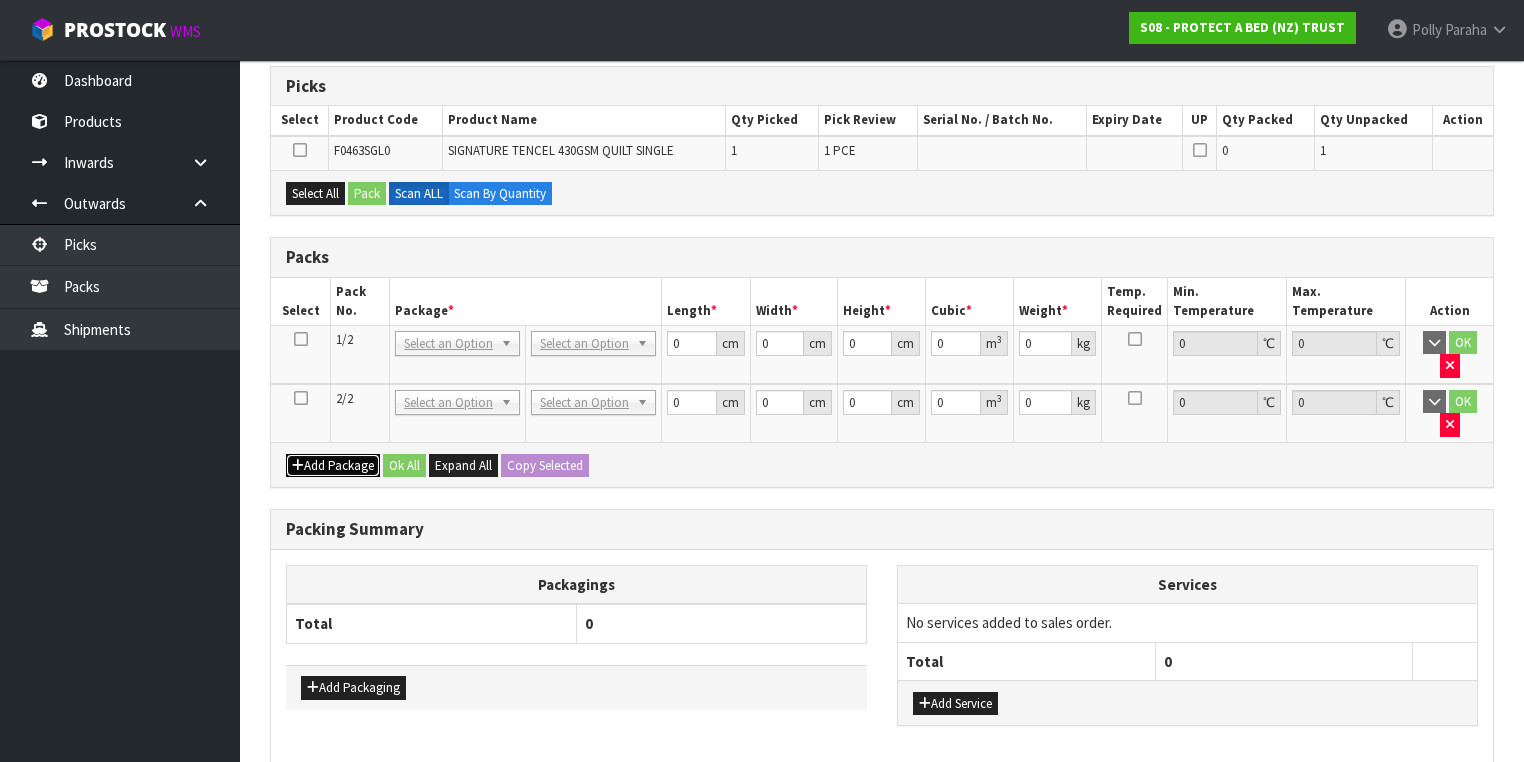 click on "Add Package" at bounding box center [333, 466] 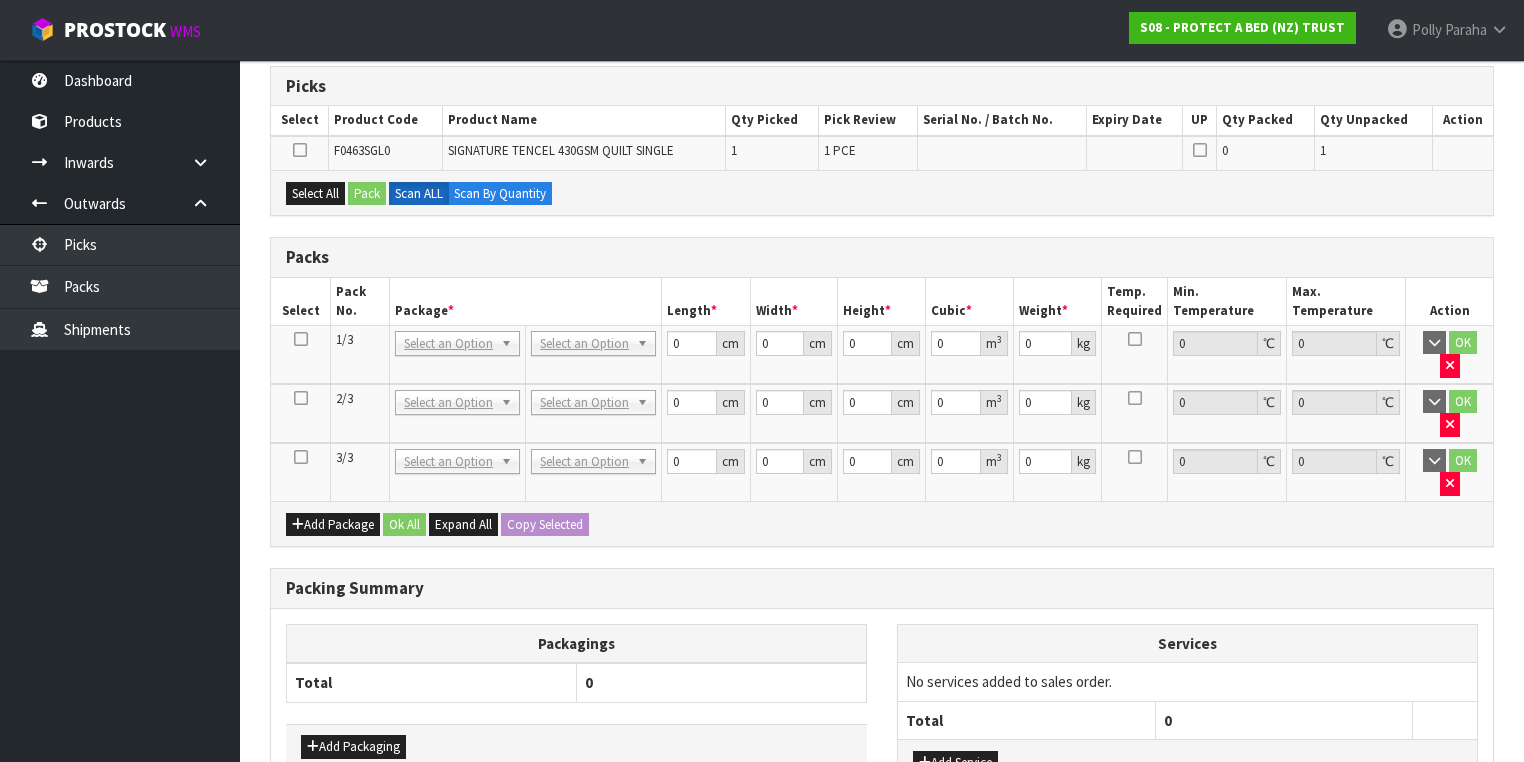click at bounding box center (301, 457) 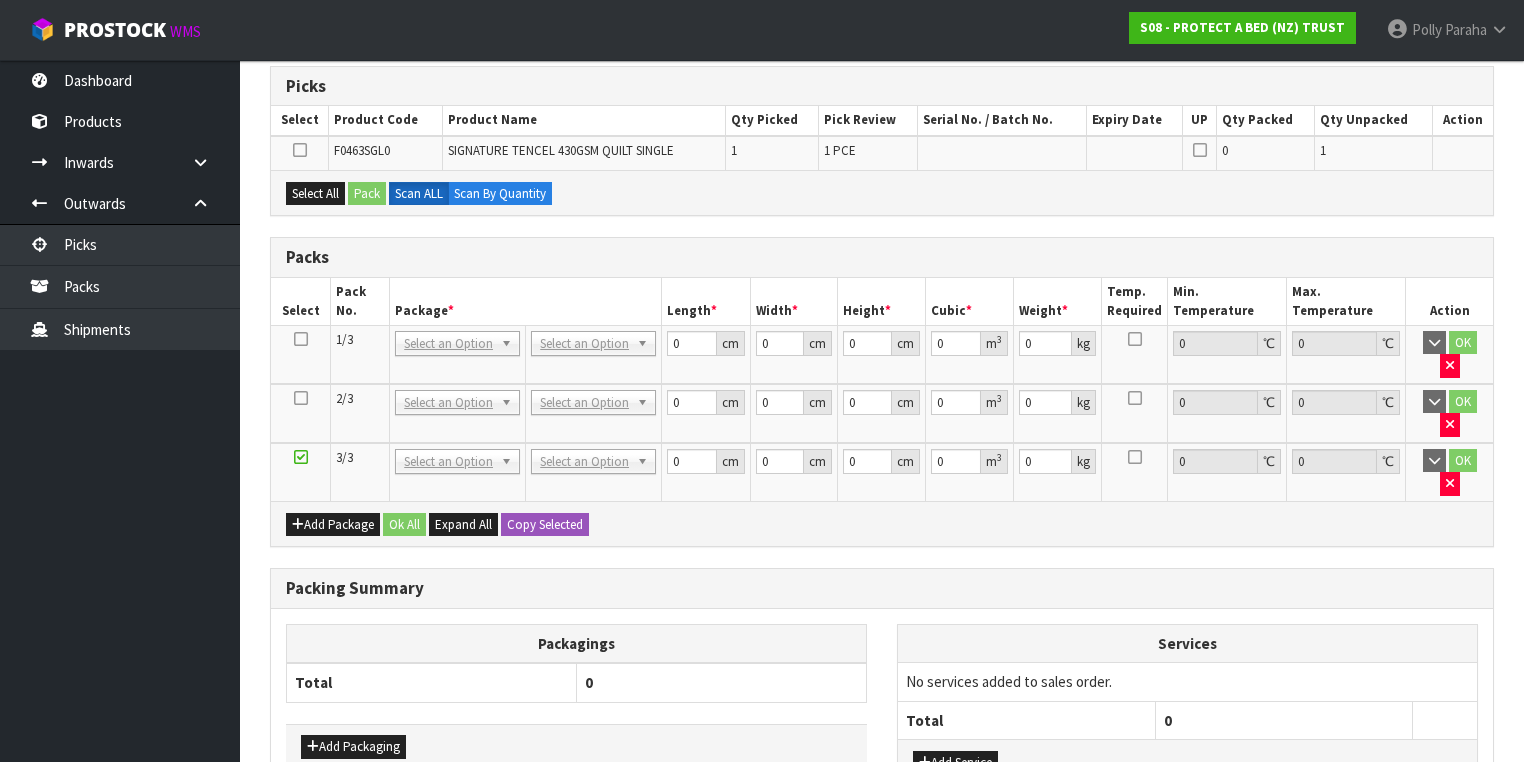click at bounding box center [300, 150] 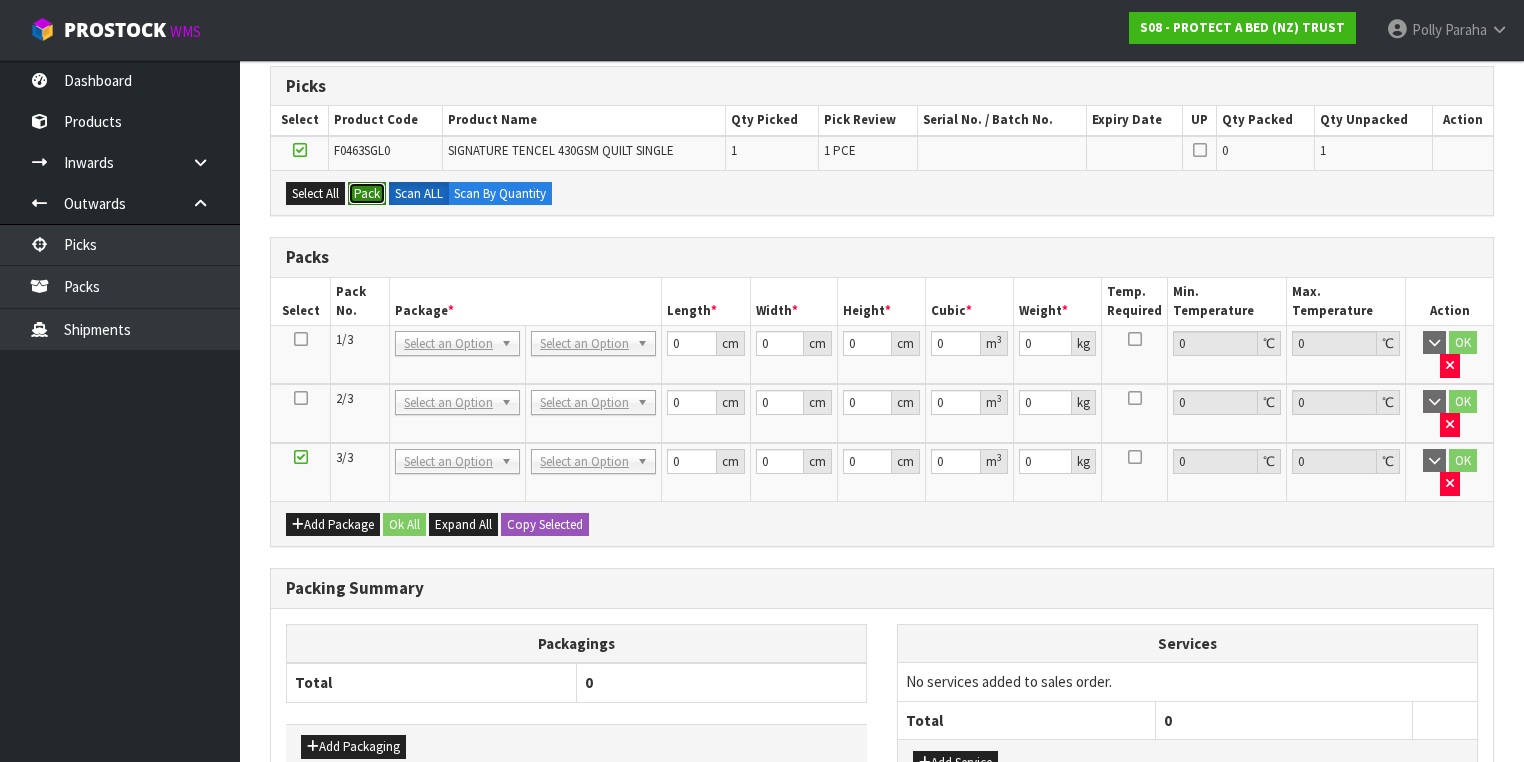 click on "Pack" at bounding box center (367, 194) 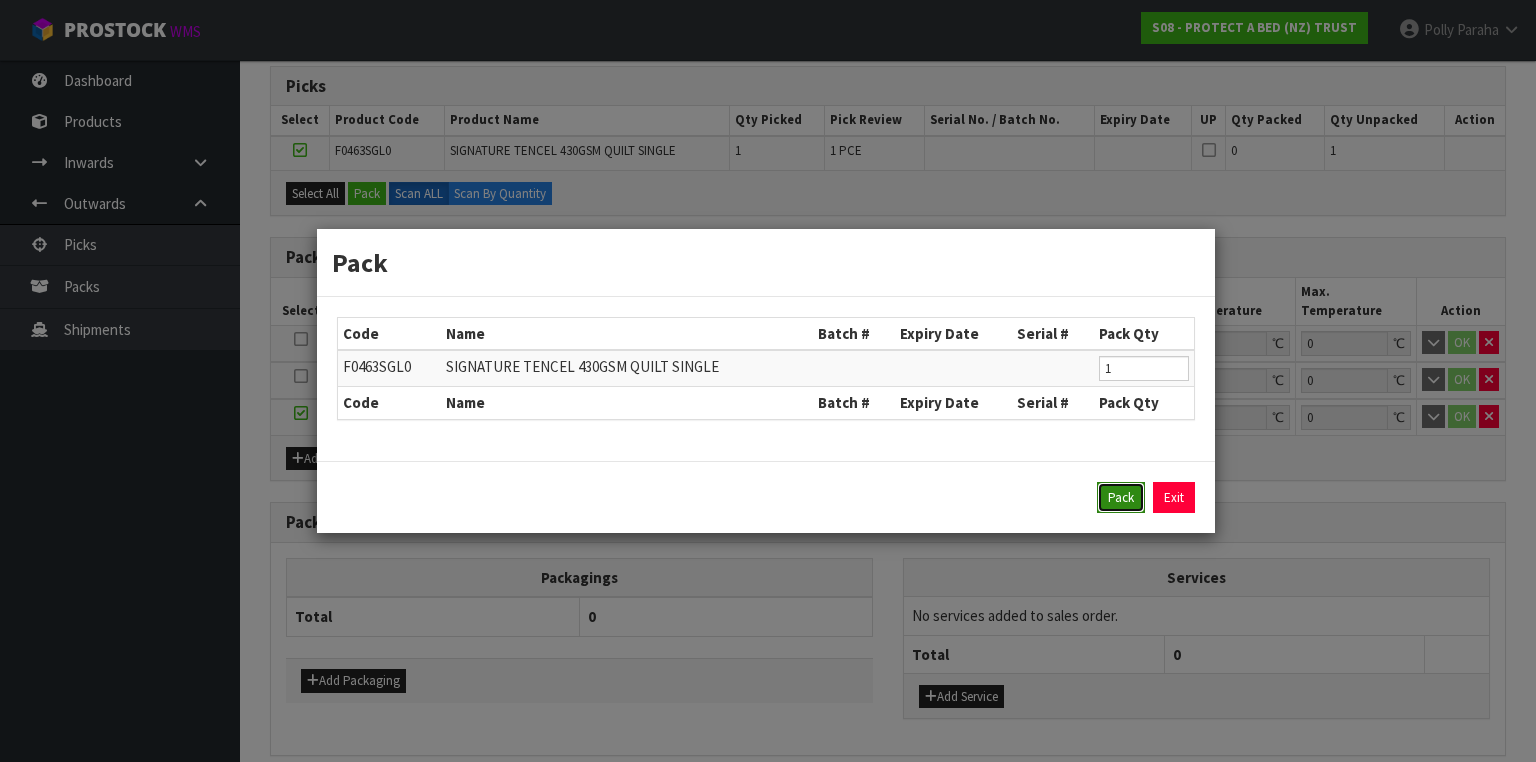 click on "Pack" at bounding box center (1121, 498) 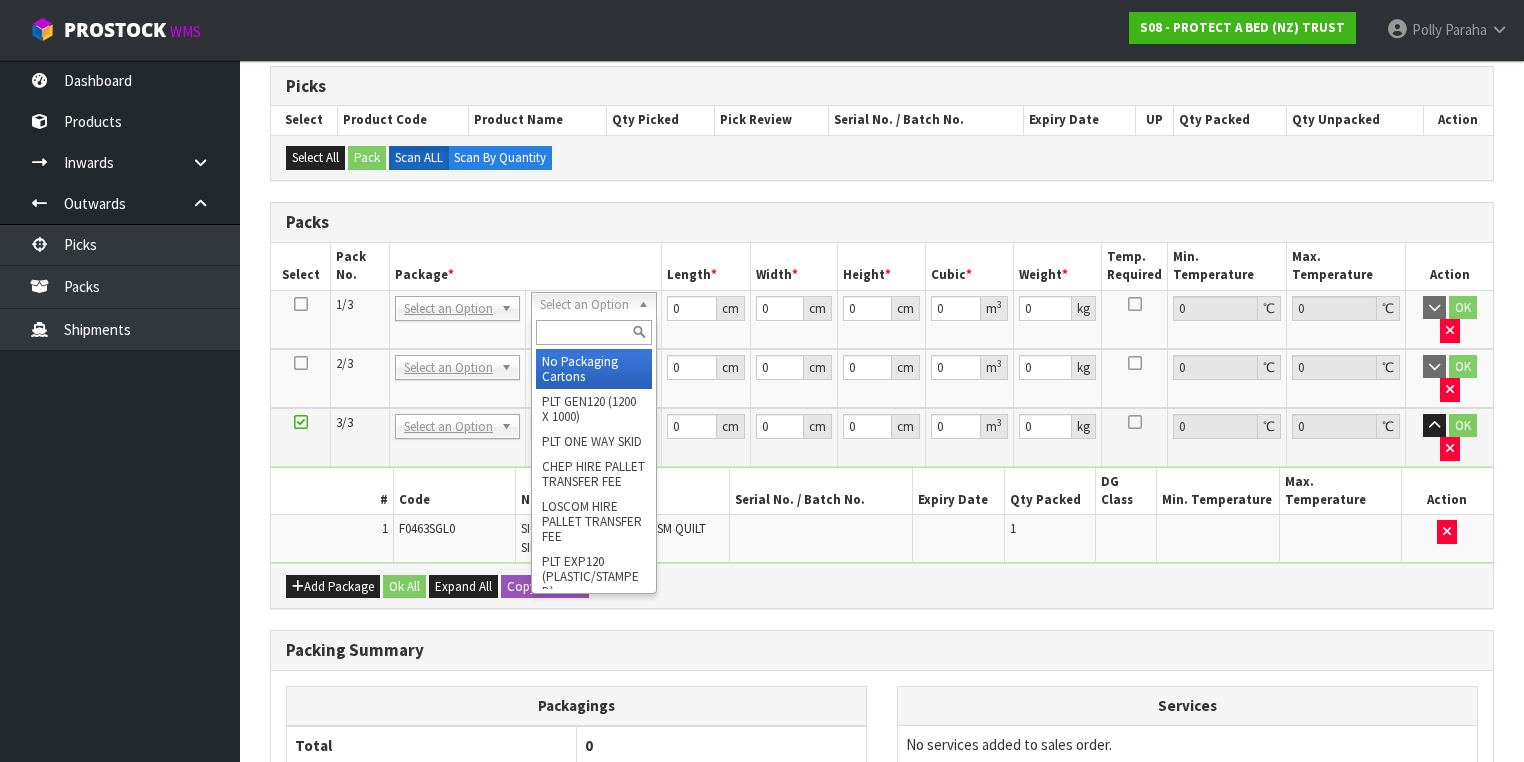 click at bounding box center (593, 332) 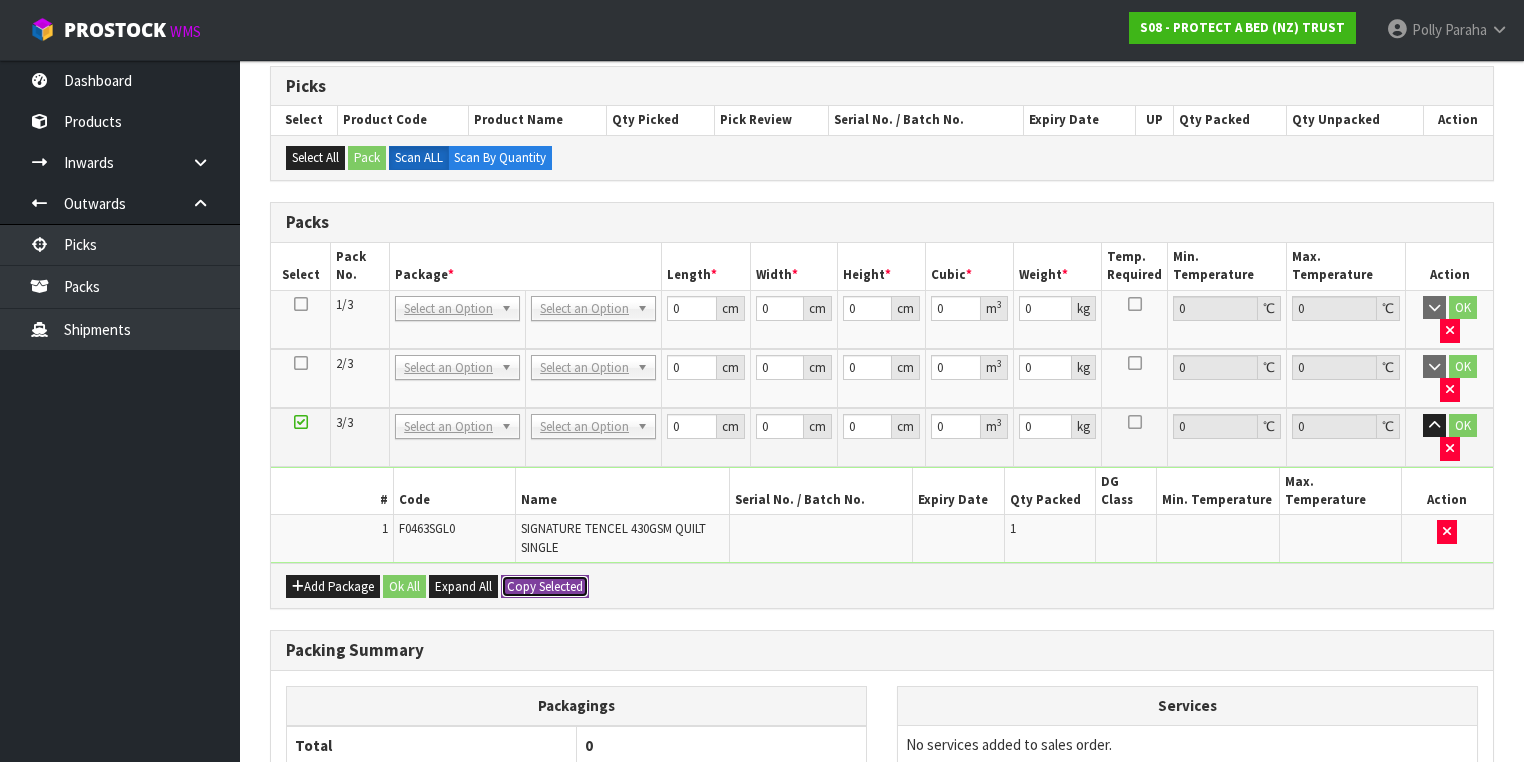 click on "Copy Selected" at bounding box center [545, 587] 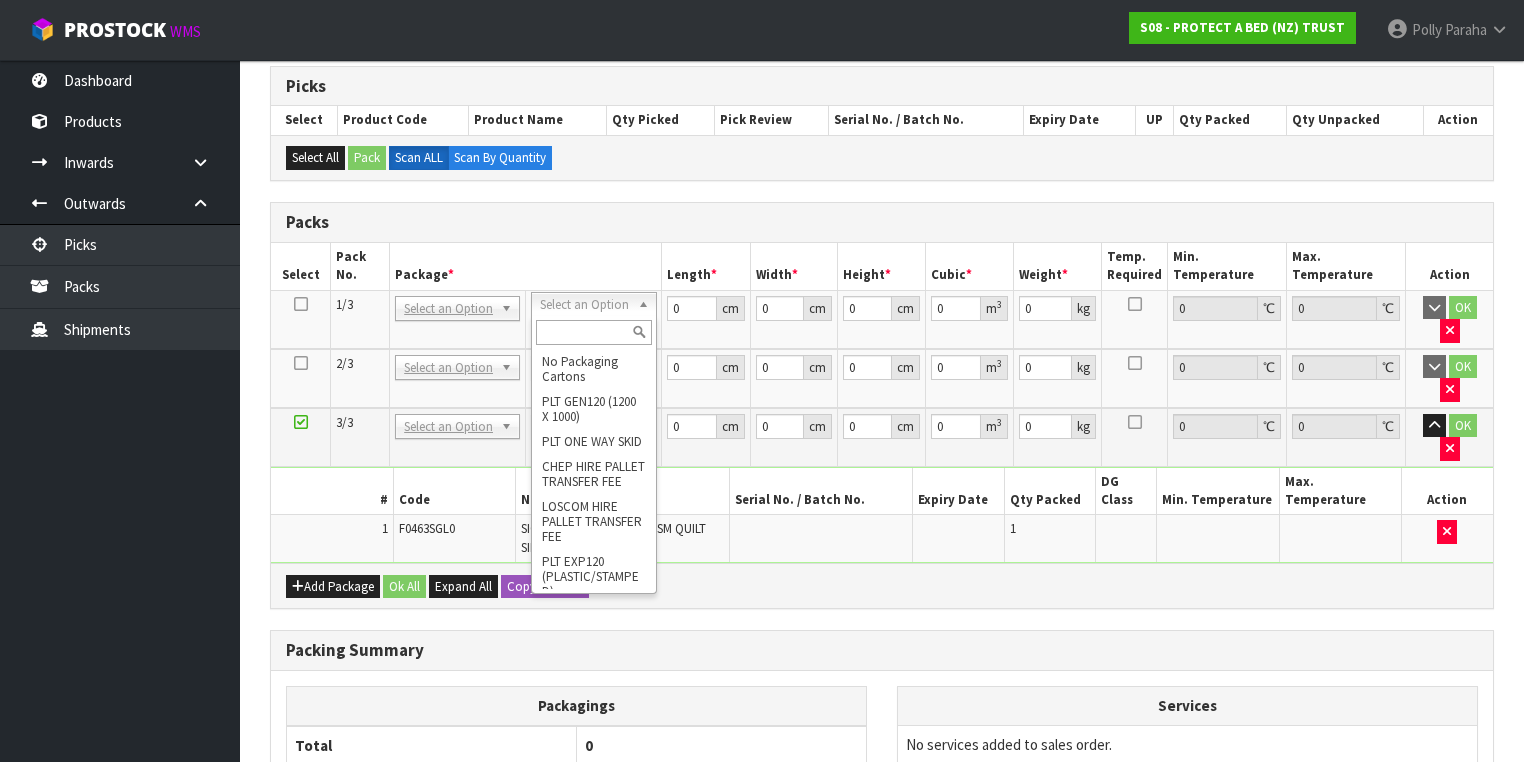 drag, startPoint x: 592, startPoint y: 329, endPoint x: 592, endPoint y: 311, distance: 18 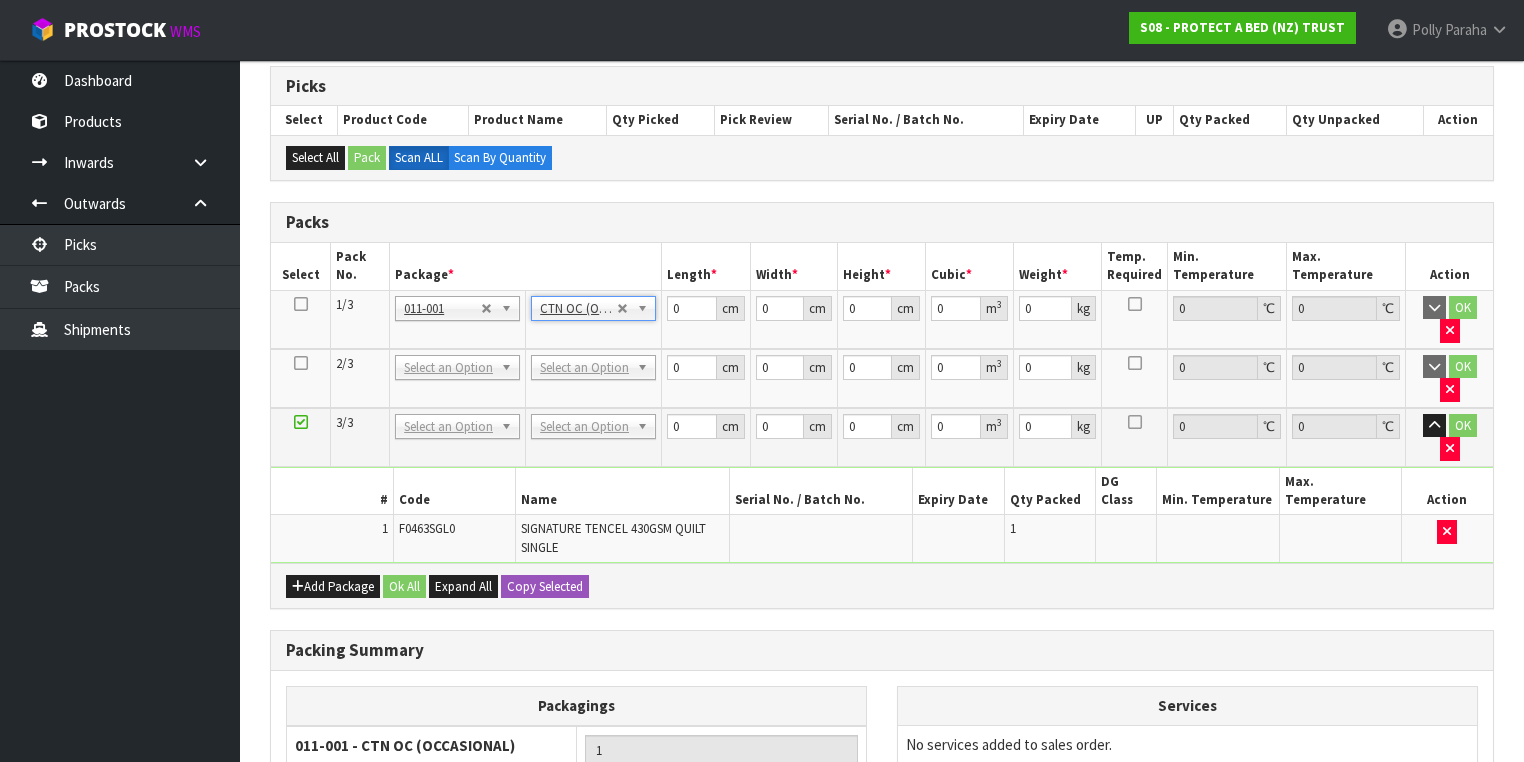 click at bounding box center [301, 363] 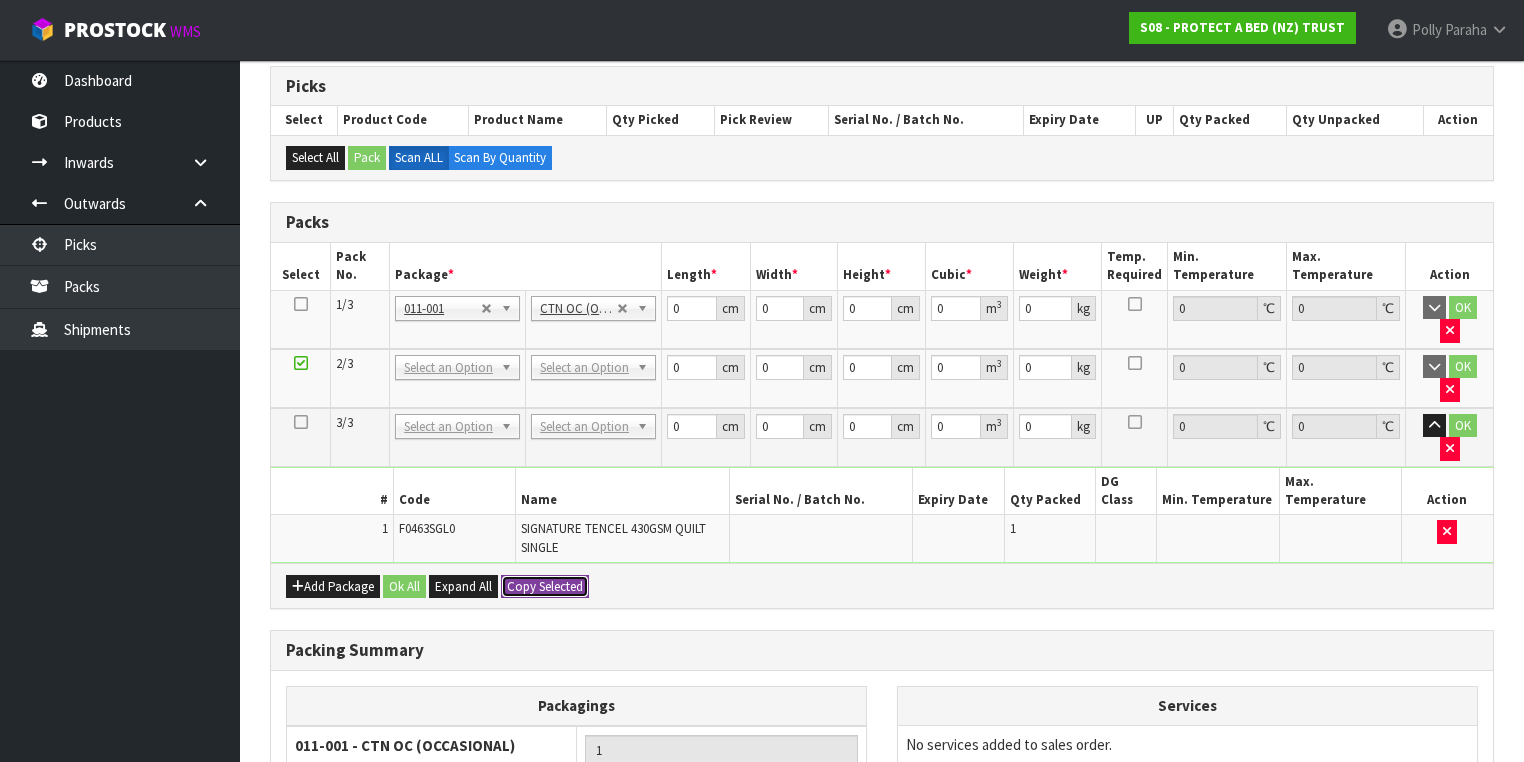 click on "Copy Selected" at bounding box center (545, 587) 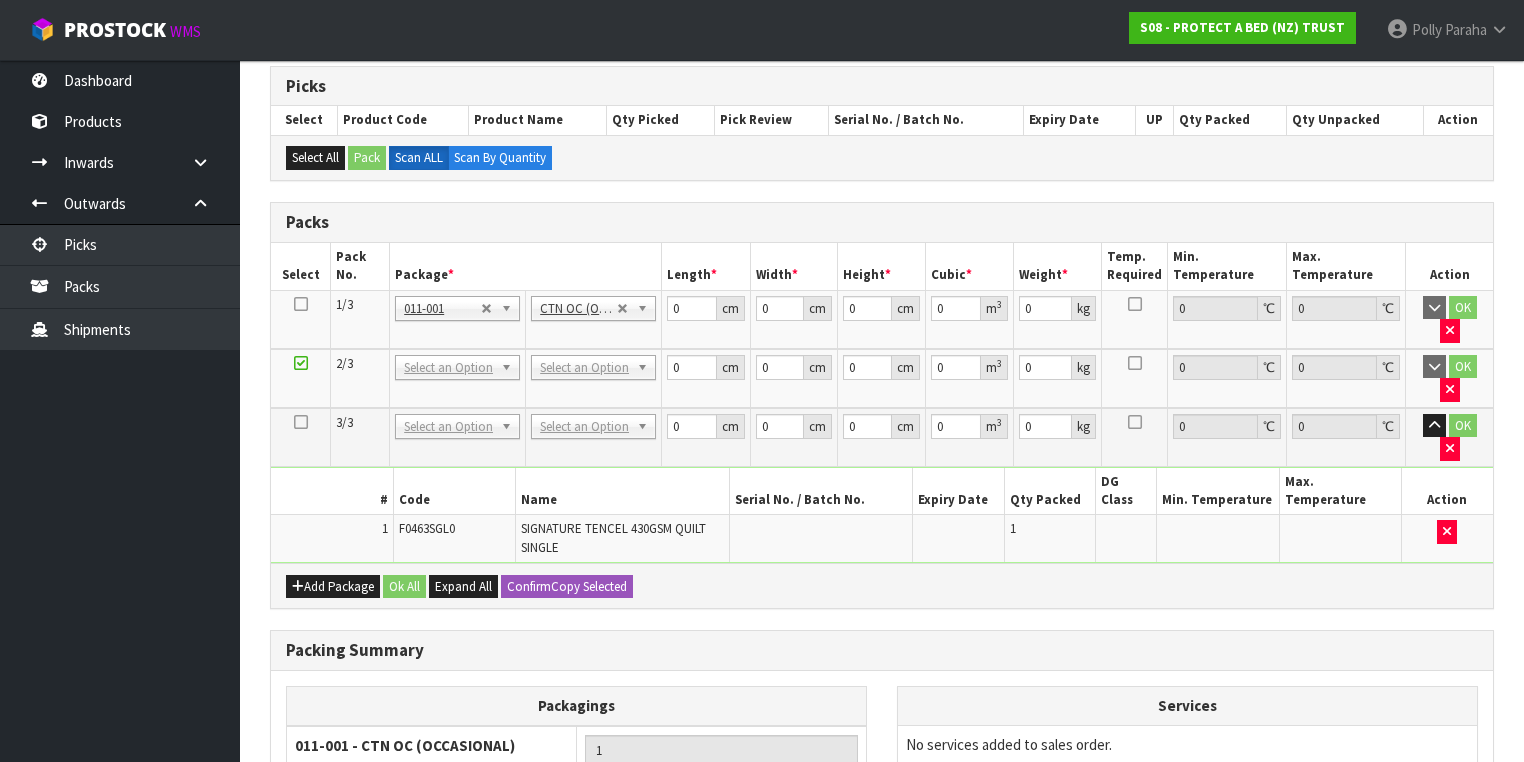 click at bounding box center [301, 437] 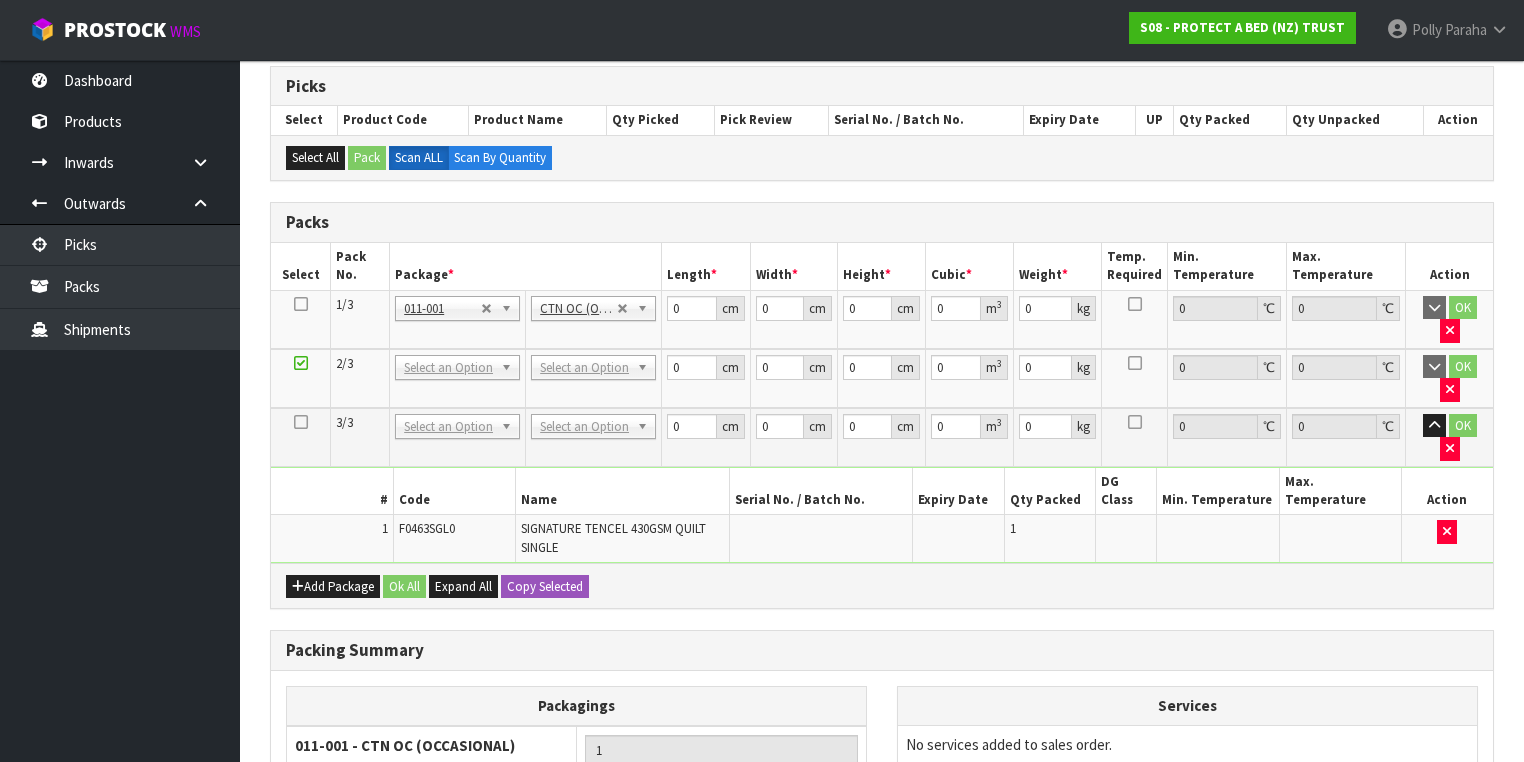 click at bounding box center [301, 422] 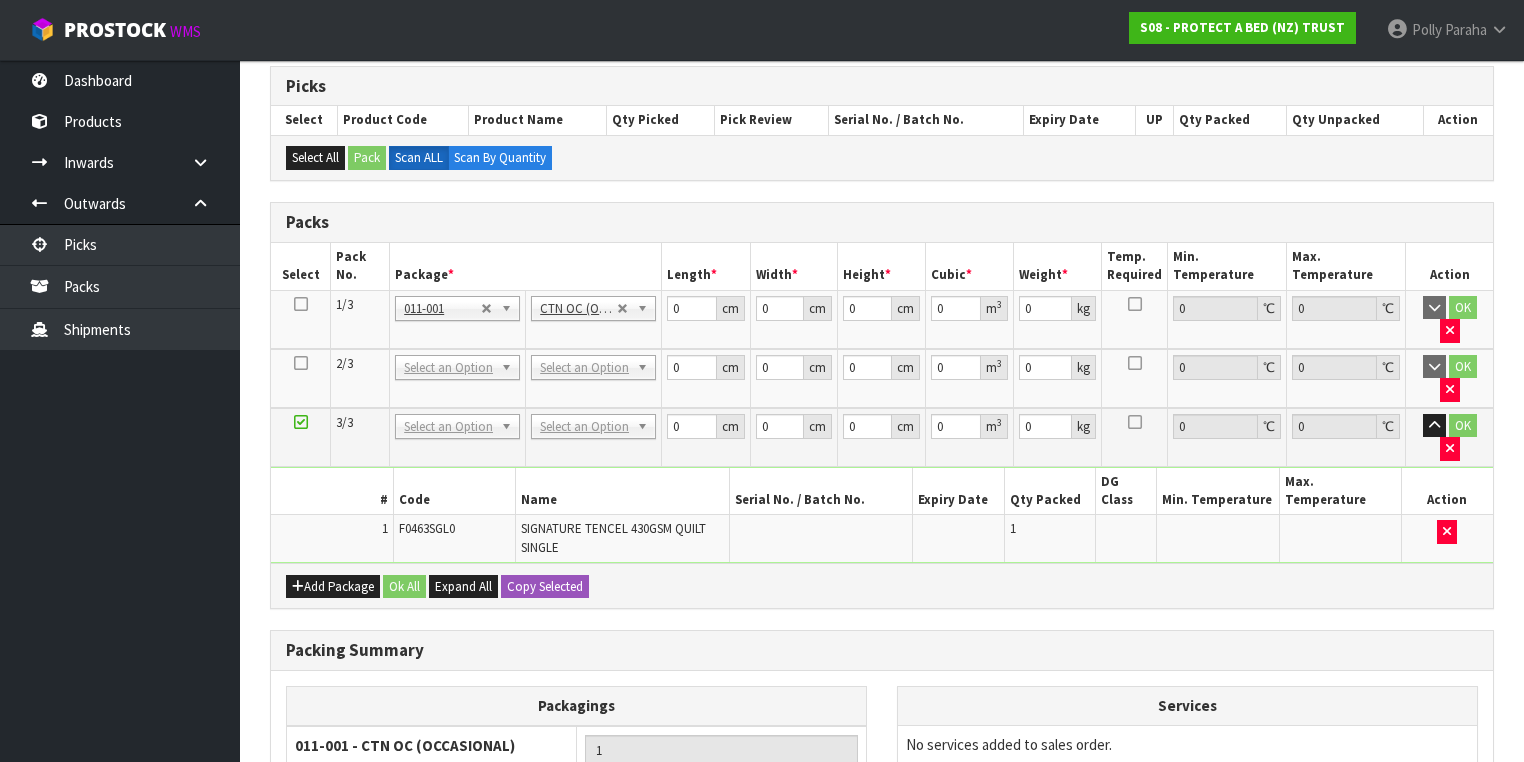 click at bounding box center [301, 378] 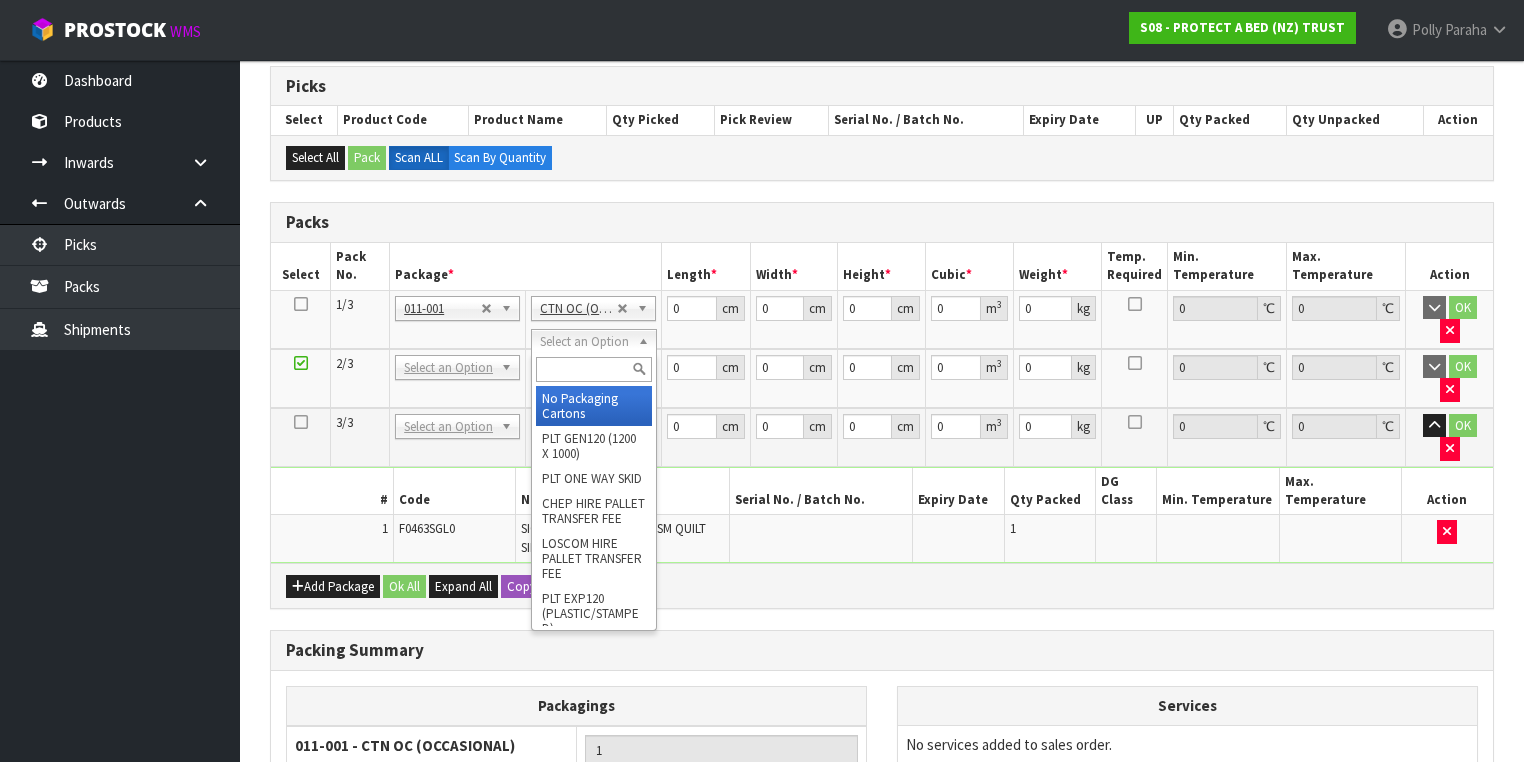 click at bounding box center [593, 369] 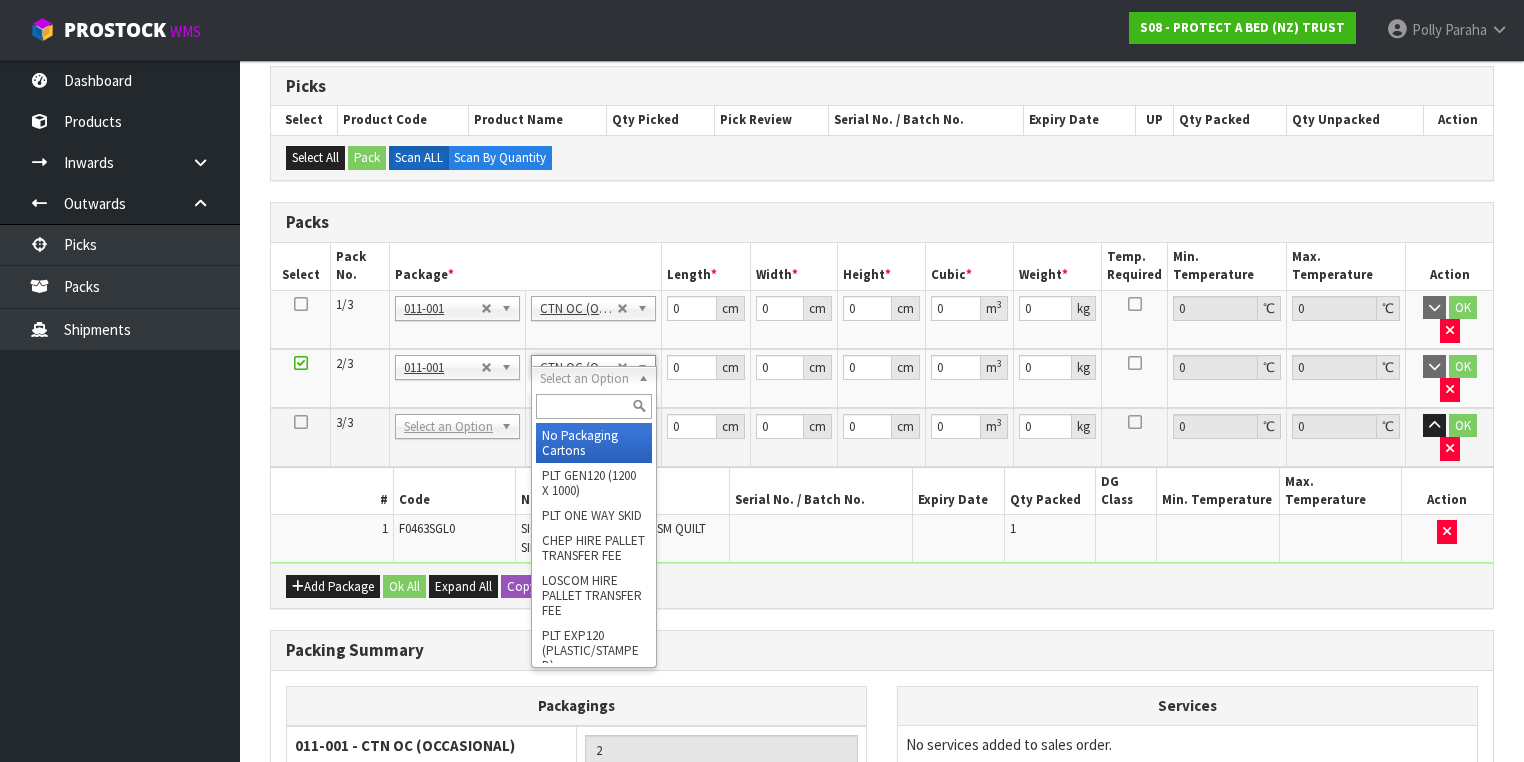 click at bounding box center [593, 406] 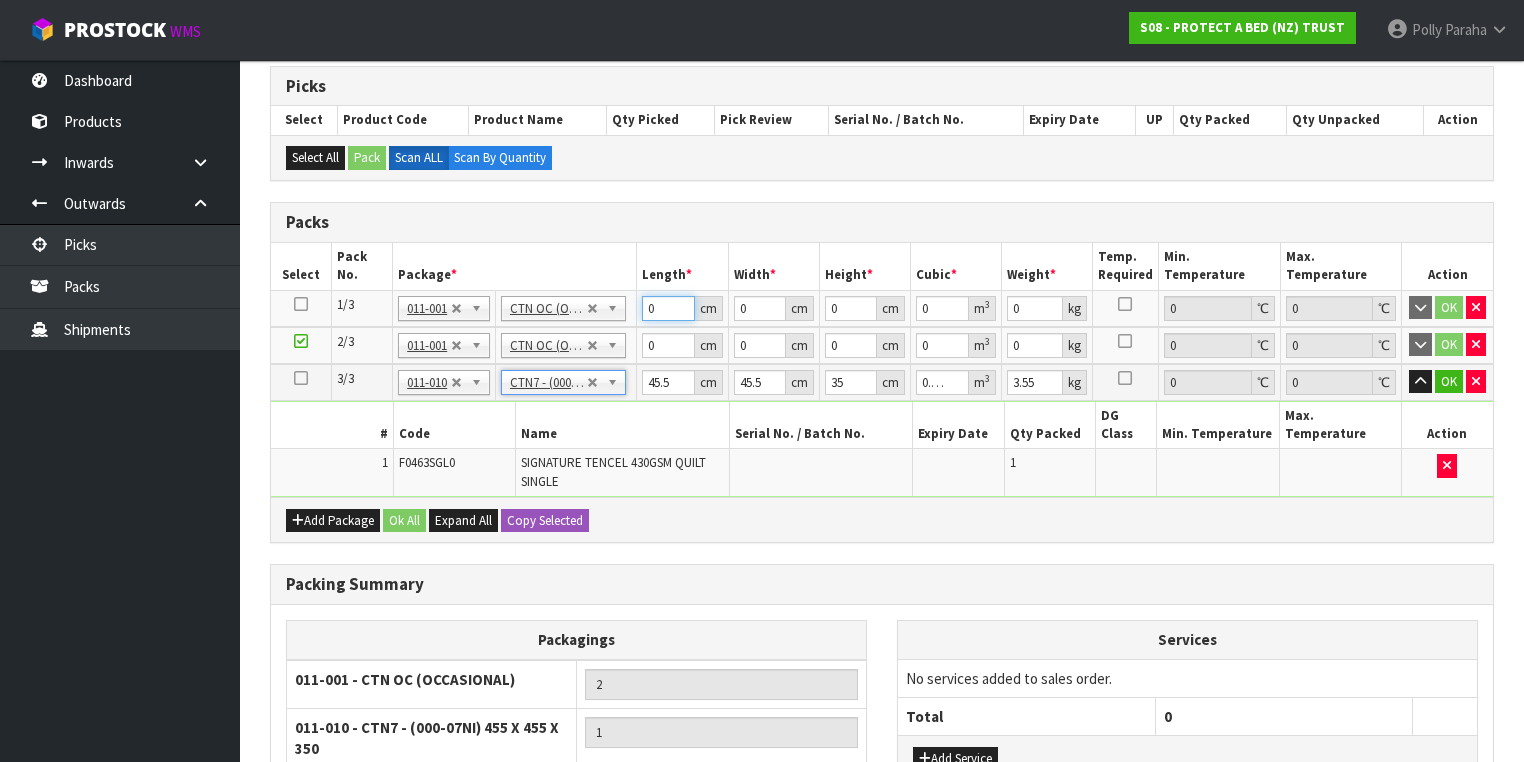 drag, startPoint x: 656, startPoint y: 309, endPoint x: 639, endPoint y: 309, distance: 17 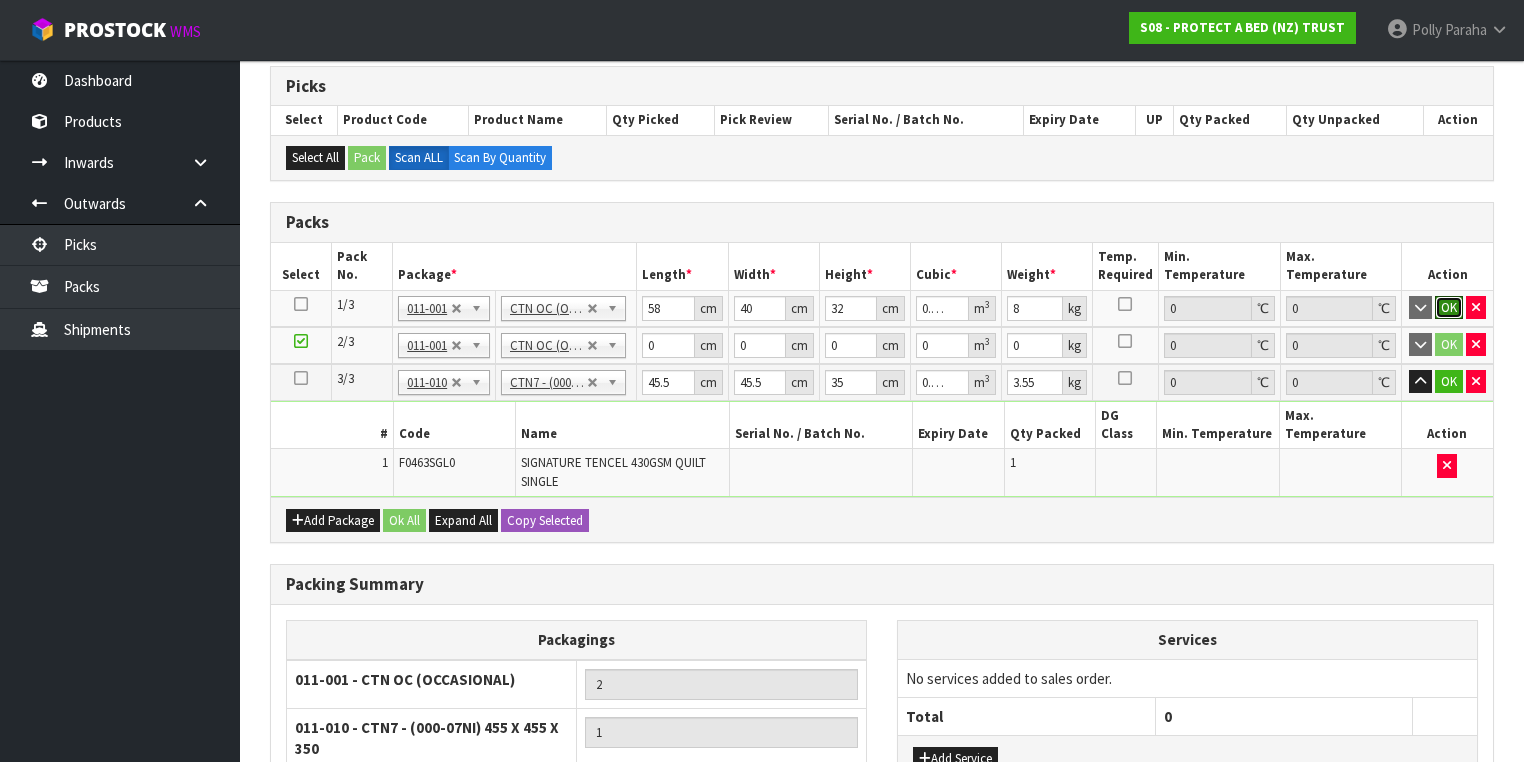 click on "OK" at bounding box center [1449, 308] 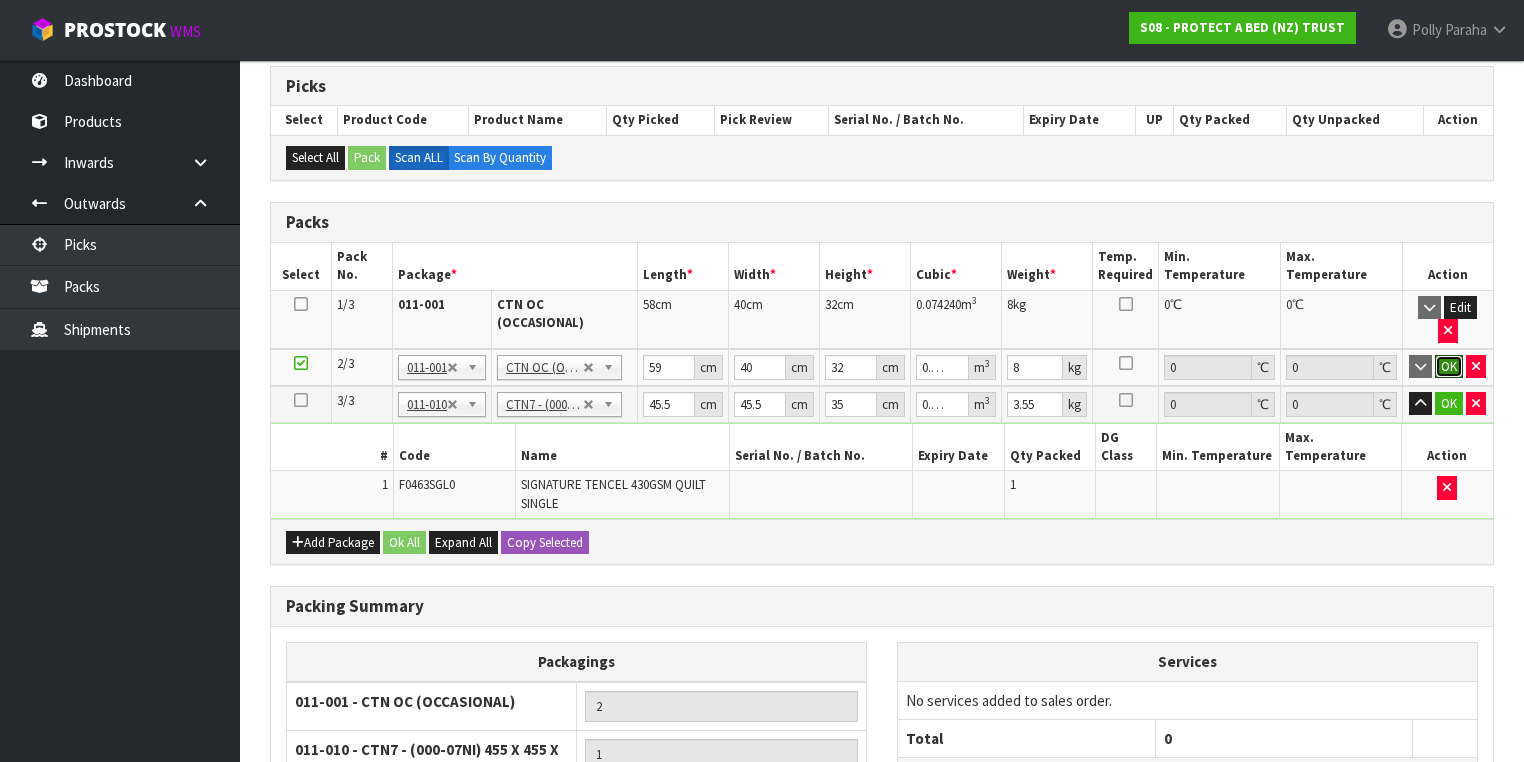 click on "OK" at bounding box center (1449, 367) 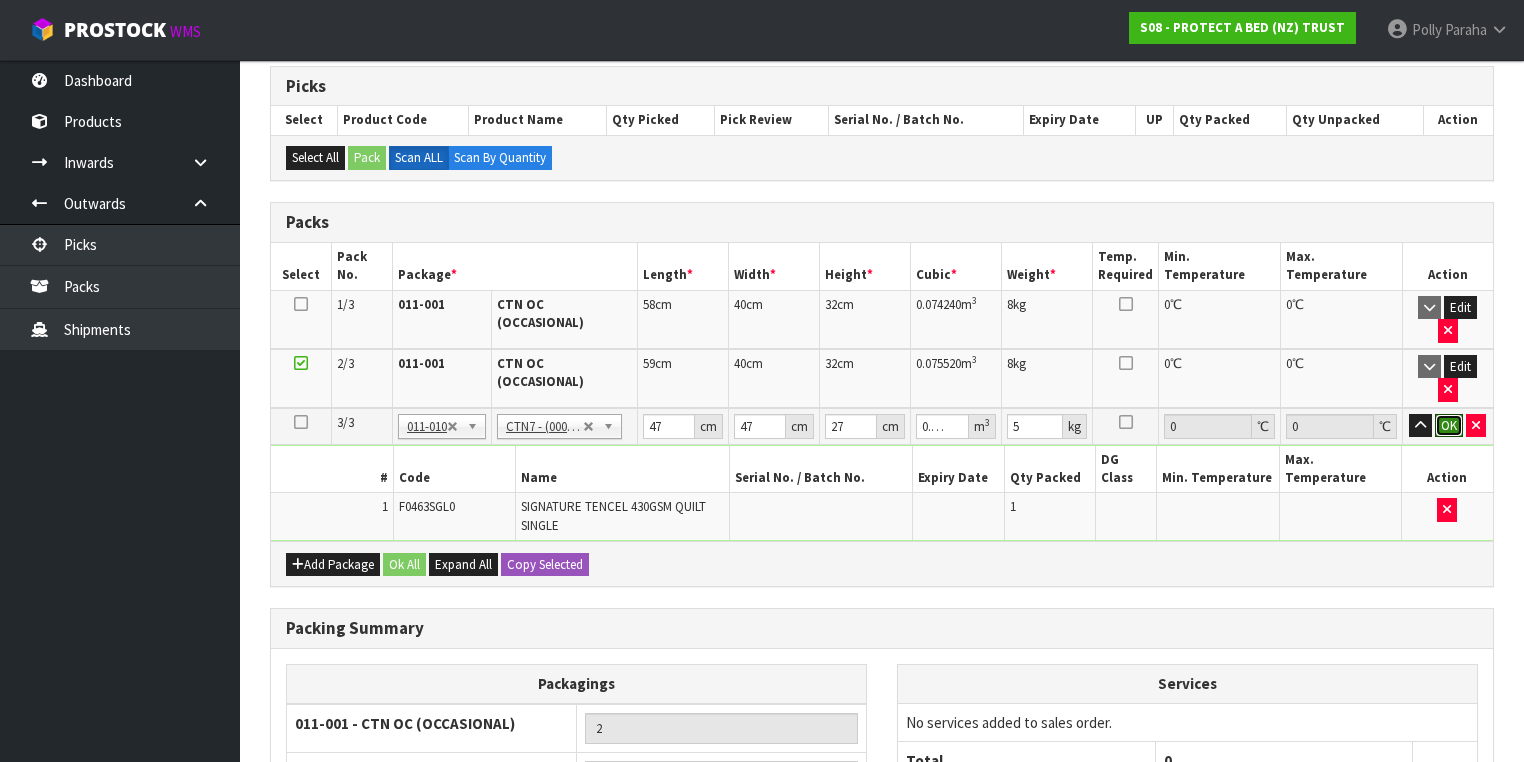 click on "OK" at bounding box center [1449, 426] 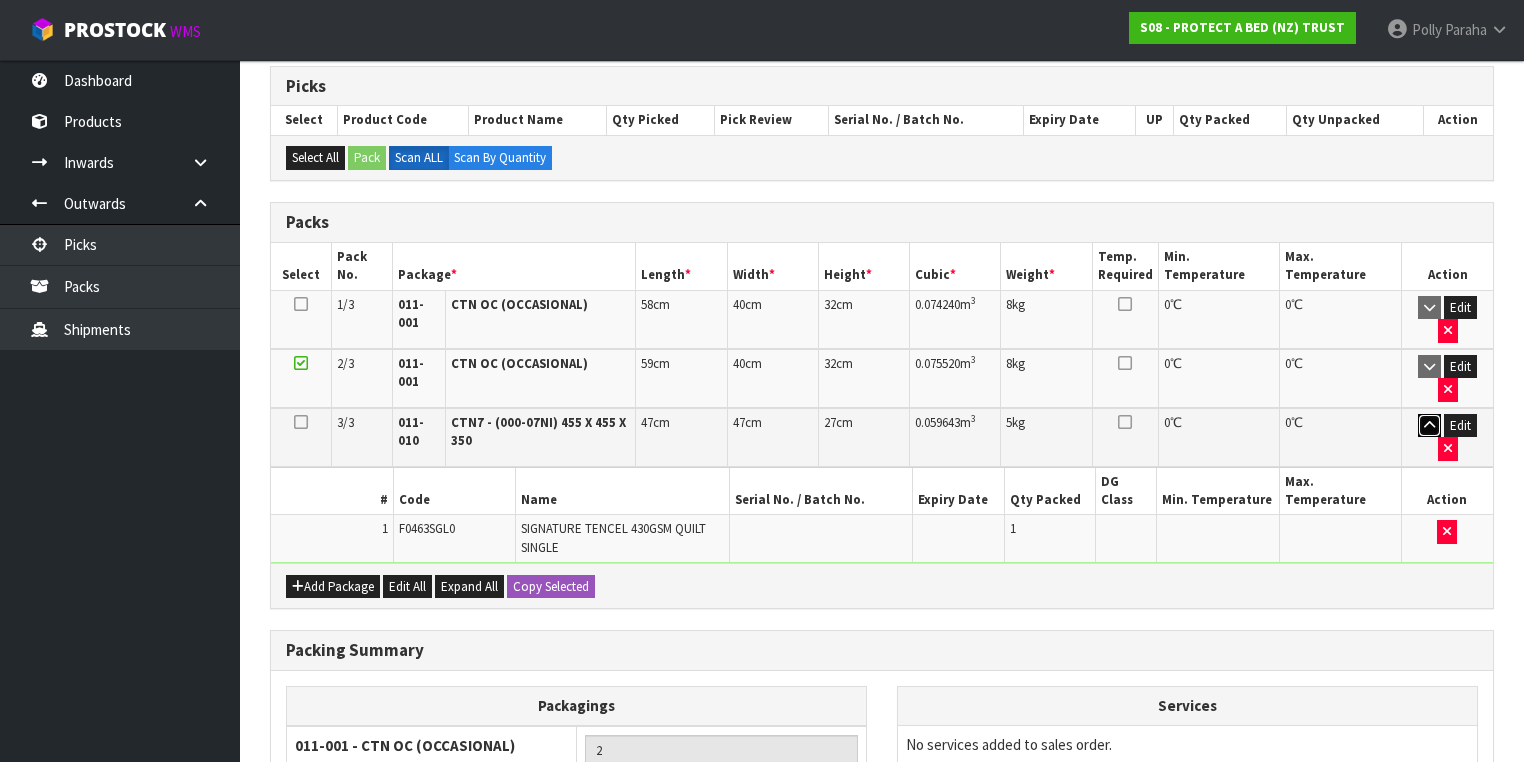 click at bounding box center (1429, 426) 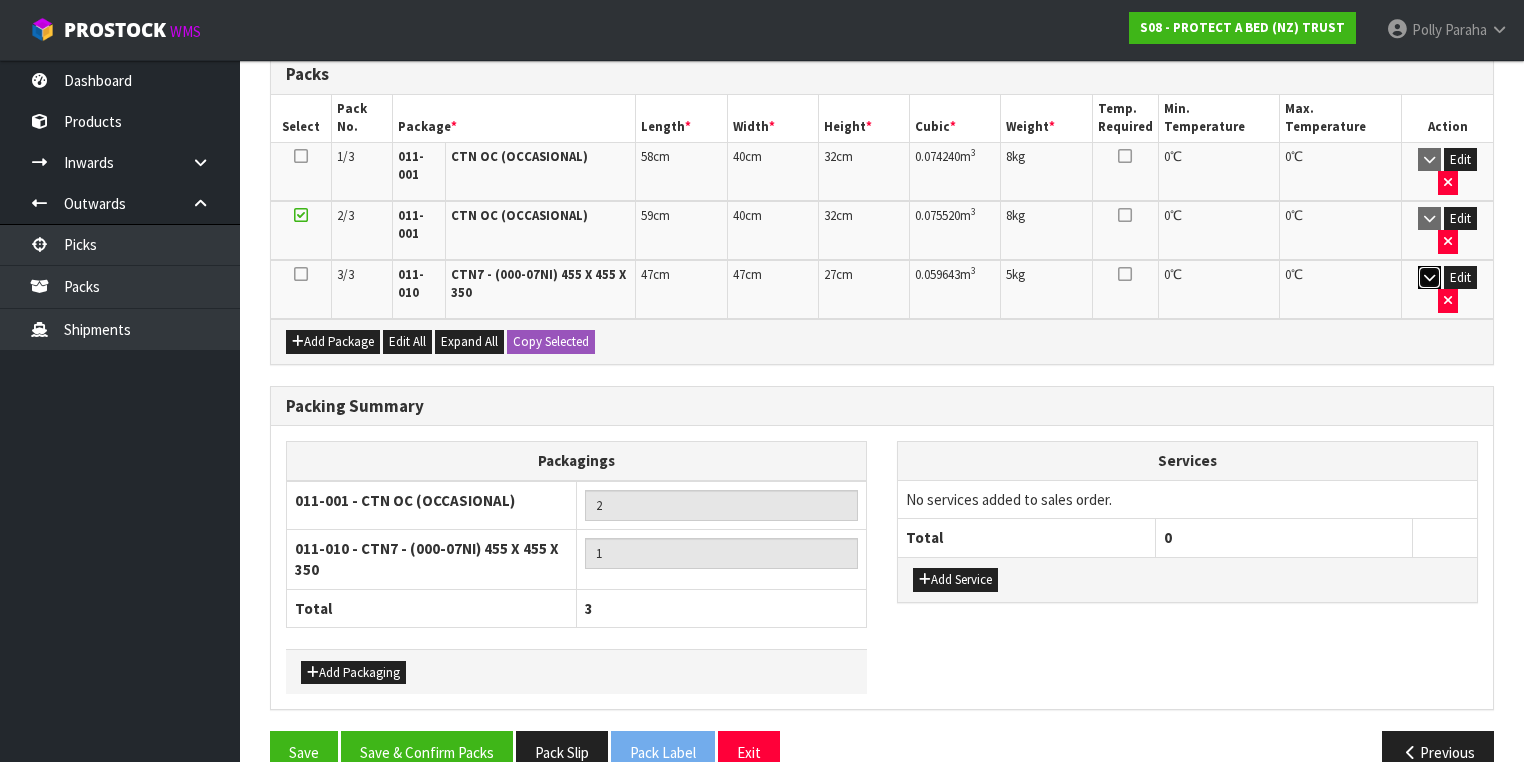 scroll, scrollTop: 545, scrollLeft: 0, axis: vertical 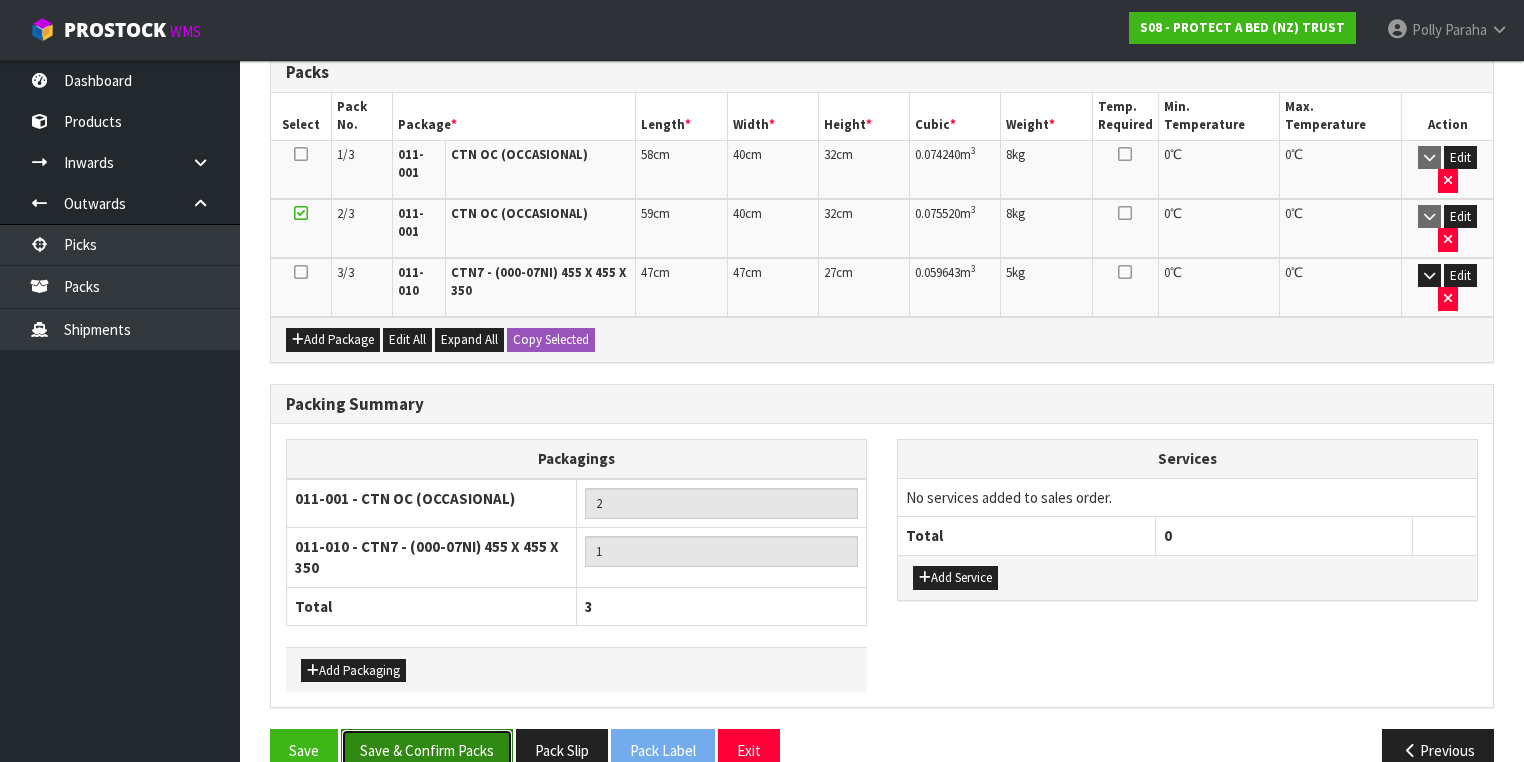 click on "Save & Confirm Packs" at bounding box center [427, 750] 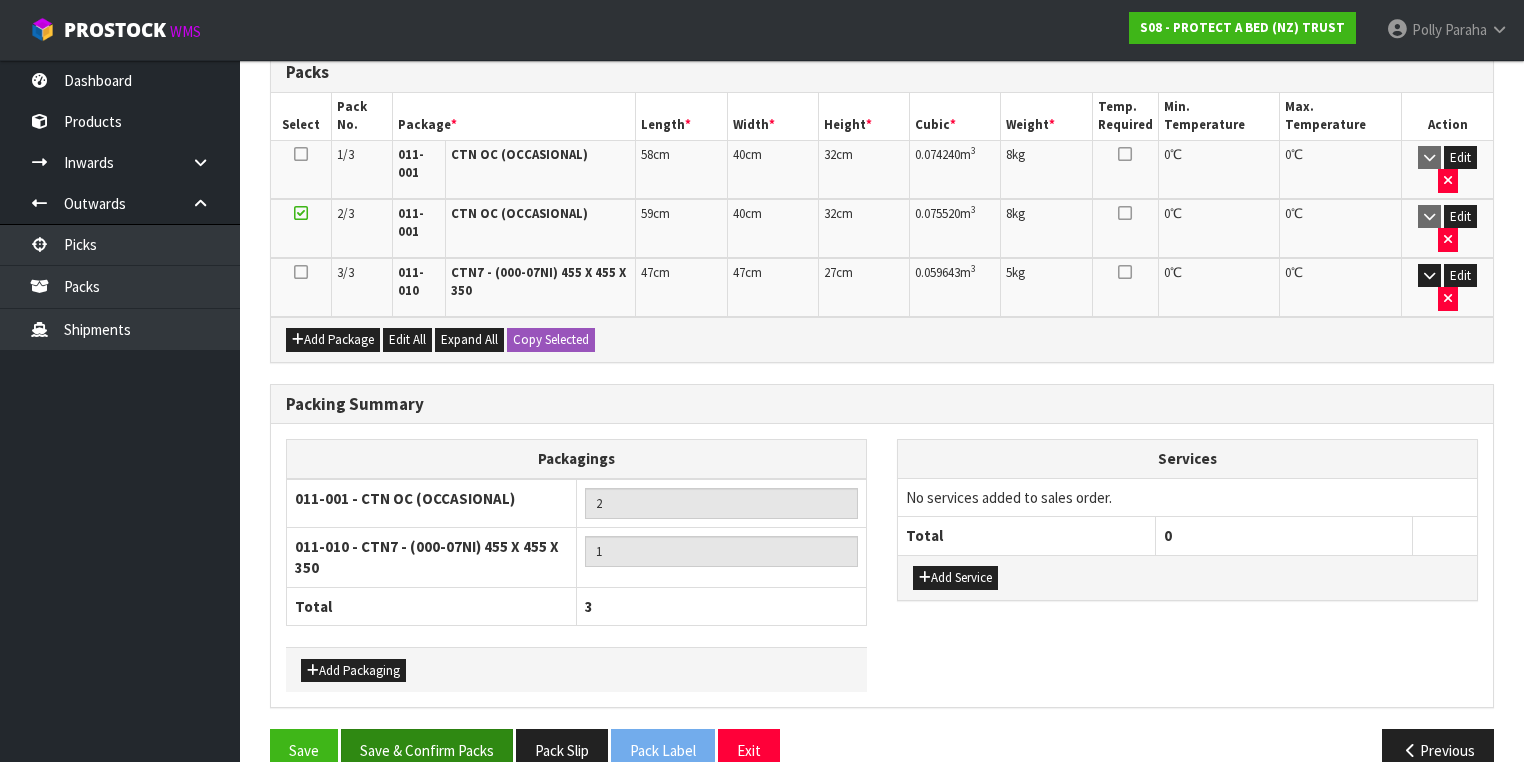 scroll, scrollTop: 0, scrollLeft: 0, axis: both 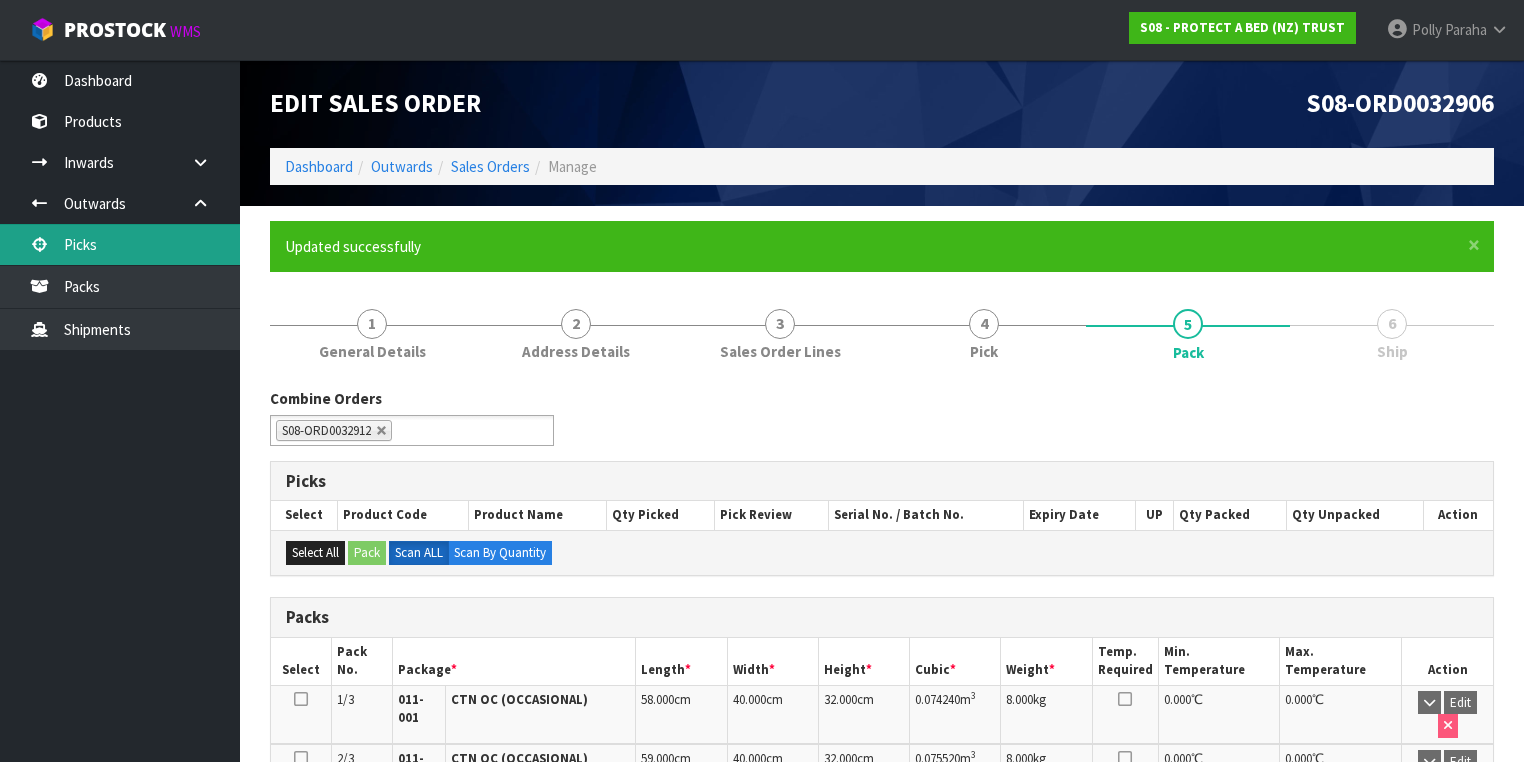 click on "Picks" at bounding box center (120, 244) 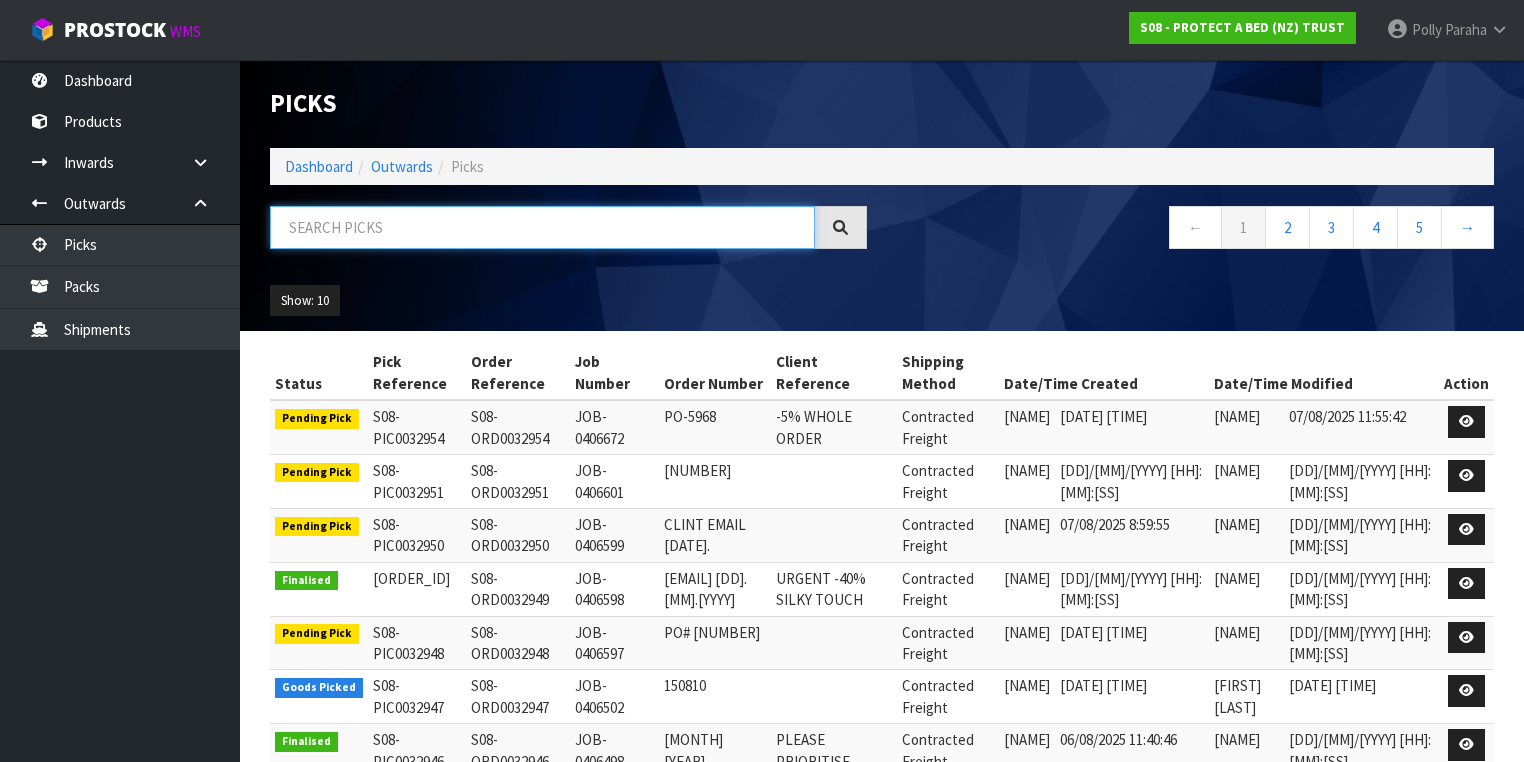 click at bounding box center [542, 227] 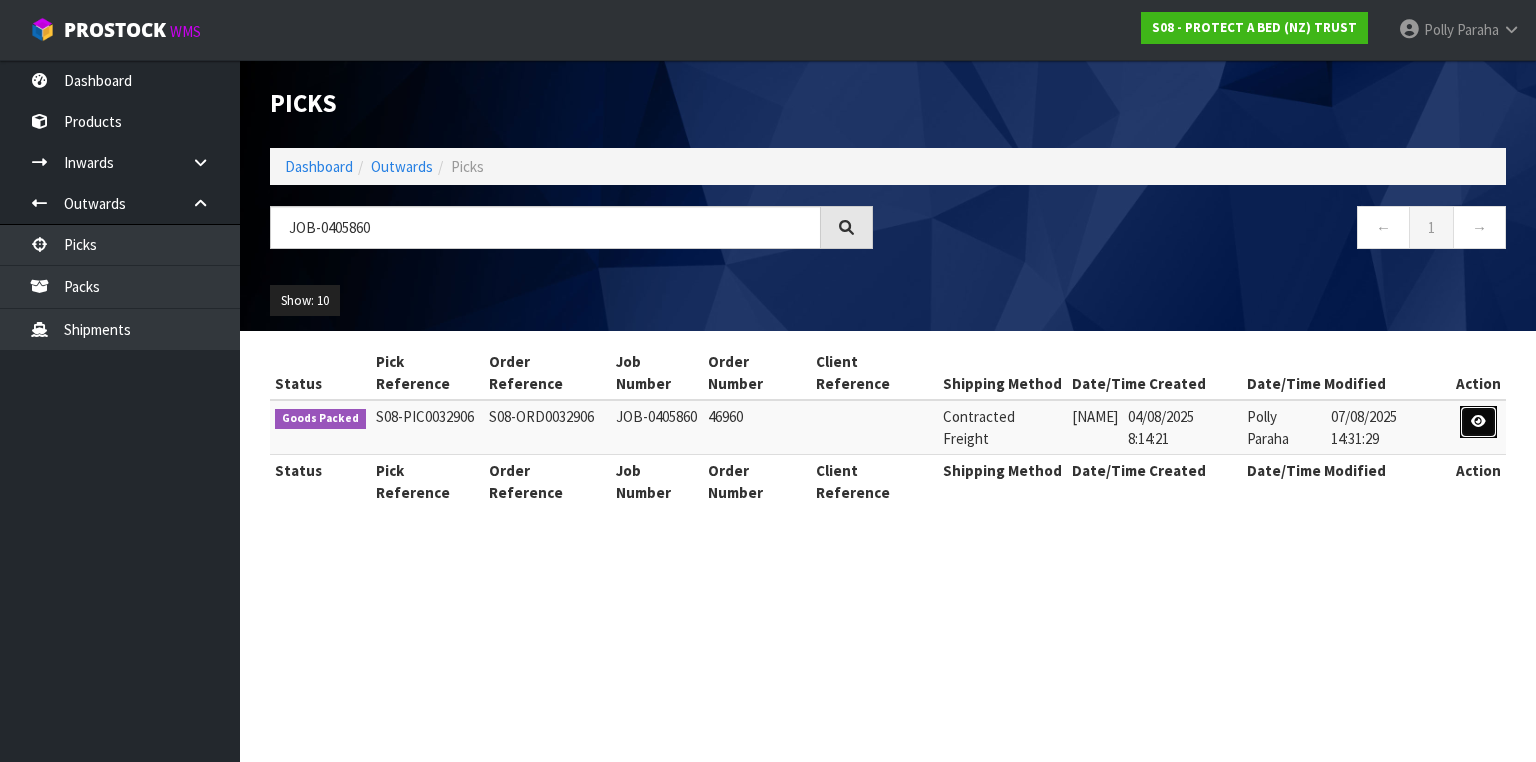 click at bounding box center (1478, 422) 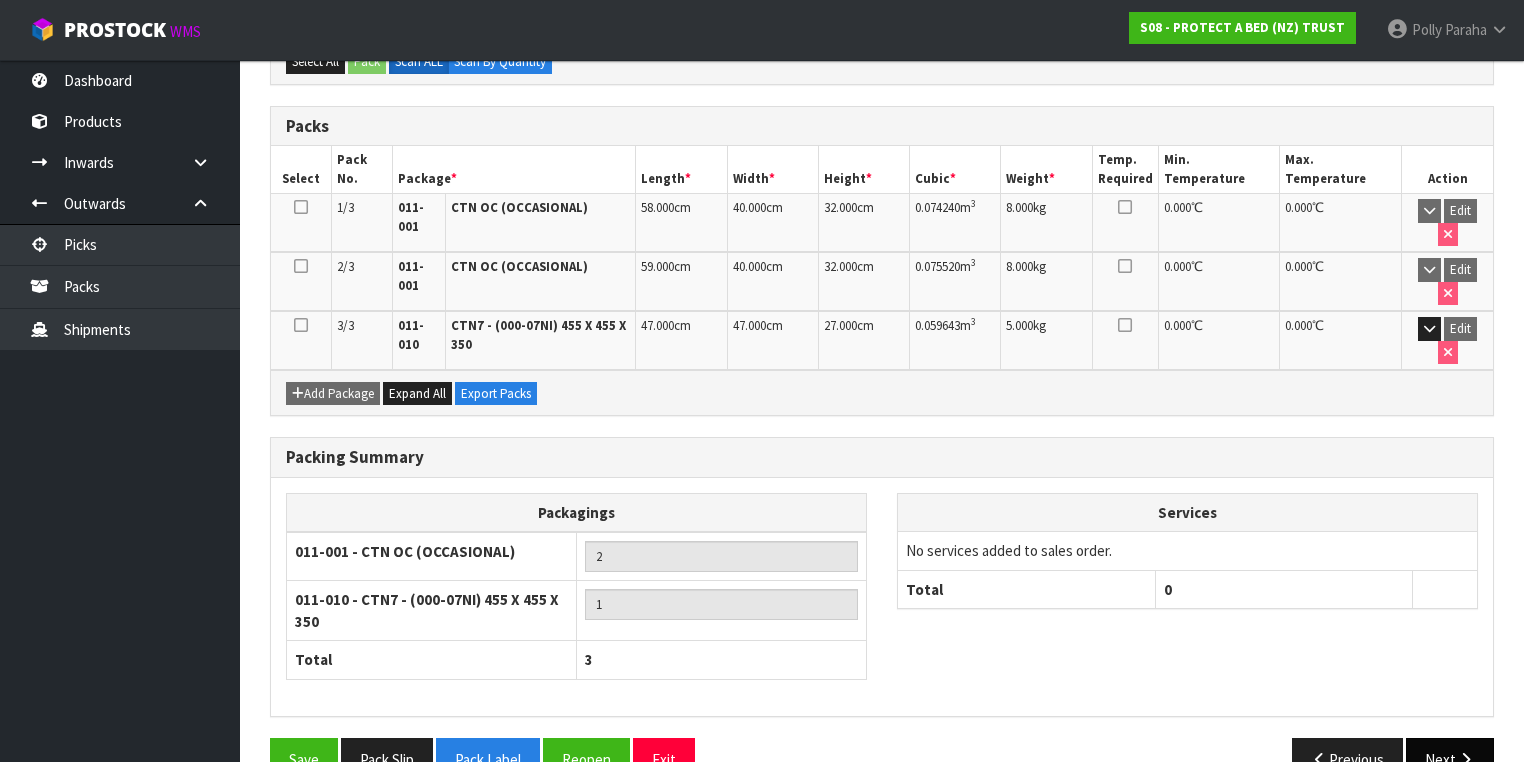 scroll, scrollTop: 429, scrollLeft: 0, axis: vertical 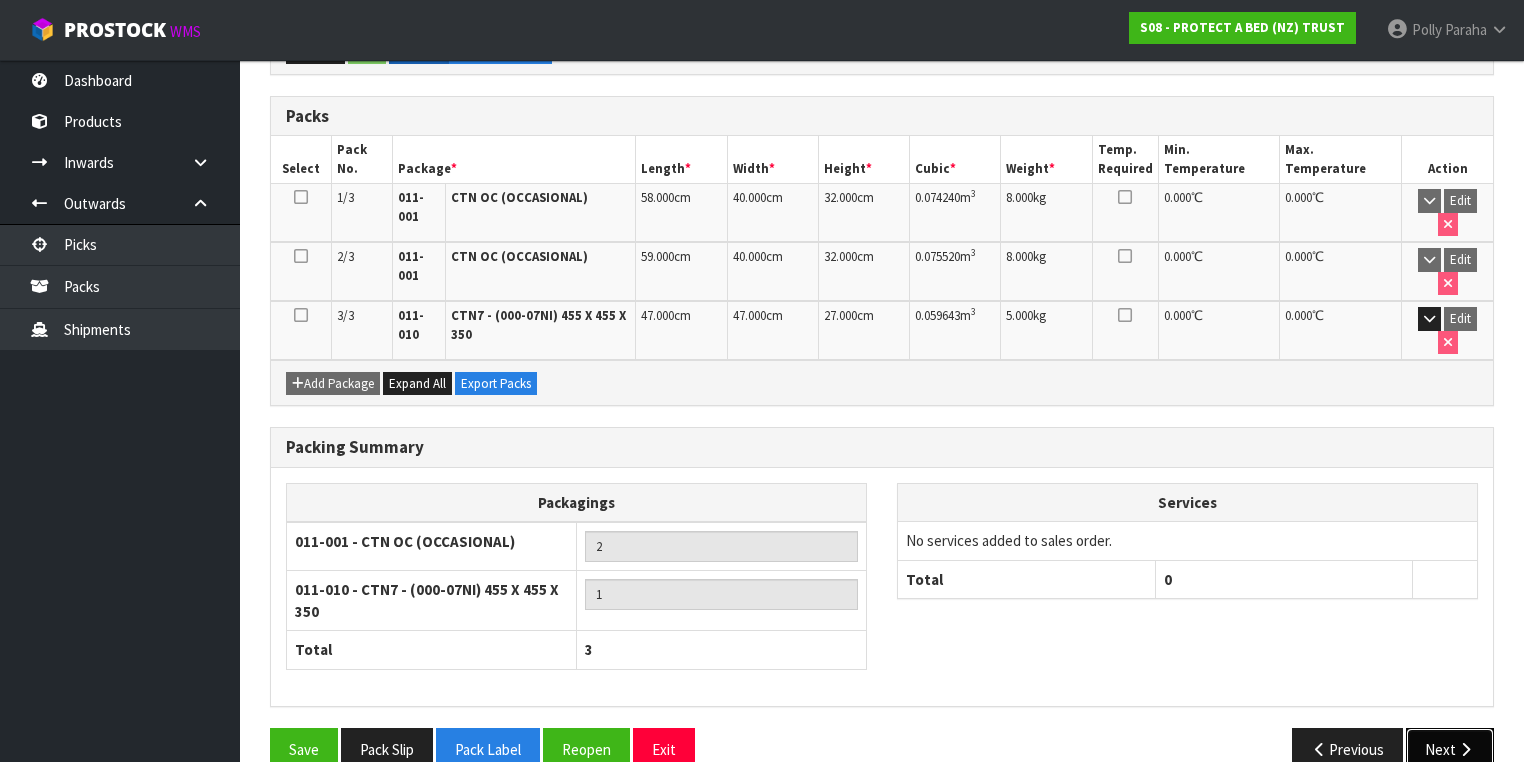 click on "Next" at bounding box center (1450, 749) 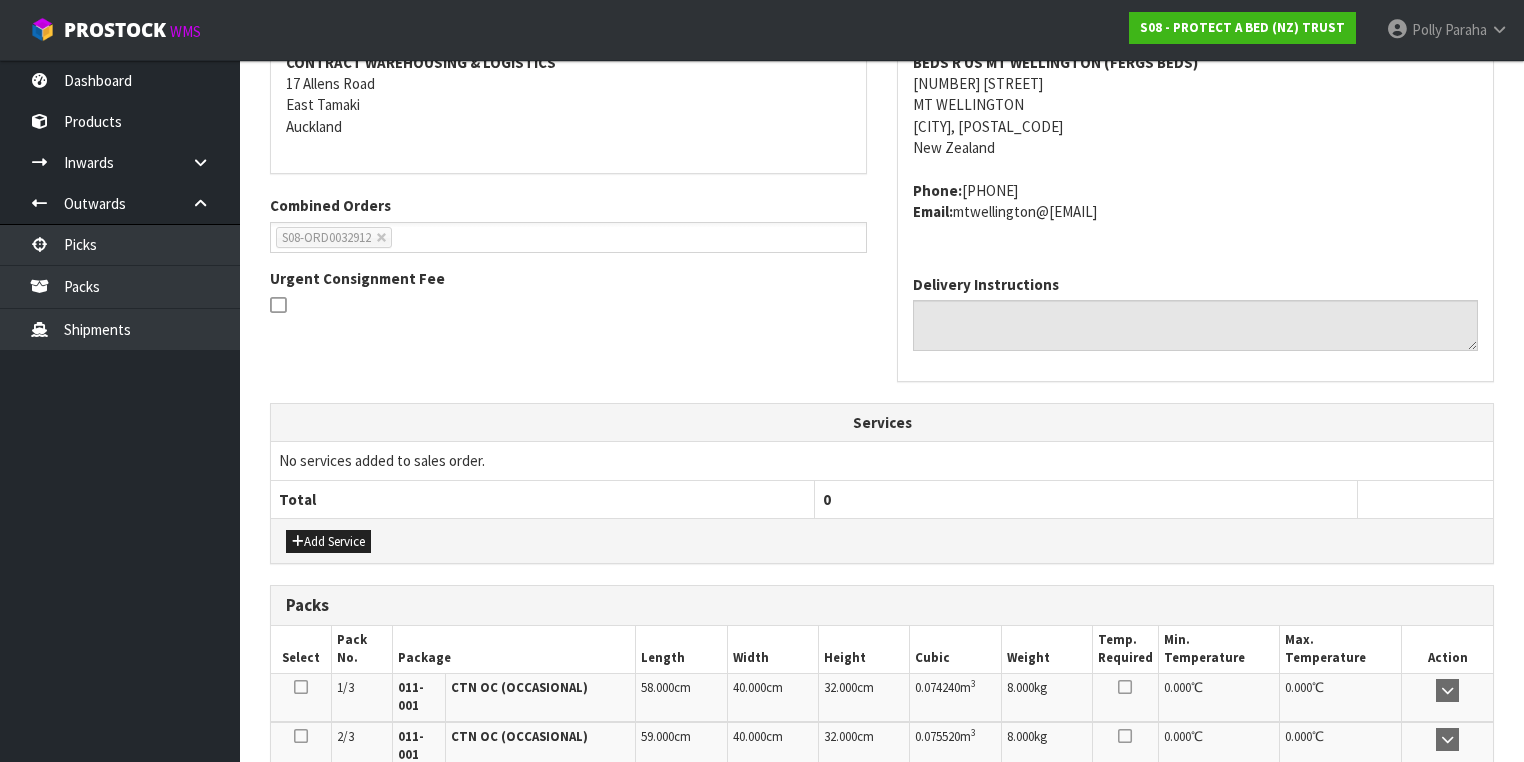 scroll, scrollTop: 630, scrollLeft: 0, axis: vertical 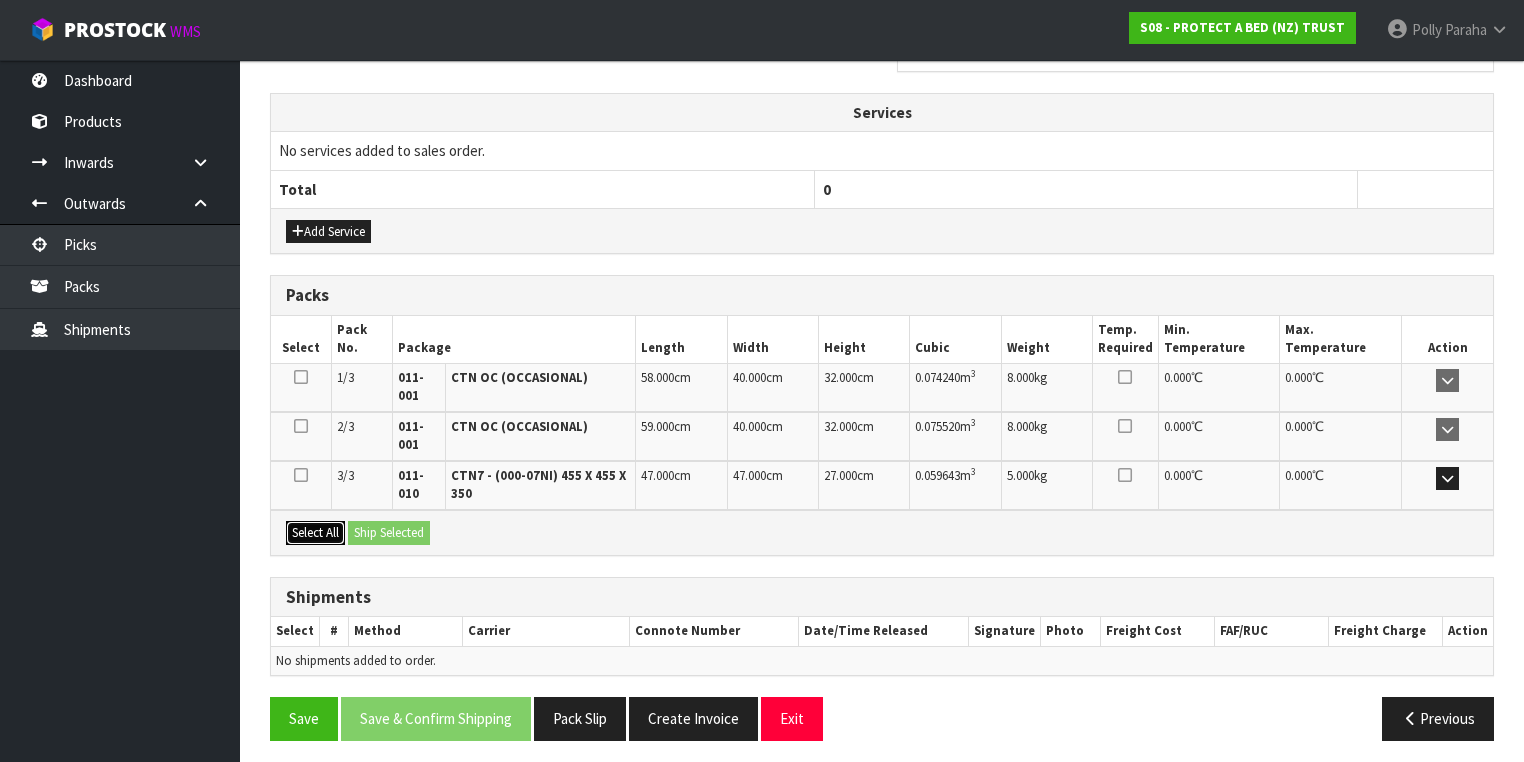 click on "Select All" at bounding box center (315, 533) 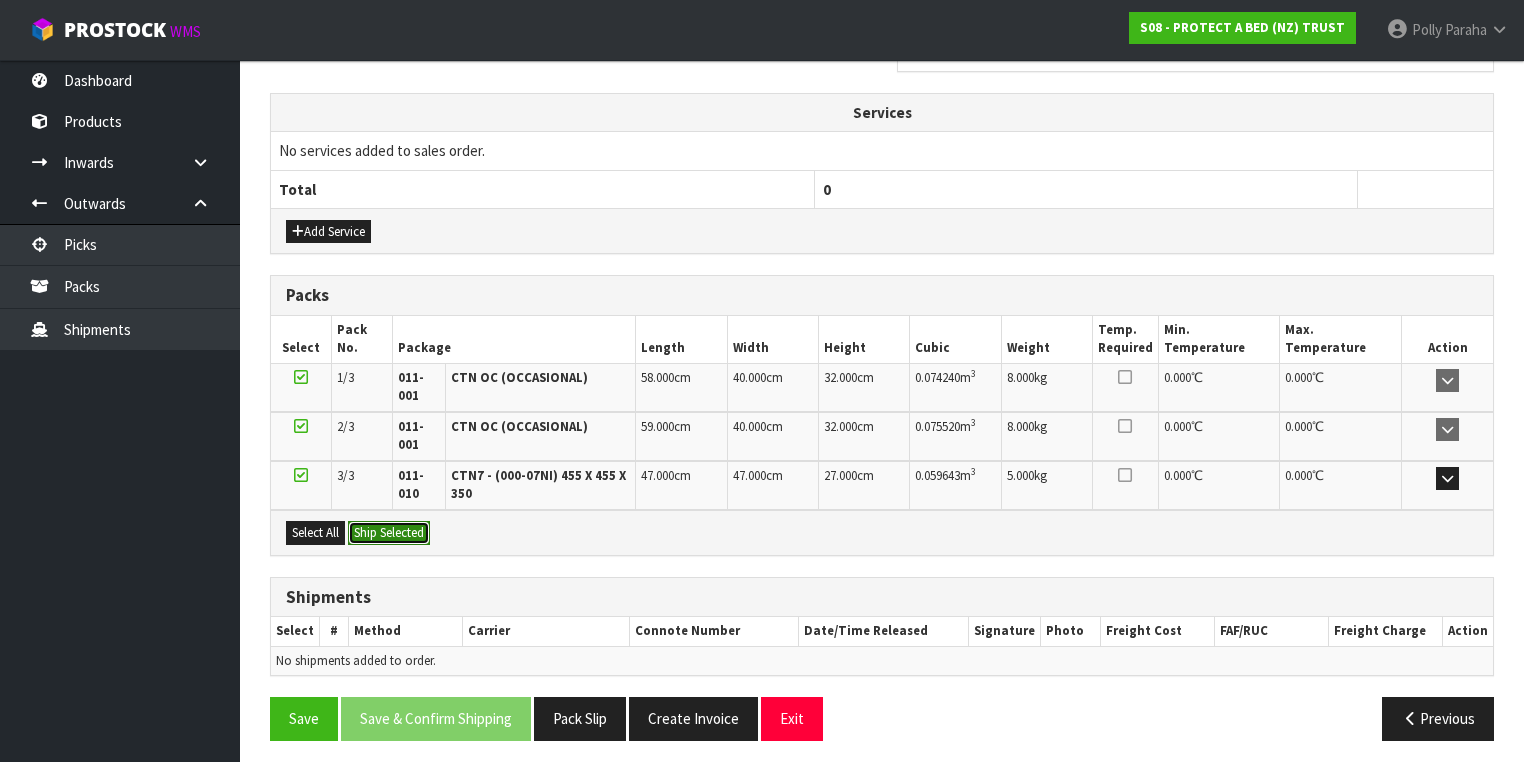 click on "Ship Selected" at bounding box center (389, 533) 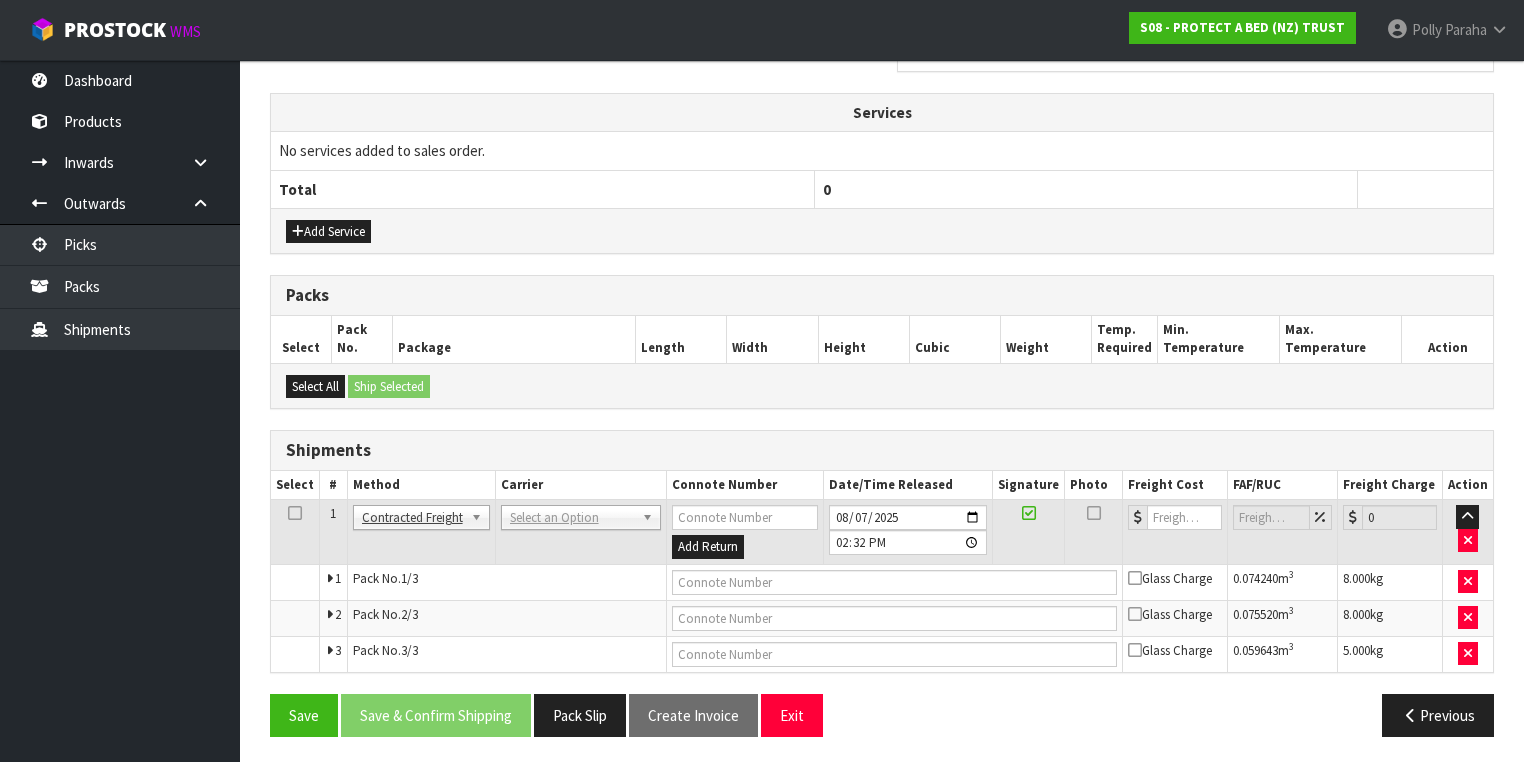 scroll, scrollTop: 627, scrollLeft: 0, axis: vertical 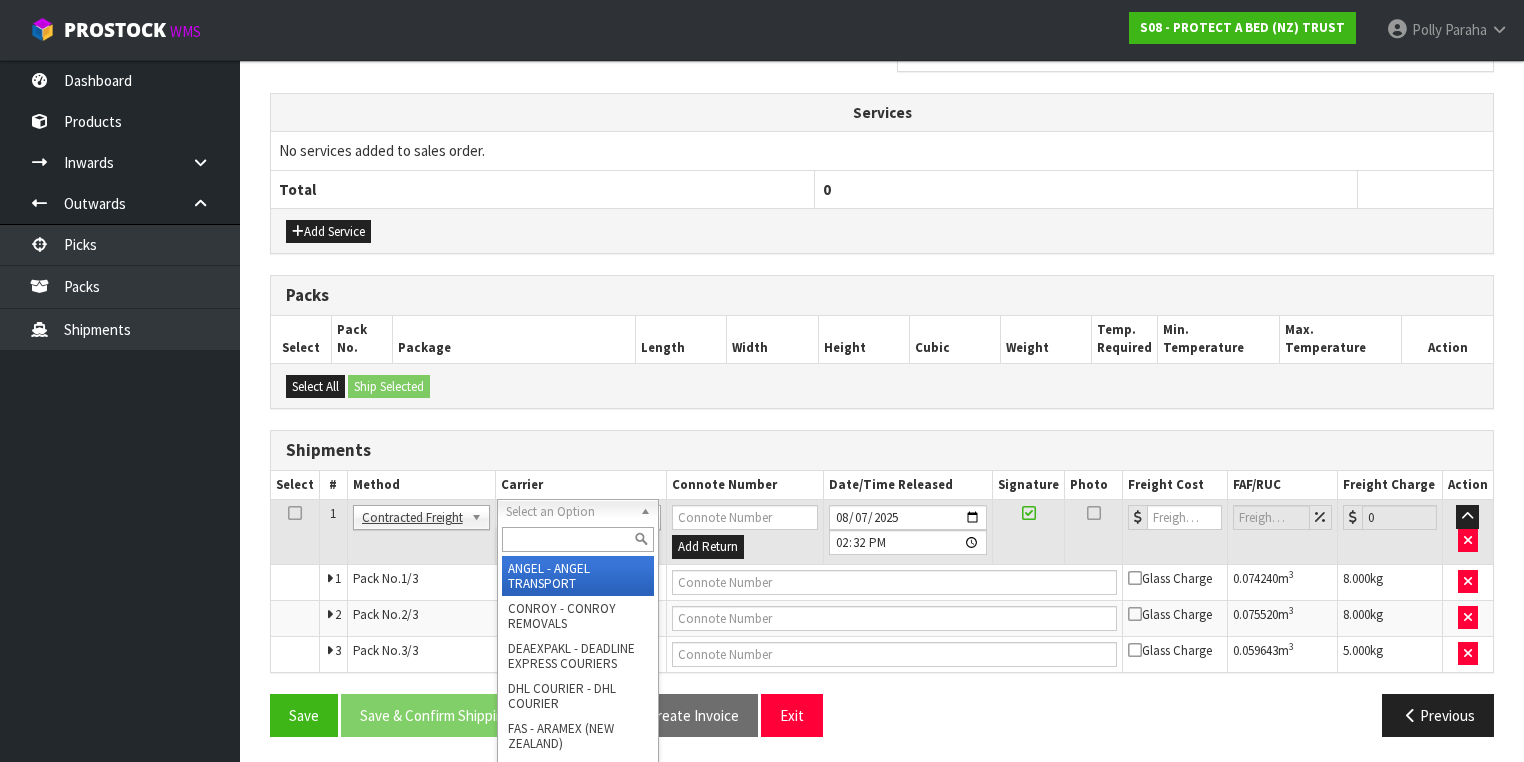 click at bounding box center (578, 539) 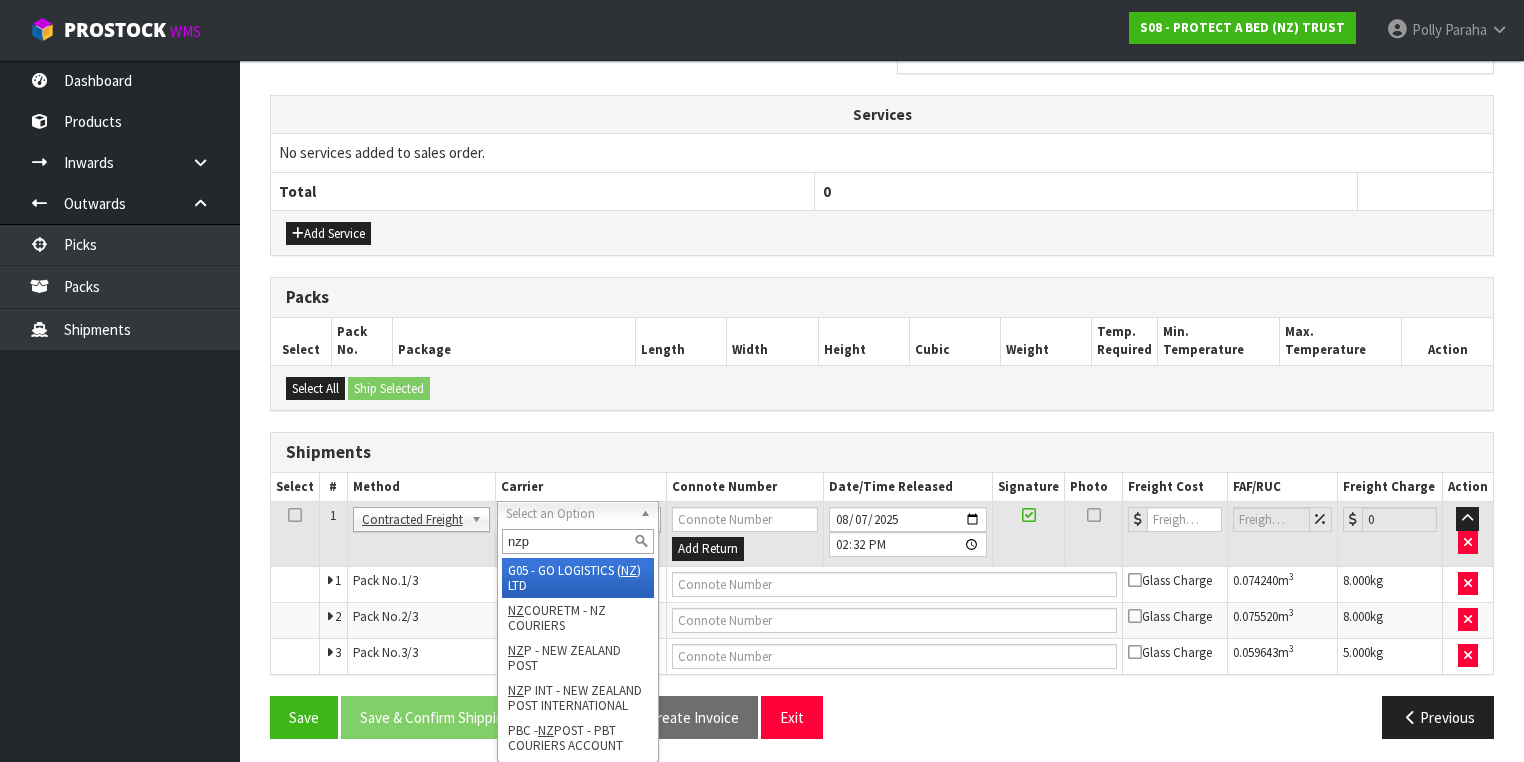 scroll, scrollTop: 627, scrollLeft: 0, axis: vertical 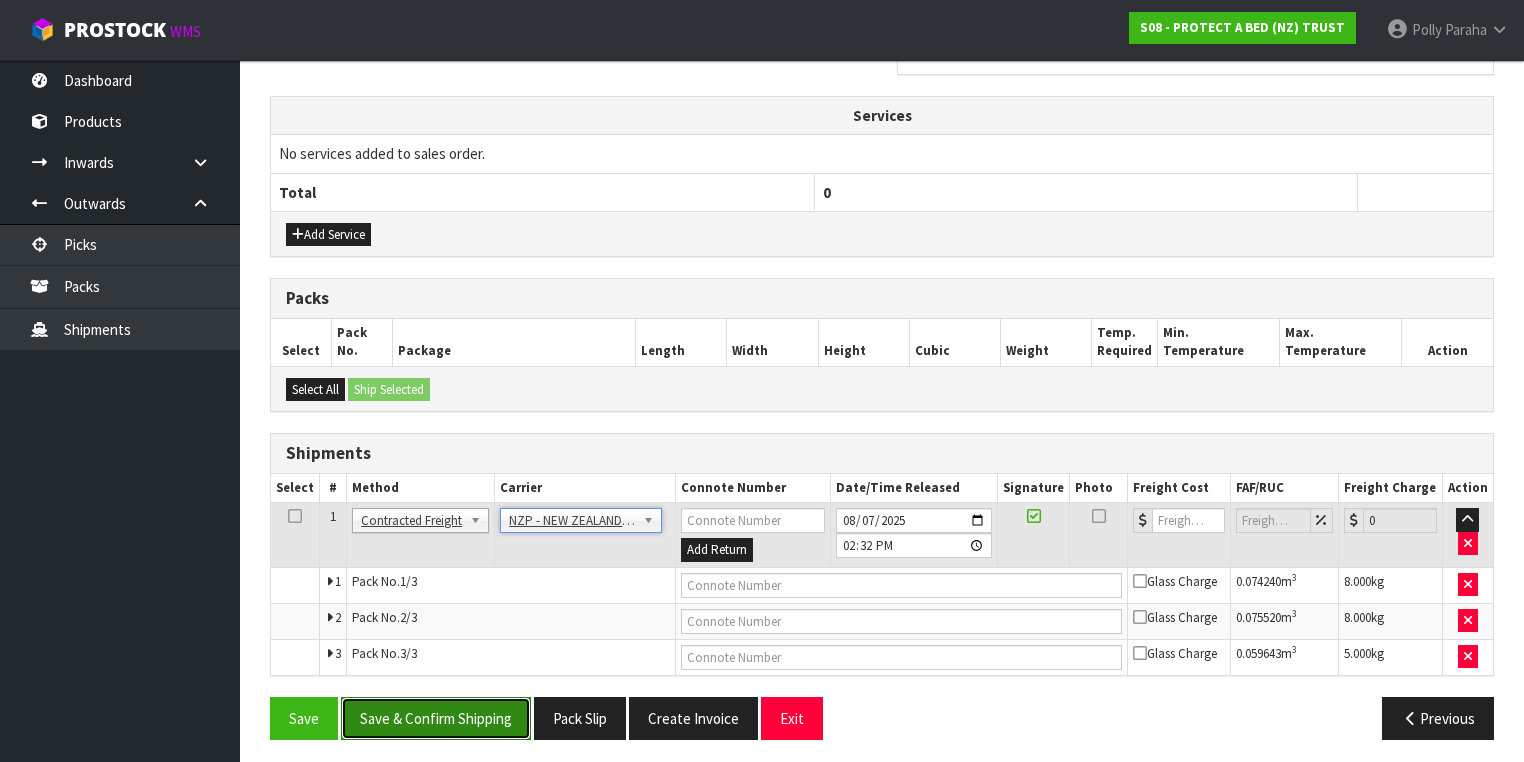 click on "Save & Confirm Shipping" at bounding box center [436, 718] 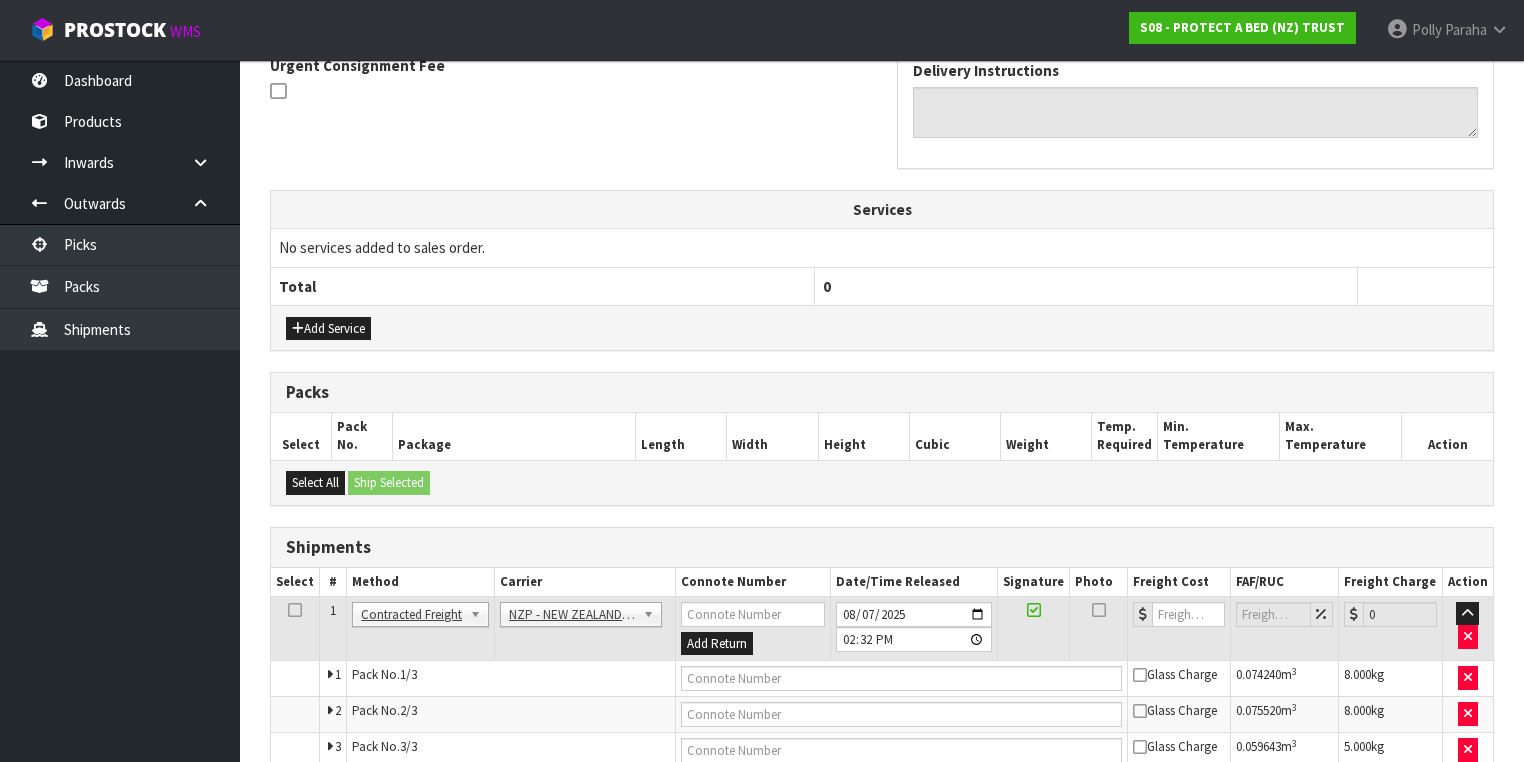 scroll, scrollTop: 0, scrollLeft: 0, axis: both 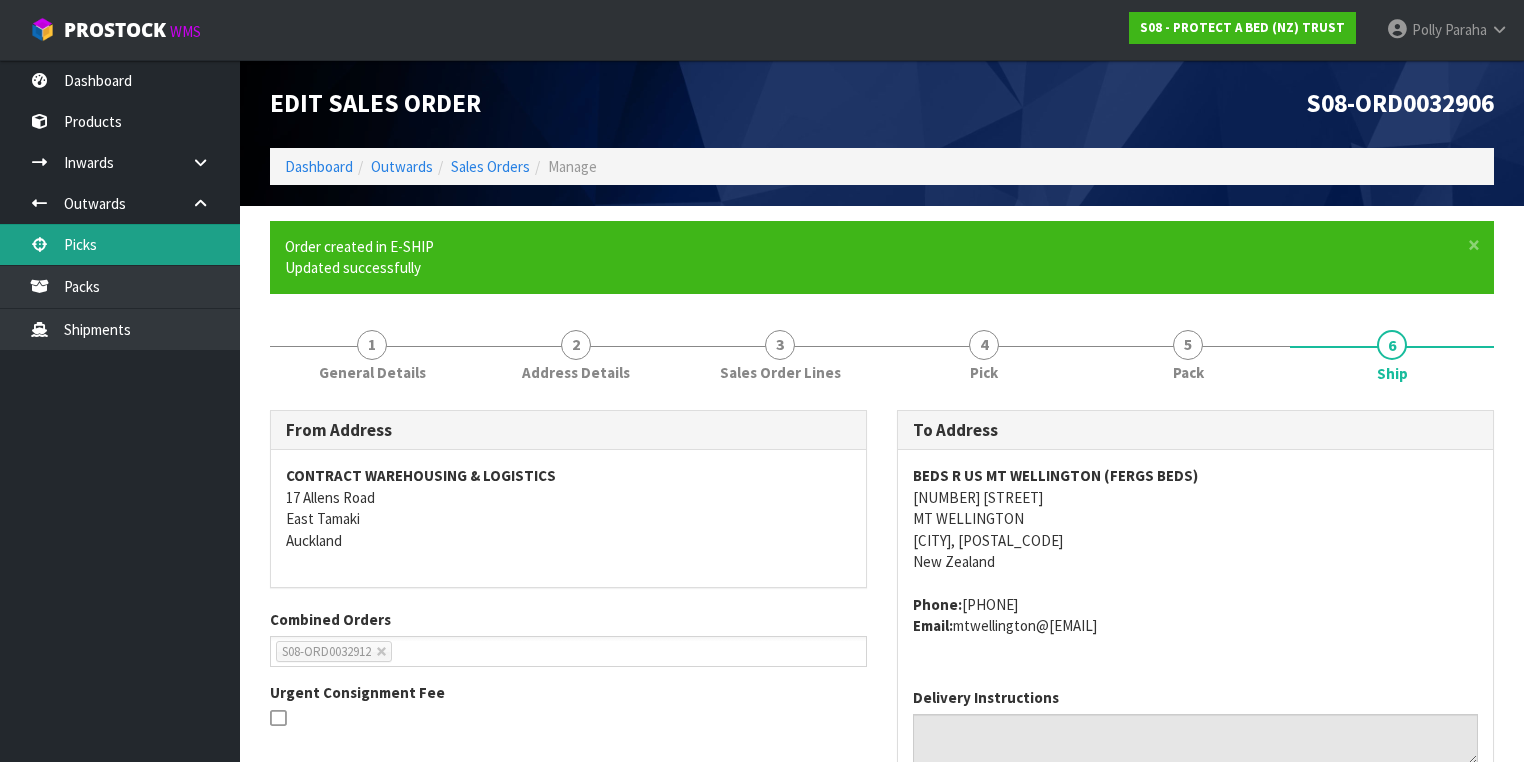 click on "Picks" at bounding box center [120, 244] 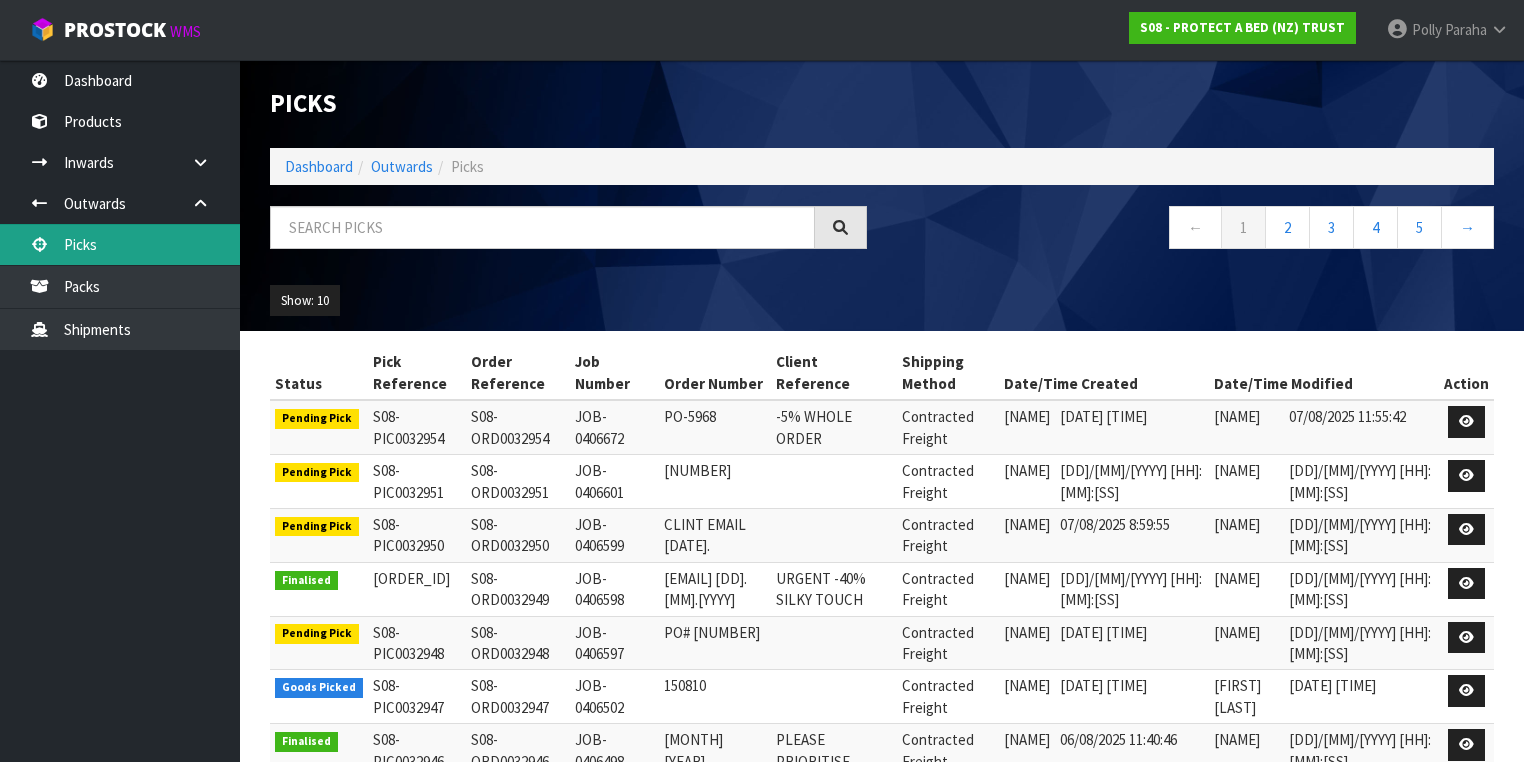 click on "Picks" at bounding box center [120, 244] 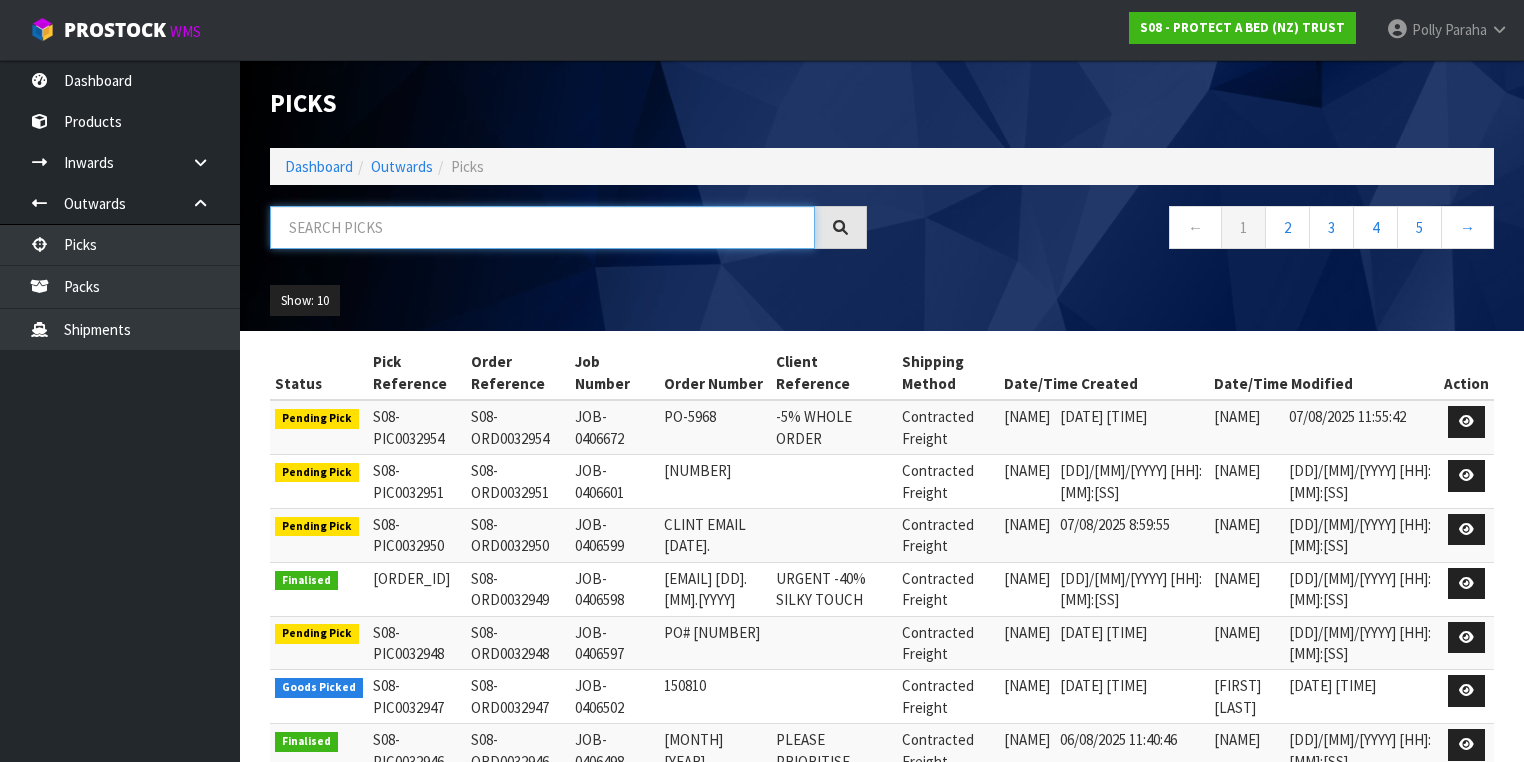 click at bounding box center (542, 227) 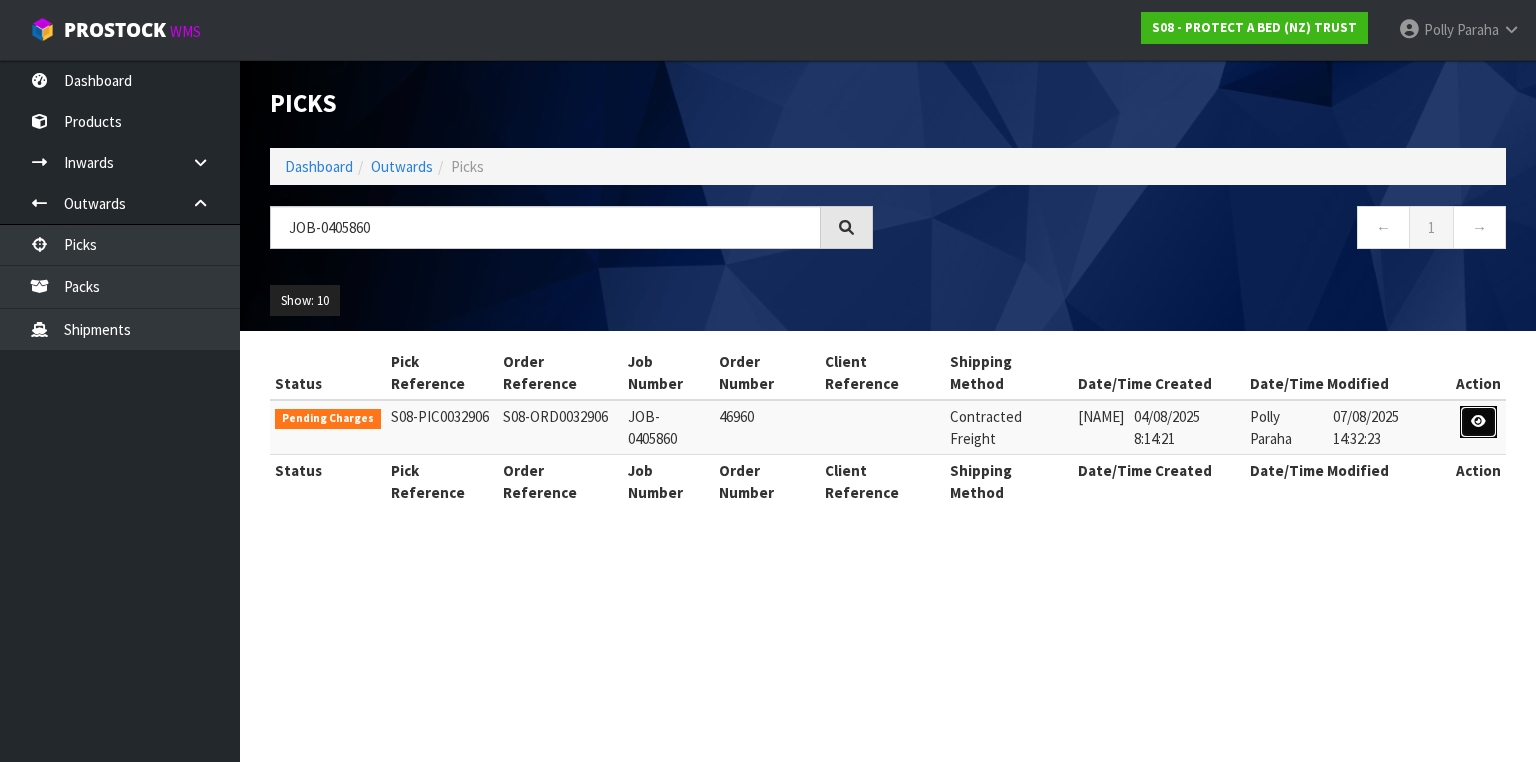 click at bounding box center (1478, 422) 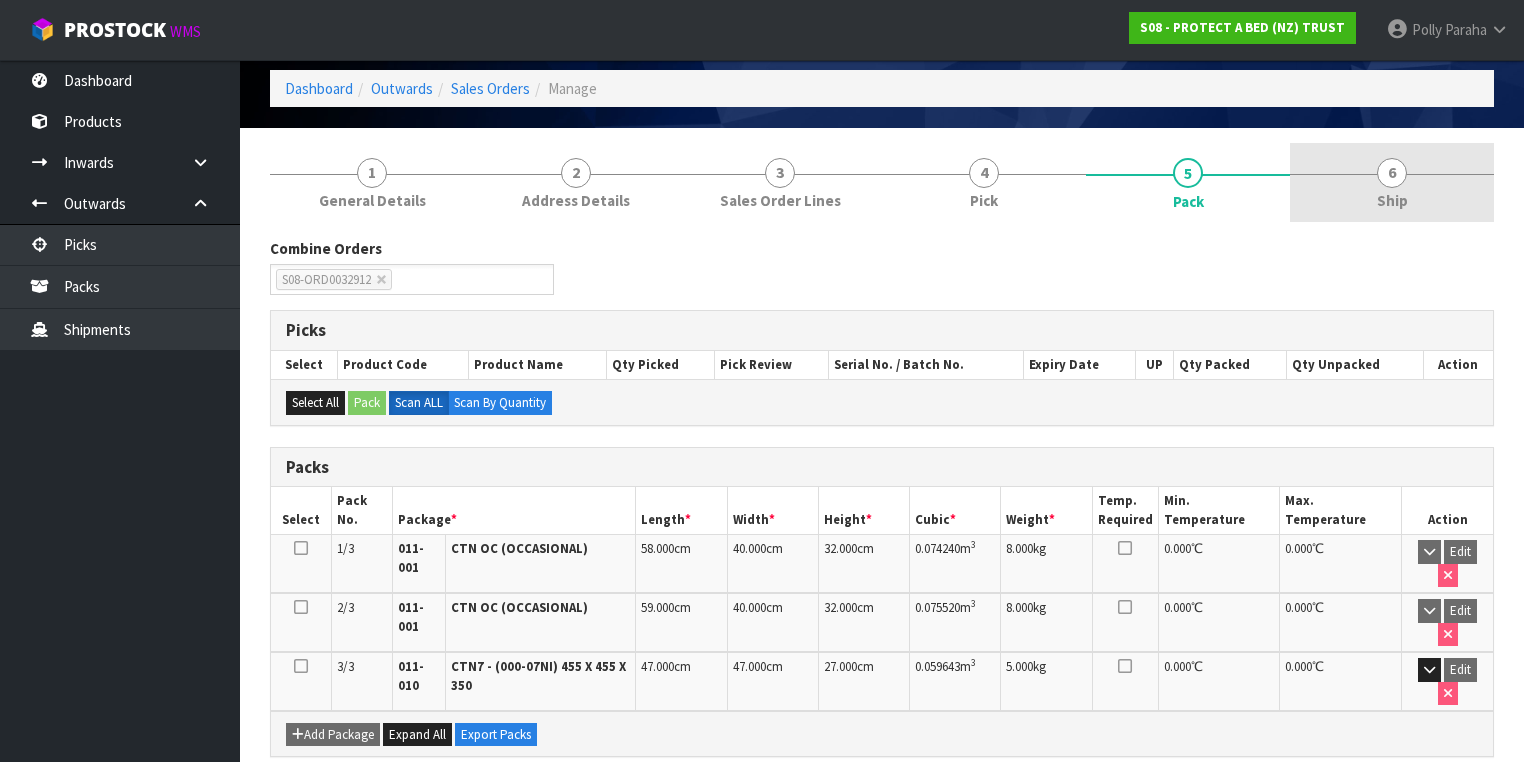 scroll, scrollTop: 0, scrollLeft: 0, axis: both 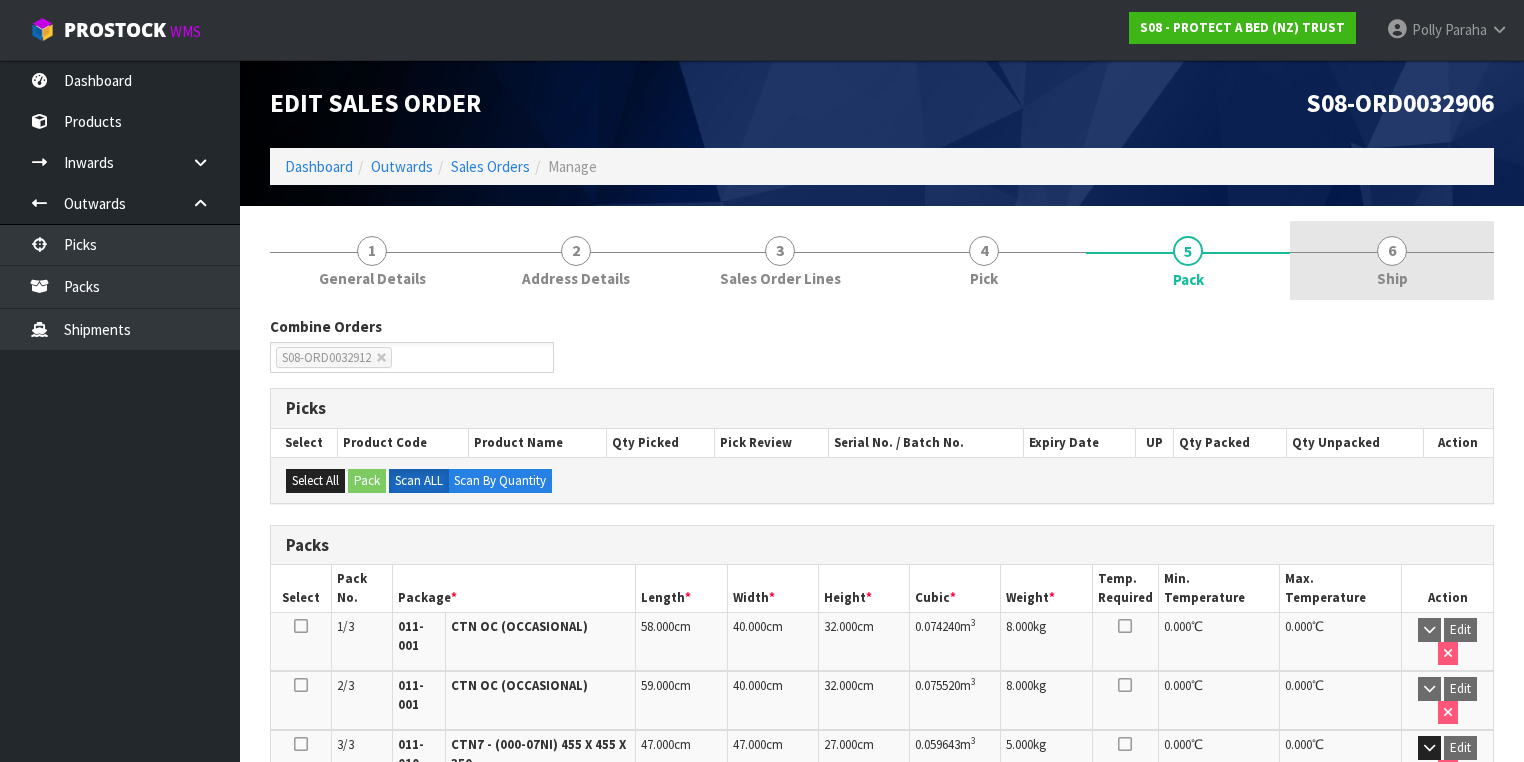click on "6" at bounding box center (1392, 251) 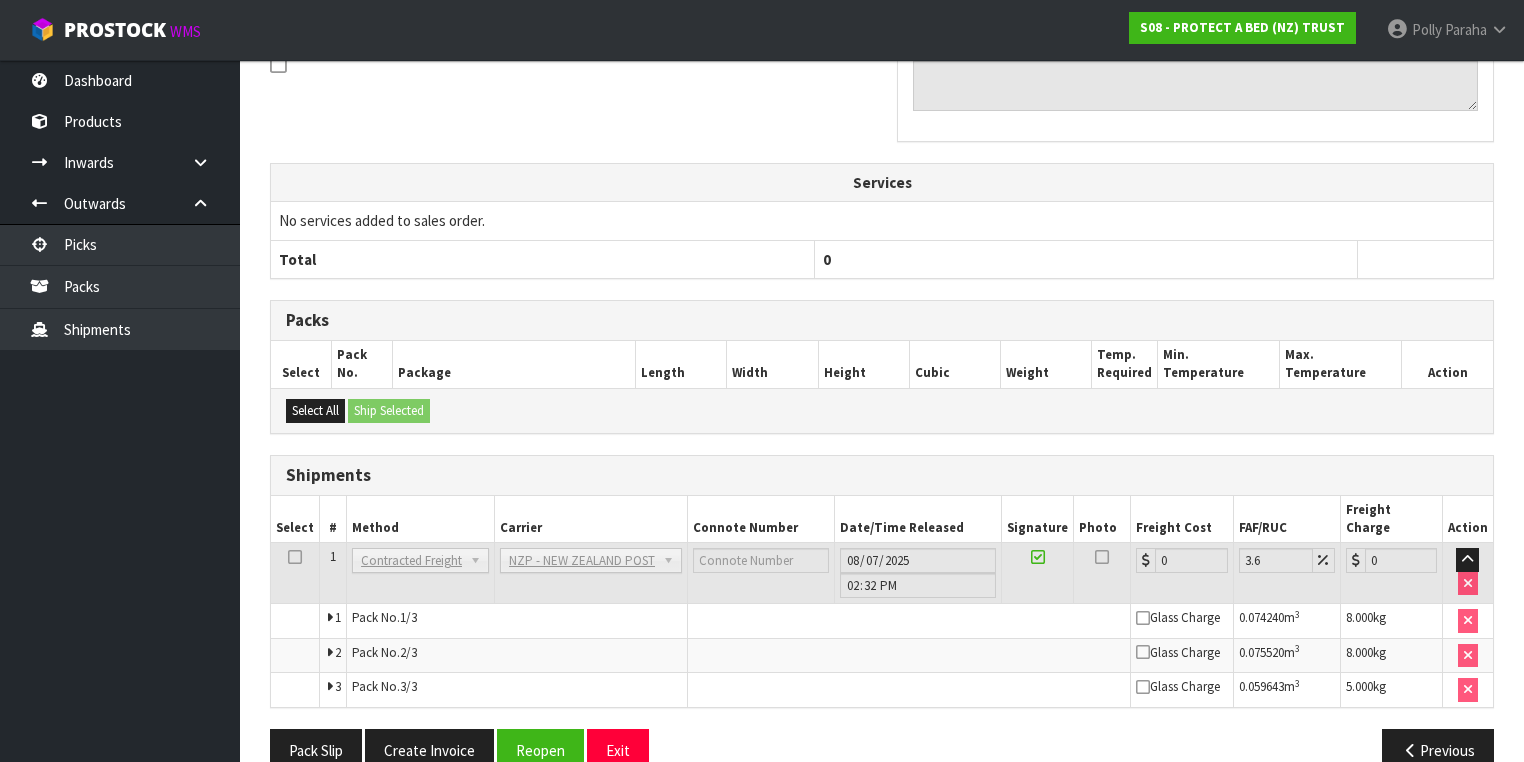 scroll, scrollTop: 574, scrollLeft: 0, axis: vertical 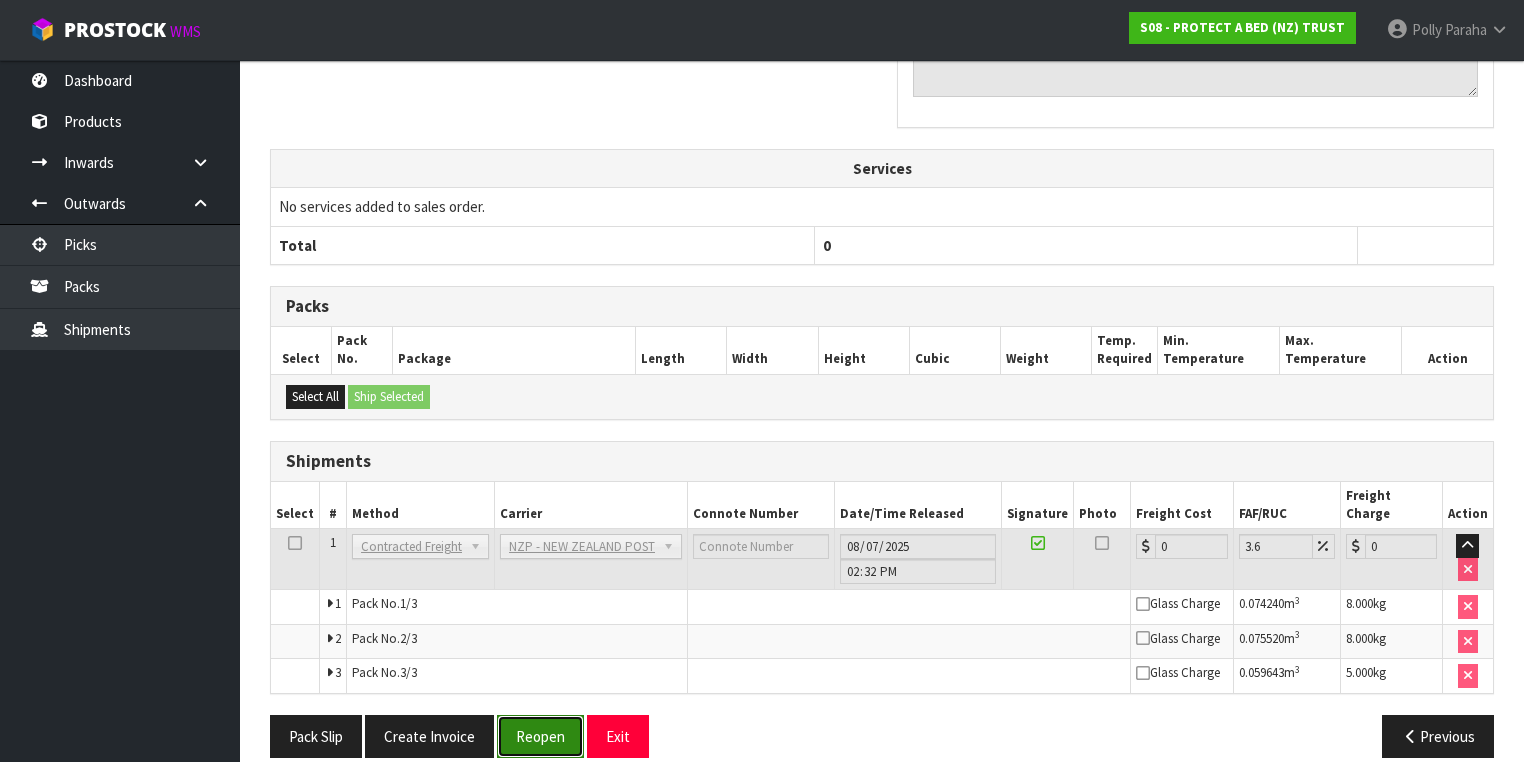 click on "Reopen" at bounding box center (540, 736) 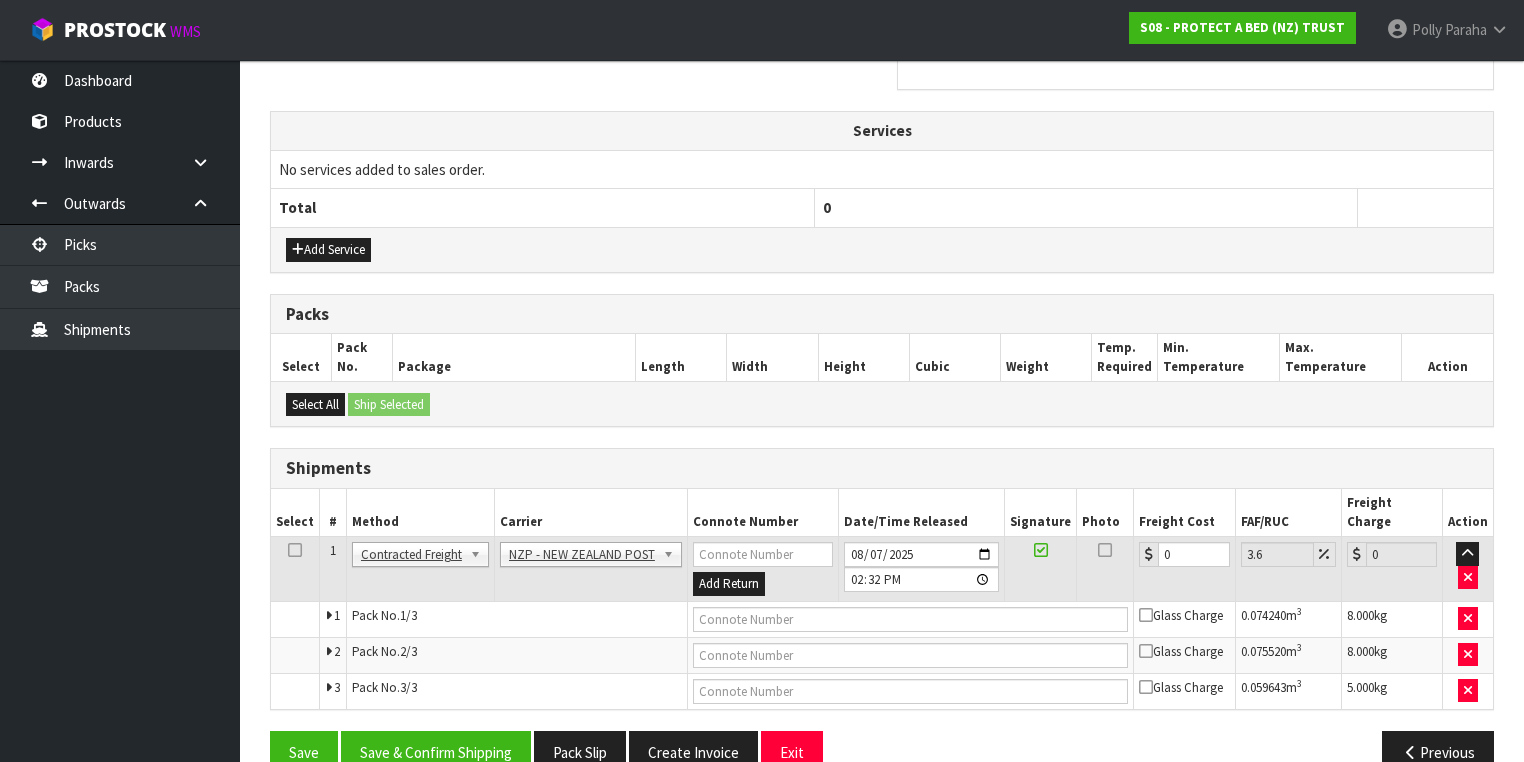 scroll, scrollTop: 700, scrollLeft: 0, axis: vertical 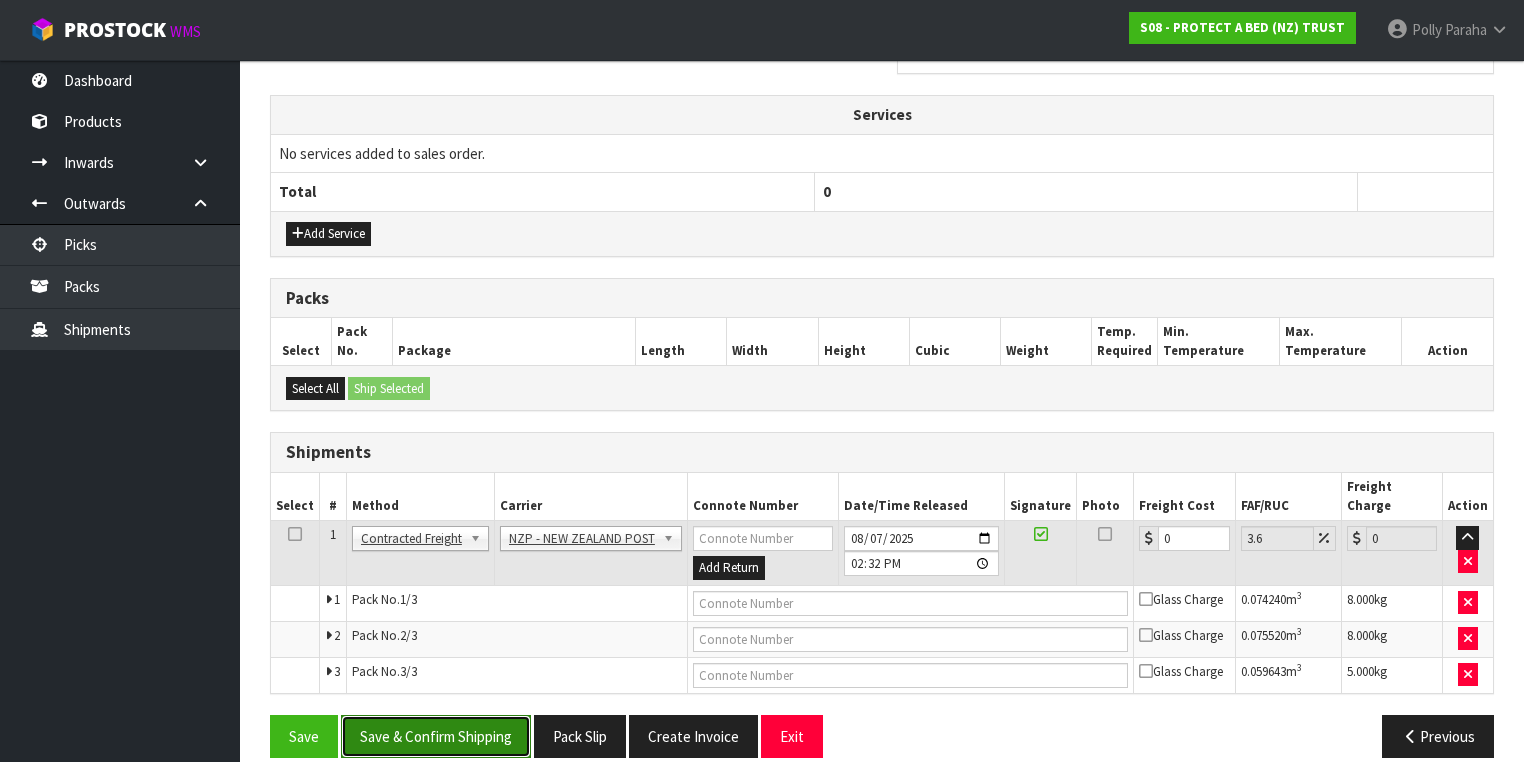 click on "Save & Confirm Shipping" at bounding box center [436, 736] 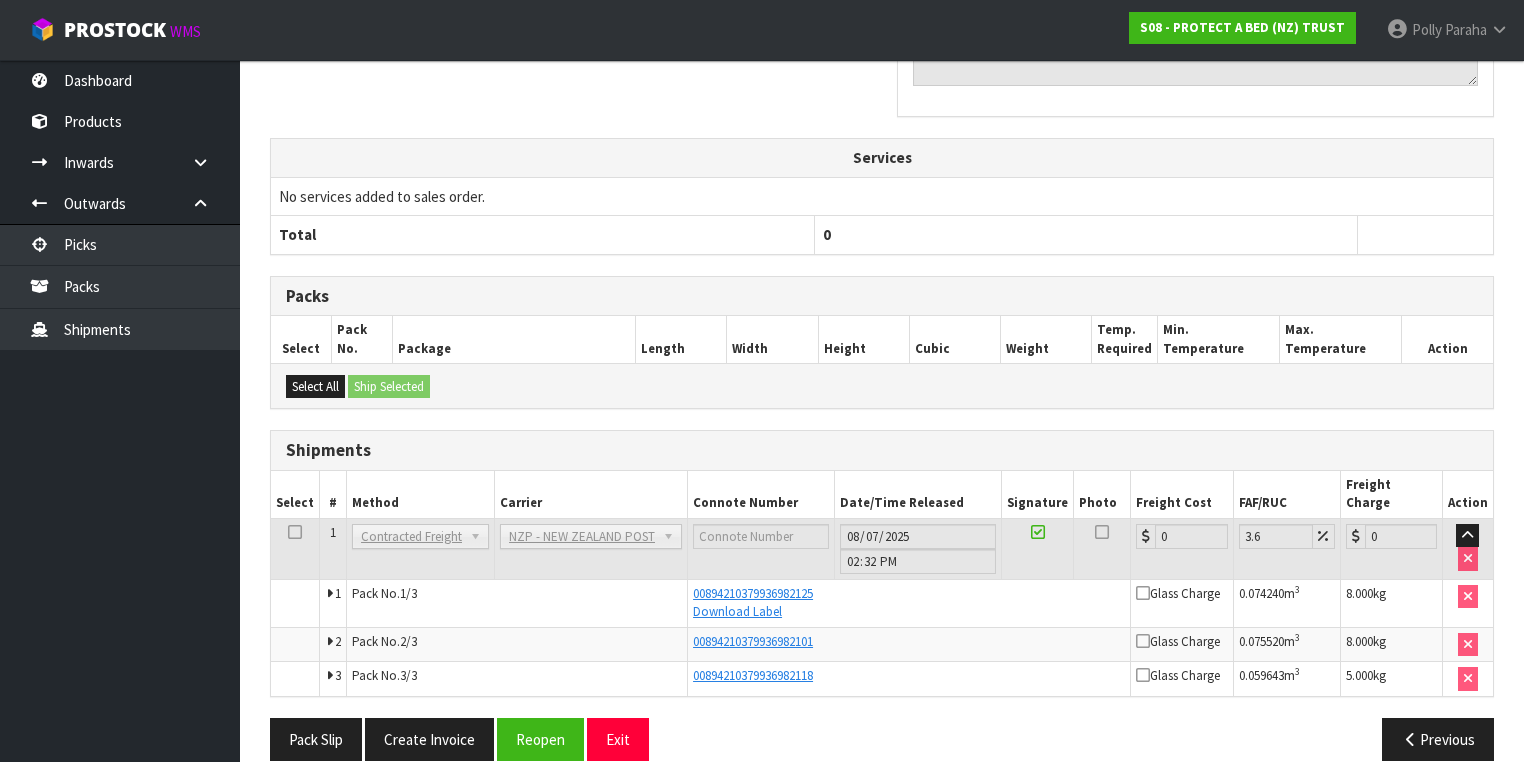 scroll, scrollTop: 660, scrollLeft: 0, axis: vertical 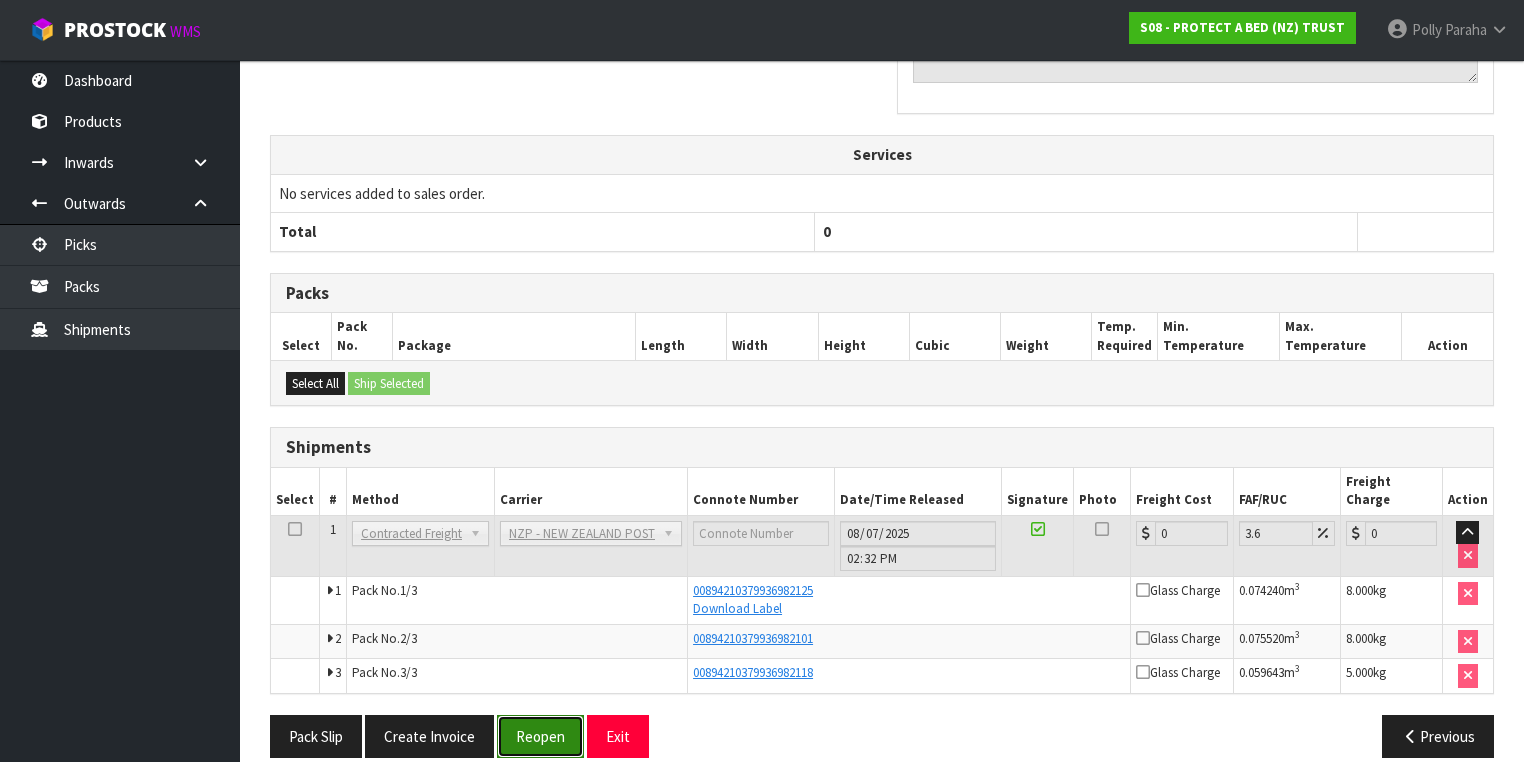 click on "Reopen" at bounding box center [540, 736] 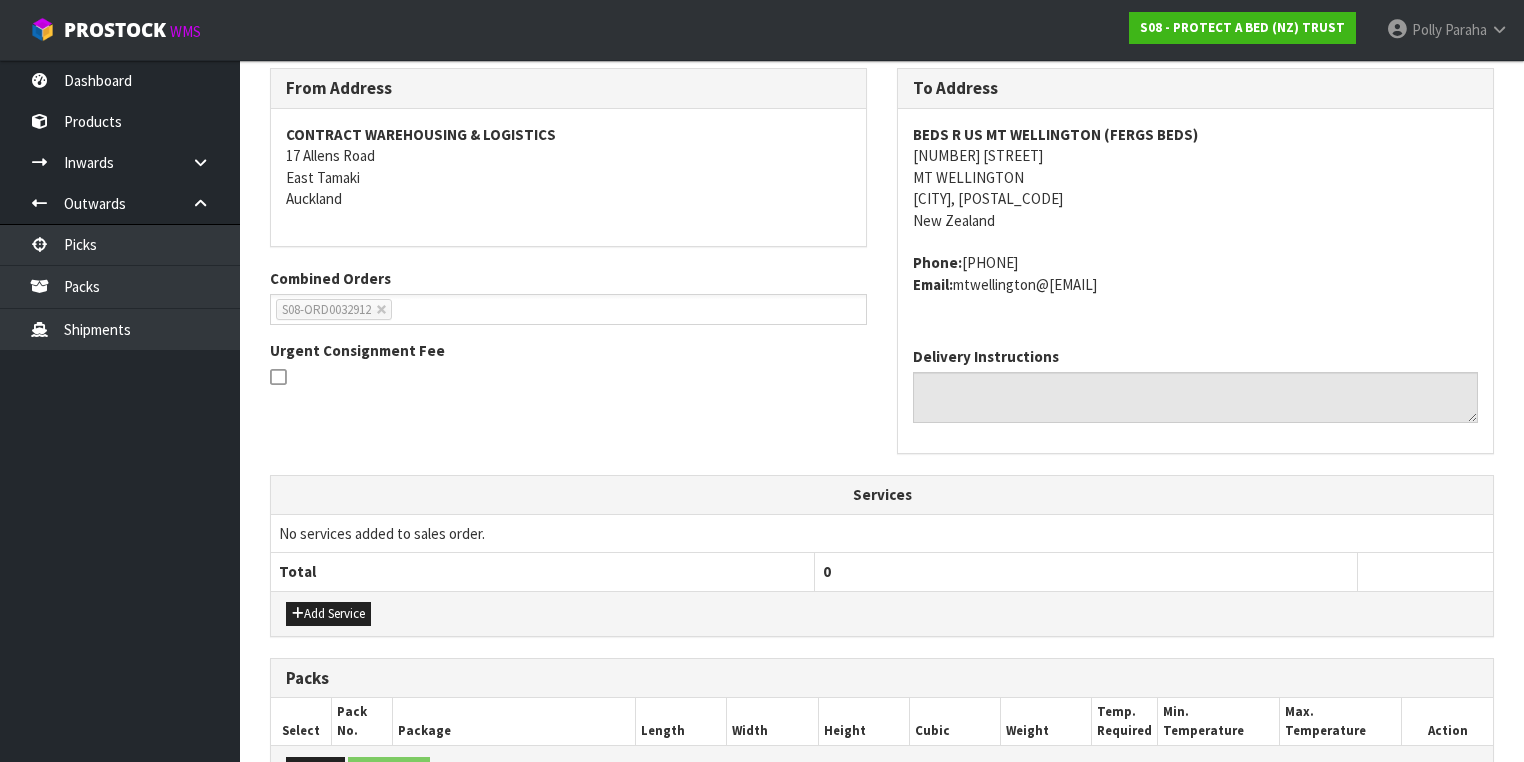 scroll, scrollTop: 718, scrollLeft: 0, axis: vertical 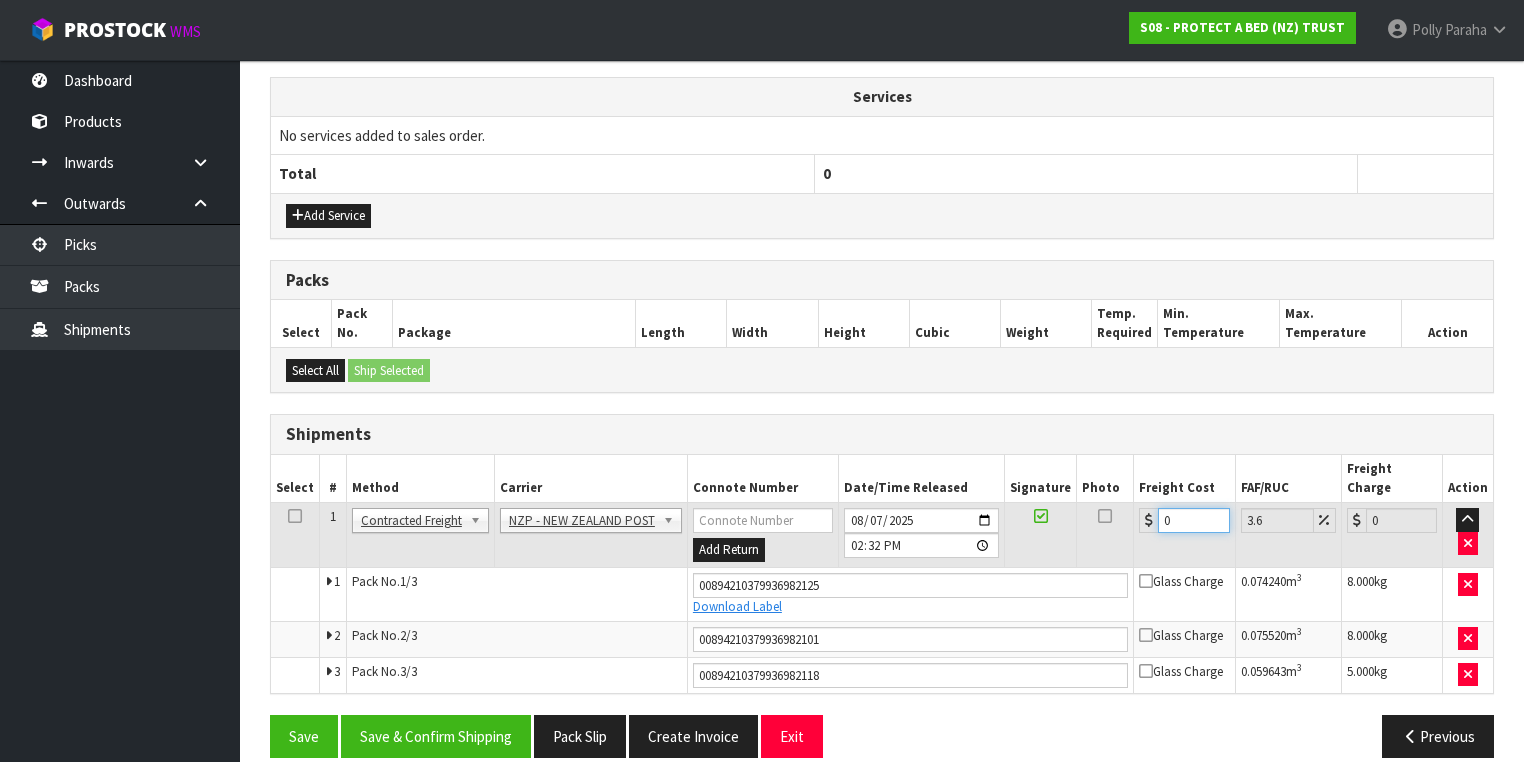 drag, startPoint x: 1176, startPoint y: 496, endPoint x: 1149, endPoint y: 498, distance: 27.073973 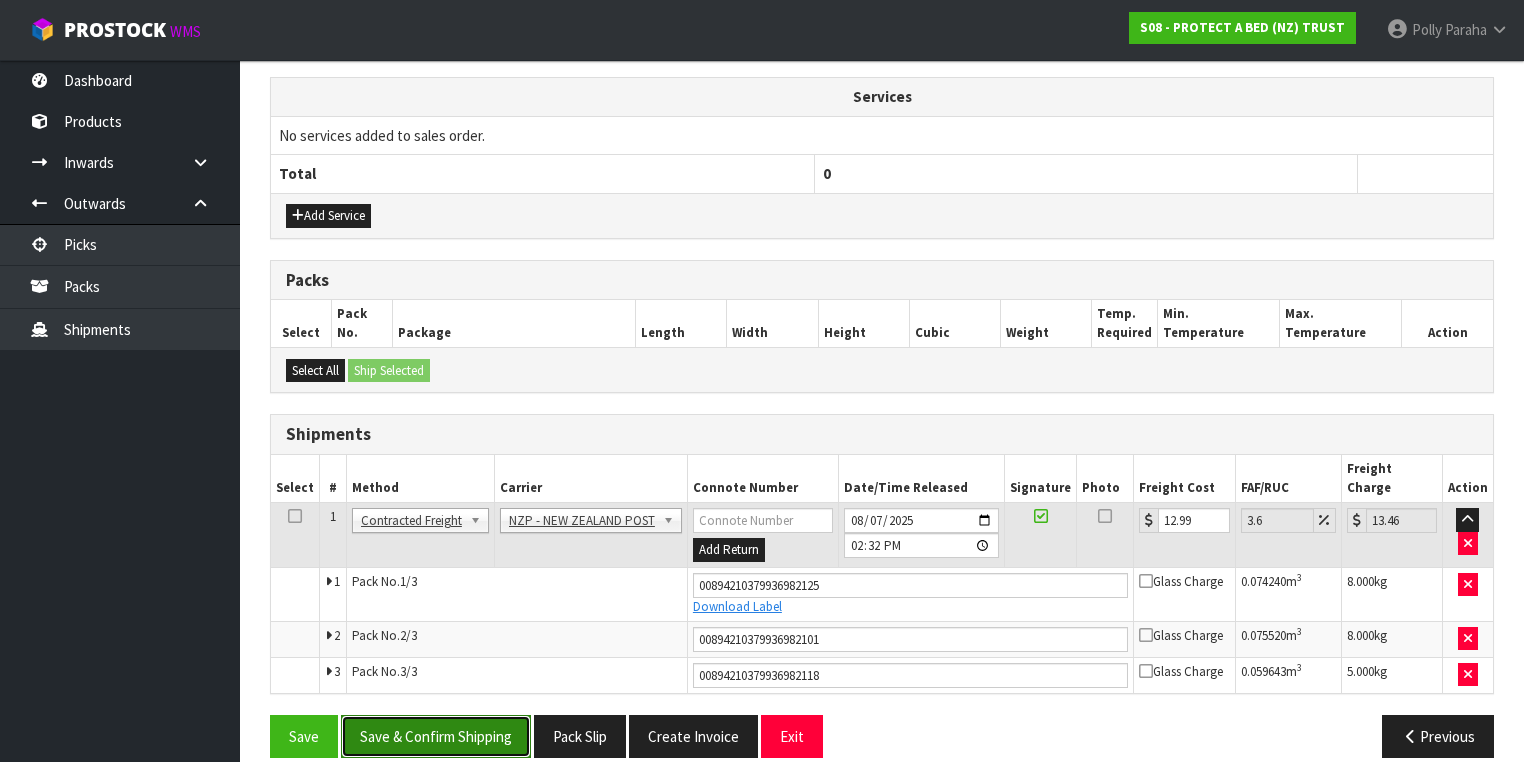 click on "Save & Confirm Shipping" at bounding box center (436, 736) 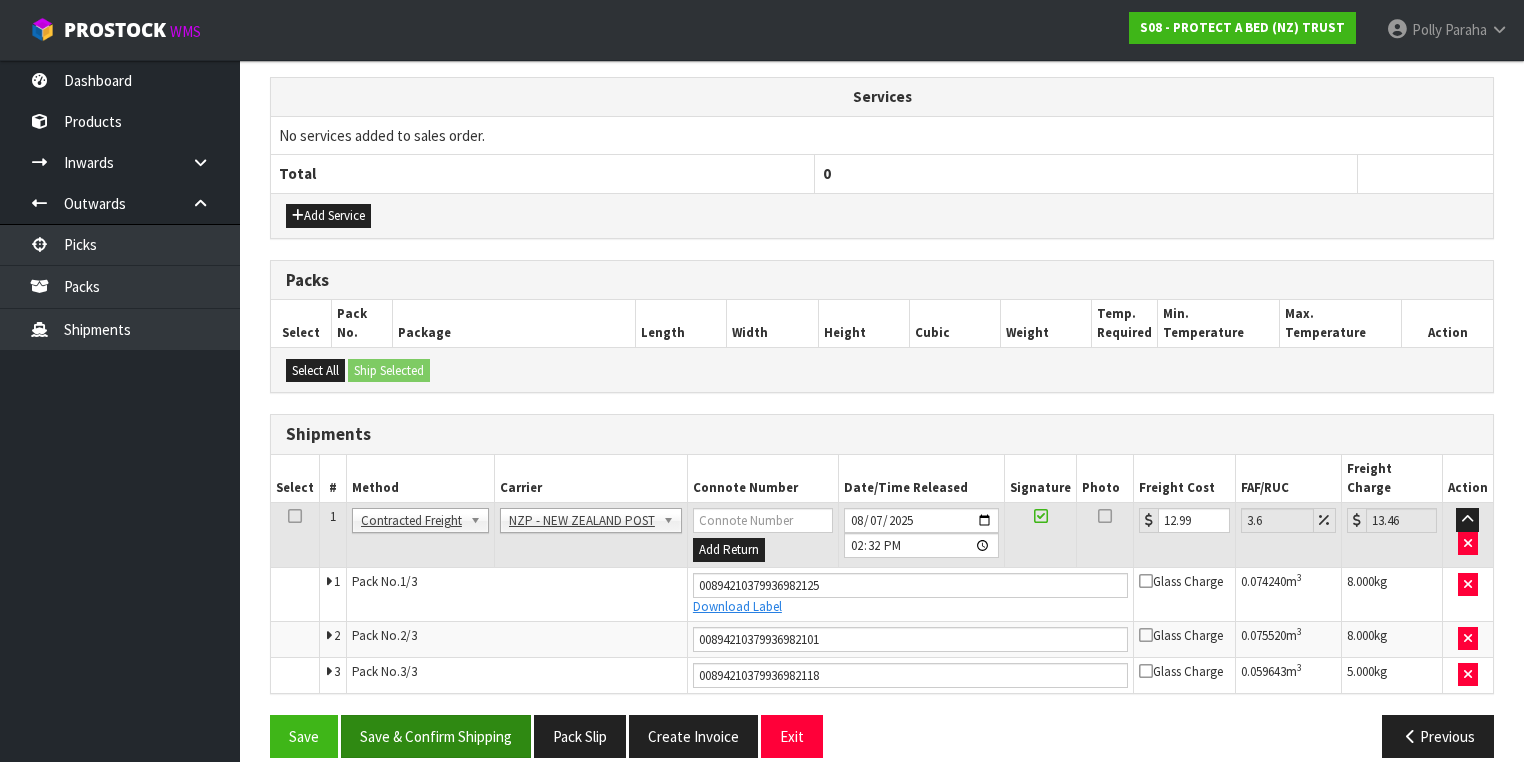 scroll, scrollTop: 0, scrollLeft: 0, axis: both 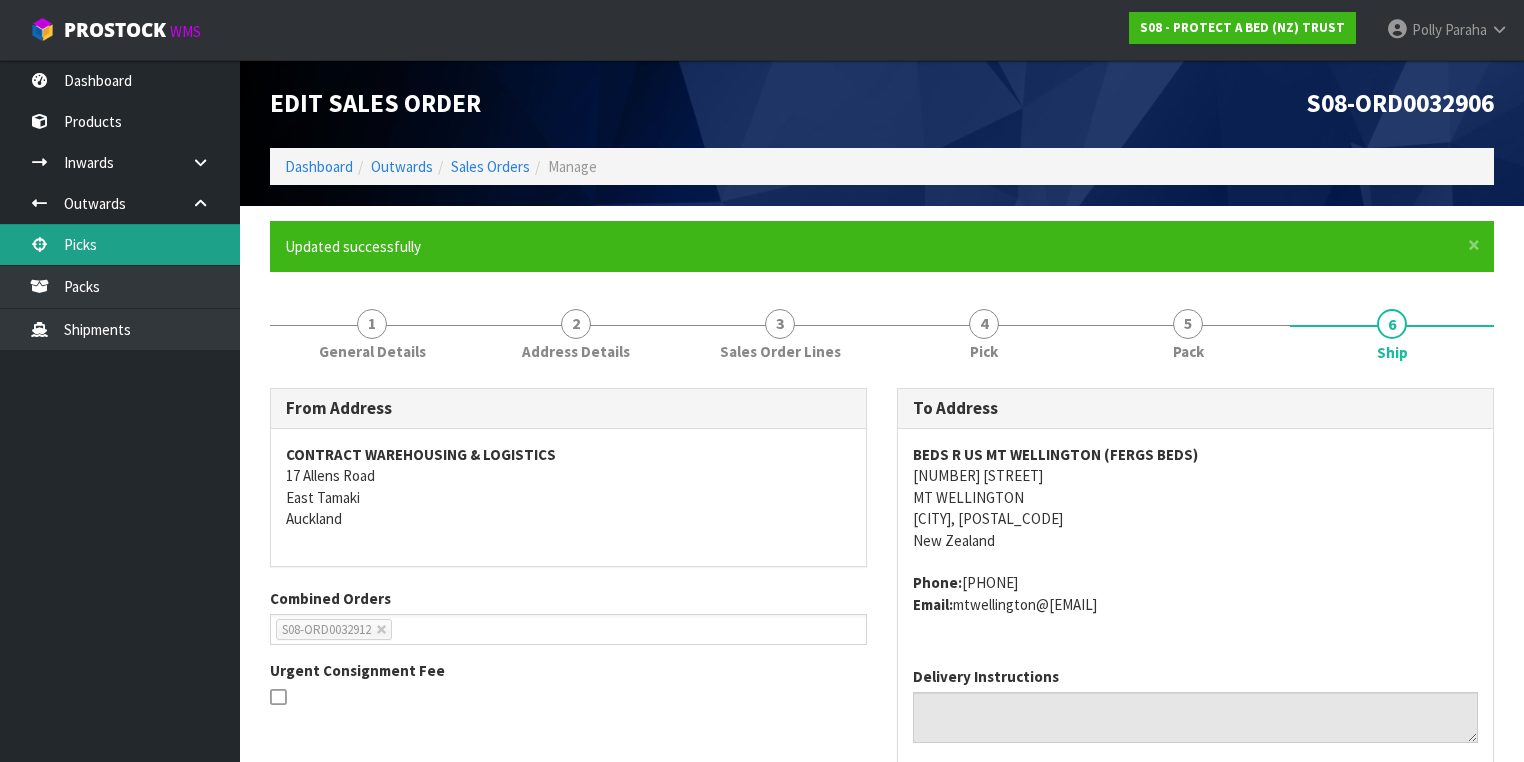 click on "Picks" at bounding box center (120, 244) 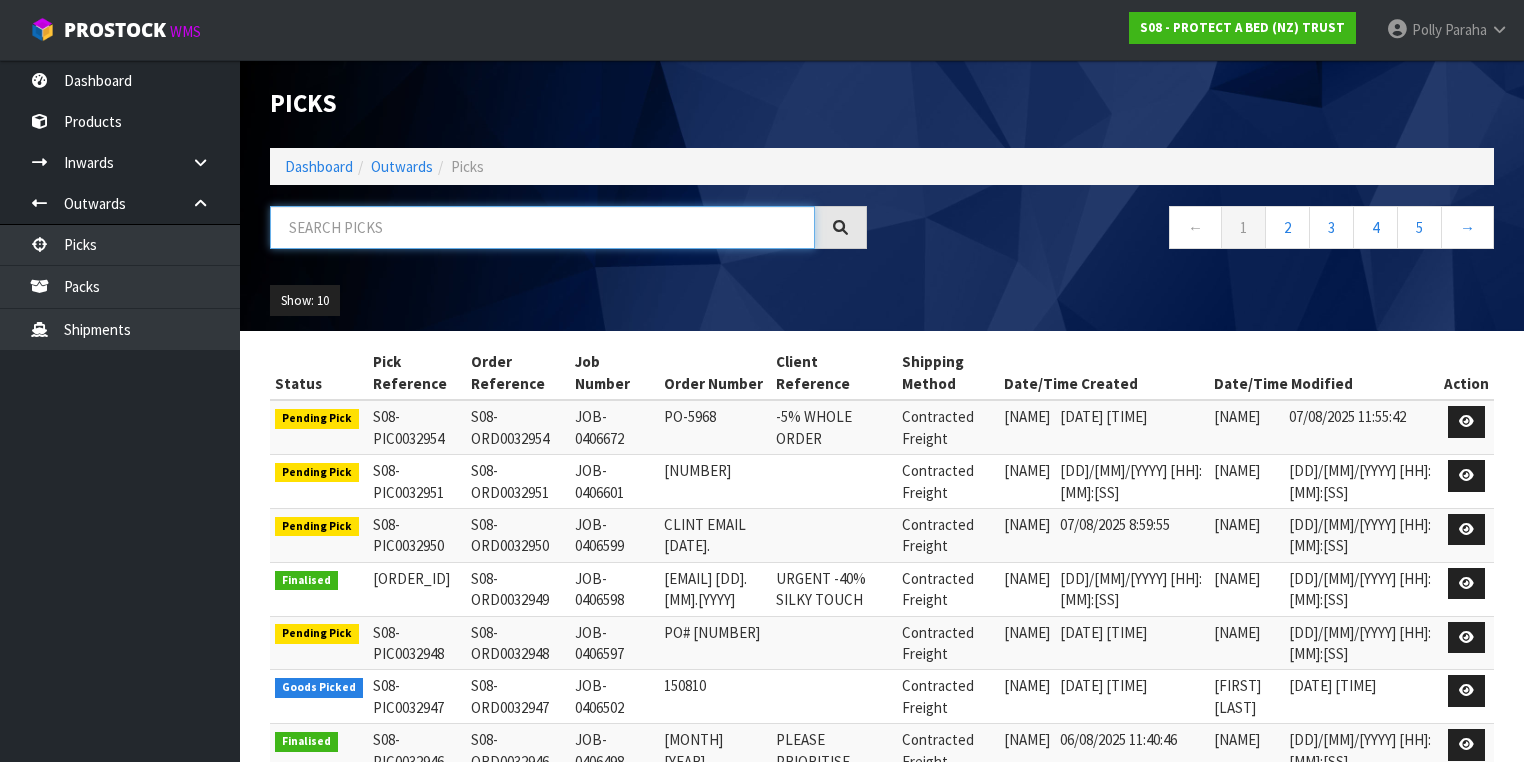 click at bounding box center [542, 227] 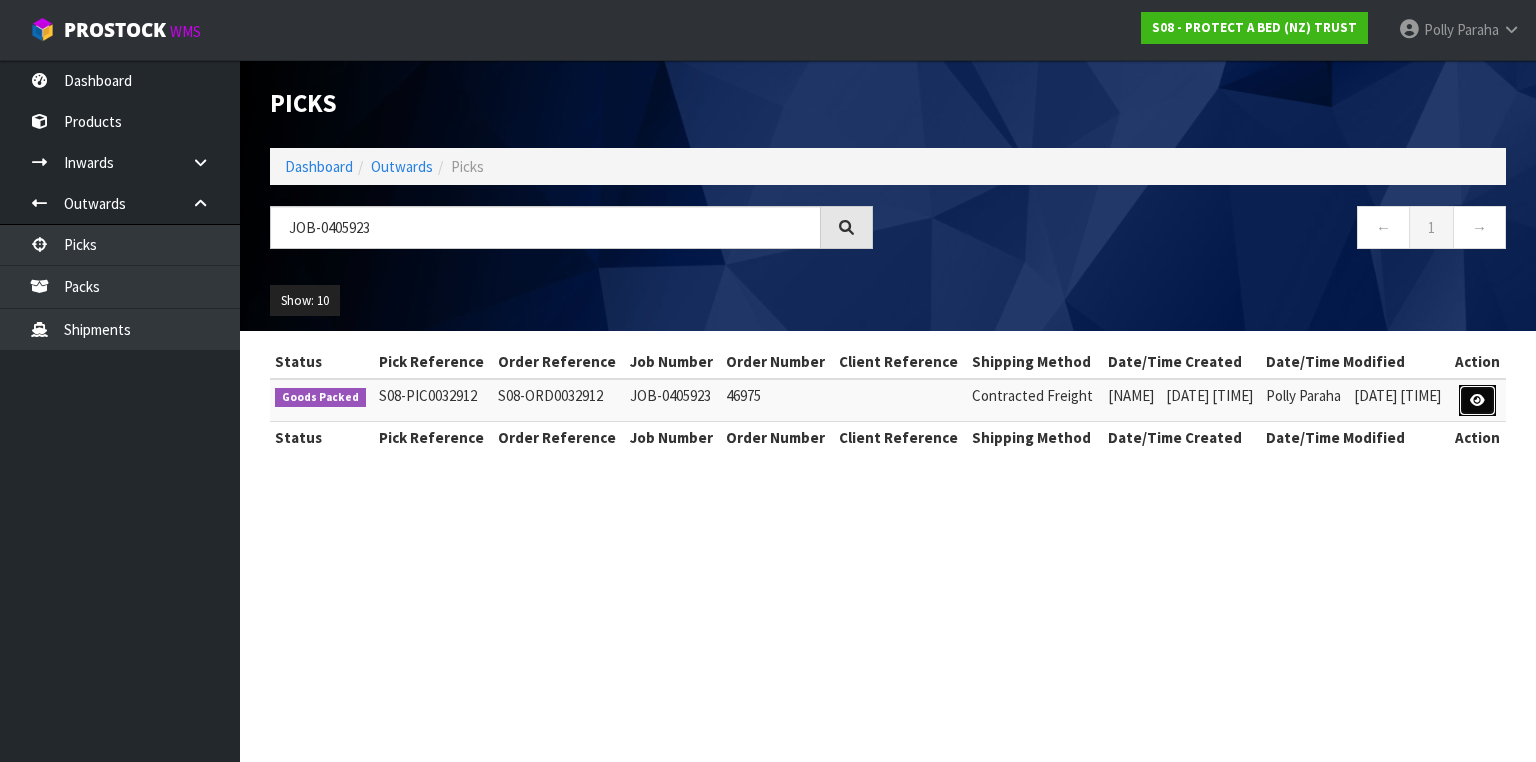 click at bounding box center [1477, 401] 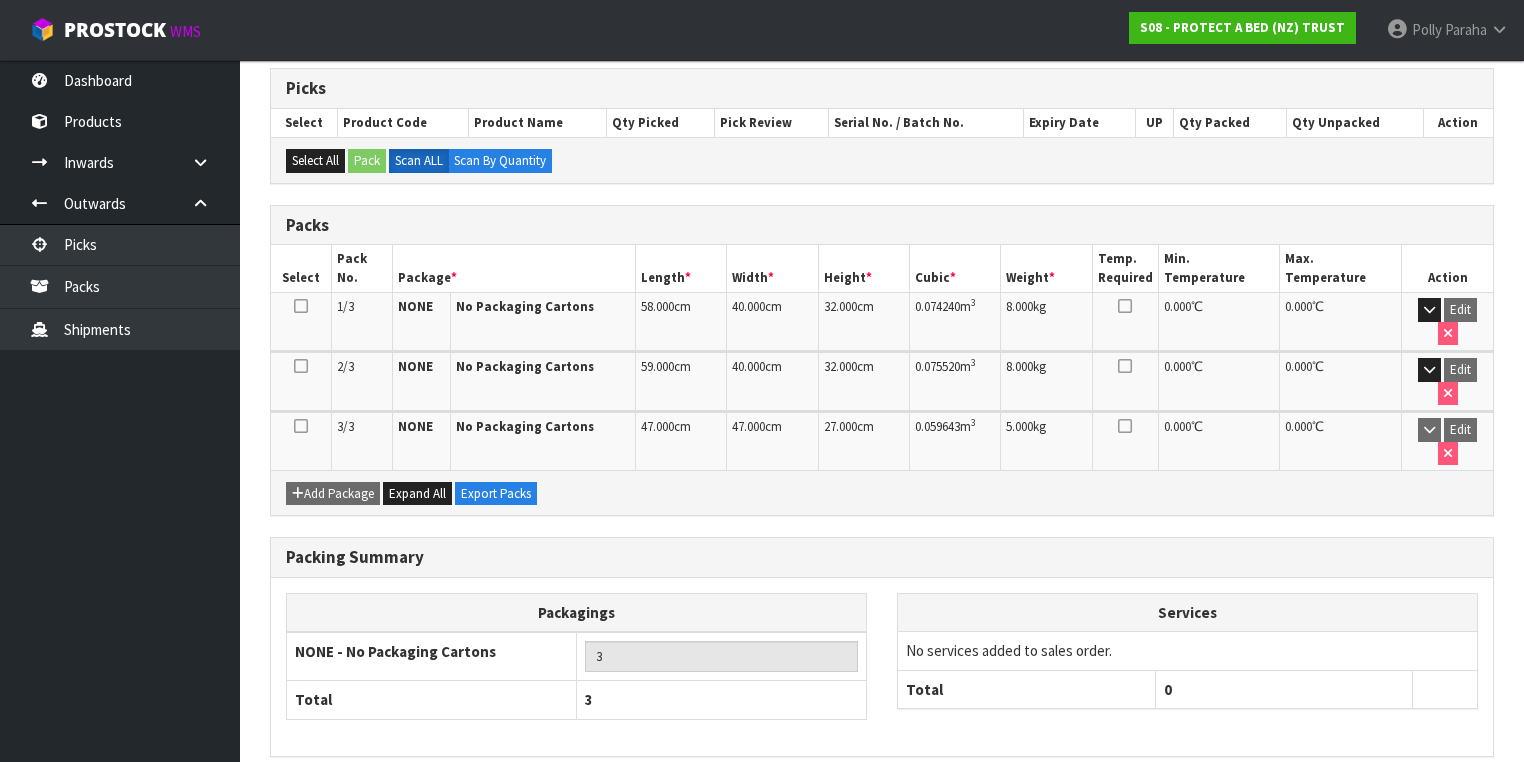 scroll, scrollTop: 330, scrollLeft: 0, axis: vertical 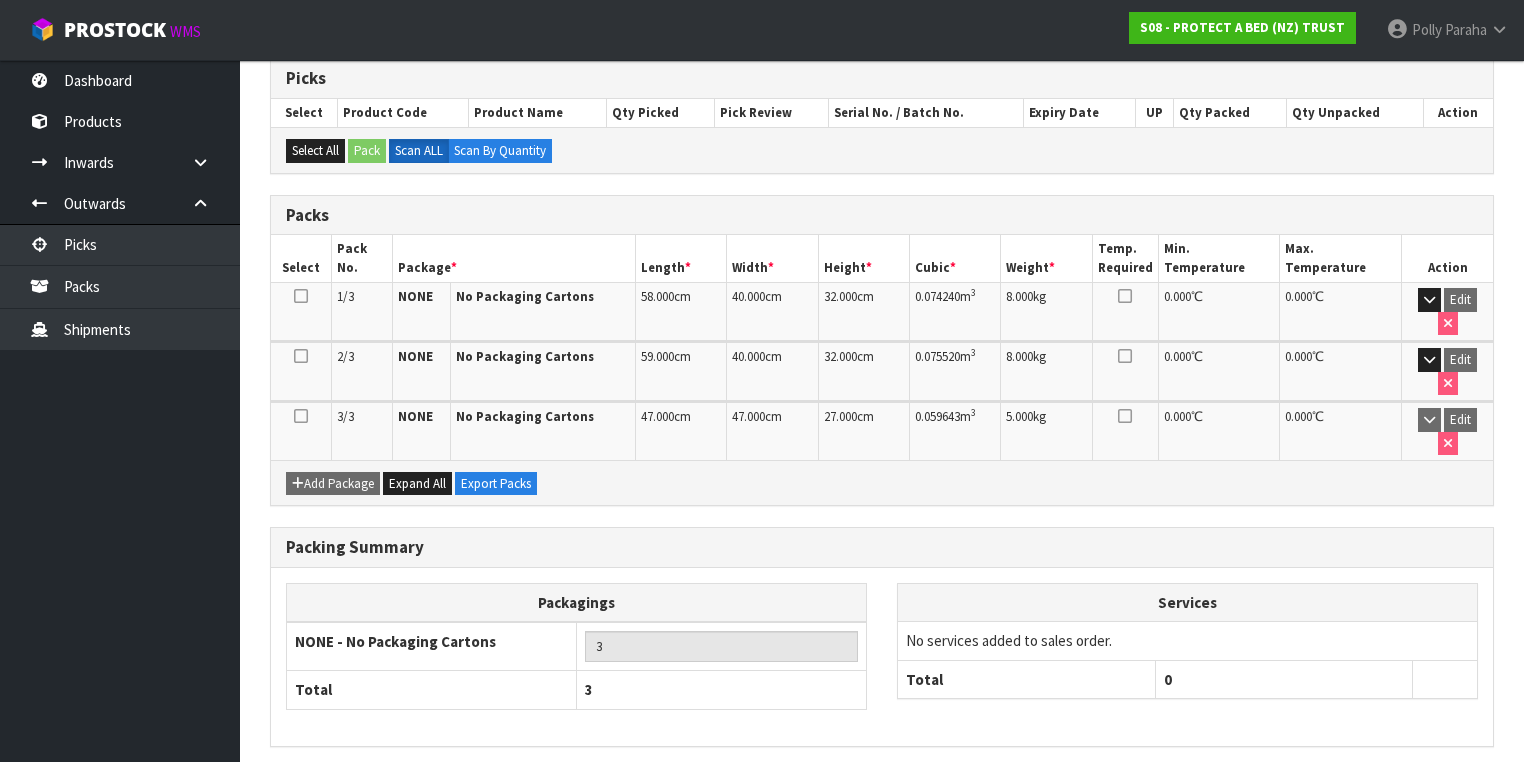 click on "Next" at bounding box center (1450, 789) 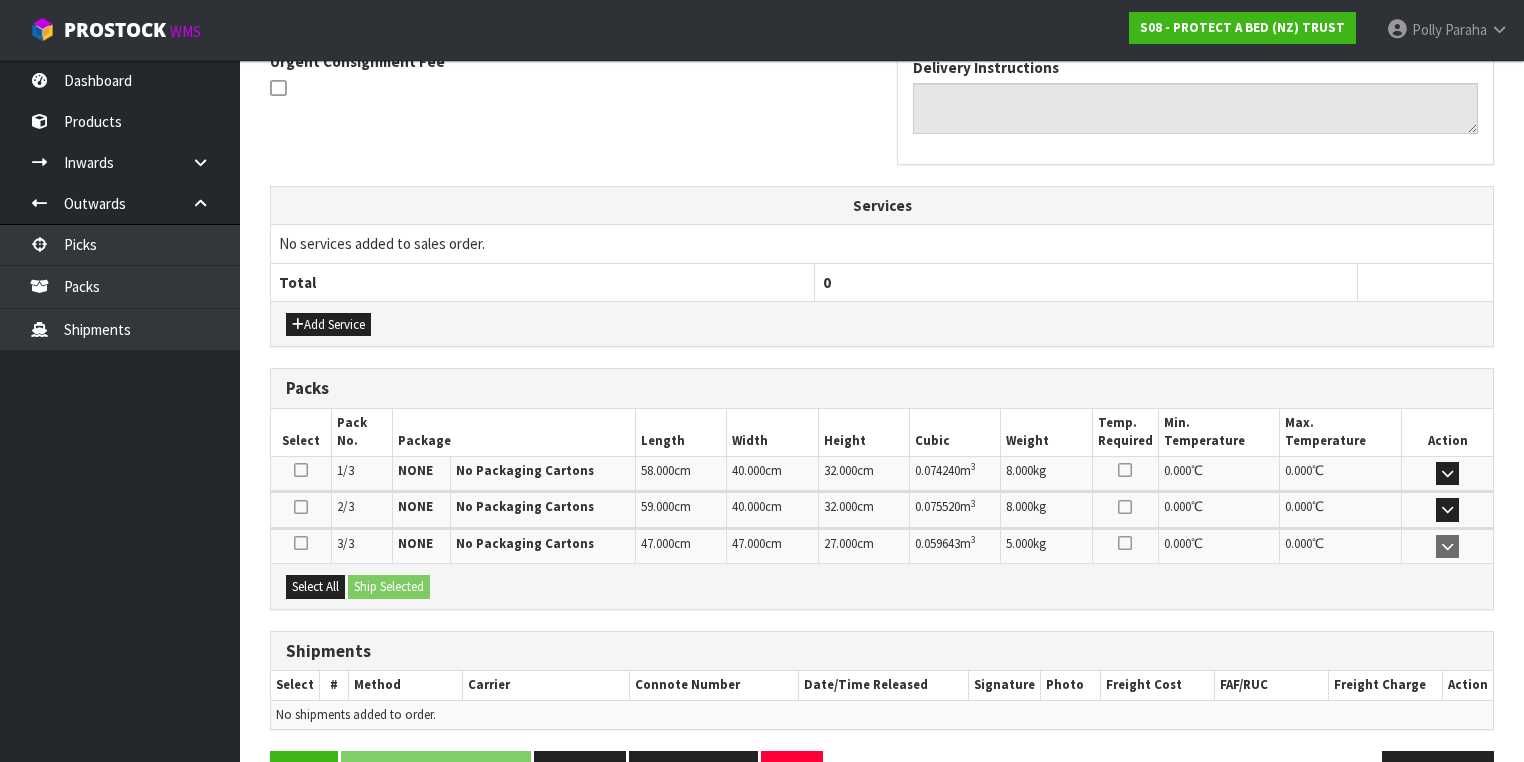 scroll, scrollTop: 591, scrollLeft: 0, axis: vertical 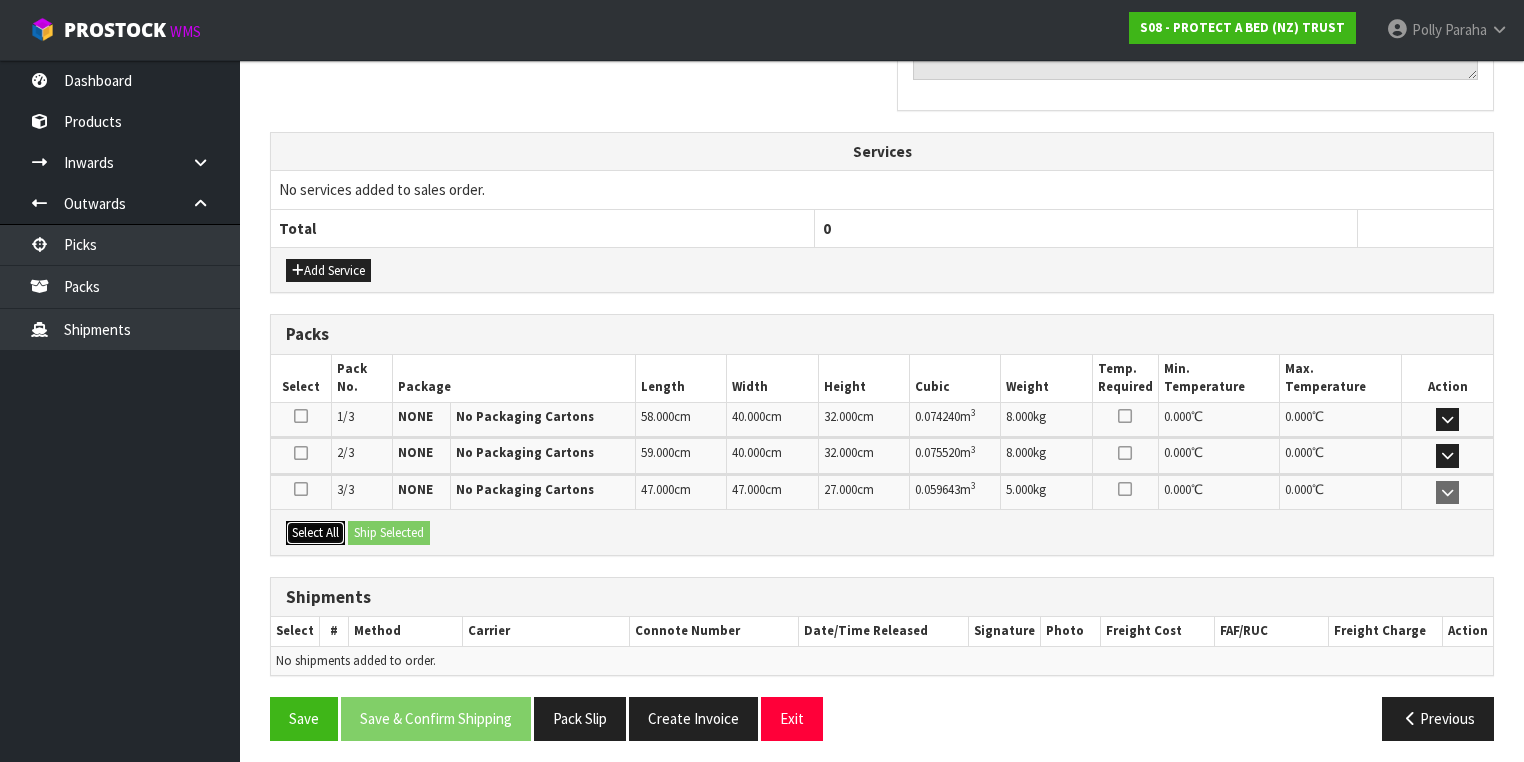 click on "Select All" at bounding box center (315, 533) 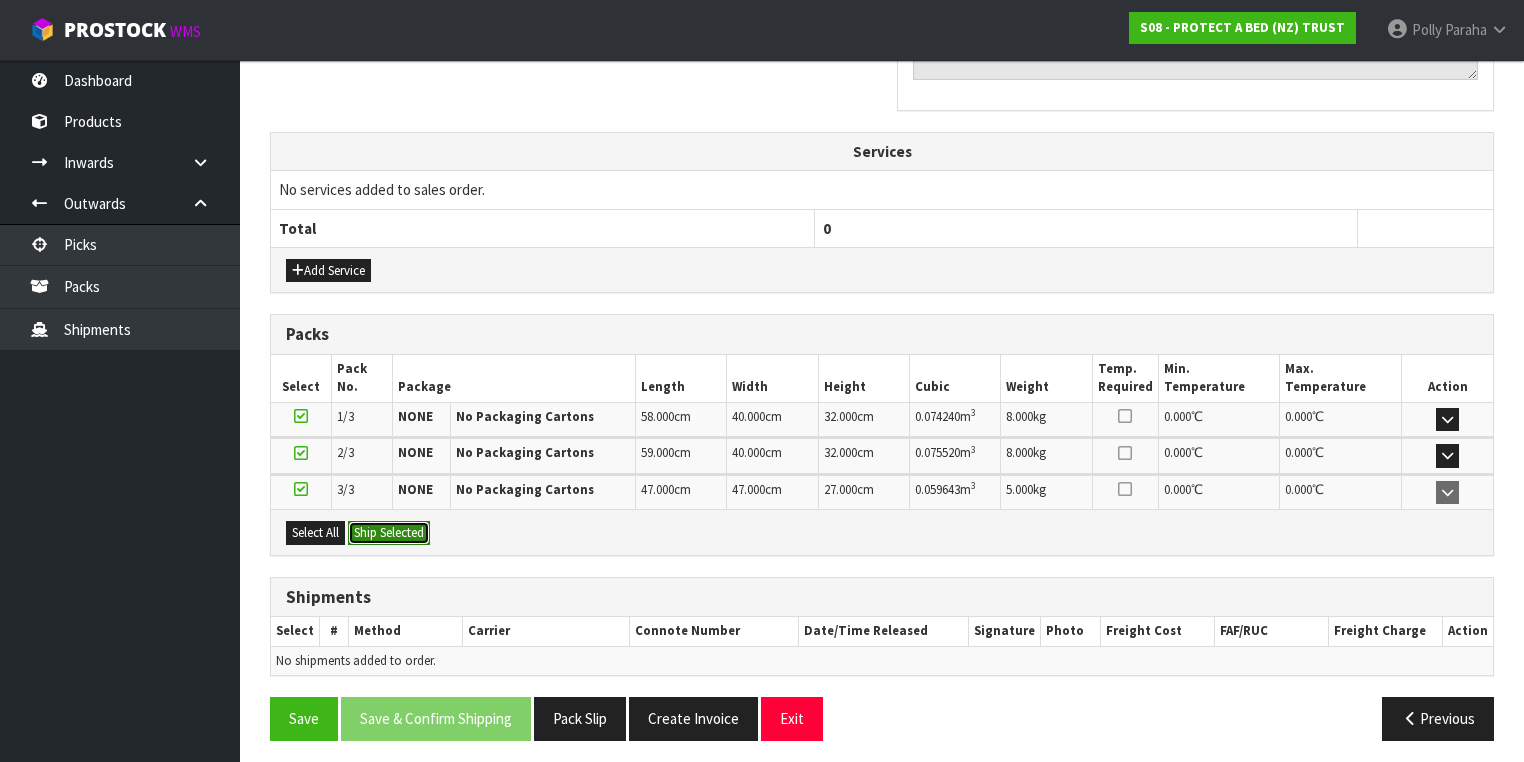 click on "Ship Selected" at bounding box center [389, 533] 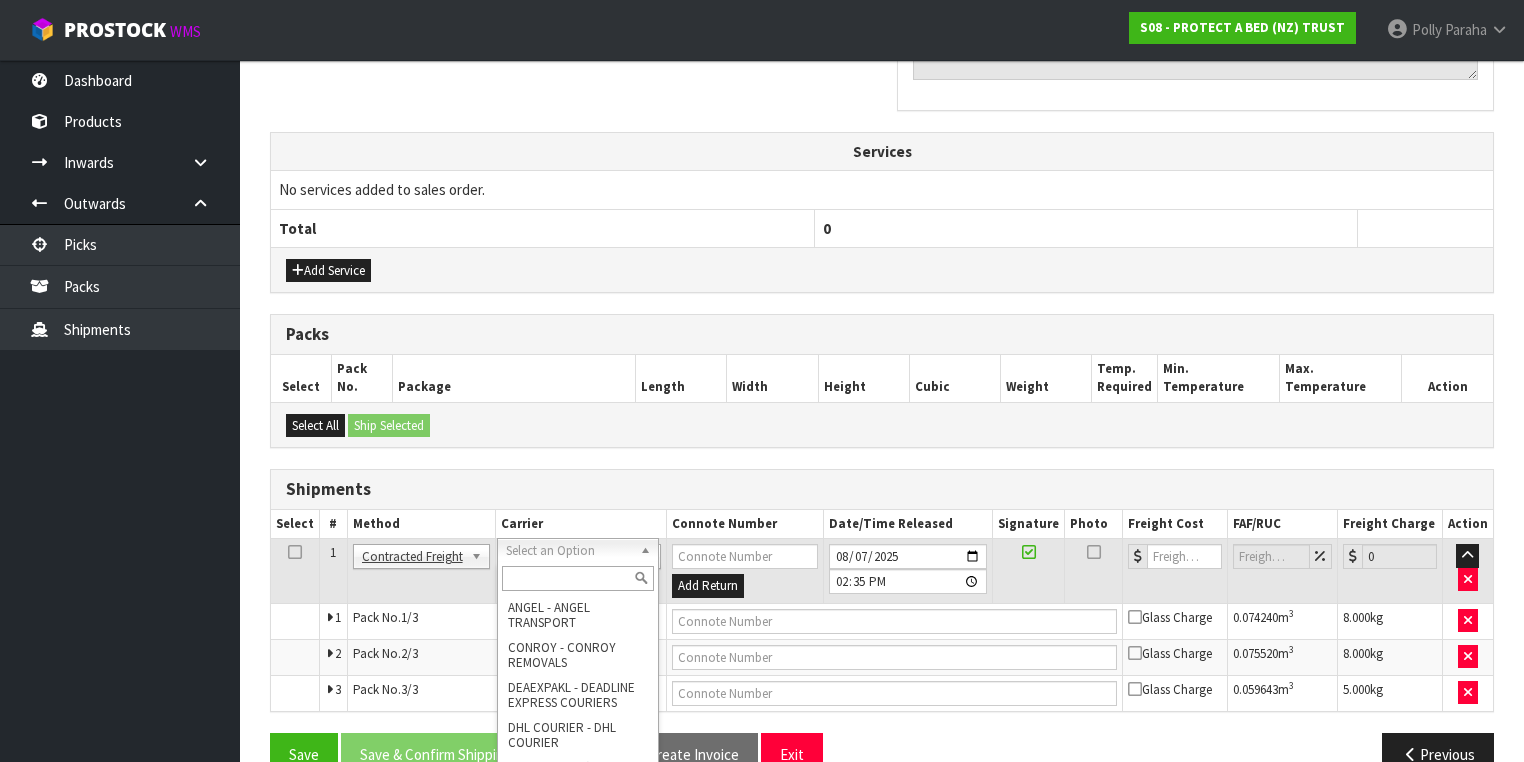 click at bounding box center [578, 578] 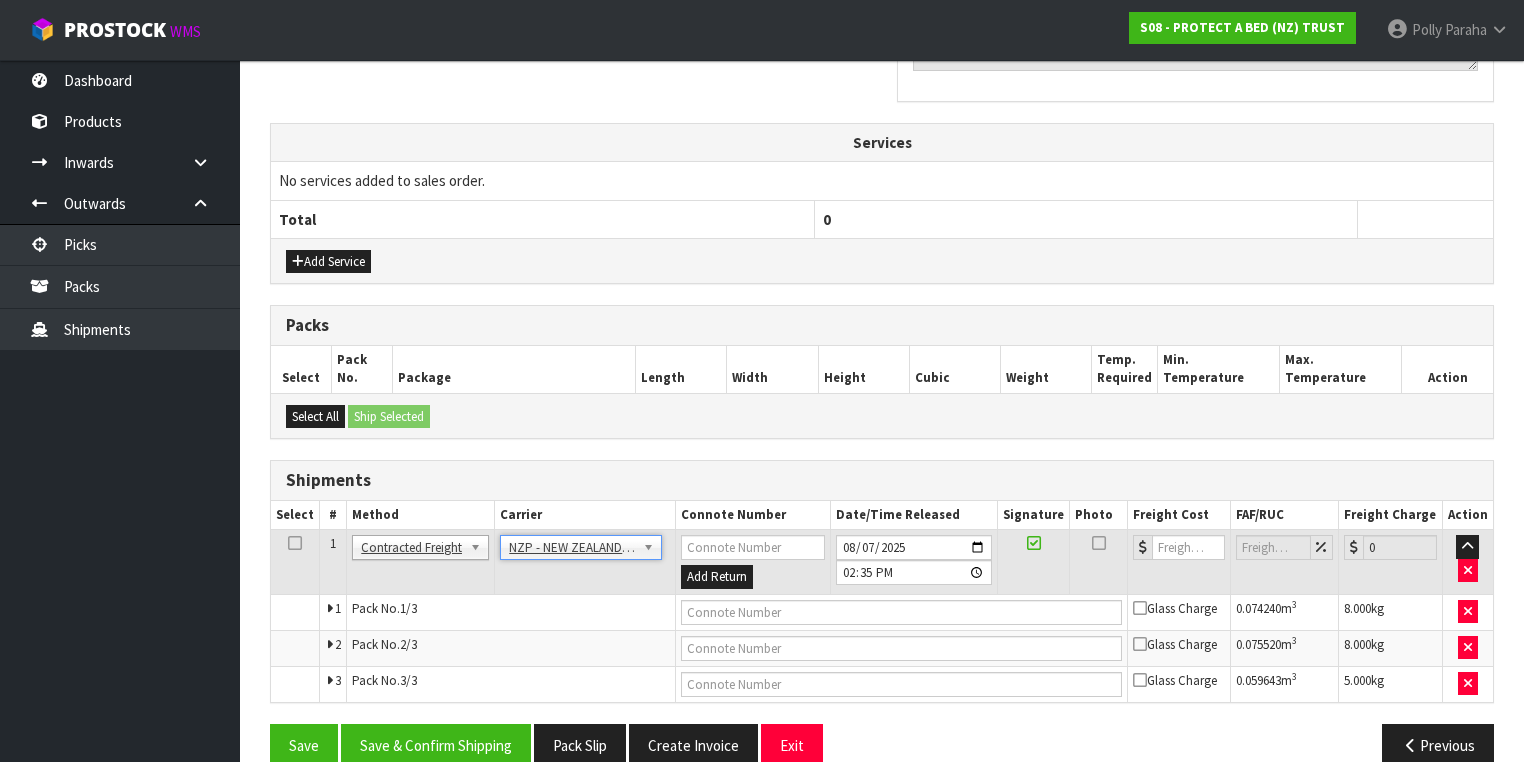 scroll, scrollTop: 627, scrollLeft: 0, axis: vertical 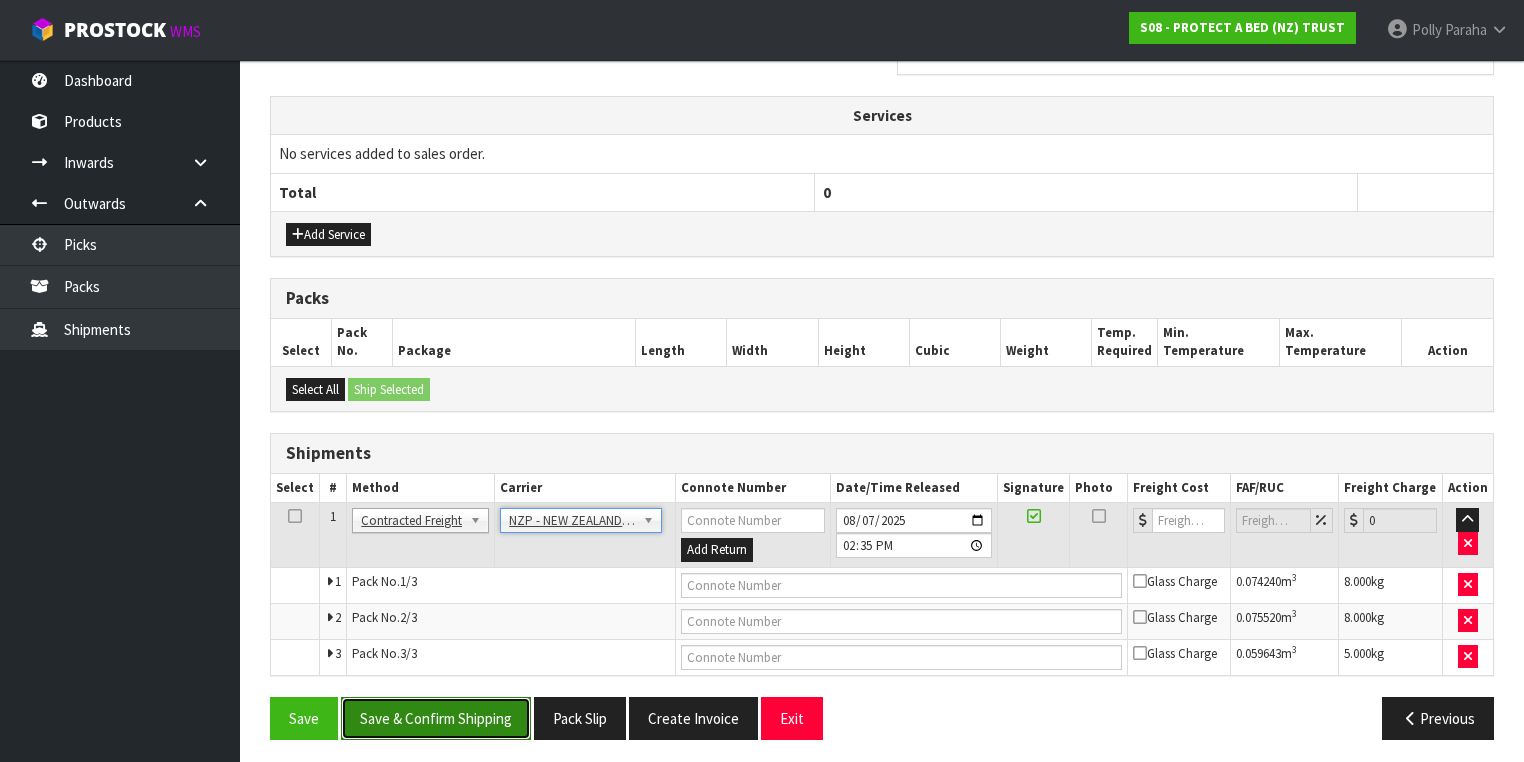 click on "Save & Confirm Shipping" at bounding box center (436, 718) 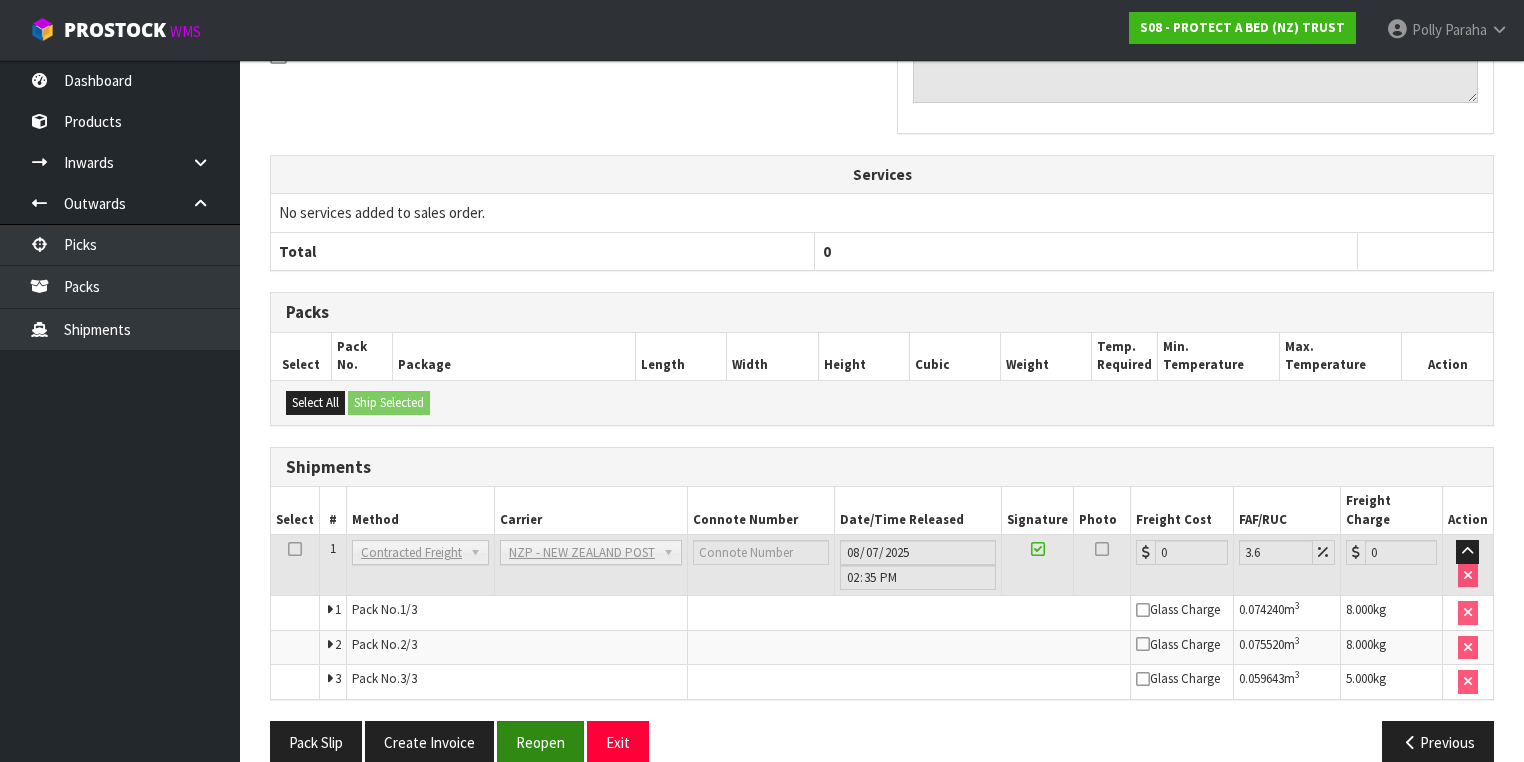 scroll, scrollTop: 668, scrollLeft: 0, axis: vertical 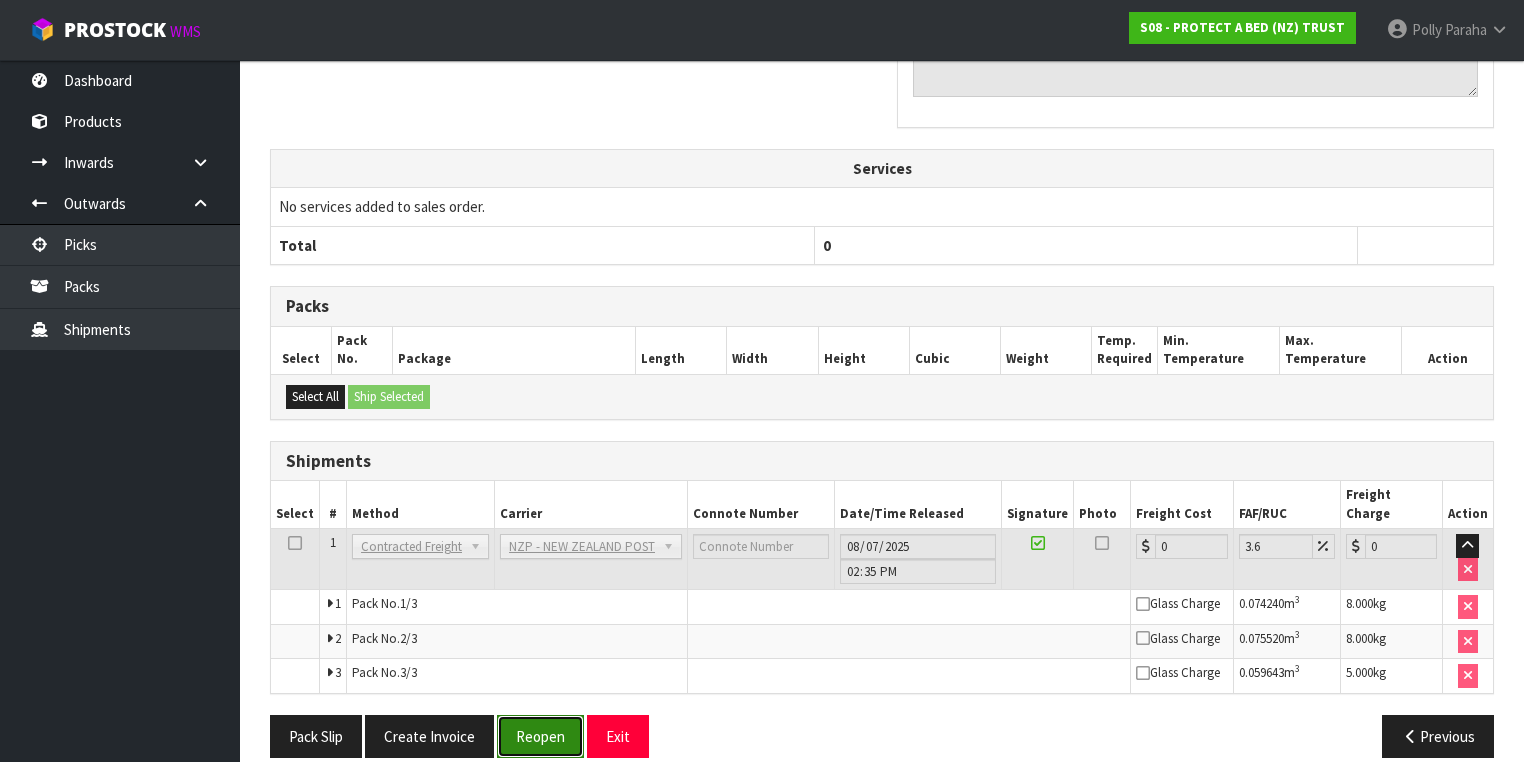 click on "Reopen" at bounding box center (540, 736) 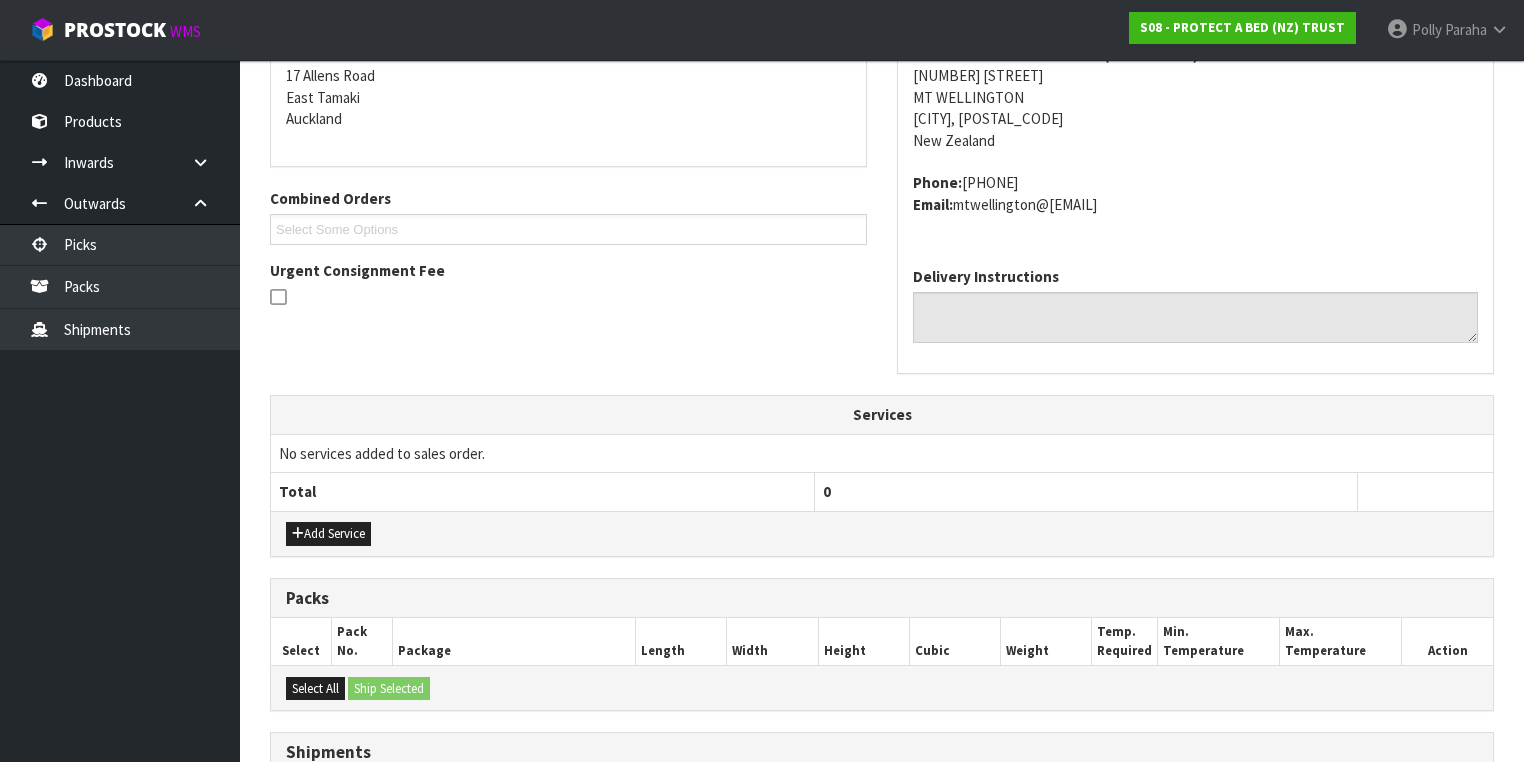scroll, scrollTop: 700, scrollLeft: 0, axis: vertical 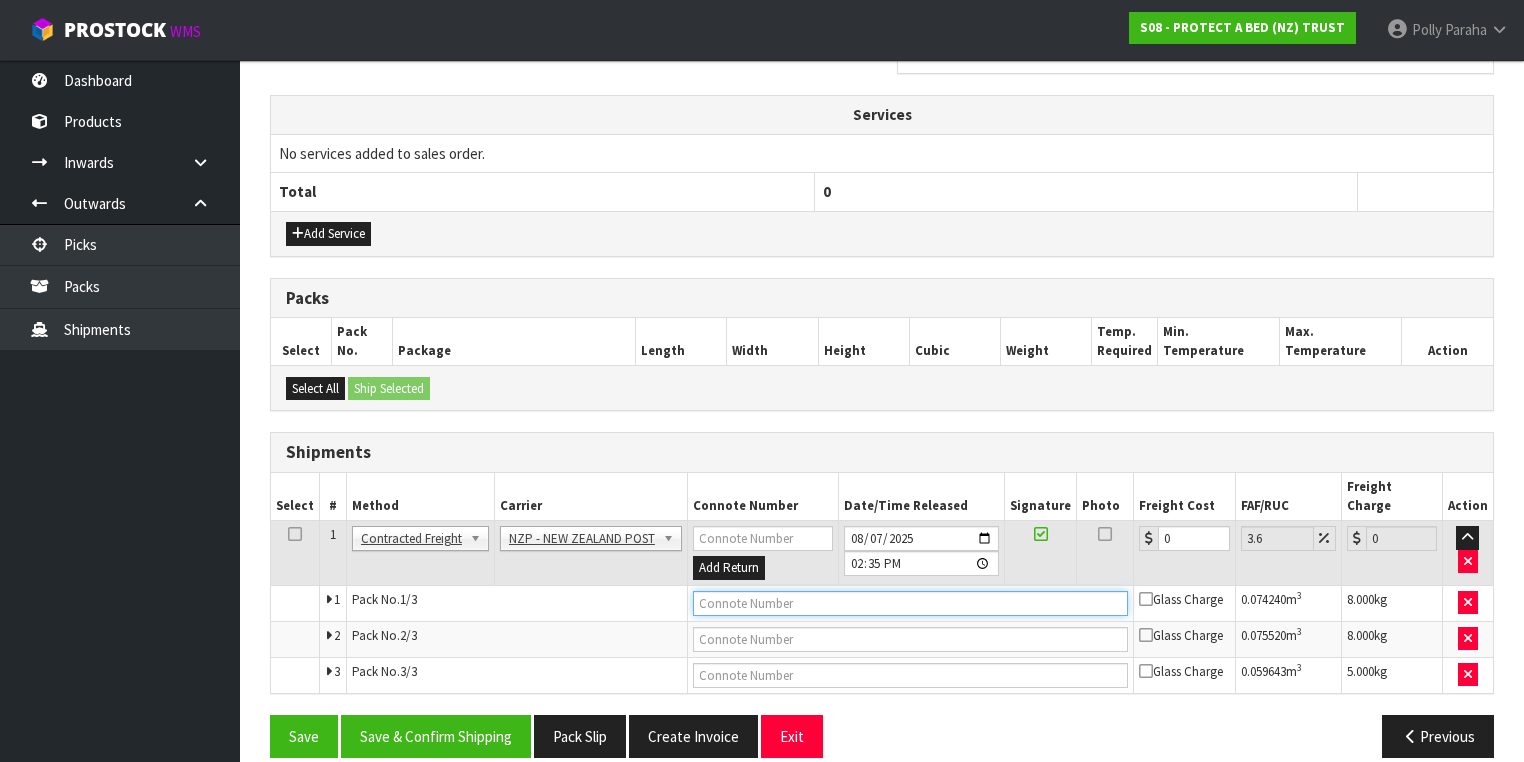 click at bounding box center [910, 603] 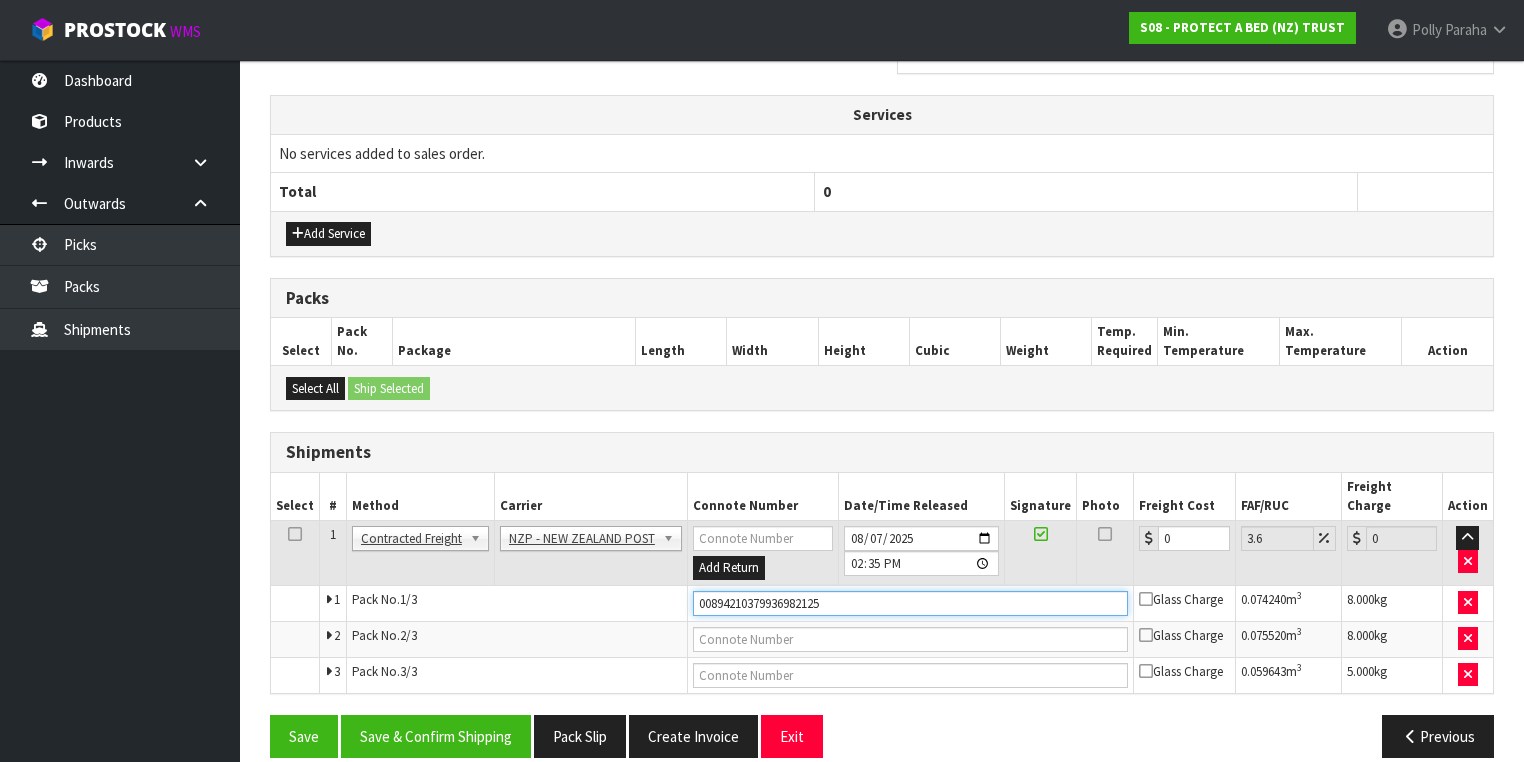 click on "Save" at bounding box center [304, 736] 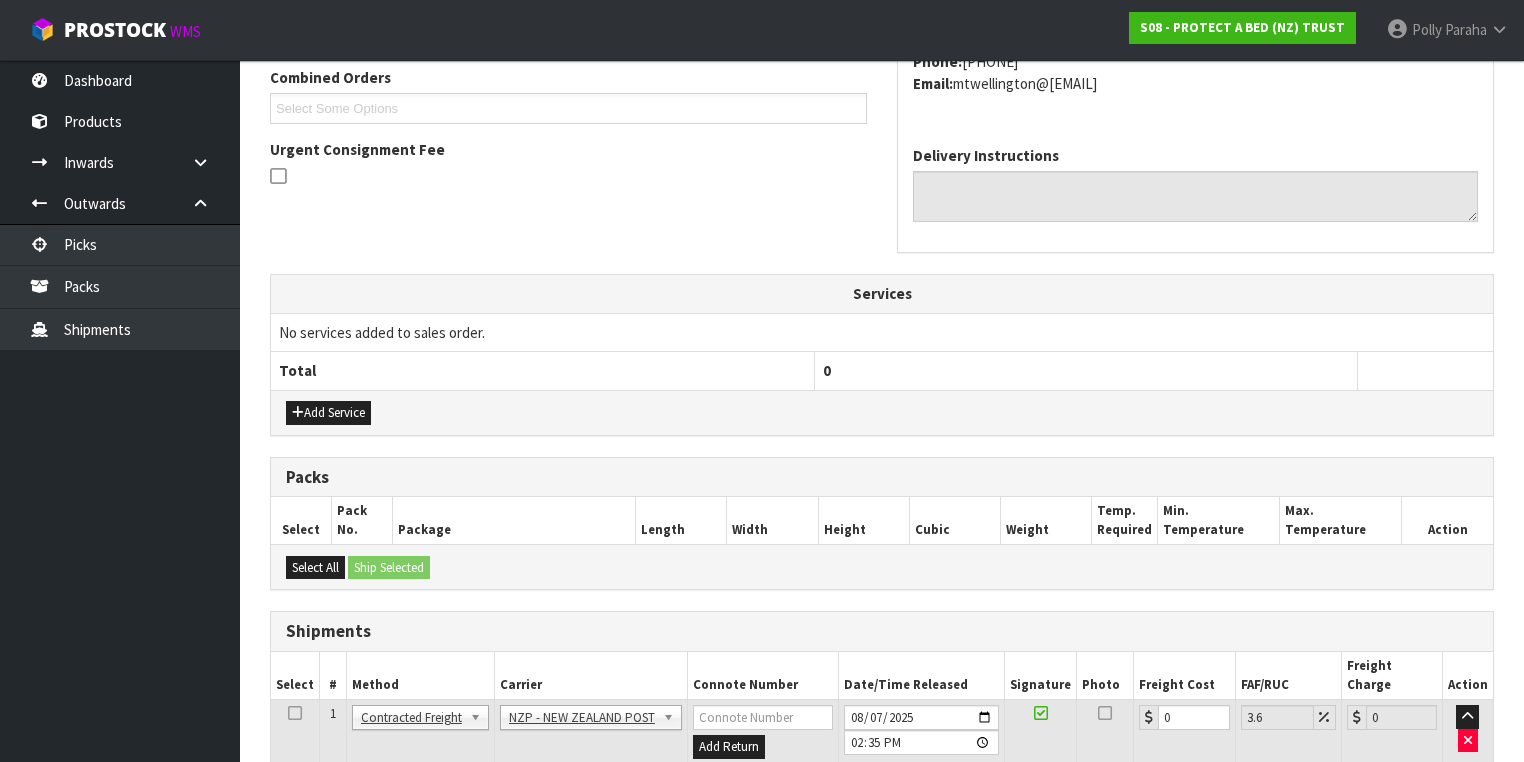 scroll, scrollTop: 640, scrollLeft: 0, axis: vertical 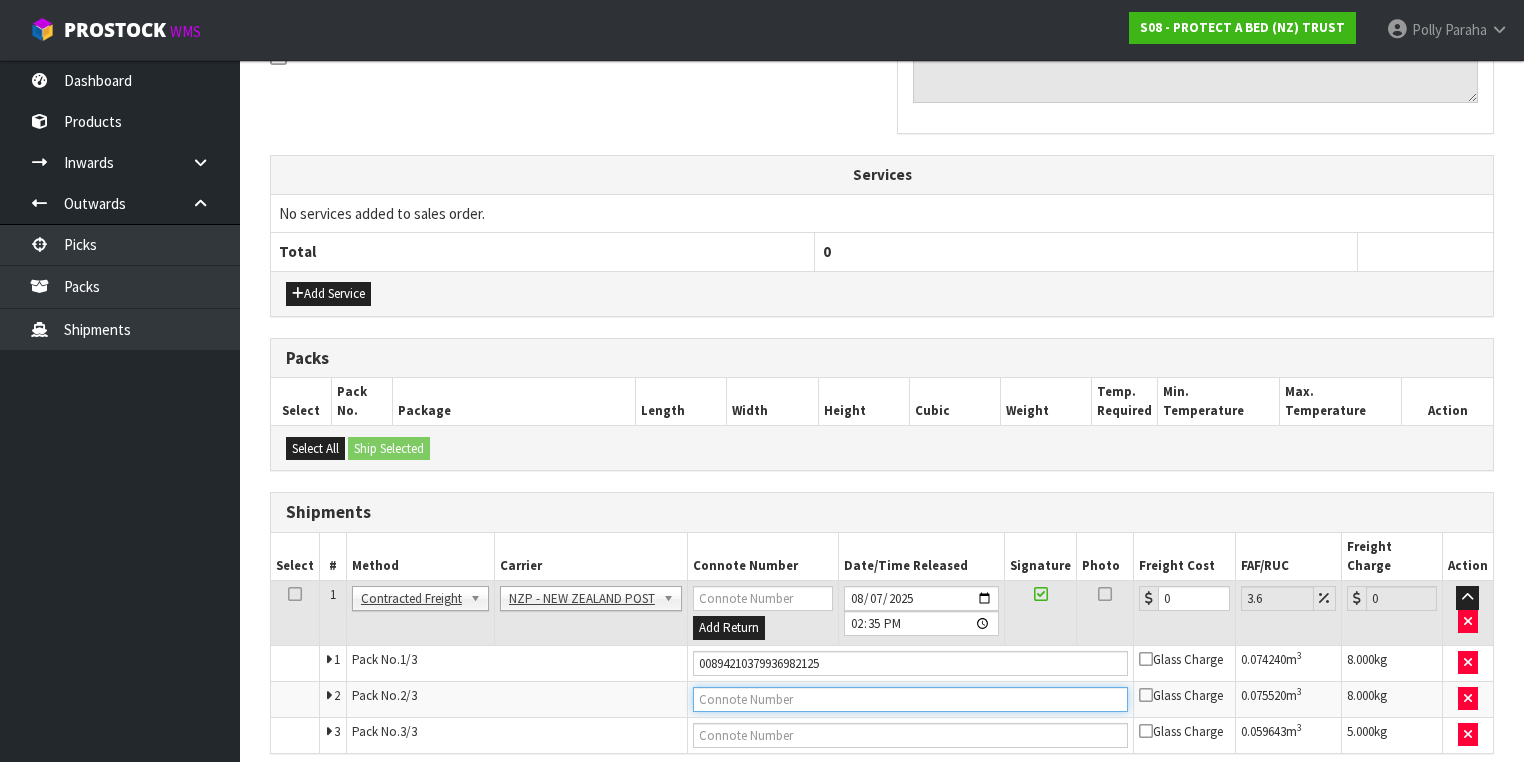 click at bounding box center (910, 699) 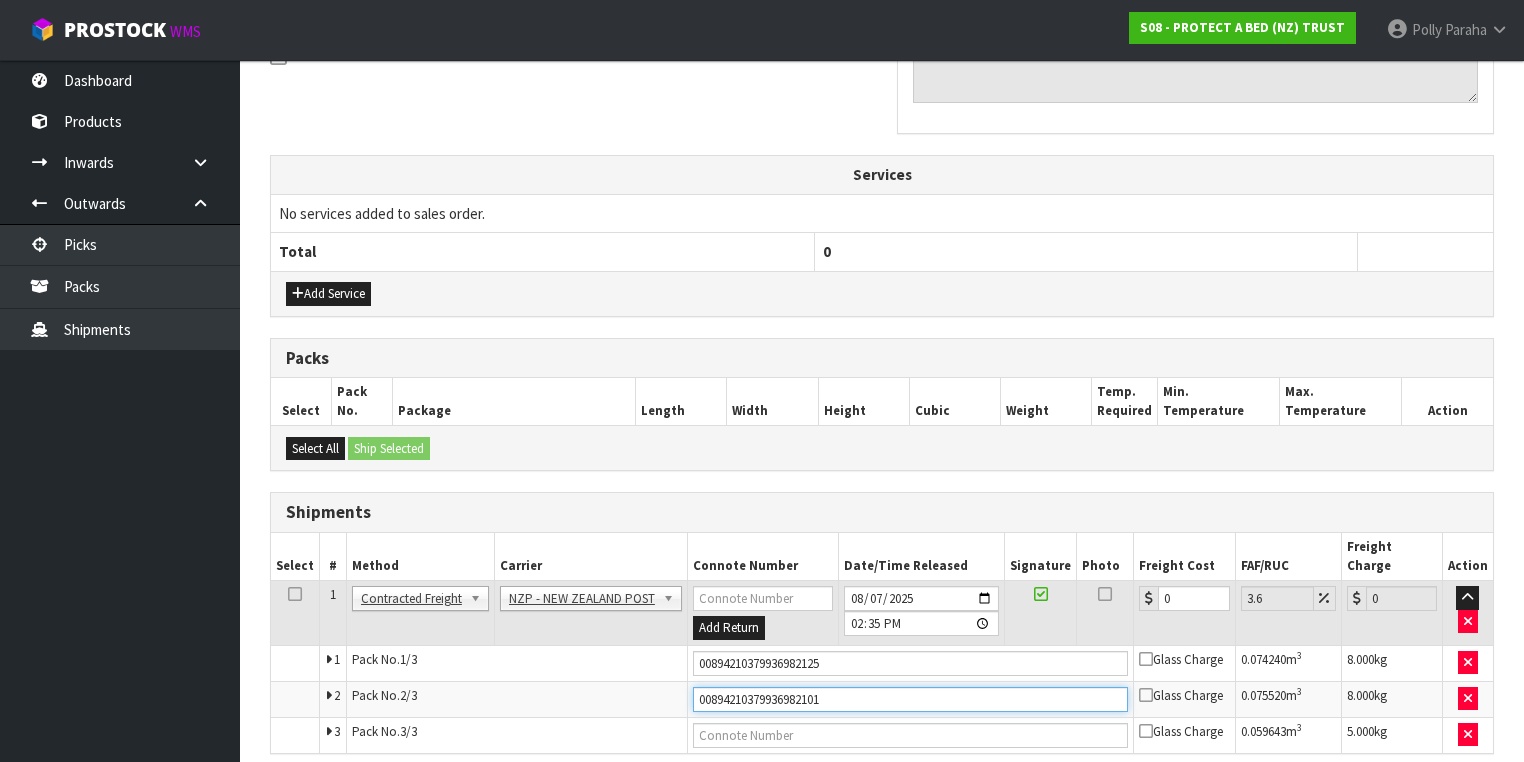 click on "Save" at bounding box center (304, 796) 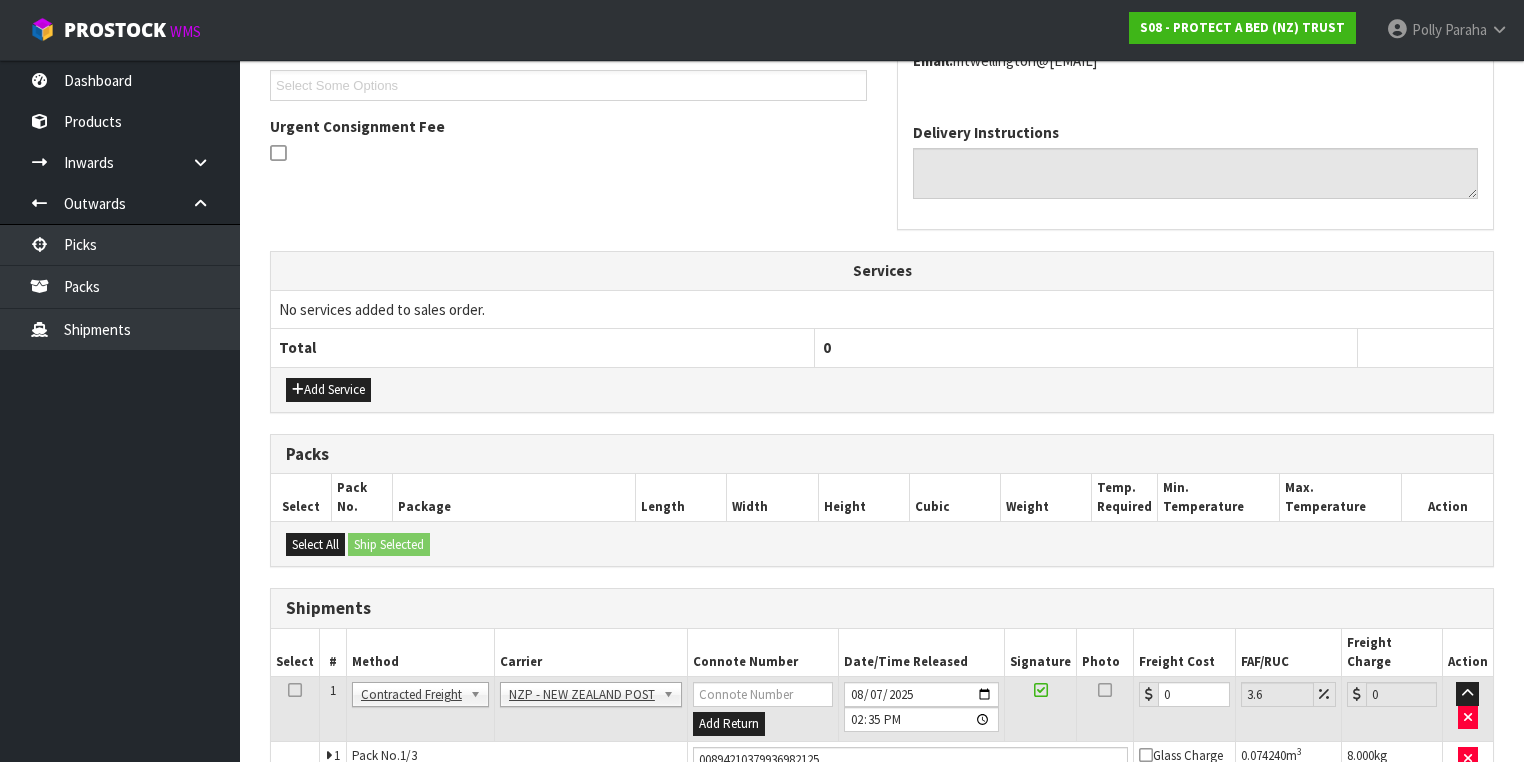 scroll, scrollTop: 700, scrollLeft: 0, axis: vertical 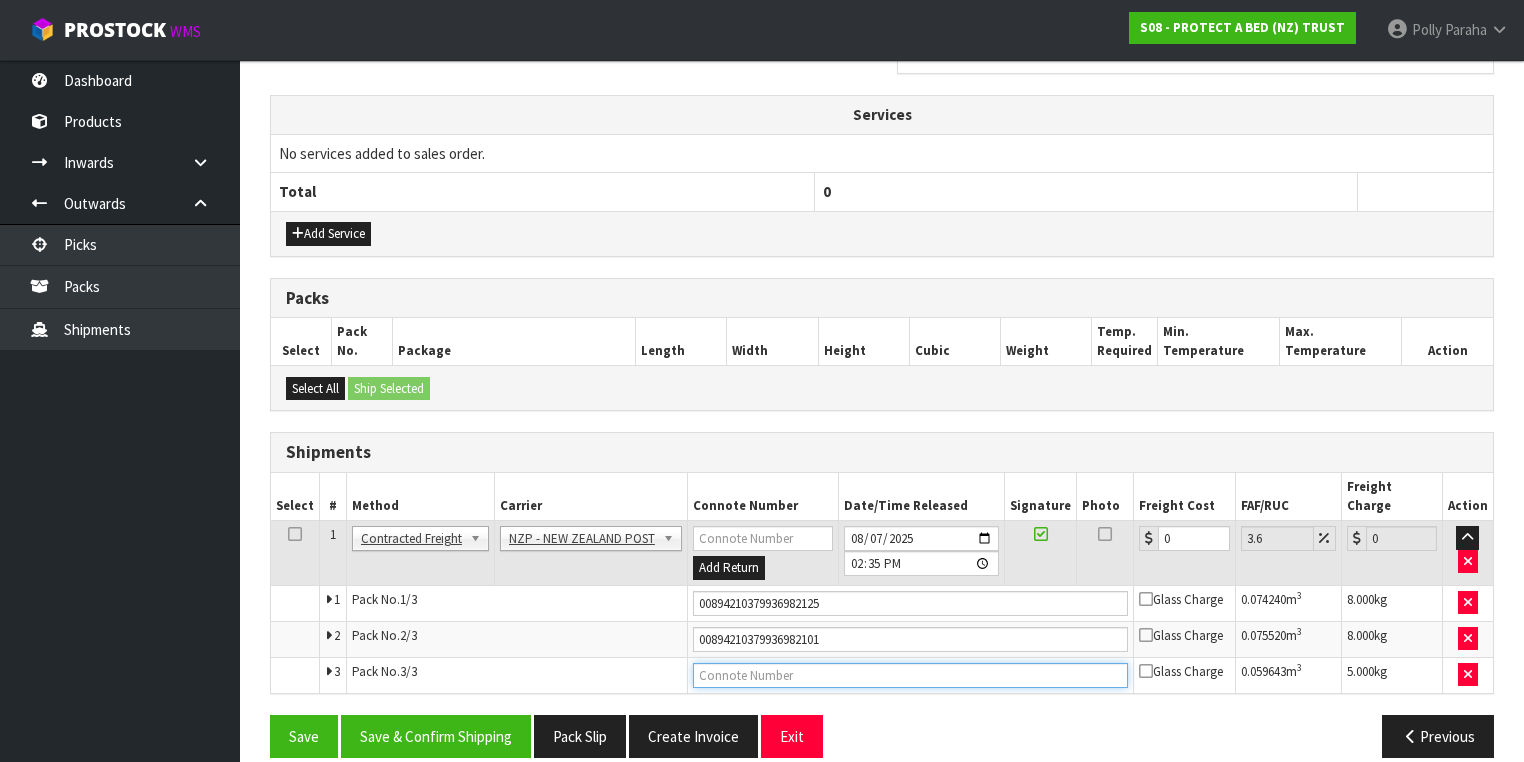 click at bounding box center (910, 675) 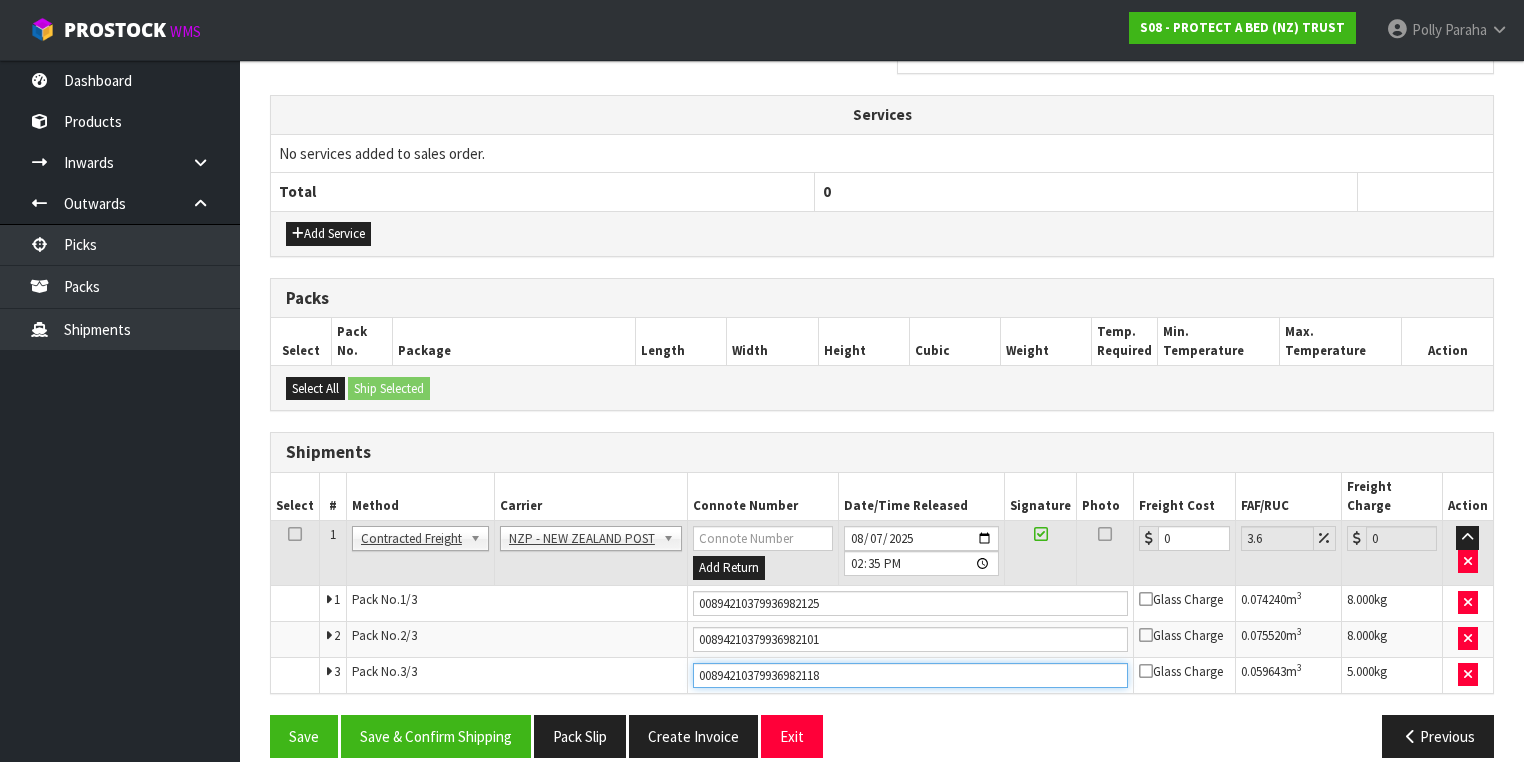 click on "Save" at bounding box center [304, 736] 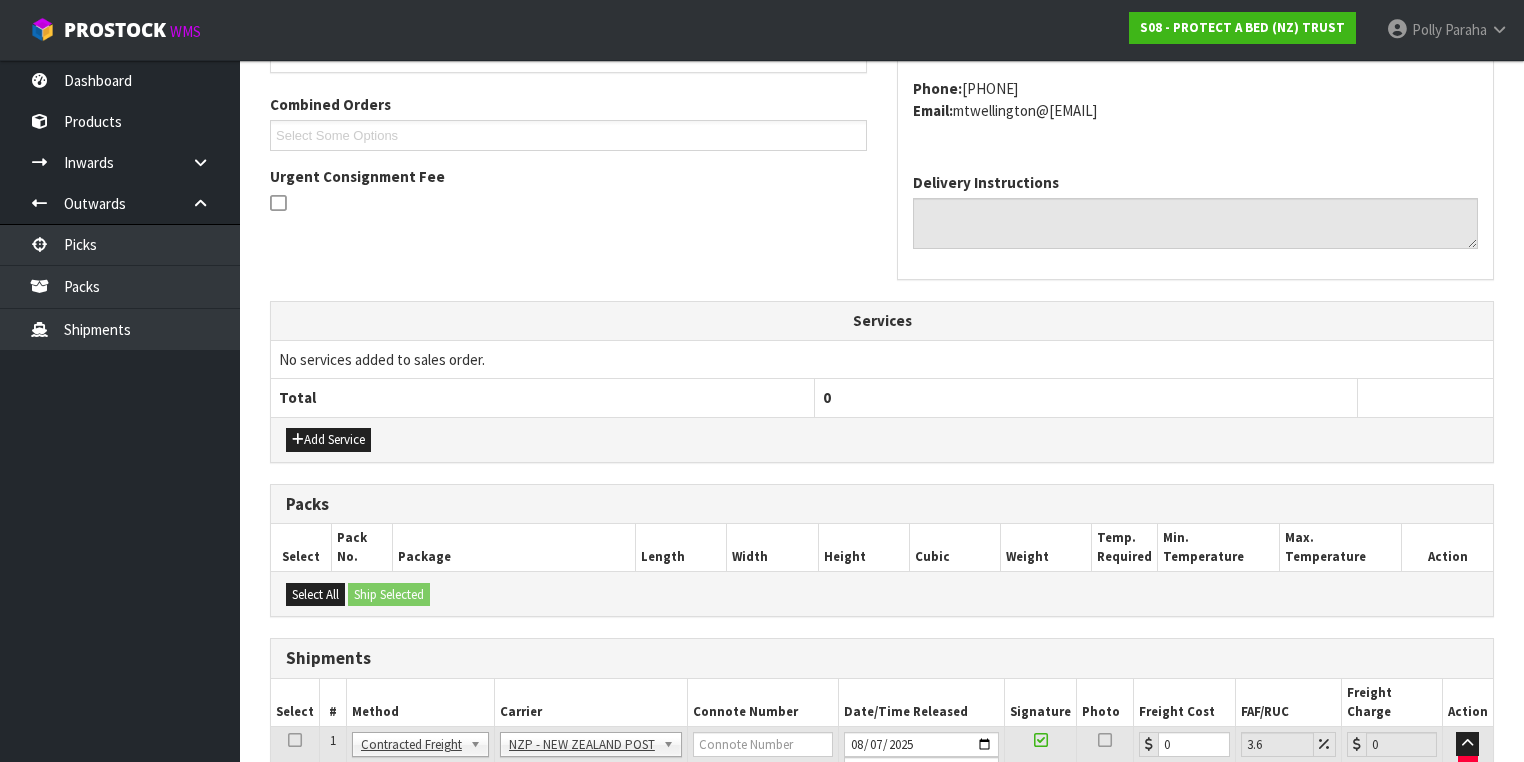 scroll, scrollTop: 700, scrollLeft: 0, axis: vertical 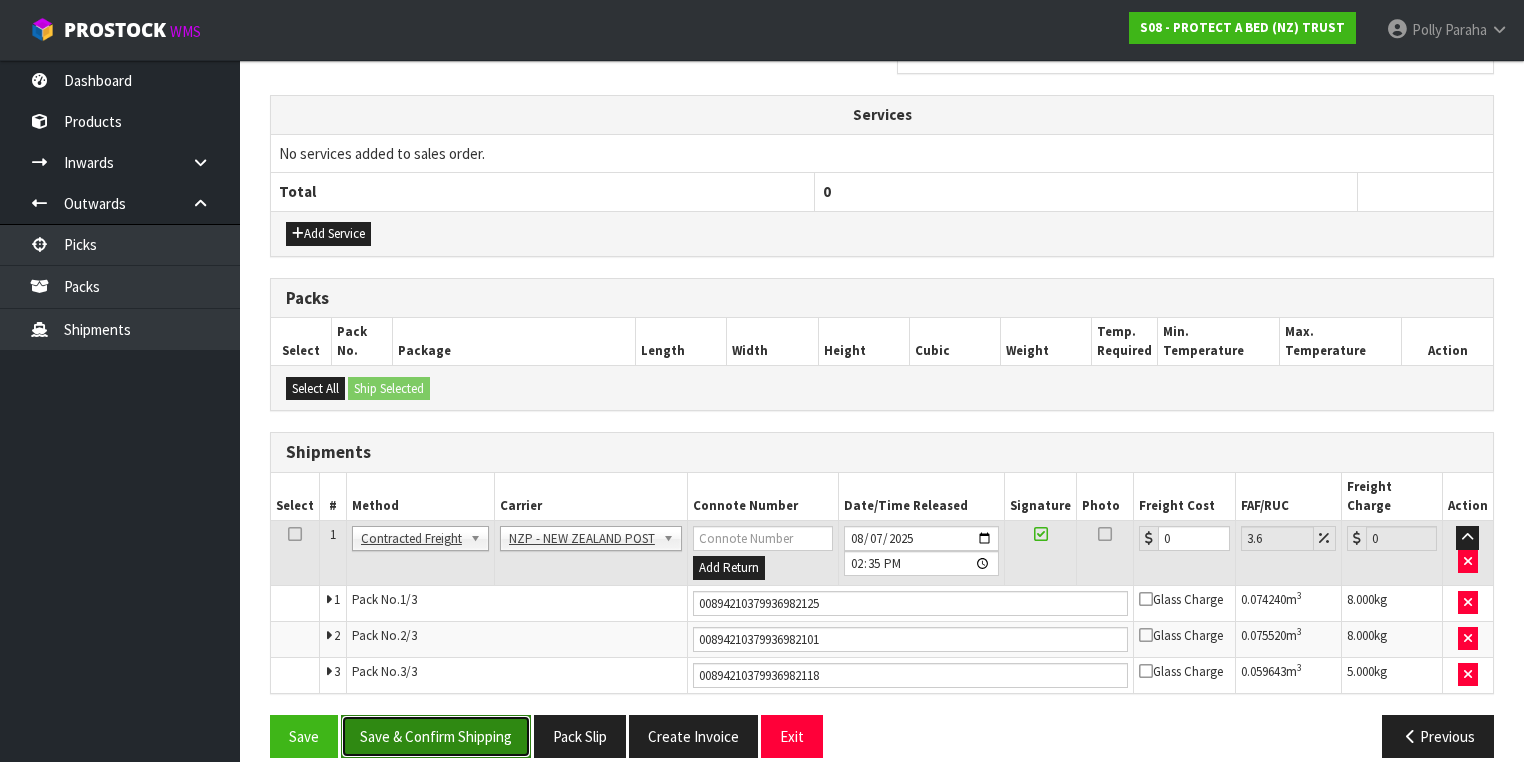 click on "Save & Confirm Shipping" at bounding box center (436, 736) 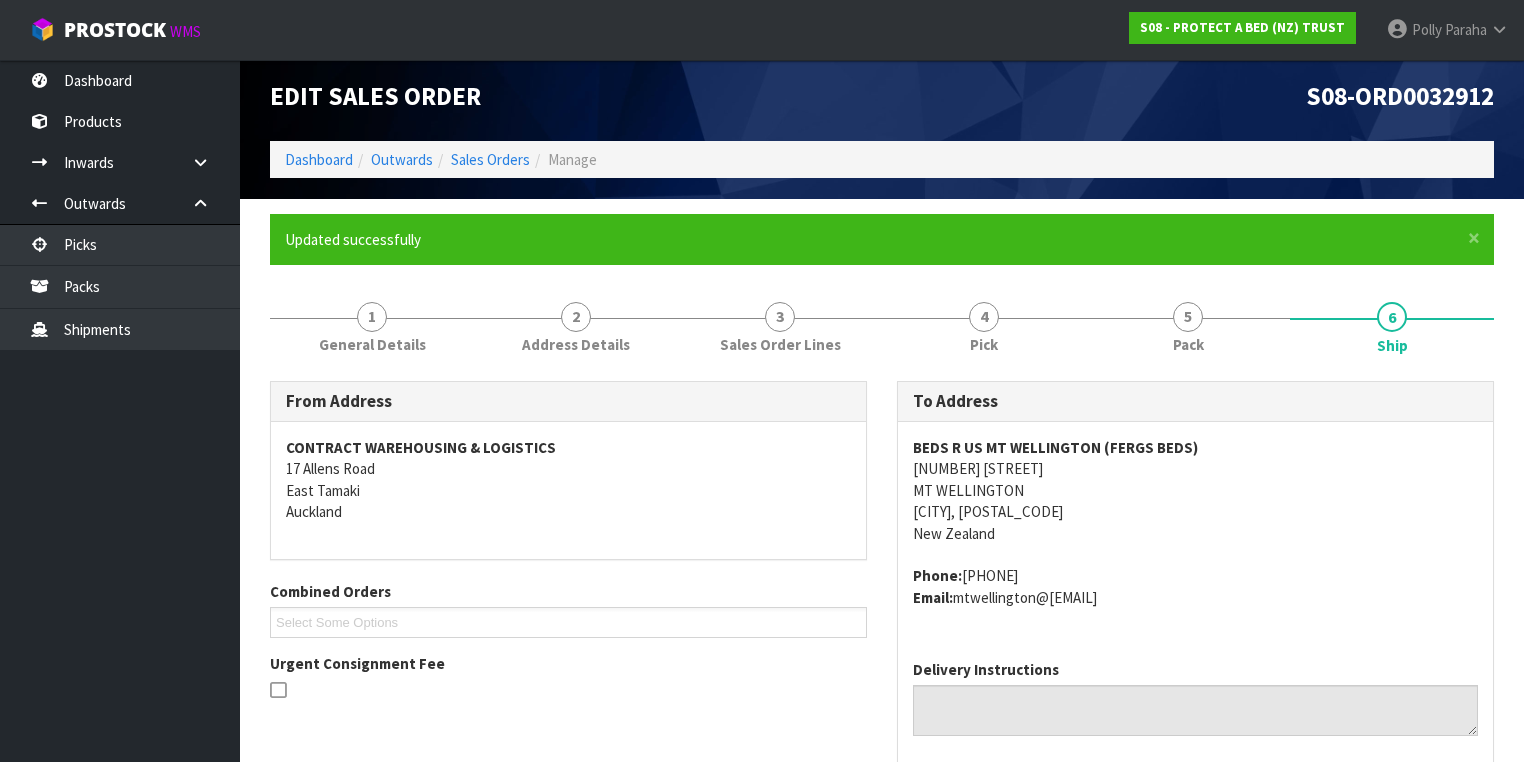 scroll, scrollTop: 0, scrollLeft: 0, axis: both 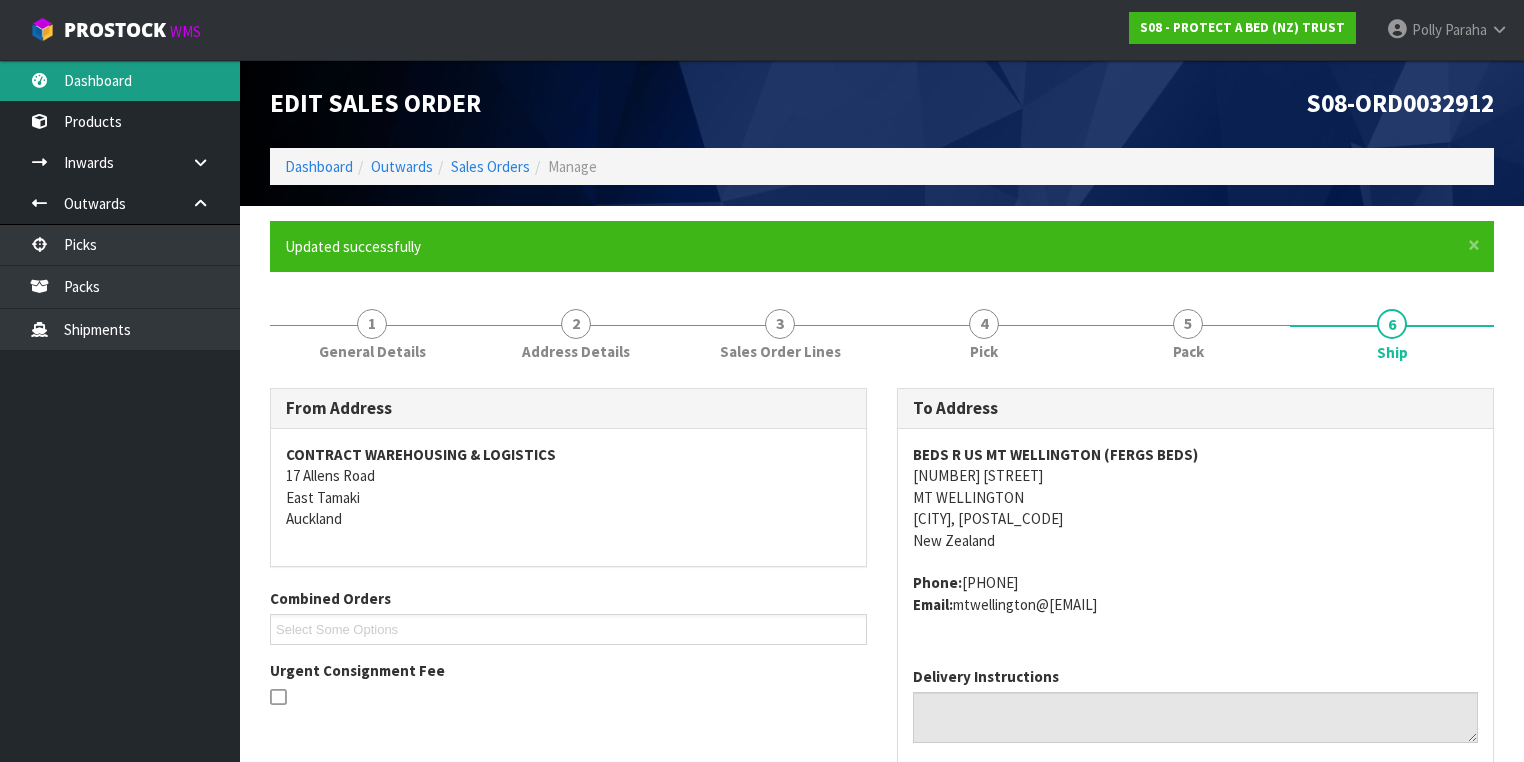 click on "Dashboard" at bounding box center (120, 80) 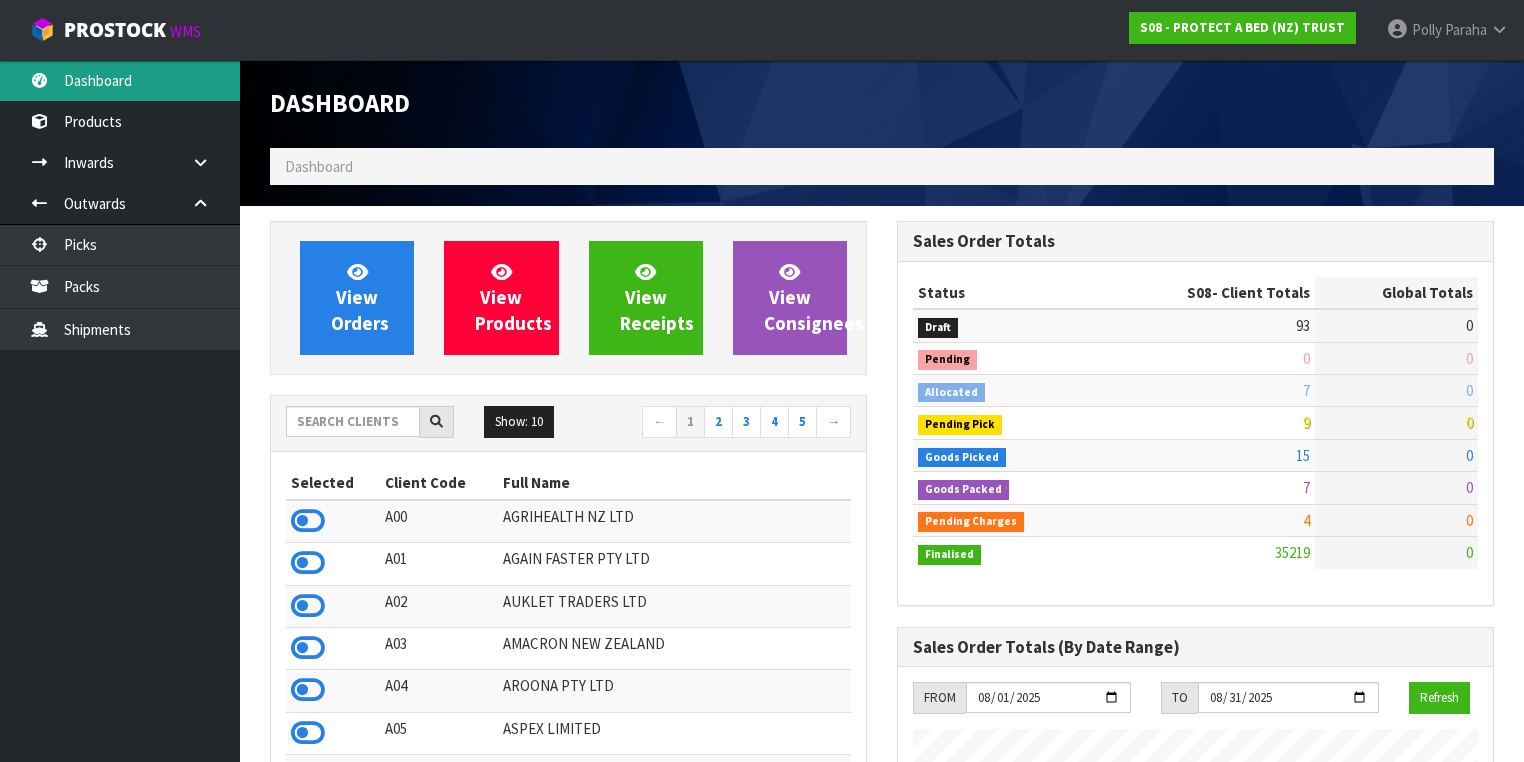 scroll, scrollTop: 998756, scrollLeft: 999372, axis: both 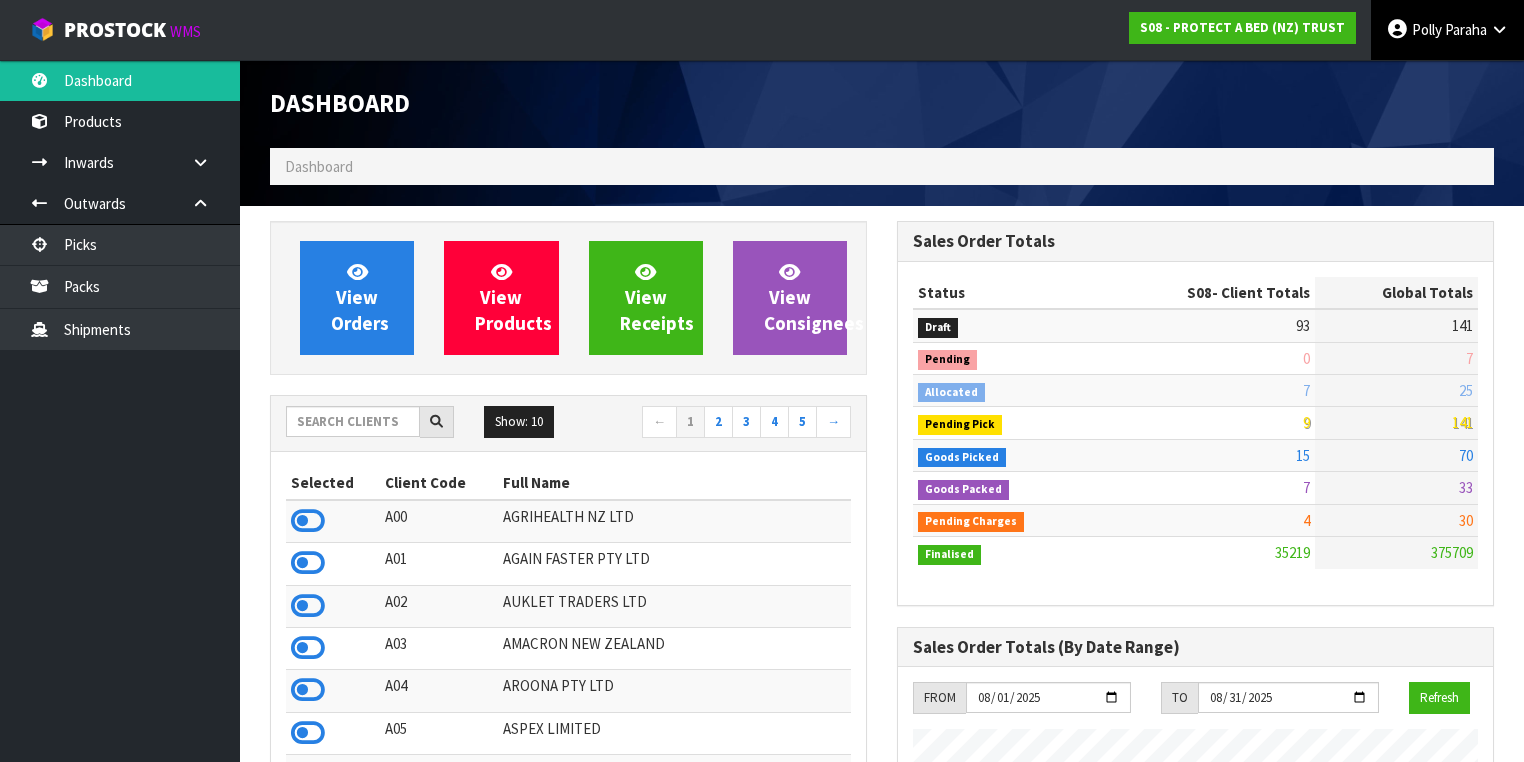 click on "[FIRST] [LAST]" at bounding box center [1447, 30] 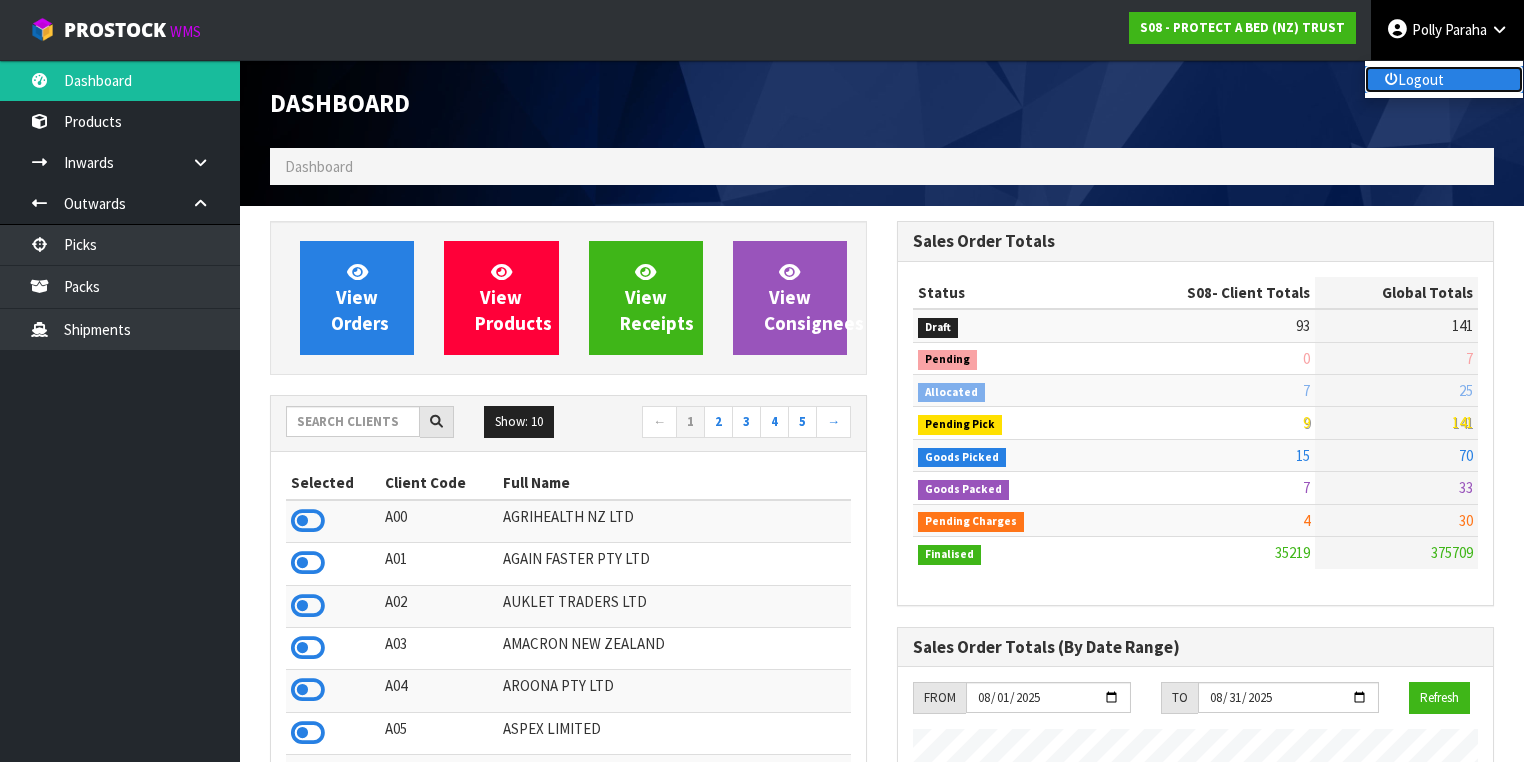 click on "Logout" at bounding box center [1444, 79] 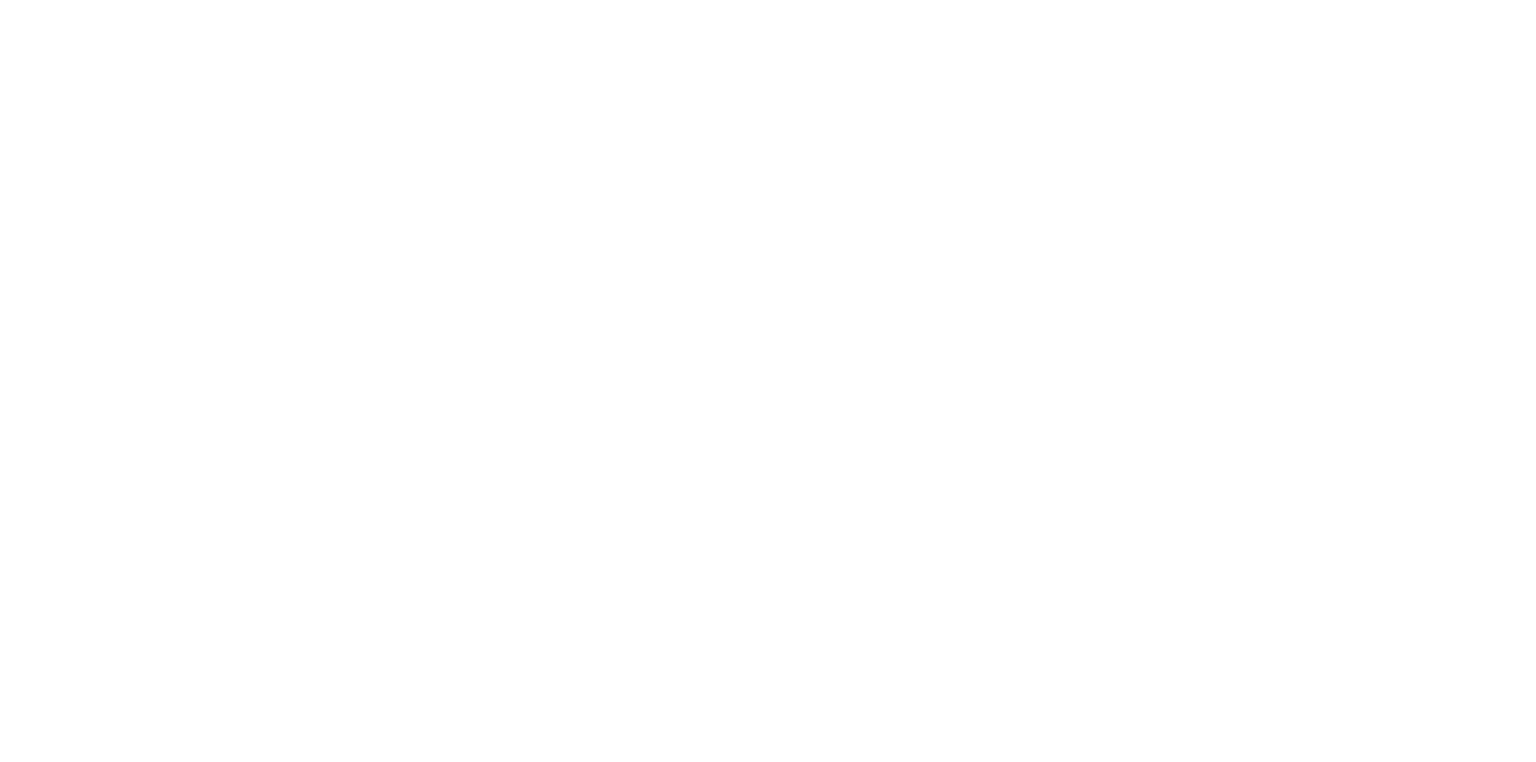 scroll, scrollTop: 0, scrollLeft: 0, axis: both 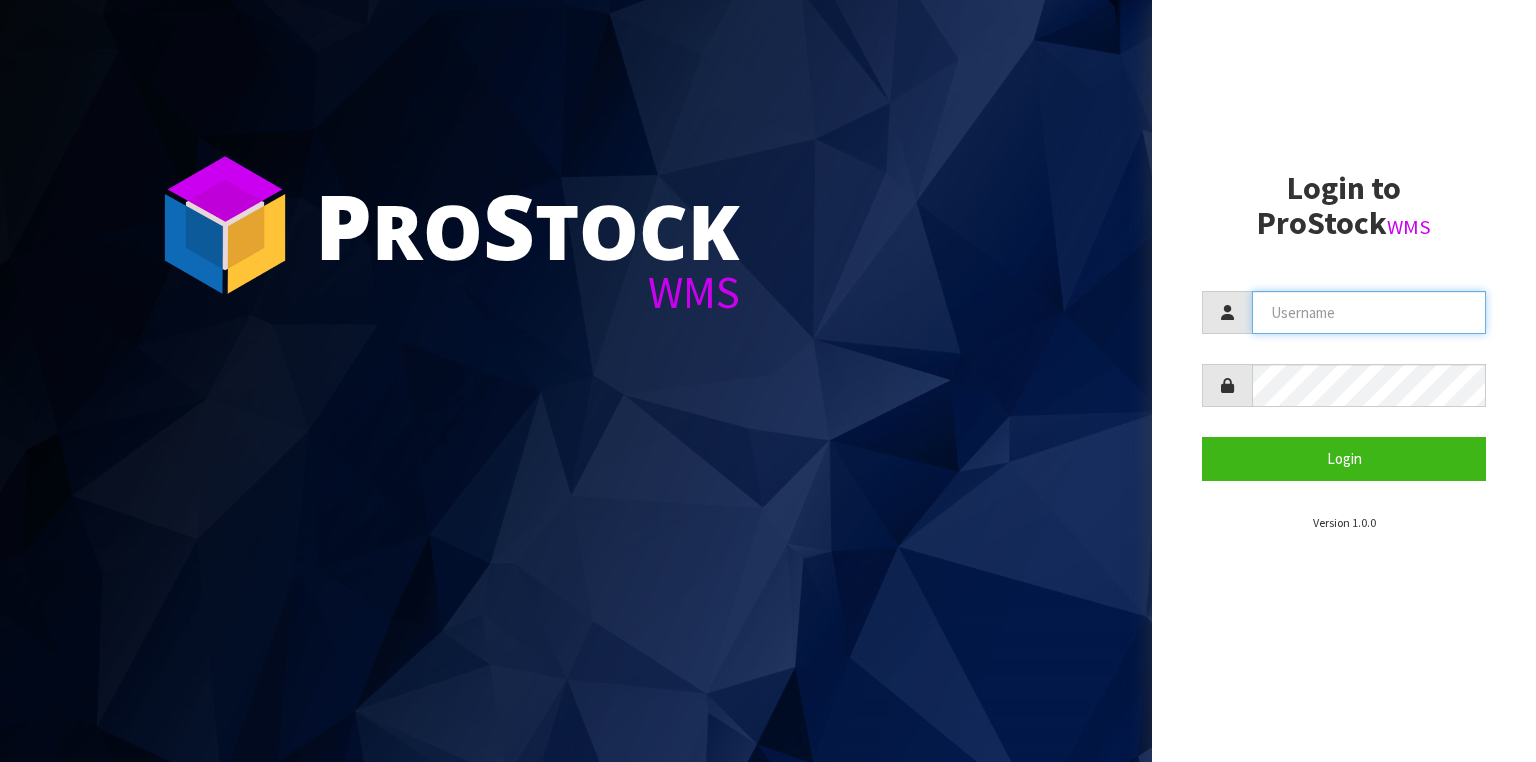 click at bounding box center (1369, 312) 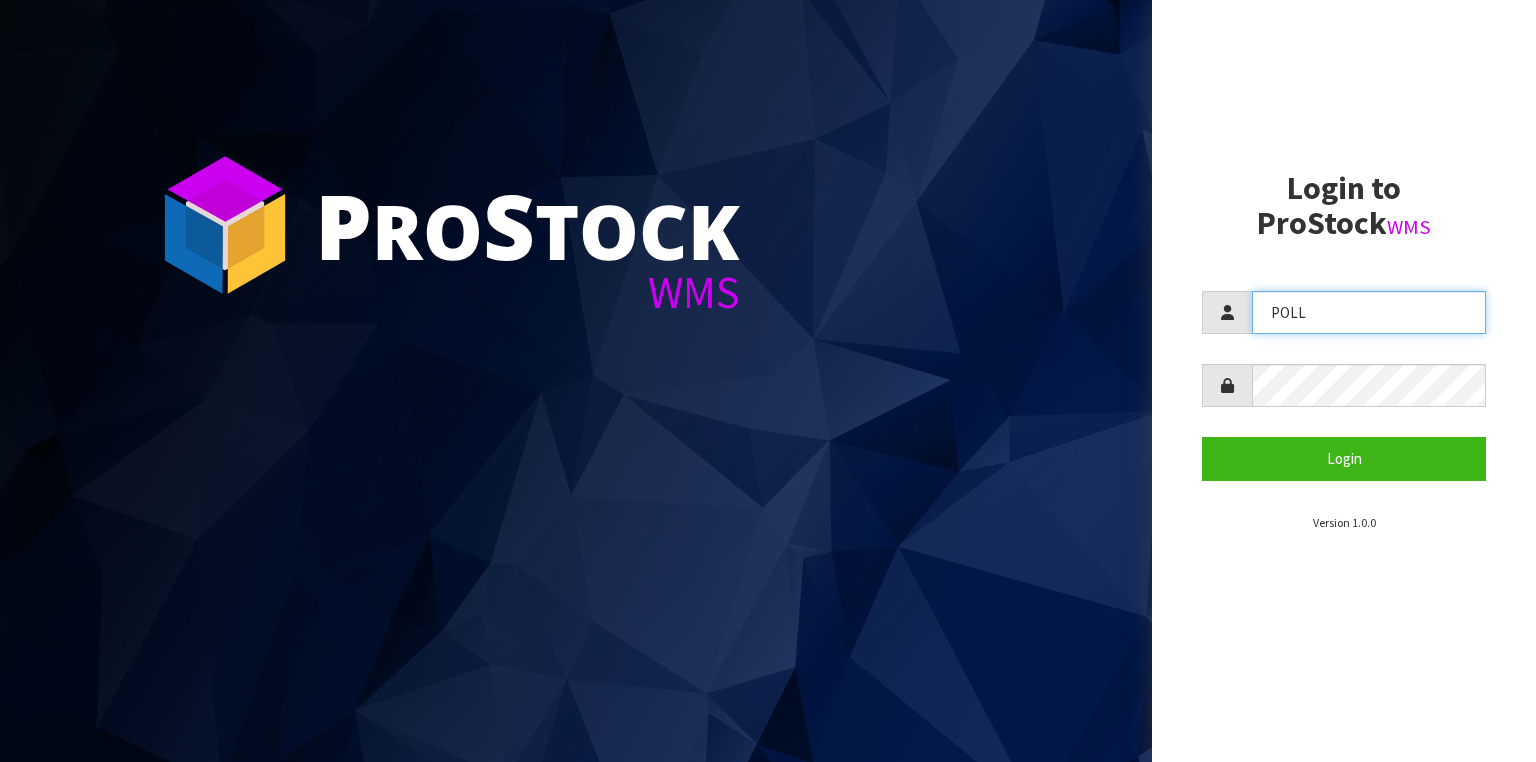 type on "POLLY" 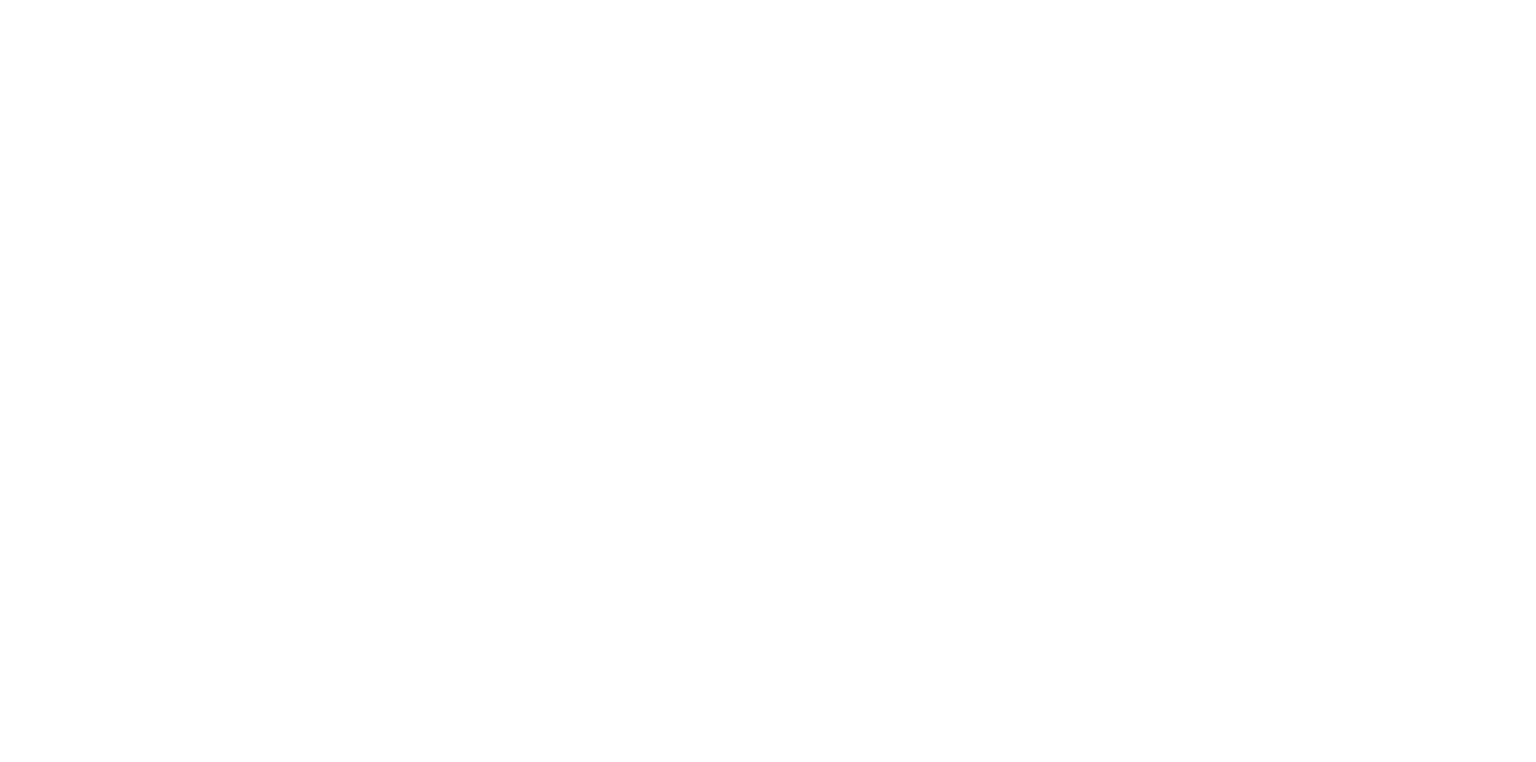 scroll, scrollTop: 0, scrollLeft: 0, axis: both 